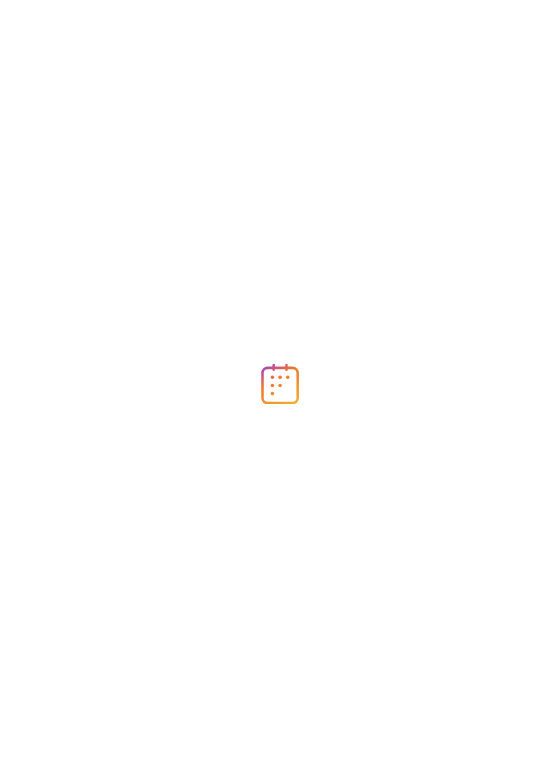 scroll, scrollTop: 0, scrollLeft: 0, axis: both 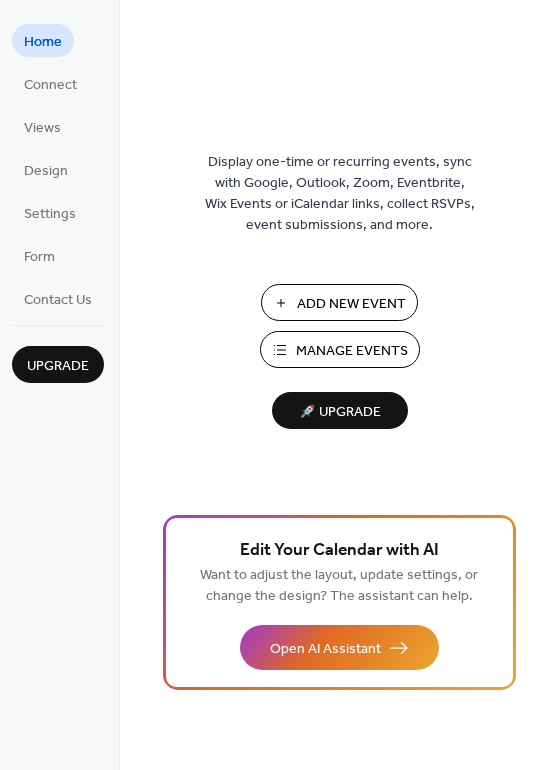 click on "Manage Events" at bounding box center (352, 351) 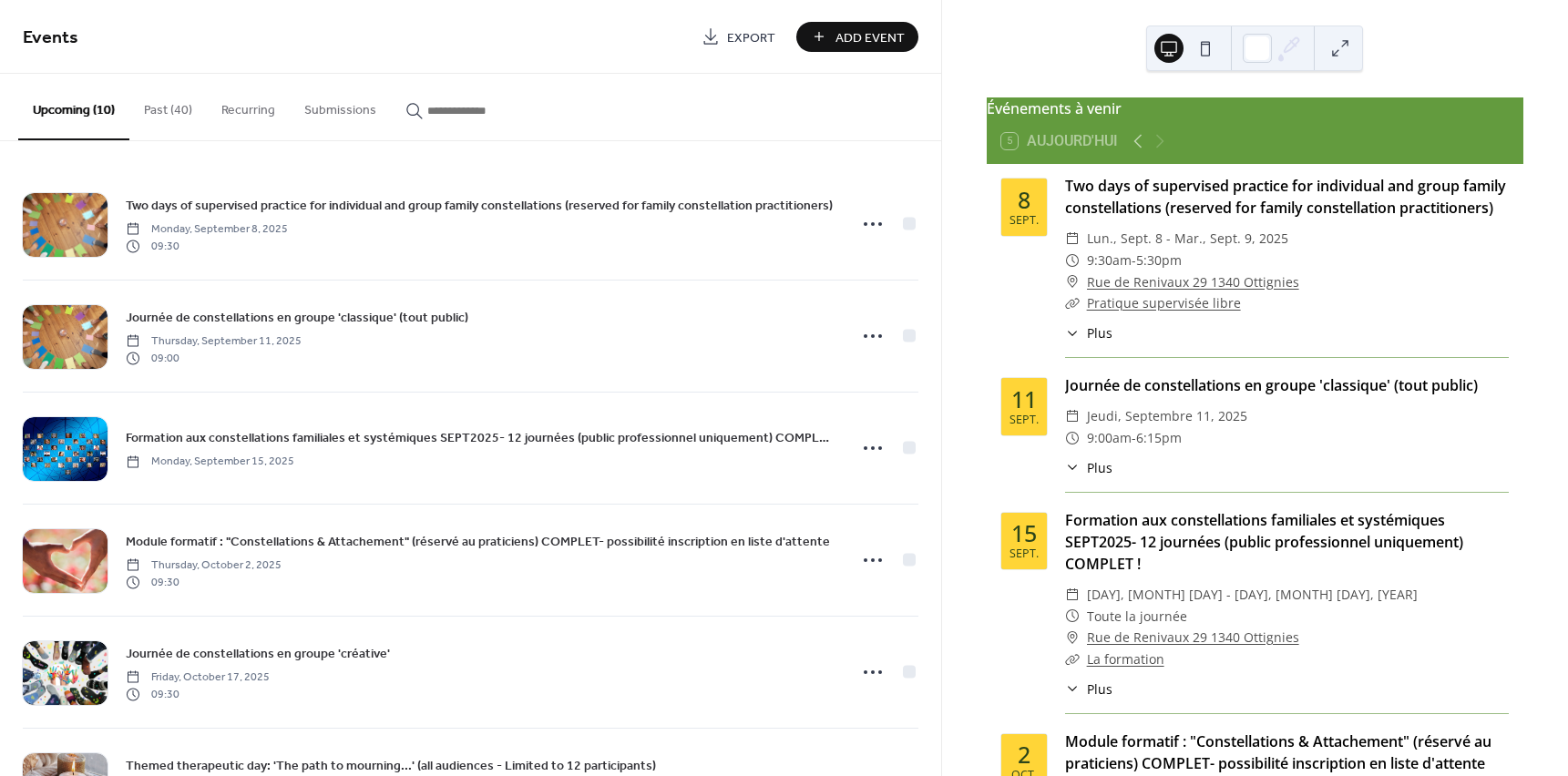 scroll, scrollTop: 0, scrollLeft: 0, axis: both 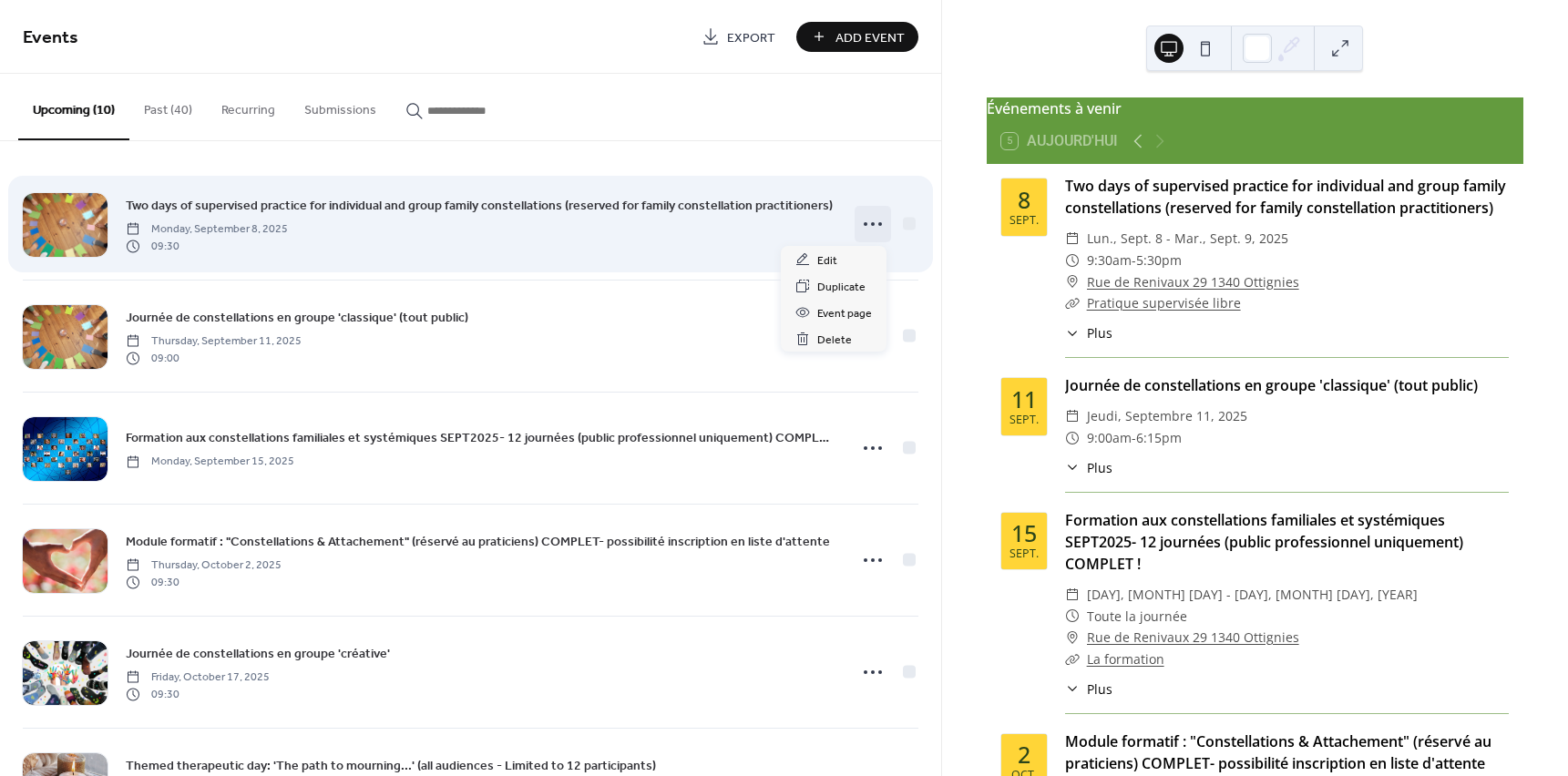 click 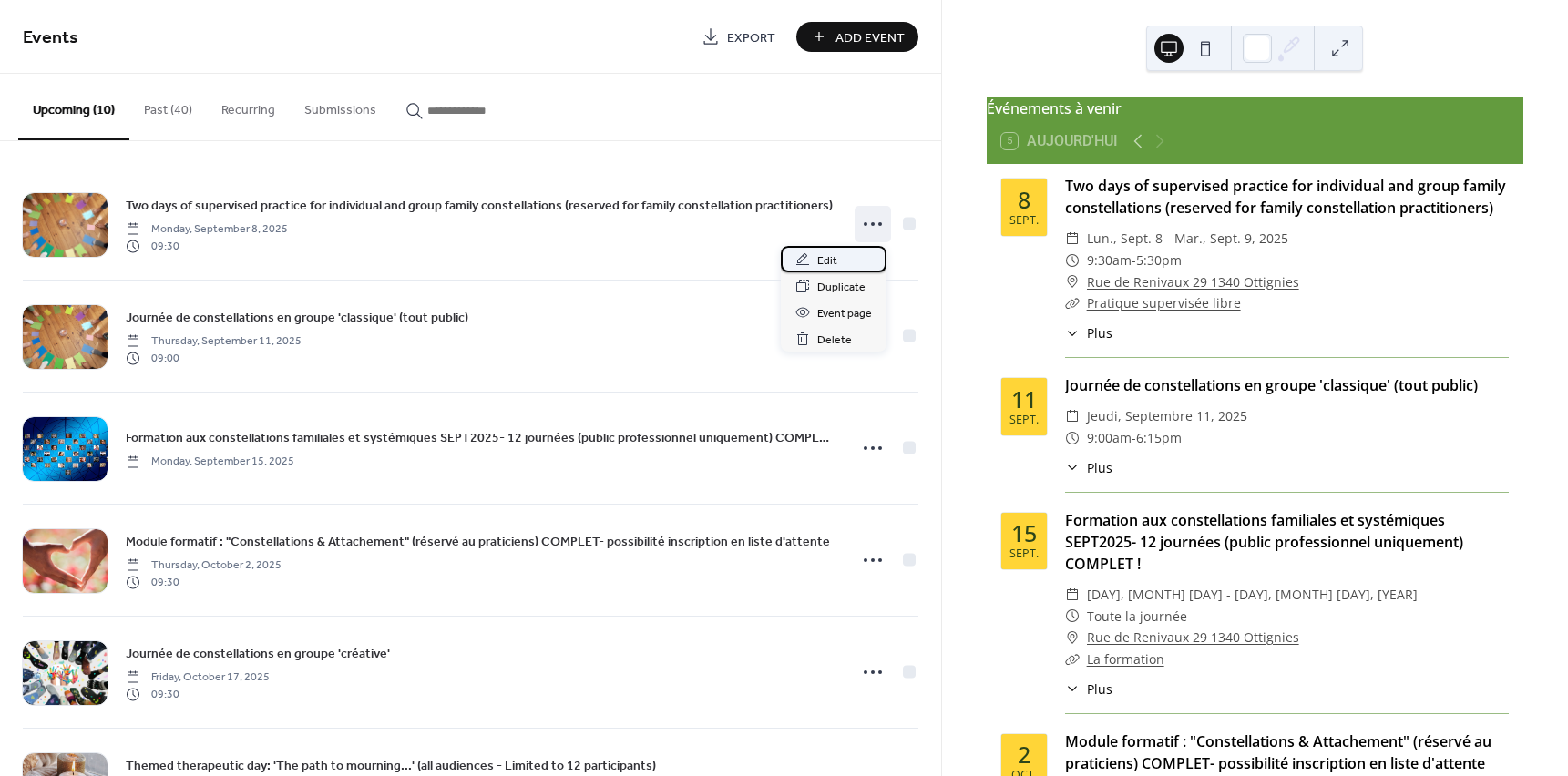click on "Edit" at bounding box center (827, 260) 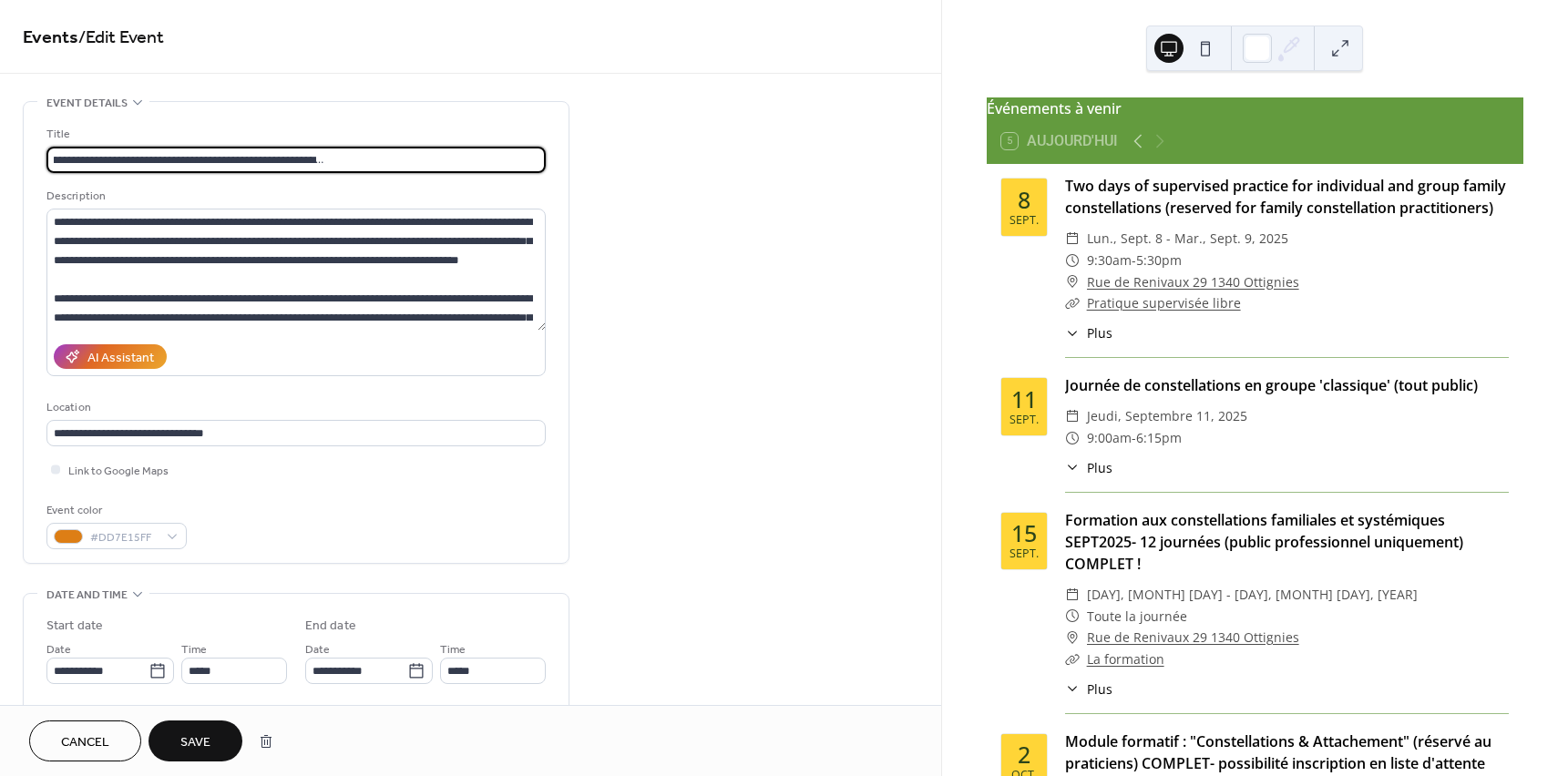 scroll, scrollTop: 0, scrollLeft: 241, axis: horizontal 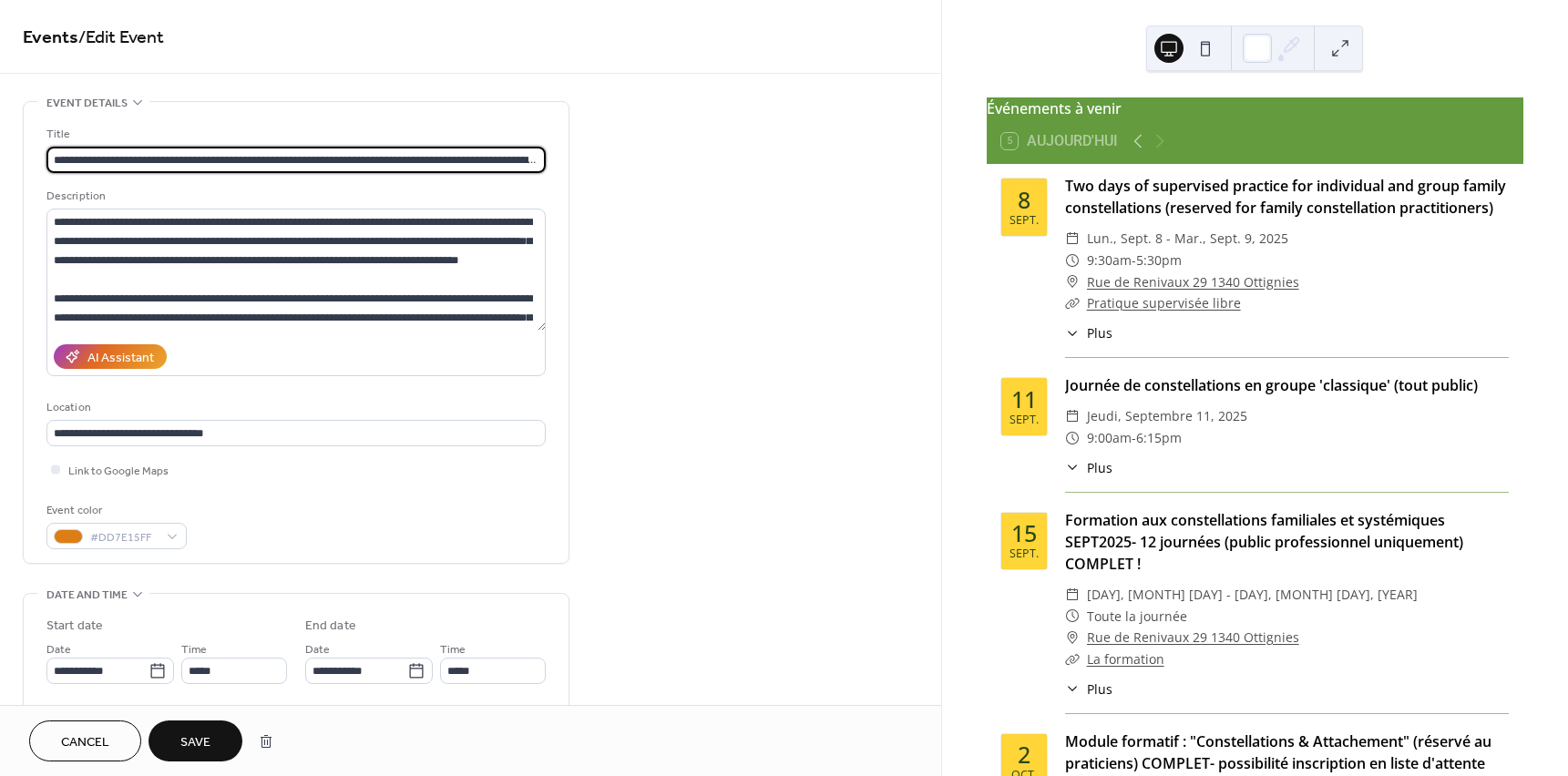 click on "Save" at bounding box center (195, 742) 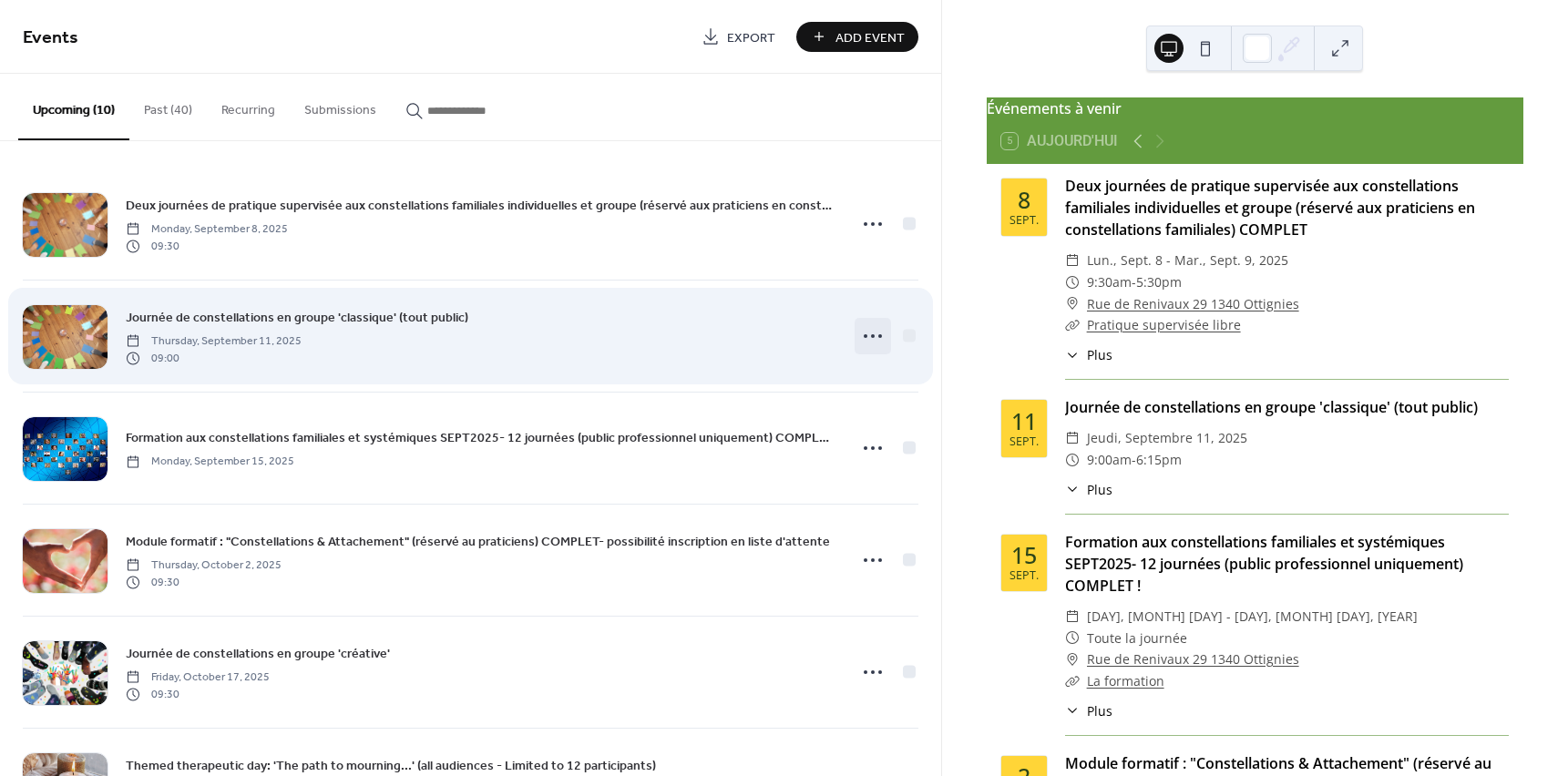 click 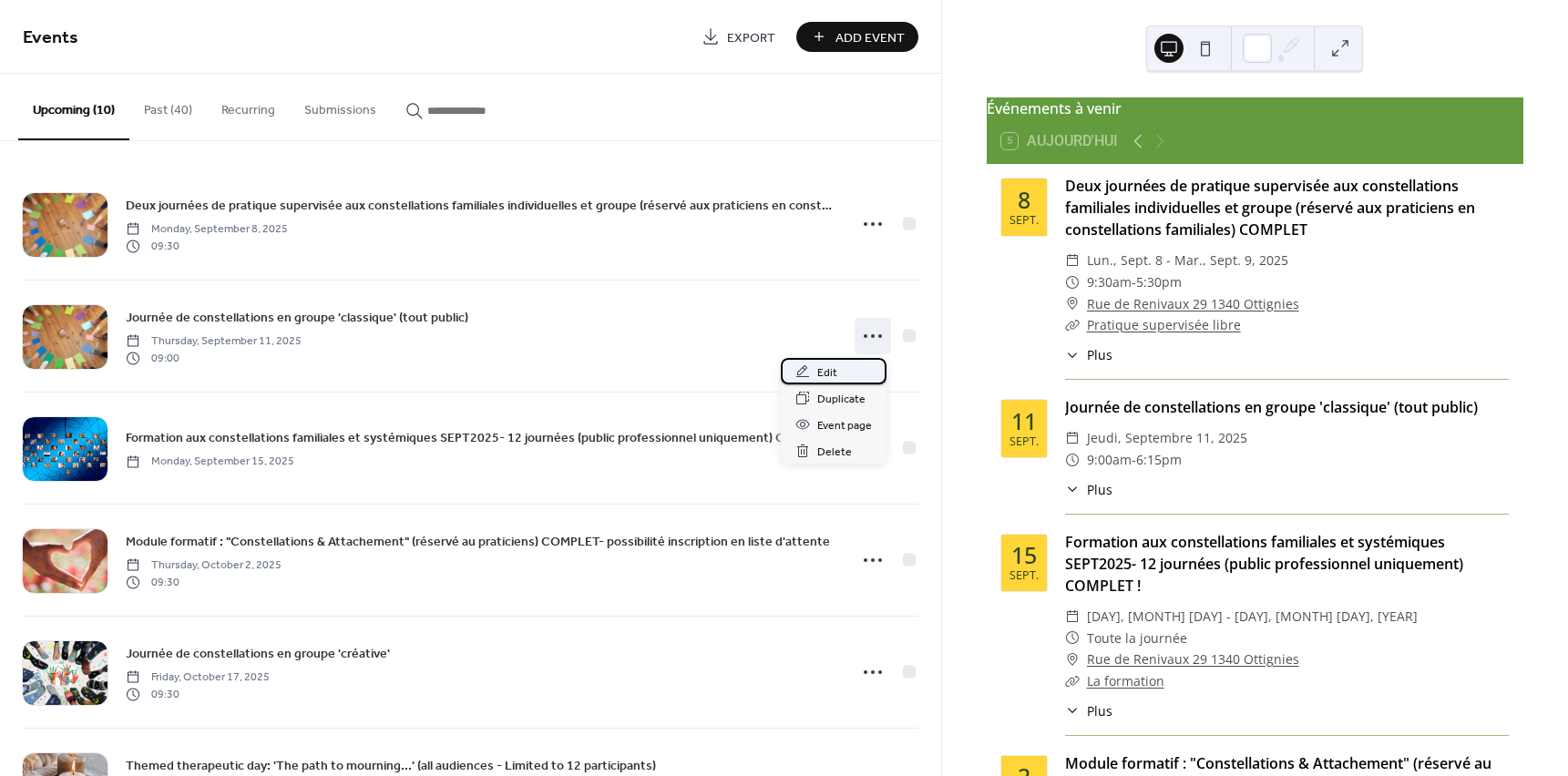 click on "Edit" at bounding box center [827, 373] 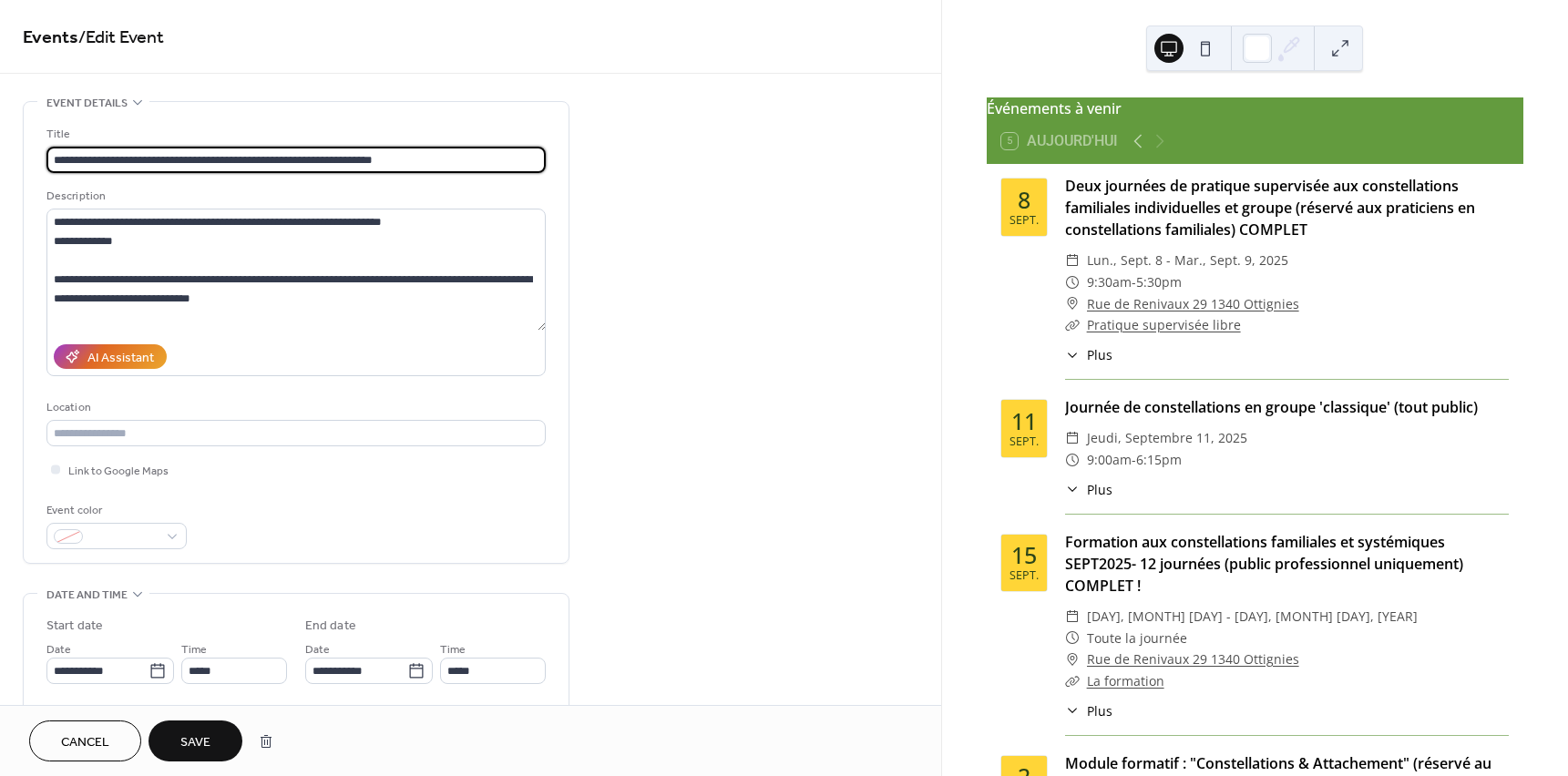 type on "**********" 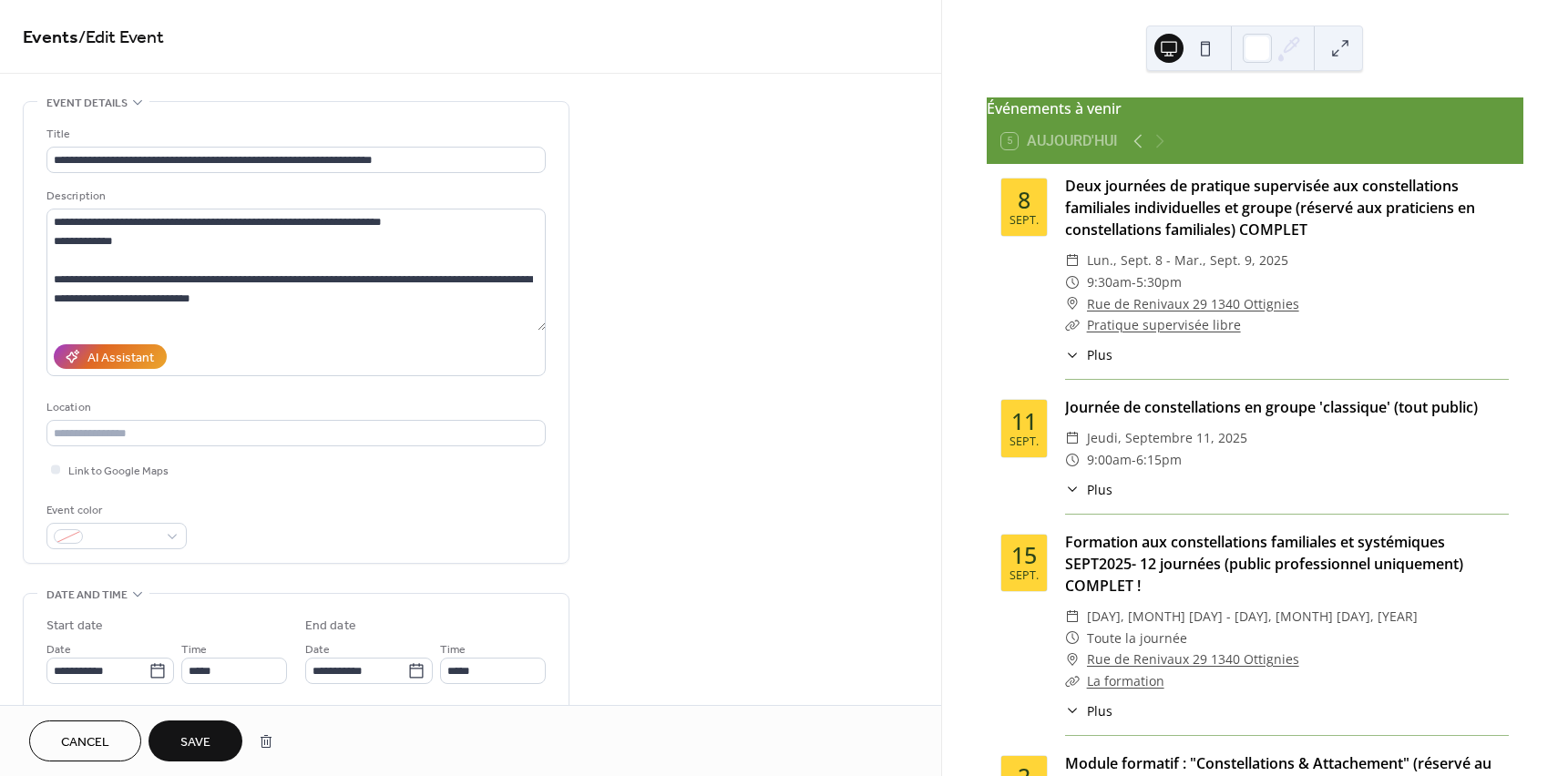 click on "**********" at bounding box center (470, 656) 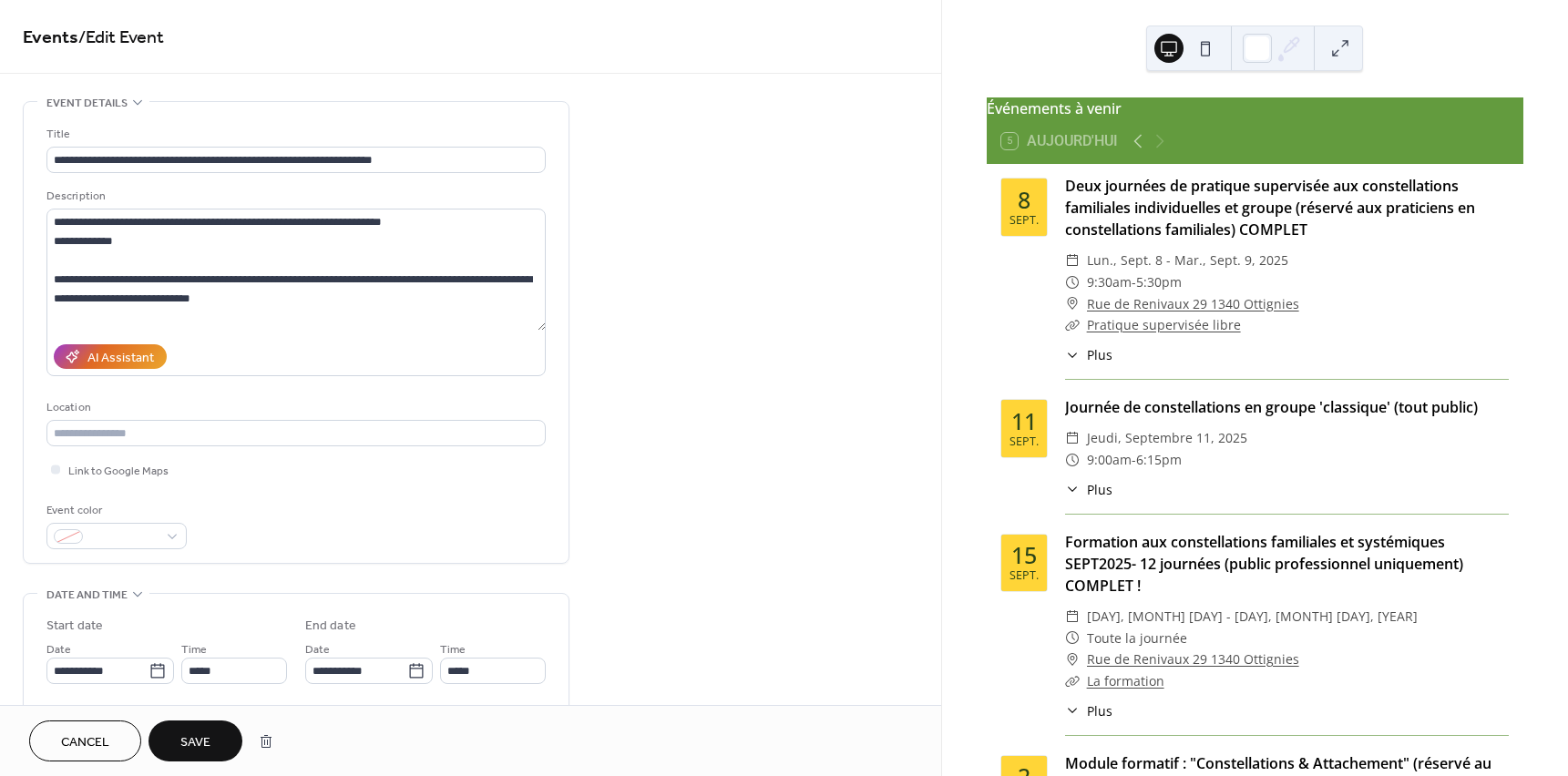 click on "Save" at bounding box center [195, 740] 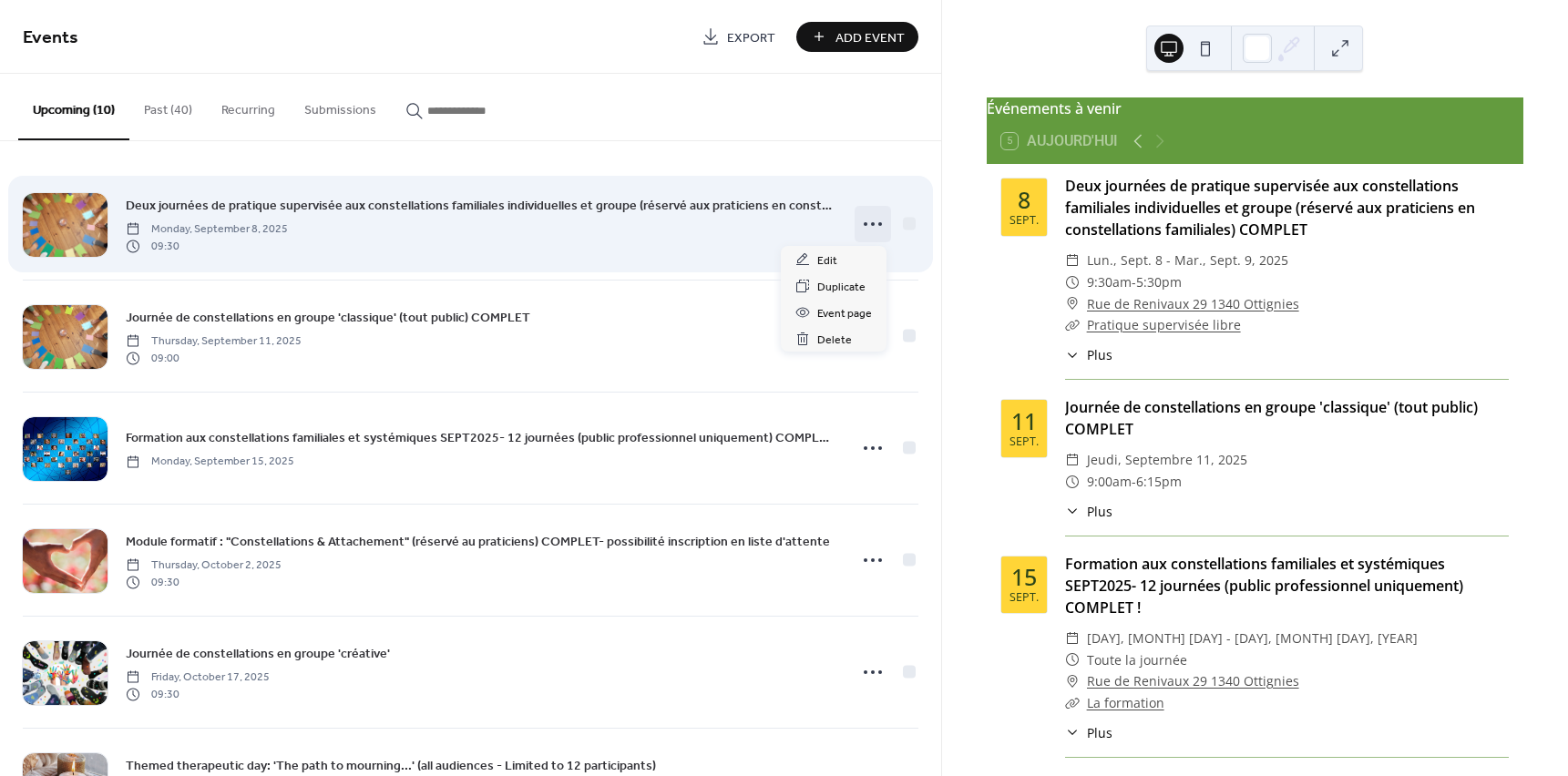 click 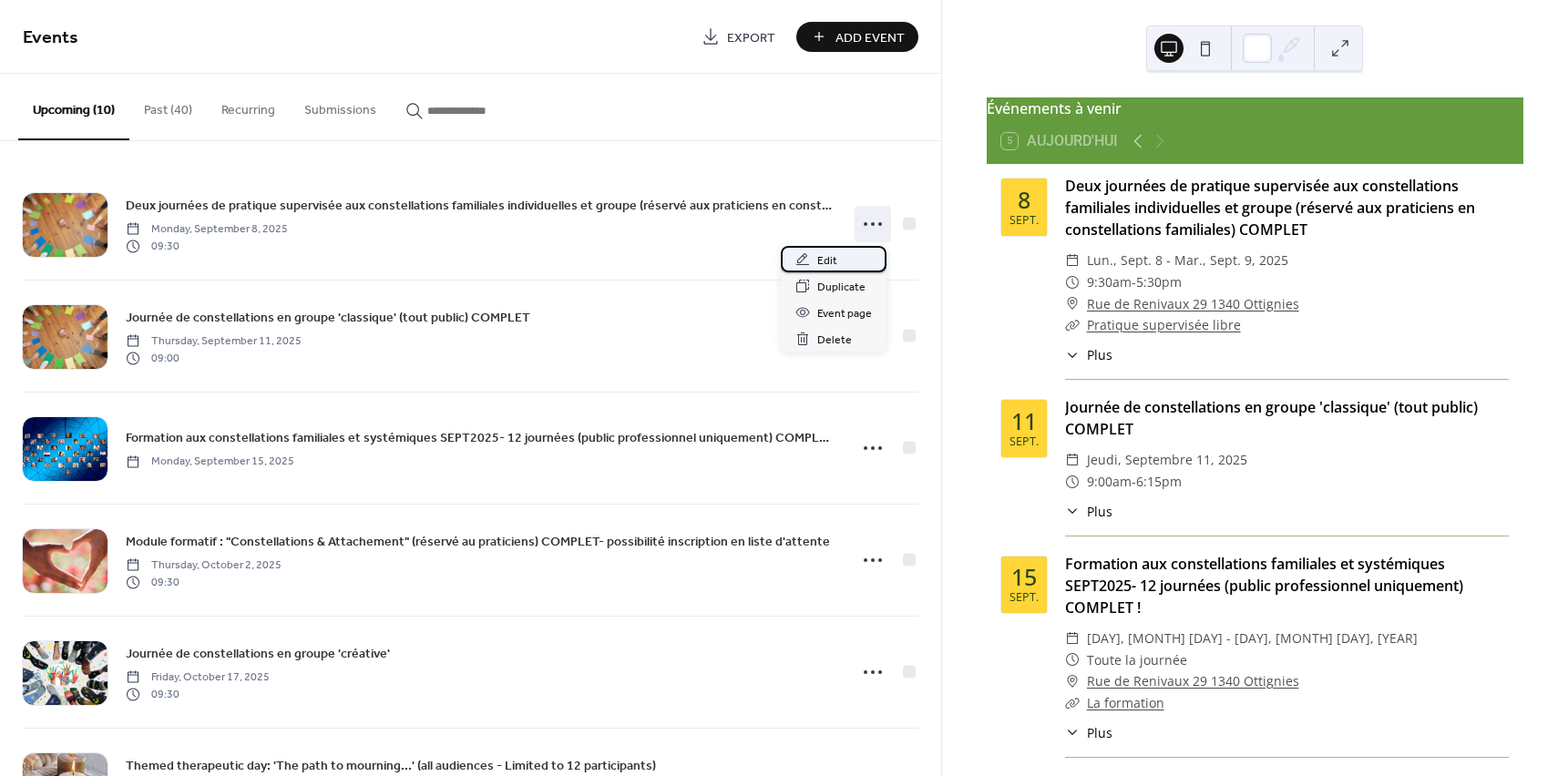 click on "Edit" at bounding box center [827, 260] 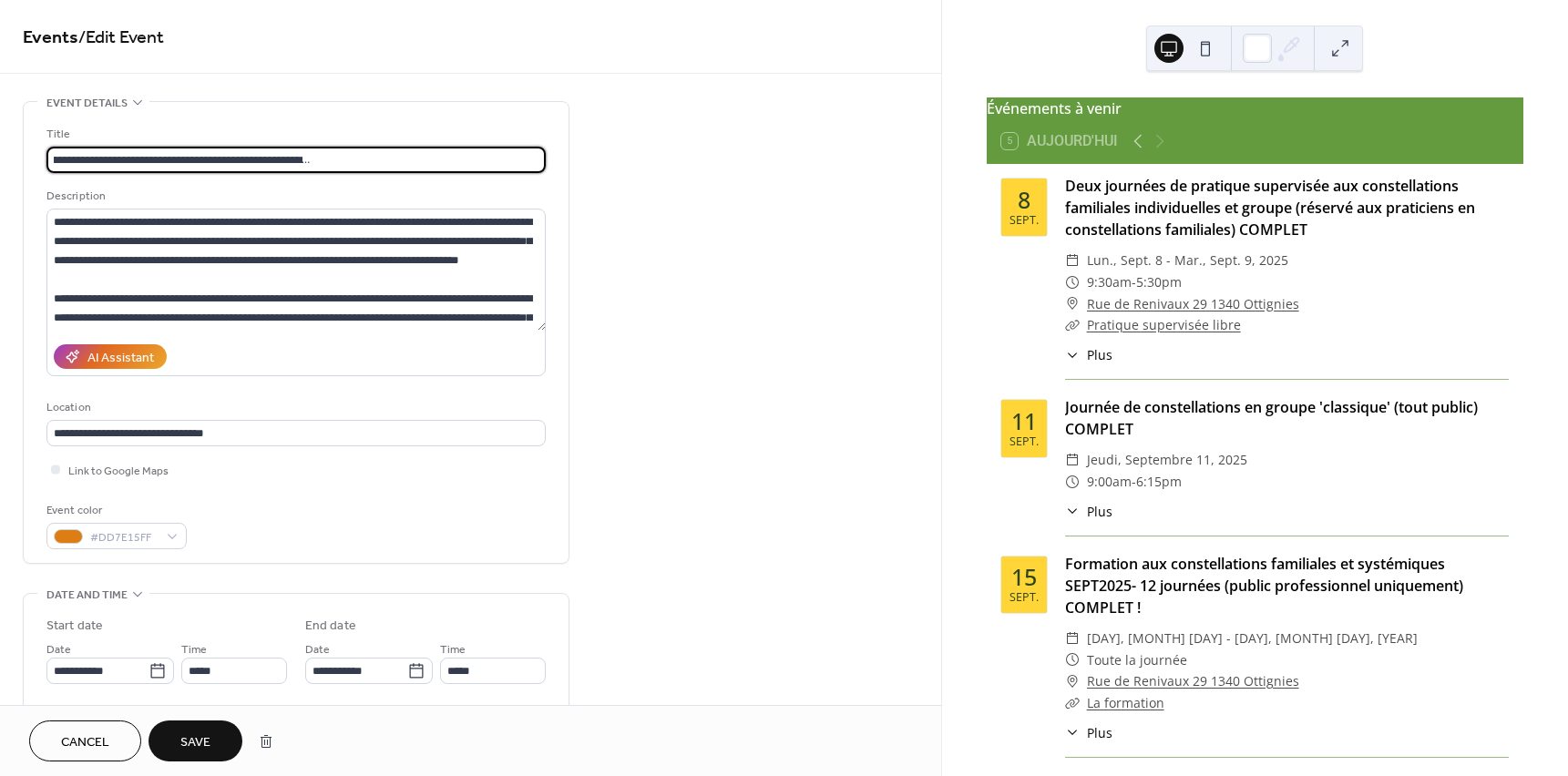 scroll, scrollTop: 0, scrollLeft: 249, axis: horizontal 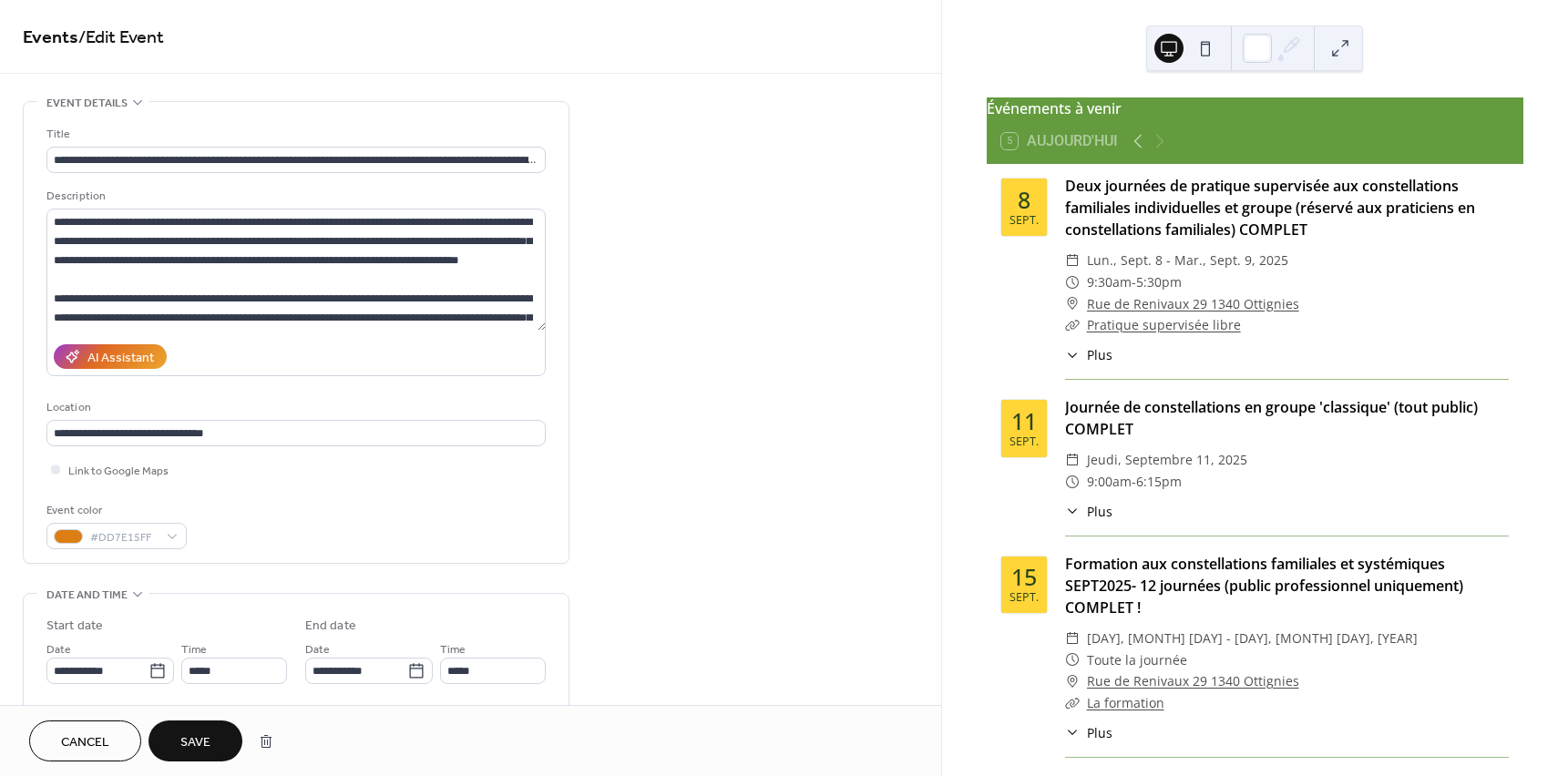 click on "Save" at bounding box center (195, 742) 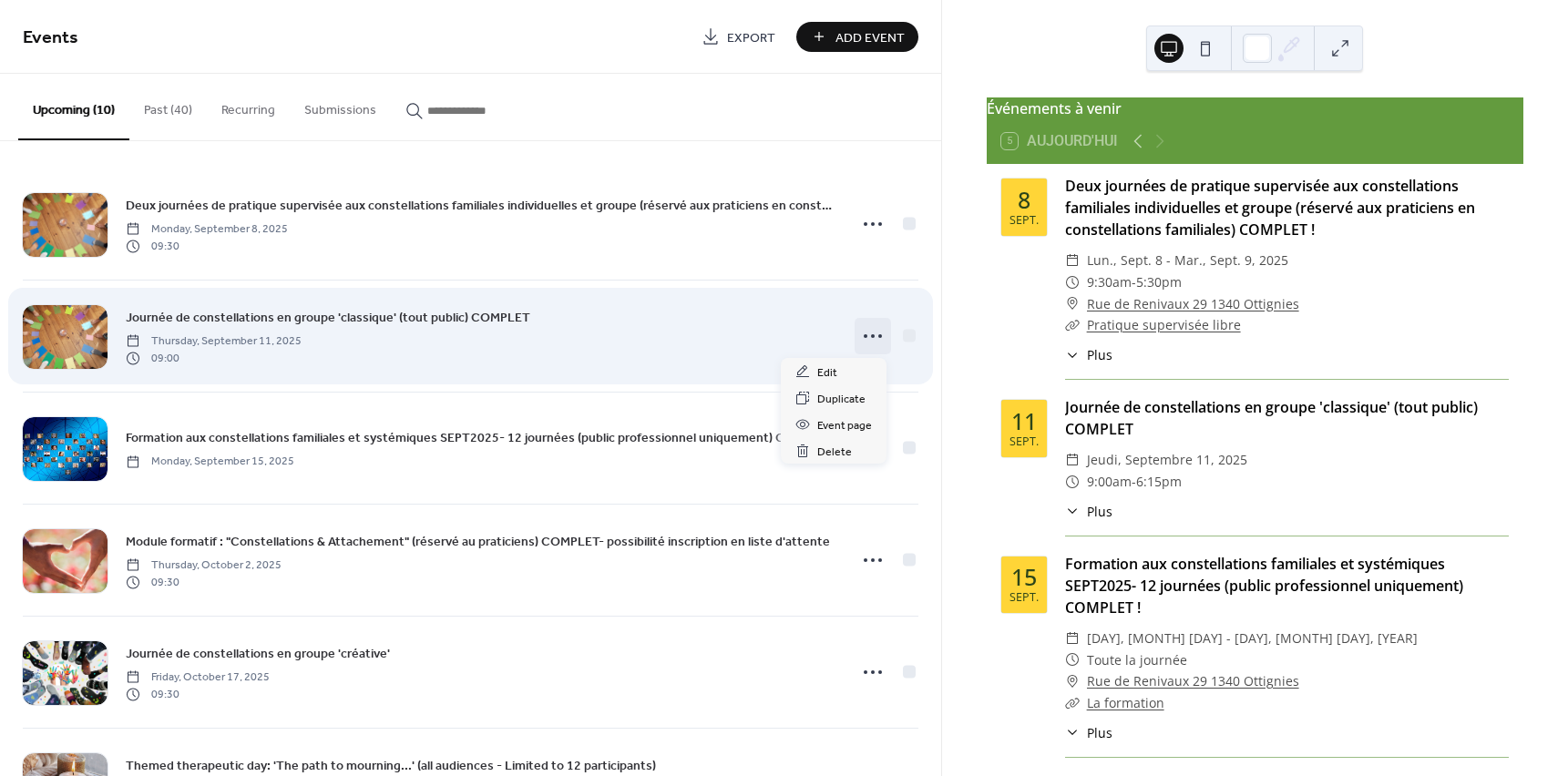 click 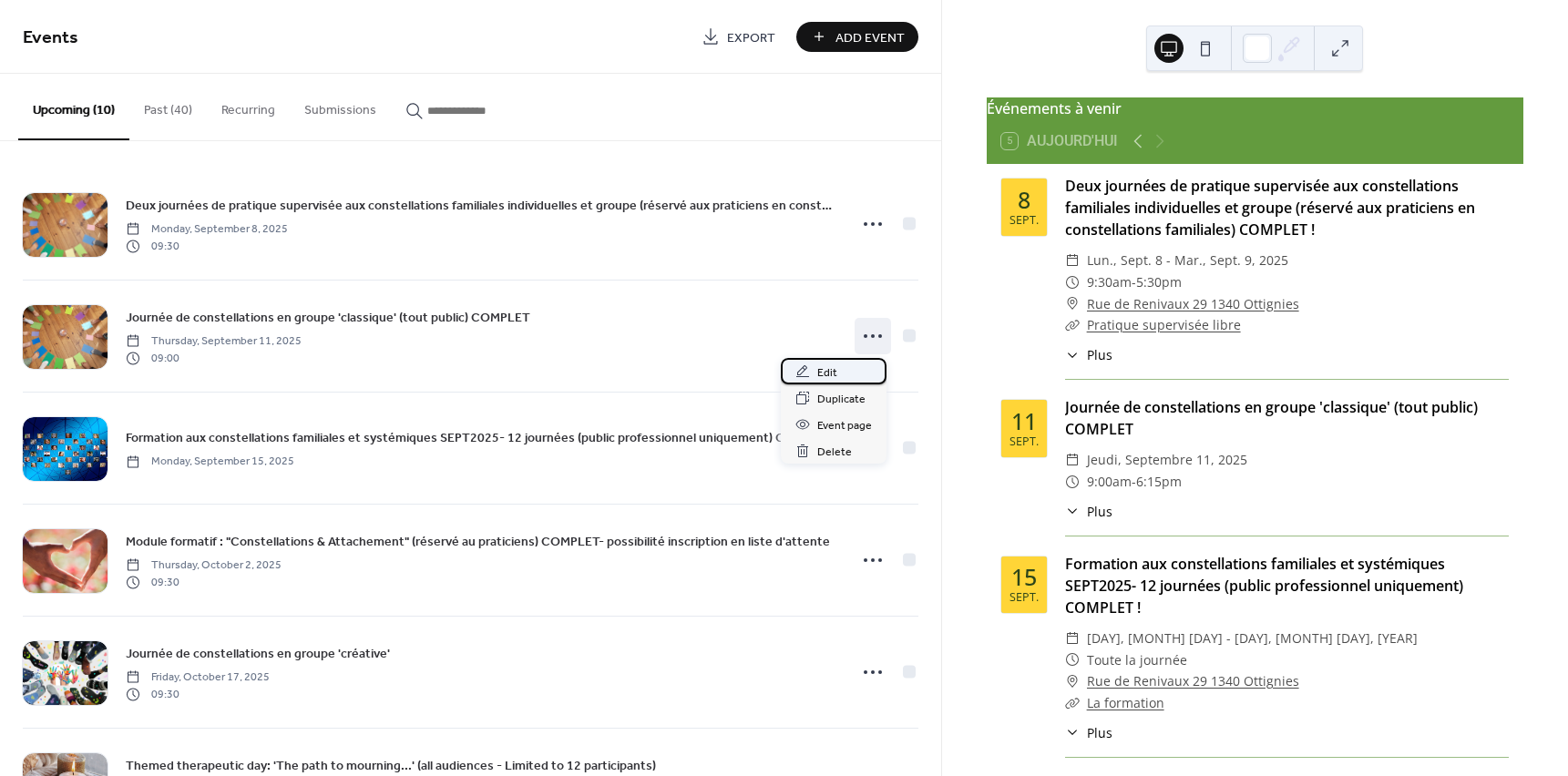 click on "Edit" at bounding box center [827, 373] 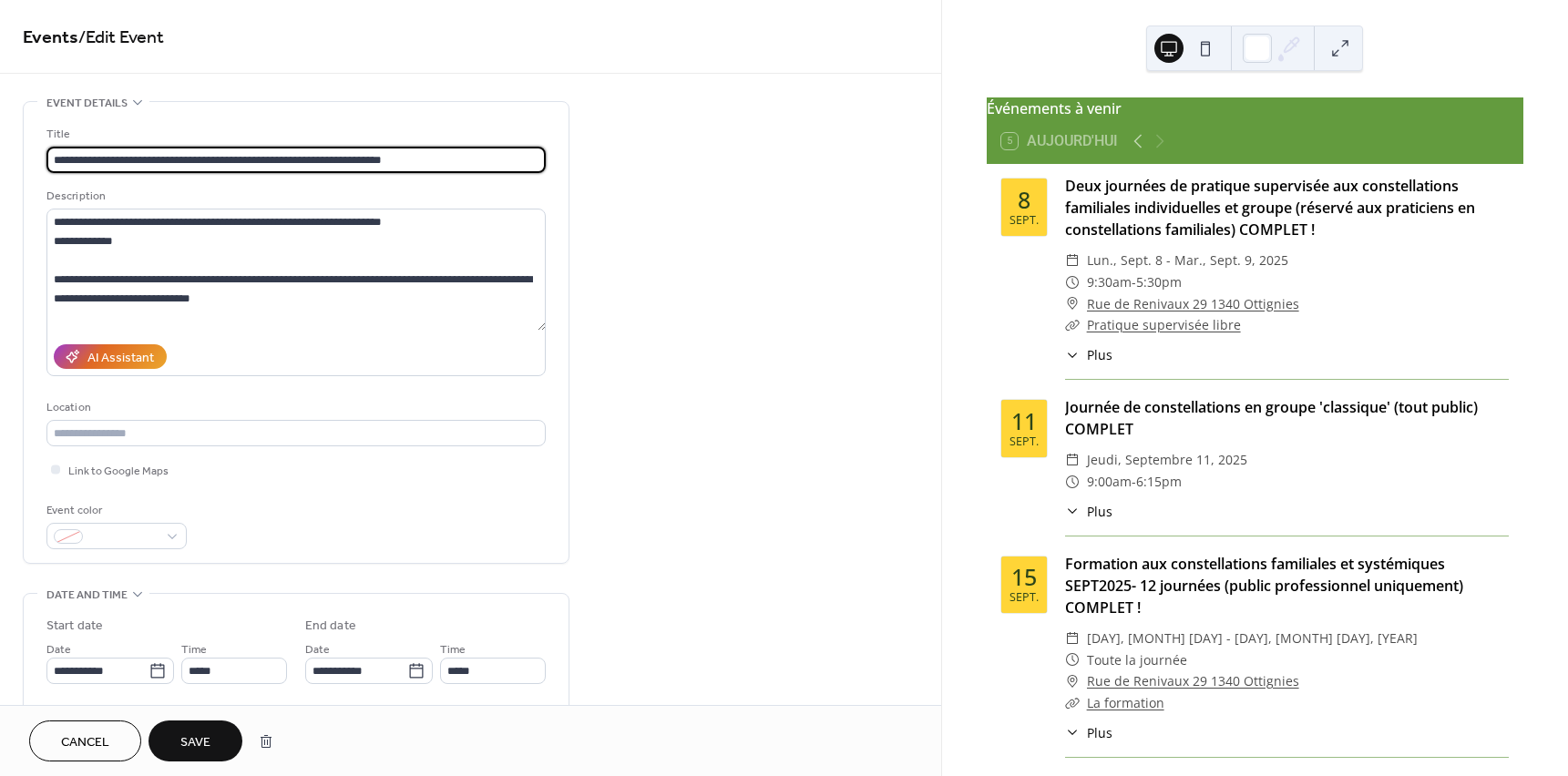 type on "**********" 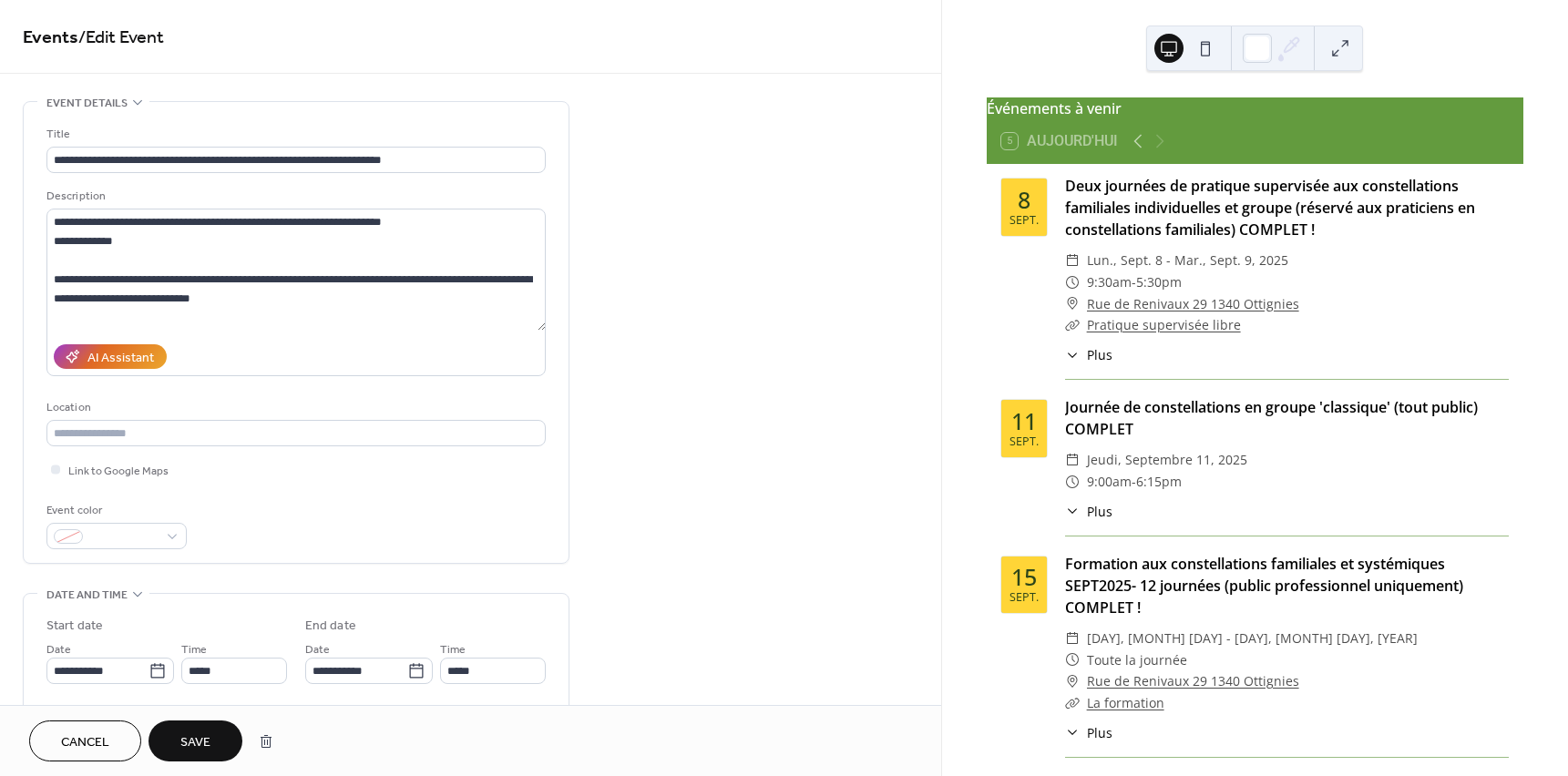 click on "Save" at bounding box center (195, 742) 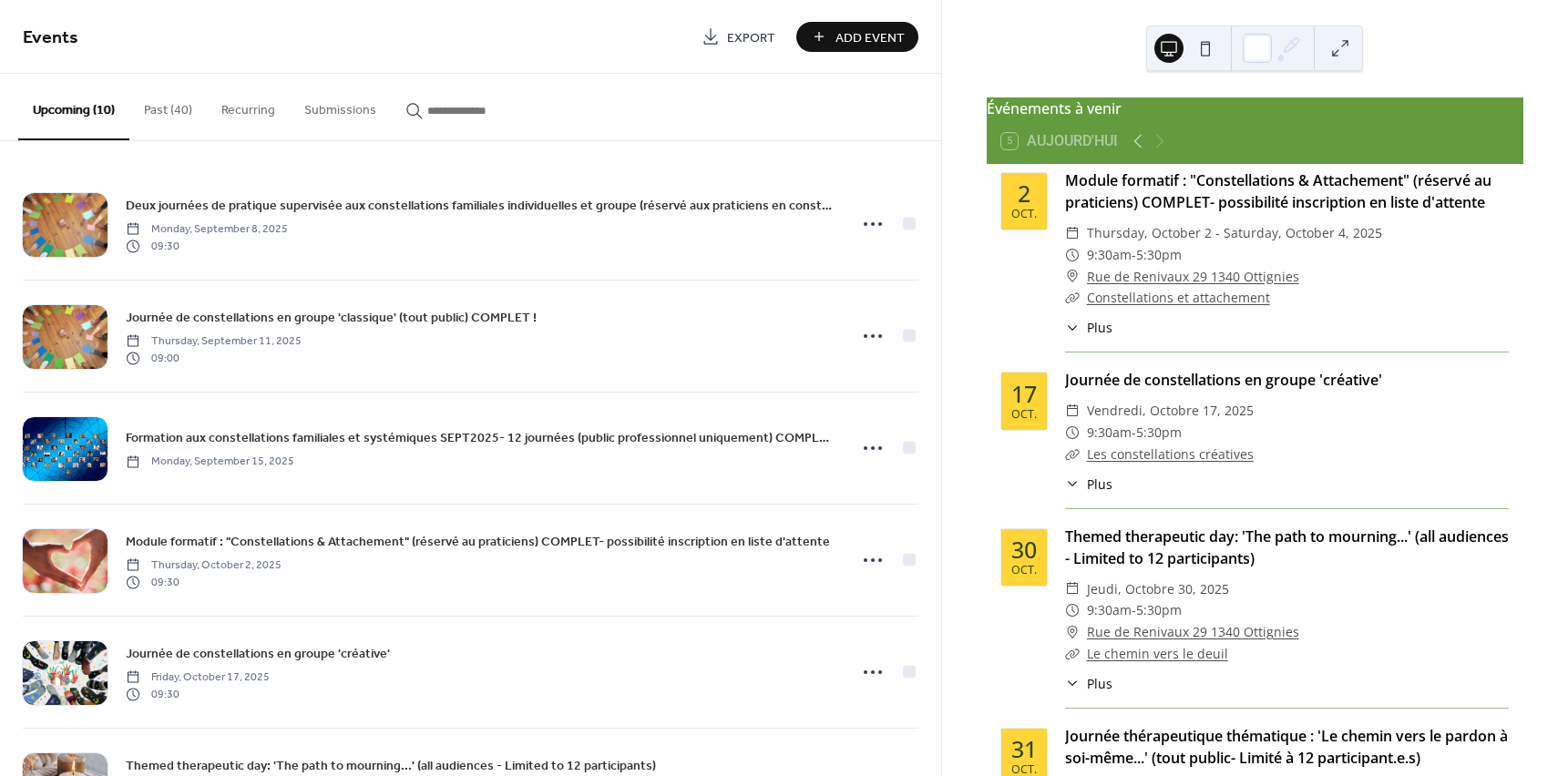 scroll, scrollTop: 623, scrollLeft: 0, axis: vertical 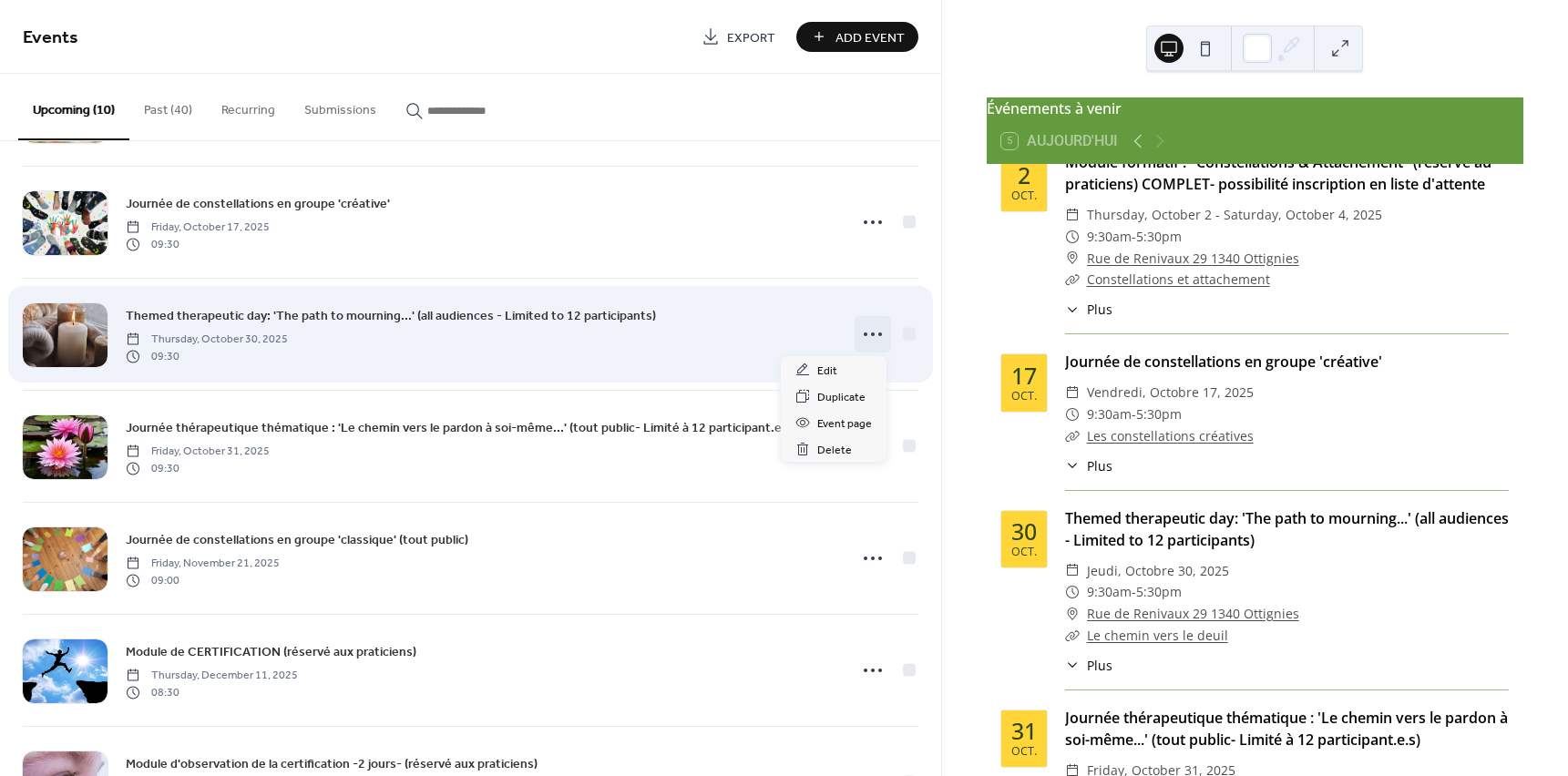 click 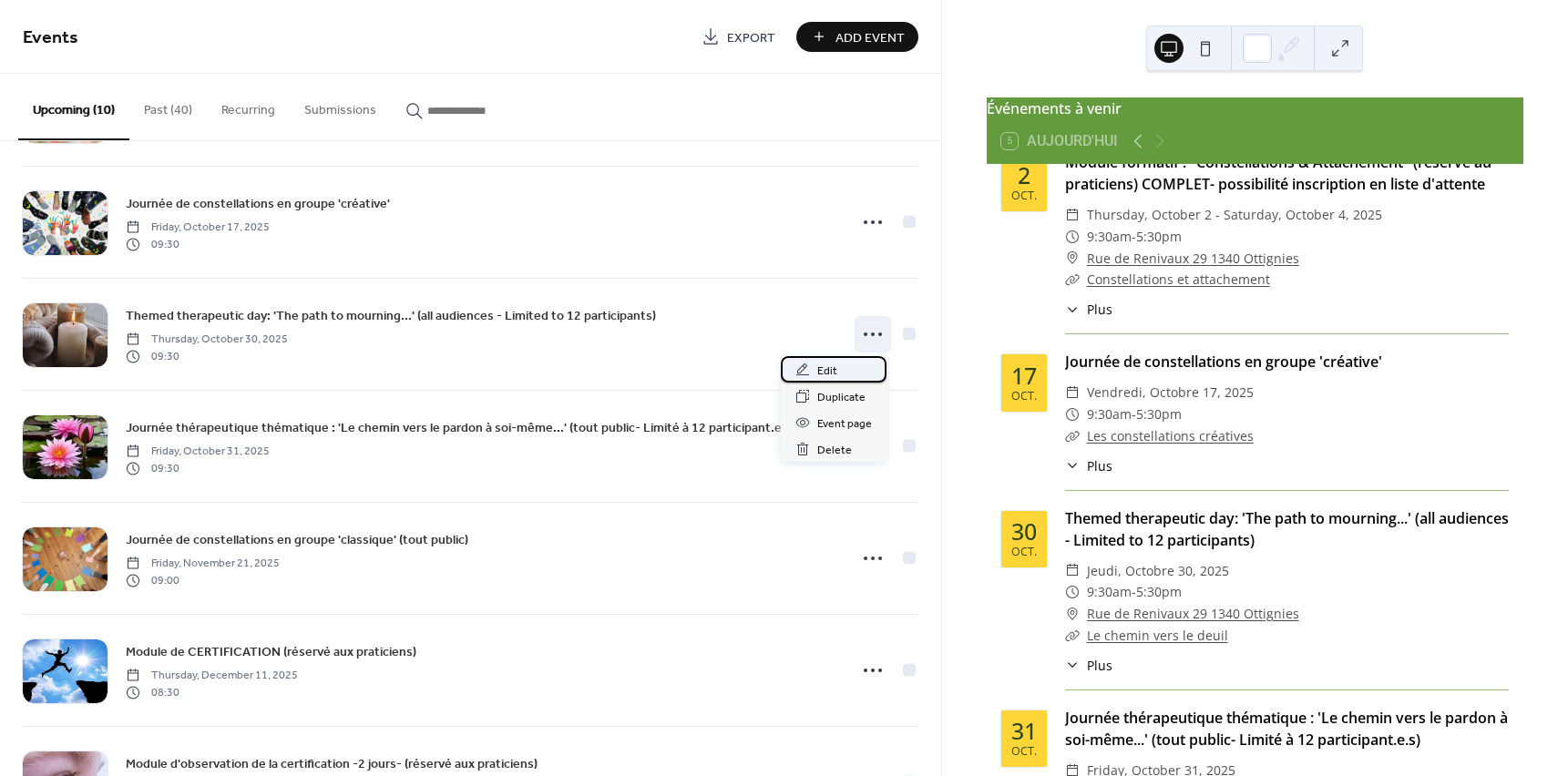 click on "Edit" at bounding box center (827, 371) 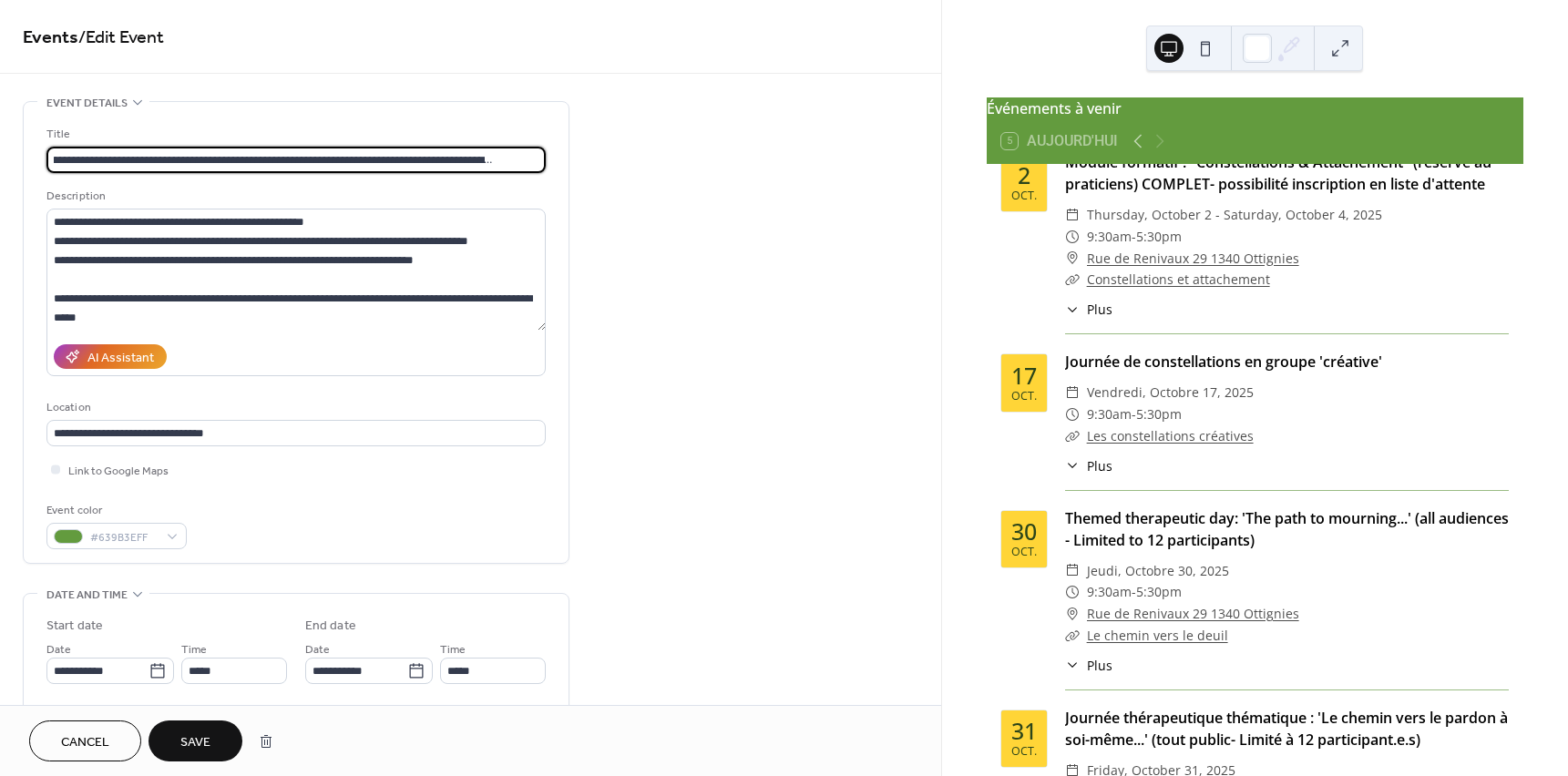 scroll, scrollTop: 0, scrollLeft: 59, axis: horizontal 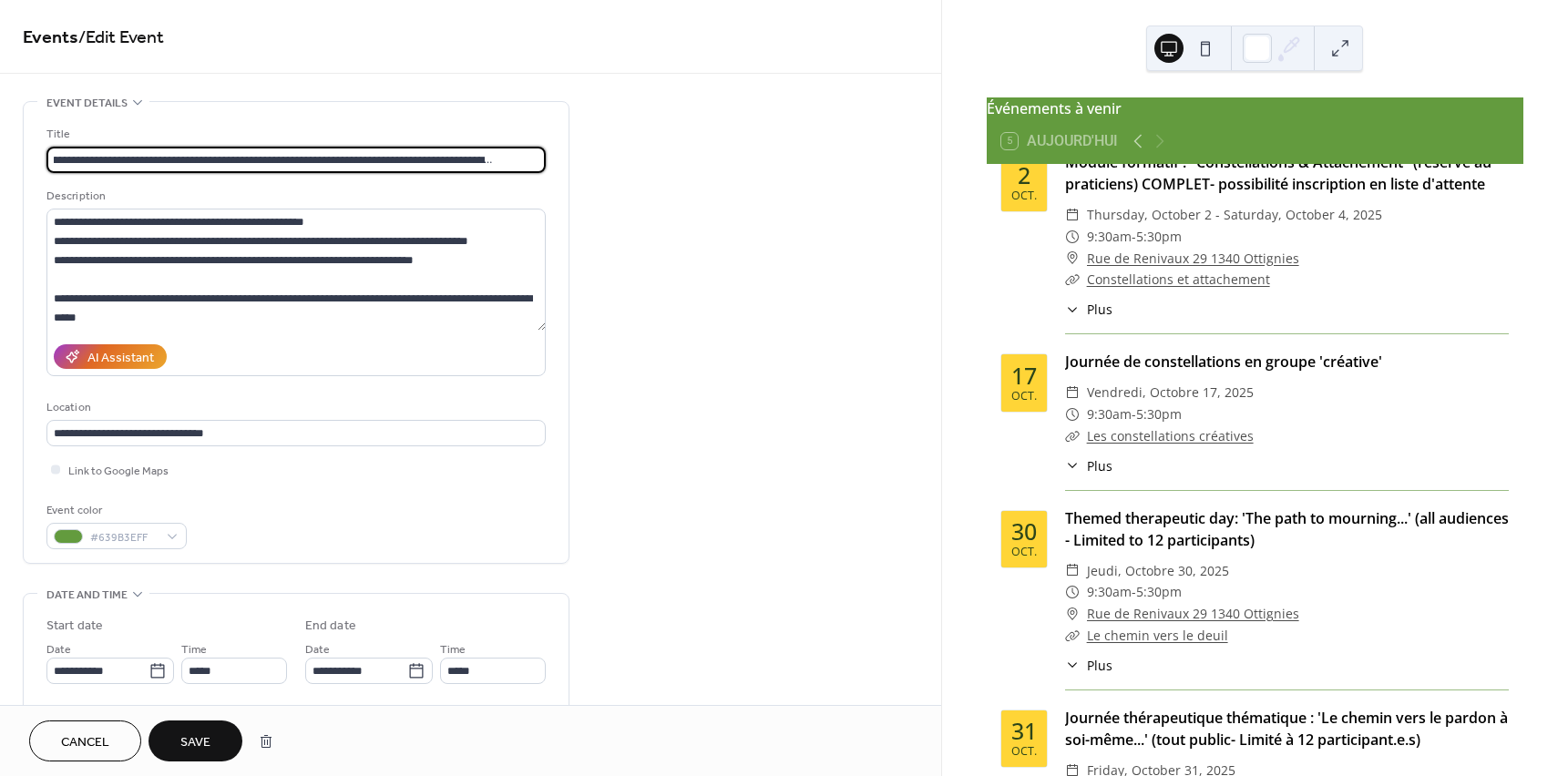 type on "**********" 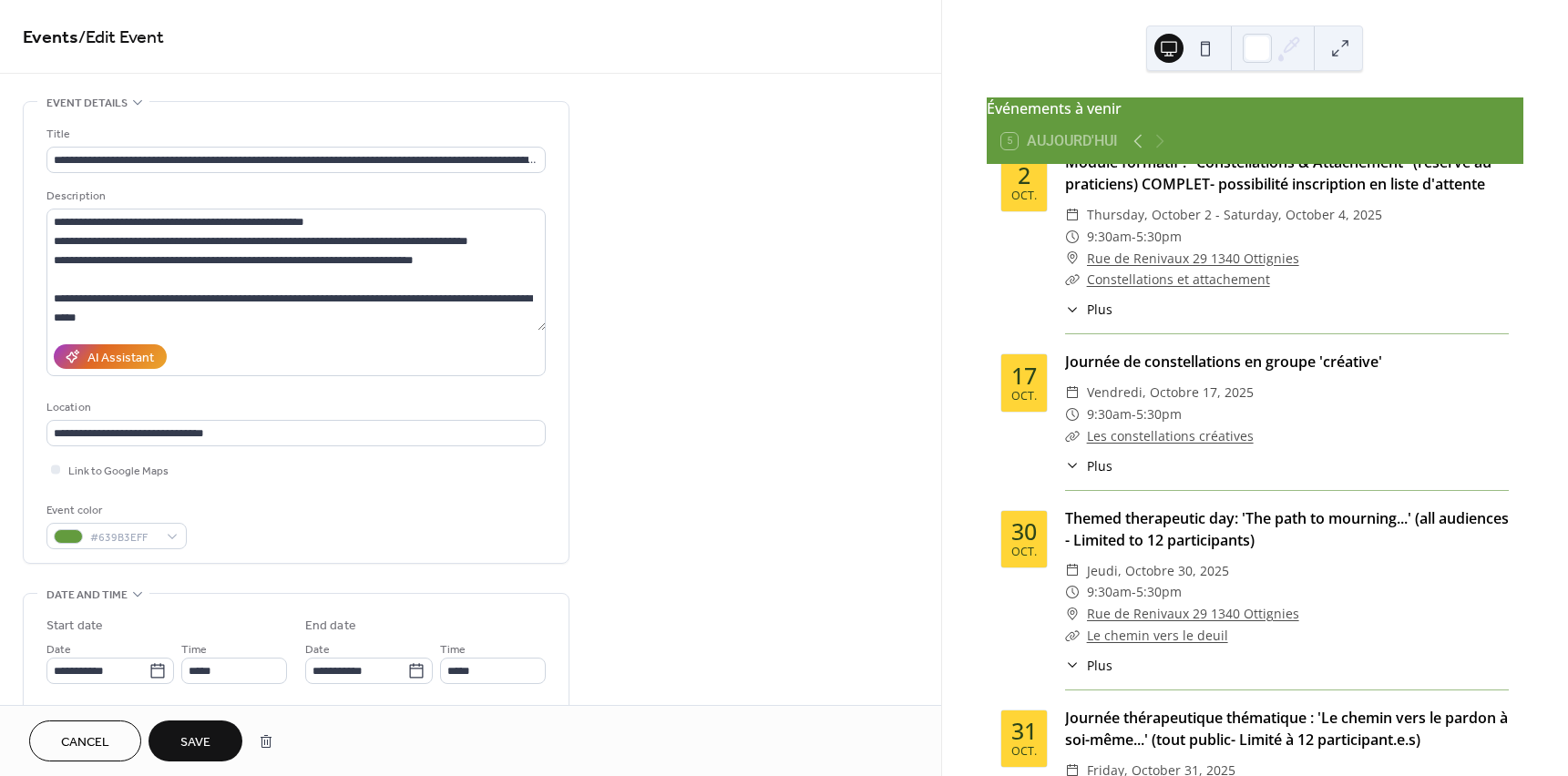 click on "Save" at bounding box center [195, 742] 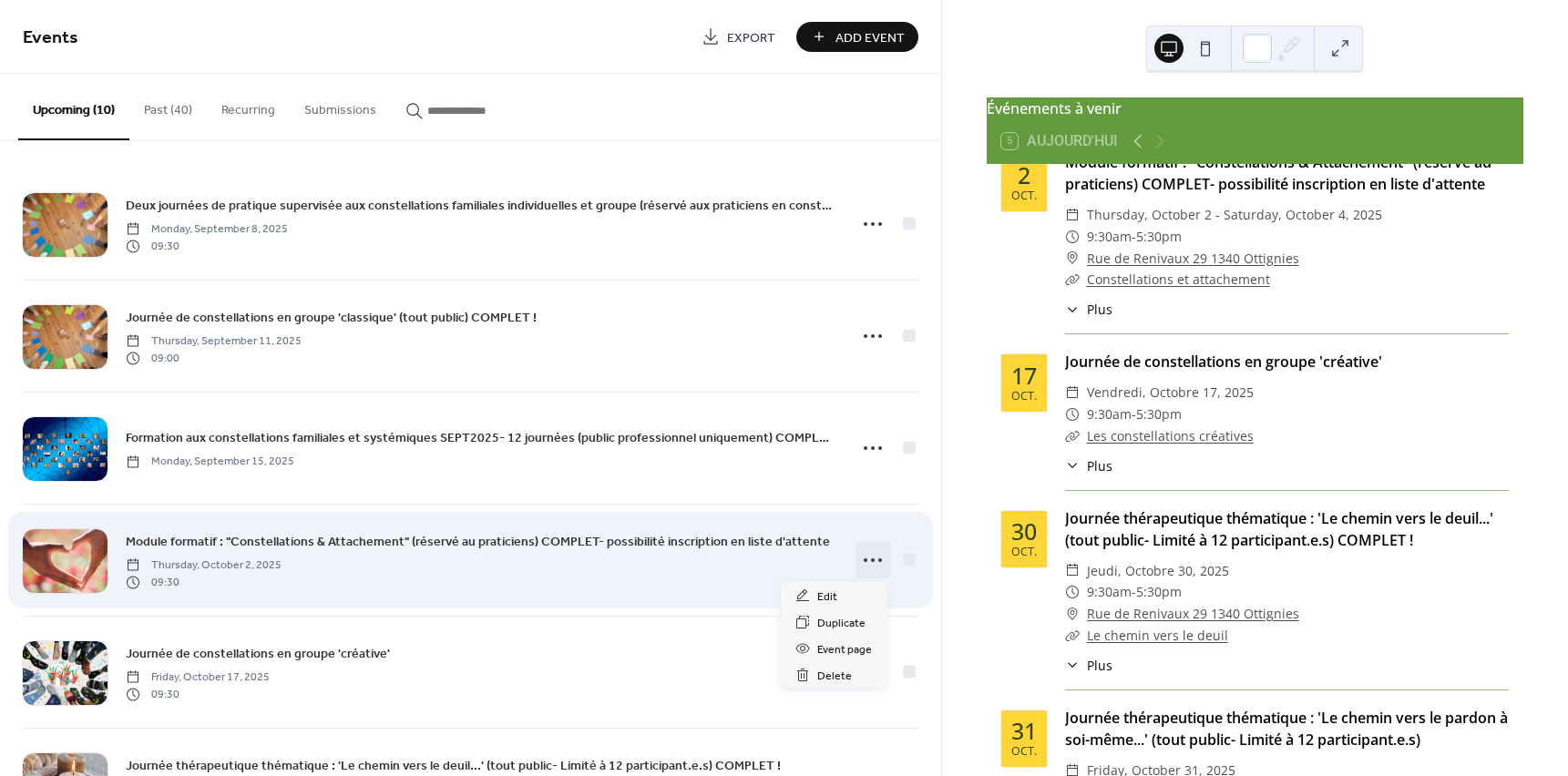click 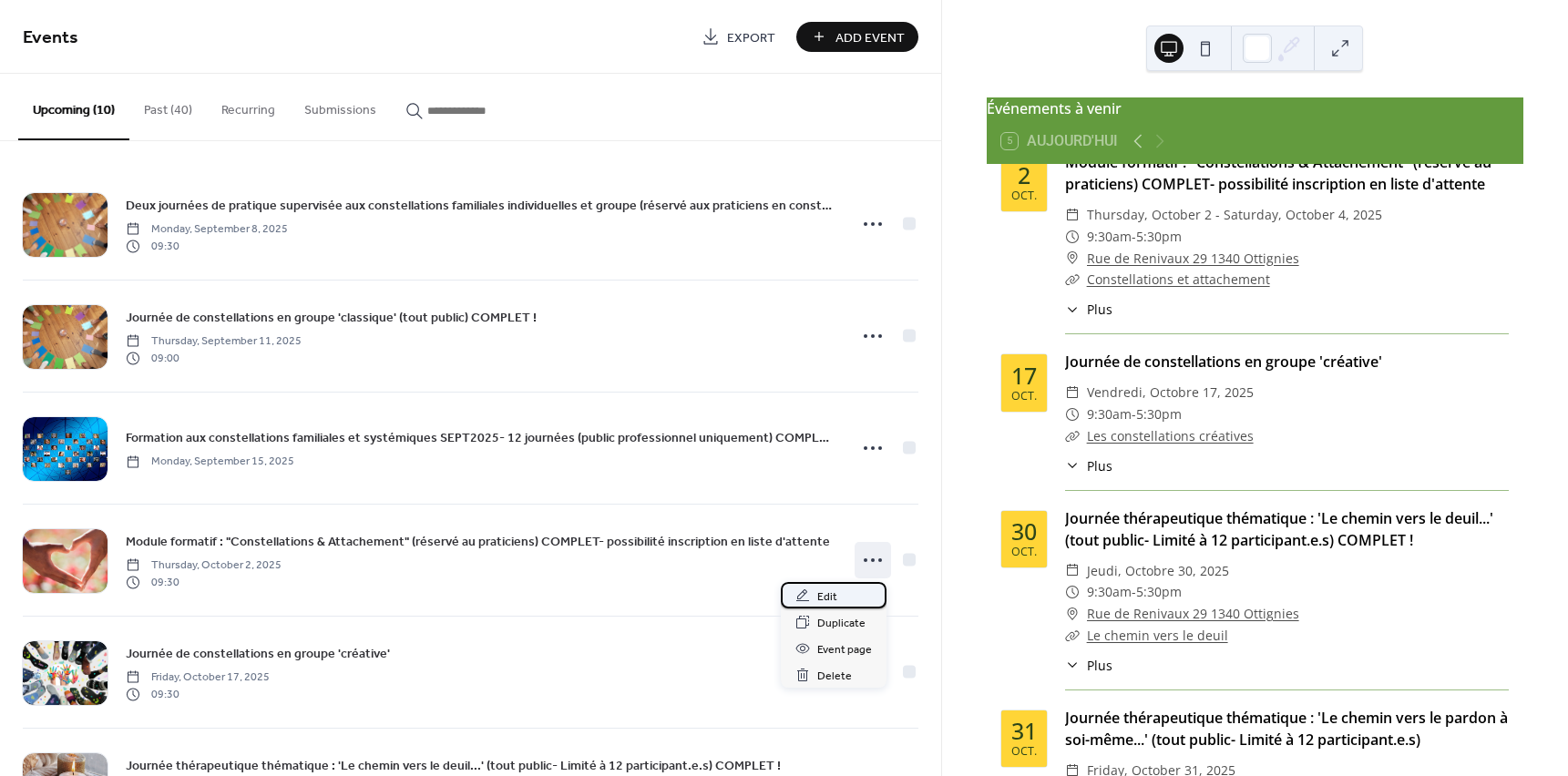 click on "Edit" at bounding box center (827, 597) 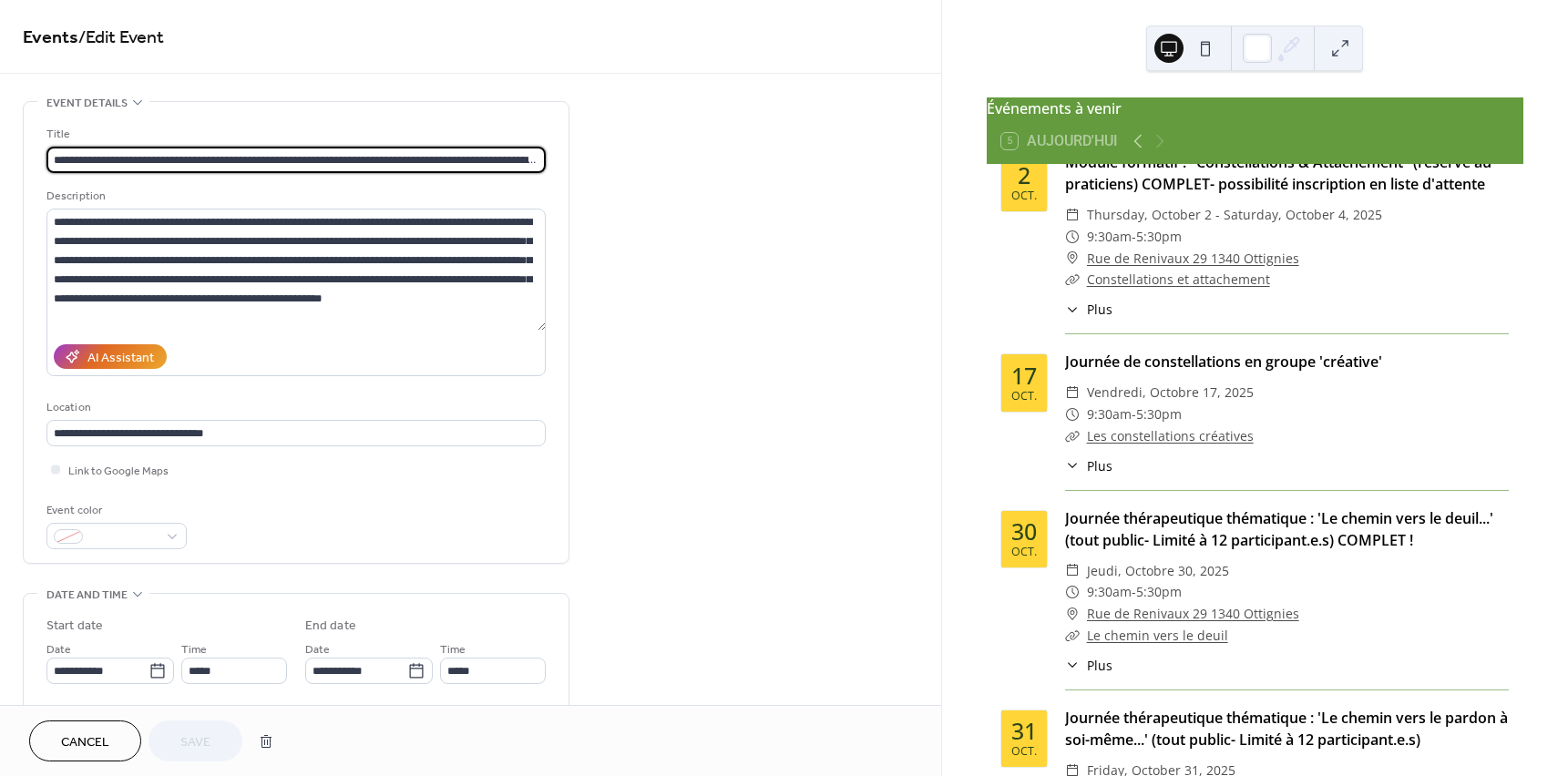 scroll, scrollTop: 0, scrollLeft: 106, axis: horizontal 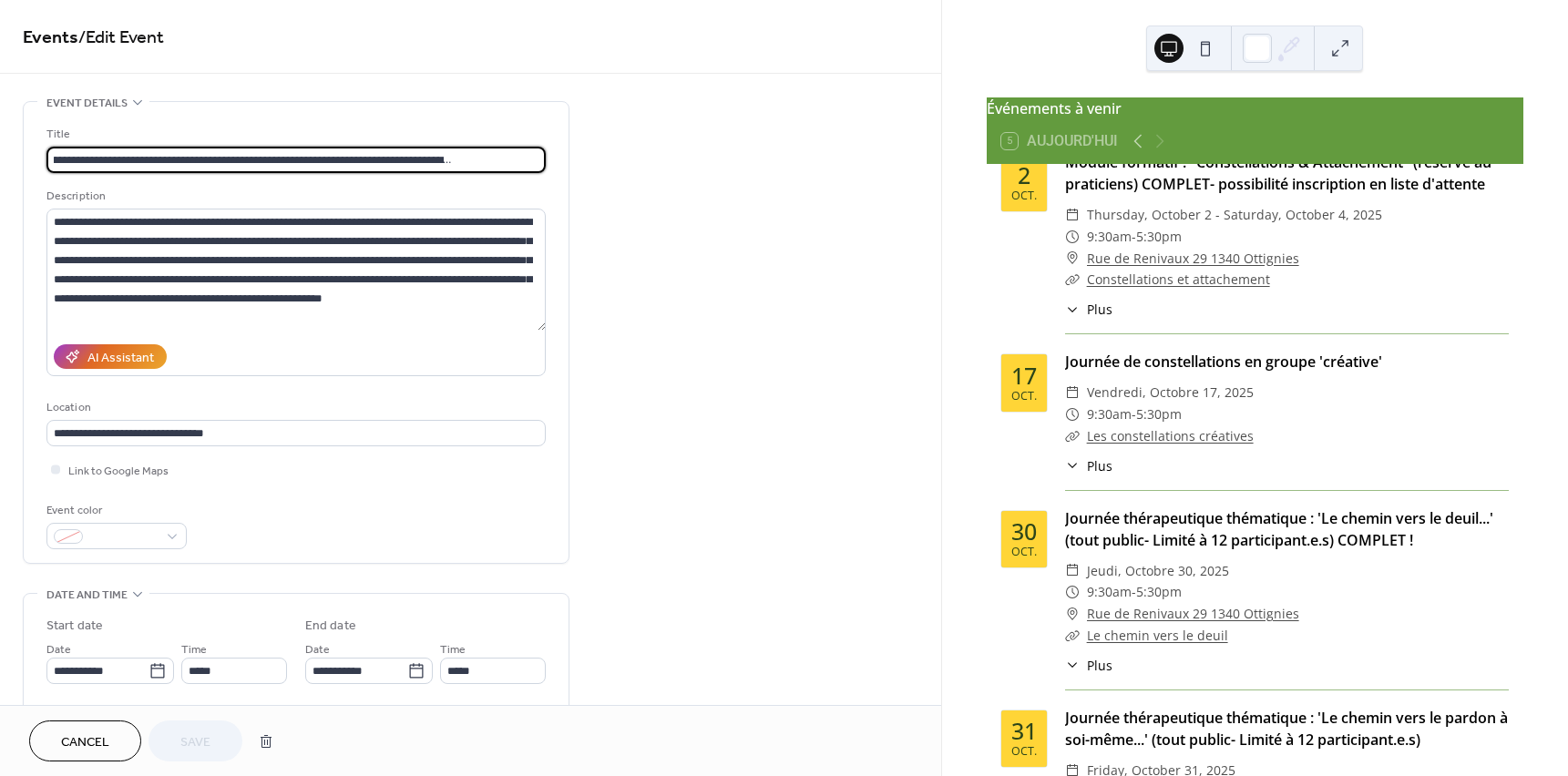 drag, startPoint x: 354, startPoint y: 158, endPoint x: 575, endPoint y: 172, distance: 221.44299 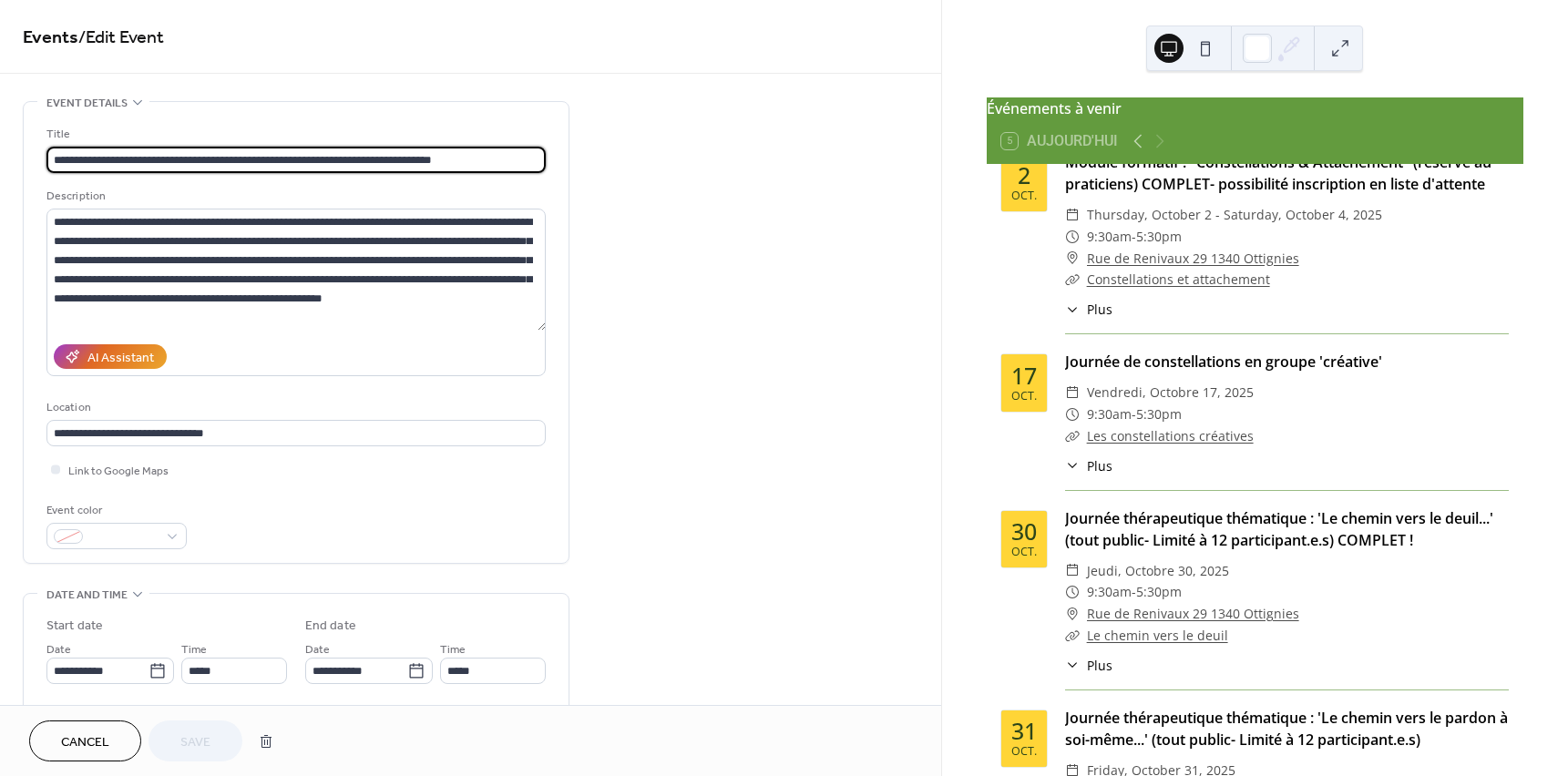 scroll, scrollTop: 1, scrollLeft: 0, axis: vertical 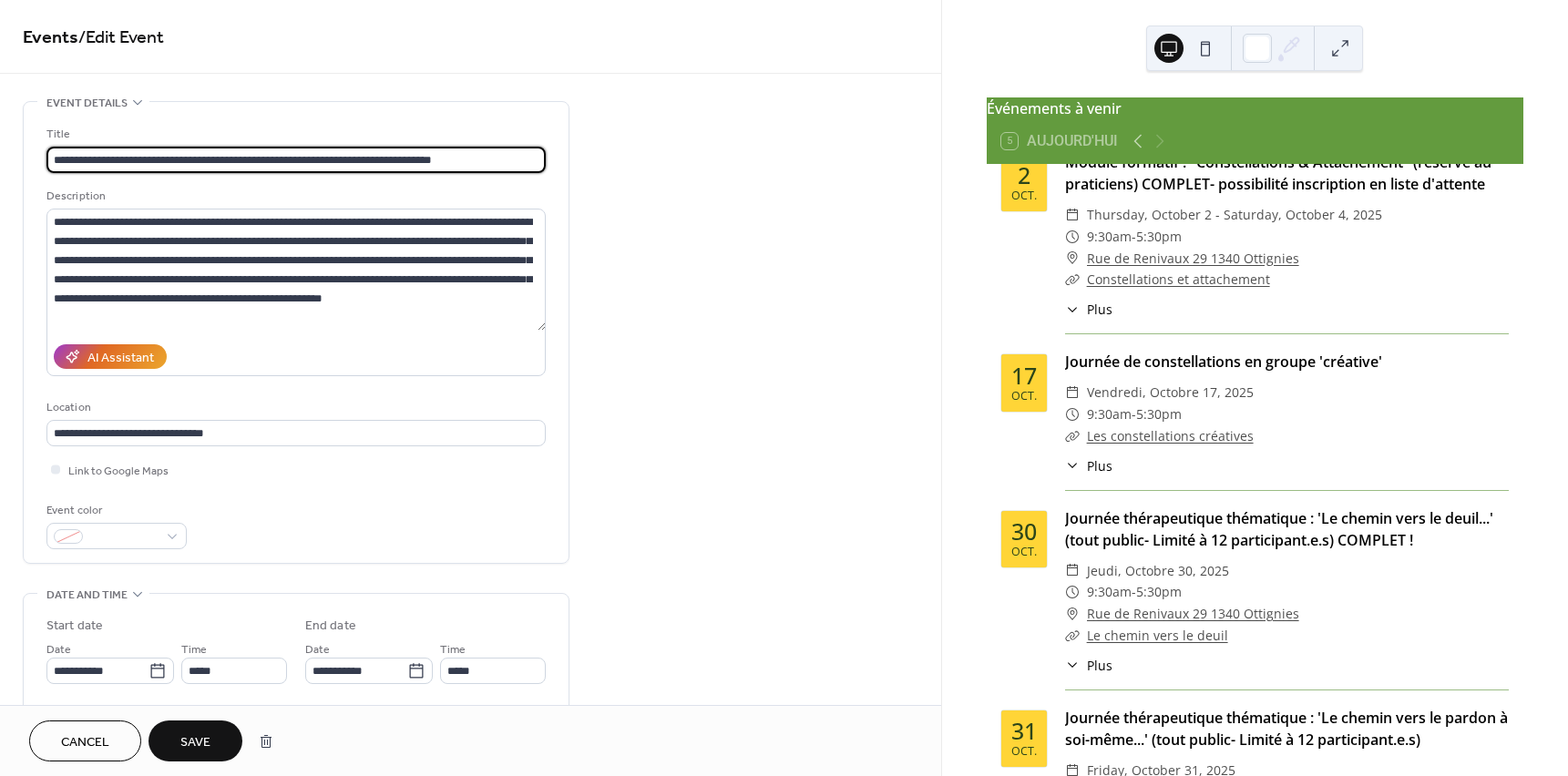 type on "**********" 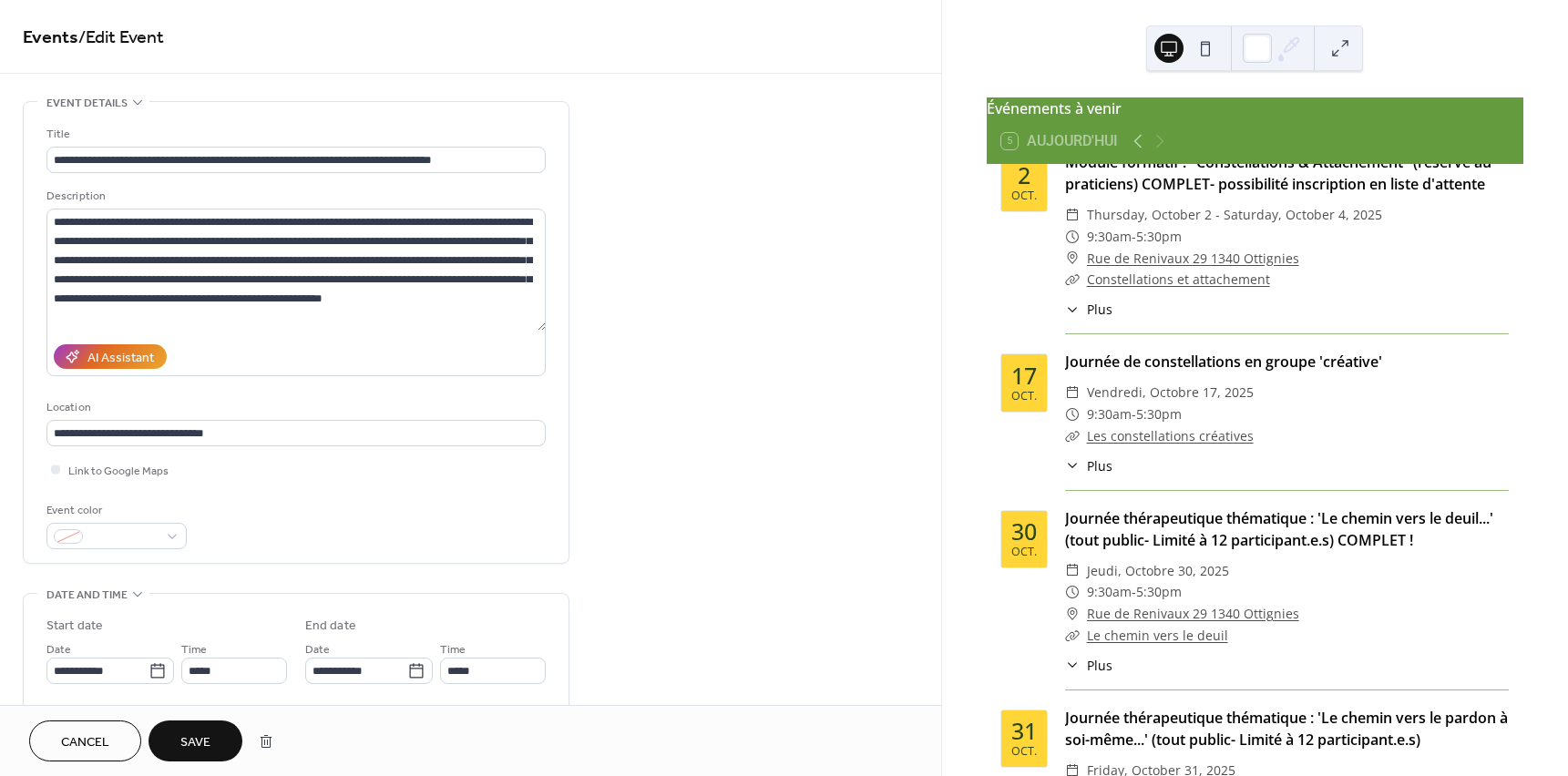 scroll, scrollTop: 0, scrollLeft: 0, axis: both 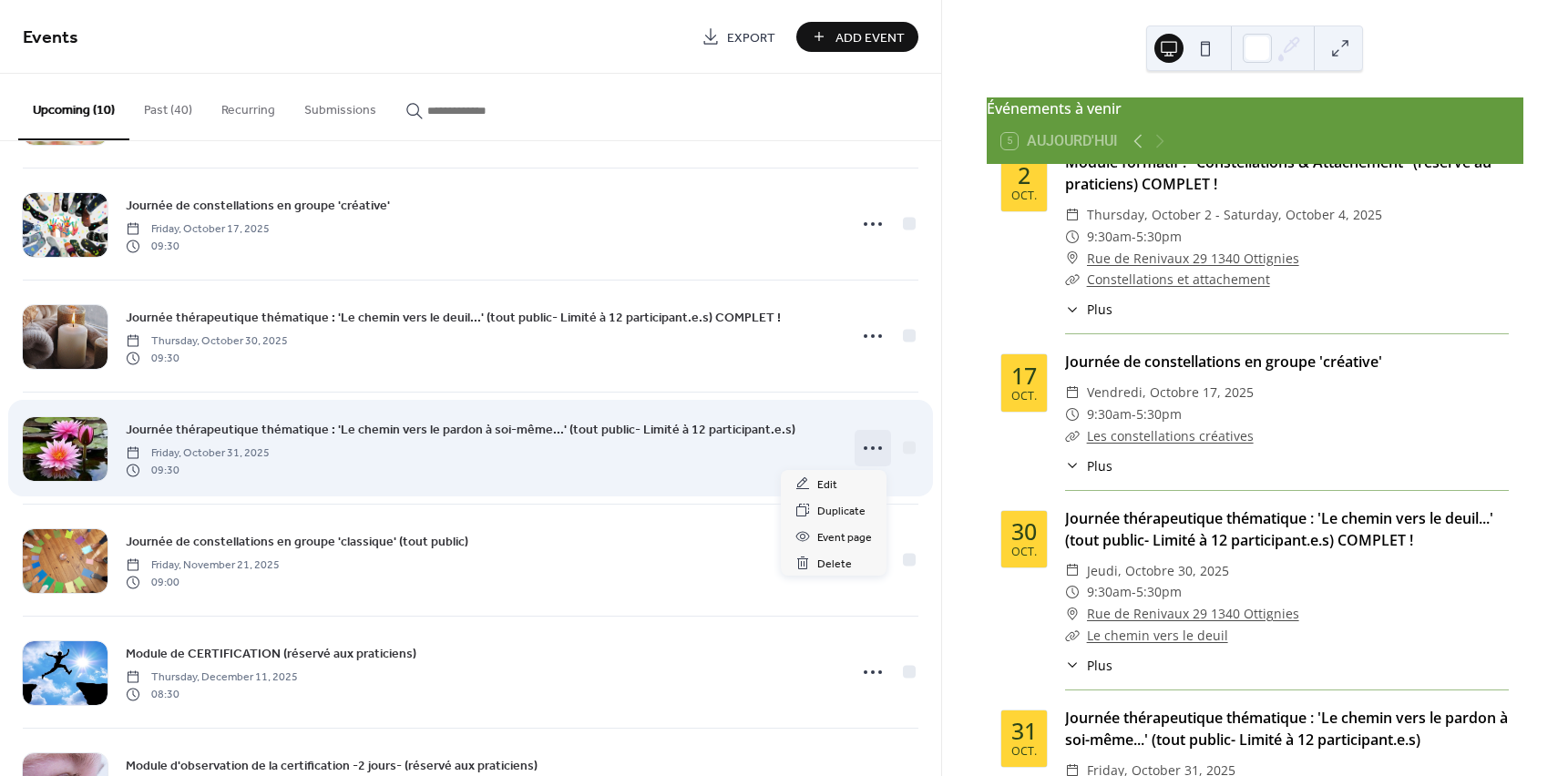 click 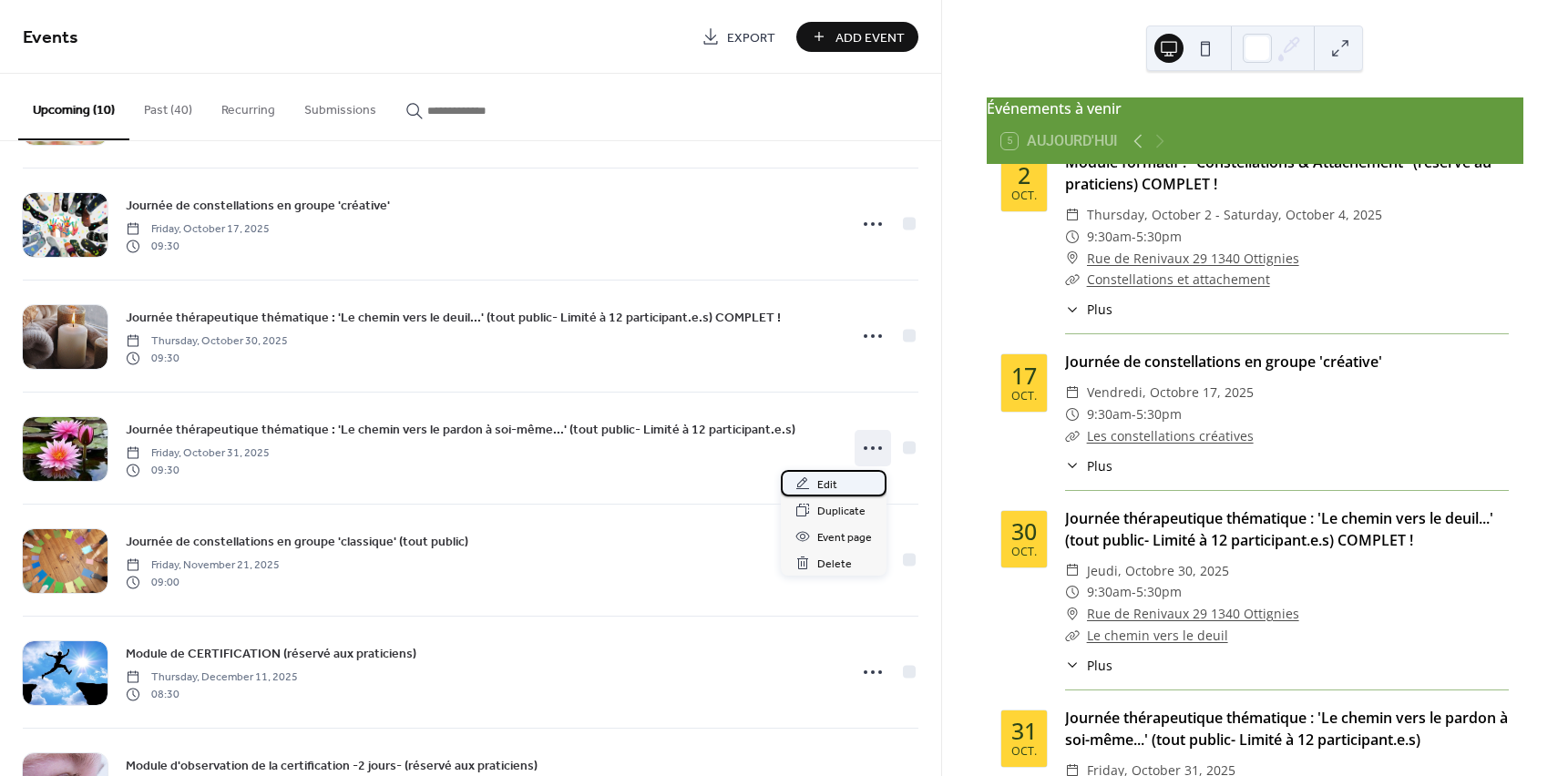 click on "Edit" at bounding box center (827, 485) 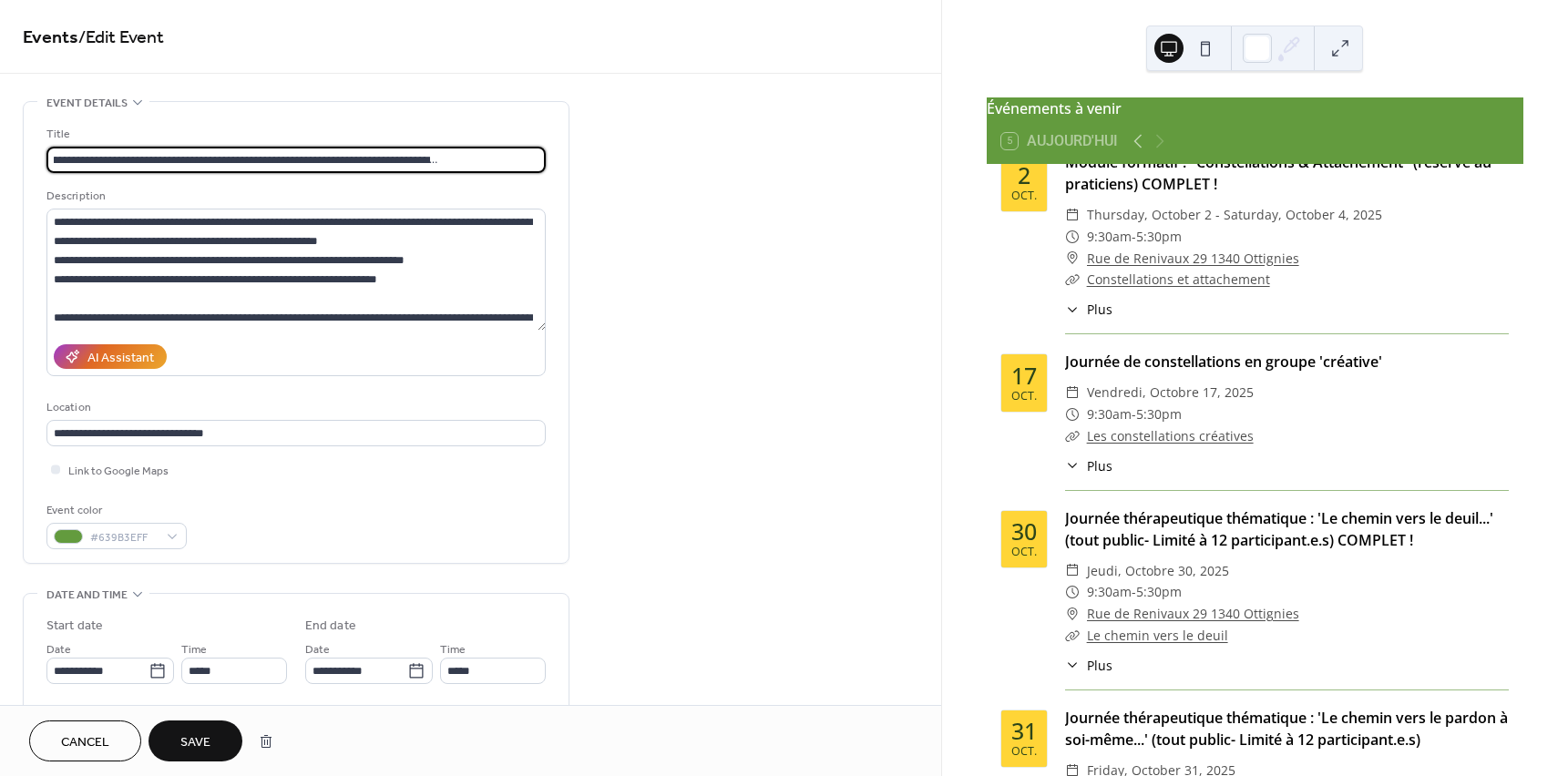 scroll, scrollTop: 0, scrollLeft: 130, axis: horizontal 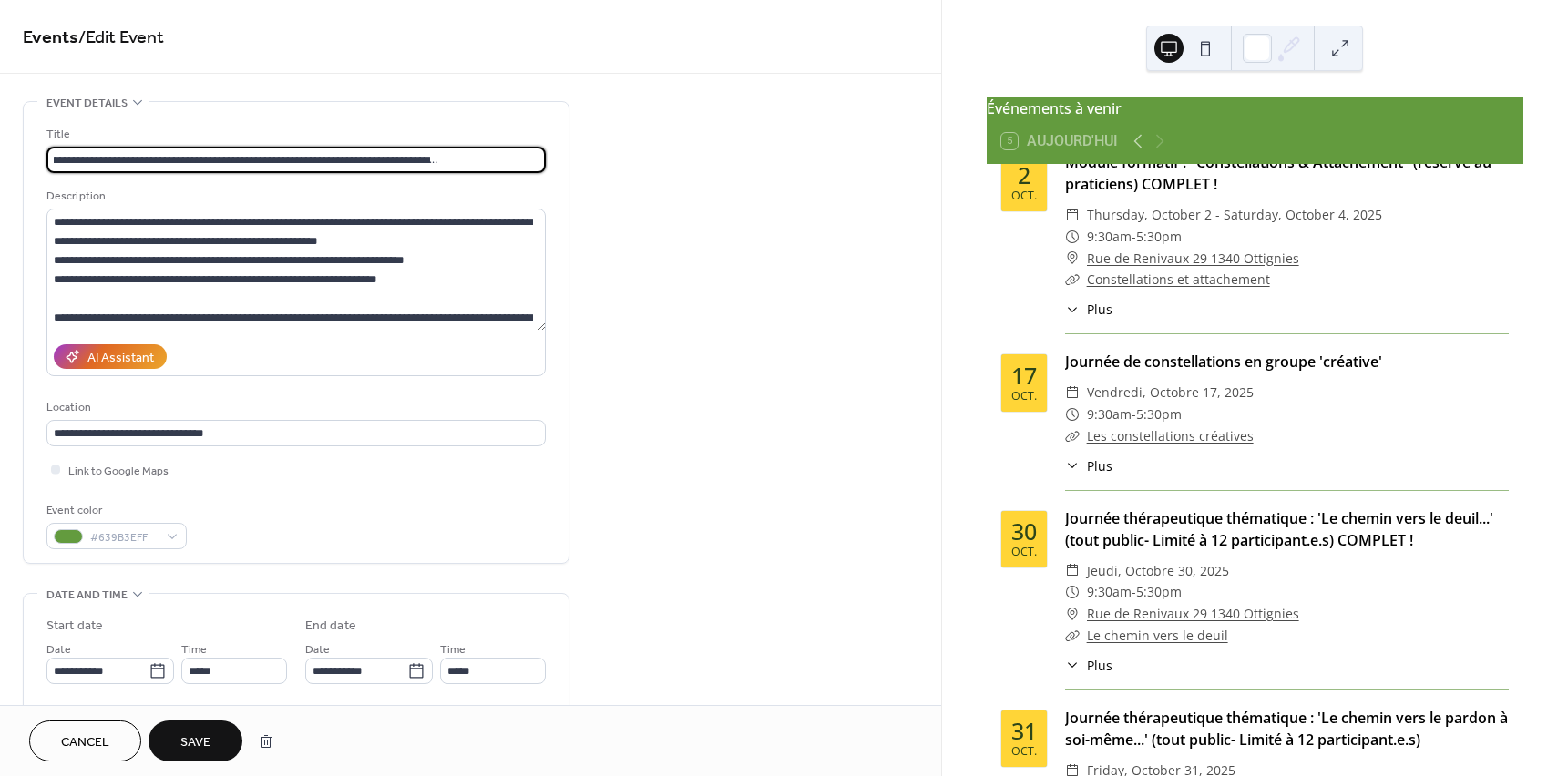 type on "**********" 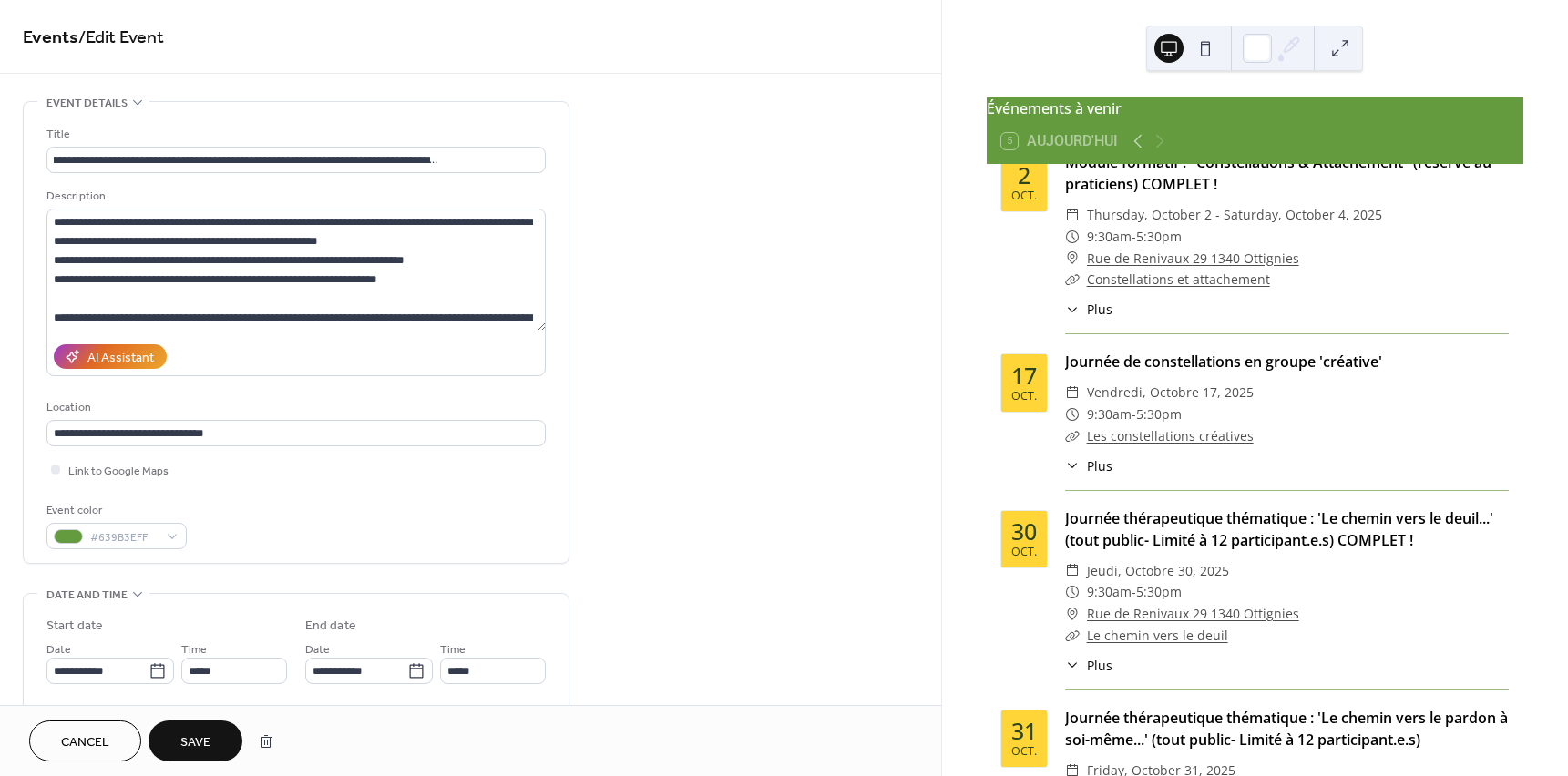 scroll, scrollTop: 0, scrollLeft: 0, axis: both 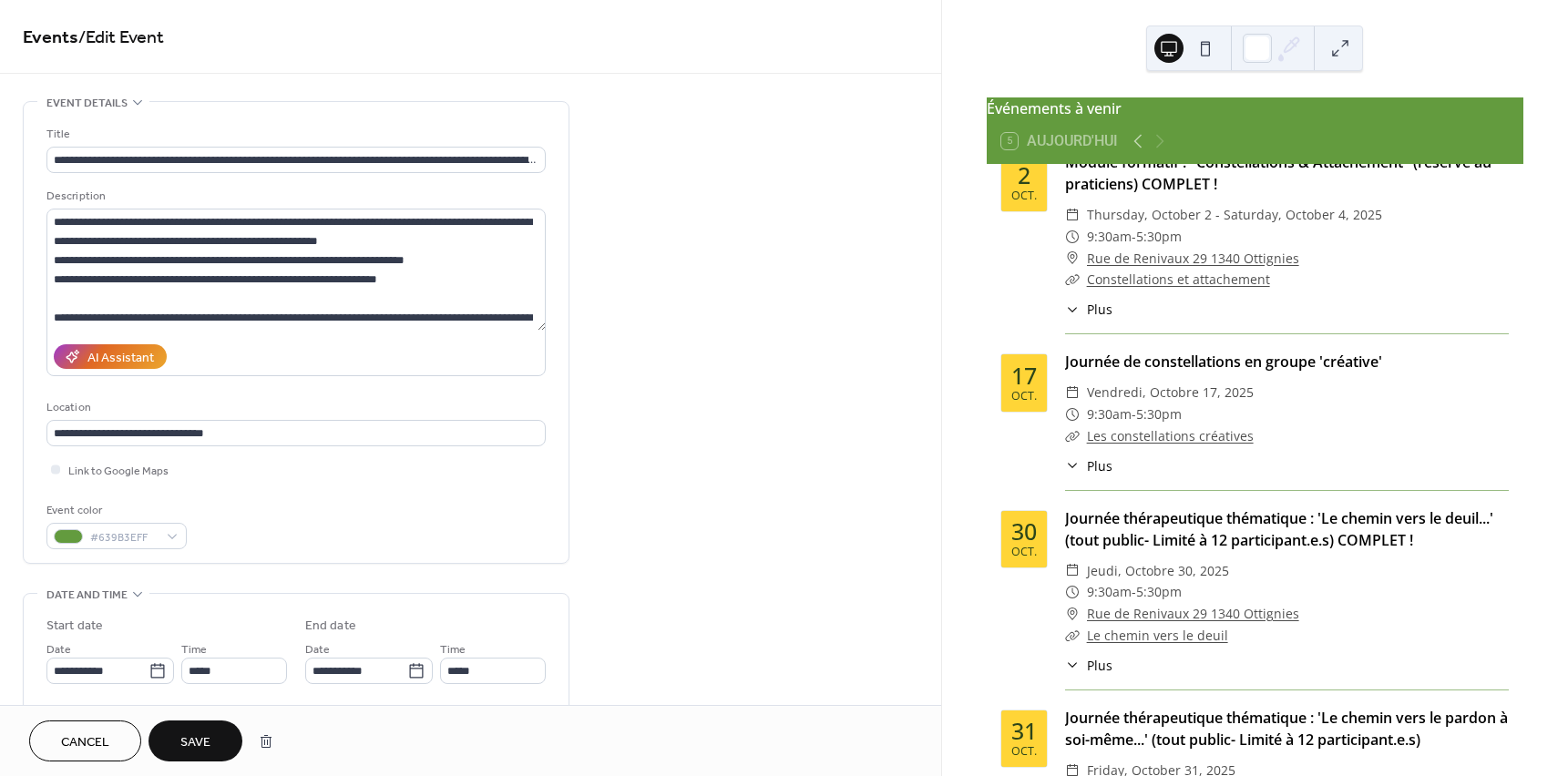 click on "Save" at bounding box center [195, 742] 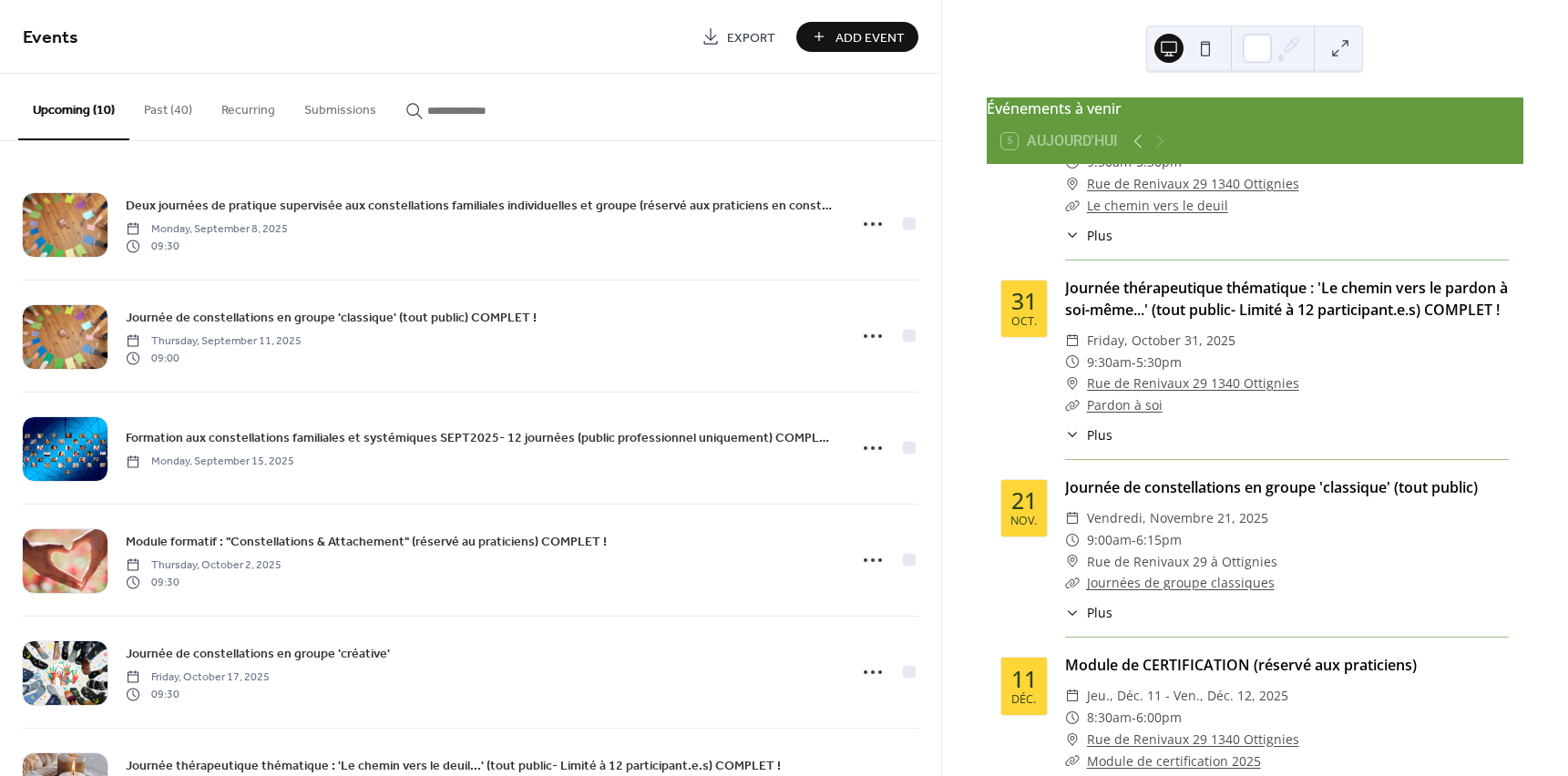 scroll, scrollTop: 1107, scrollLeft: 0, axis: vertical 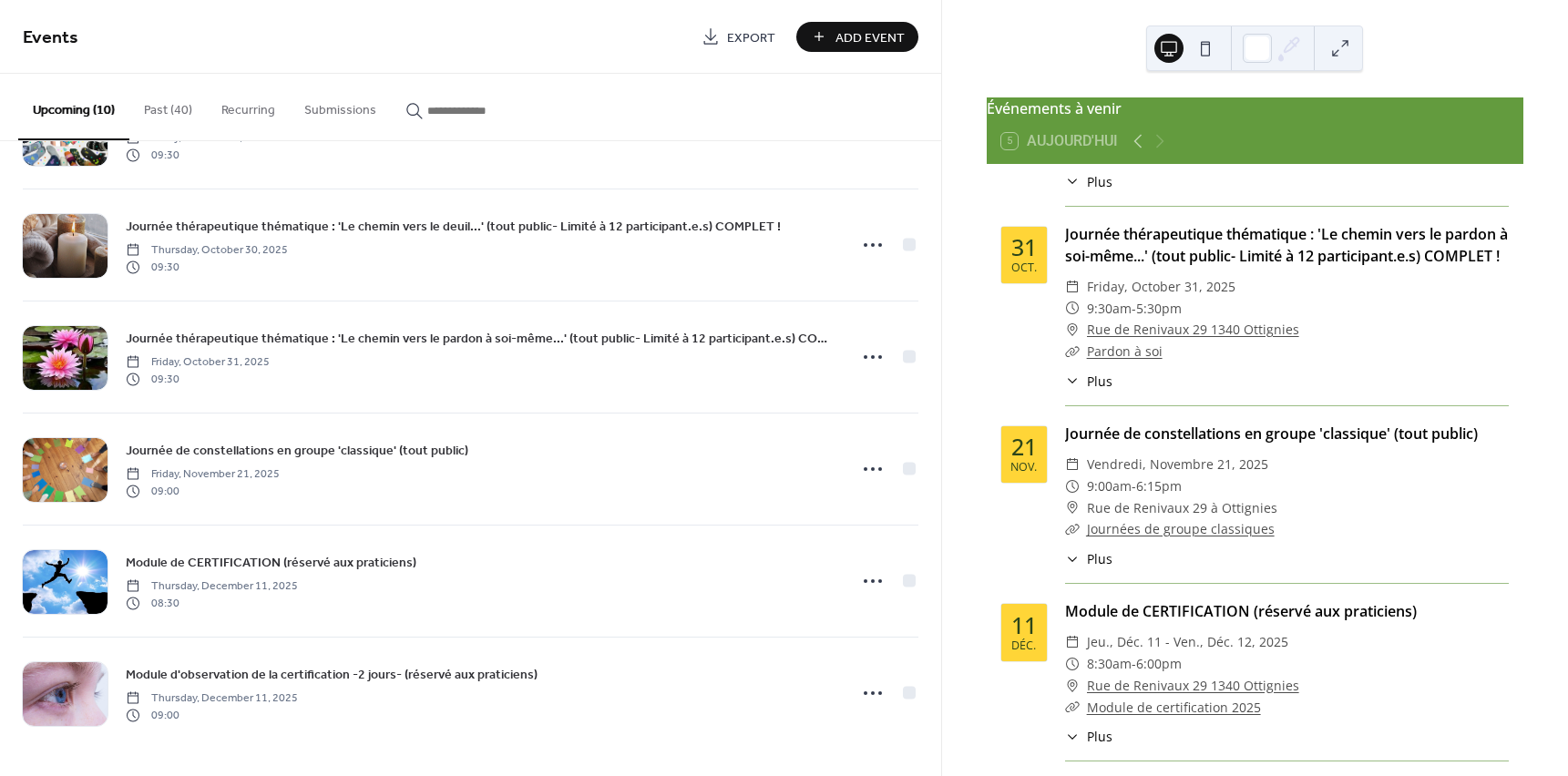 click on "Past (40)" at bounding box center [168, 106] 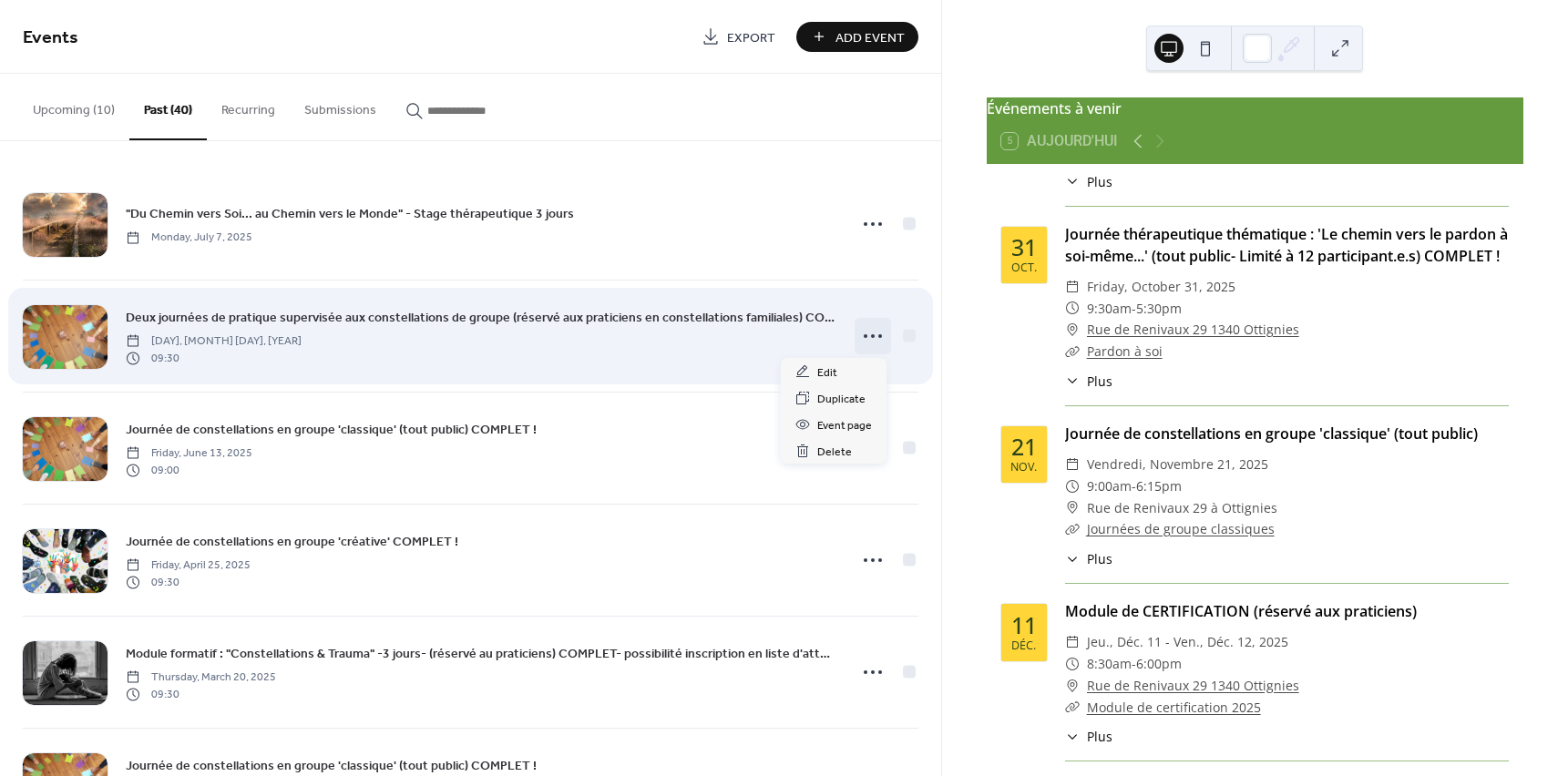 click 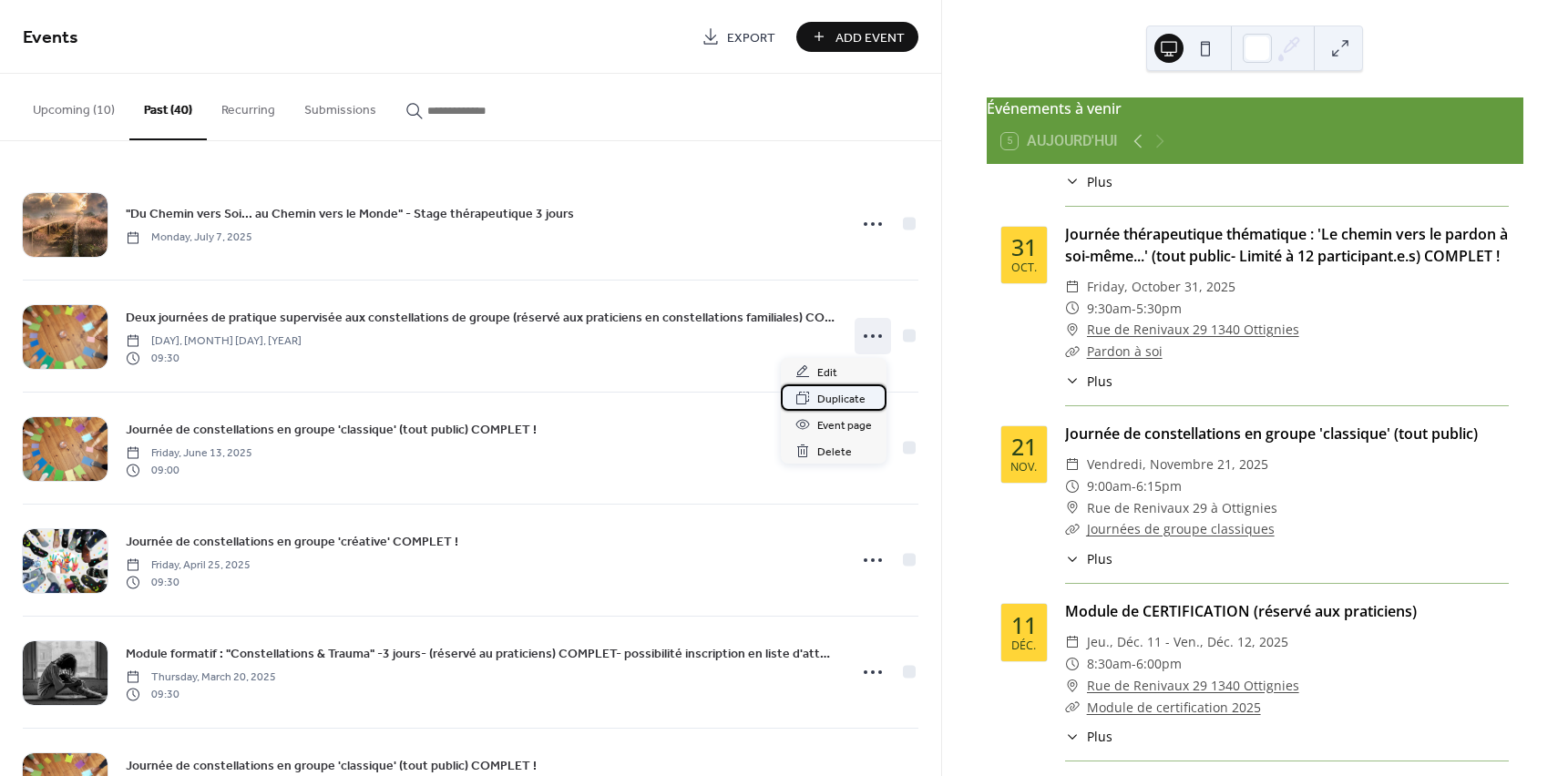 click on "Duplicate" at bounding box center (841, 399) 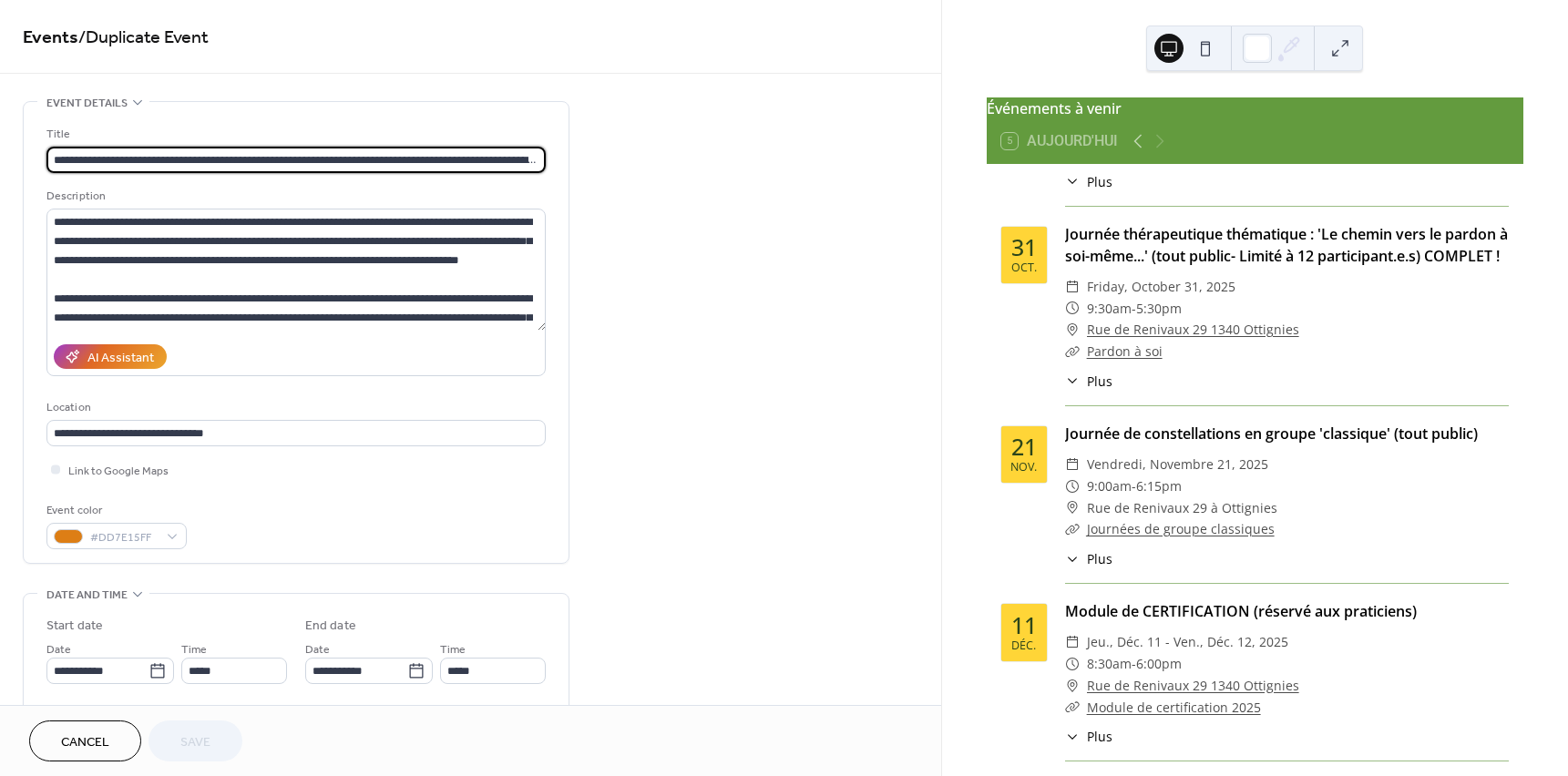 scroll, scrollTop: 0, scrollLeft: 138, axis: horizontal 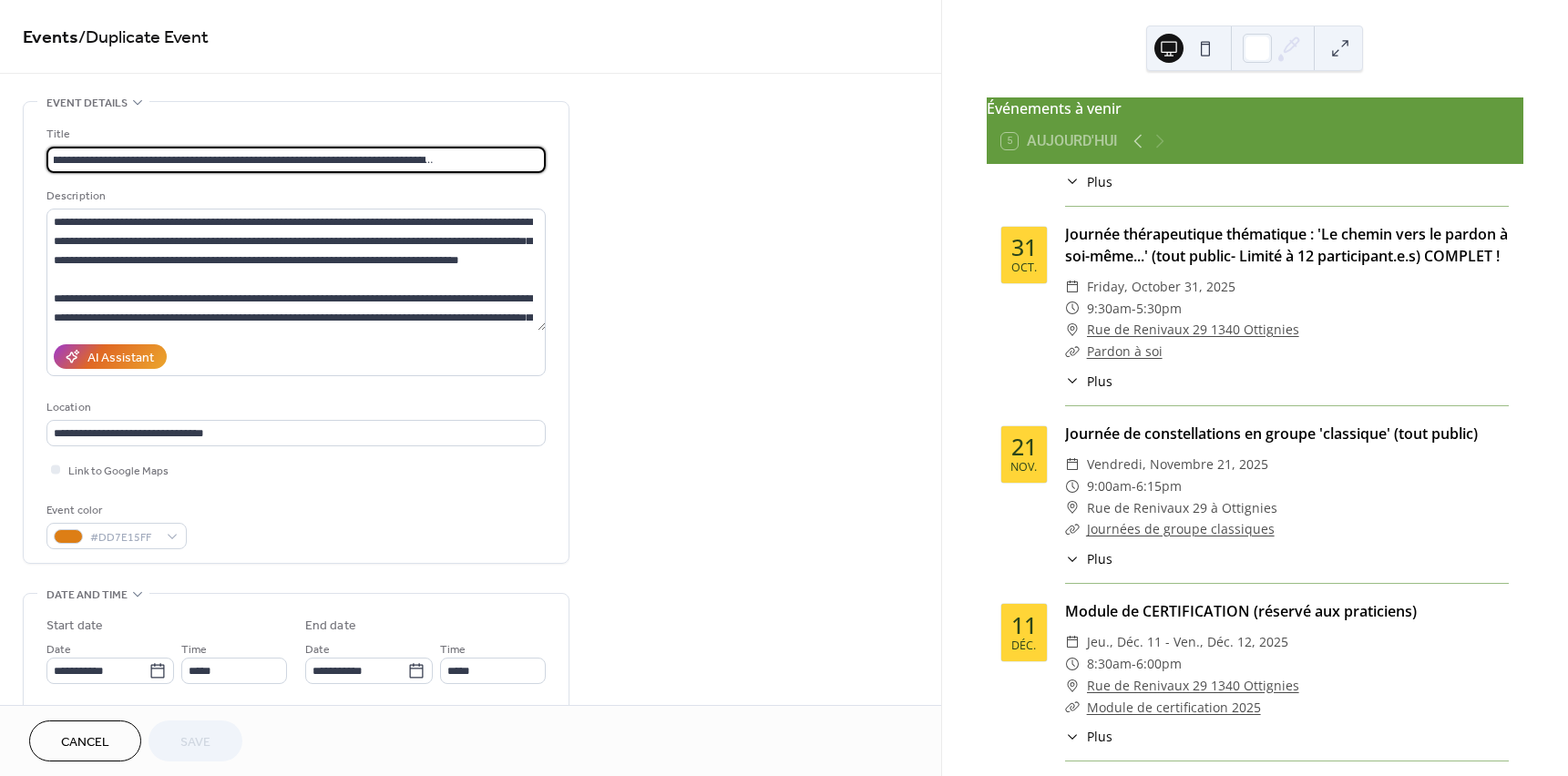 drag, startPoint x: 483, startPoint y: 159, endPoint x: 549, endPoint y: 158, distance: 66.00758 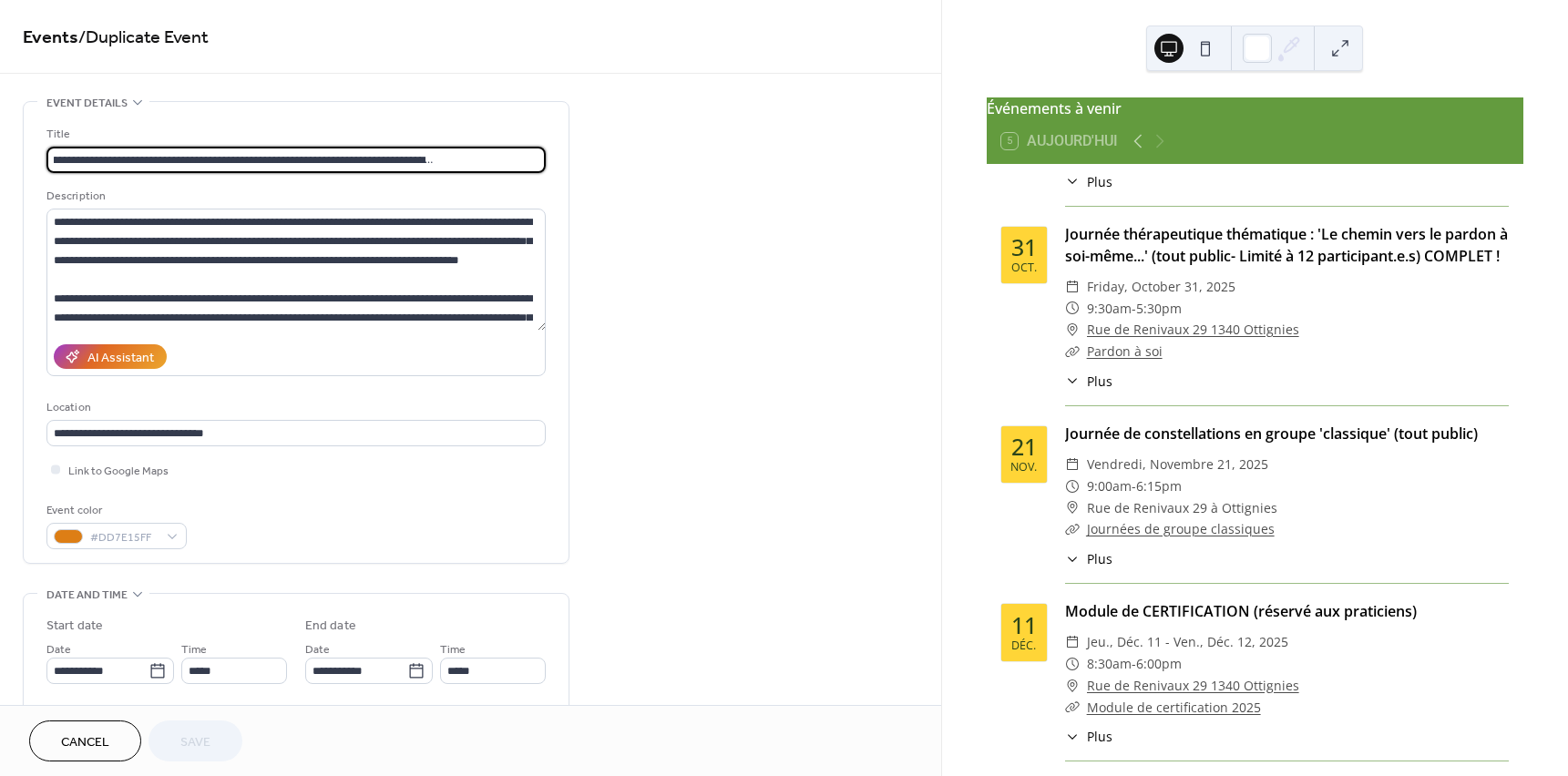 click on "**********" at bounding box center (296, 332) 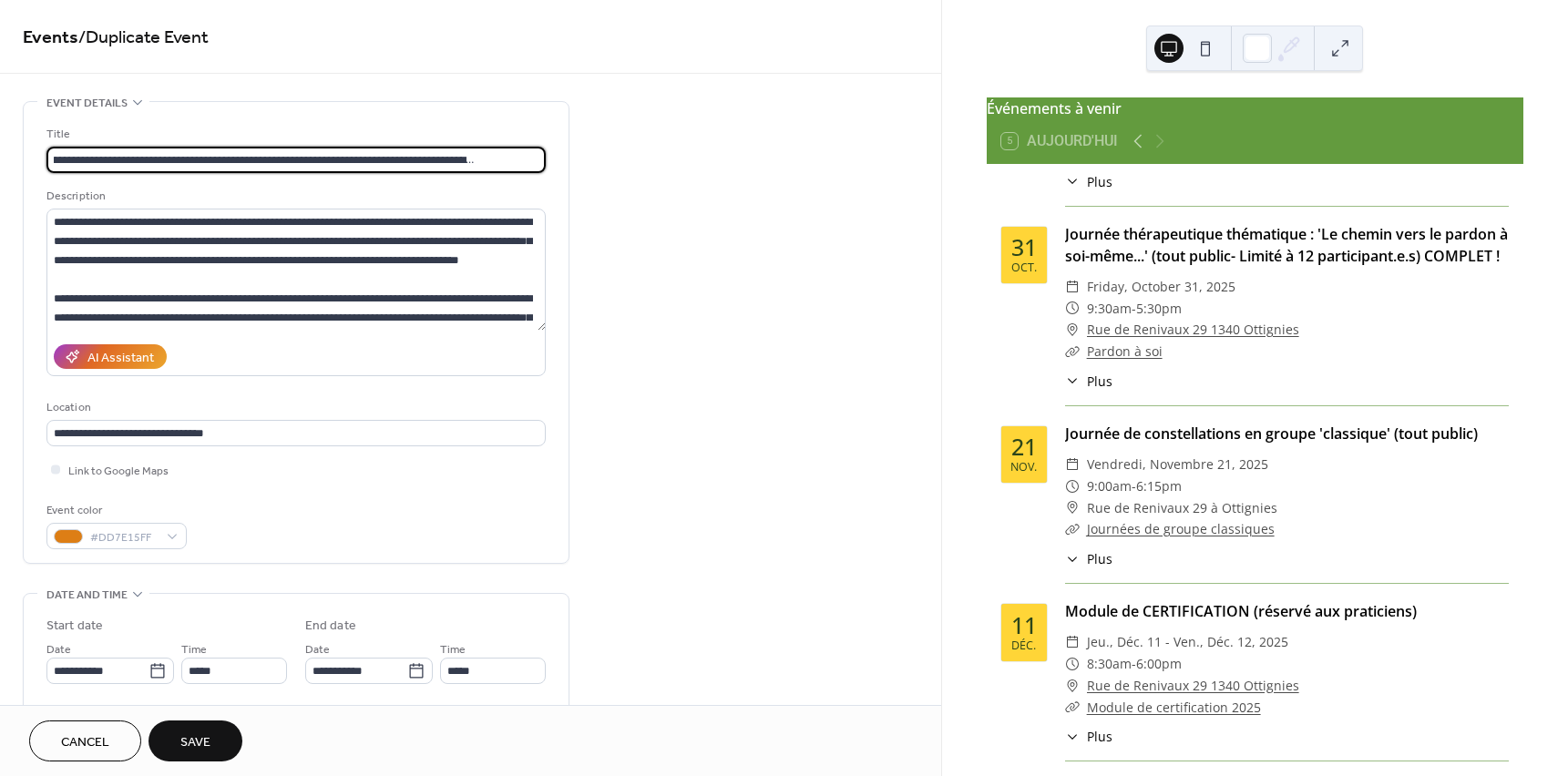 scroll, scrollTop: 0, scrollLeft: 83, axis: horizontal 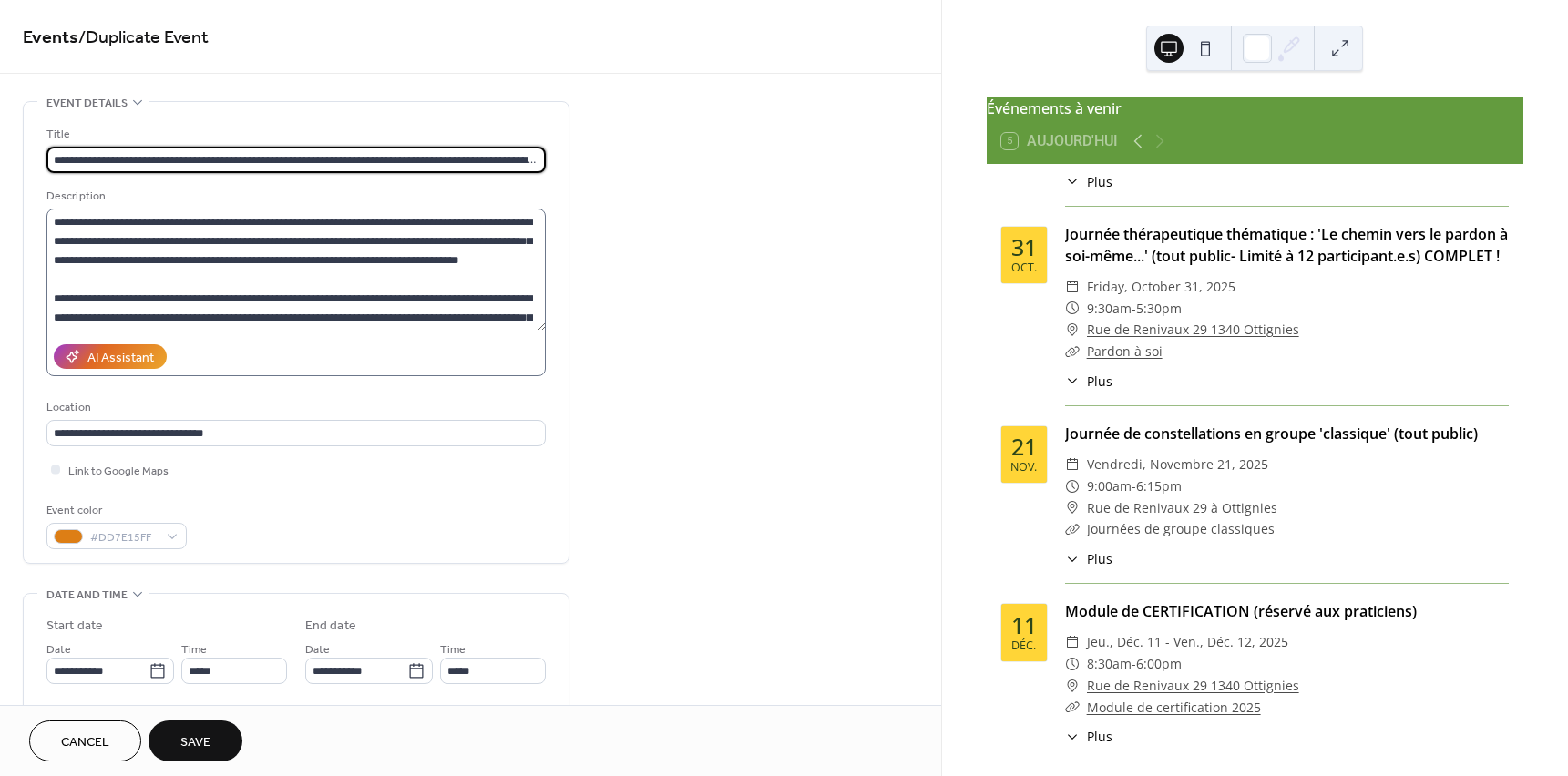 type on "**********" 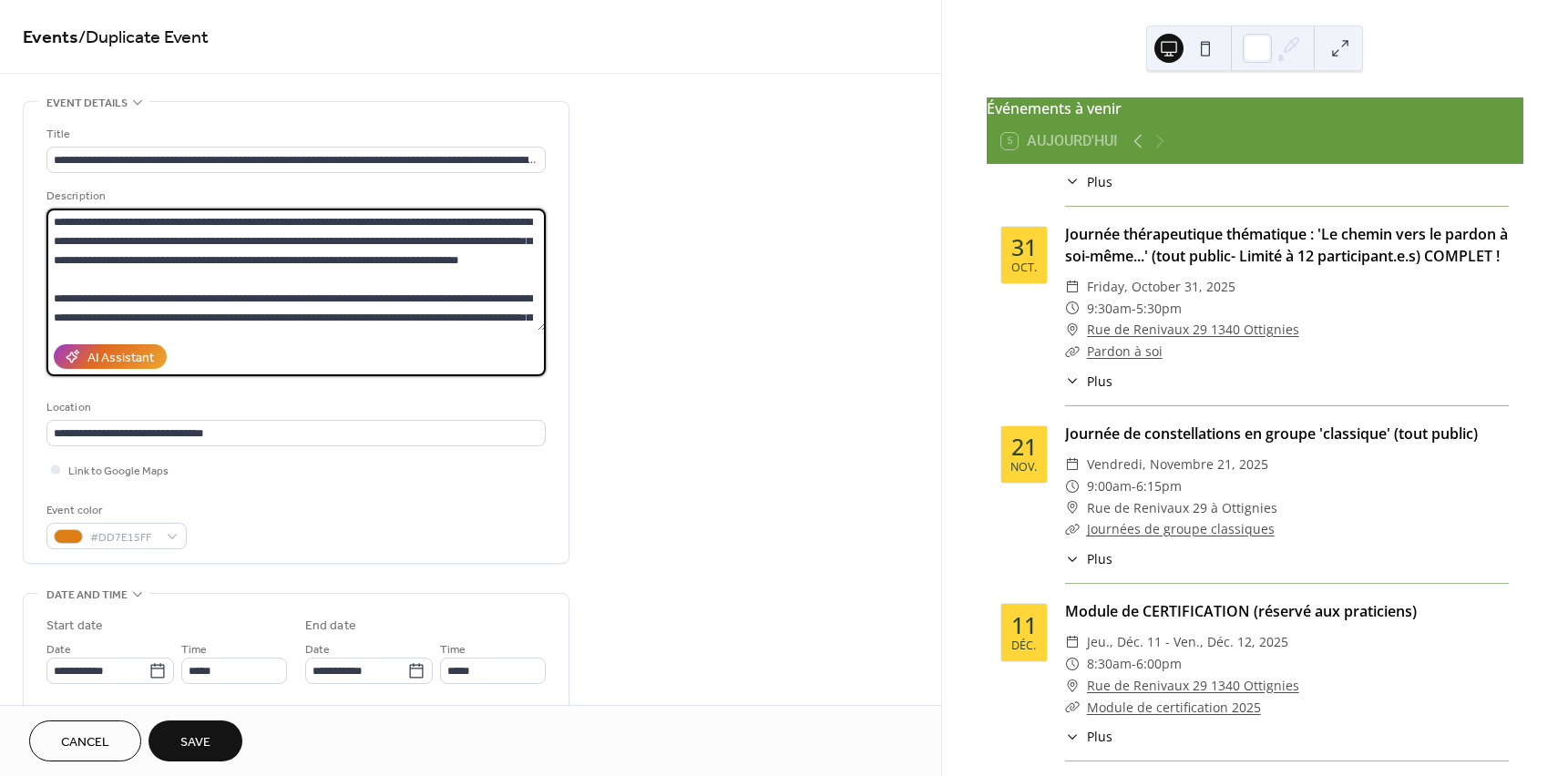 click at bounding box center [296, 270] 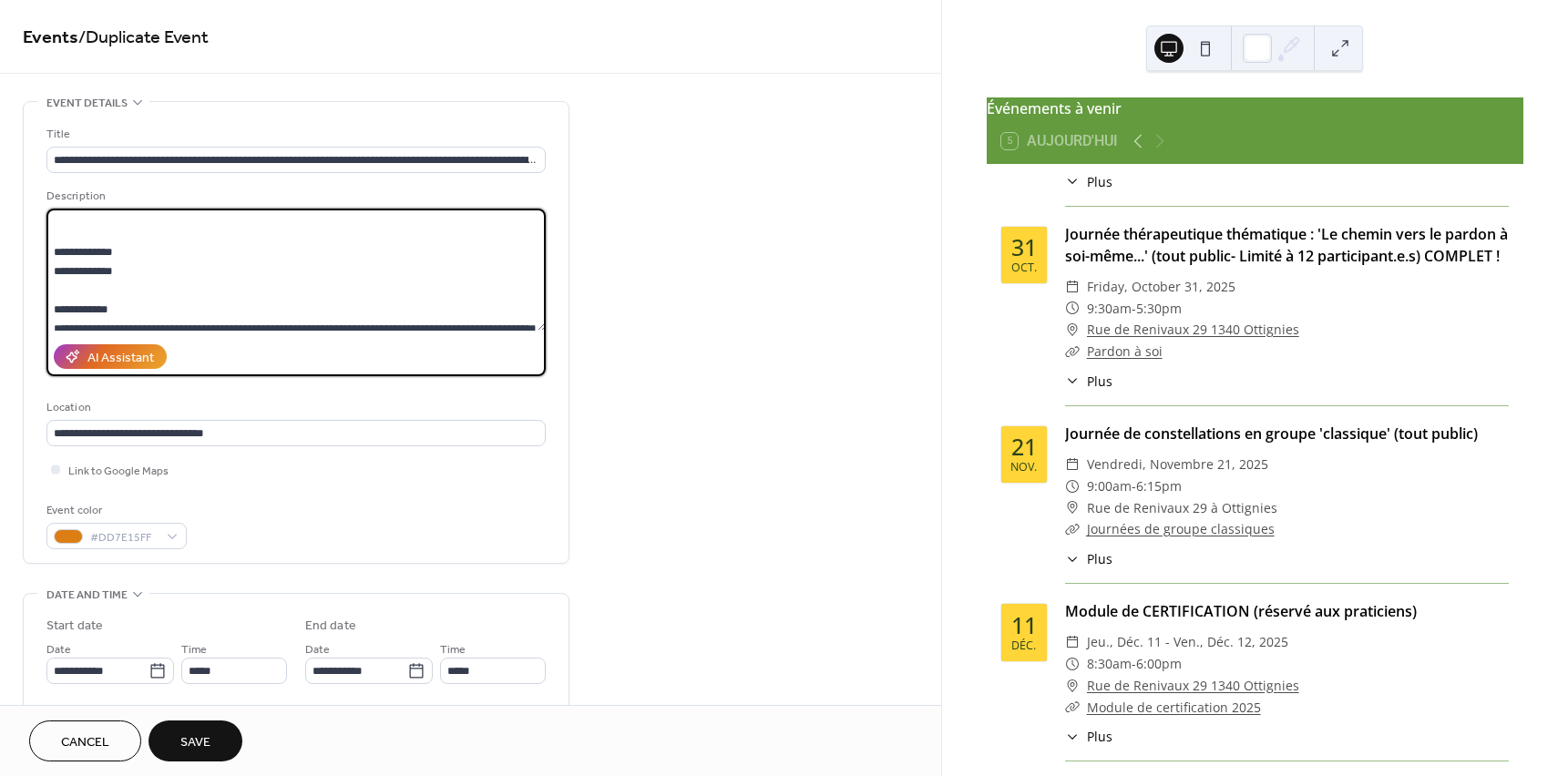 scroll, scrollTop: 190, scrollLeft: 0, axis: vertical 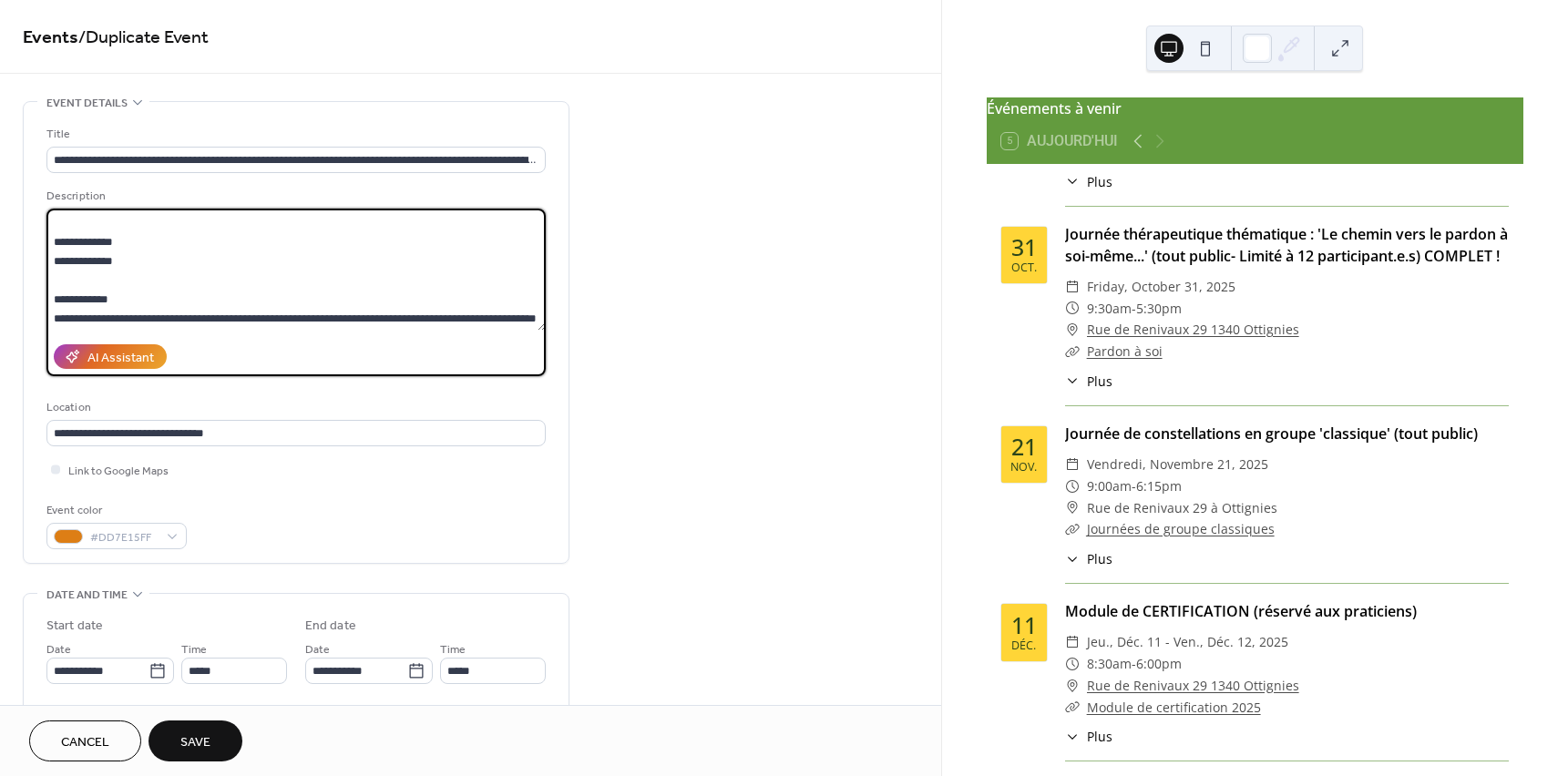 drag, startPoint x: 56, startPoint y: 260, endPoint x: 117, endPoint y: 274, distance: 62.585941 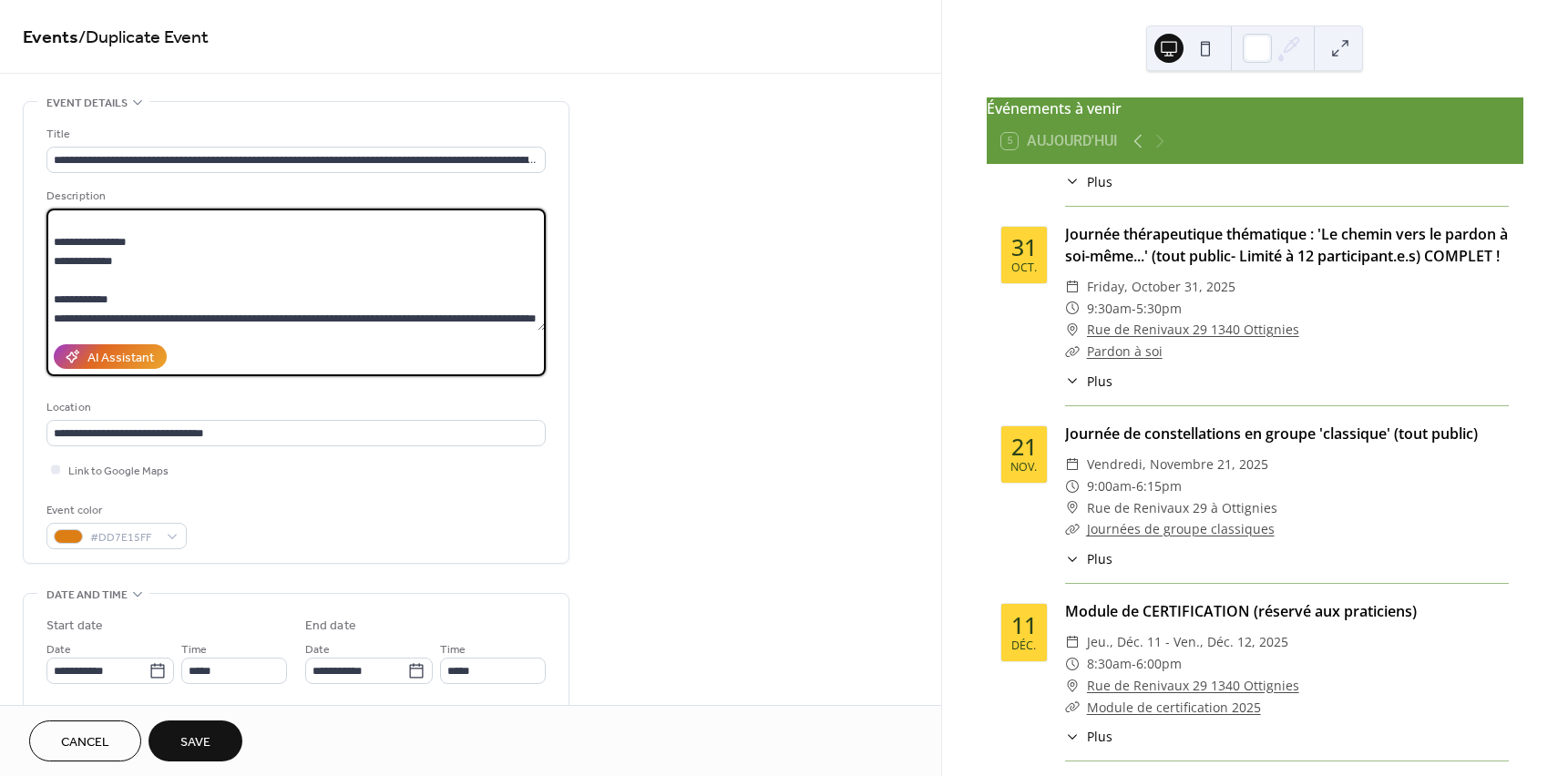 drag, startPoint x: 119, startPoint y: 278, endPoint x: 46, endPoint y: 278, distance: 73 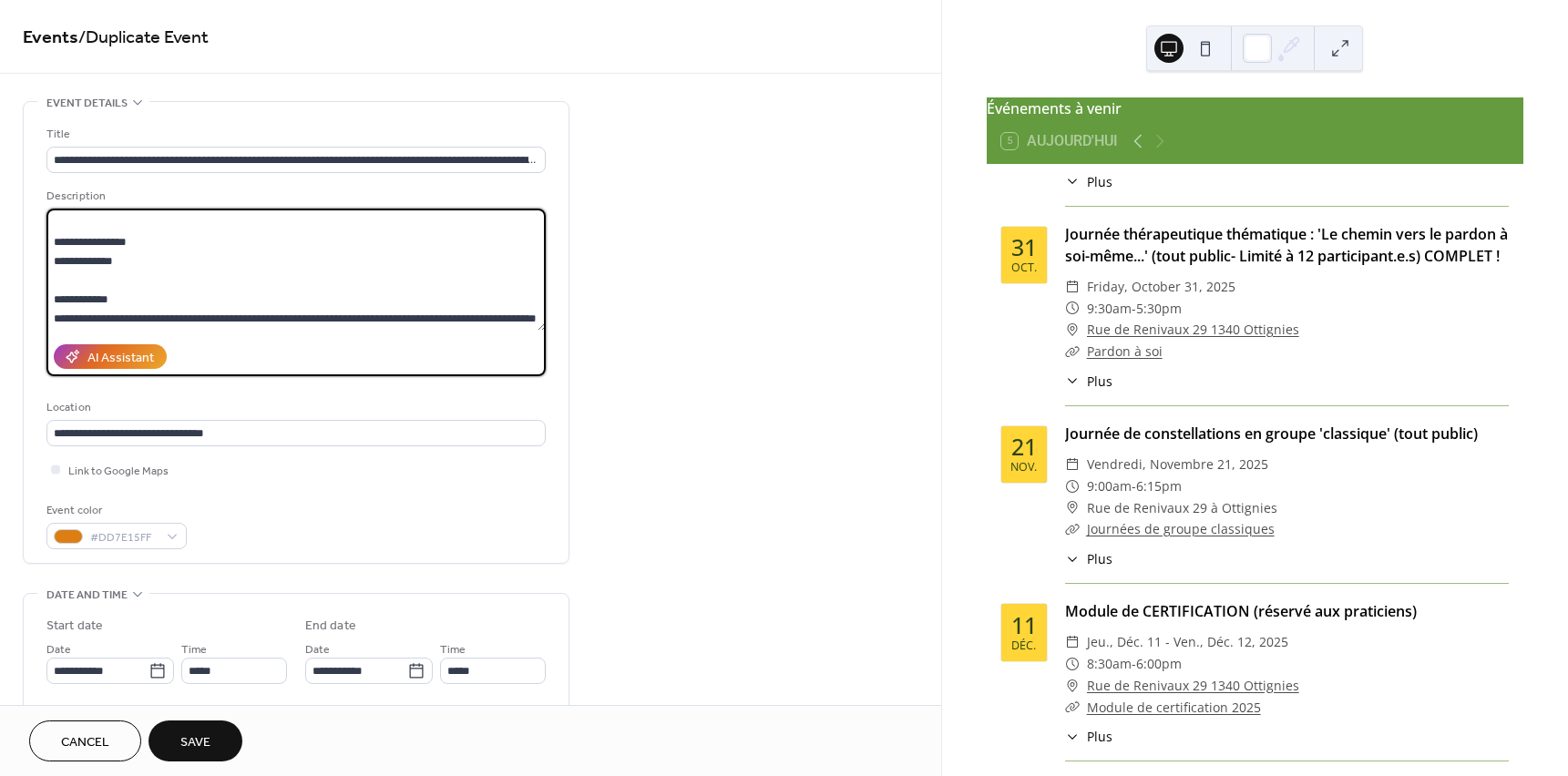 click on "**********" at bounding box center (296, 332) 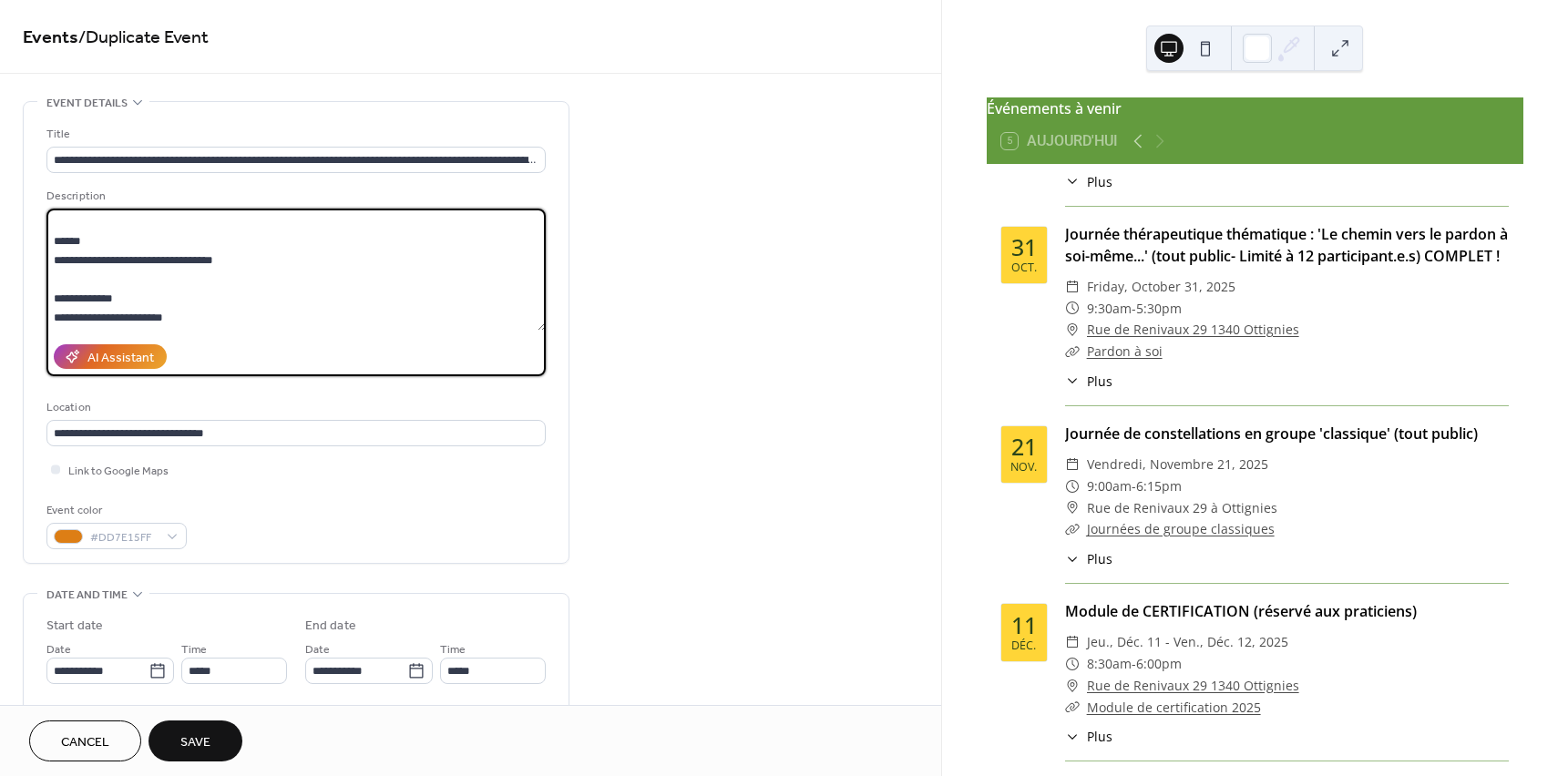 scroll, scrollTop: 520, scrollLeft: 0, axis: vertical 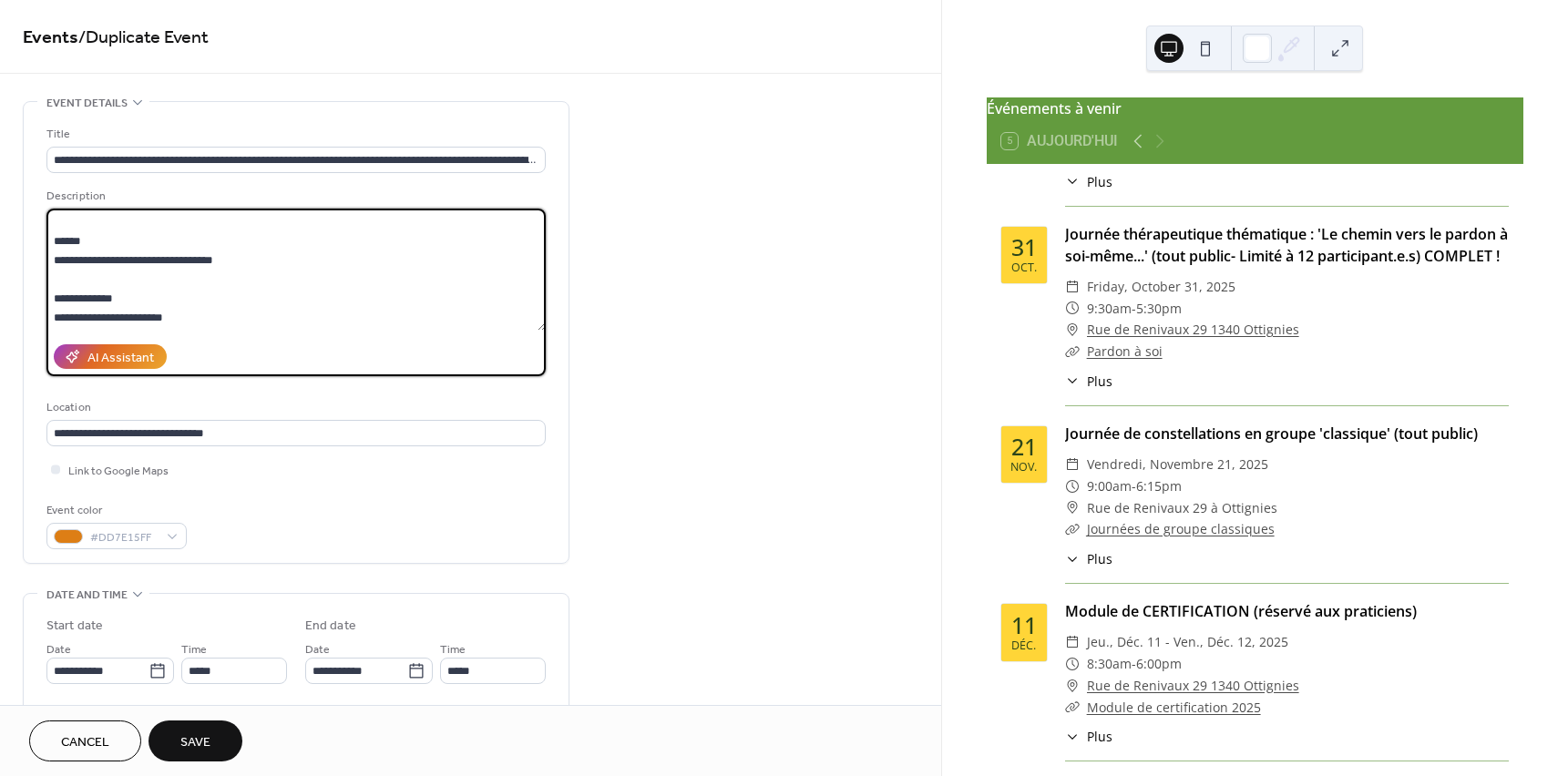 click at bounding box center (296, 270) 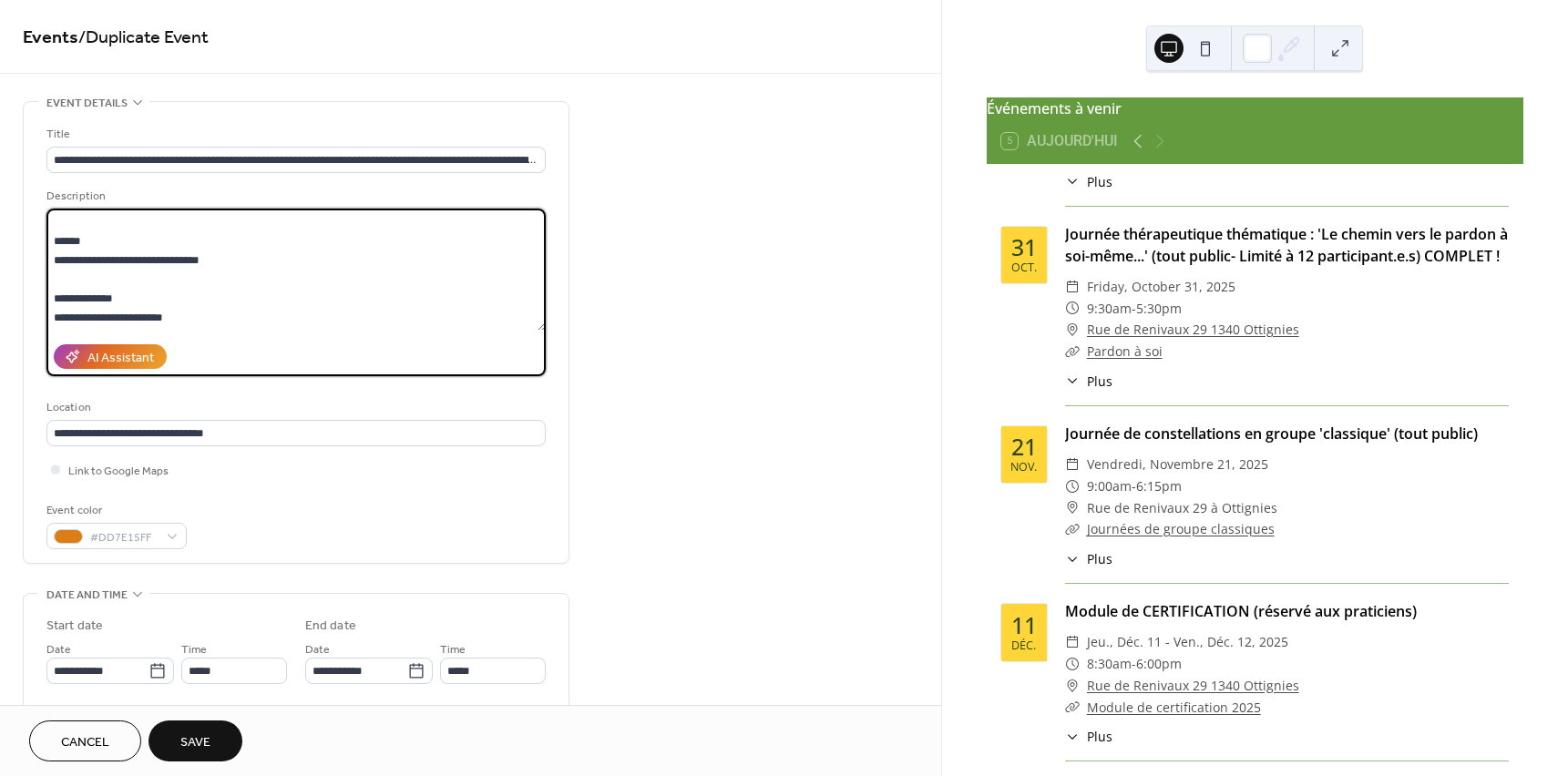 scroll, scrollTop: 536, scrollLeft: 0, axis: vertical 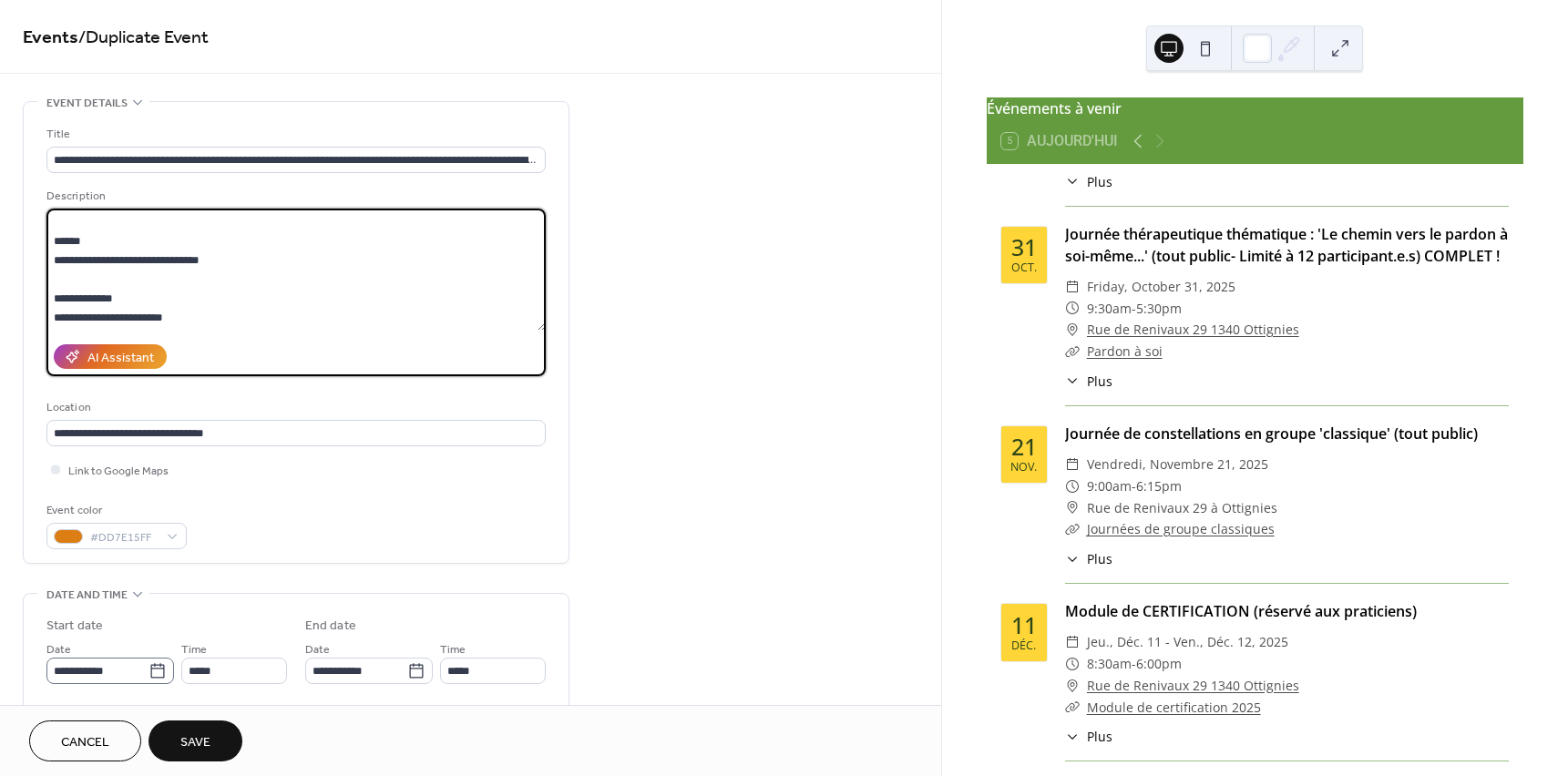 type on "**********" 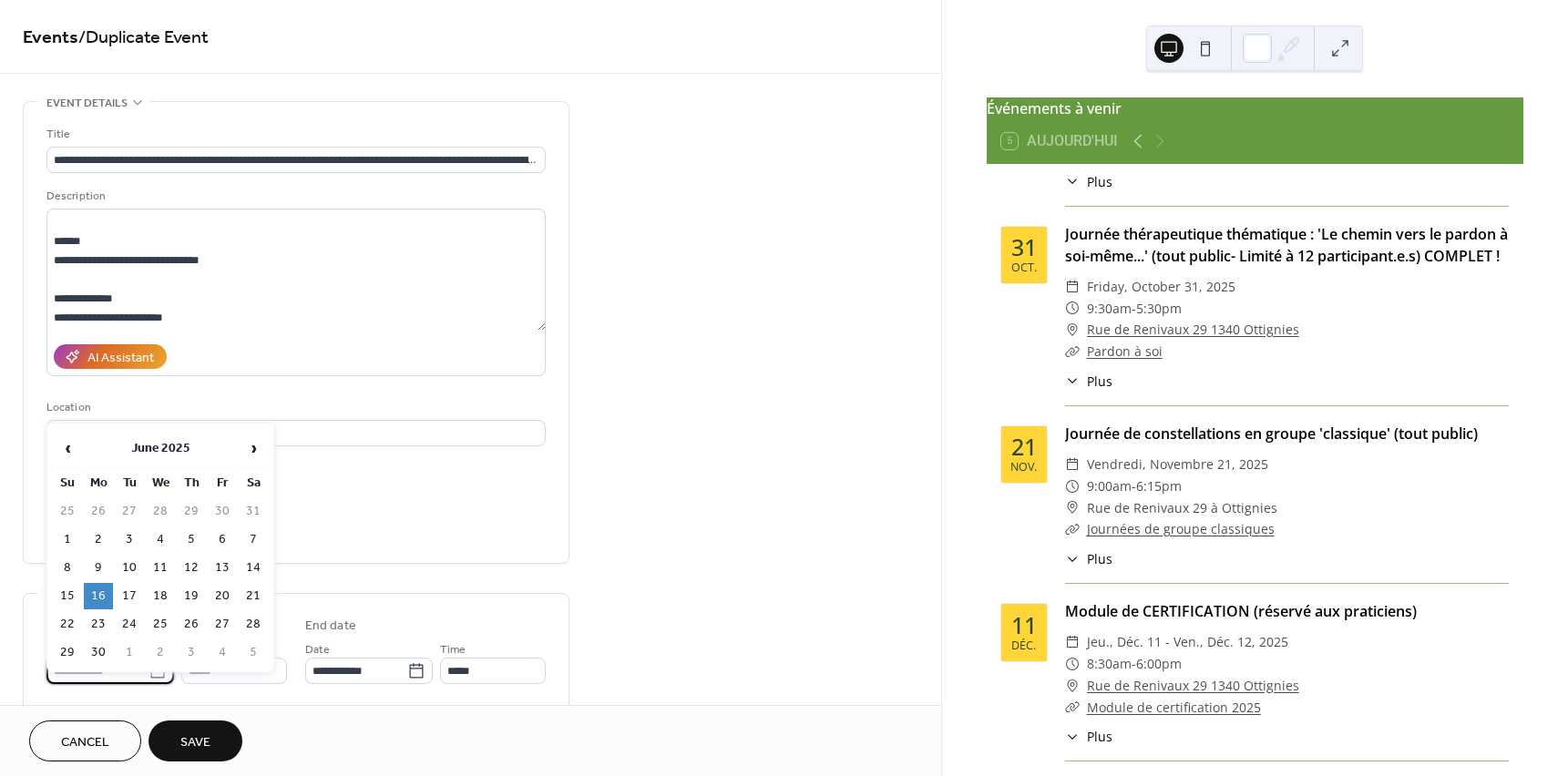 click on "**********" at bounding box center (97, 670) 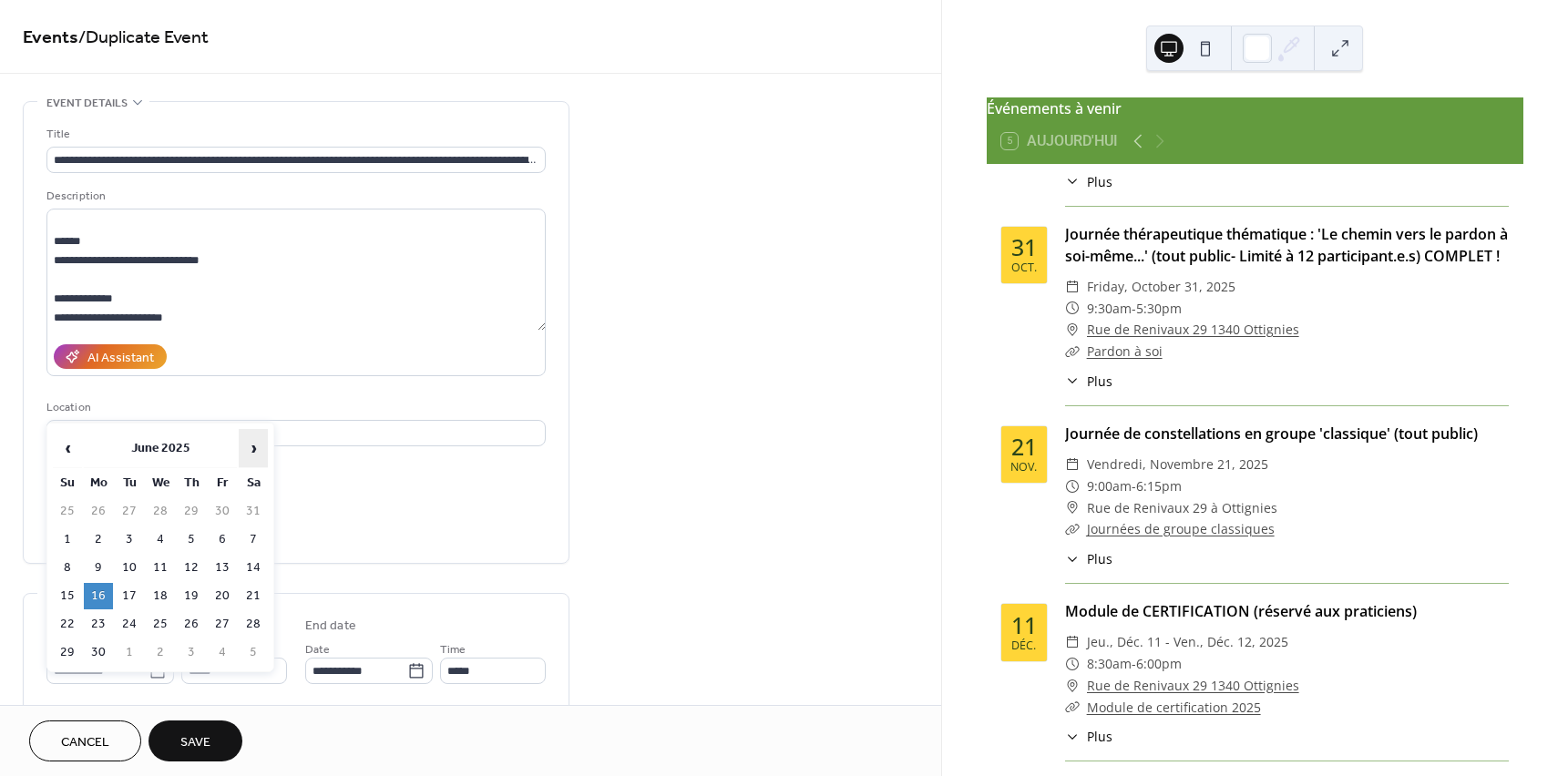 click on "›" at bounding box center [253, 448] 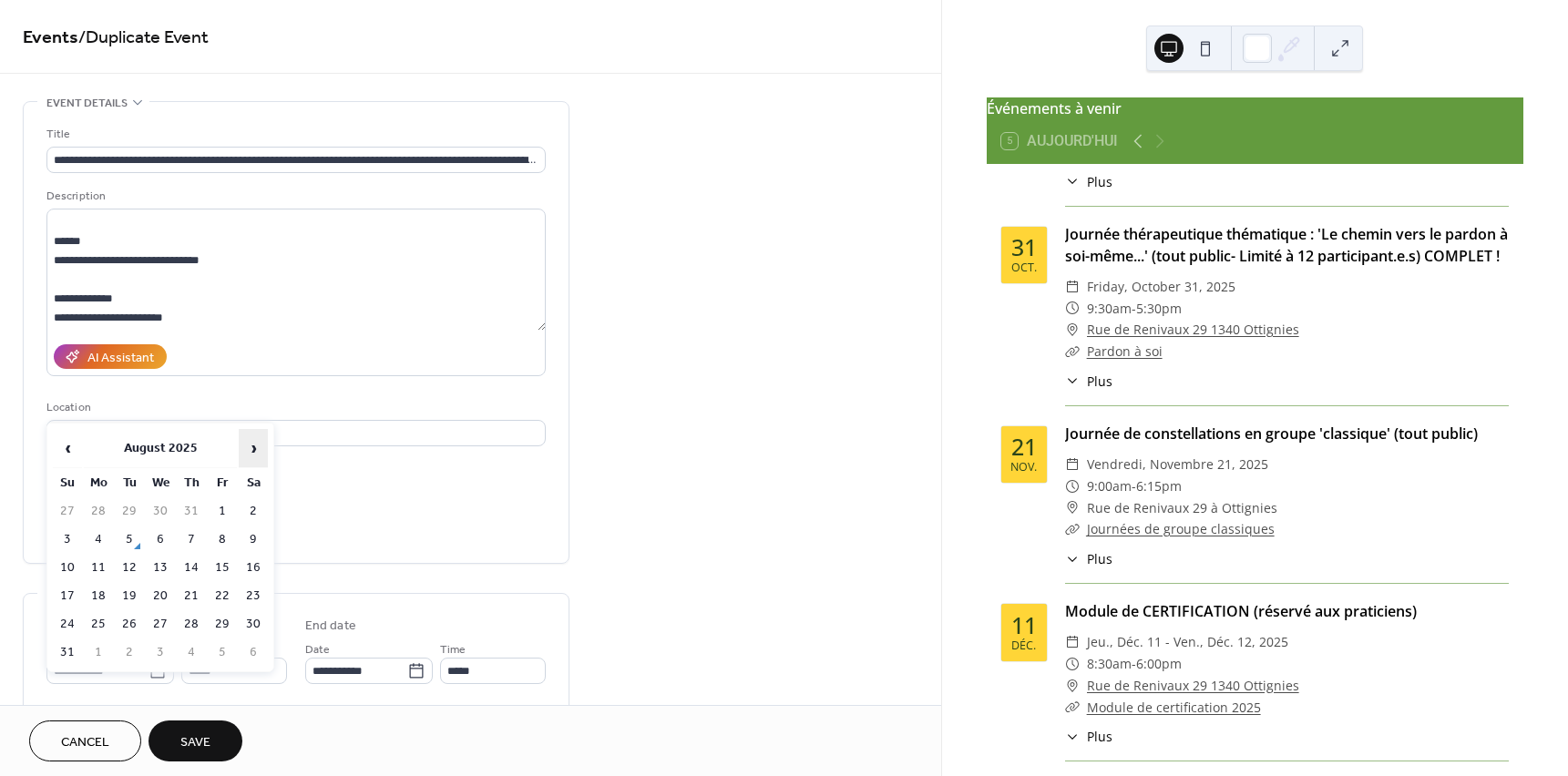 click on "›" at bounding box center [253, 448] 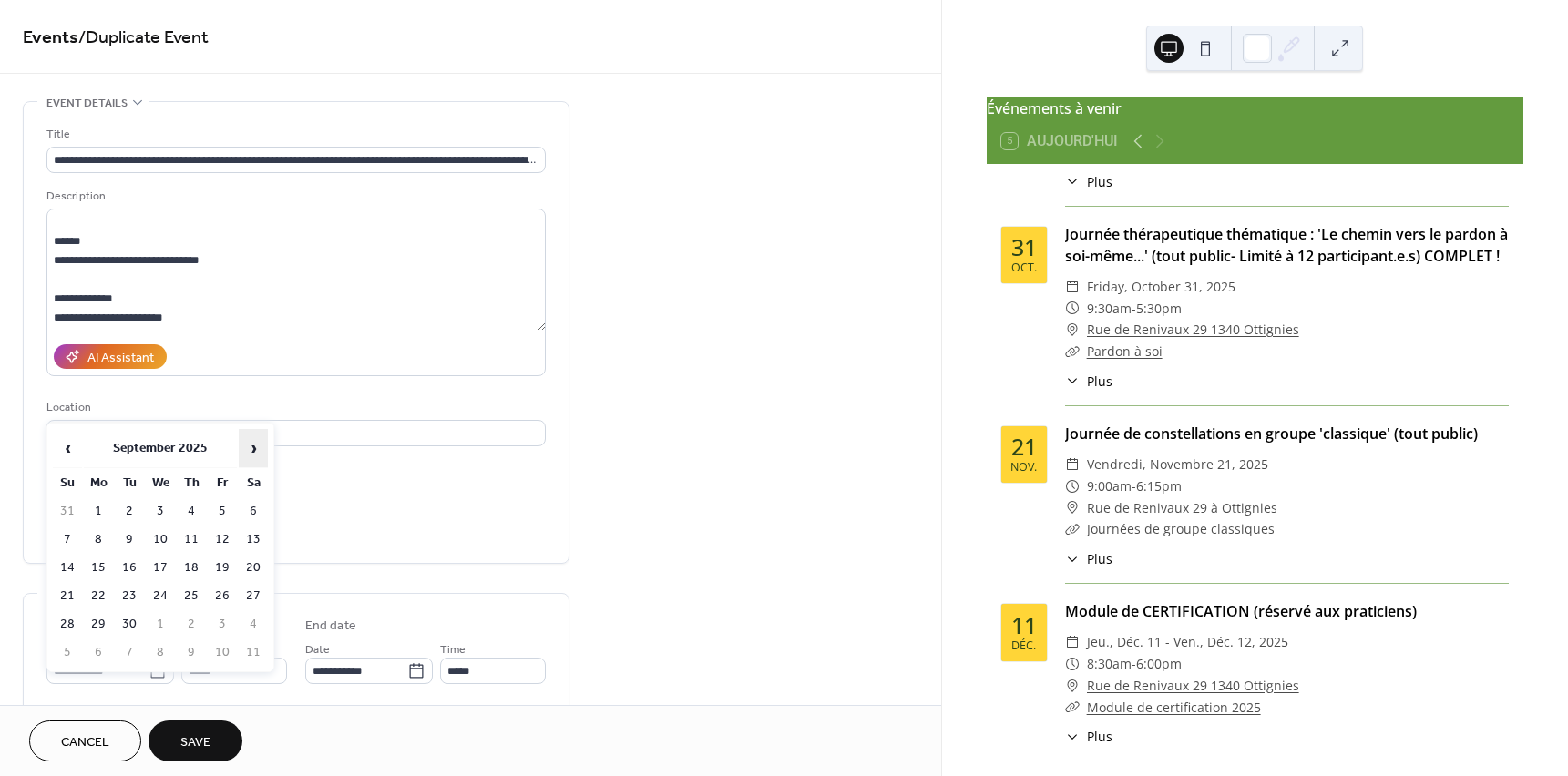 click on "›" at bounding box center (253, 448) 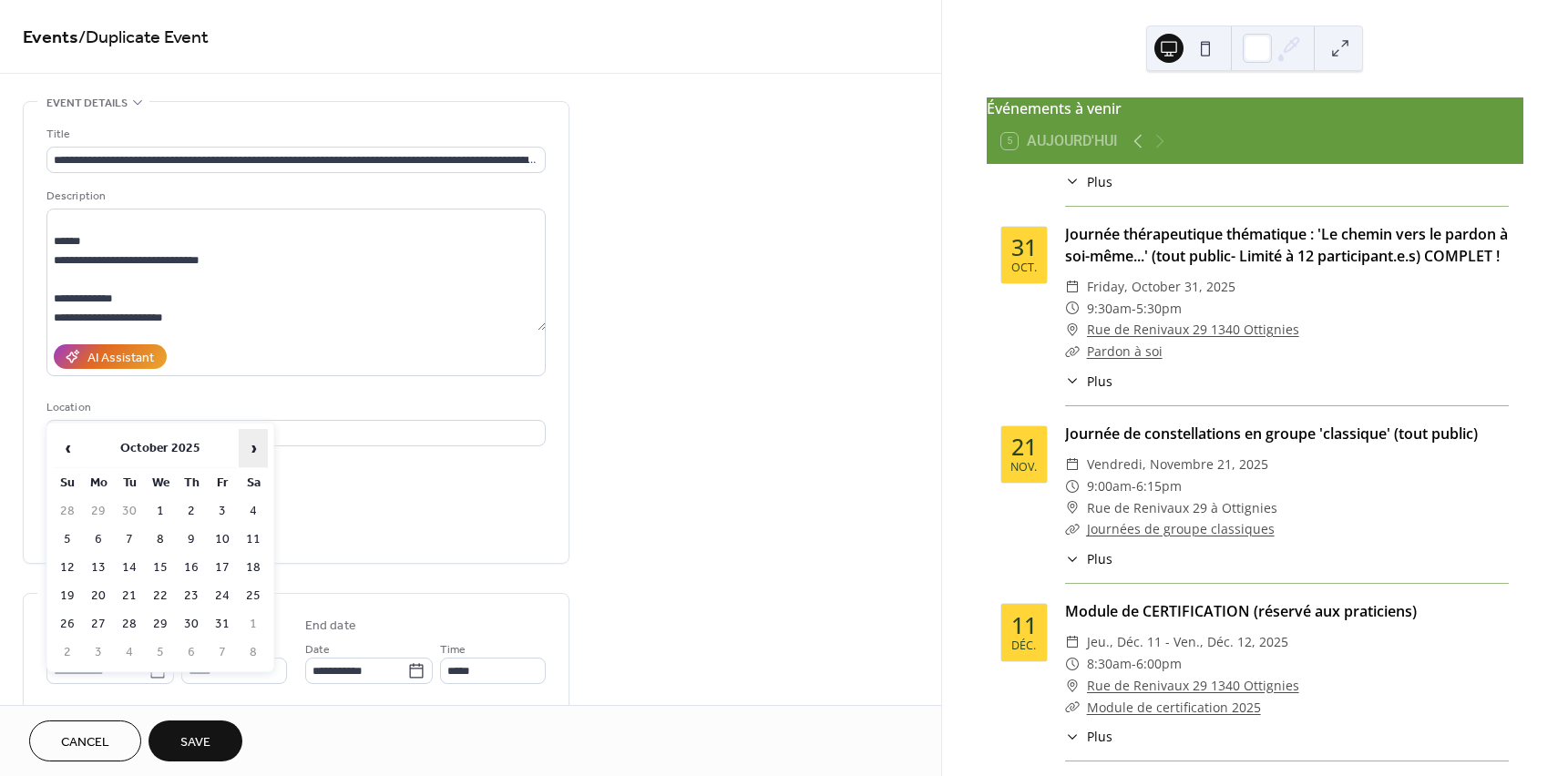 click on "›" at bounding box center (253, 448) 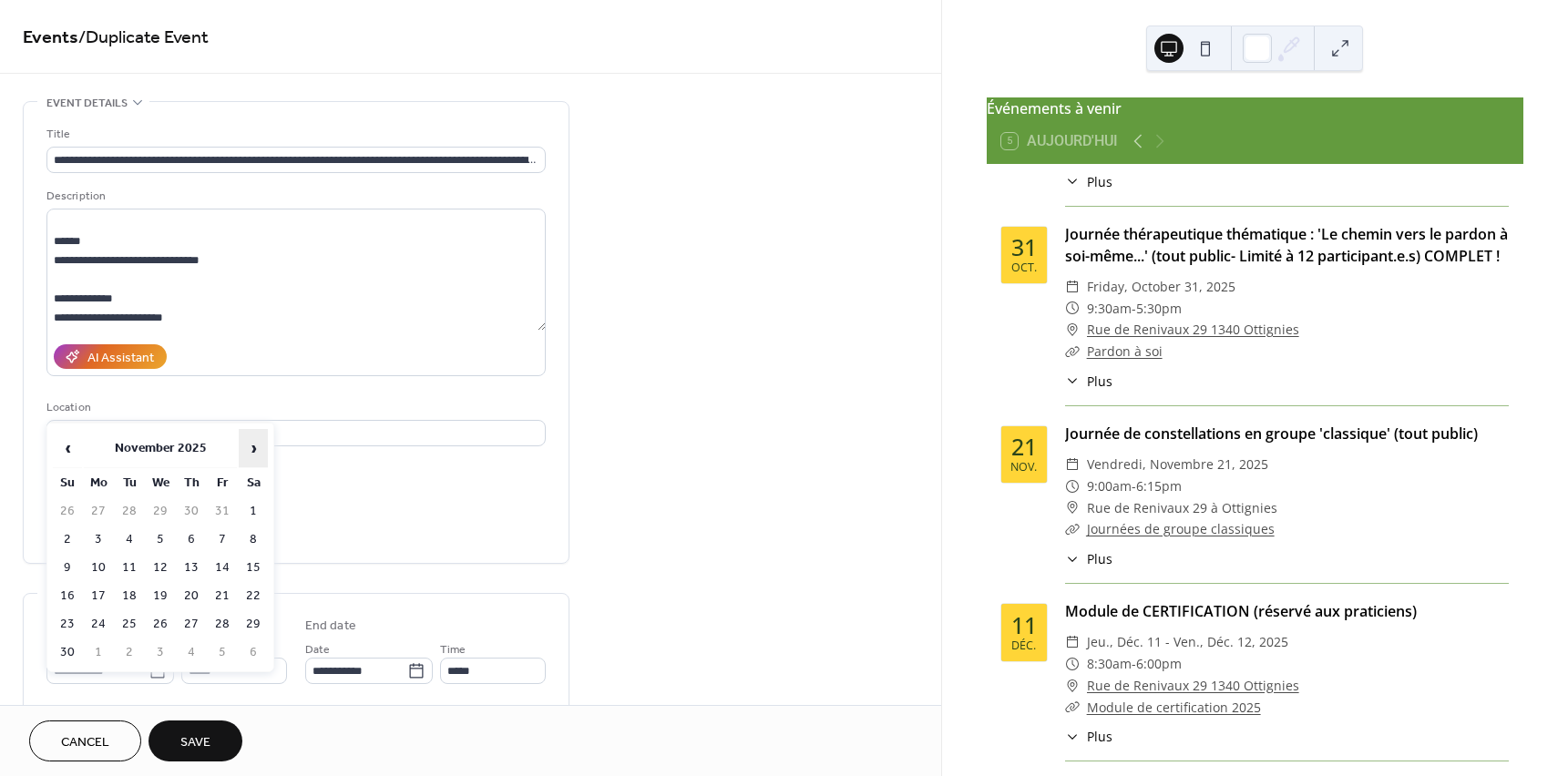 click on "›" at bounding box center [253, 448] 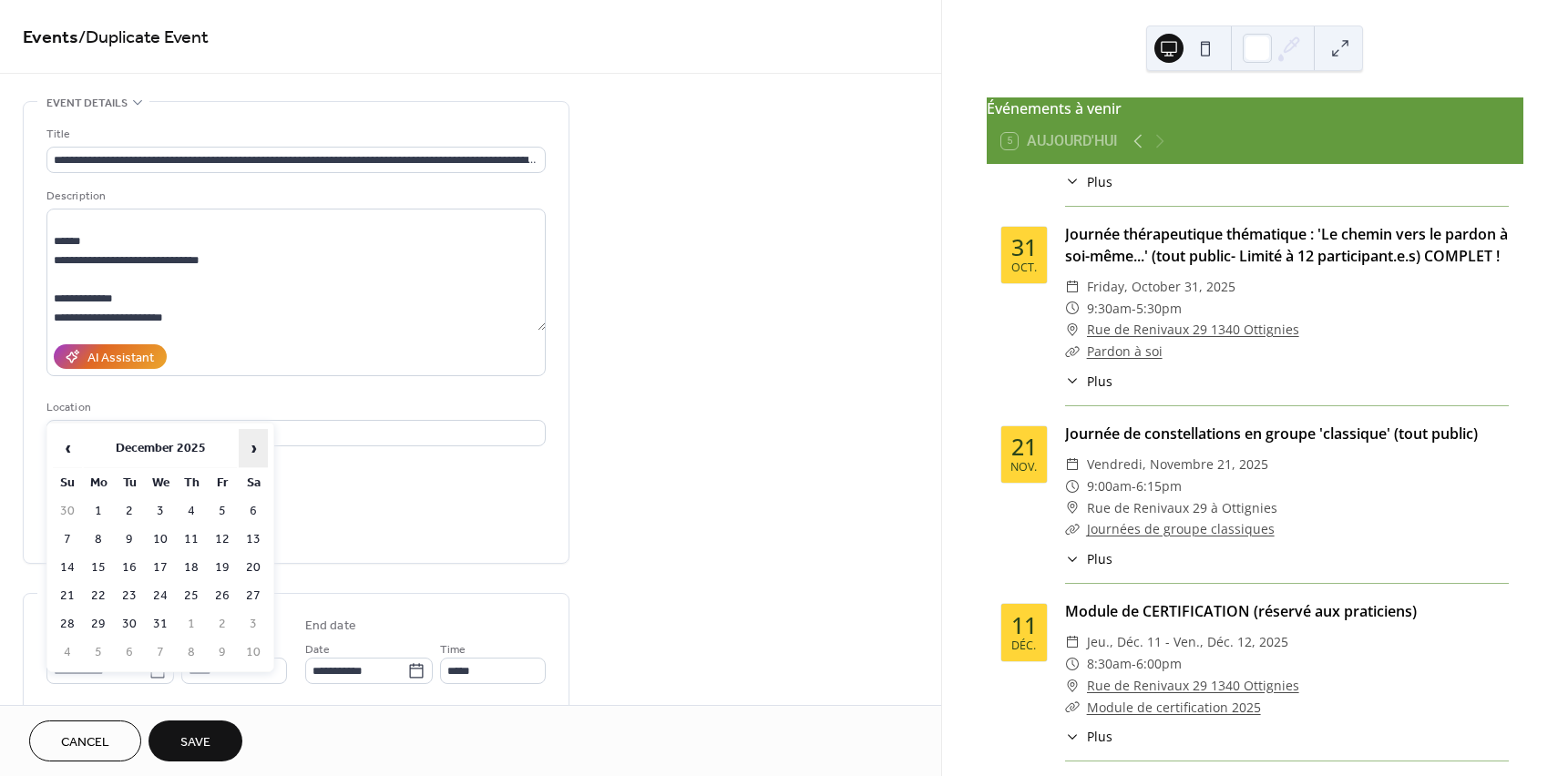 click on "›" at bounding box center [253, 448] 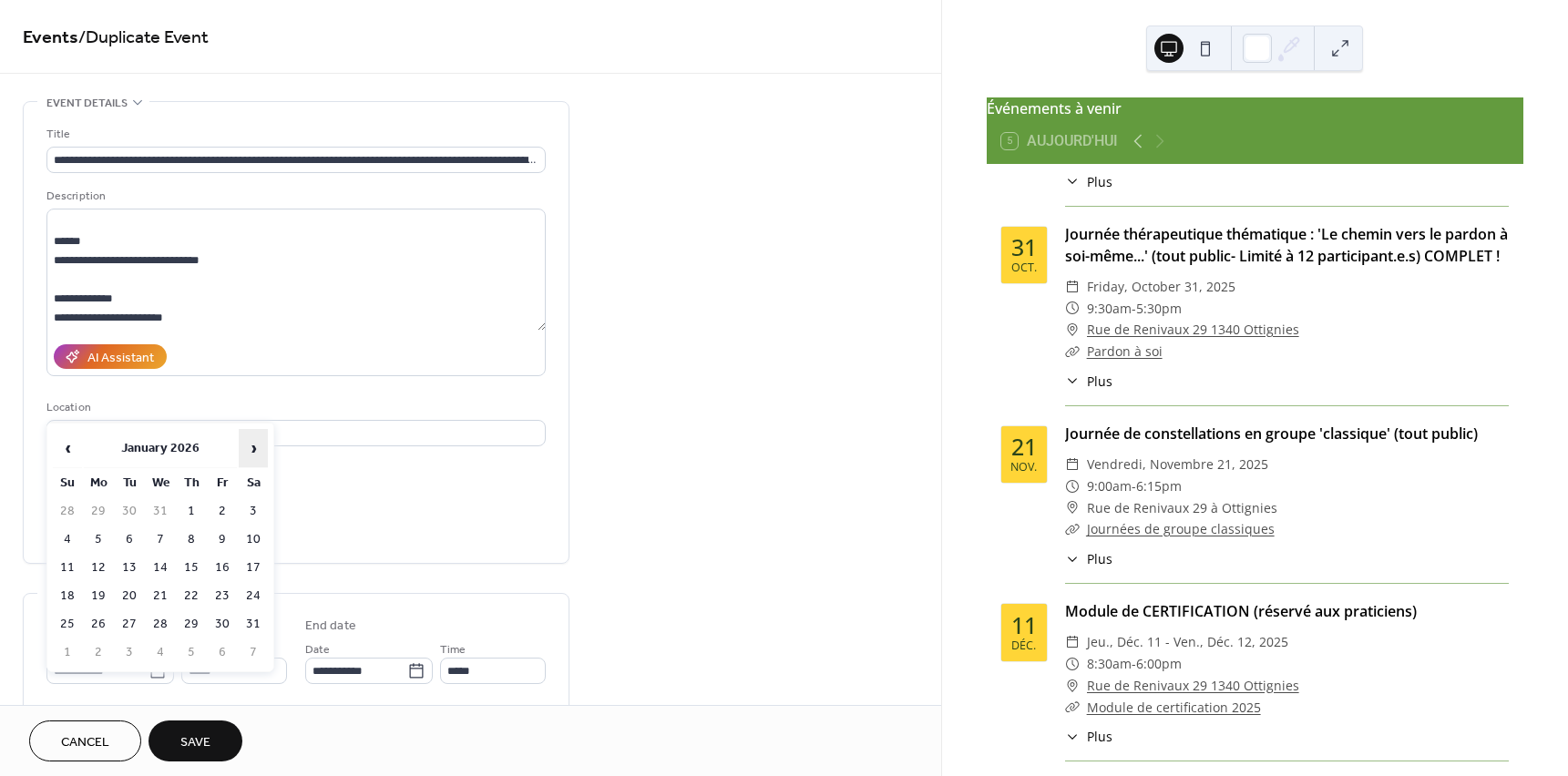 click on "›" at bounding box center (253, 448) 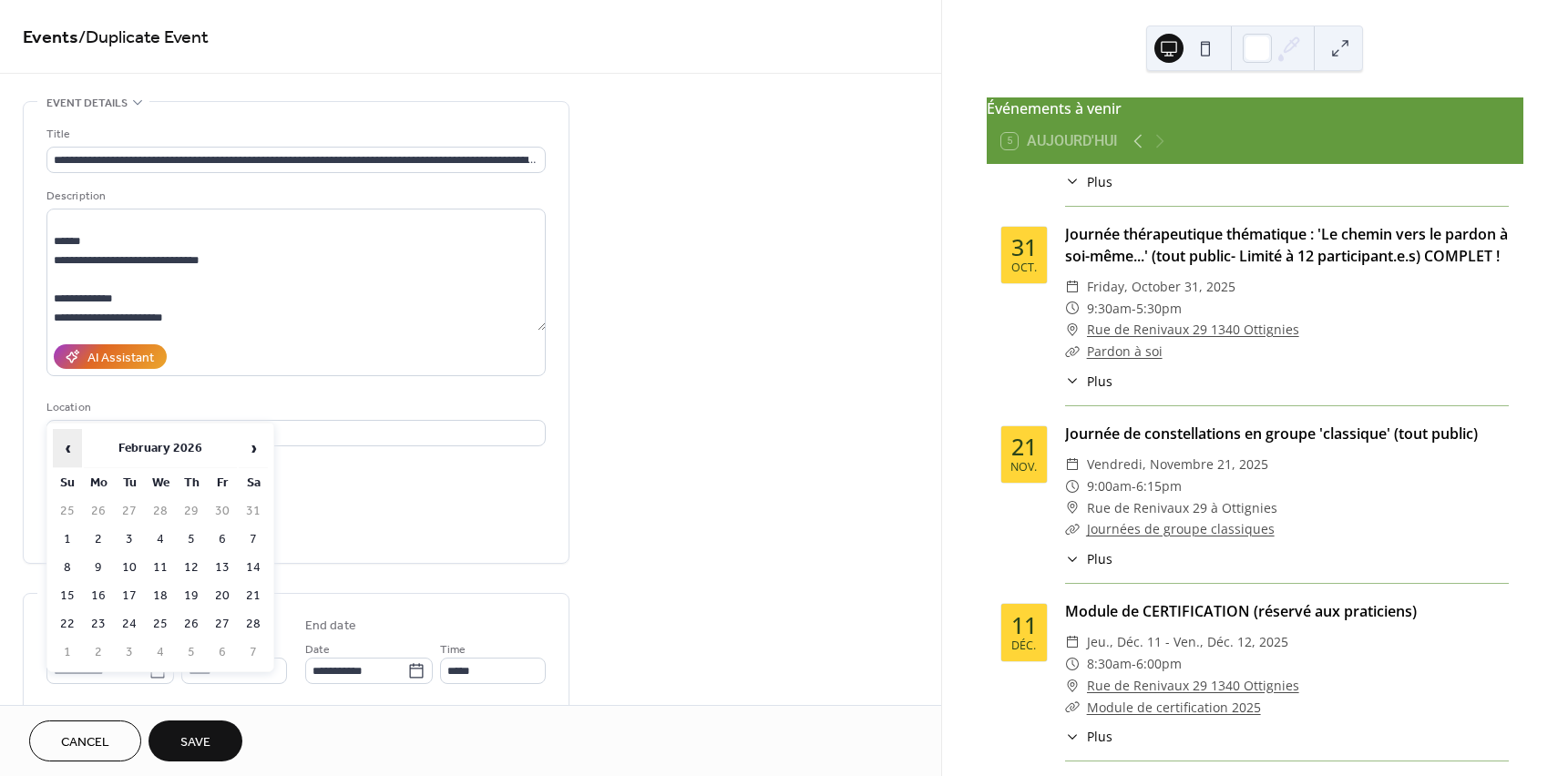 click on "‹" at bounding box center [67, 448] 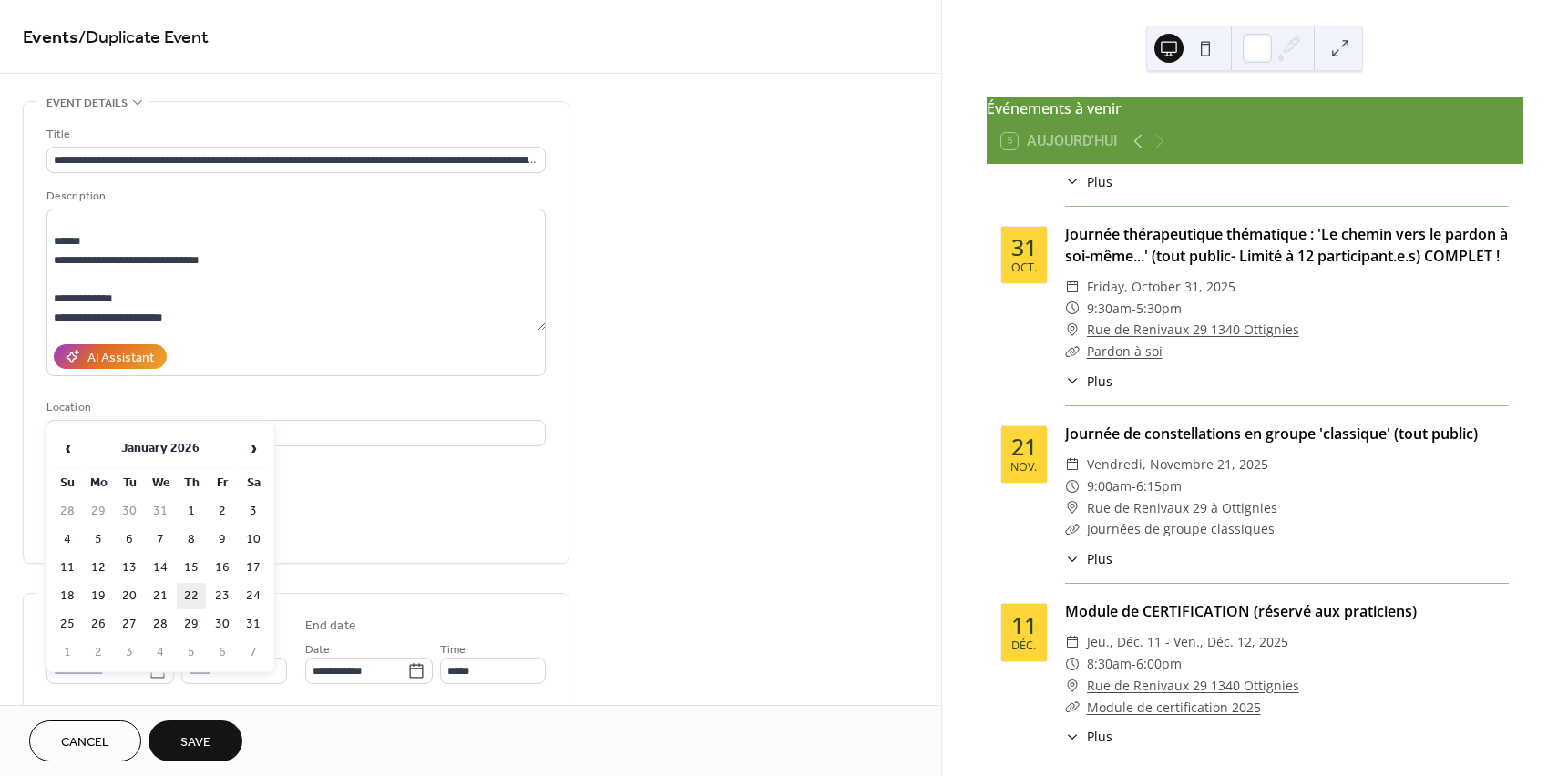 click on "22" at bounding box center [191, 596] 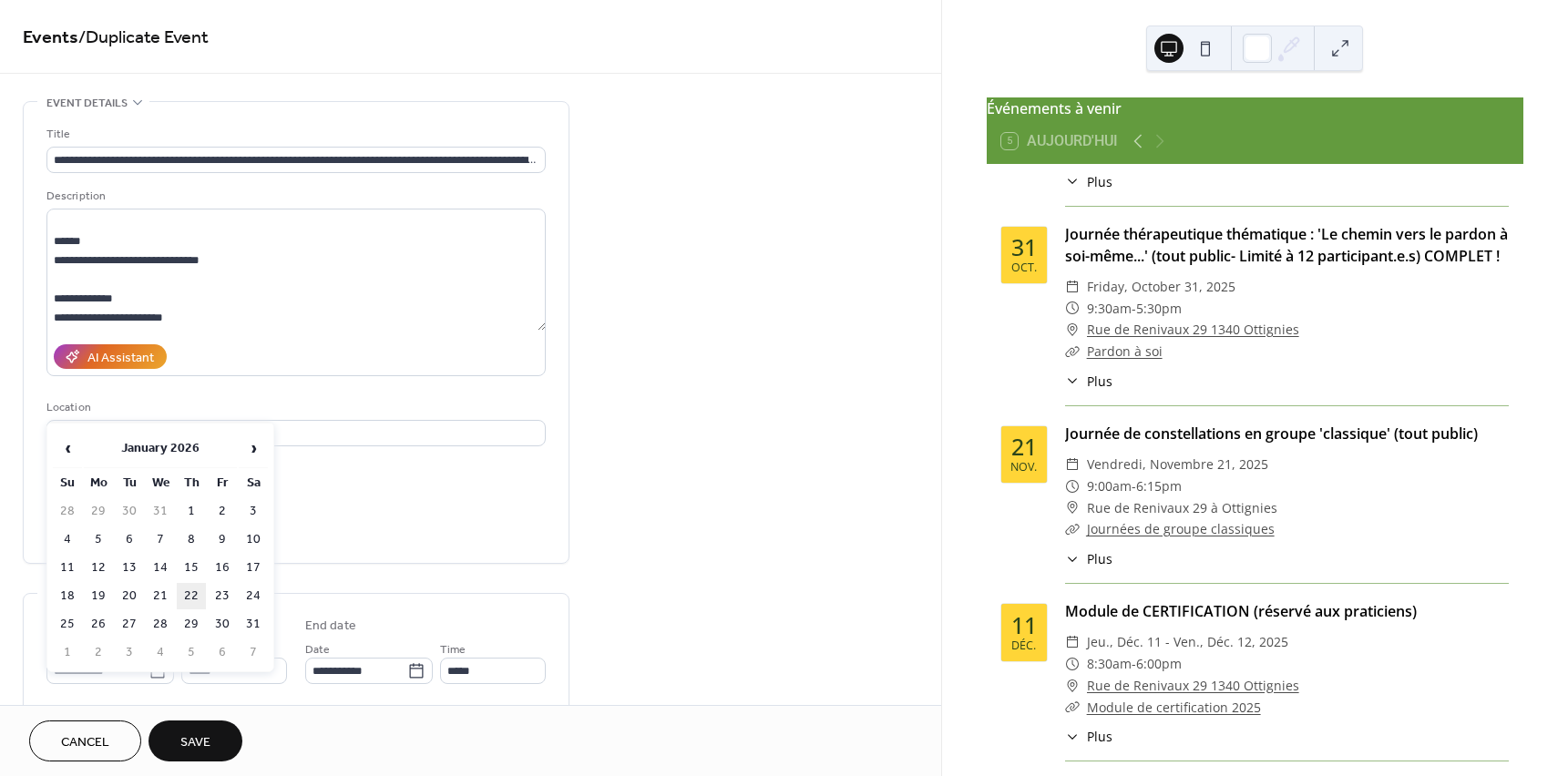 type on "**********" 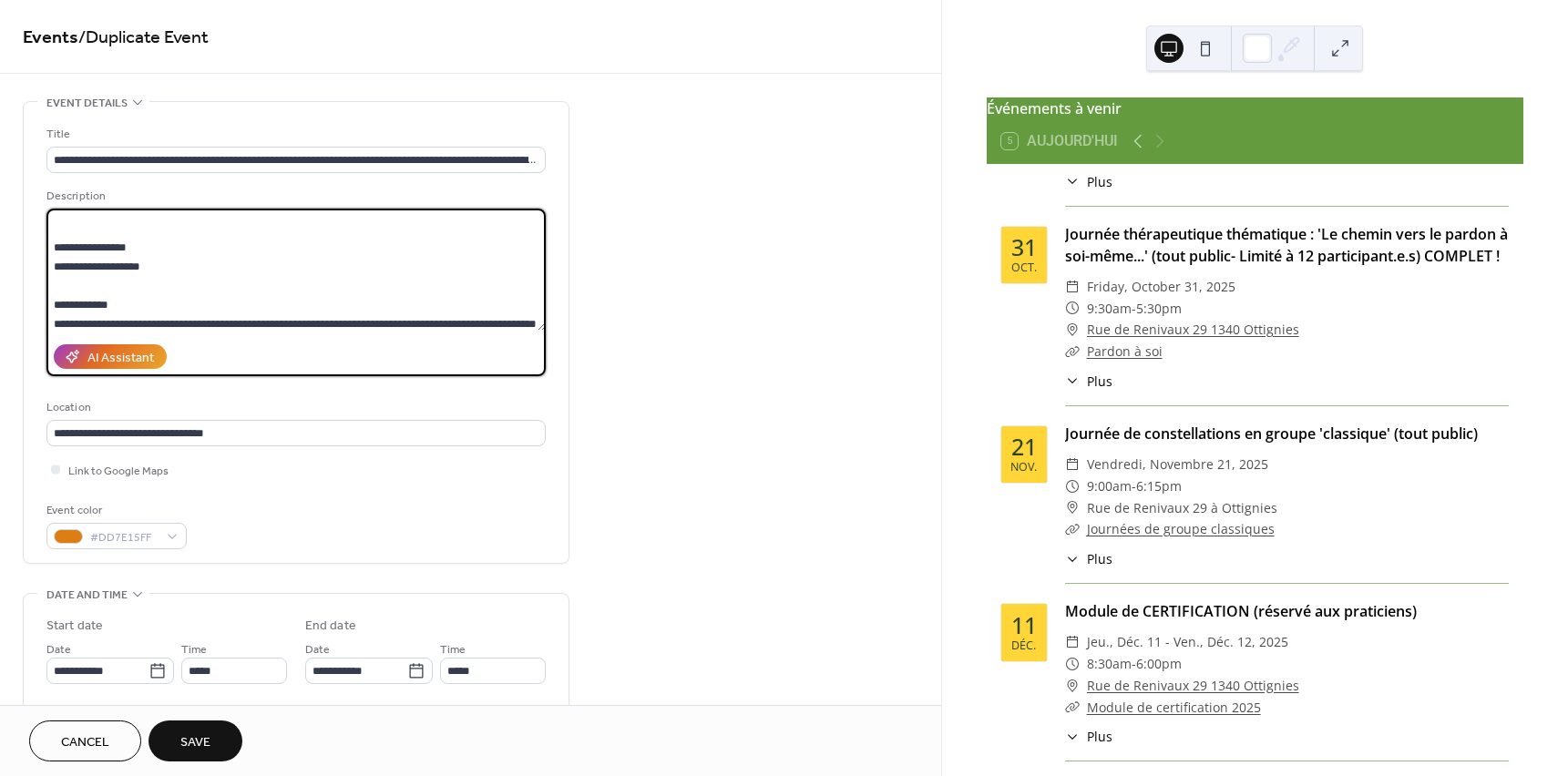 scroll, scrollTop: 536, scrollLeft: 0, axis: vertical 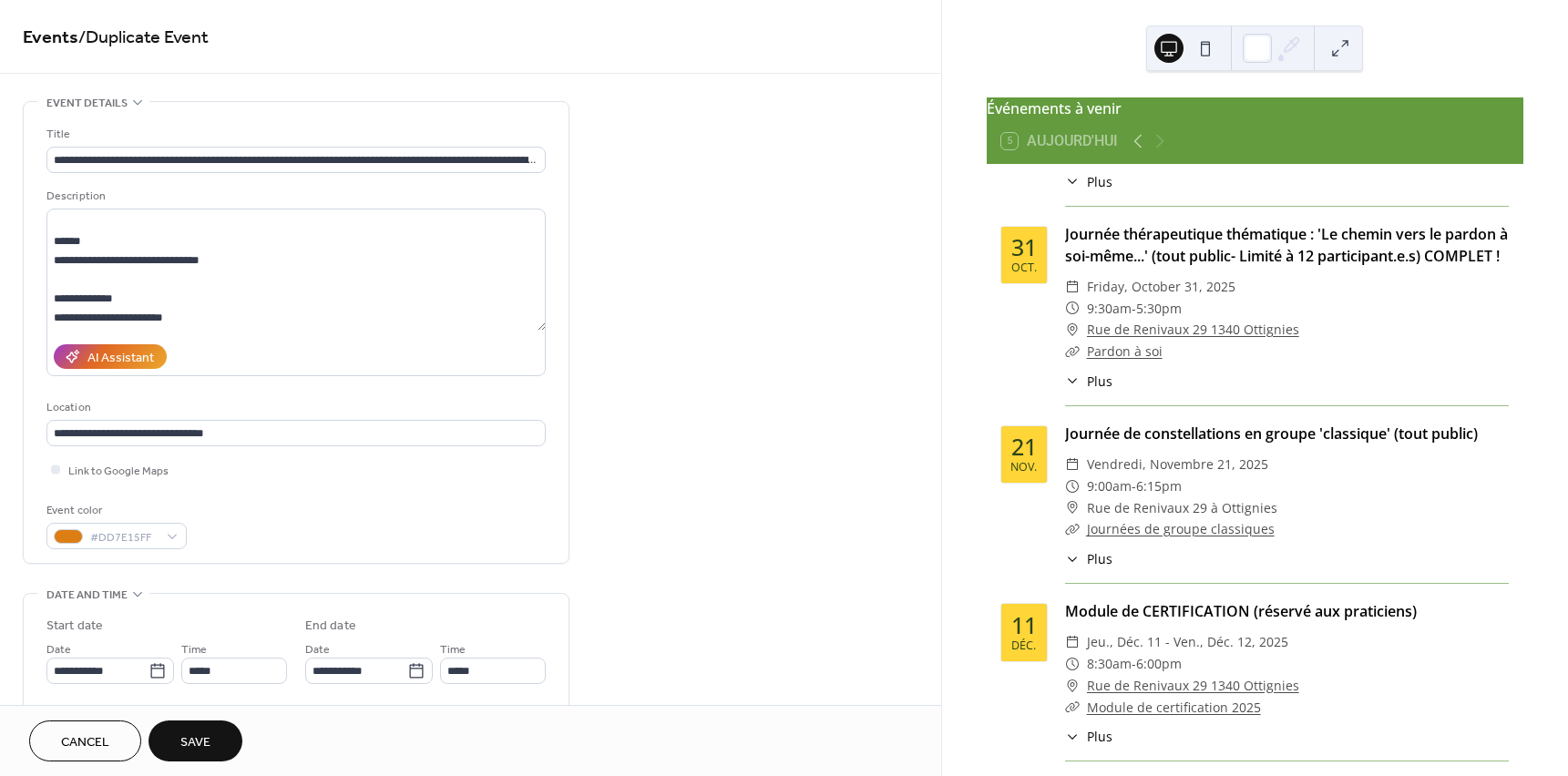 click on "Save" at bounding box center [195, 740] 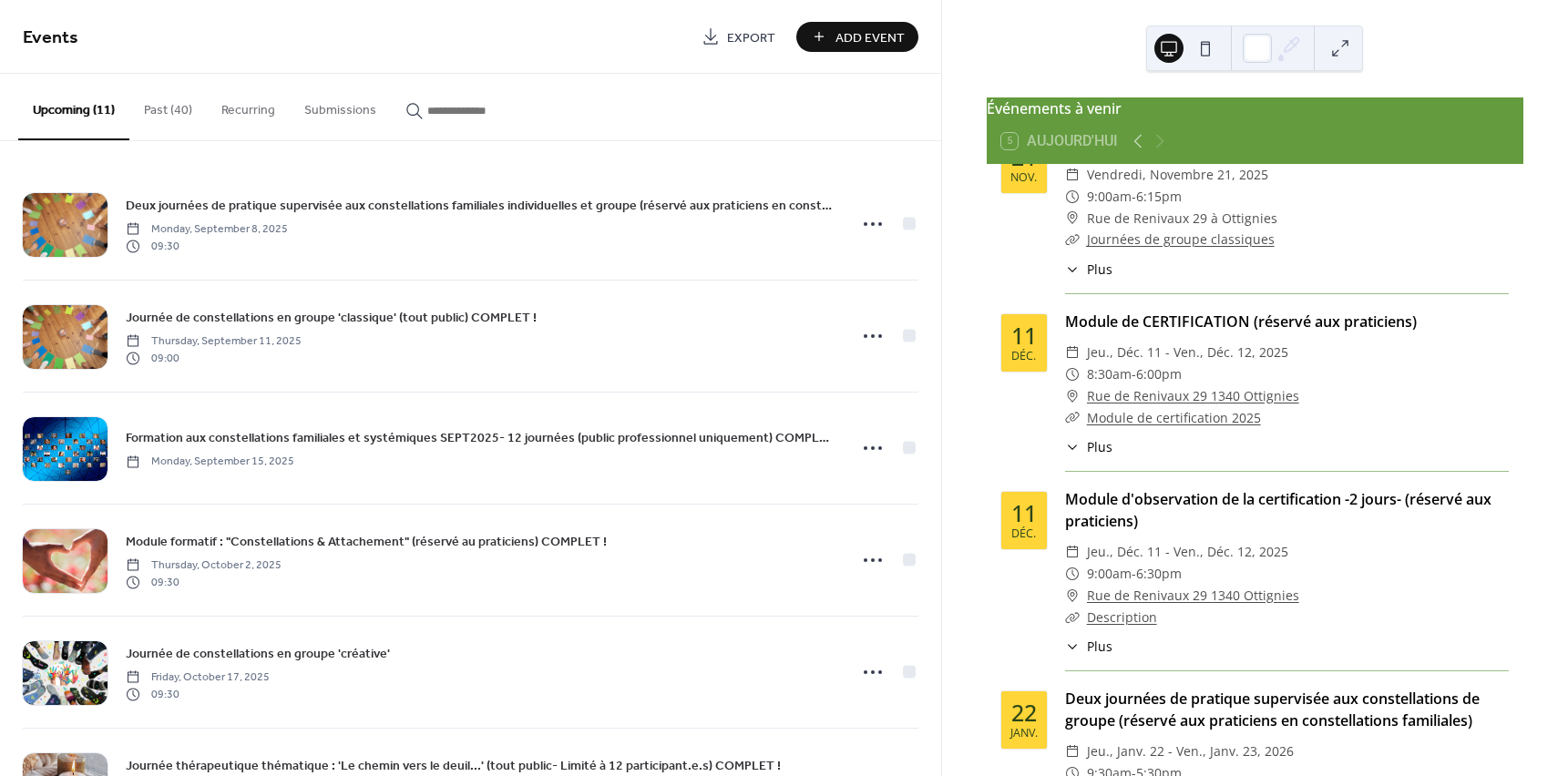 scroll, scrollTop: 1441, scrollLeft: 0, axis: vertical 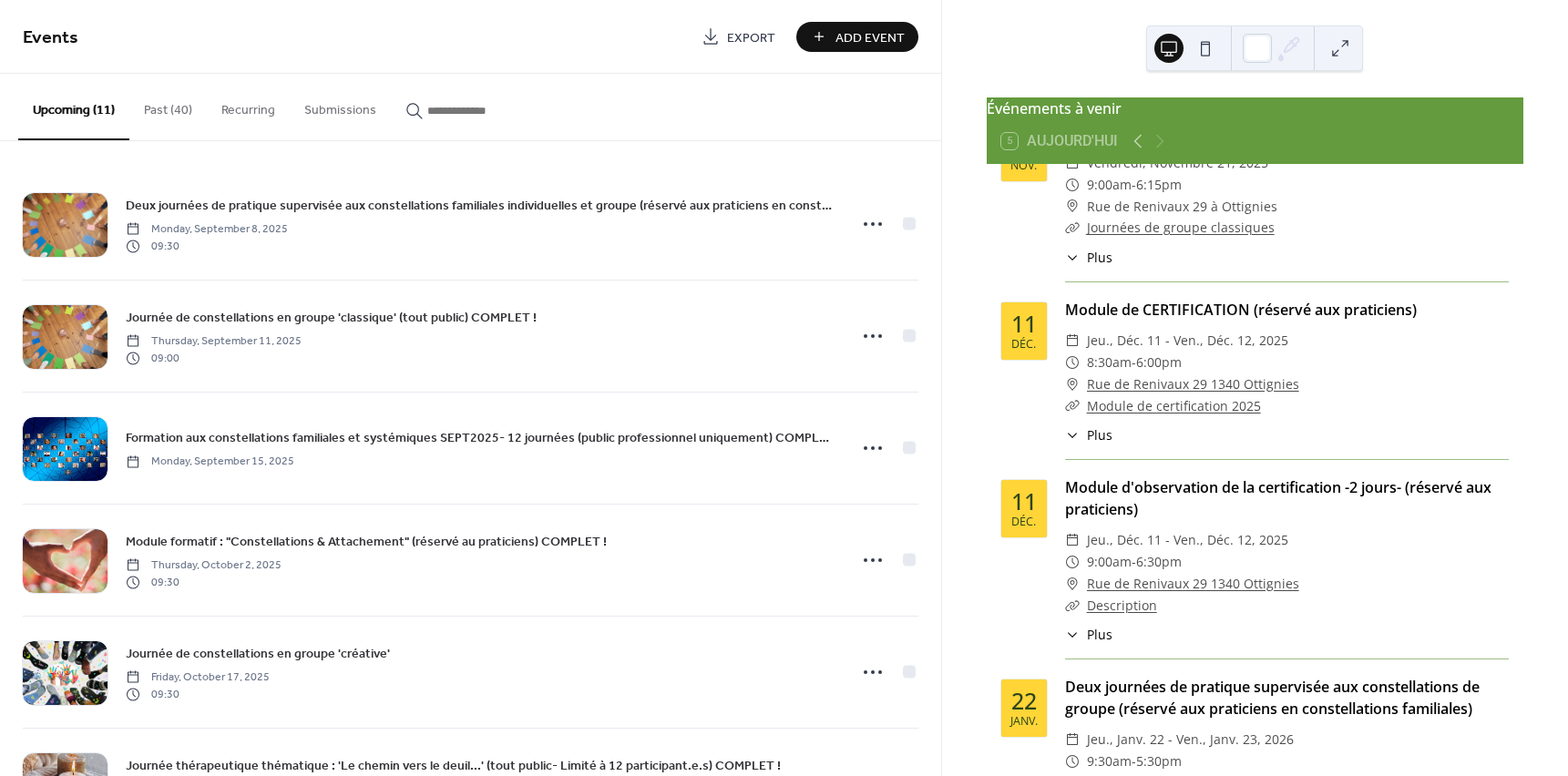 click on "Past (40)" at bounding box center [168, 106] 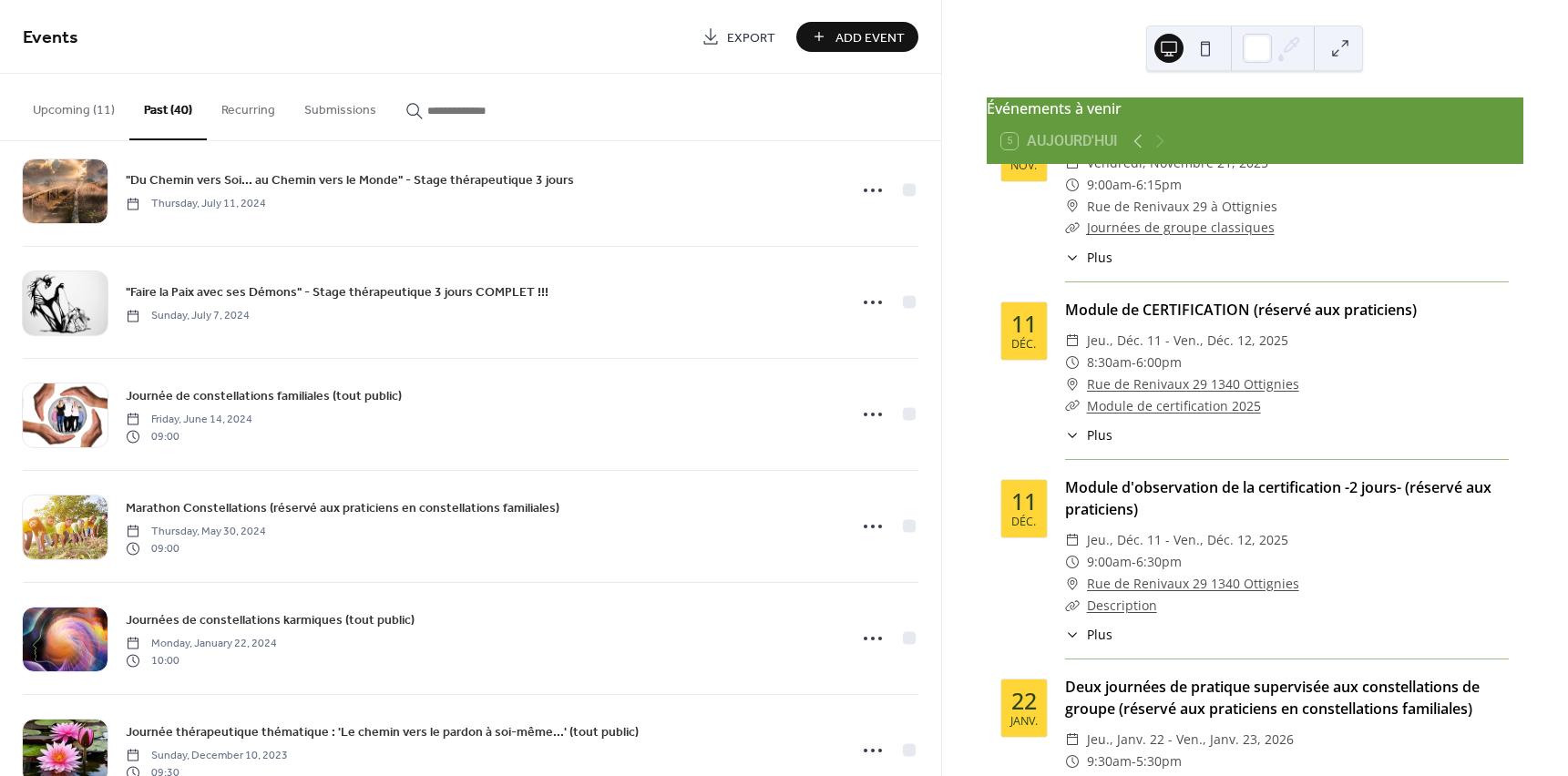 scroll, scrollTop: 1615, scrollLeft: 0, axis: vertical 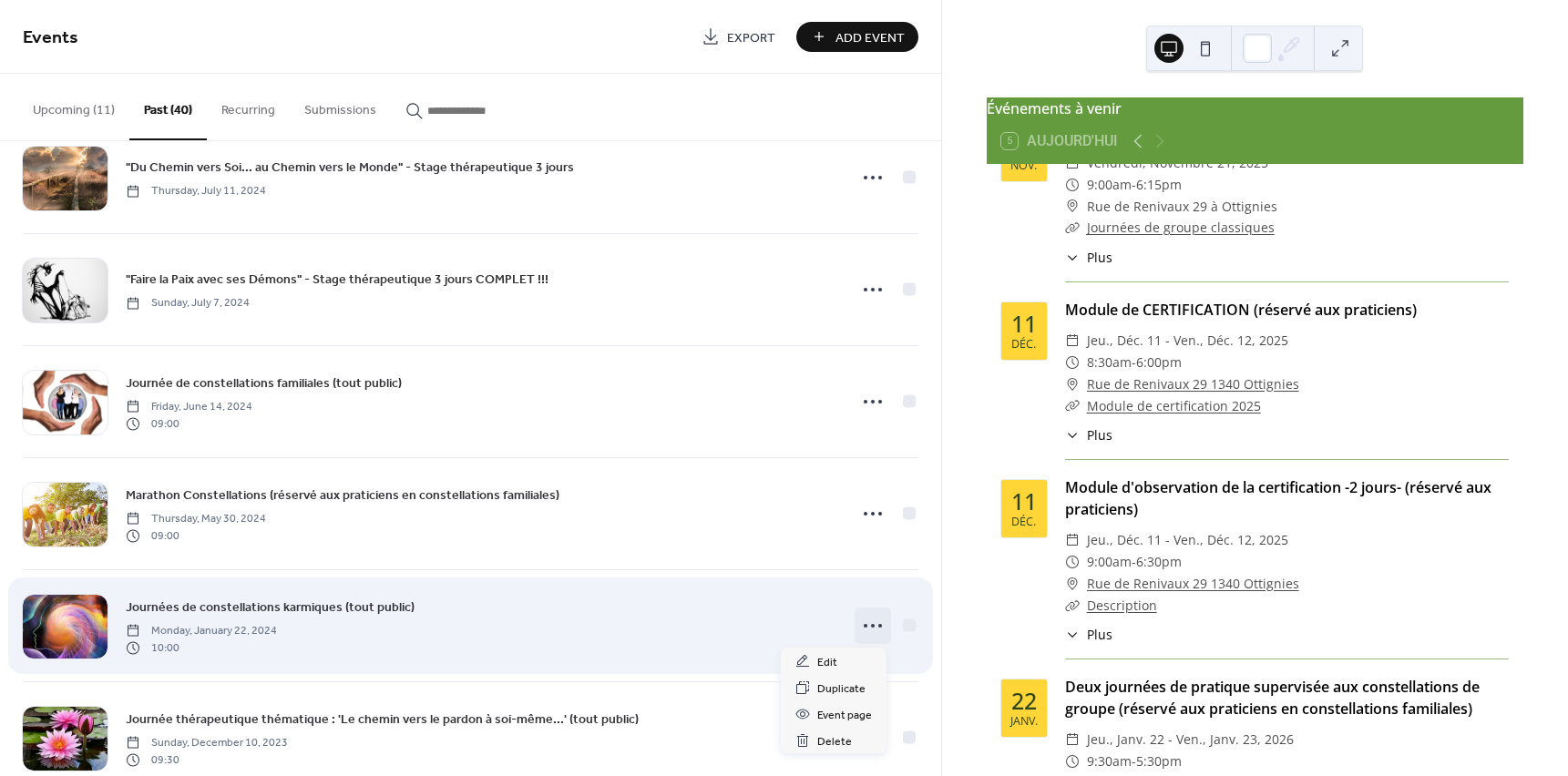 click 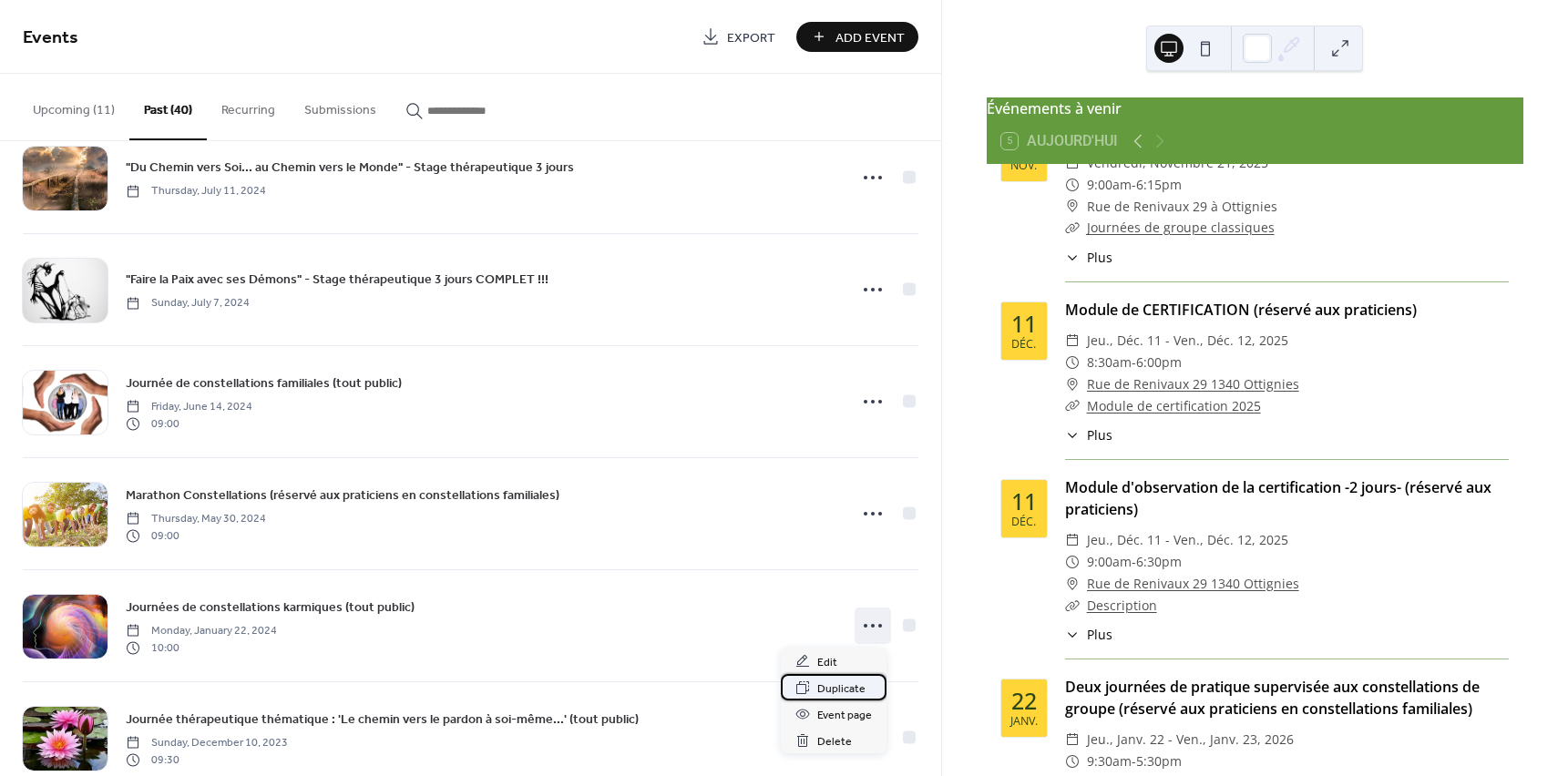 click on "Duplicate" at bounding box center [841, 689] 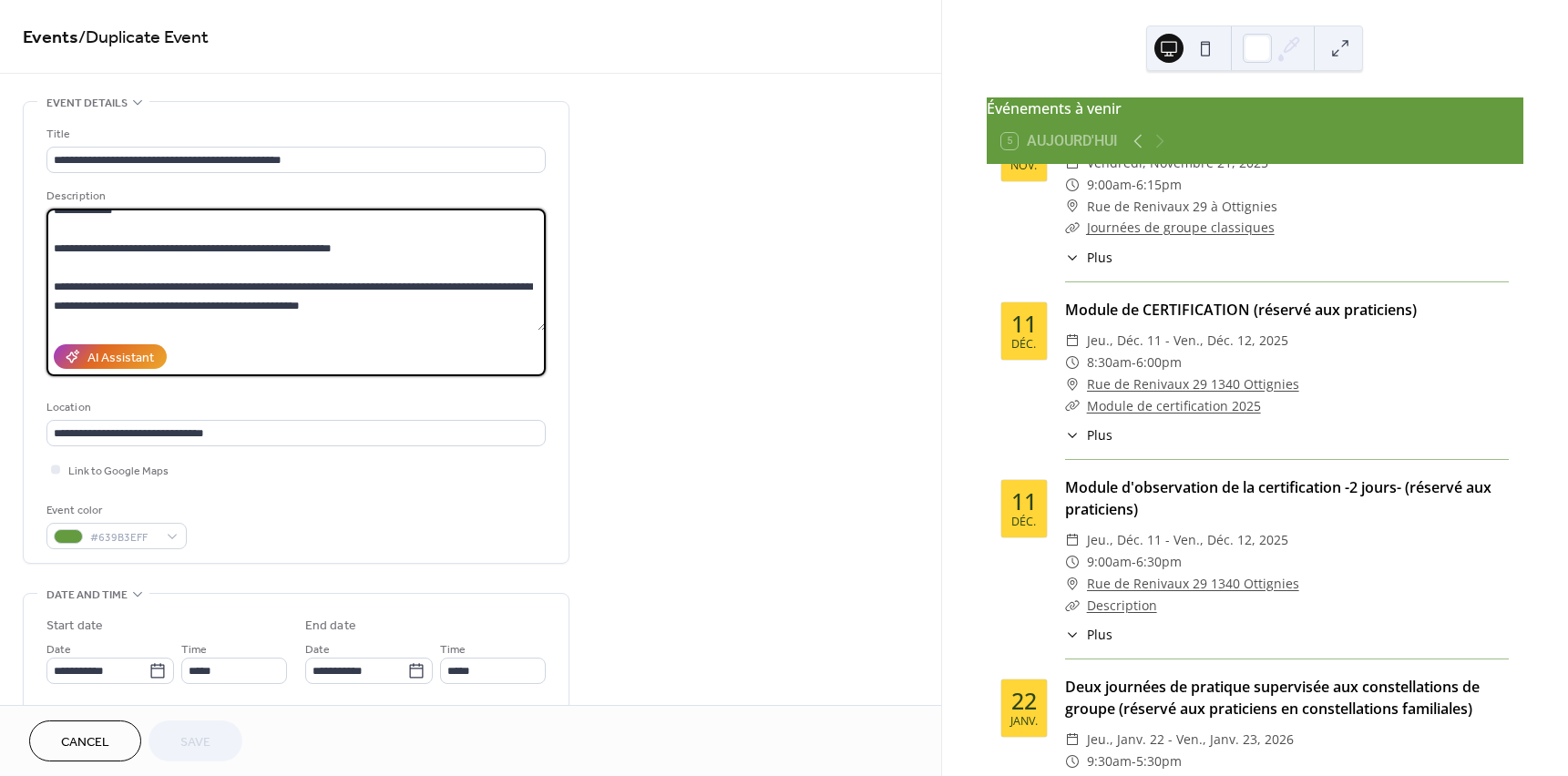 scroll, scrollTop: 0, scrollLeft: 0, axis: both 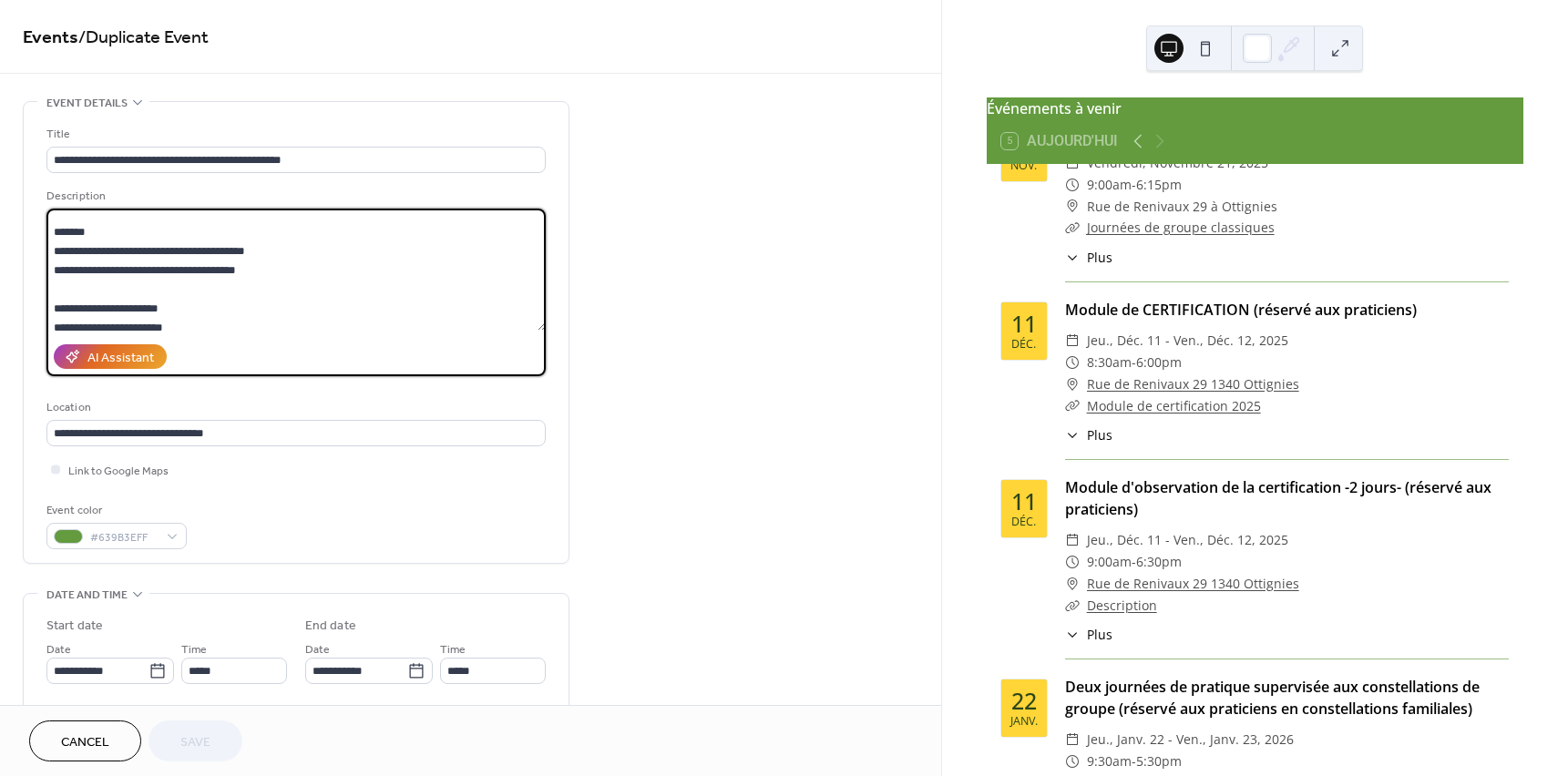 click at bounding box center [296, 270] 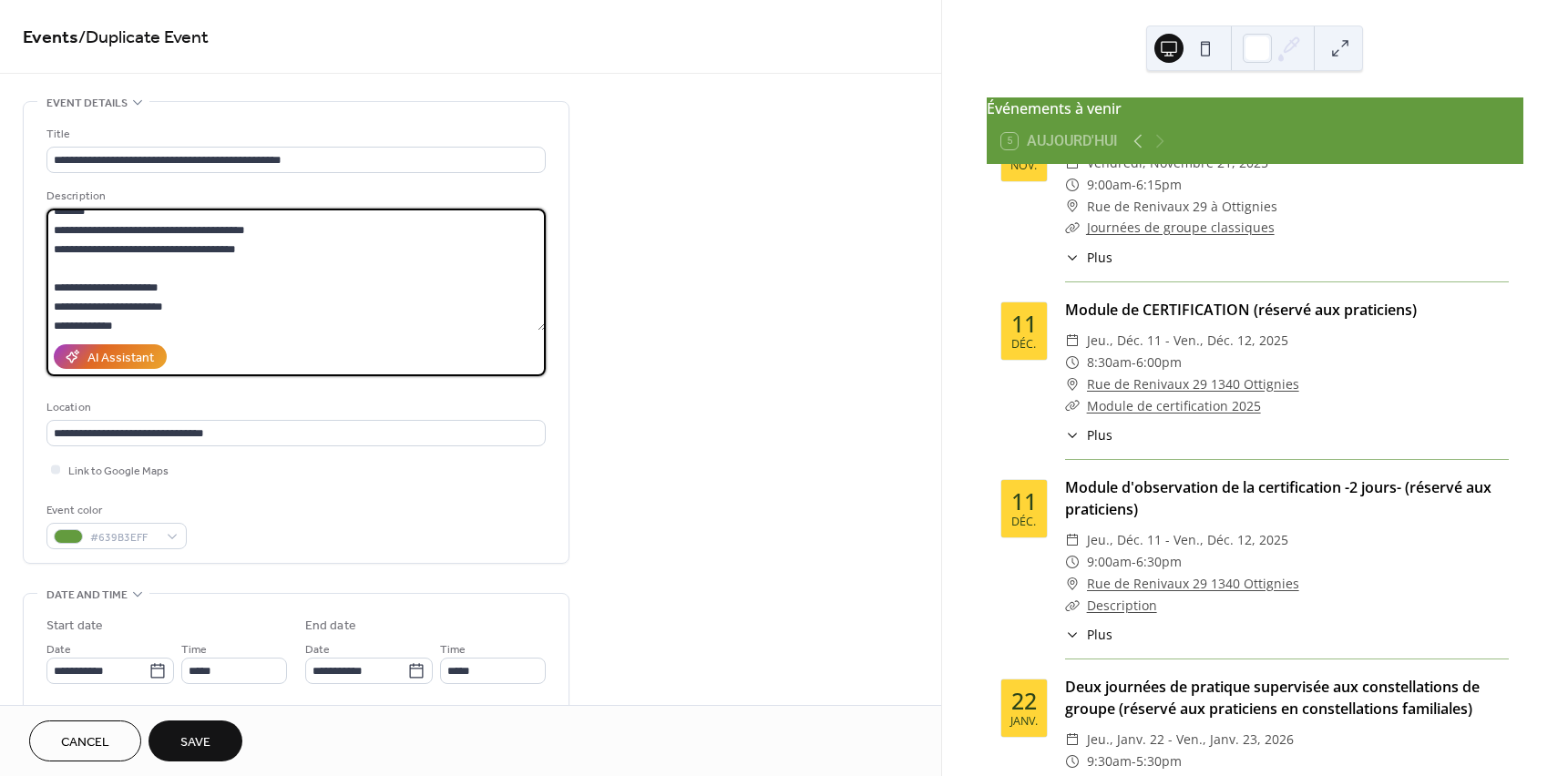 scroll, scrollTop: 440, scrollLeft: 0, axis: vertical 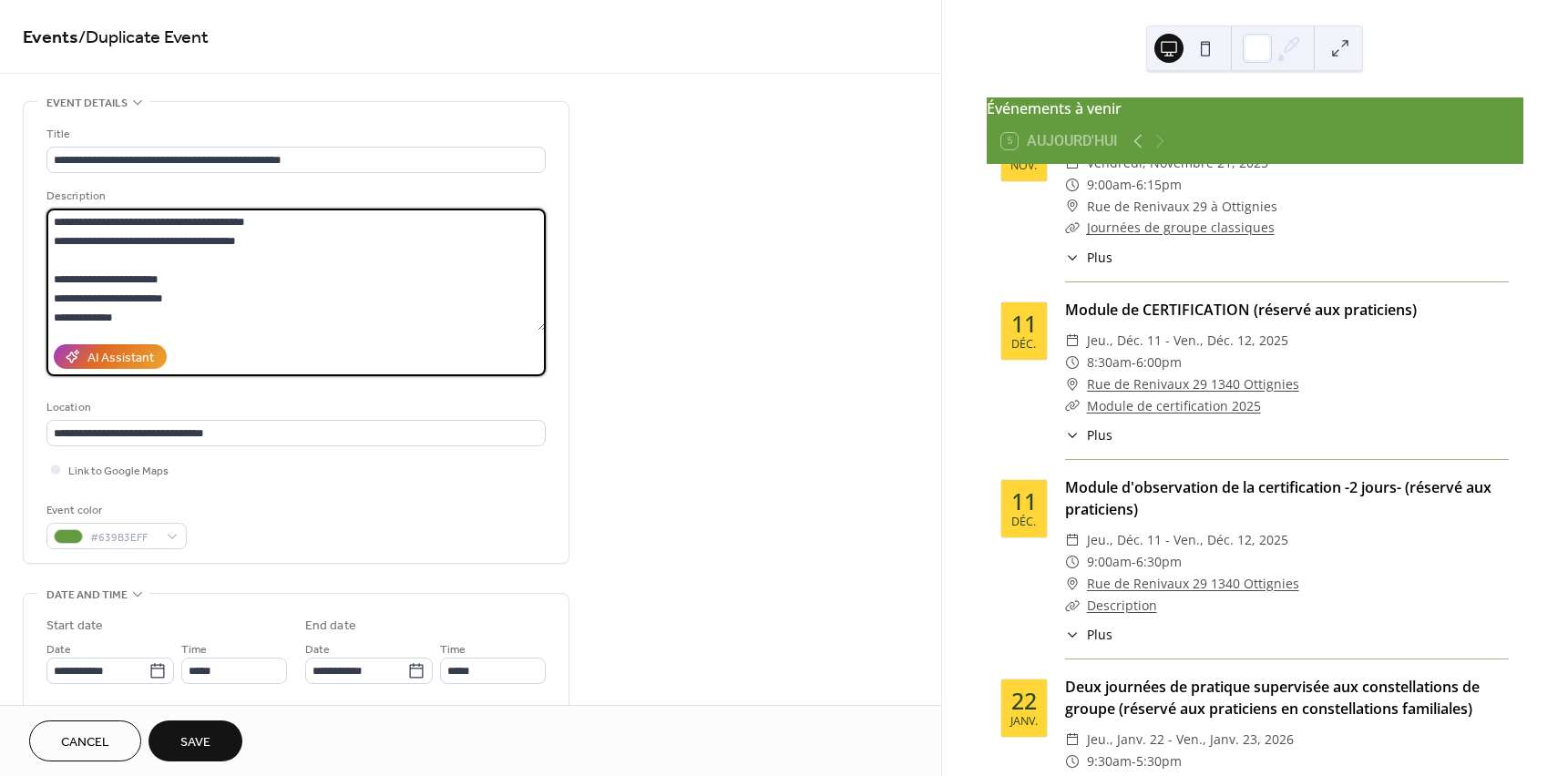 drag, startPoint x: 539, startPoint y: 297, endPoint x: 540, endPoint y: 314, distance: 17.029386 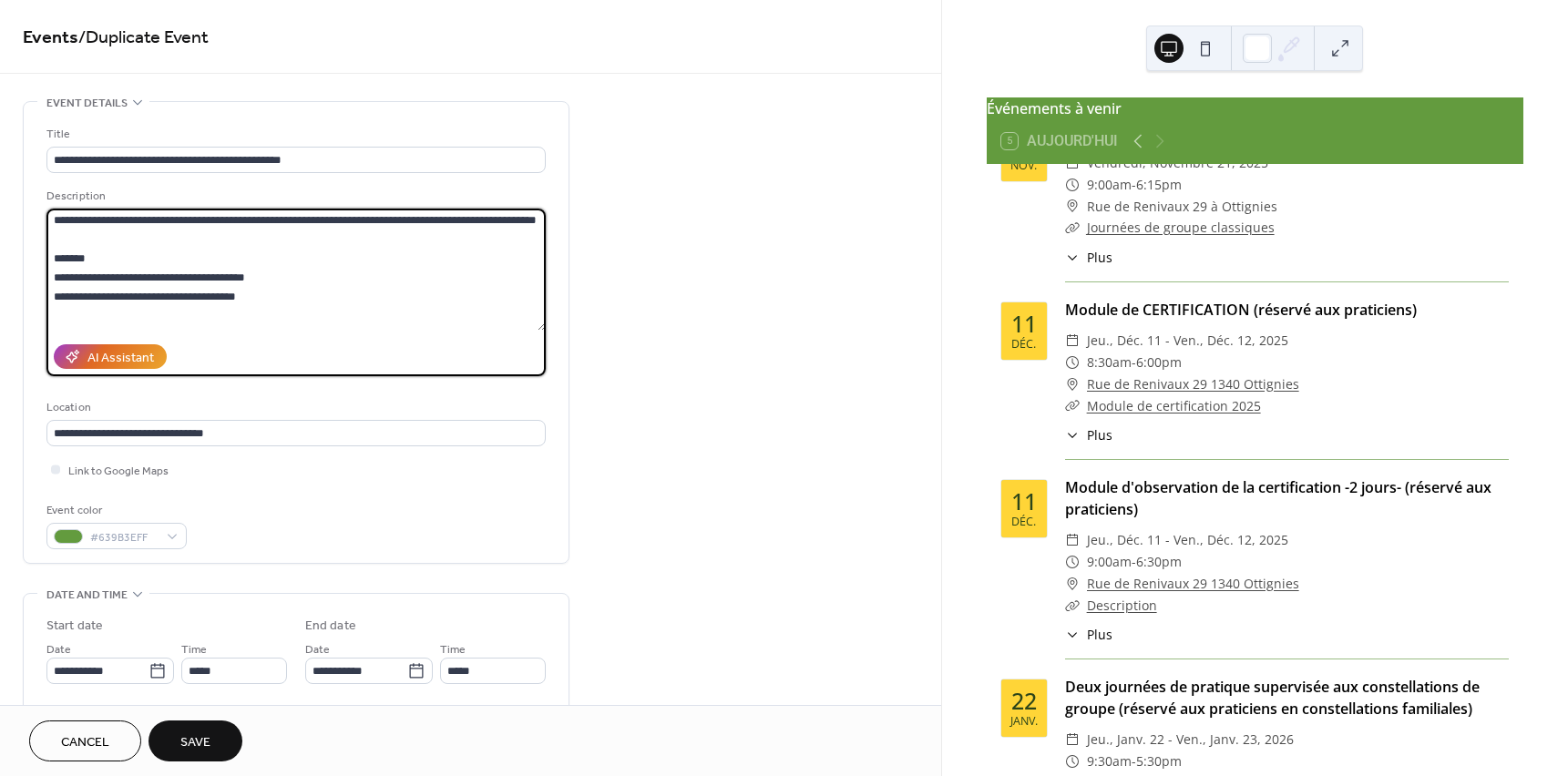 scroll, scrollTop: 378, scrollLeft: 0, axis: vertical 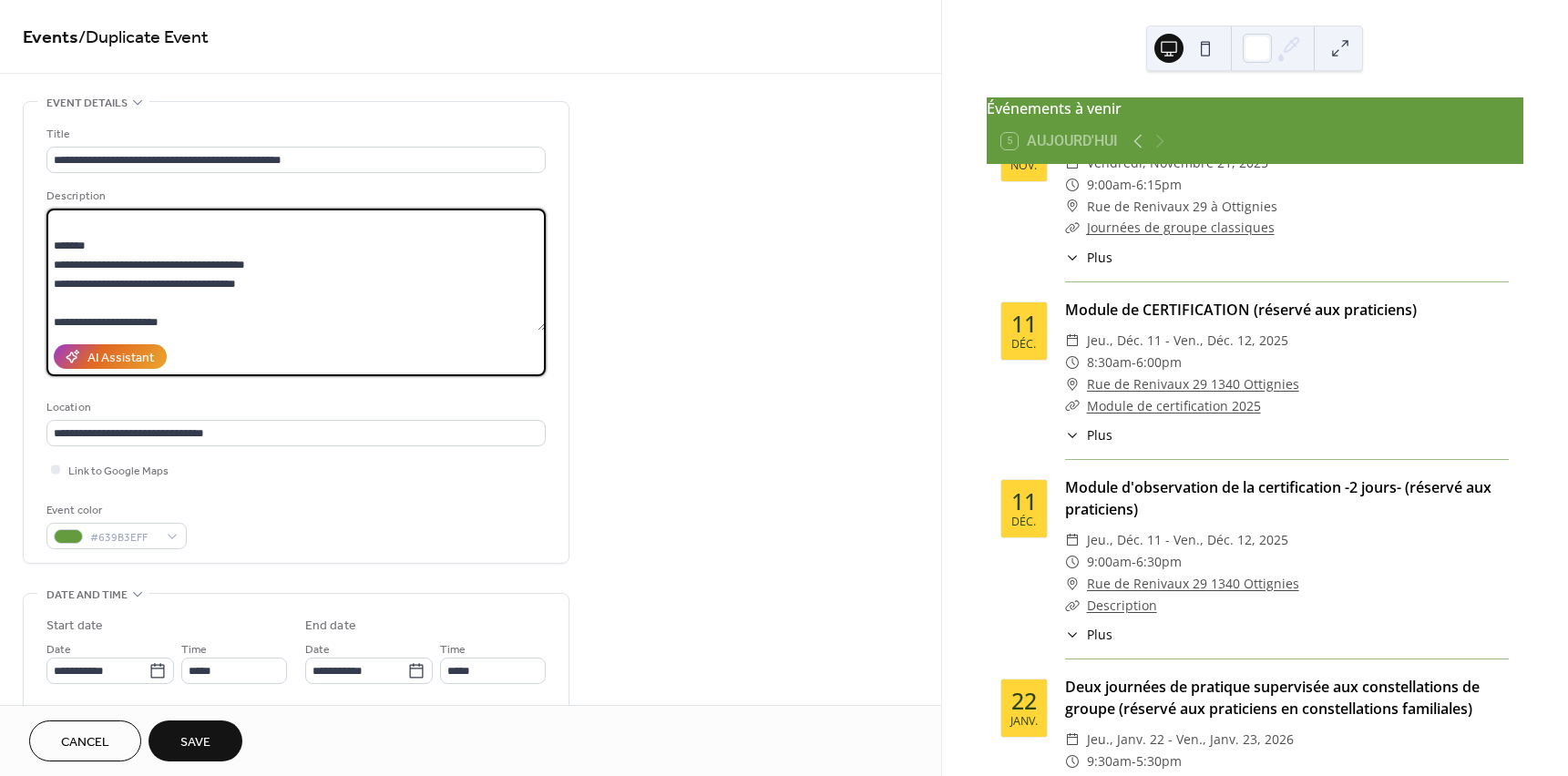 click at bounding box center [296, 270] 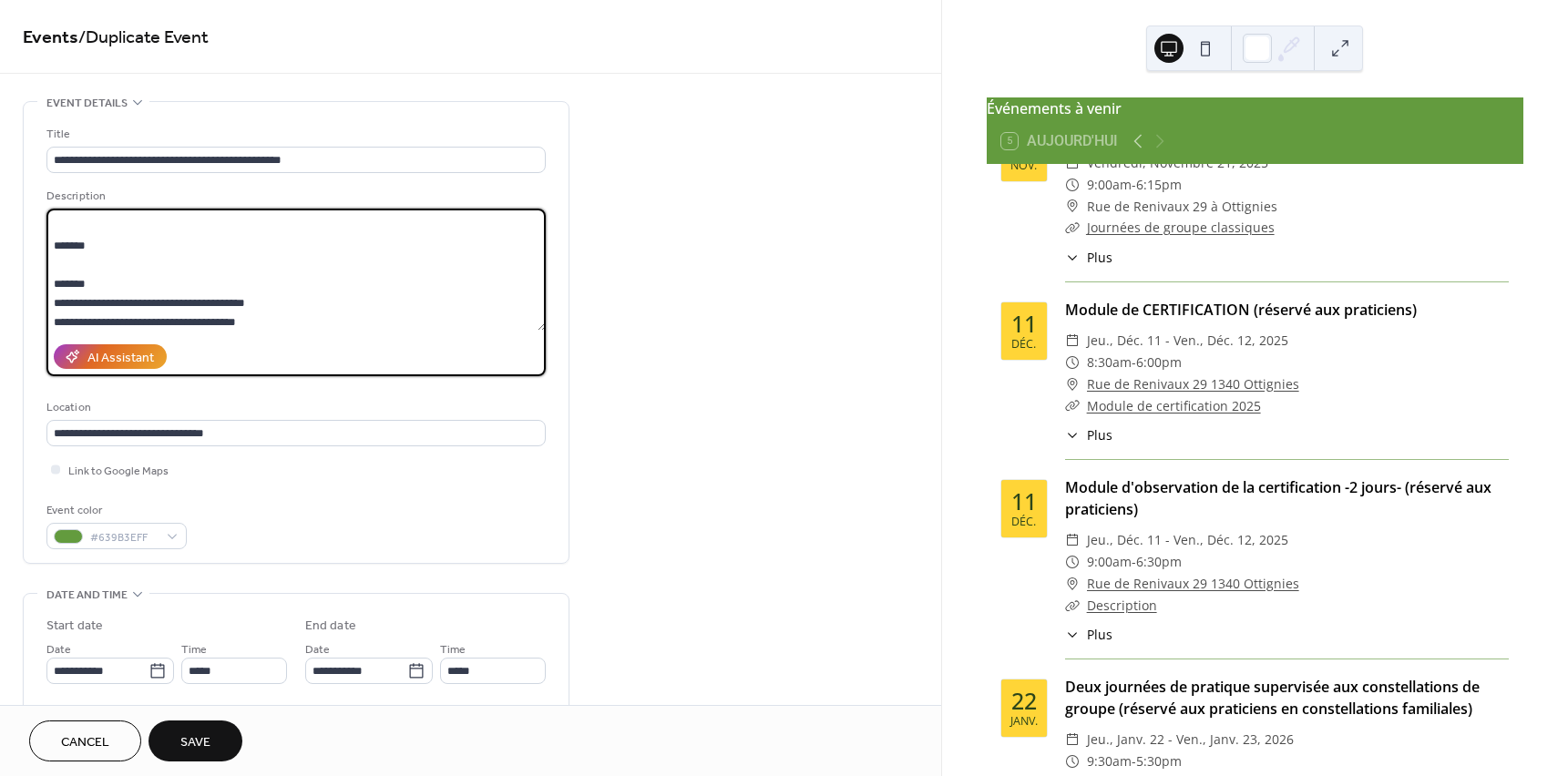 click at bounding box center [296, 270] 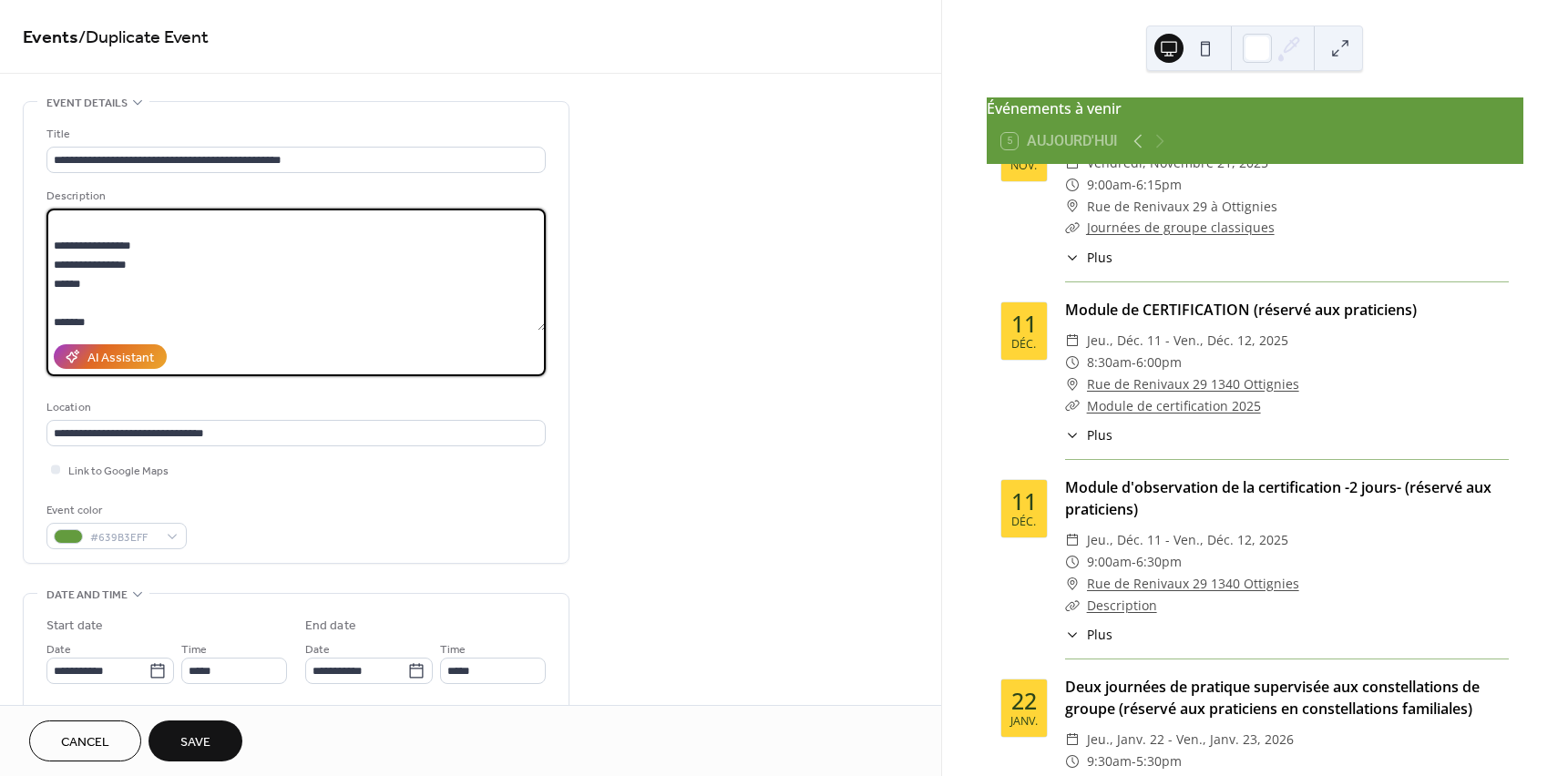 click at bounding box center [296, 270] 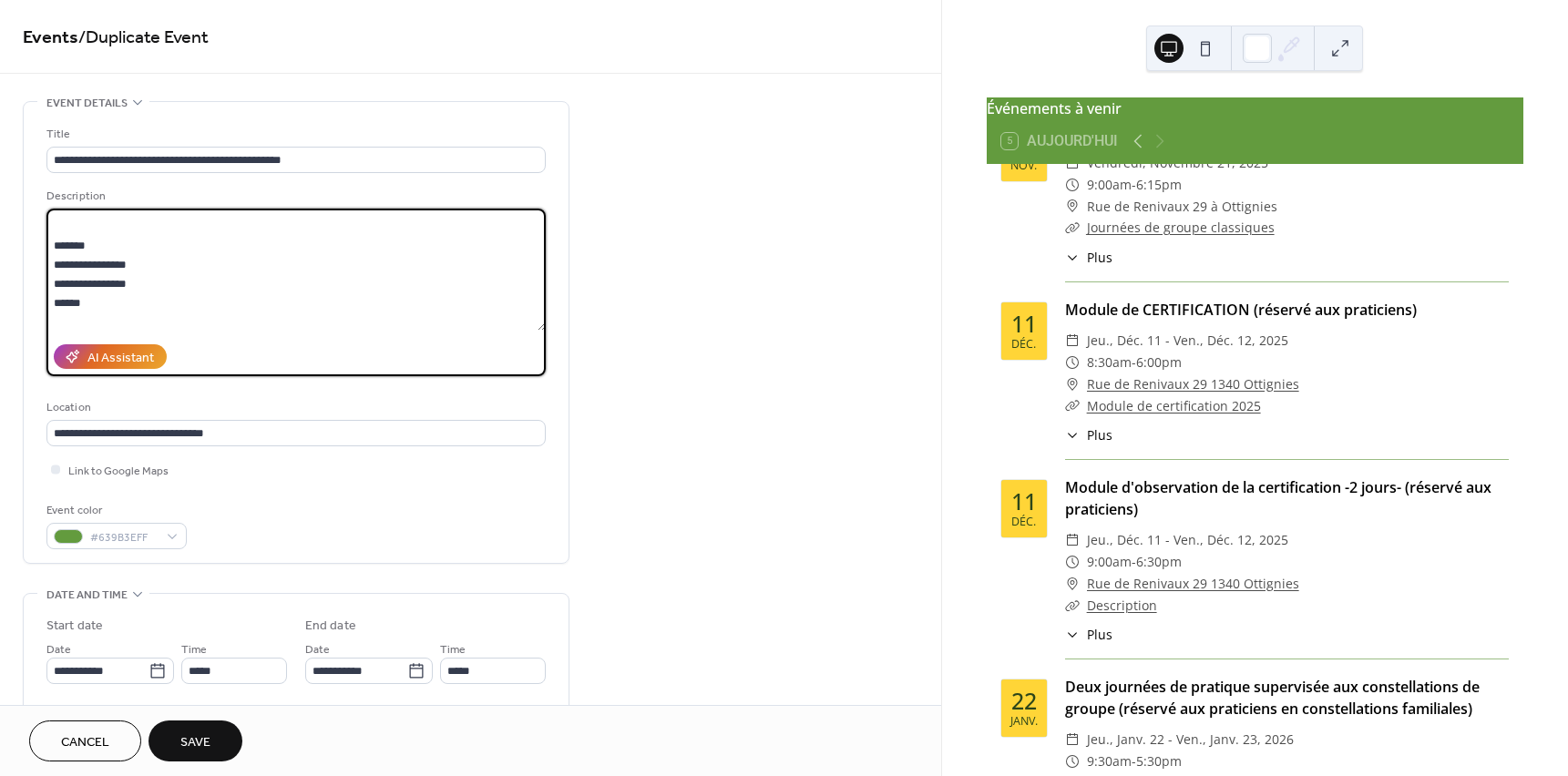 click at bounding box center (296, 270) 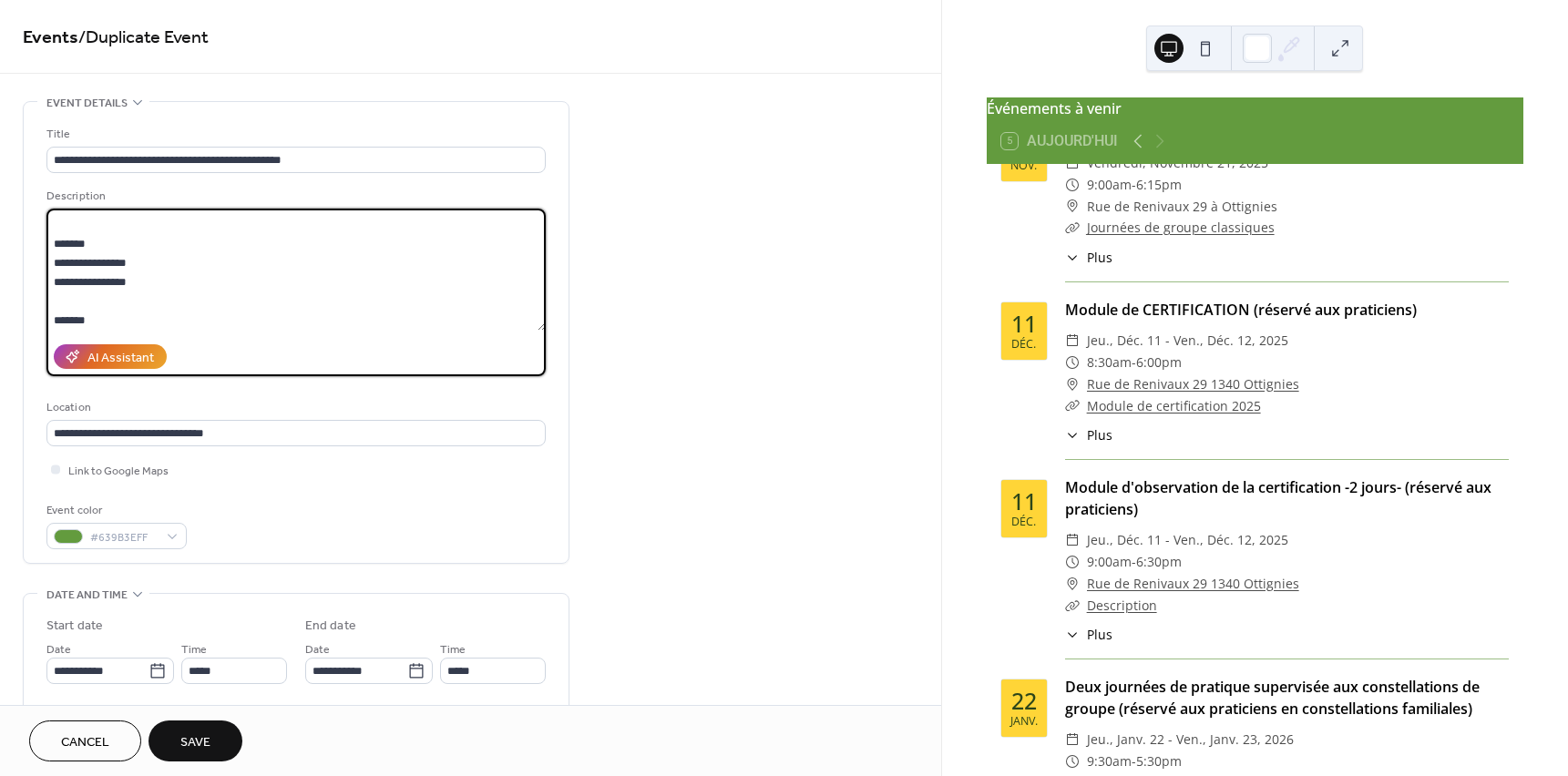 scroll, scrollTop: 399, scrollLeft: 0, axis: vertical 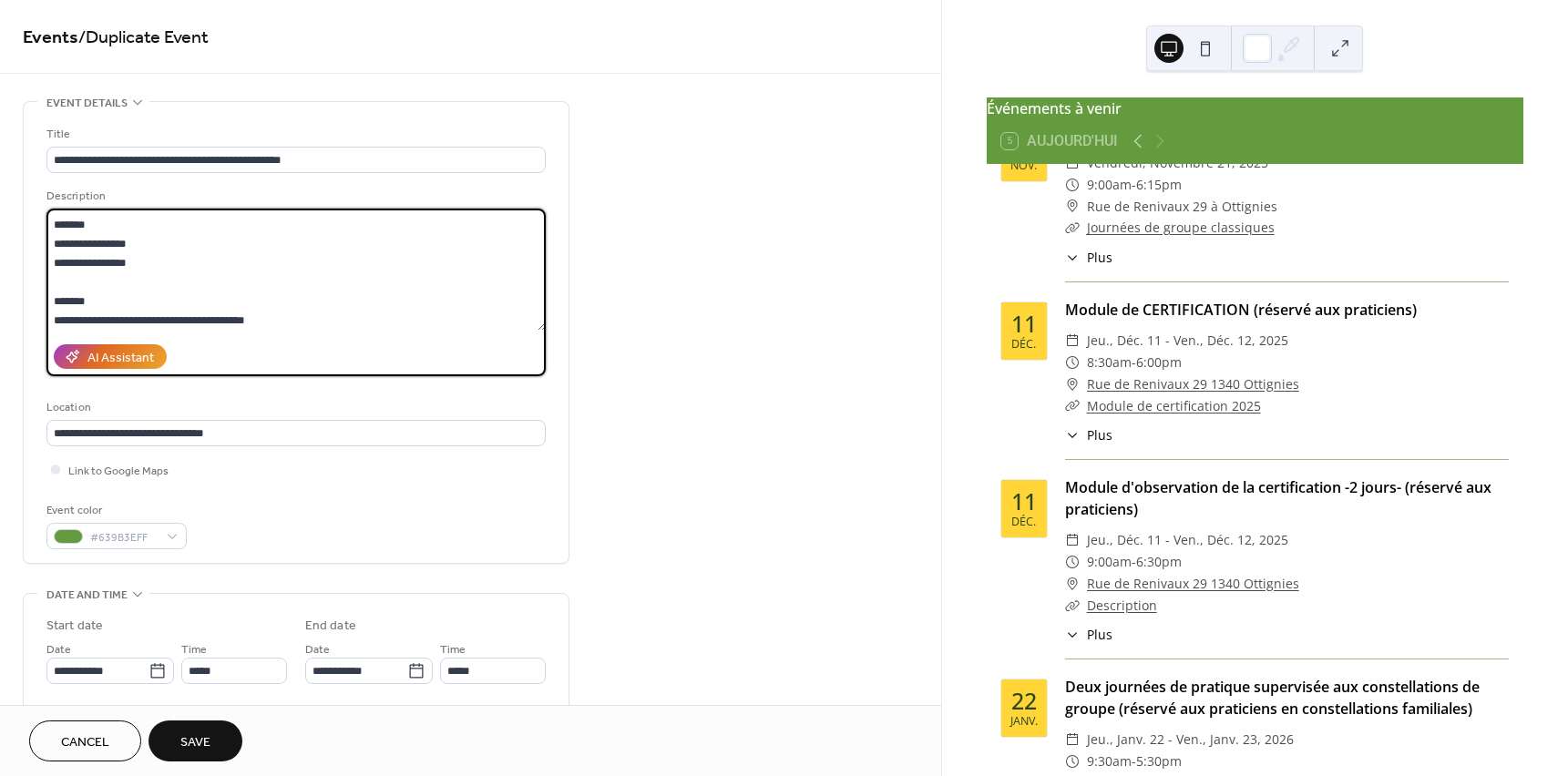 click at bounding box center [296, 270] 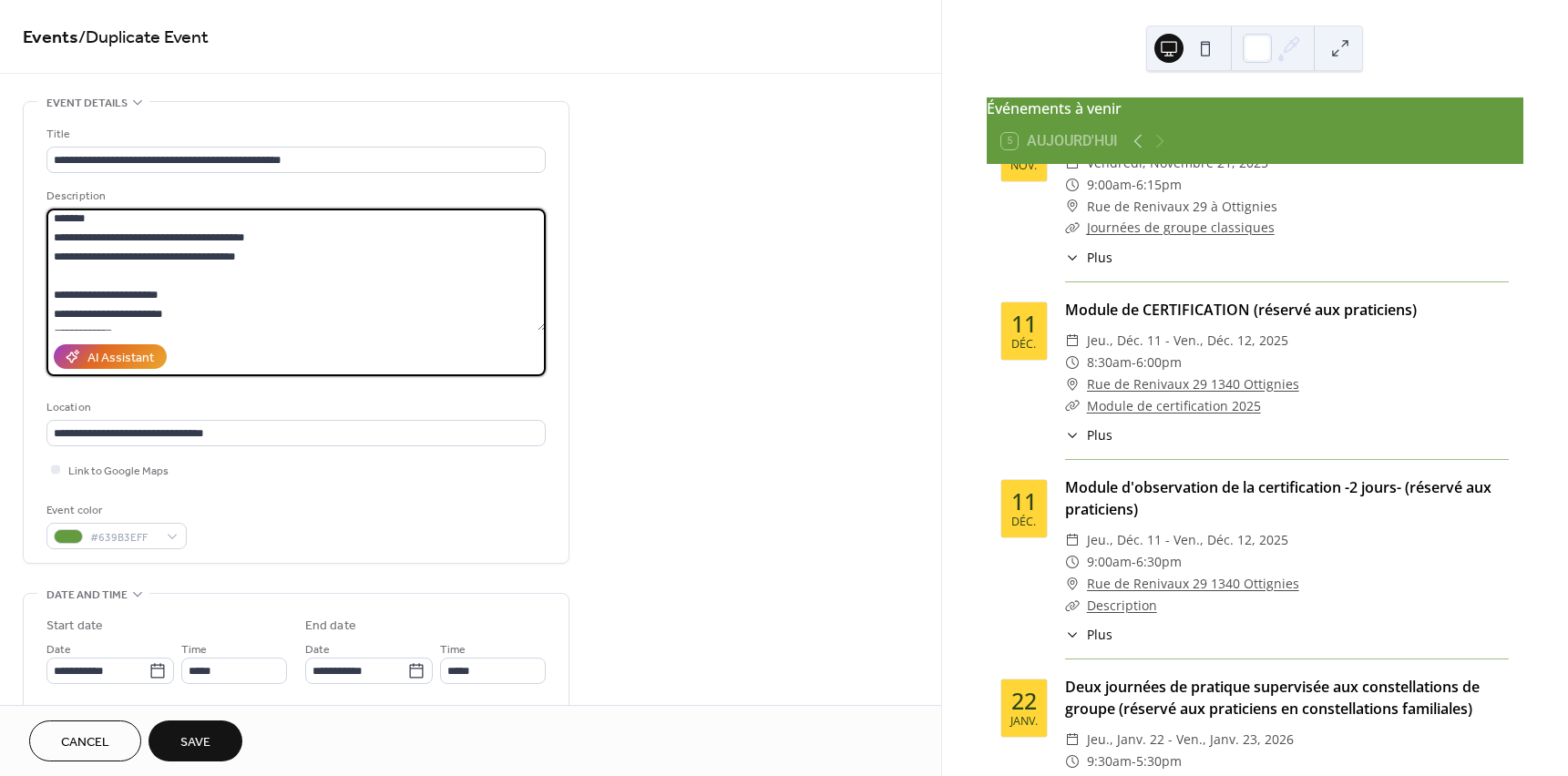 scroll, scrollTop: 516, scrollLeft: 0, axis: vertical 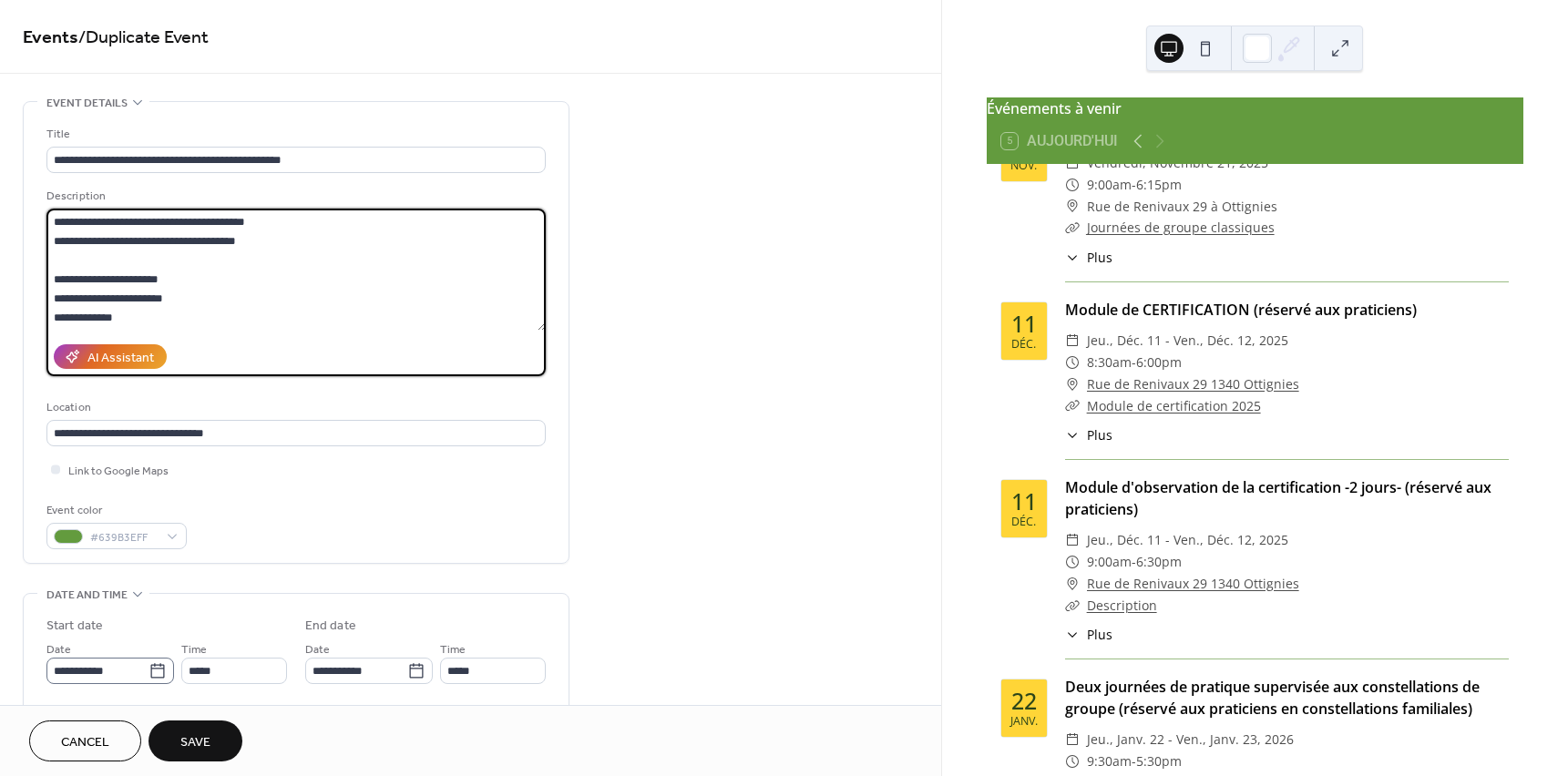 type on "**********" 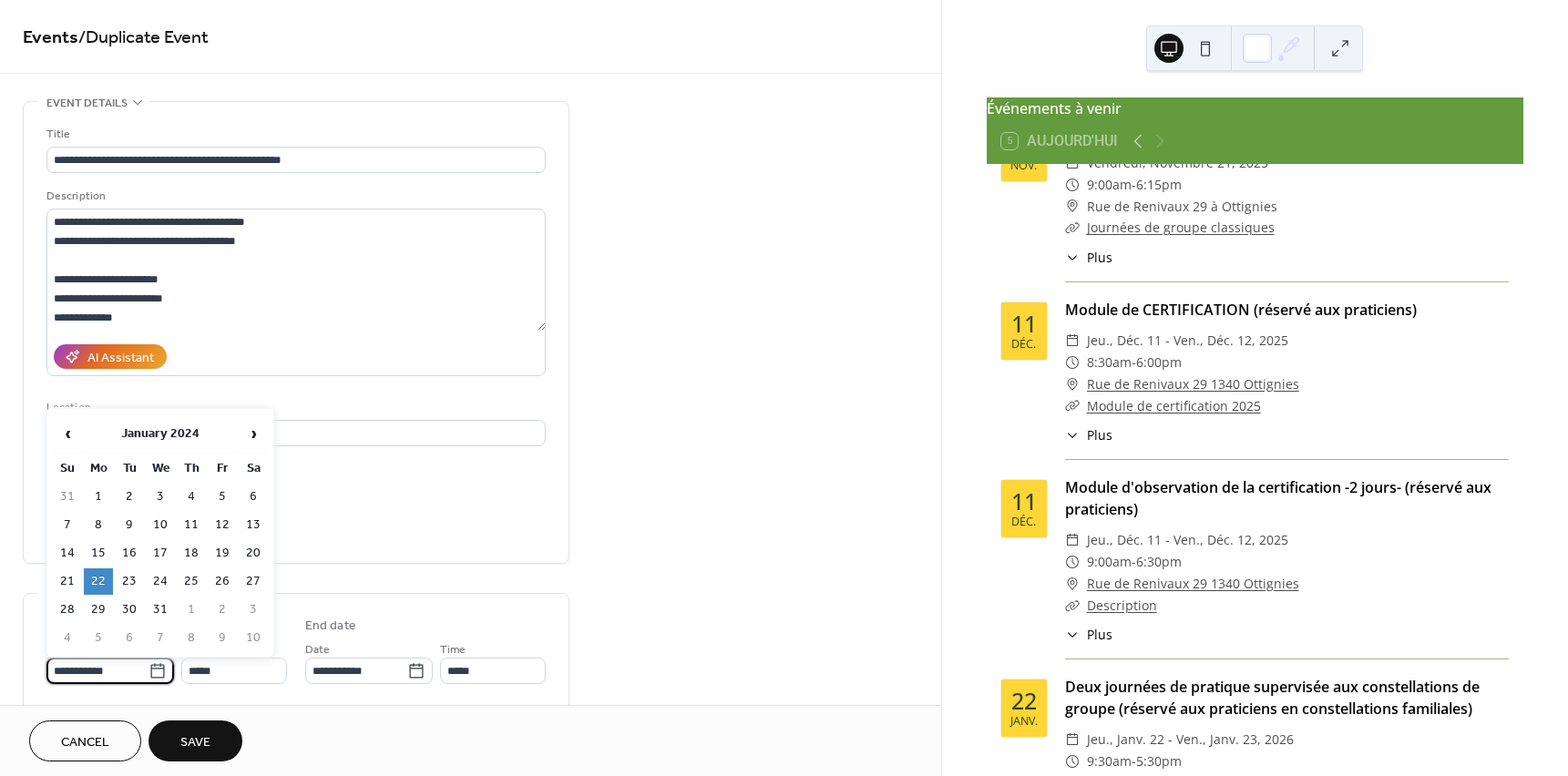 click on "**********" at bounding box center [97, 670] 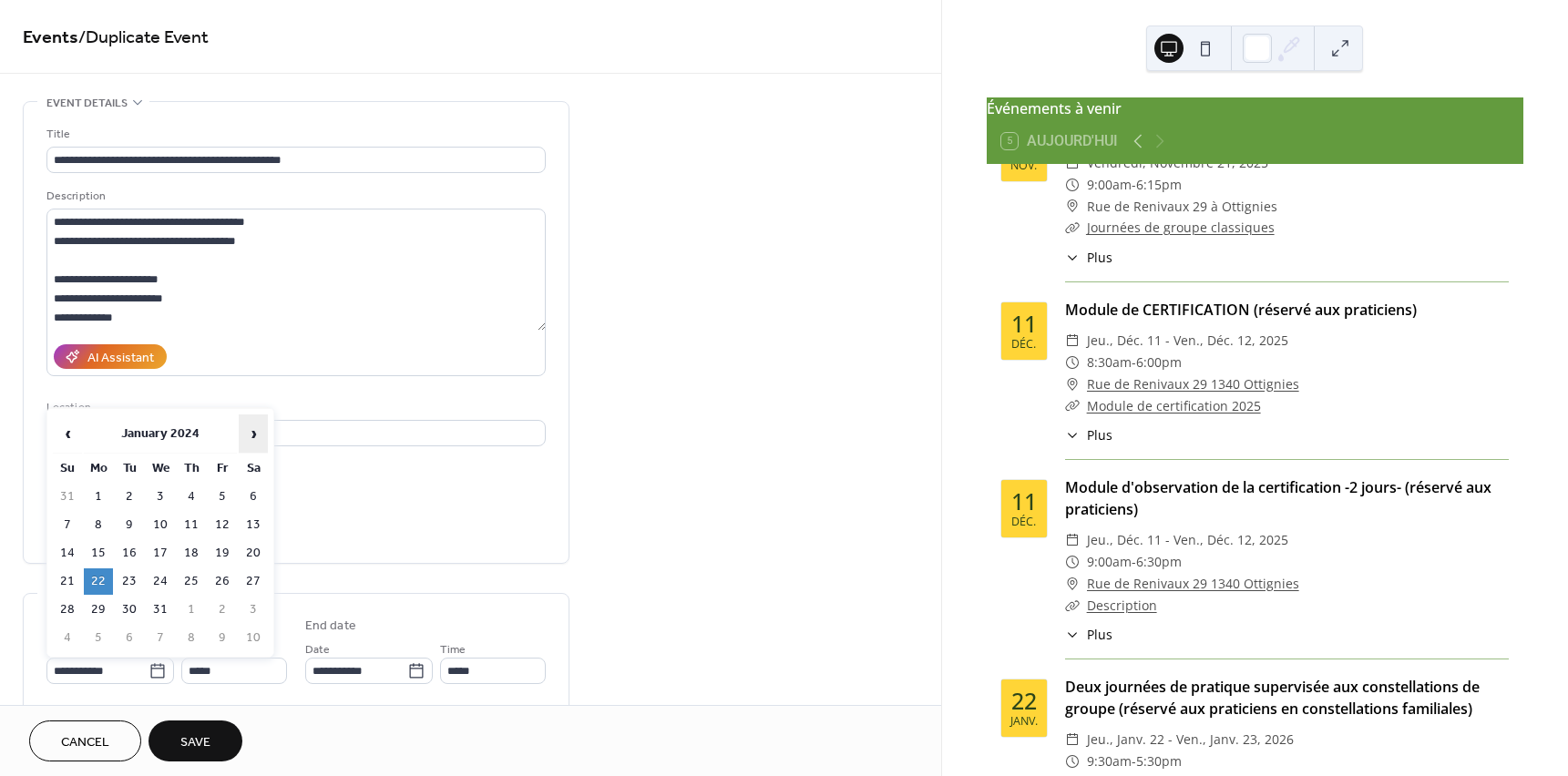 click on "›" at bounding box center [253, 434] 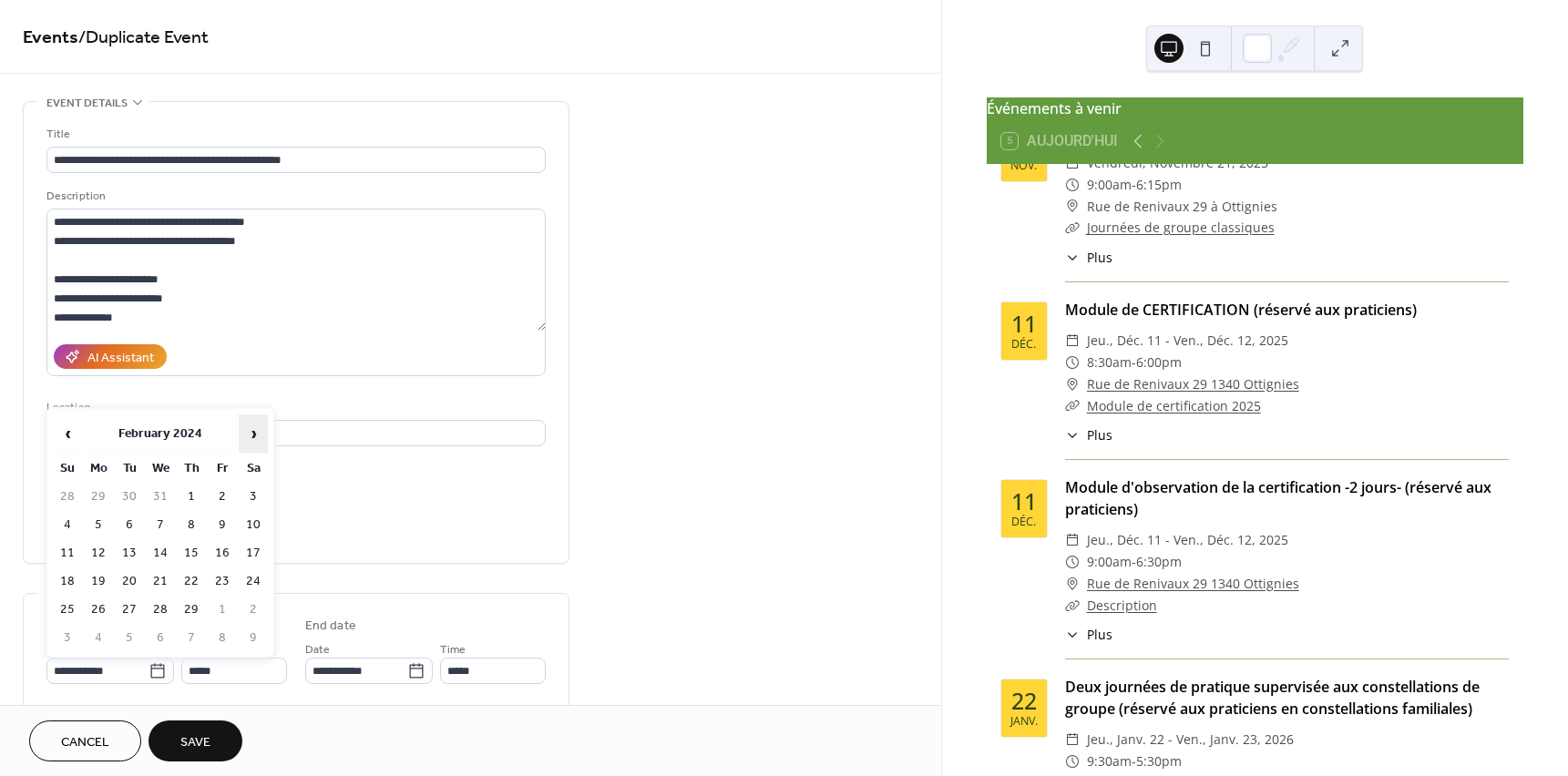 click on "›" at bounding box center [253, 434] 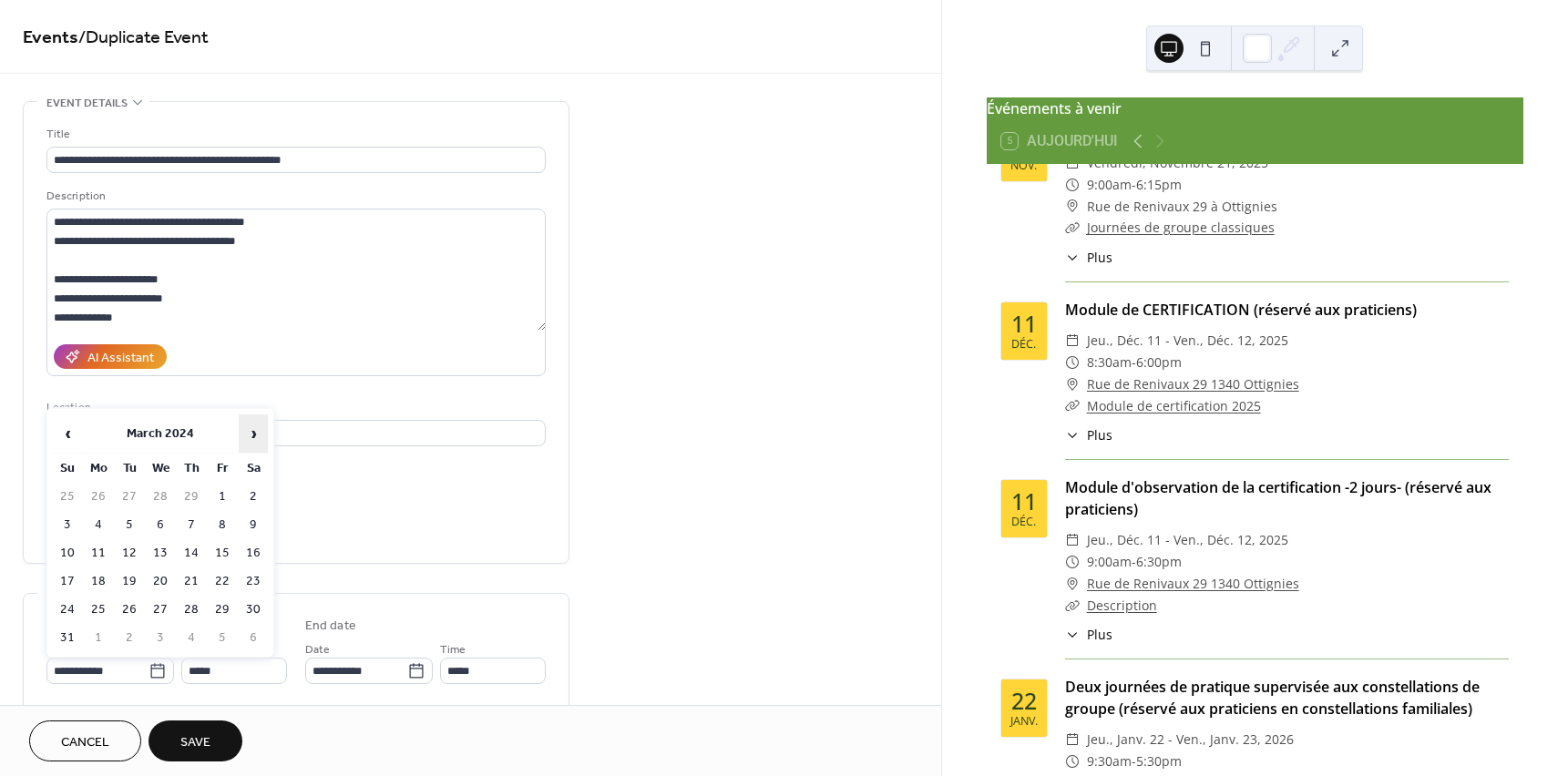 click on "›" at bounding box center (253, 434) 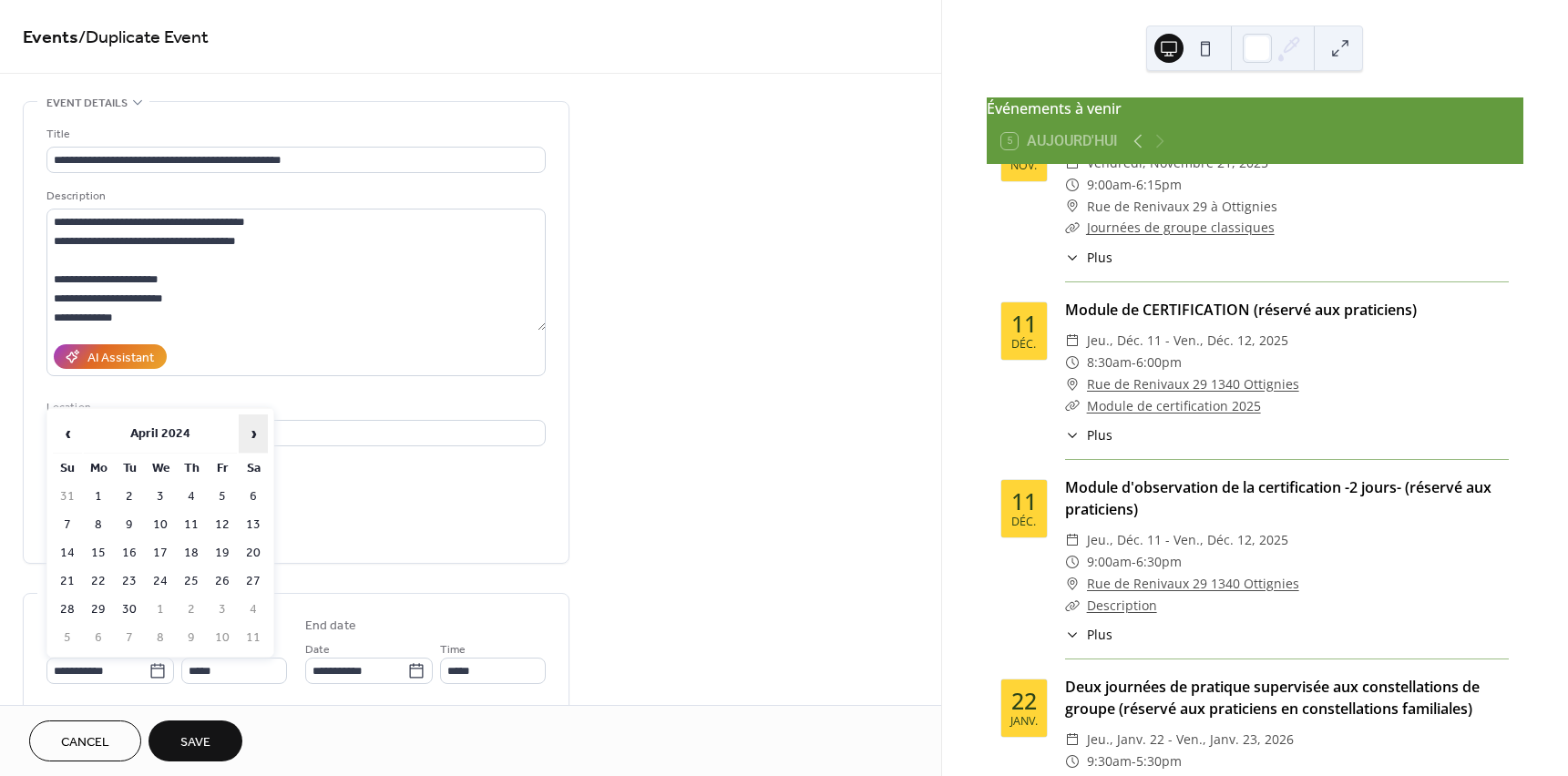 click on "›" at bounding box center [253, 434] 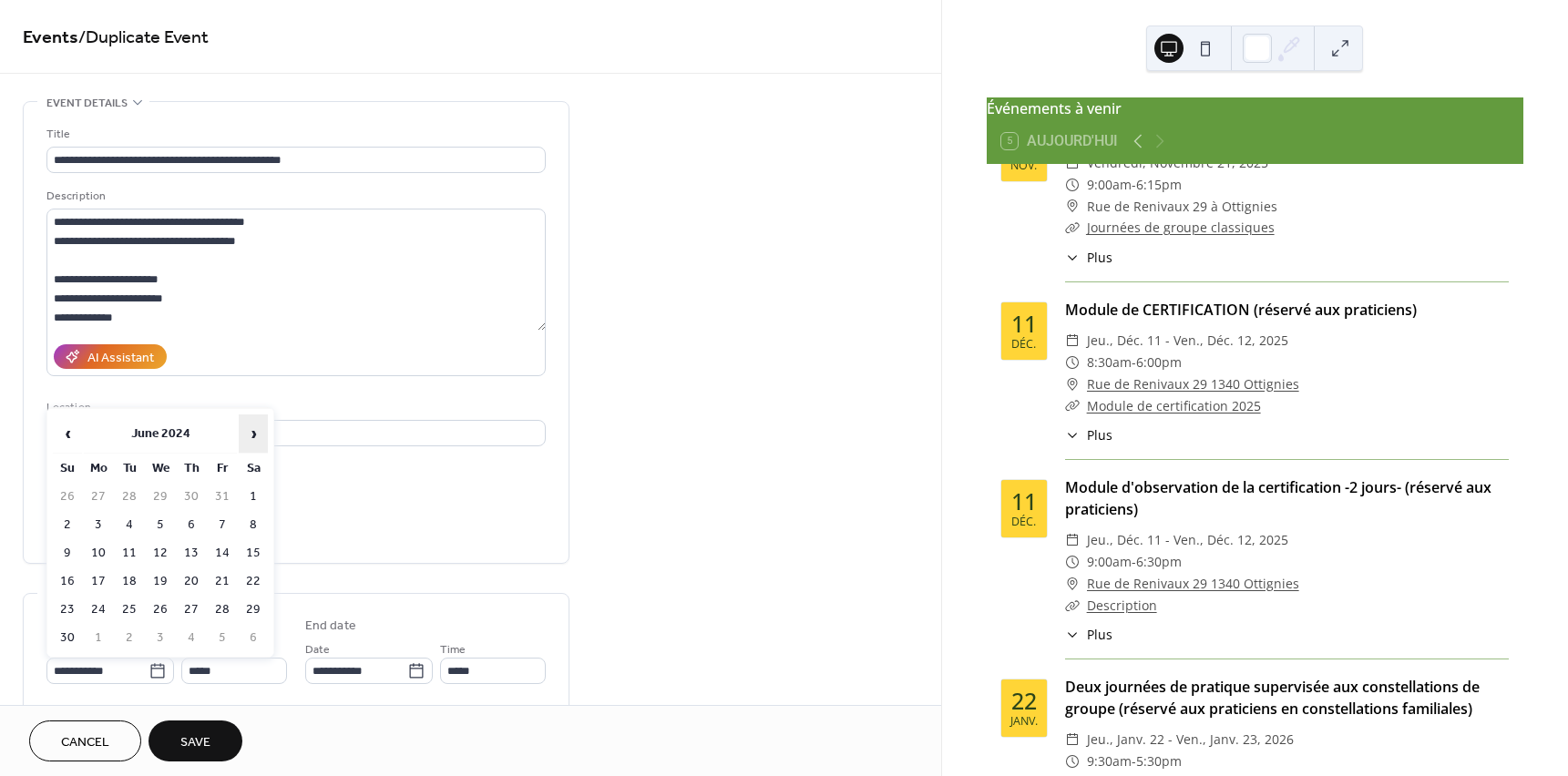 click on "›" at bounding box center [253, 434] 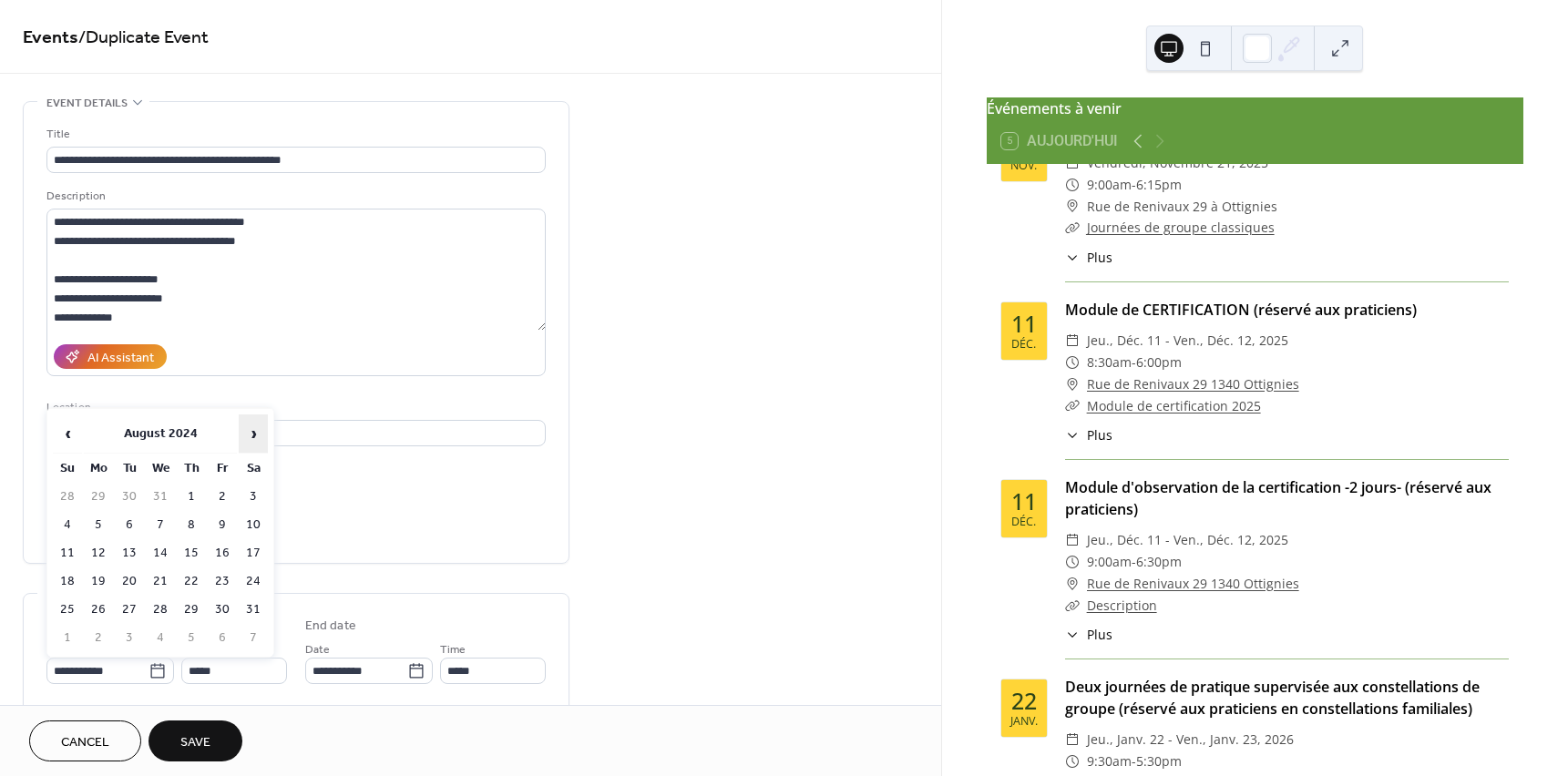 click on "›" at bounding box center [253, 434] 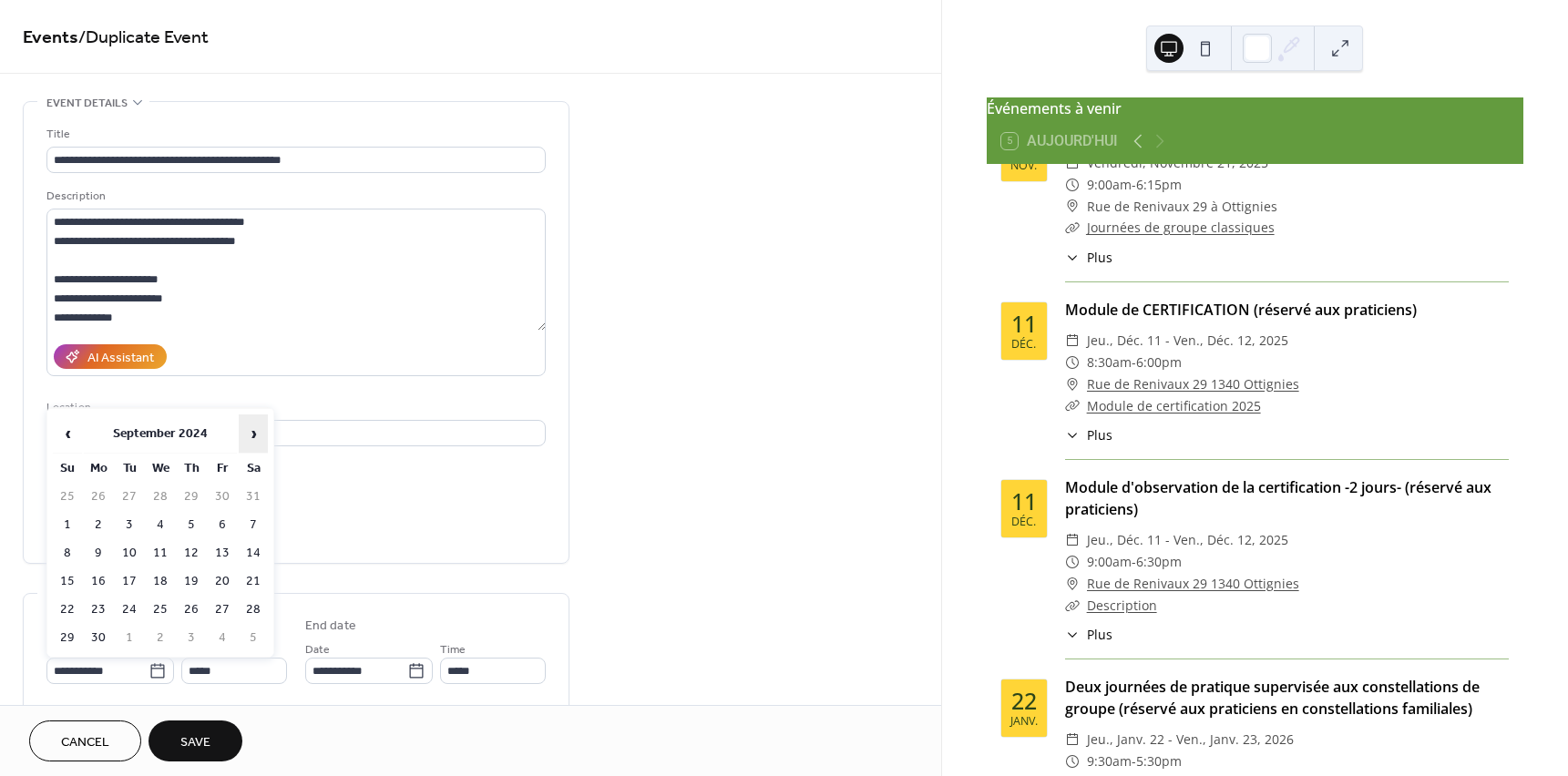 click on "›" at bounding box center [253, 434] 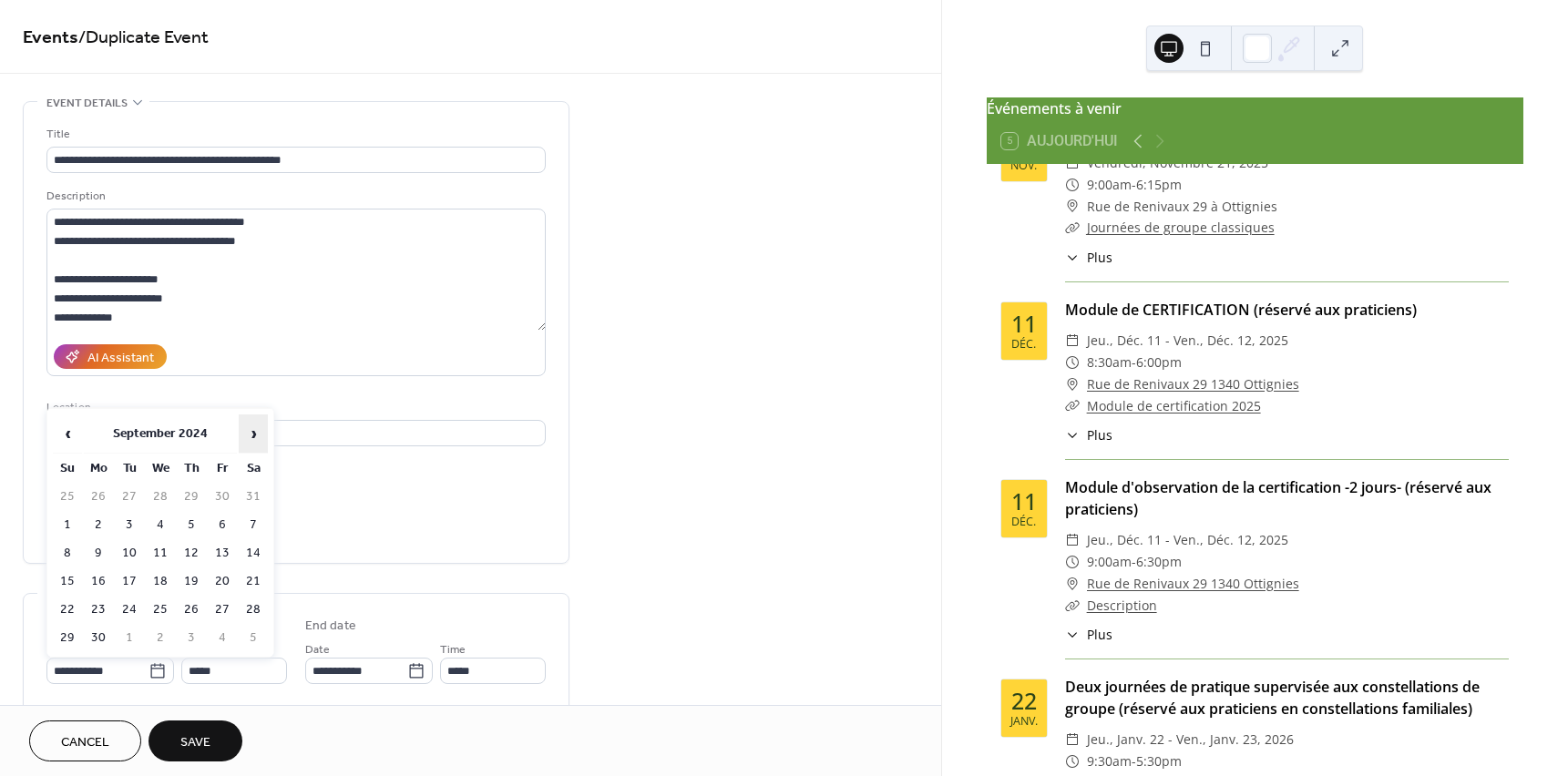 click on "›" at bounding box center (253, 434) 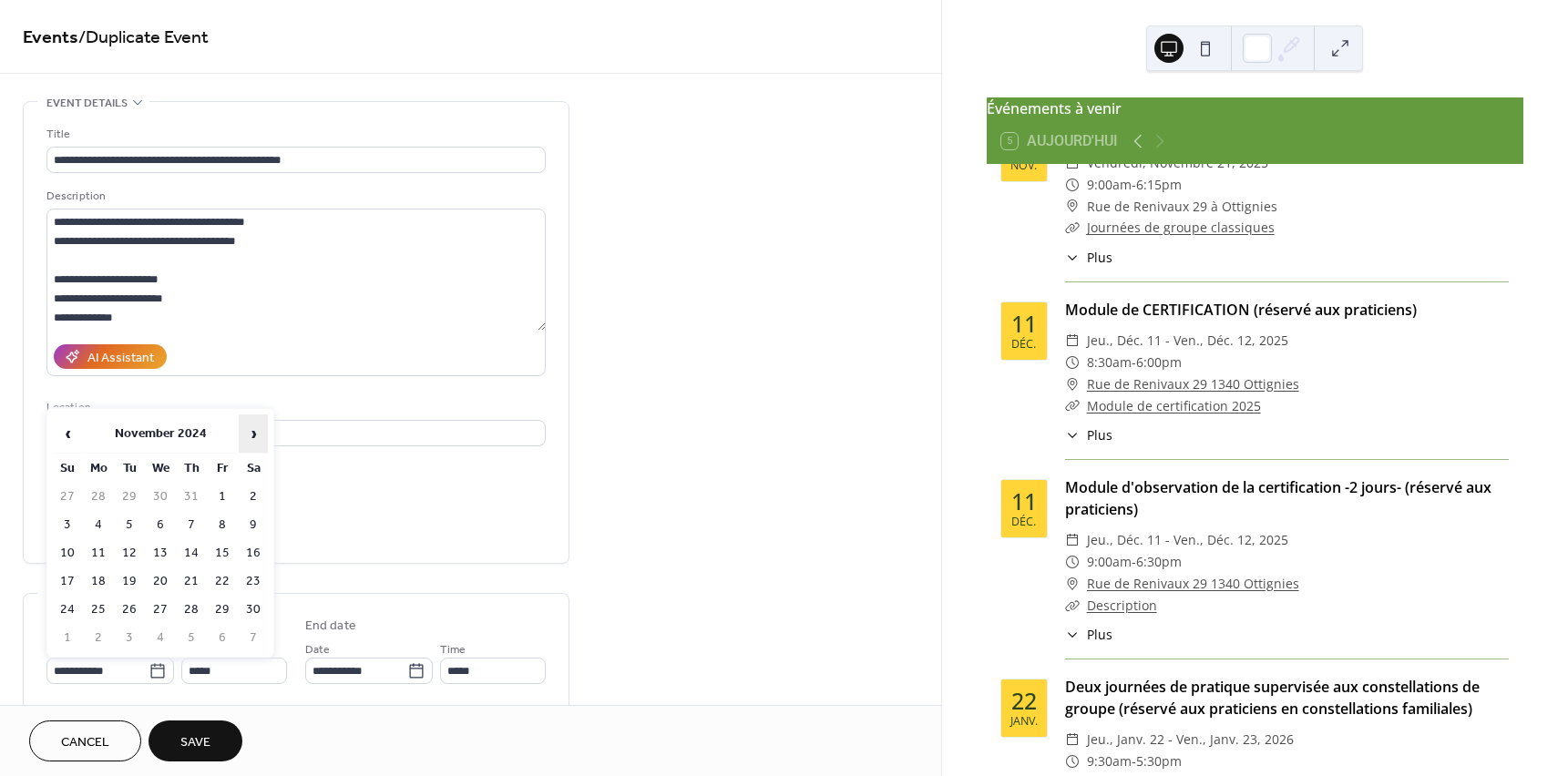 click on "›" at bounding box center [253, 434] 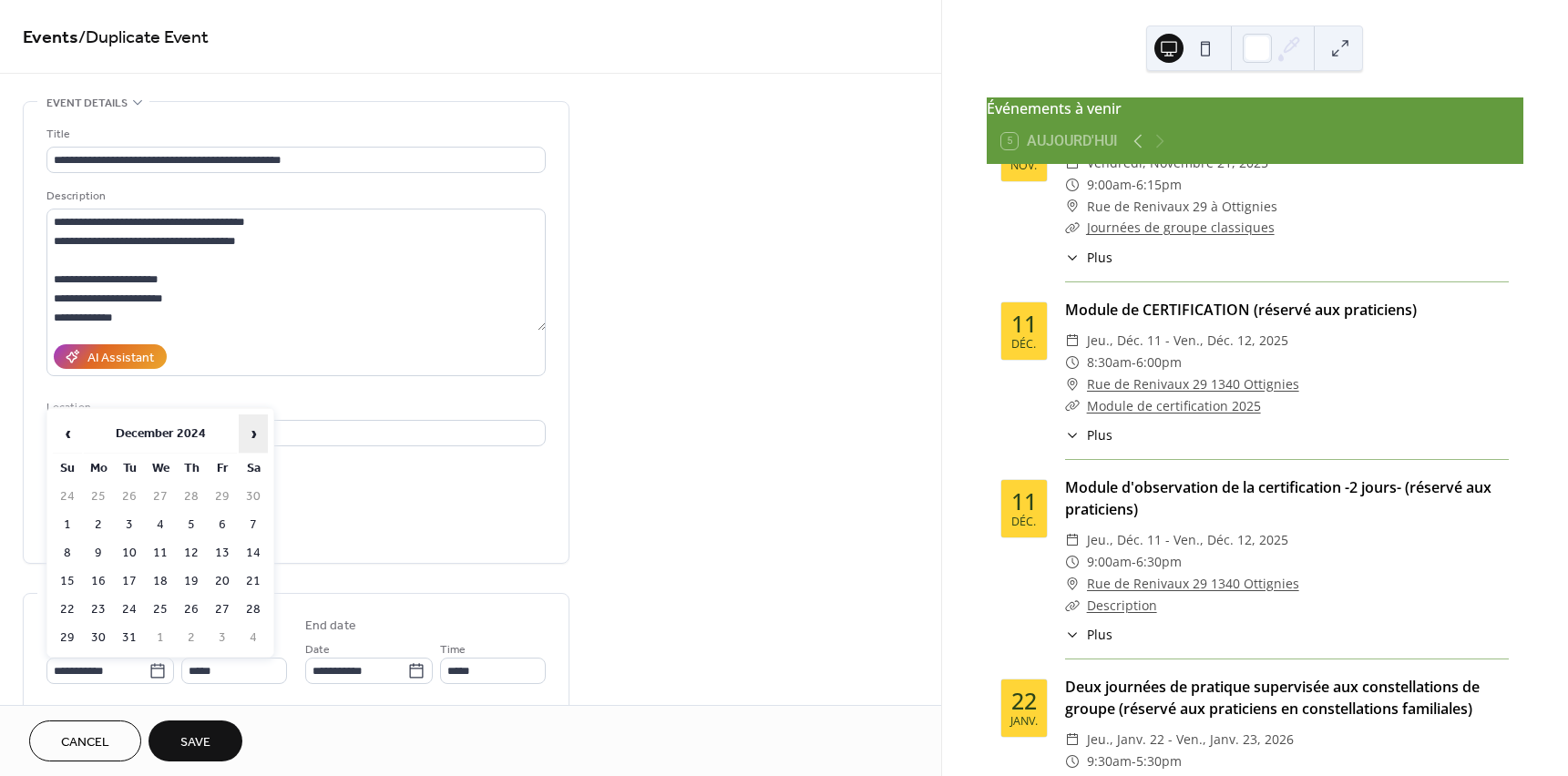 click on "›" at bounding box center [253, 434] 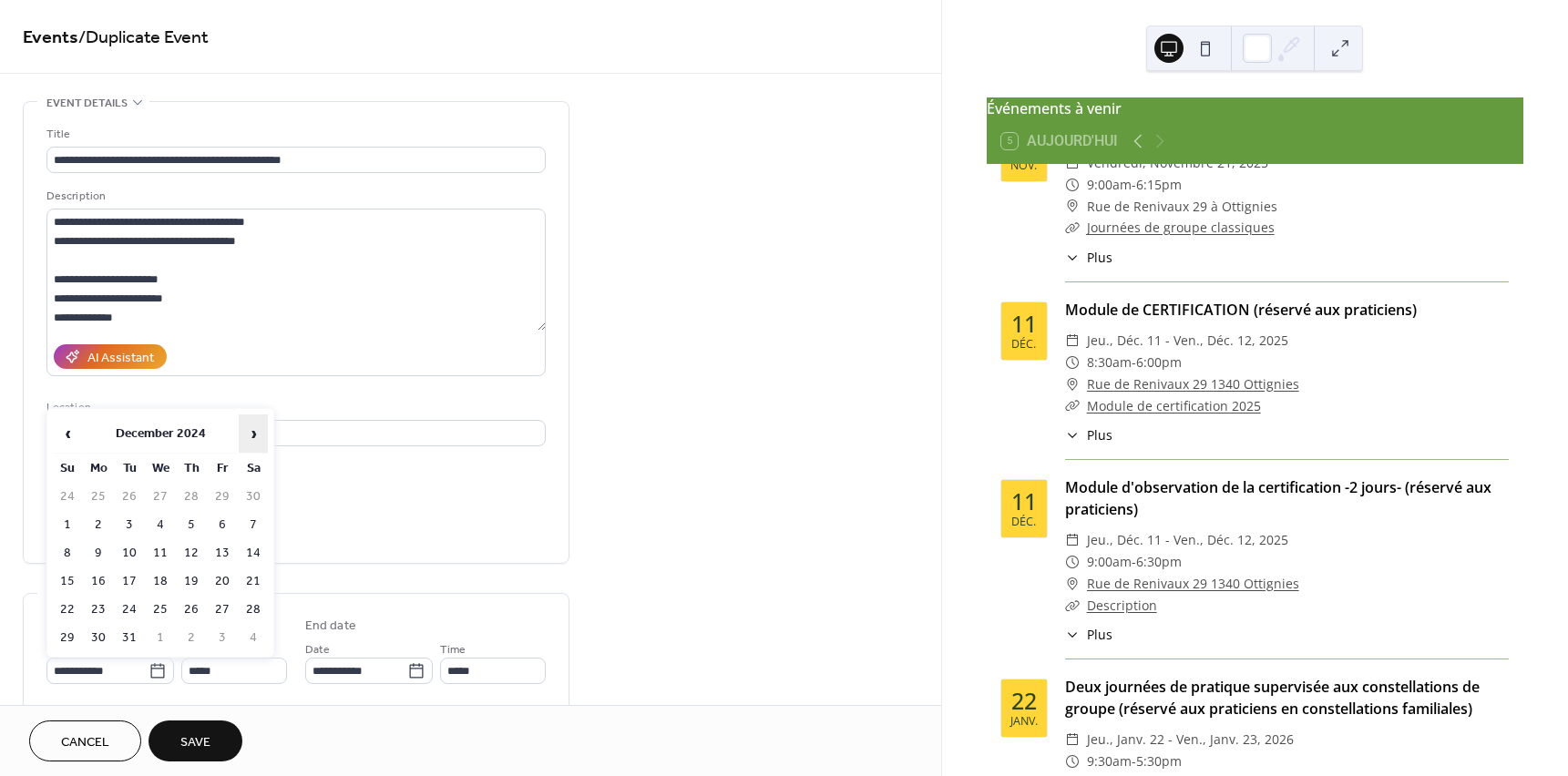 click on "›" at bounding box center [253, 434] 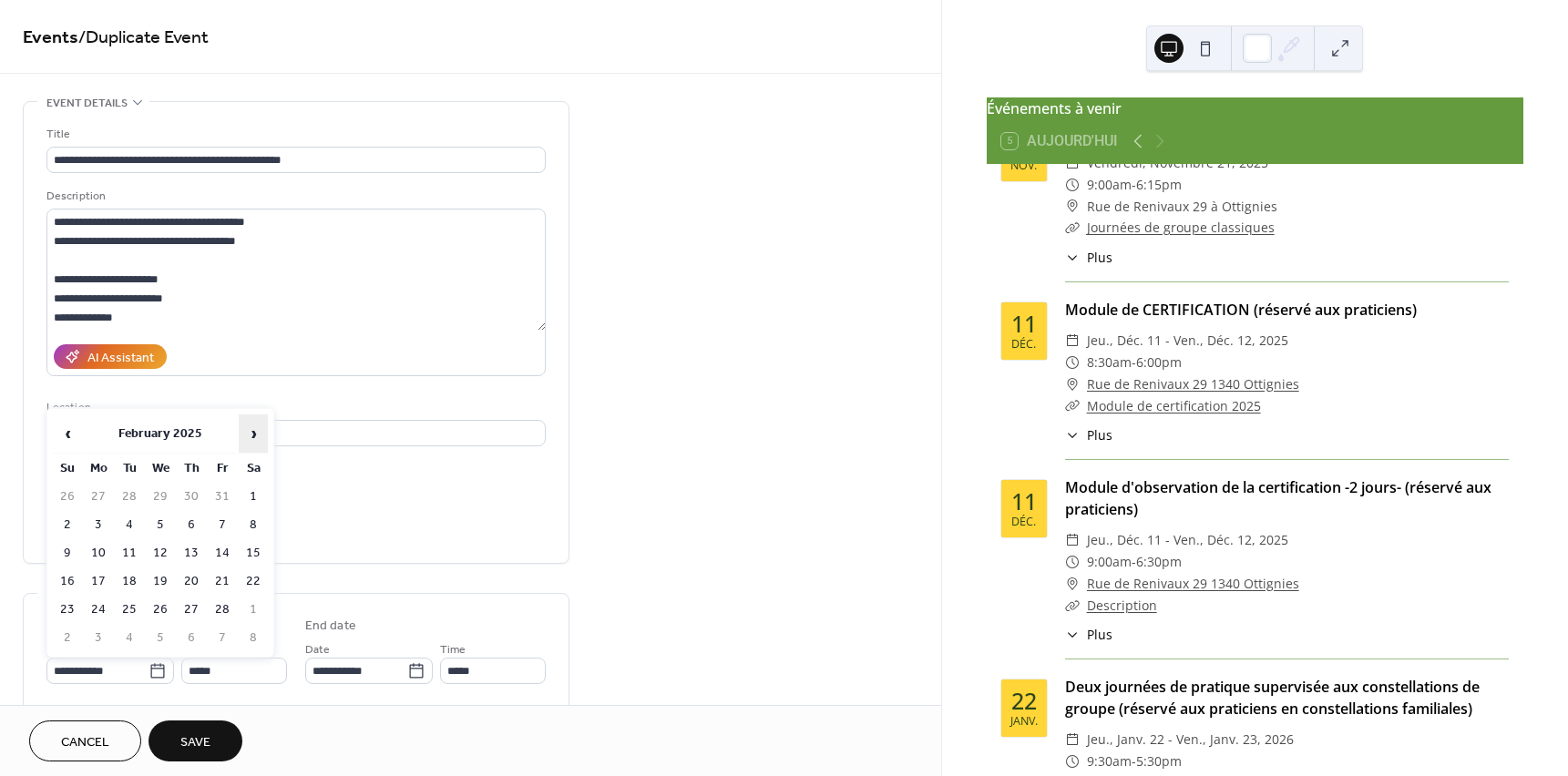 click on "›" at bounding box center (253, 434) 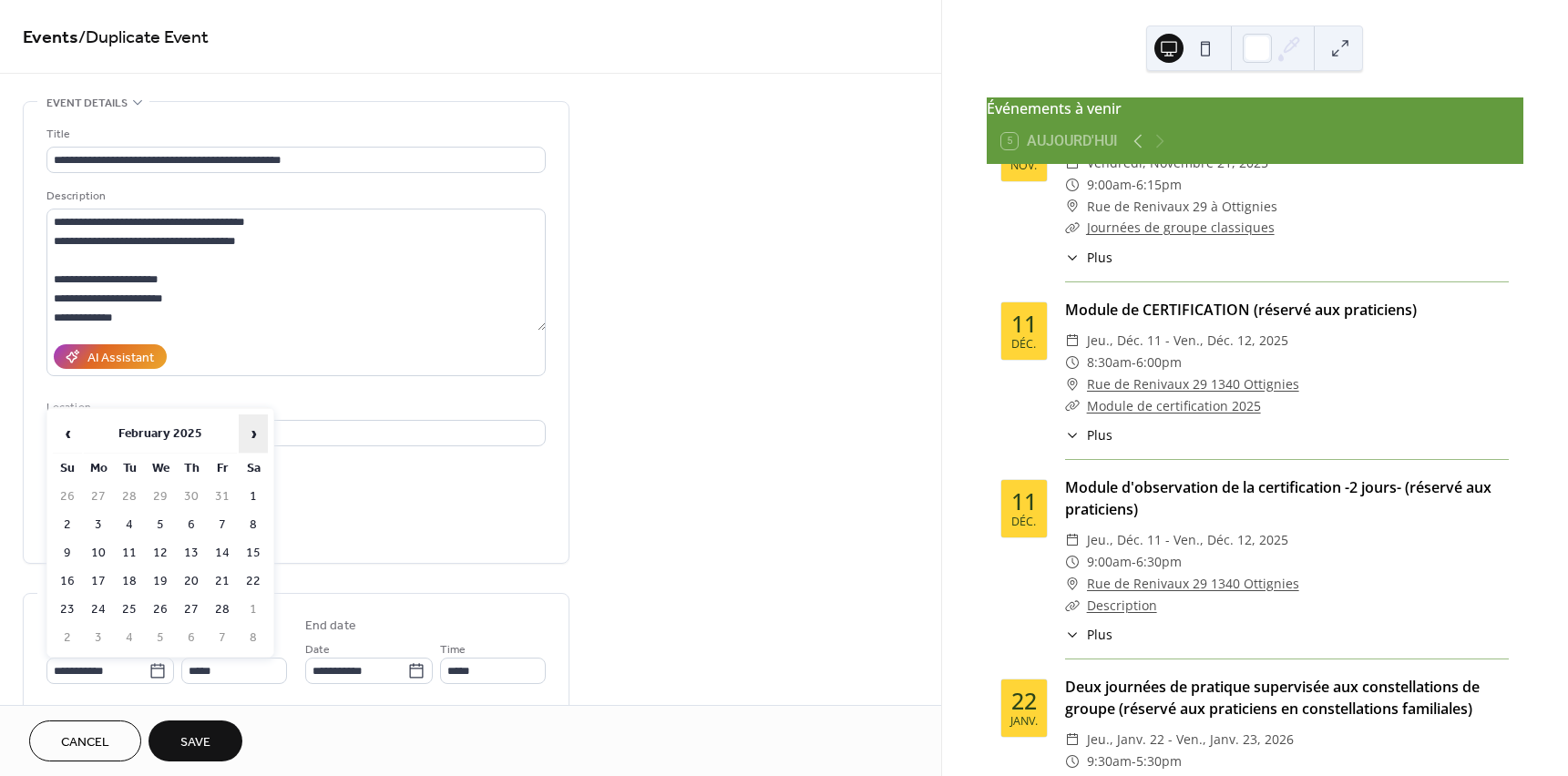 click on "›" at bounding box center [253, 434] 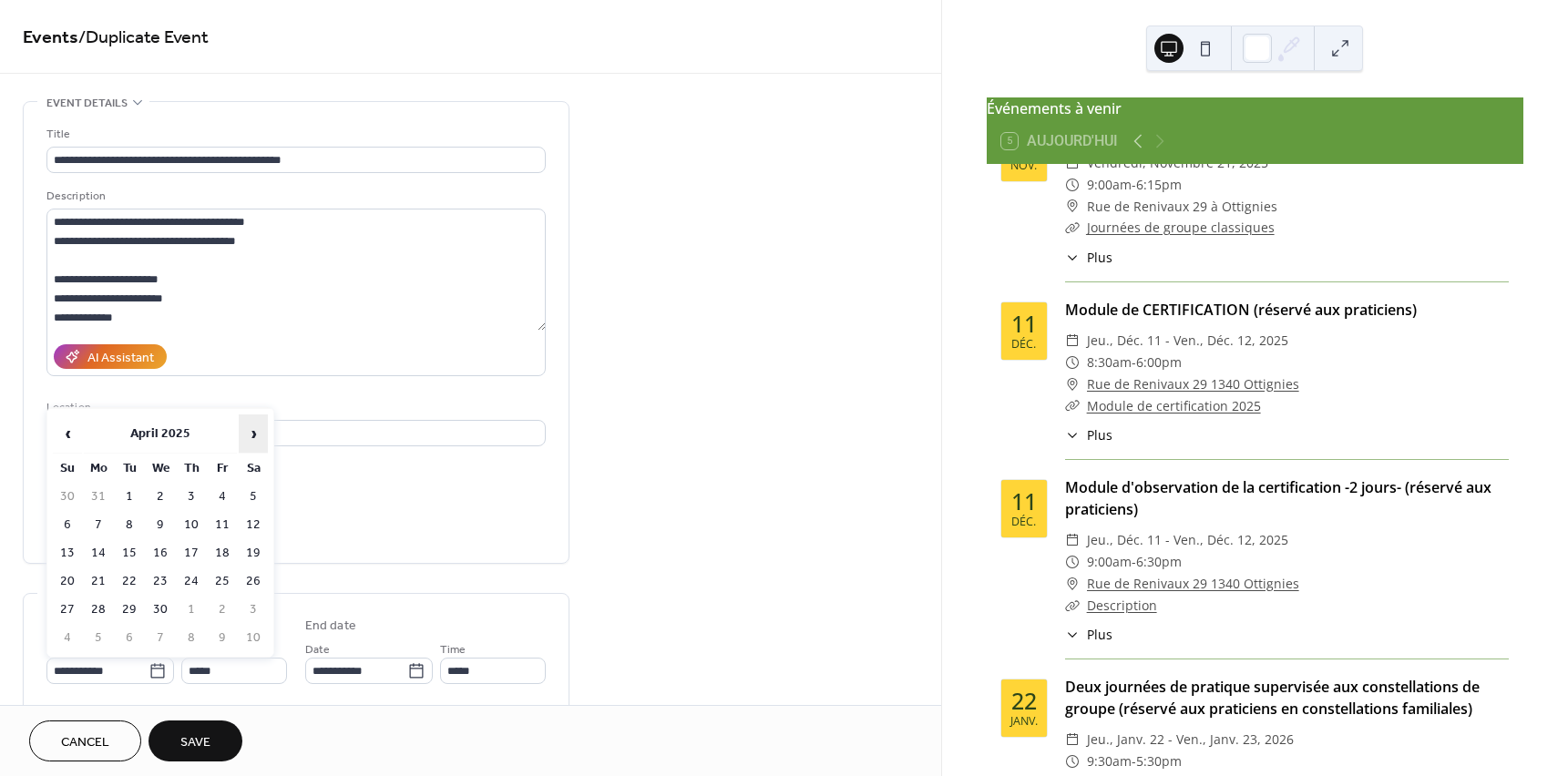 click on "›" at bounding box center (253, 434) 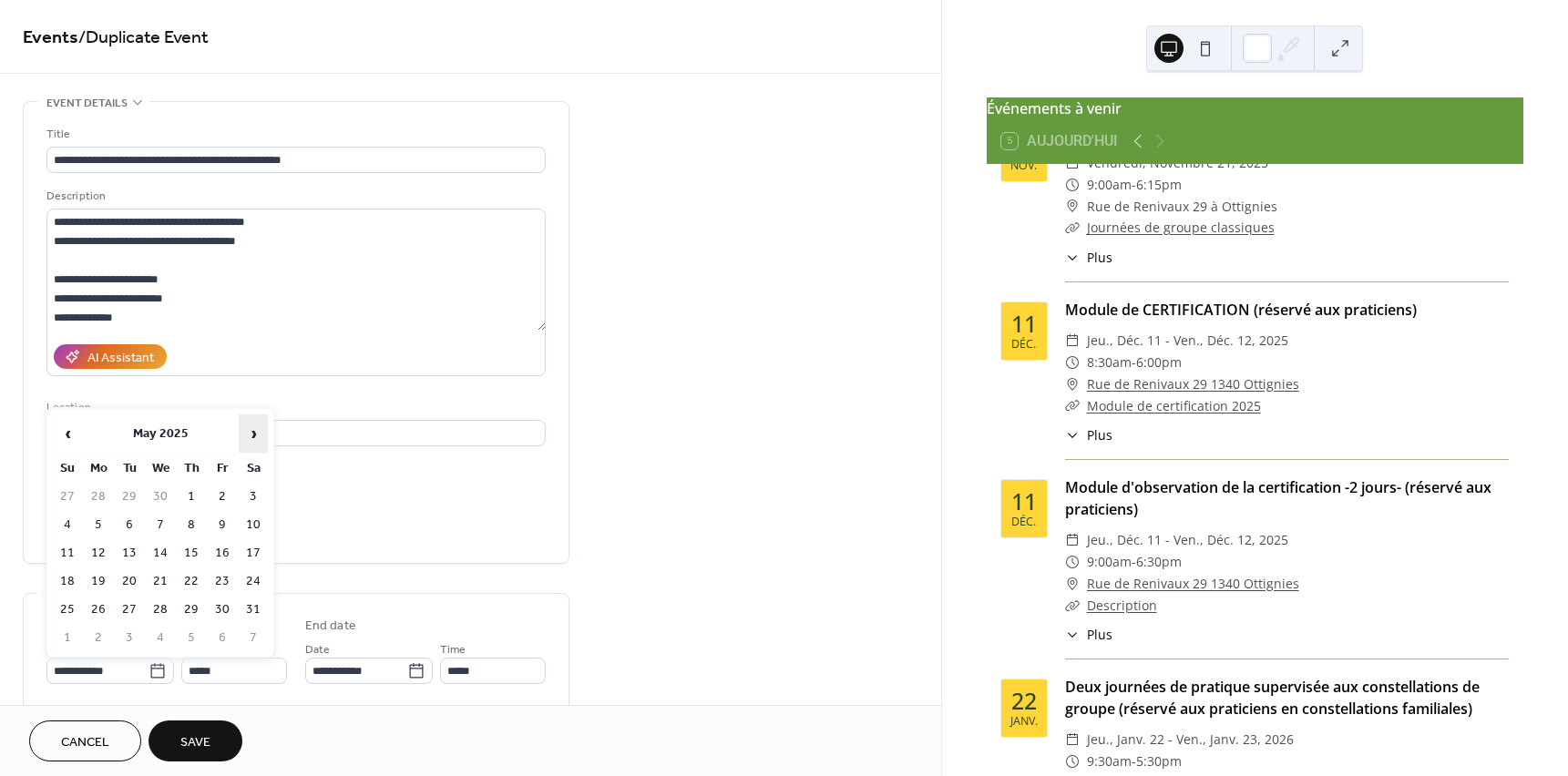 click on "›" at bounding box center [253, 434] 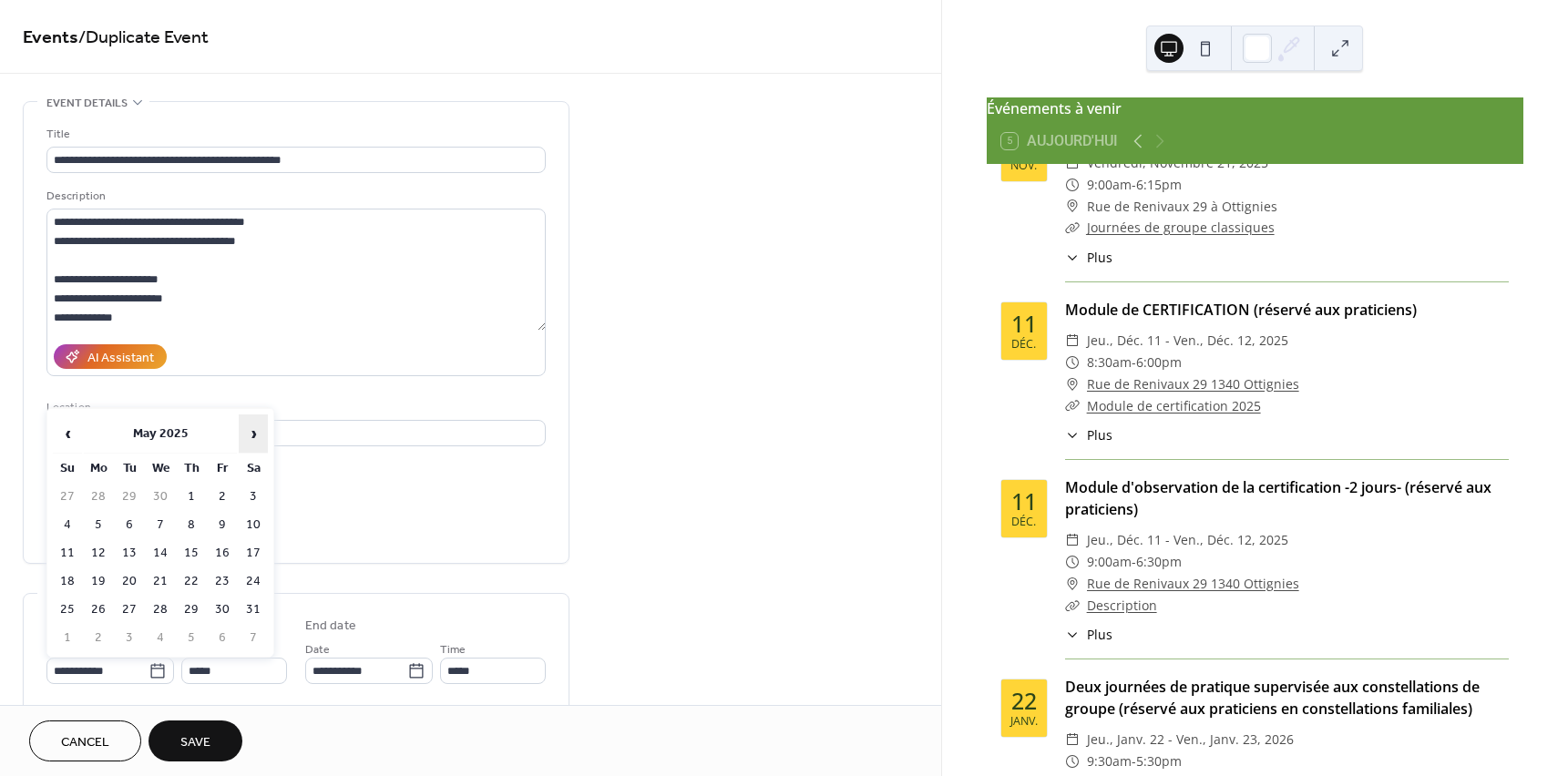 click on "›" at bounding box center (253, 434) 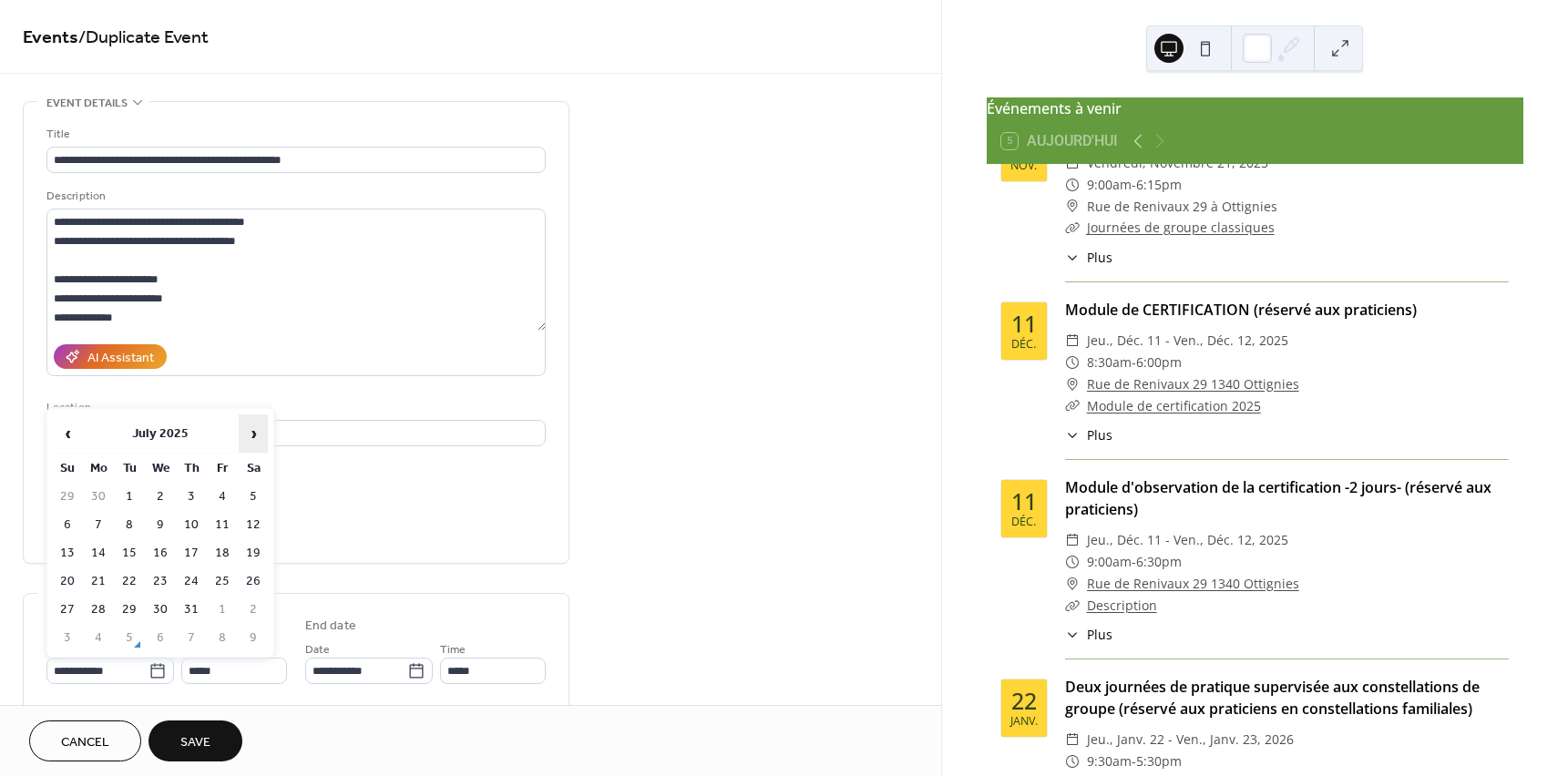 click on "›" at bounding box center (253, 434) 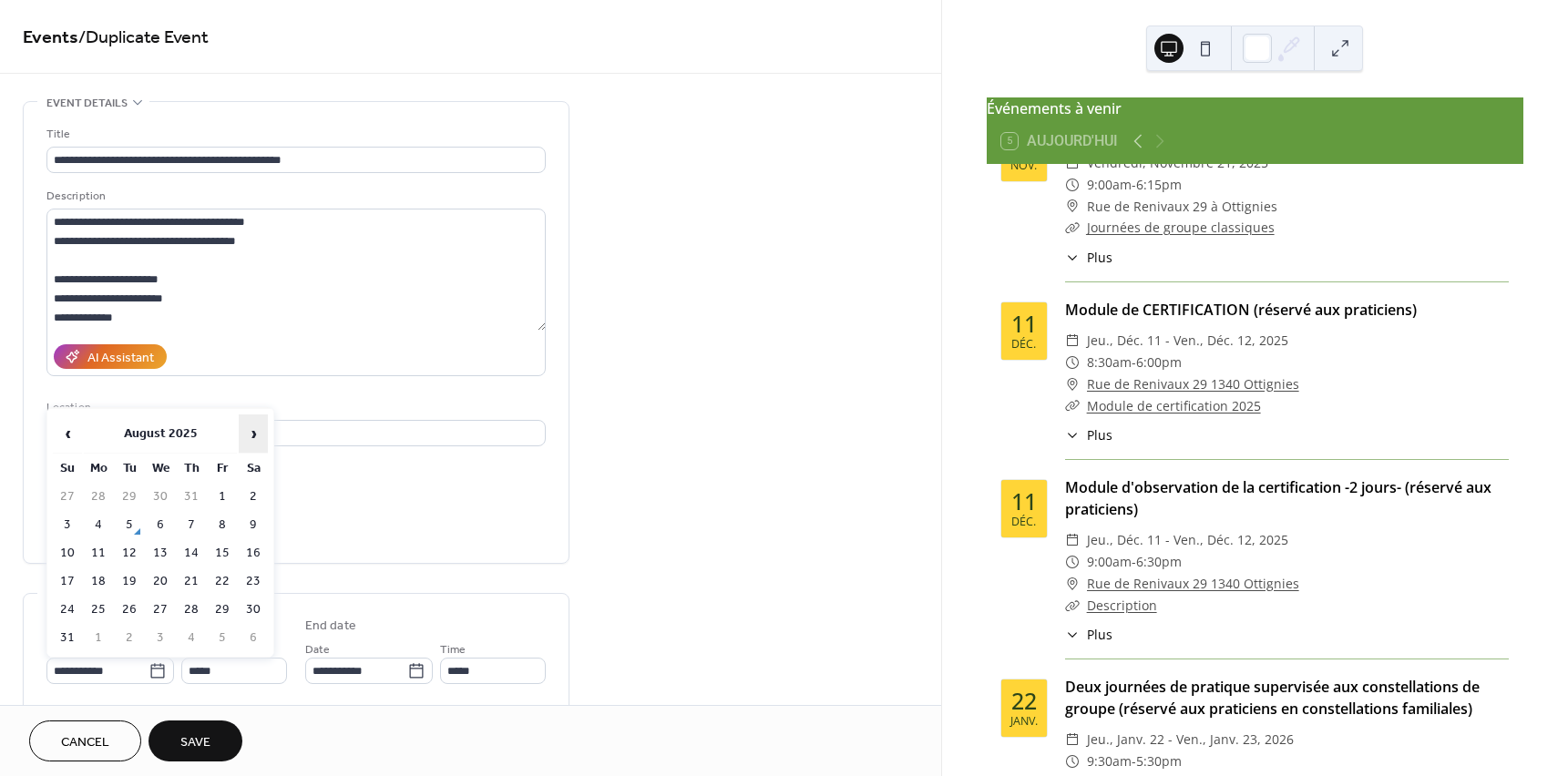 click on "›" at bounding box center (253, 434) 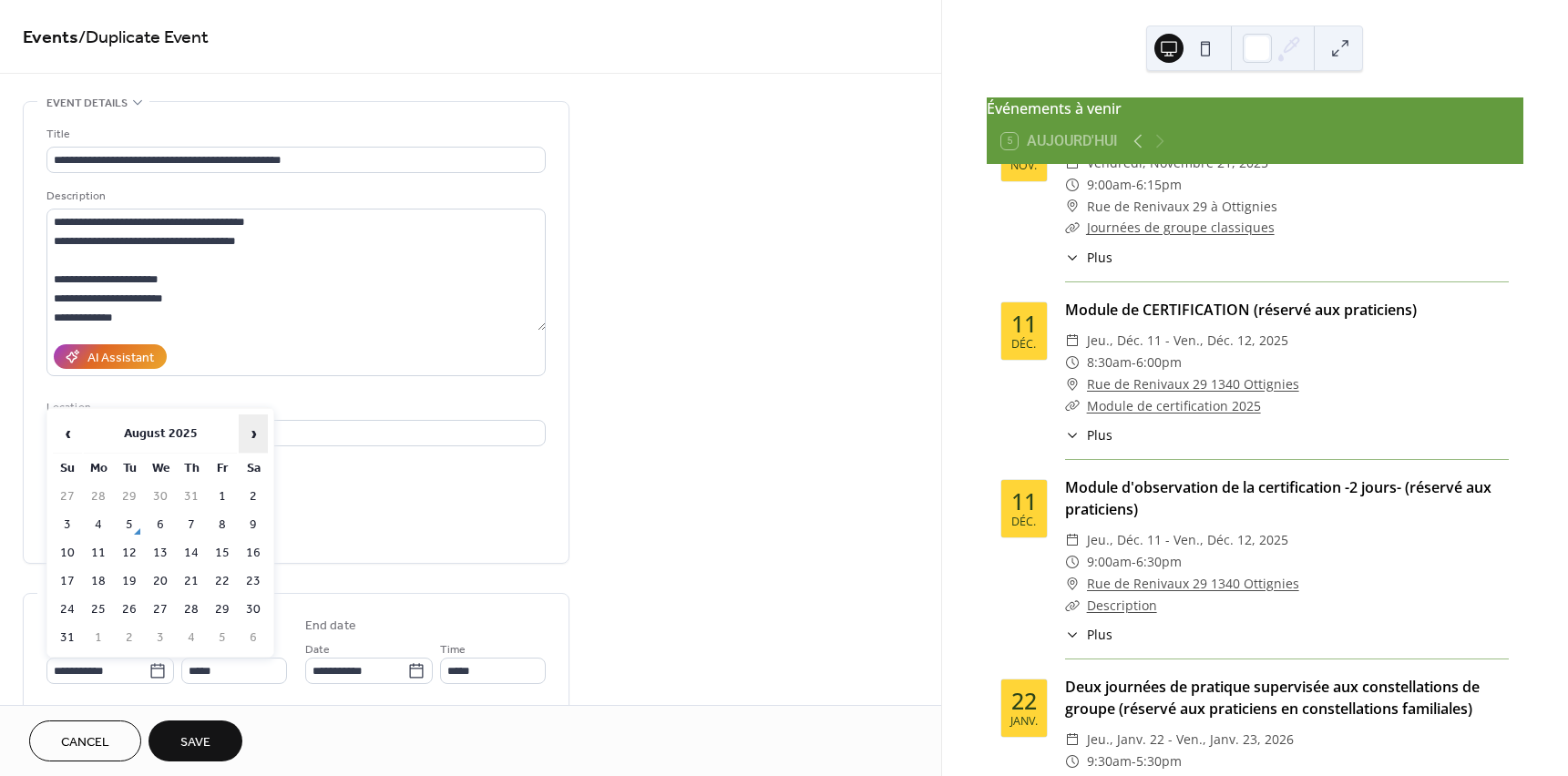 click on "›" at bounding box center (253, 434) 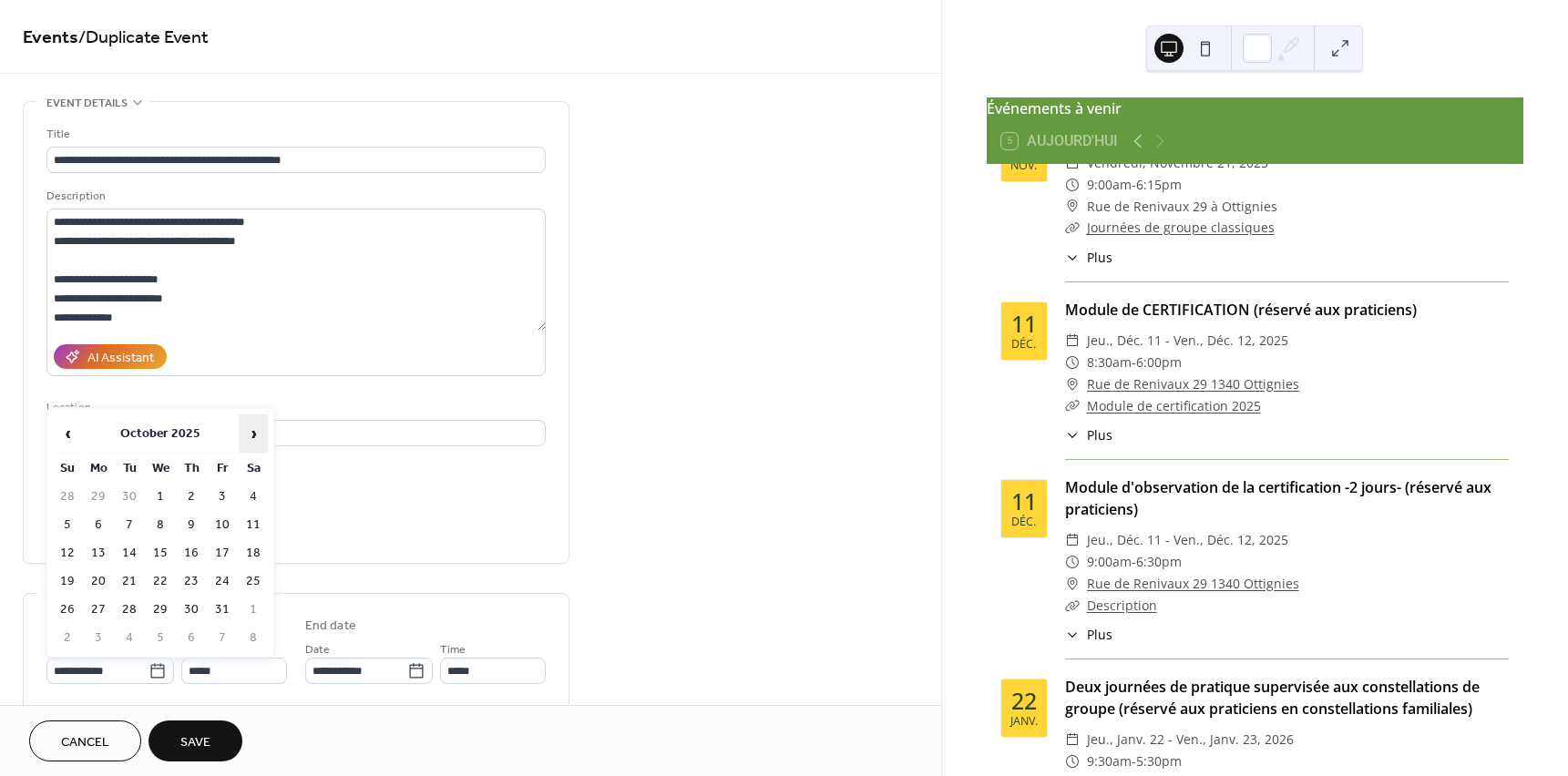 click on "›" at bounding box center (253, 434) 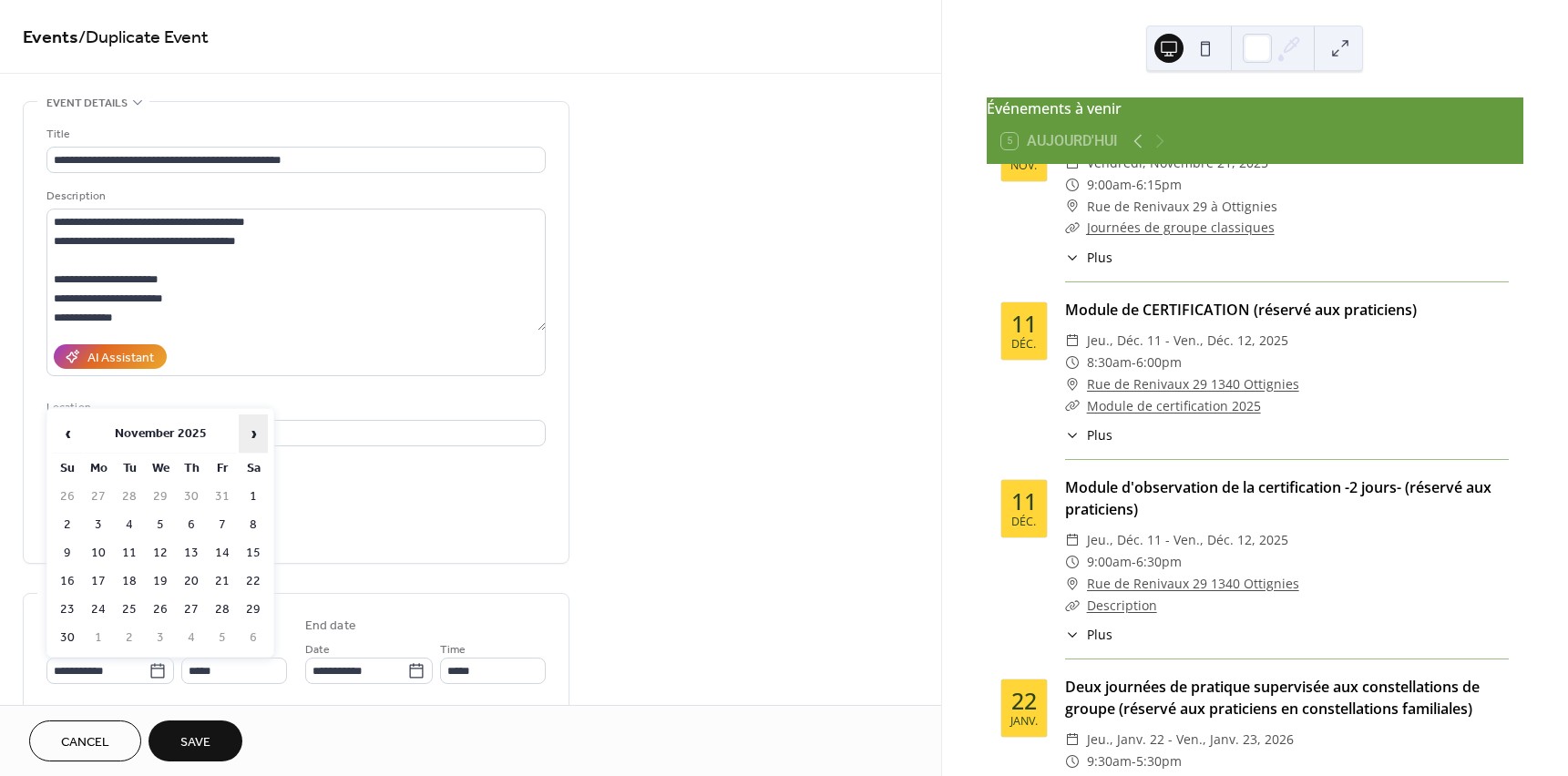 click on "›" at bounding box center [253, 434] 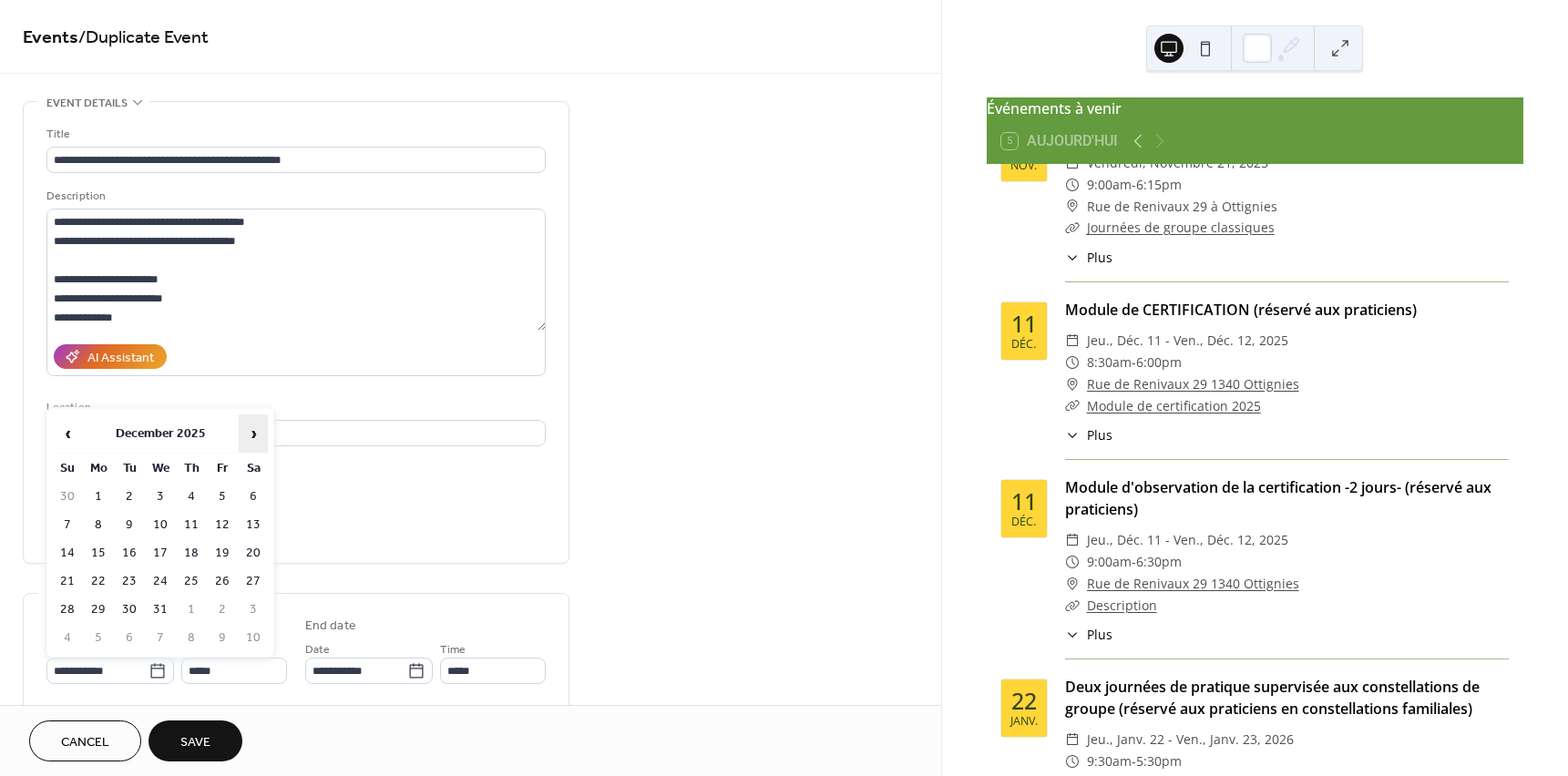 click on "›" at bounding box center (253, 434) 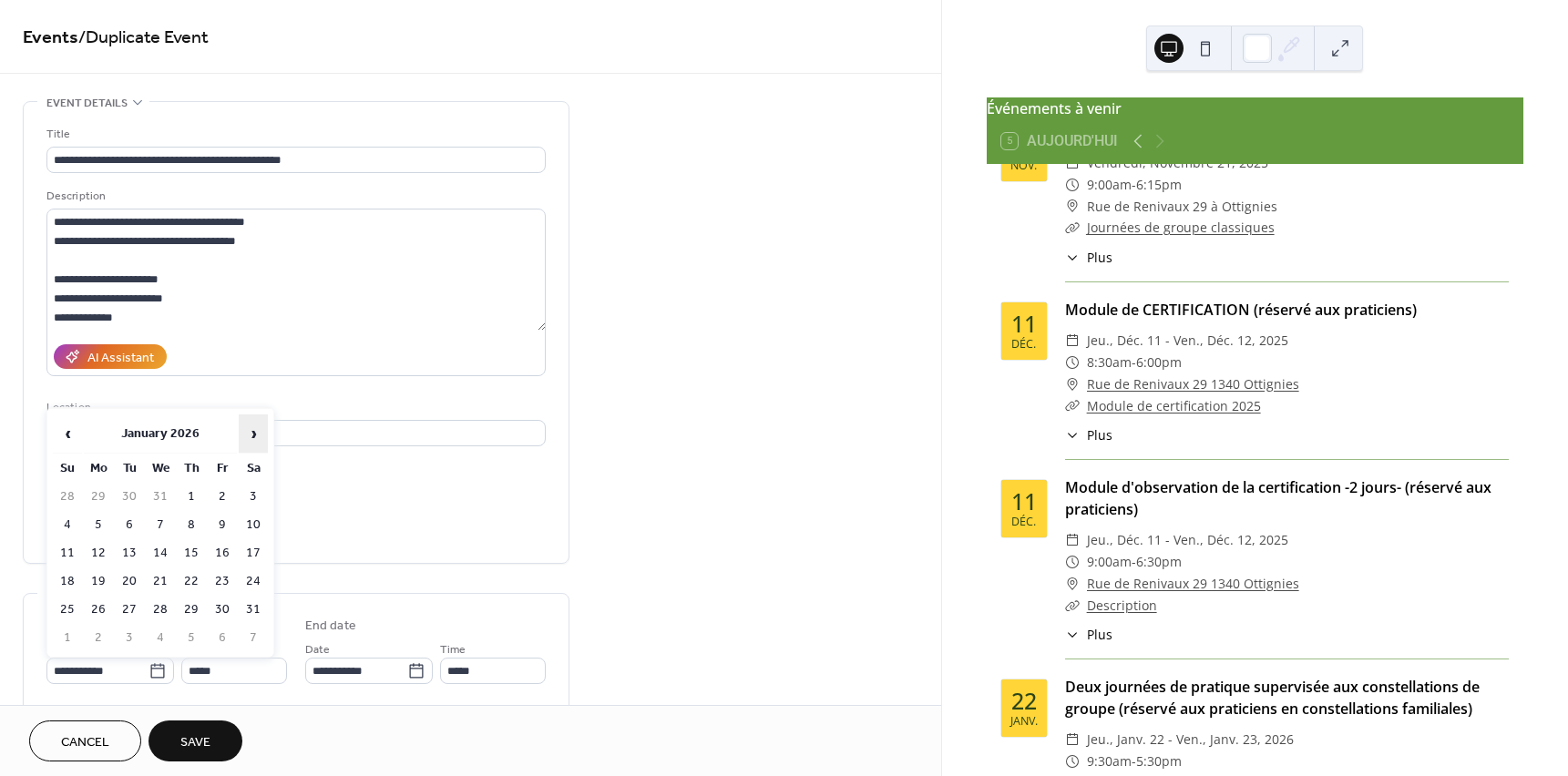 click on "›" at bounding box center (253, 434) 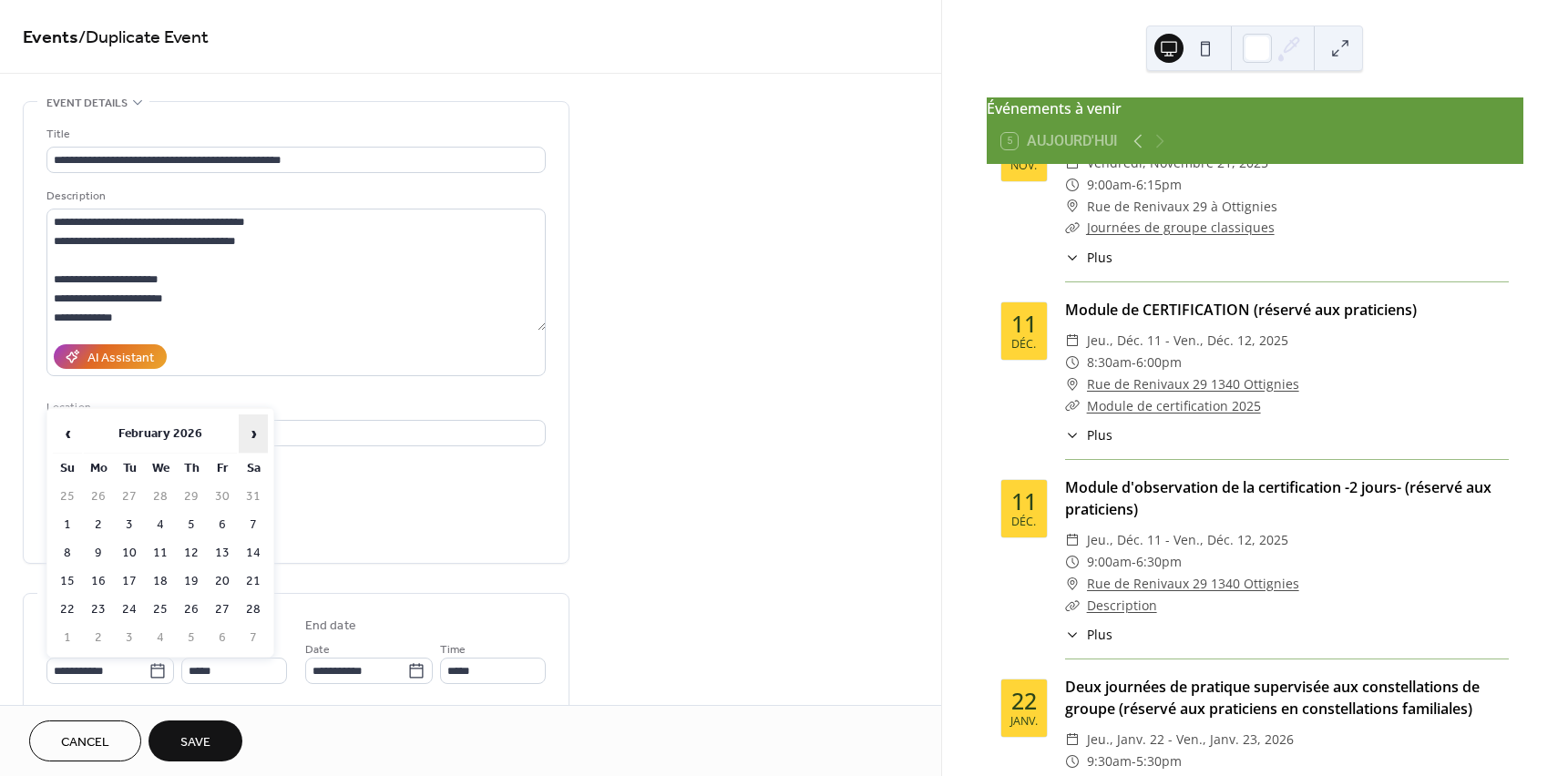click on "›" at bounding box center (253, 434) 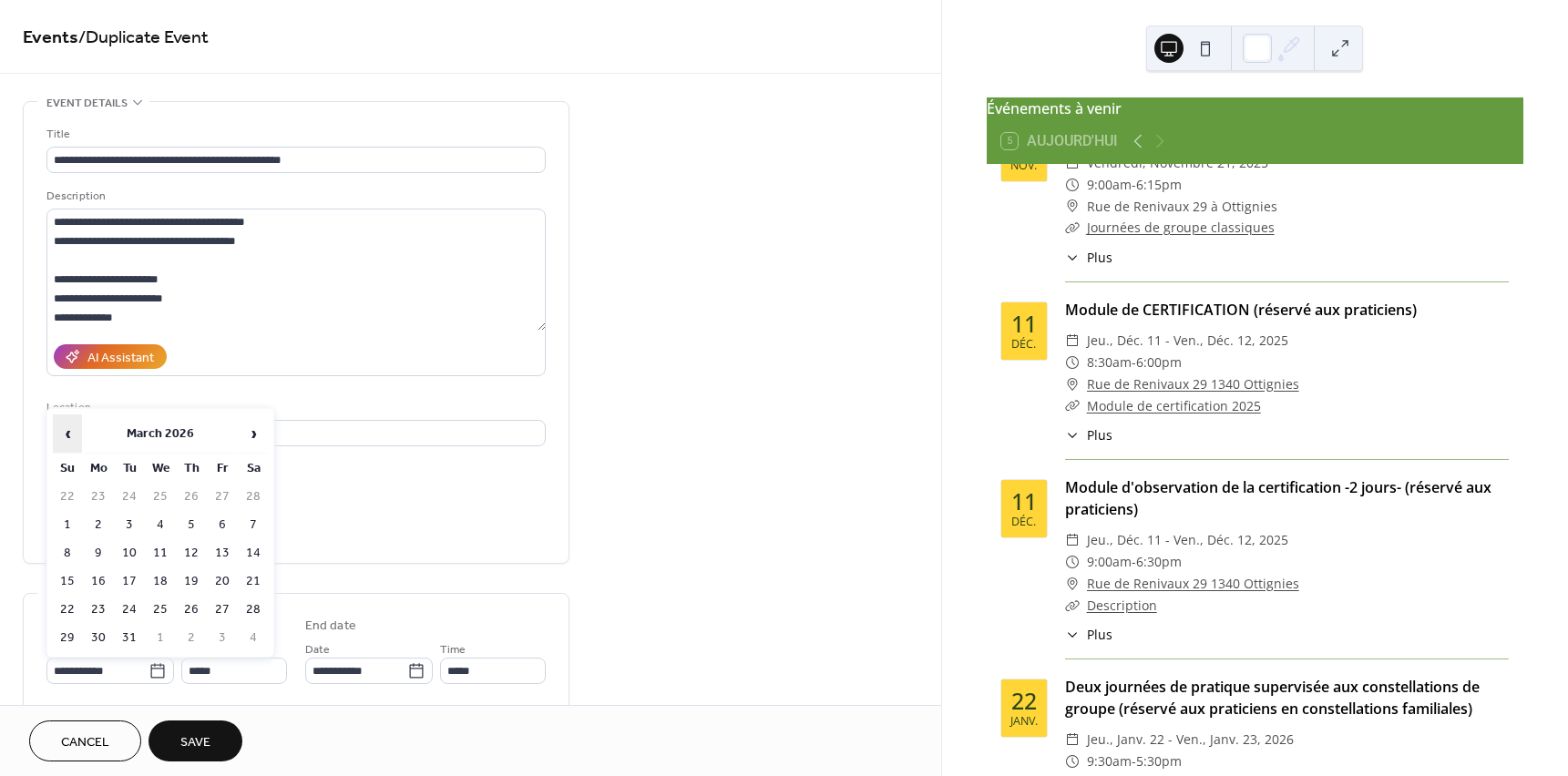 click on "‹" at bounding box center (67, 434) 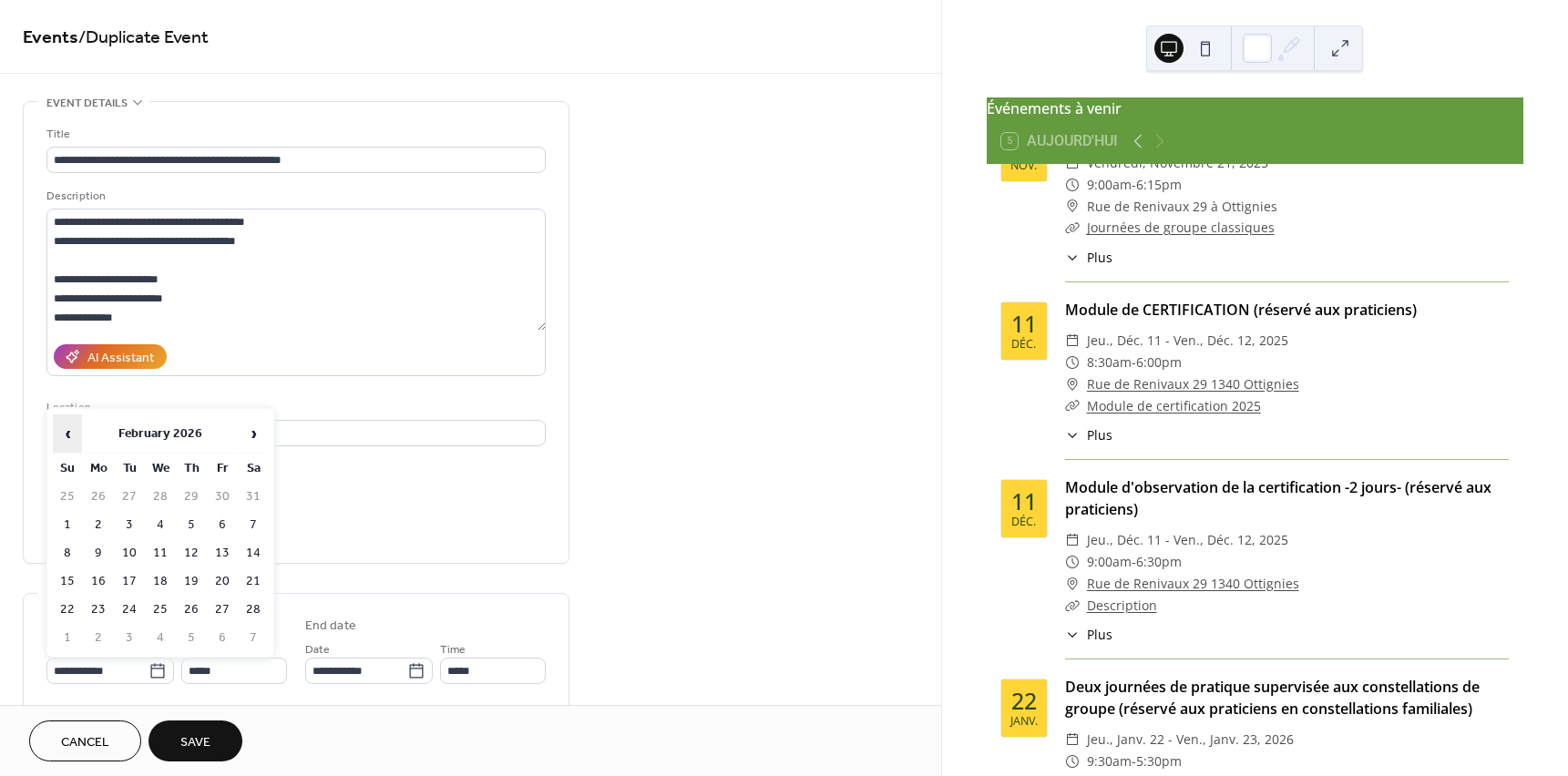 click on "‹" at bounding box center [67, 434] 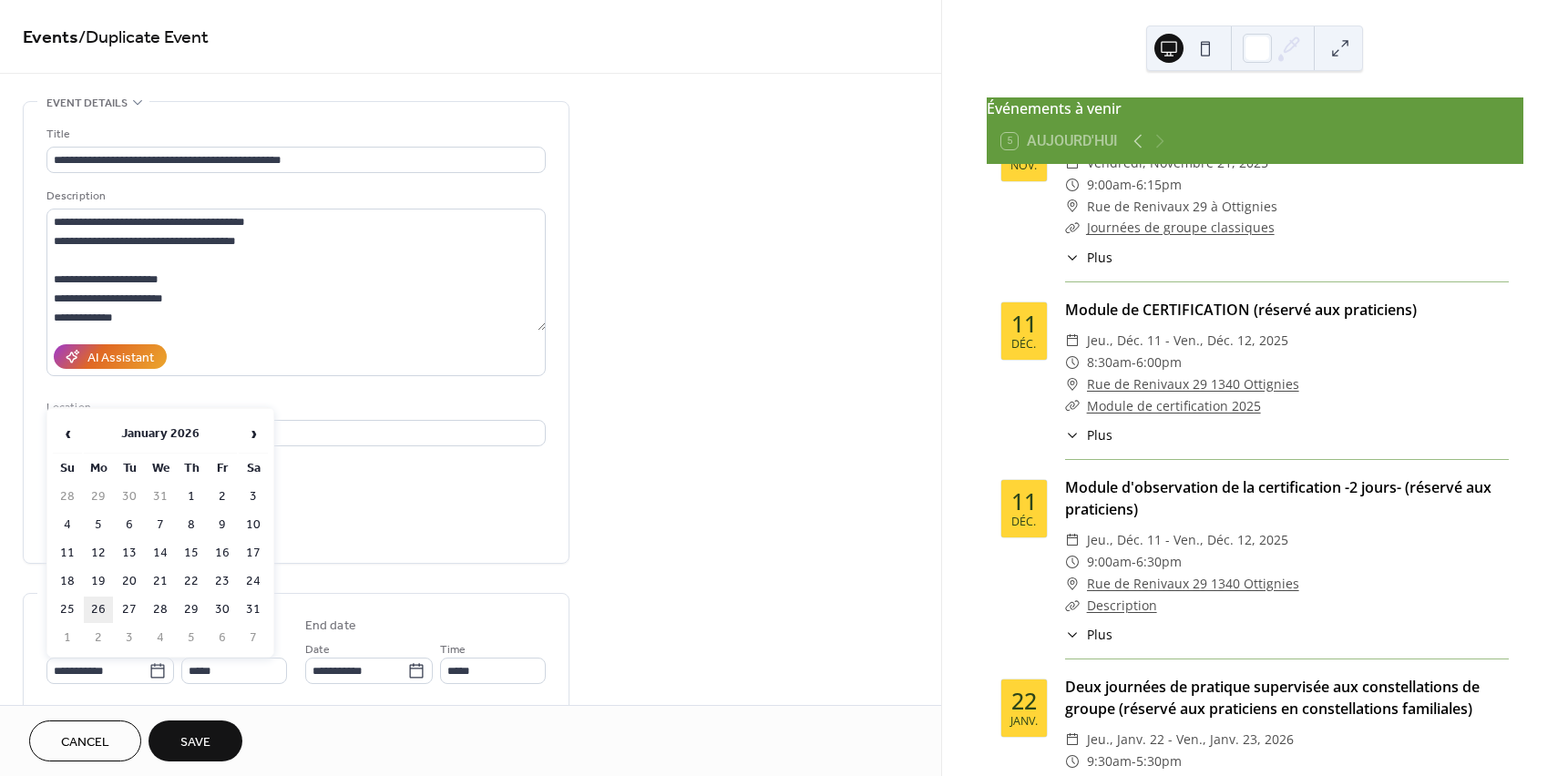 click on "26" at bounding box center [98, 609] 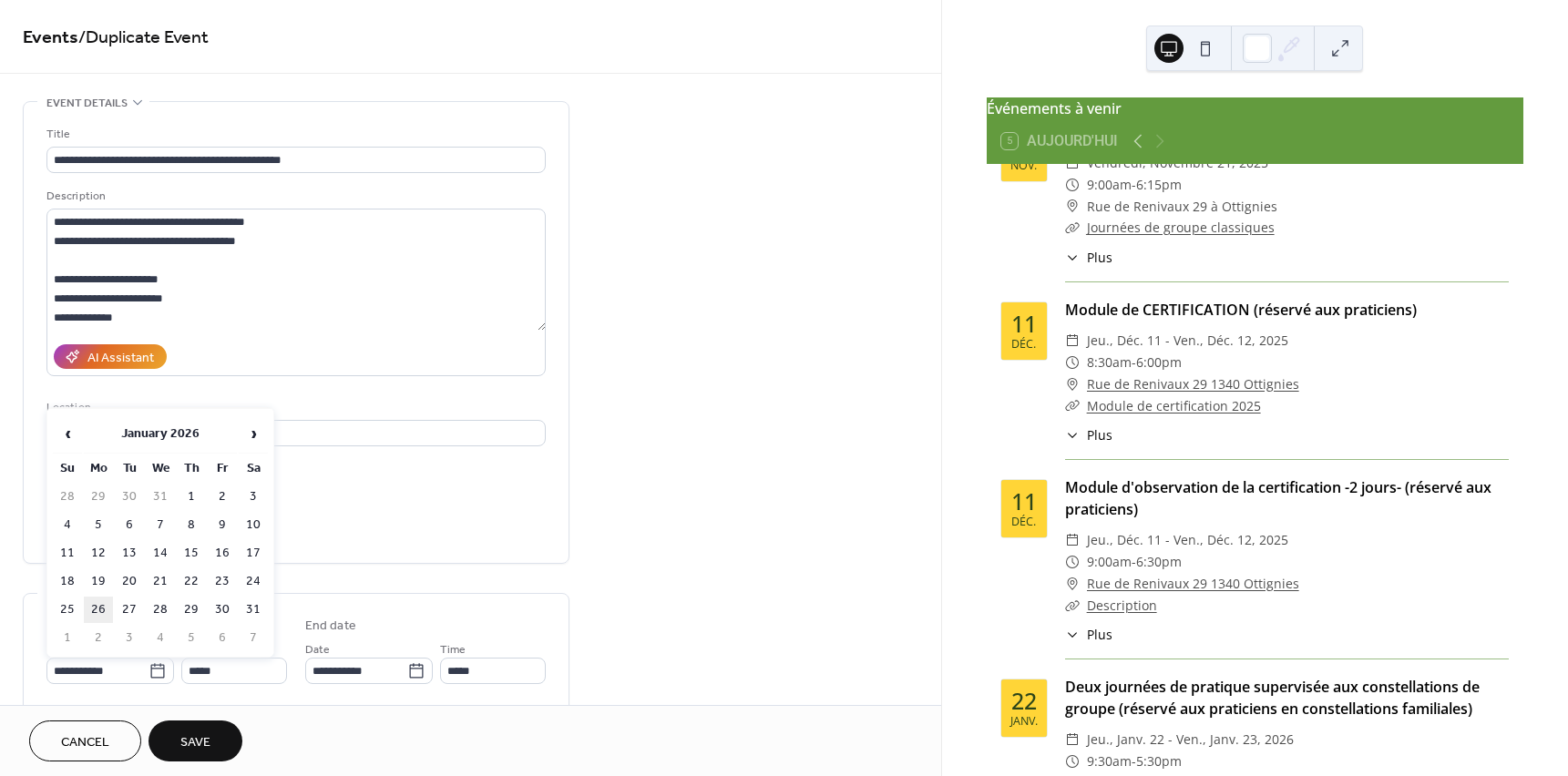 type on "**********" 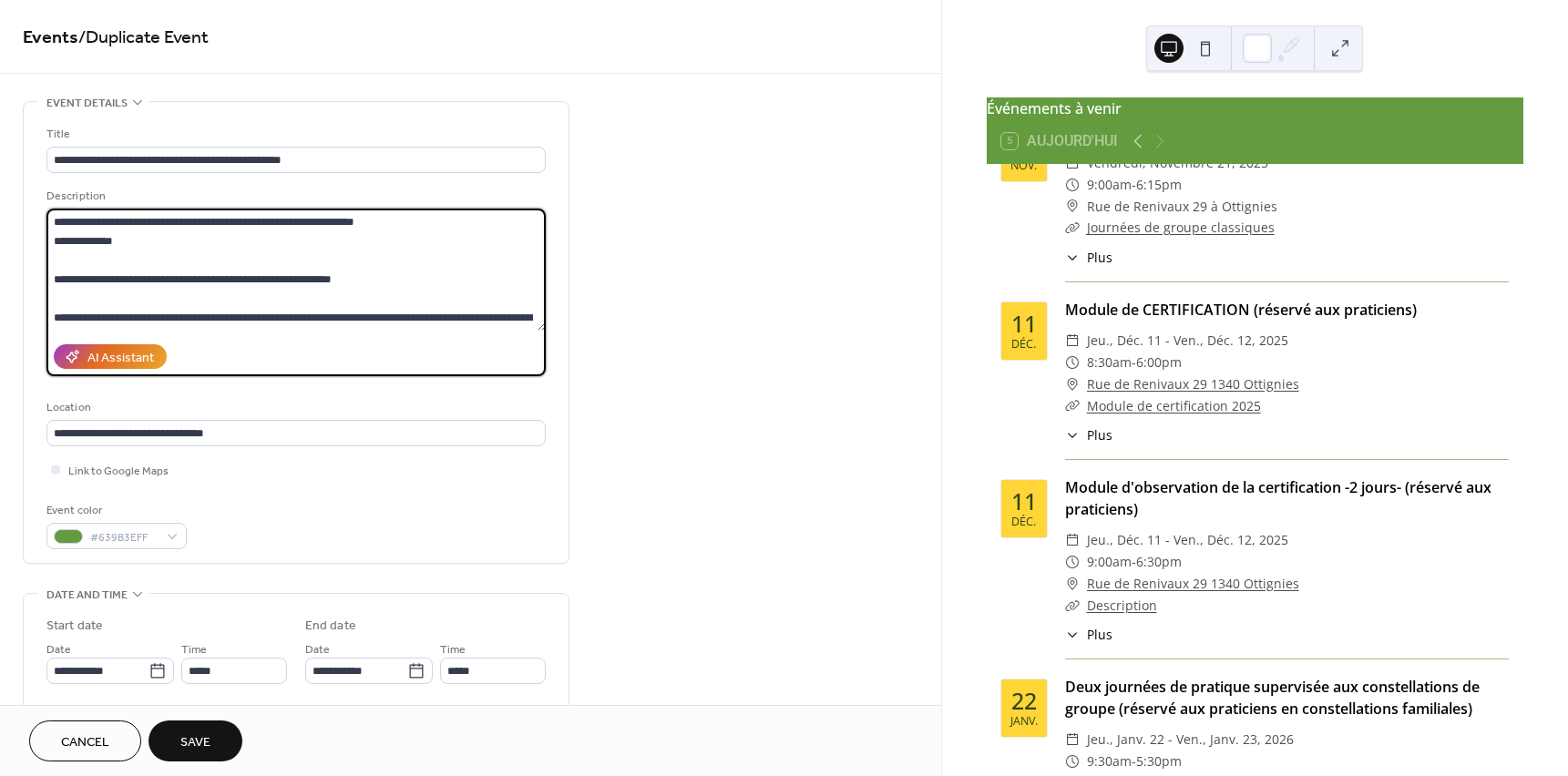 scroll, scrollTop: 516, scrollLeft: 0, axis: vertical 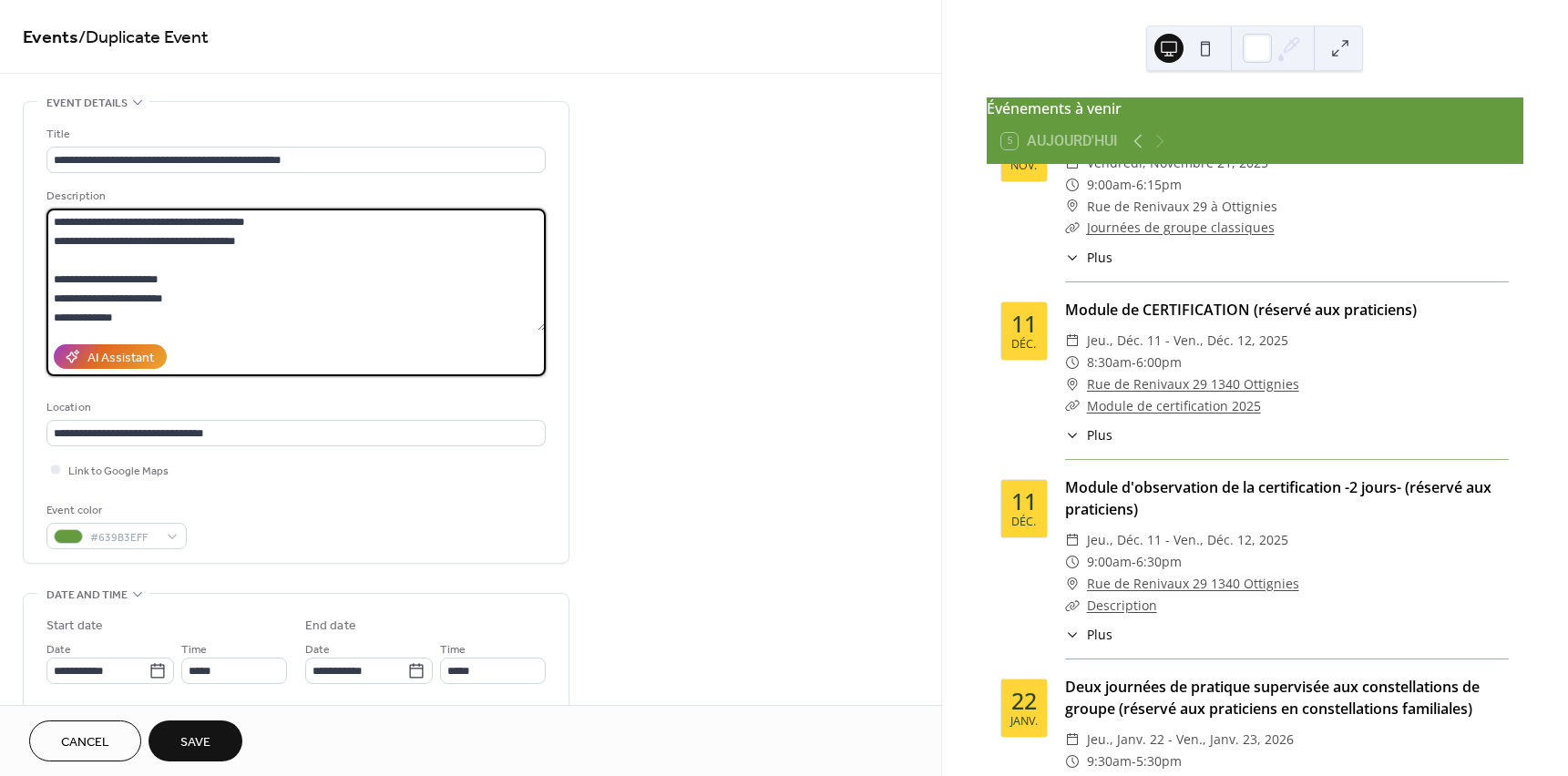 click on "Save" at bounding box center (195, 742) 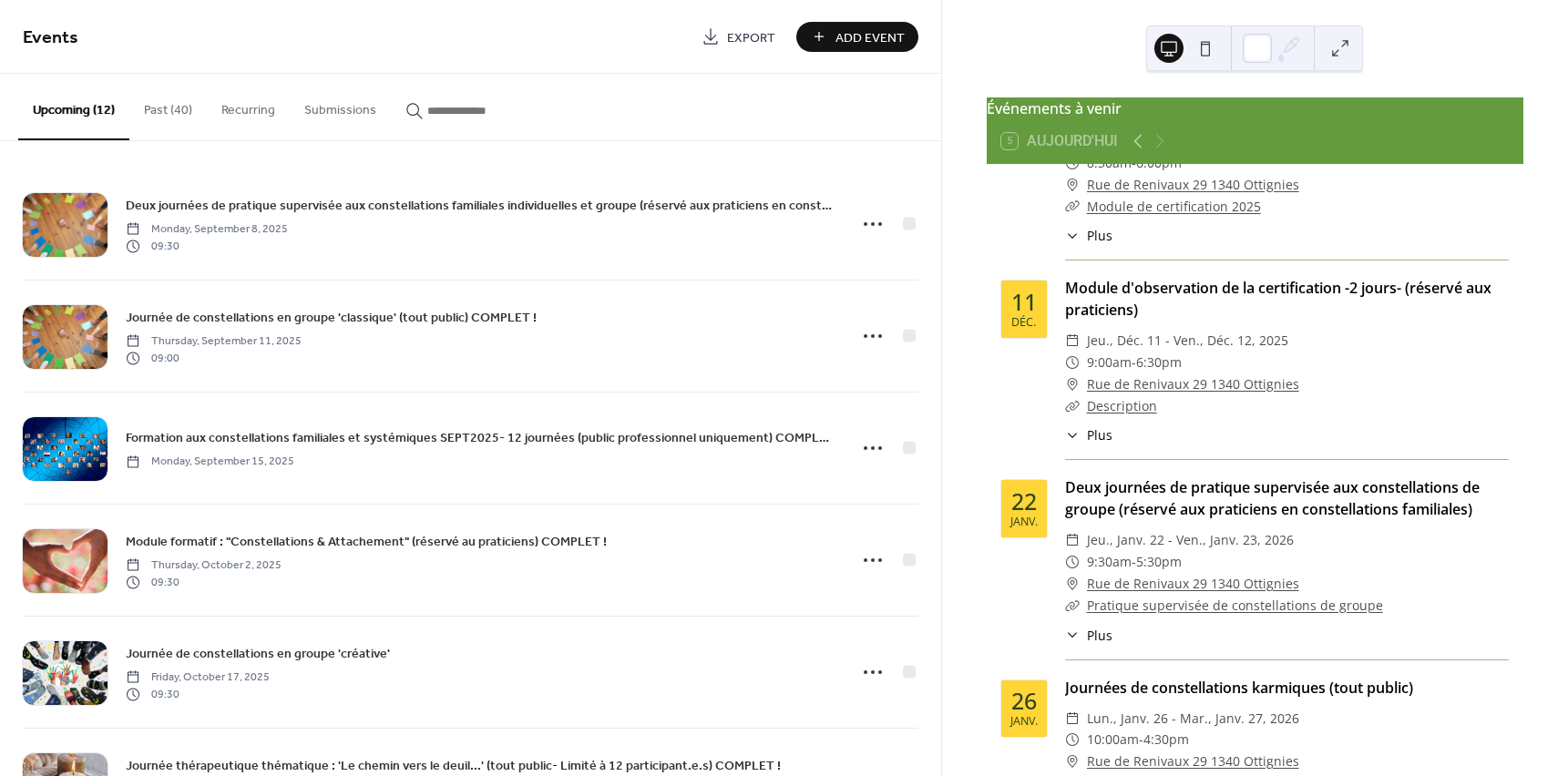 scroll, scrollTop: 1640, scrollLeft: 0, axis: vertical 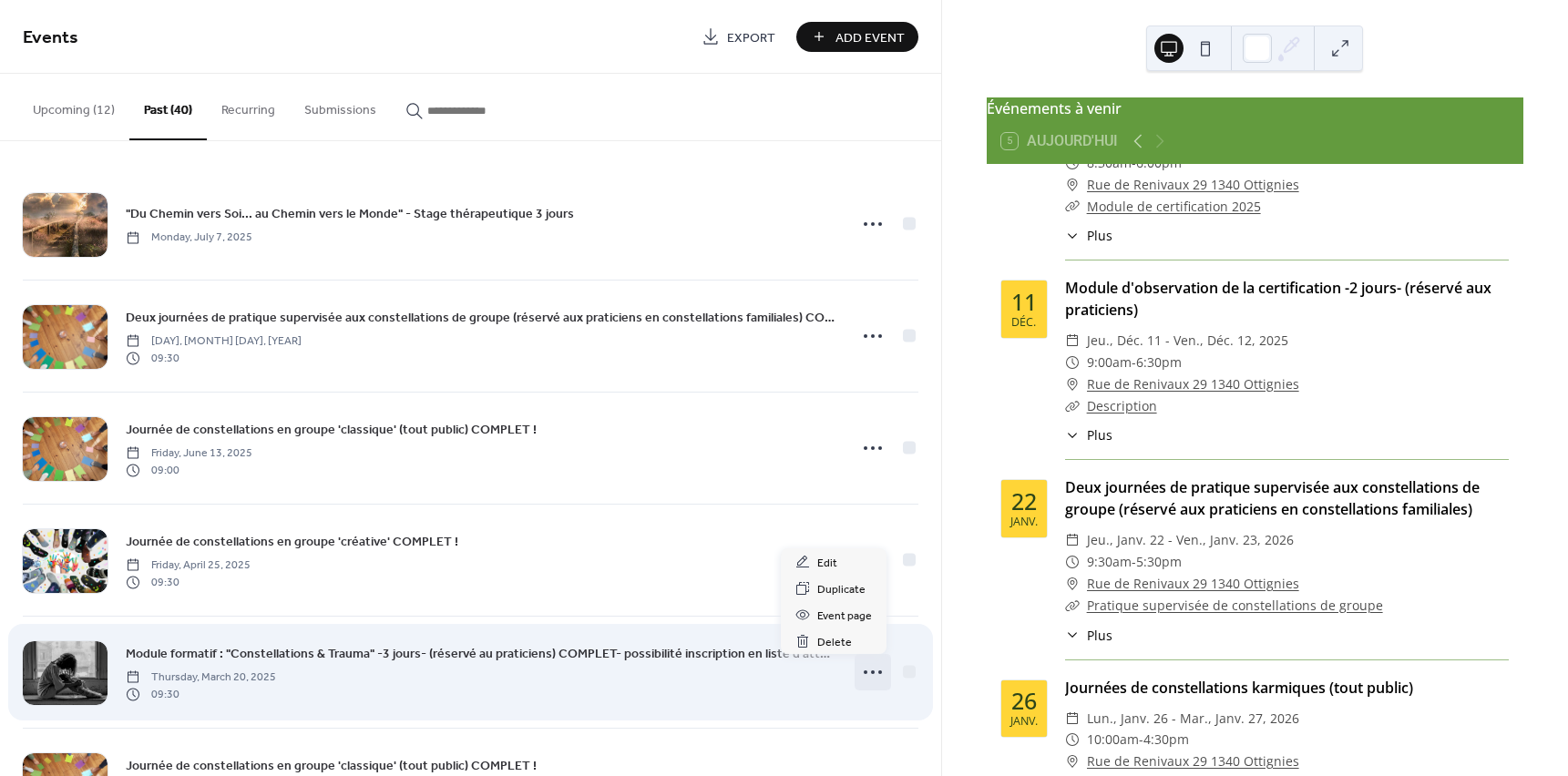 click 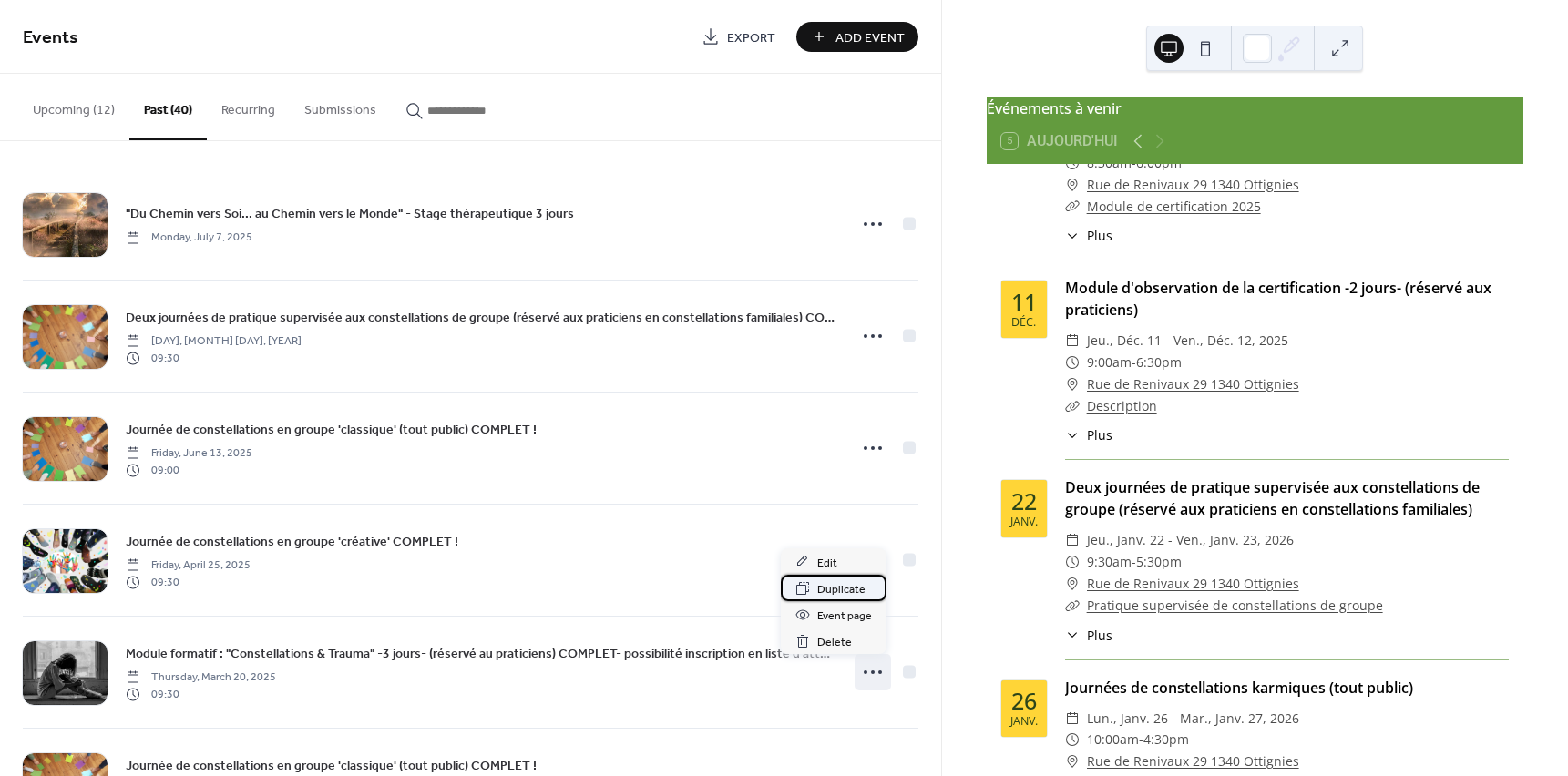 click on "Duplicate" at bounding box center [841, 589] 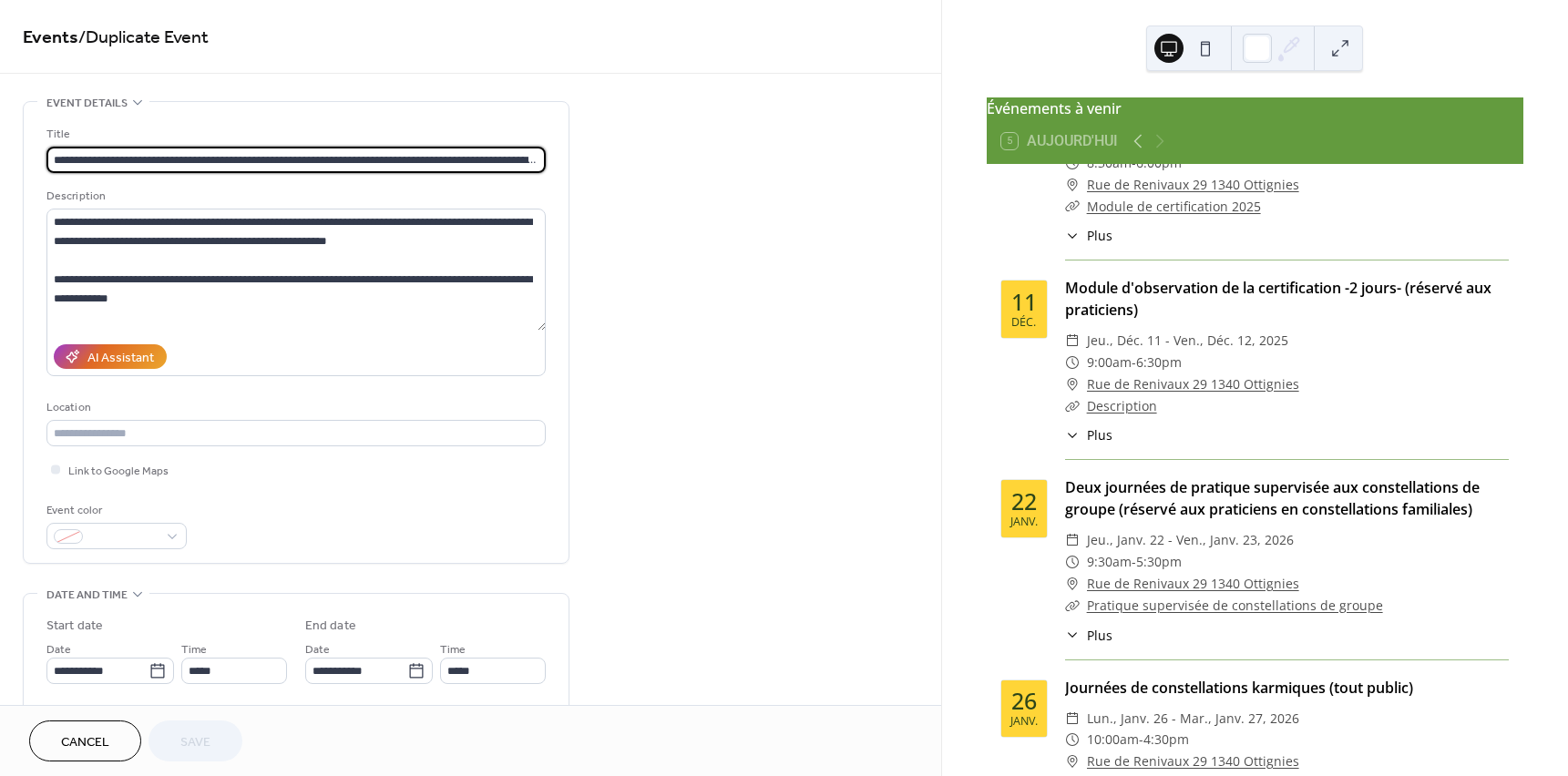 scroll, scrollTop: 0, scrollLeft: 121, axis: horizontal 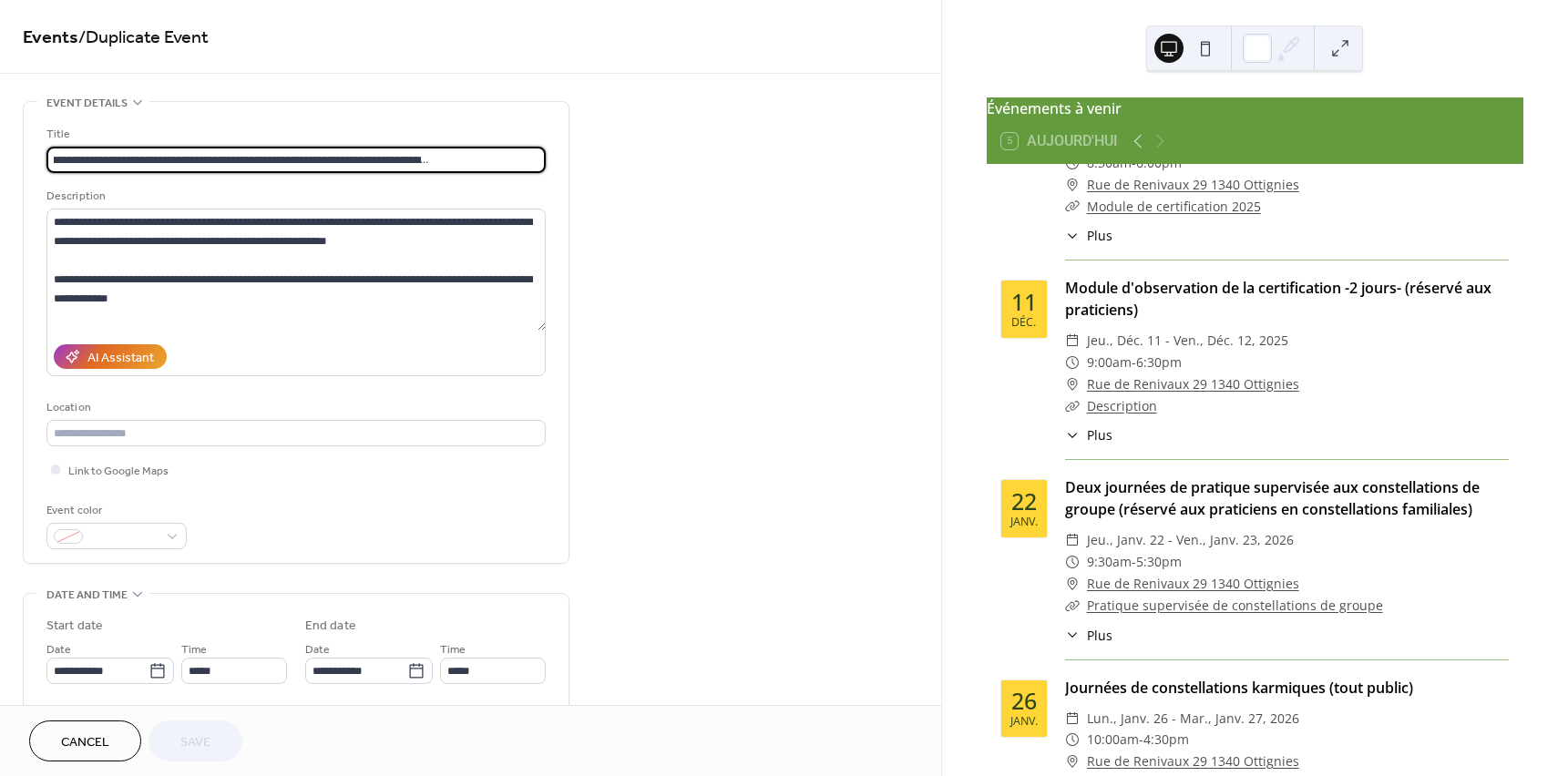 drag, startPoint x: 300, startPoint y: 156, endPoint x: 589, endPoint y: 147, distance: 289.1401 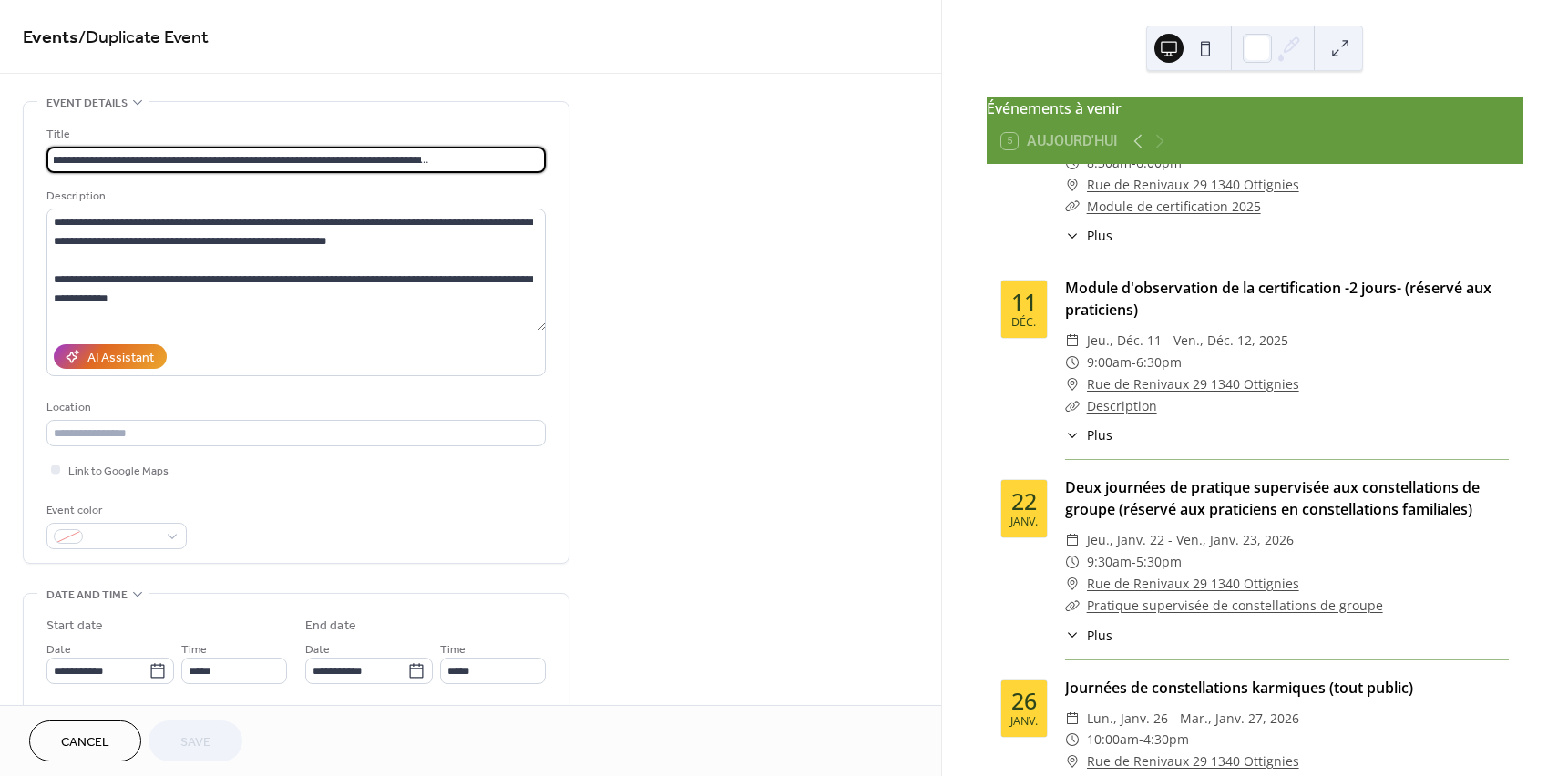 click on "**********" at bounding box center [470, 656] 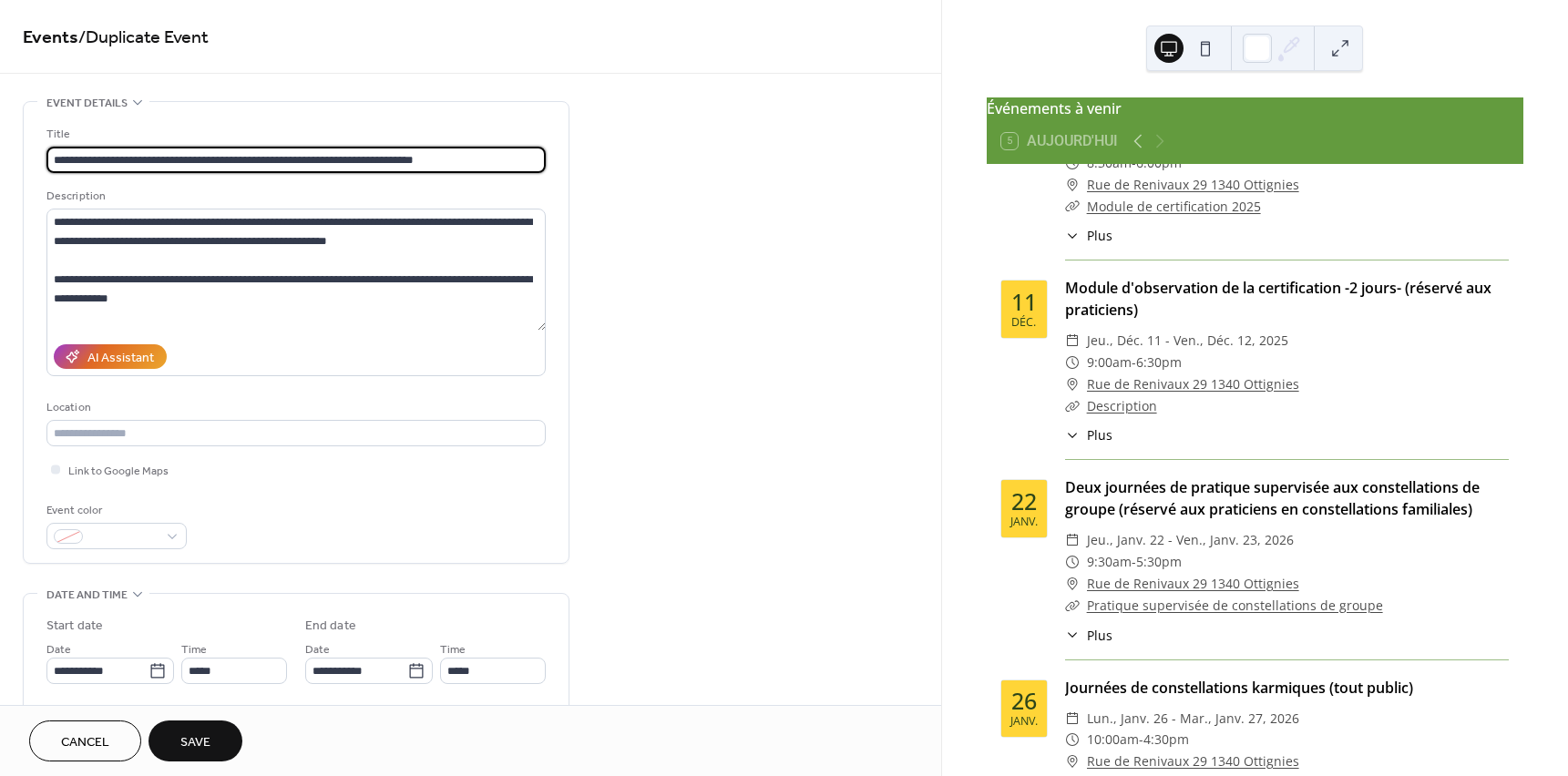 scroll, scrollTop: 0, scrollLeft: 0, axis: both 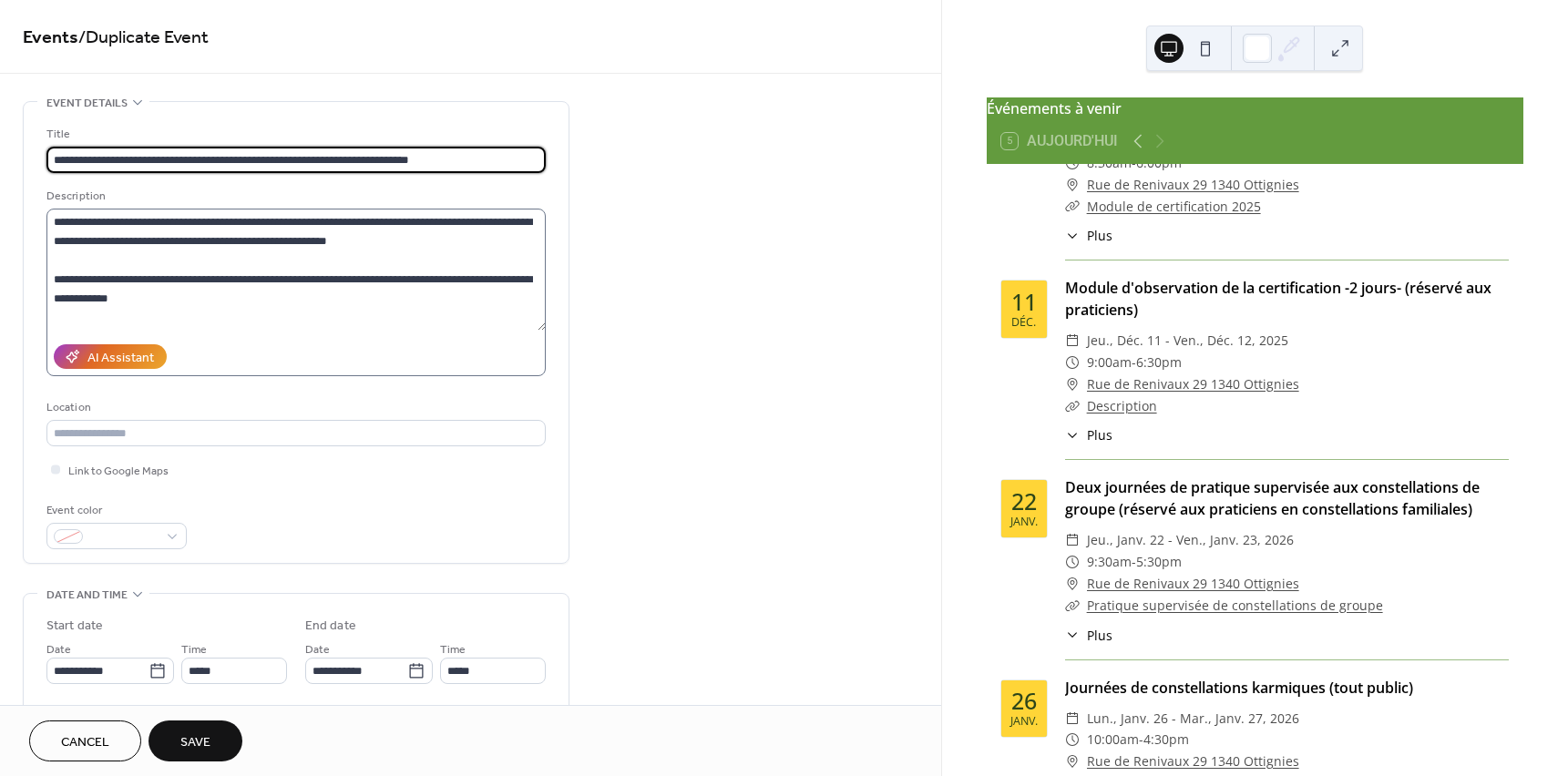 type on "**********" 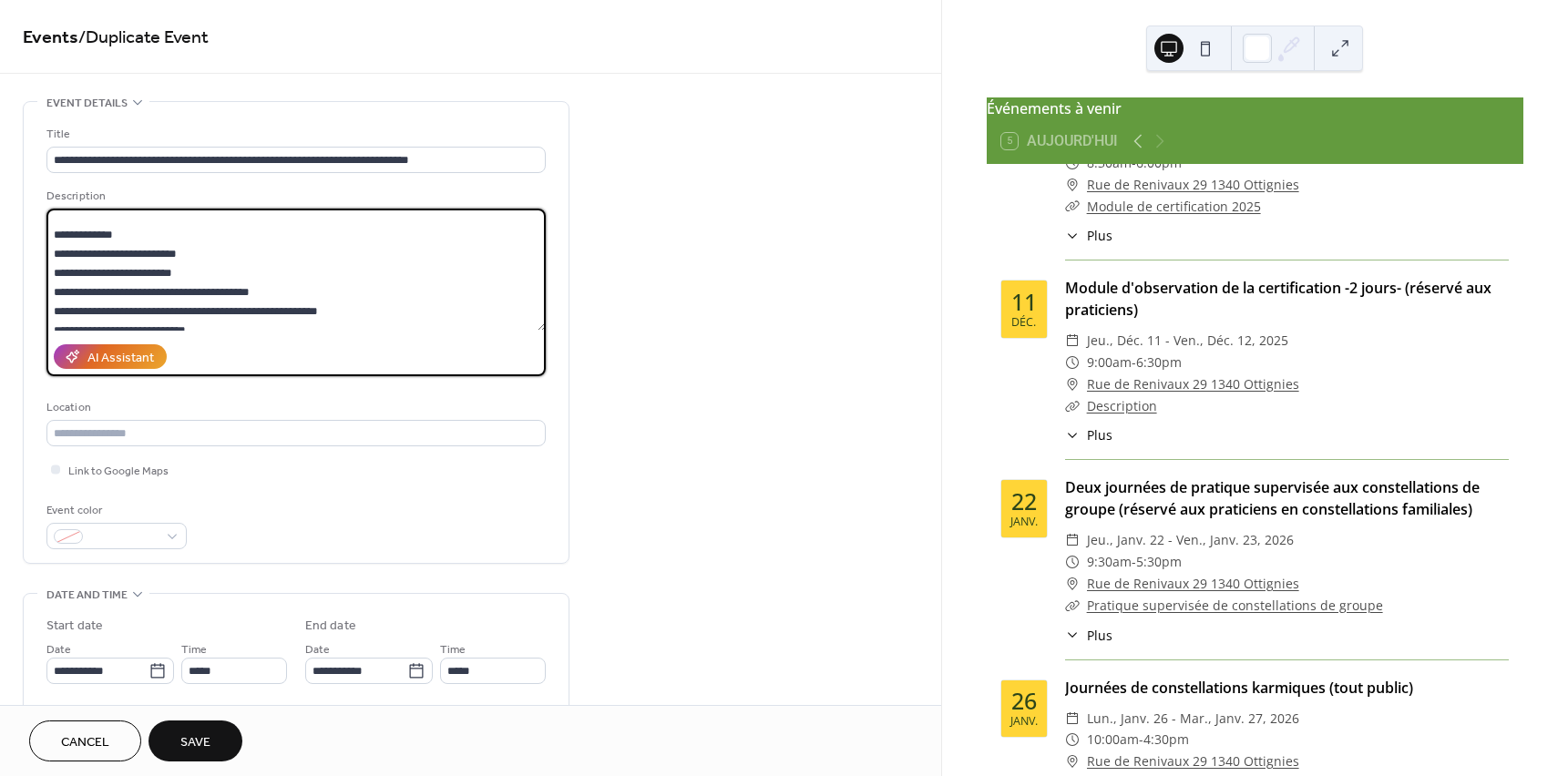 scroll, scrollTop: 132, scrollLeft: 0, axis: vertical 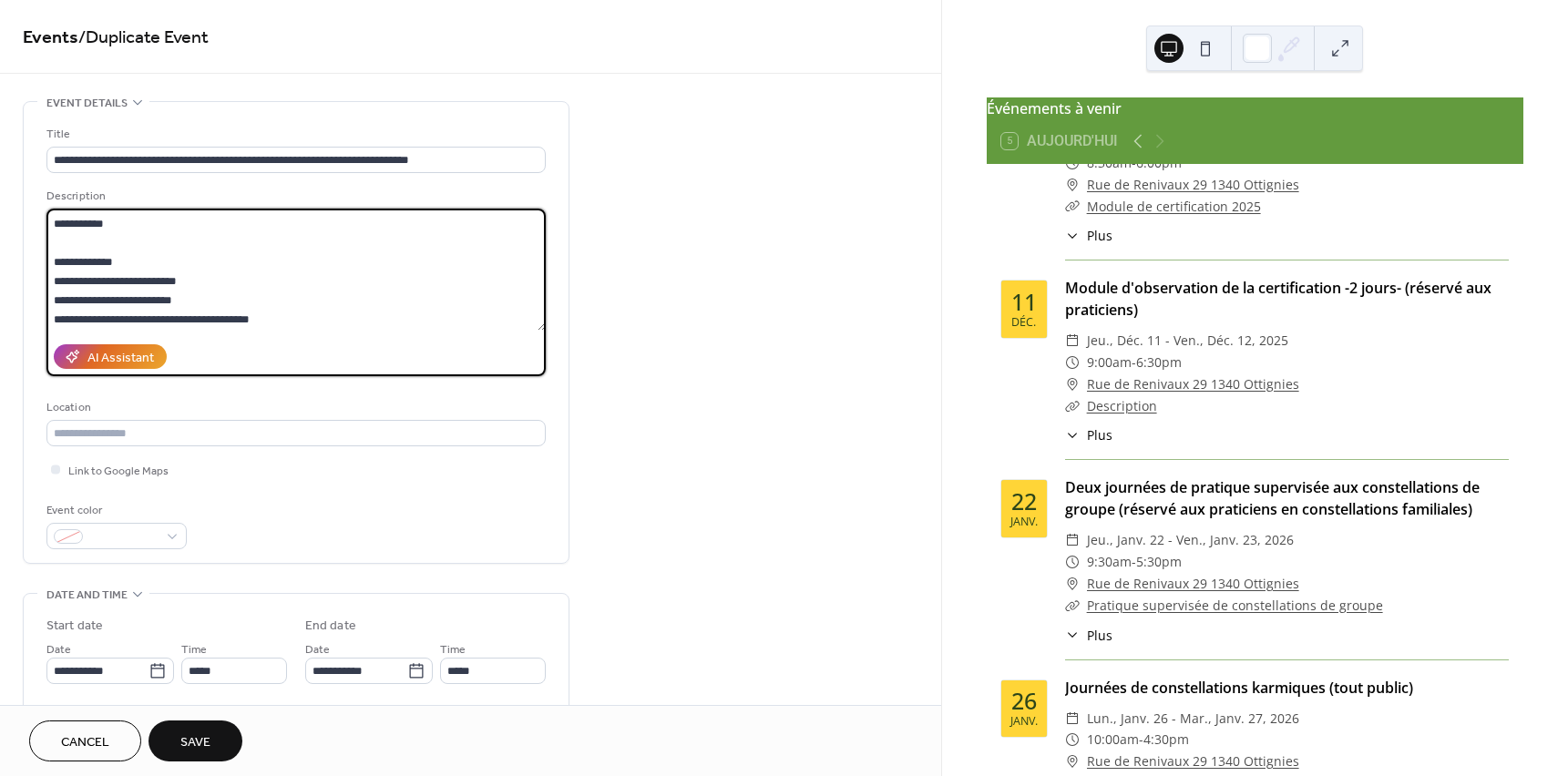 drag, startPoint x: 132, startPoint y: 260, endPoint x: 83, endPoint y: 259, distance: 49.0102 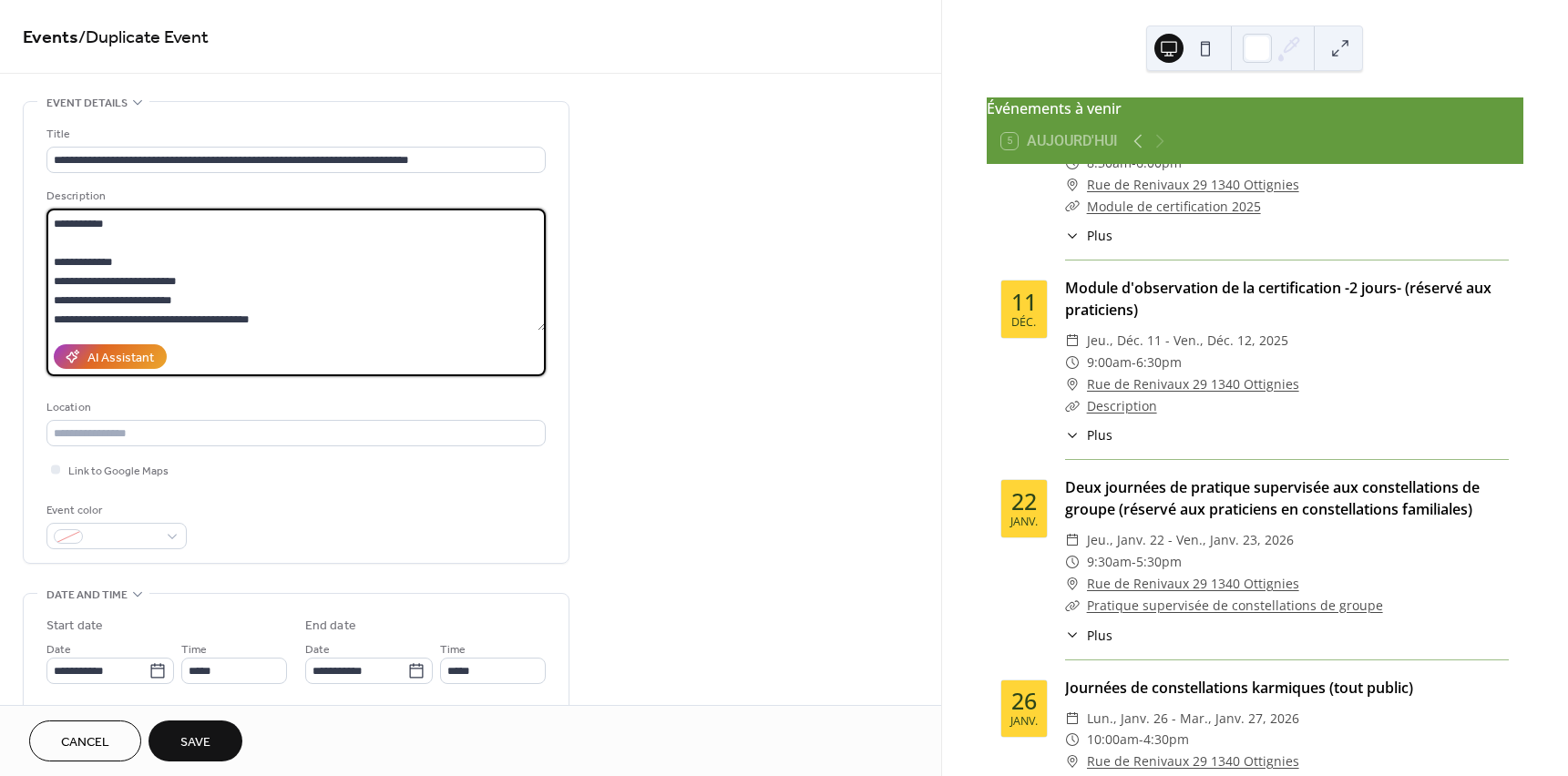 click at bounding box center [296, 270] 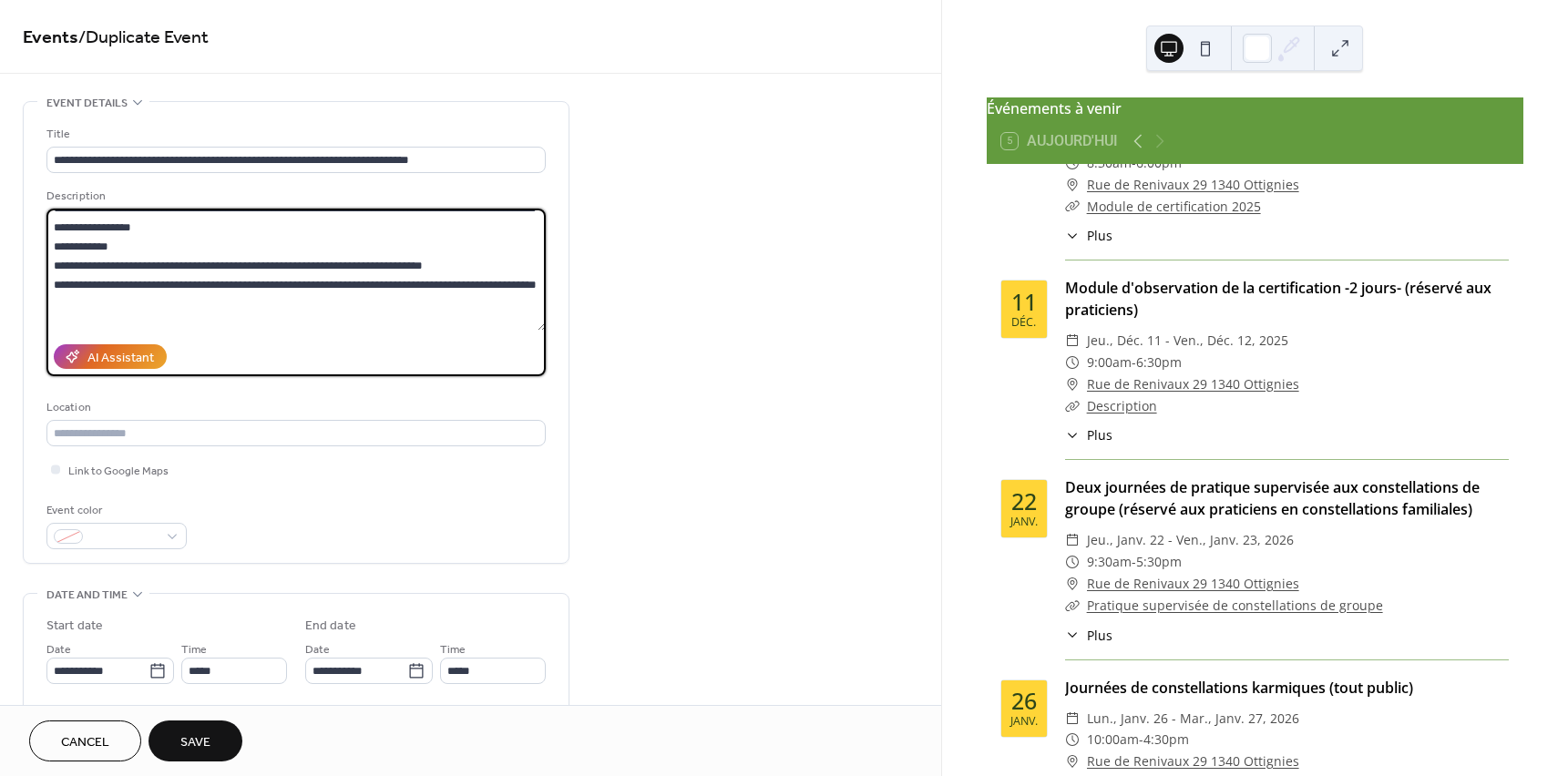 scroll, scrollTop: 306, scrollLeft: 0, axis: vertical 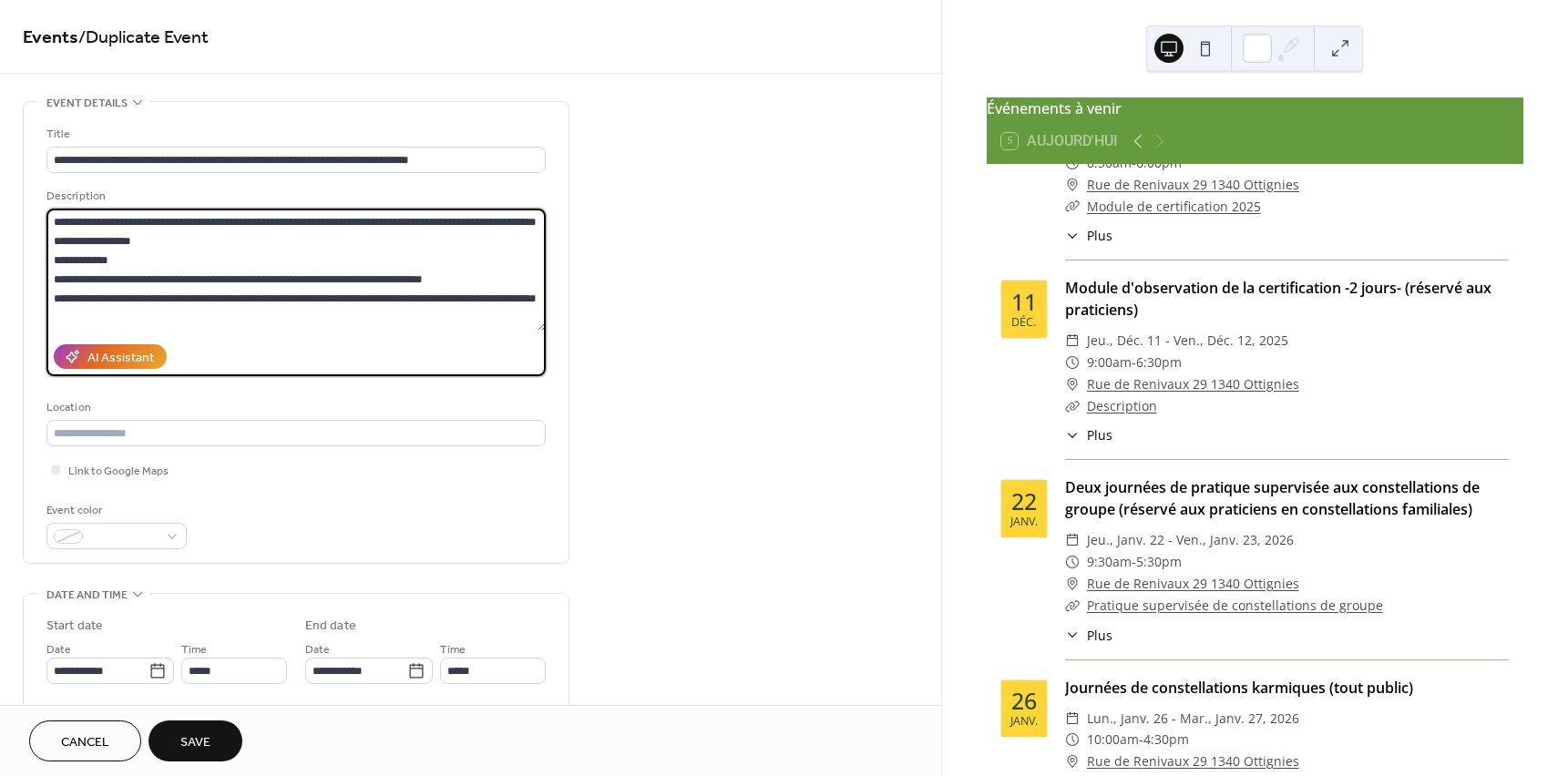 drag, startPoint x: 142, startPoint y: 261, endPoint x: 101, endPoint y: 260, distance: 41.012193 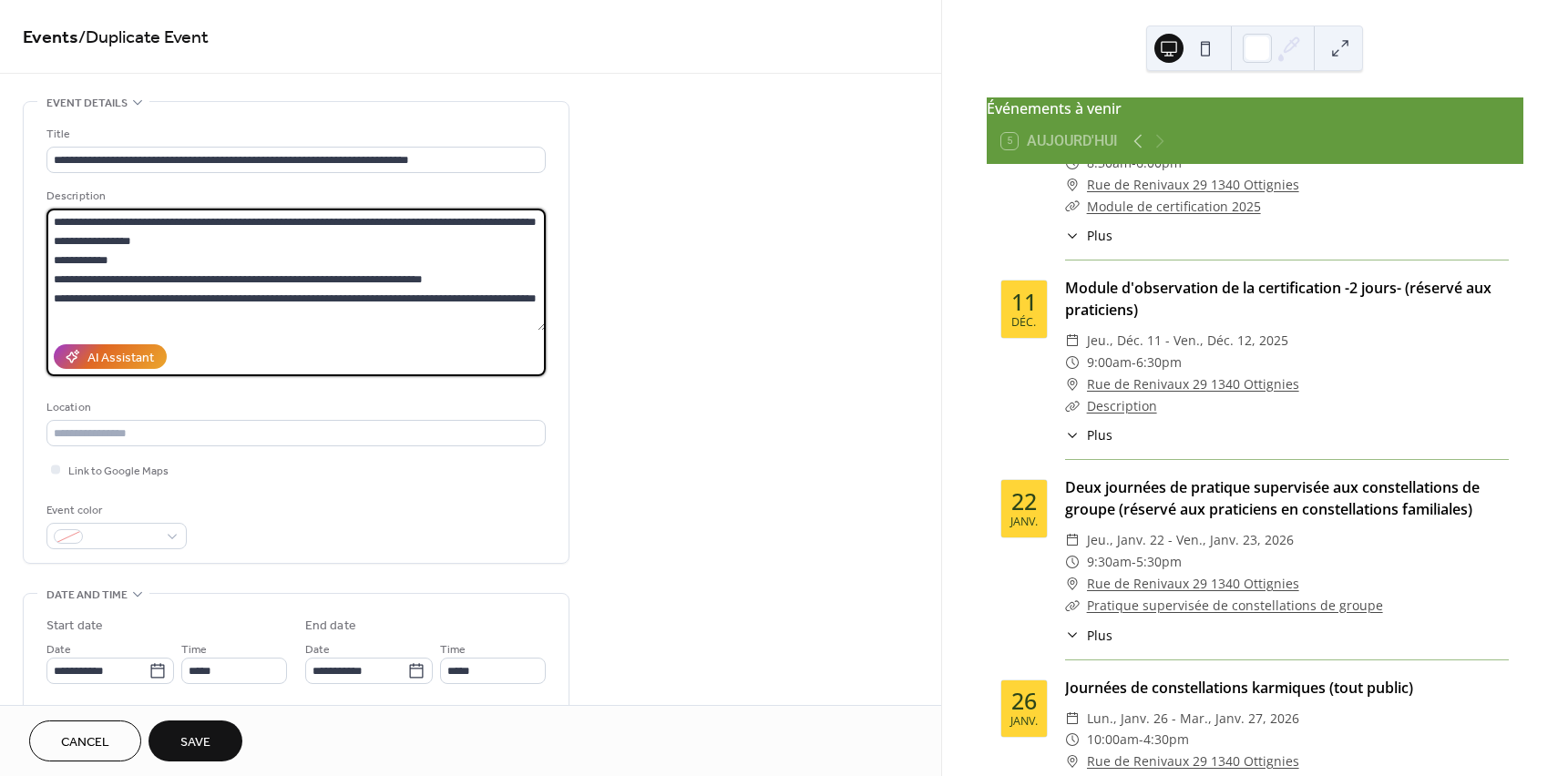 click at bounding box center (296, 270) 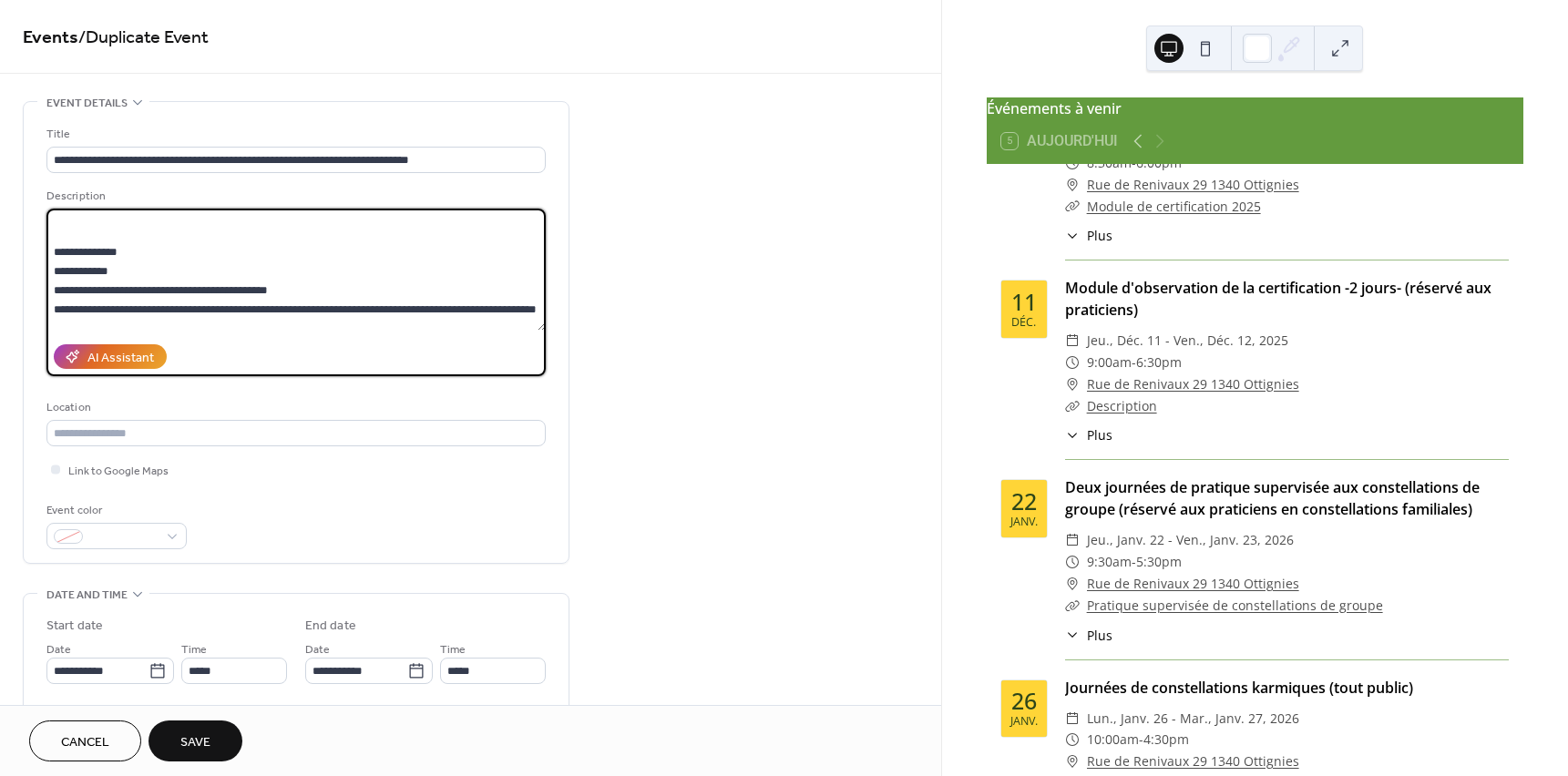 scroll, scrollTop: 424, scrollLeft: 0, axis: vertical 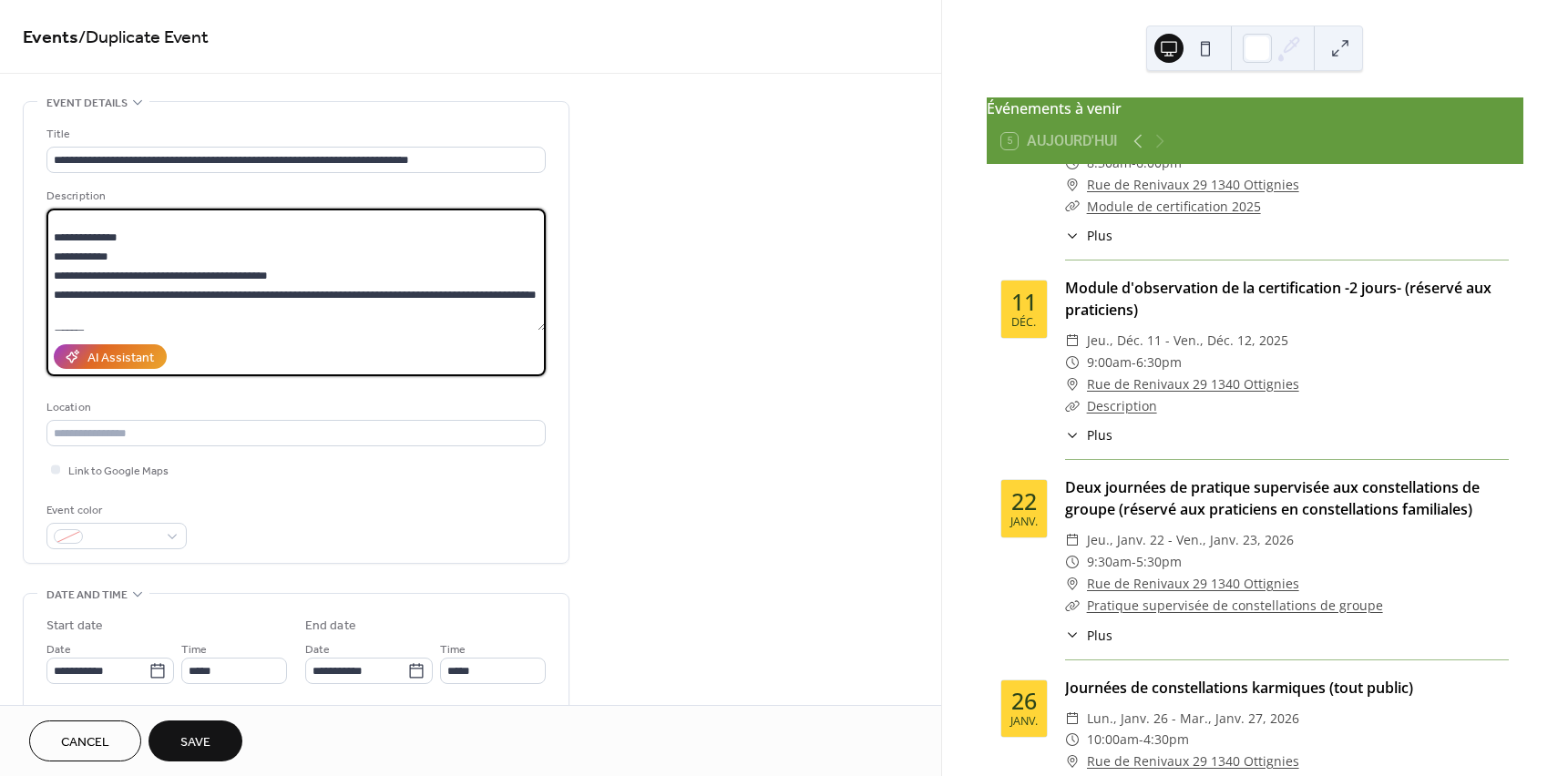 drag, startPoint x: 149, startPoint y: 275, endPoint x: 88, endPoint y: 273, distance: 61.03278 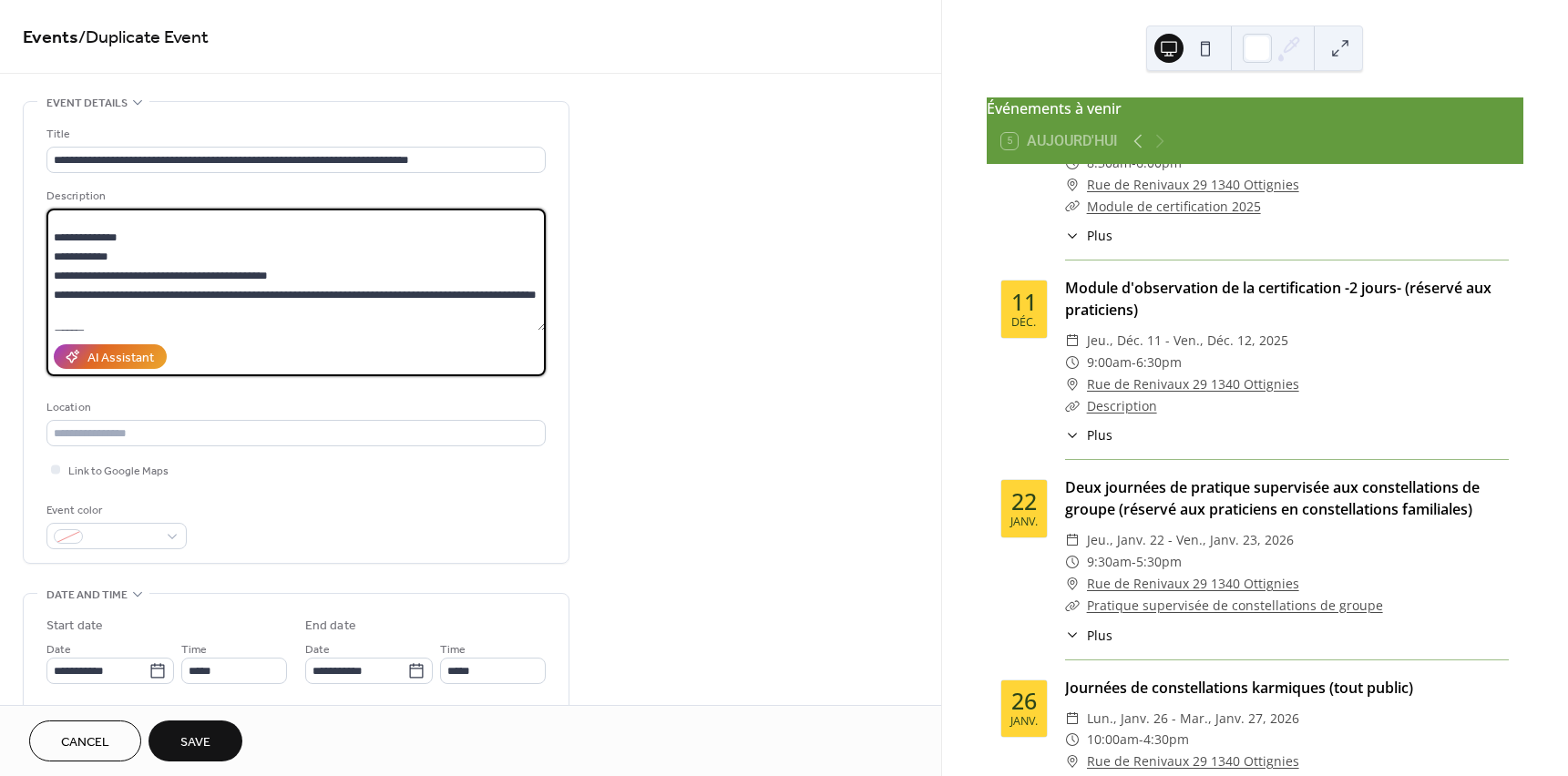 click at bounding box center [296, 270] 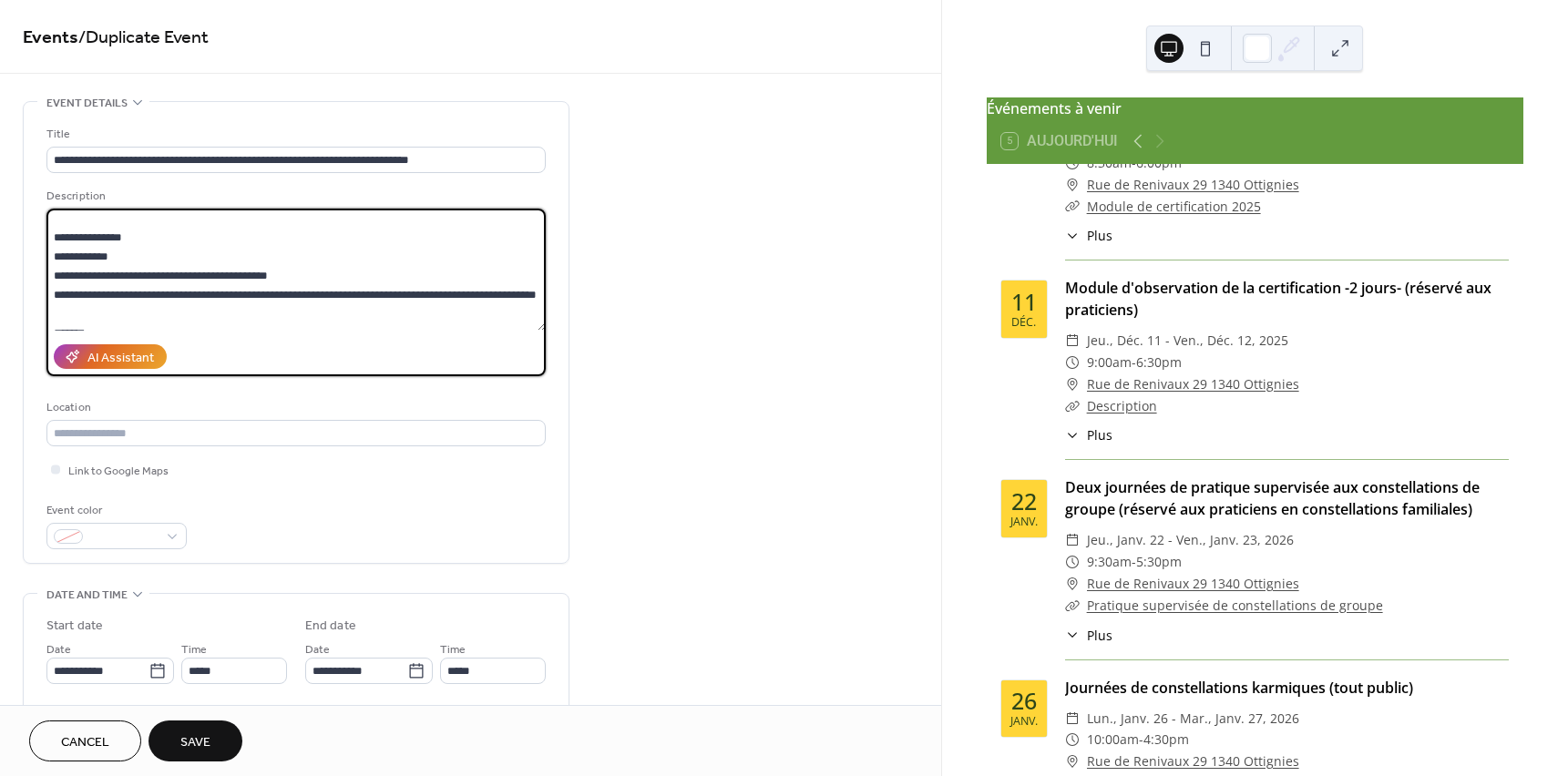 click at bounding box center (296, 270) 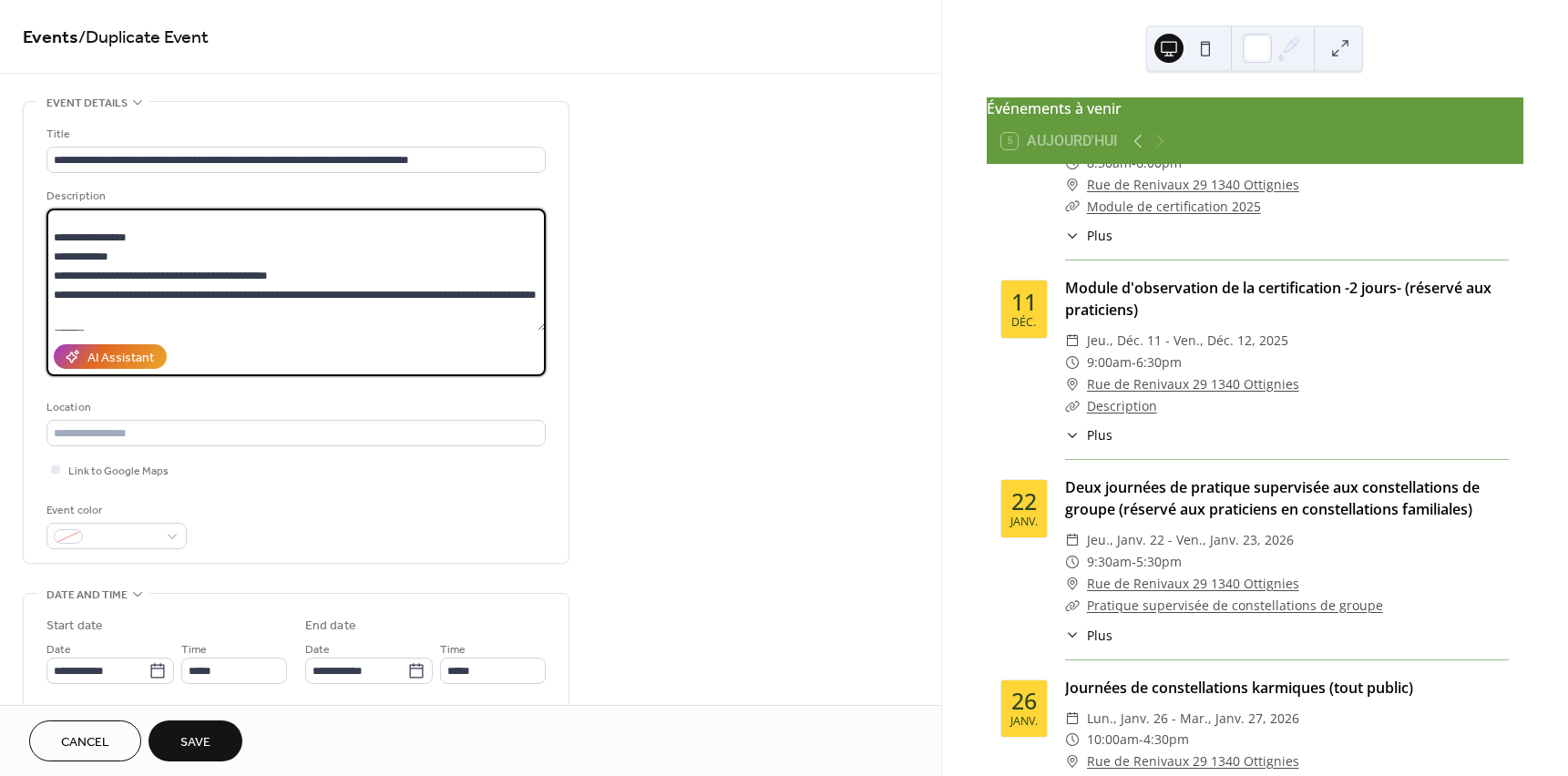 click at bounding box center [296, 270] 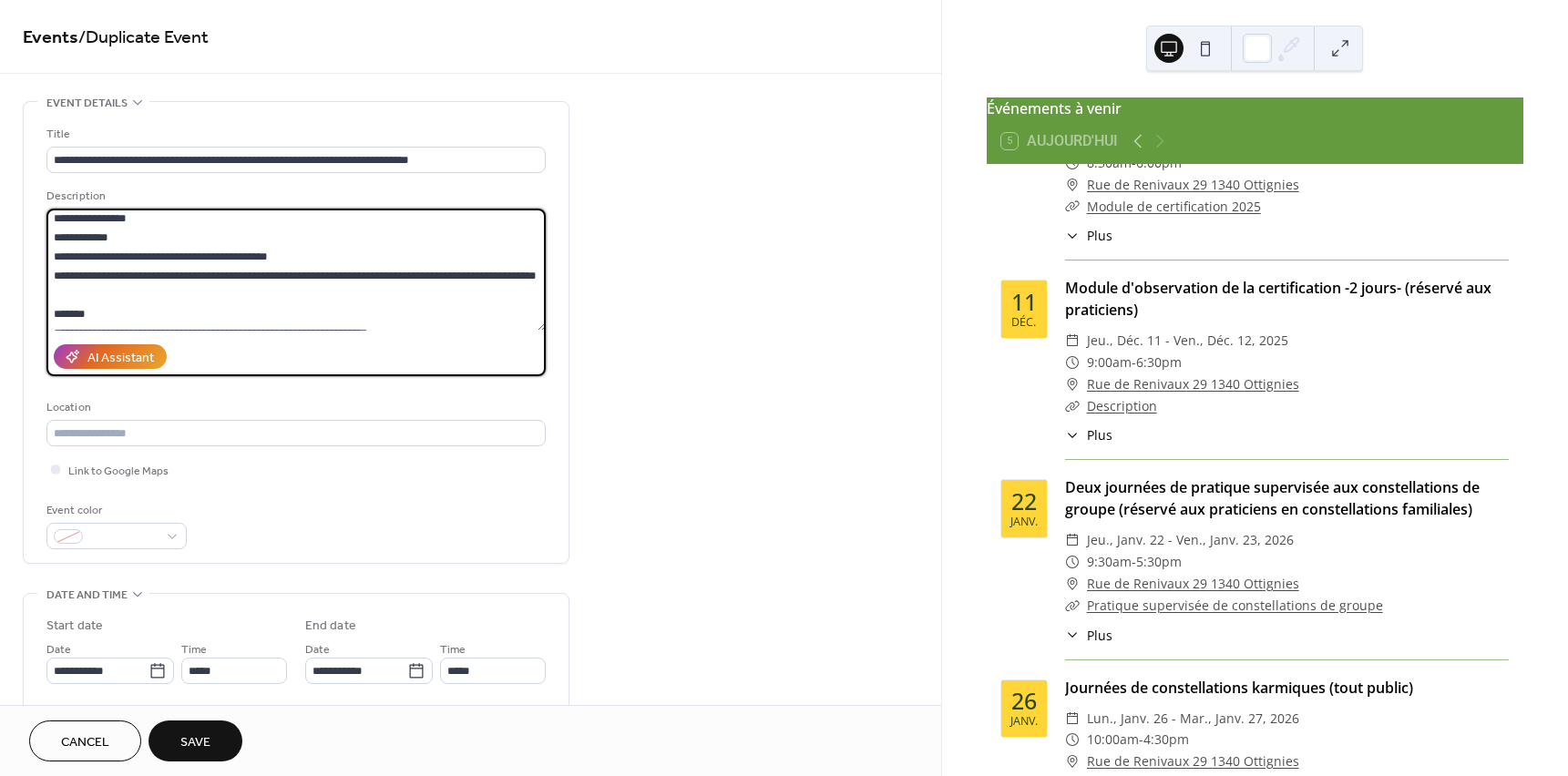 drag, startPoint x: 539, startPoint y: 272, endPoint x: 540, endPoint y: 241, distance: 31.0161 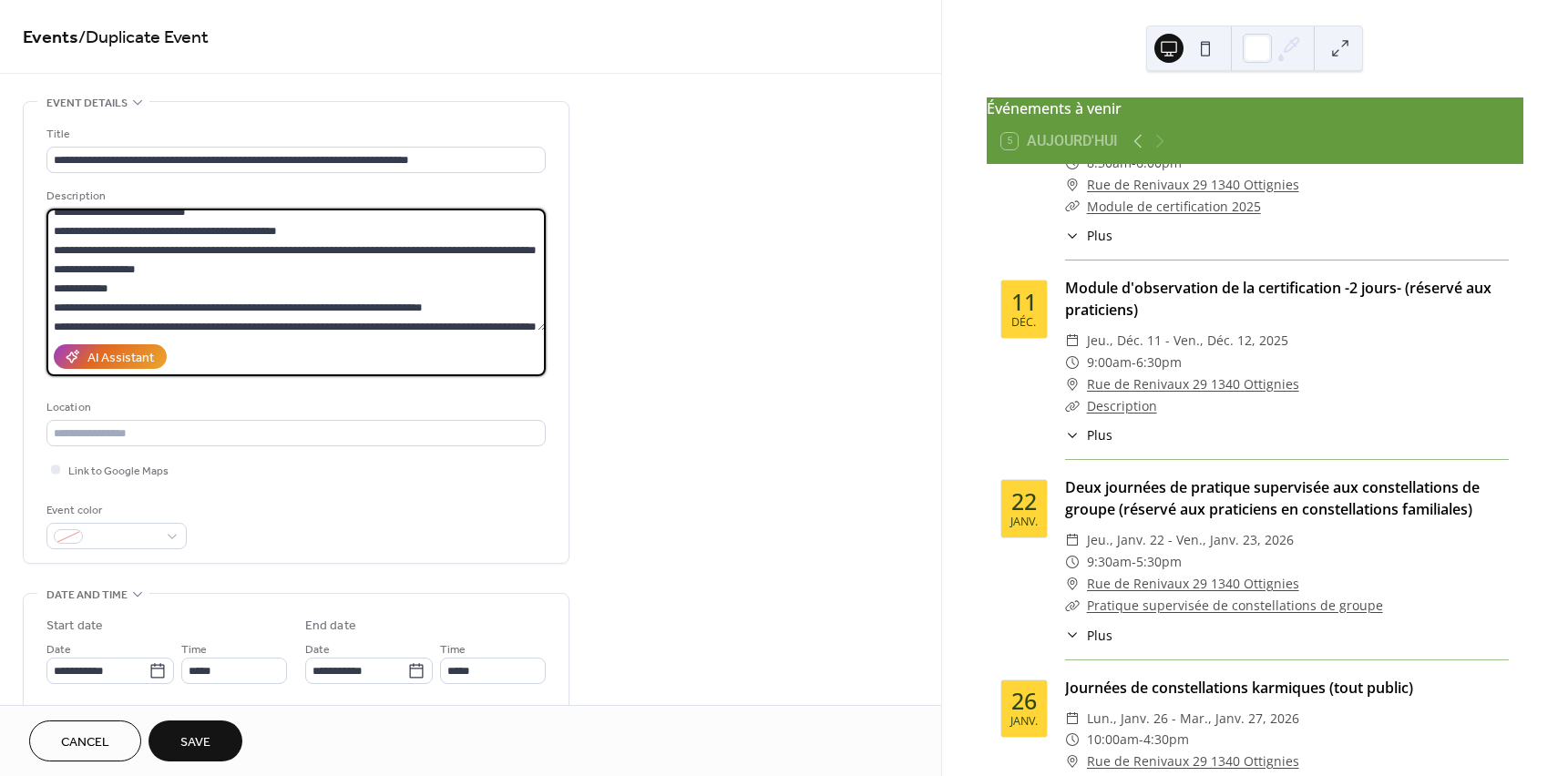 click at bounding box center [296, 270] 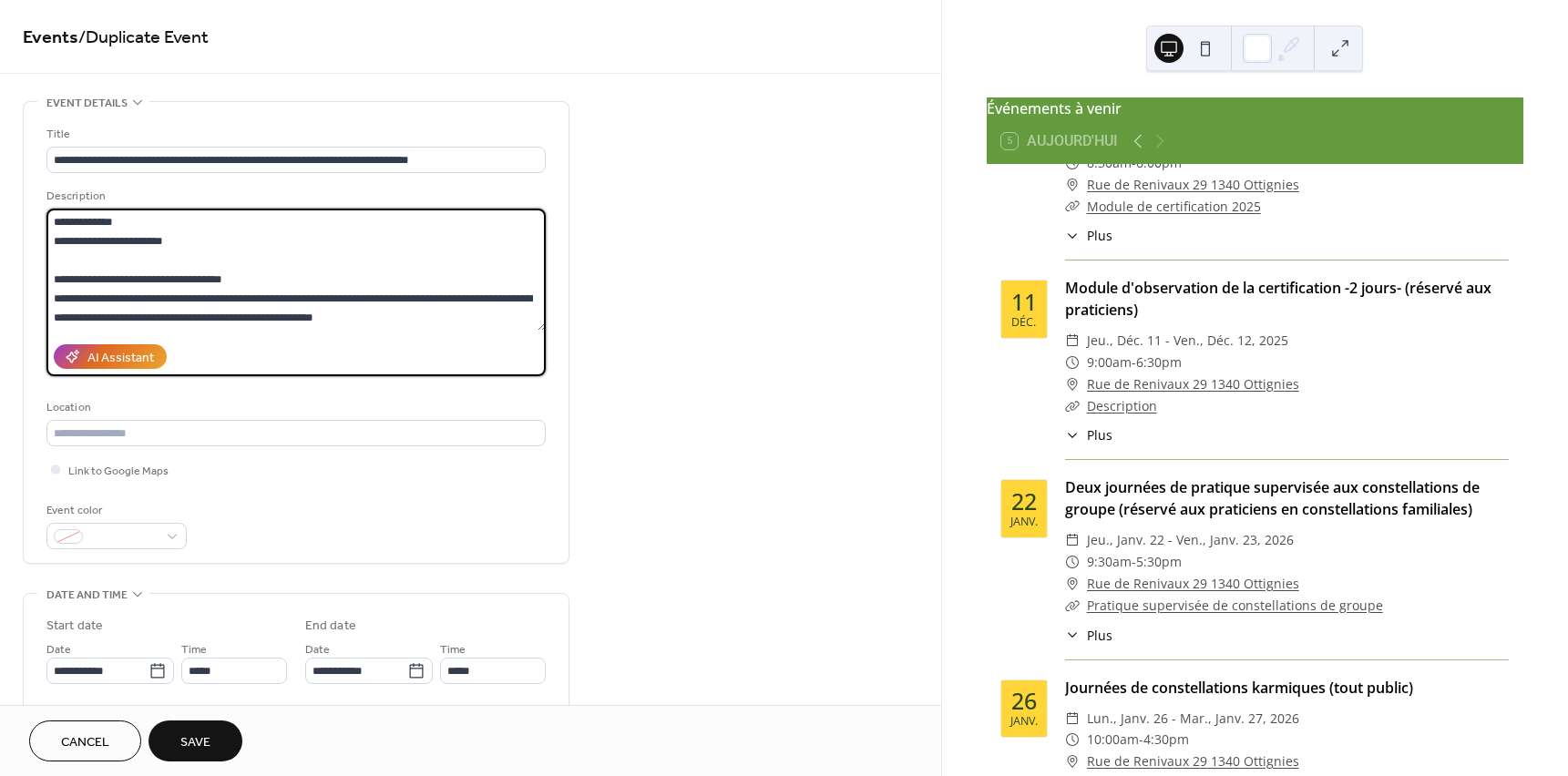 scroll, scrollTop: 765, scrollLeft: 0, axis: vertical 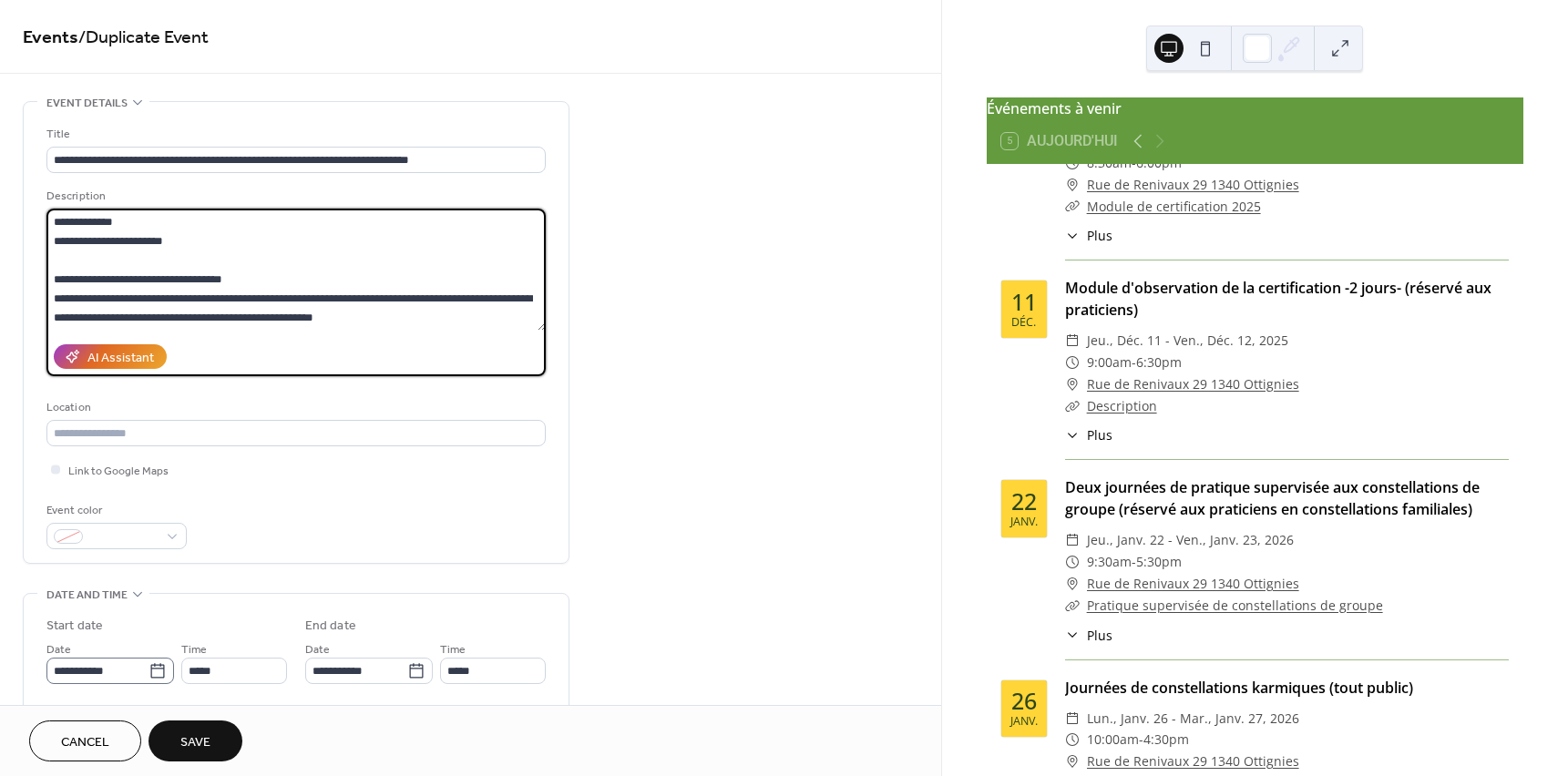 type on "Title Description AI Assistant Location Link to Google Maps Event color #DD7E15FF" 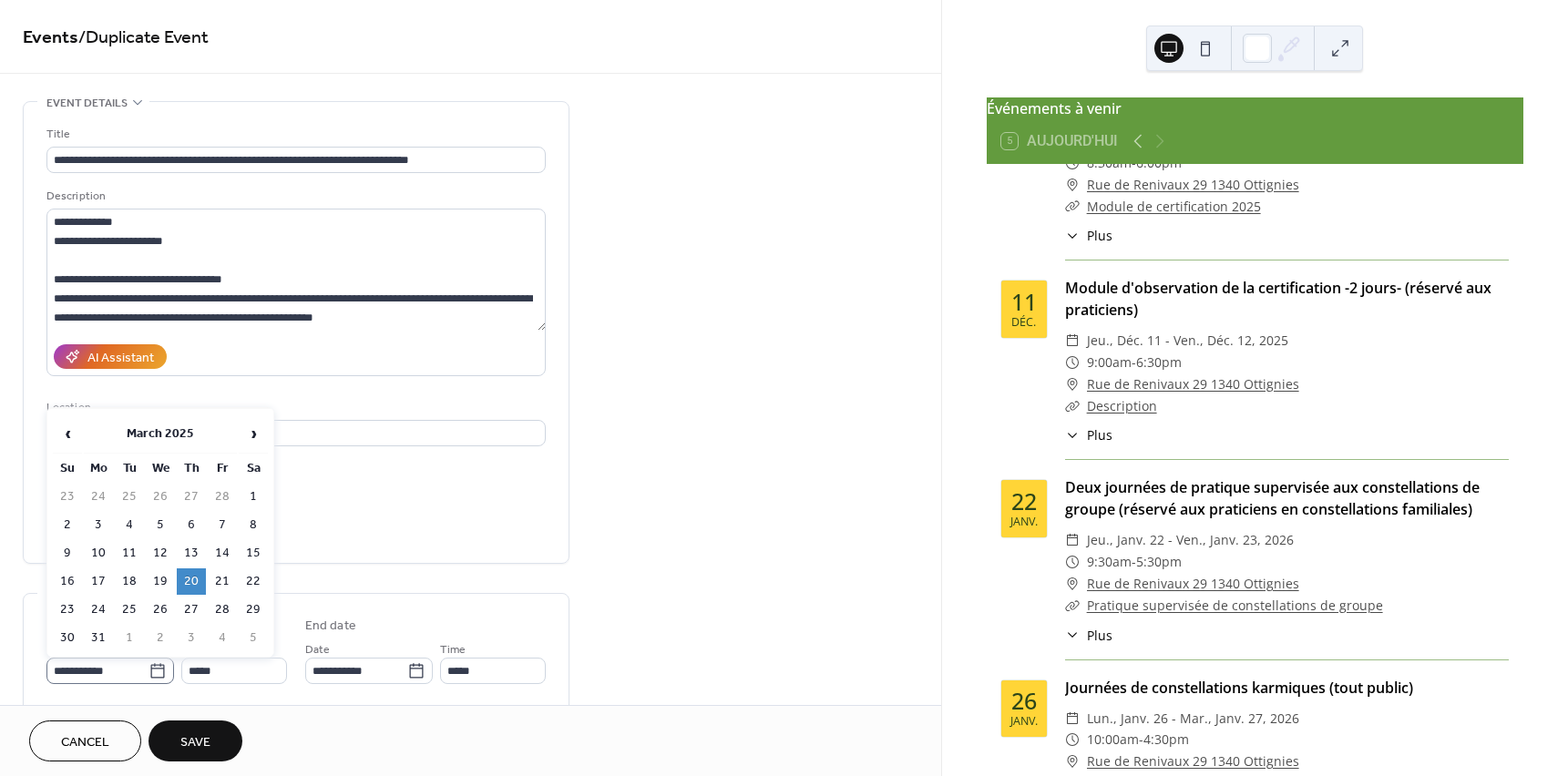 click 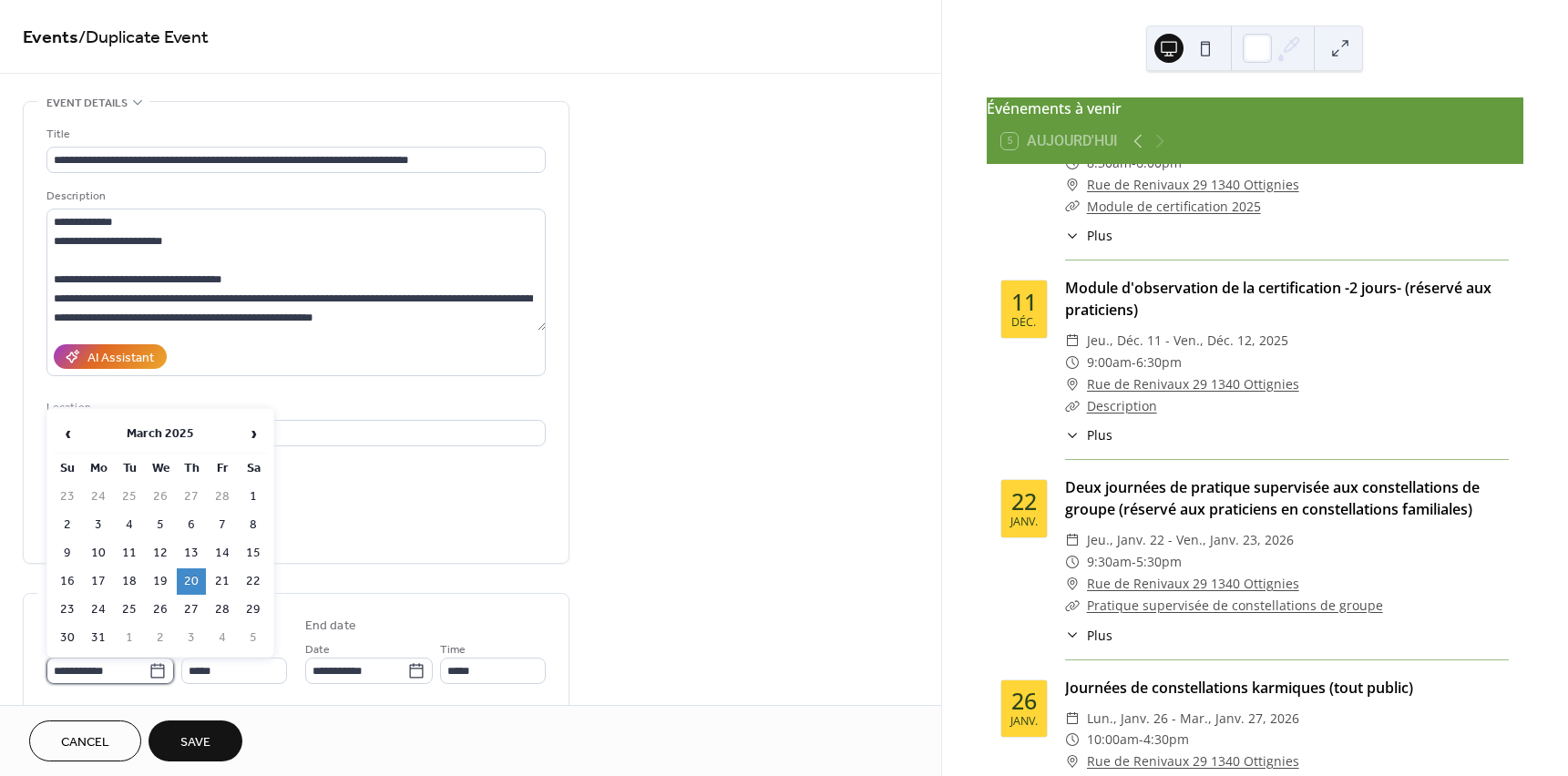 click on "**********" at bounding box center (97, 670) 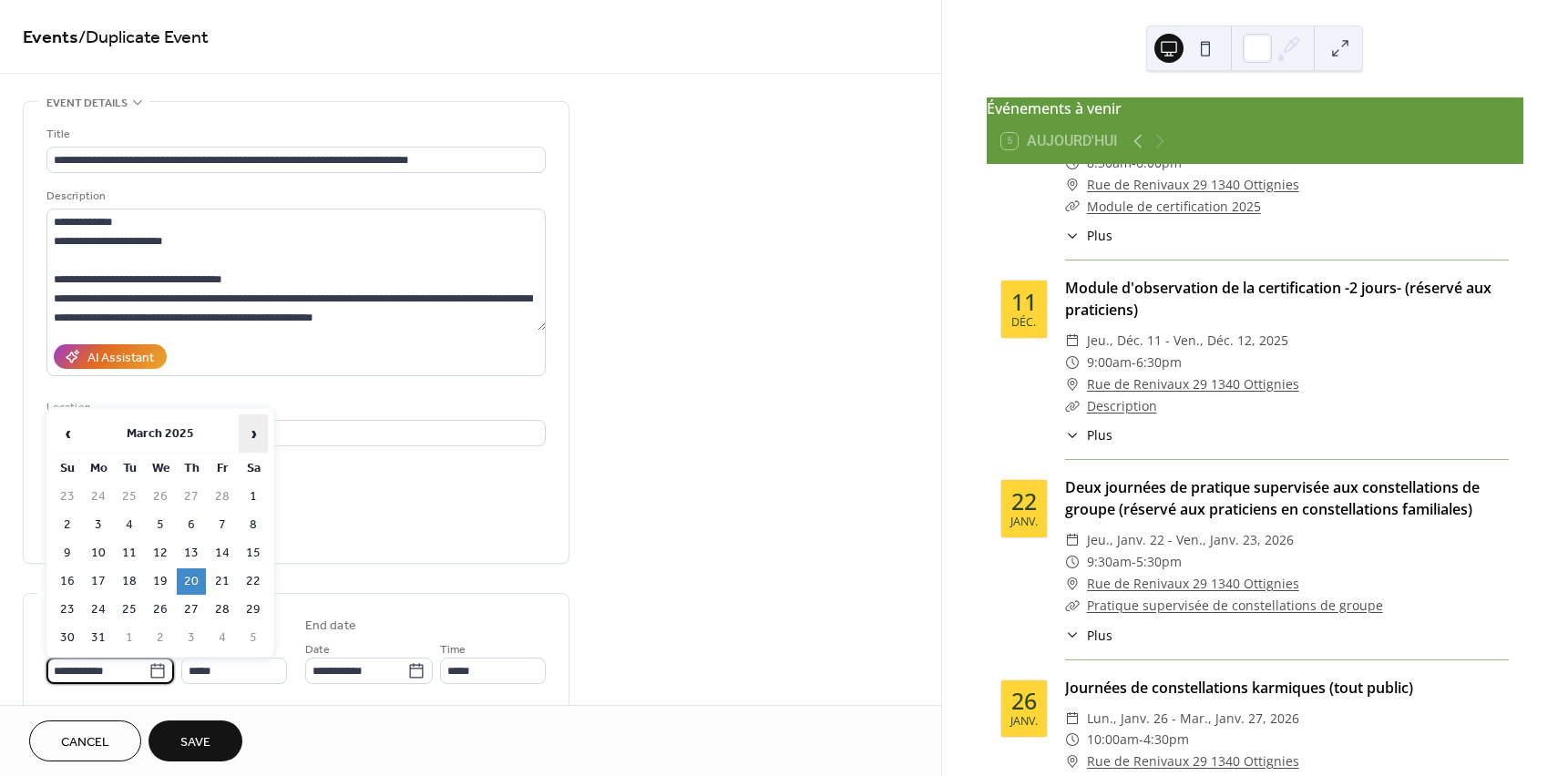 click on "›" at bounding box center [253, 434] 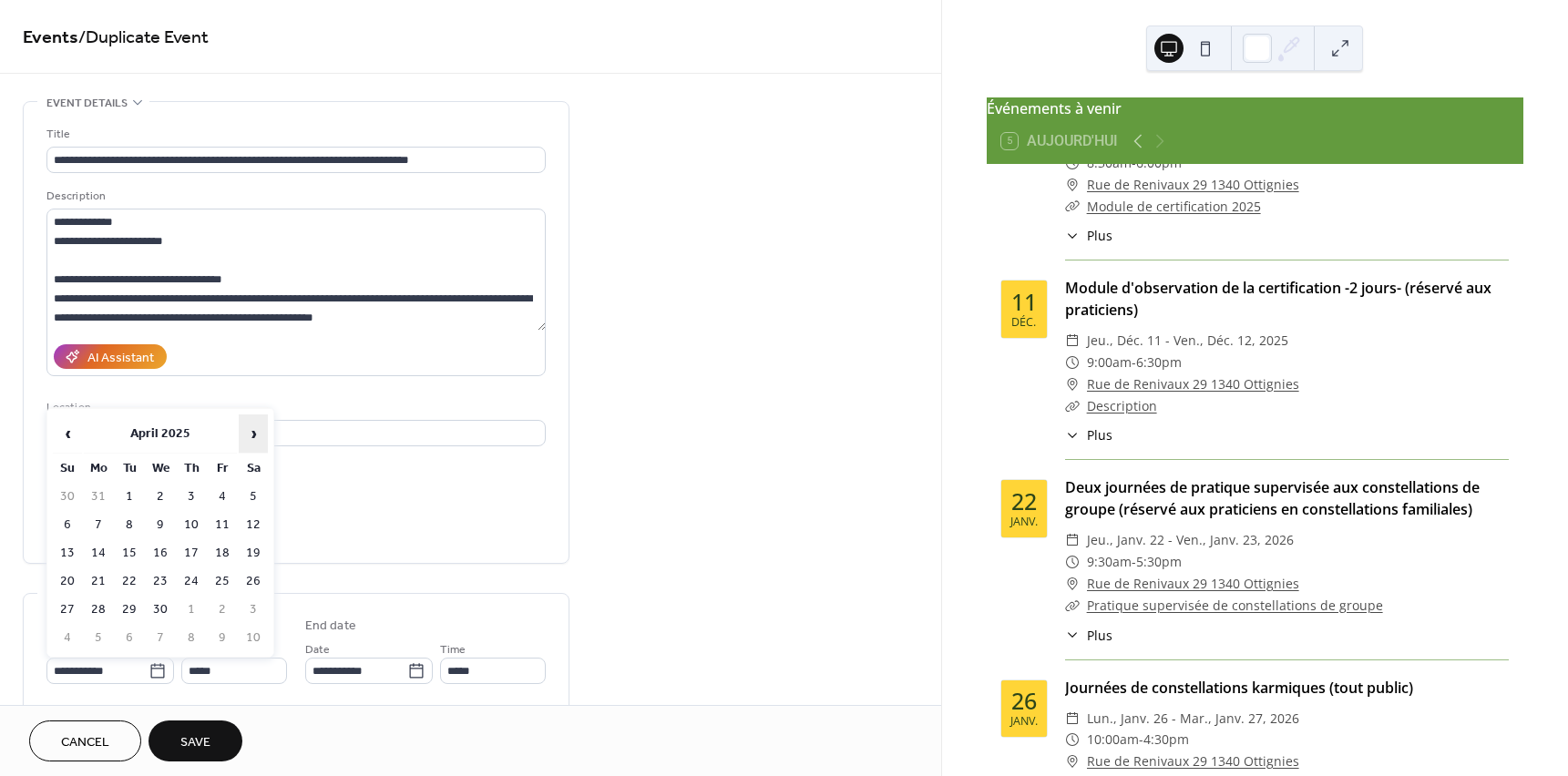 click on "›" at bounding box center [253, 434] 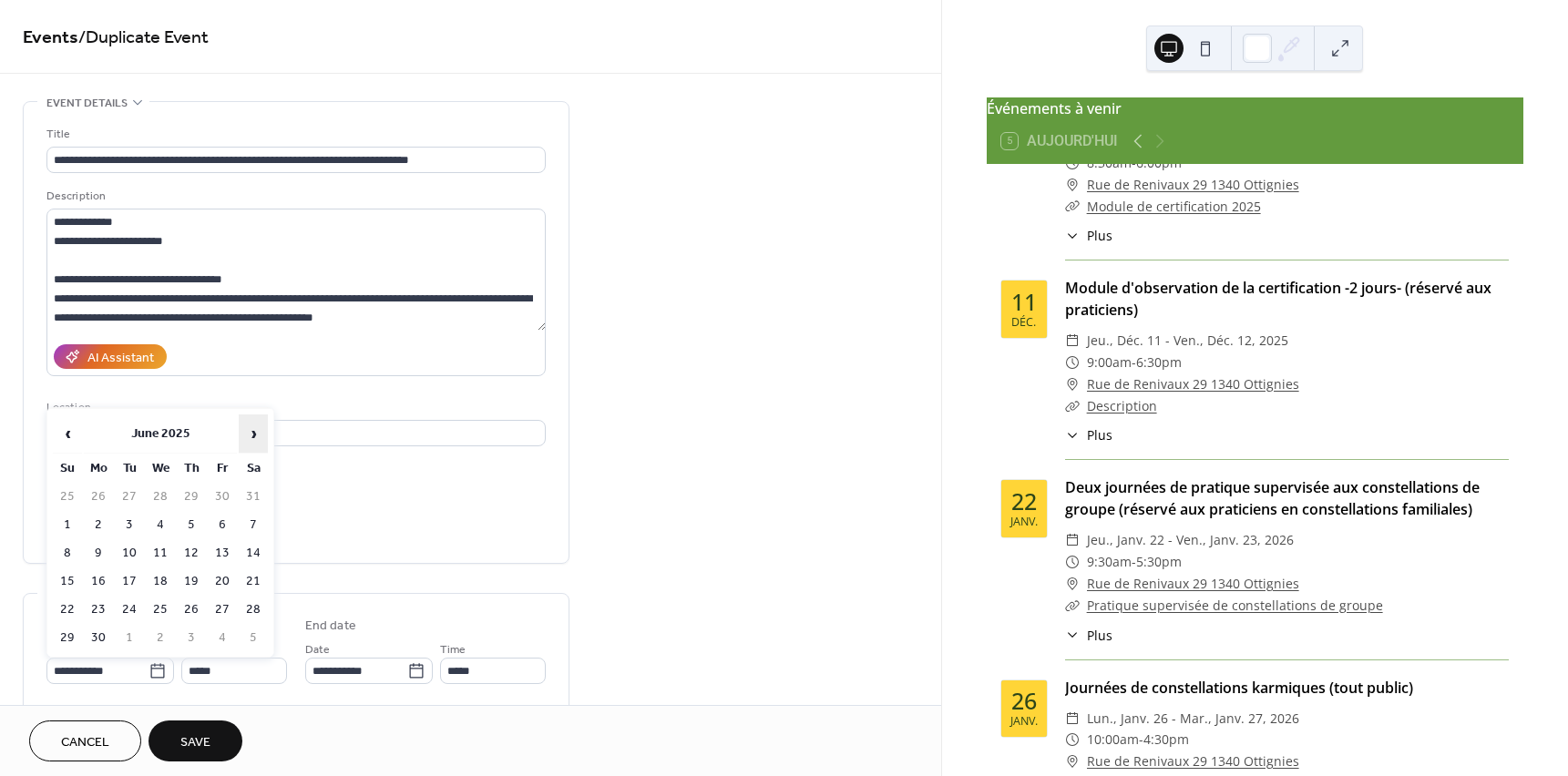 click on "›" at bounding box center [253, 434] 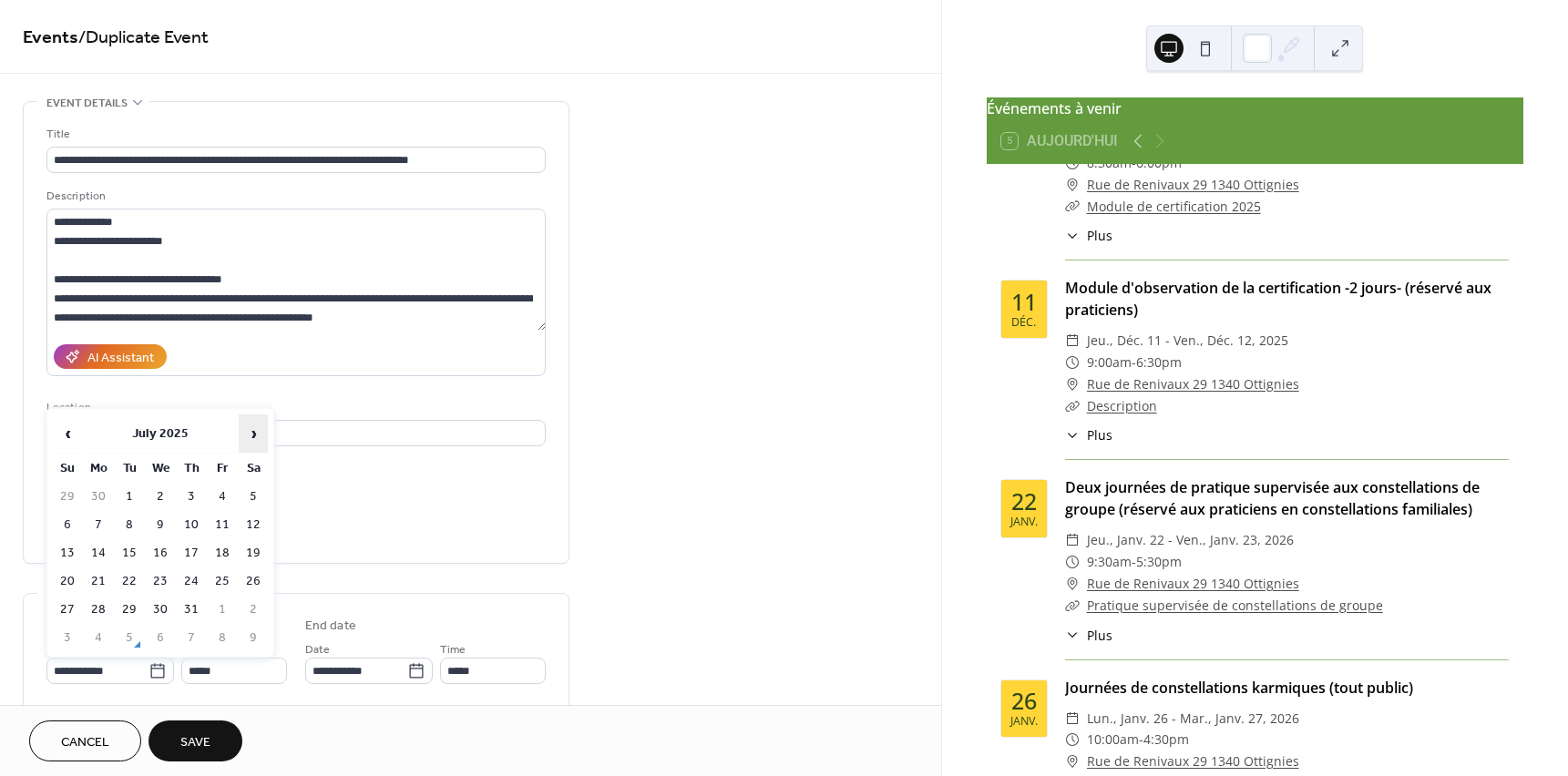 click on "›" at bounding box center [253, 434] 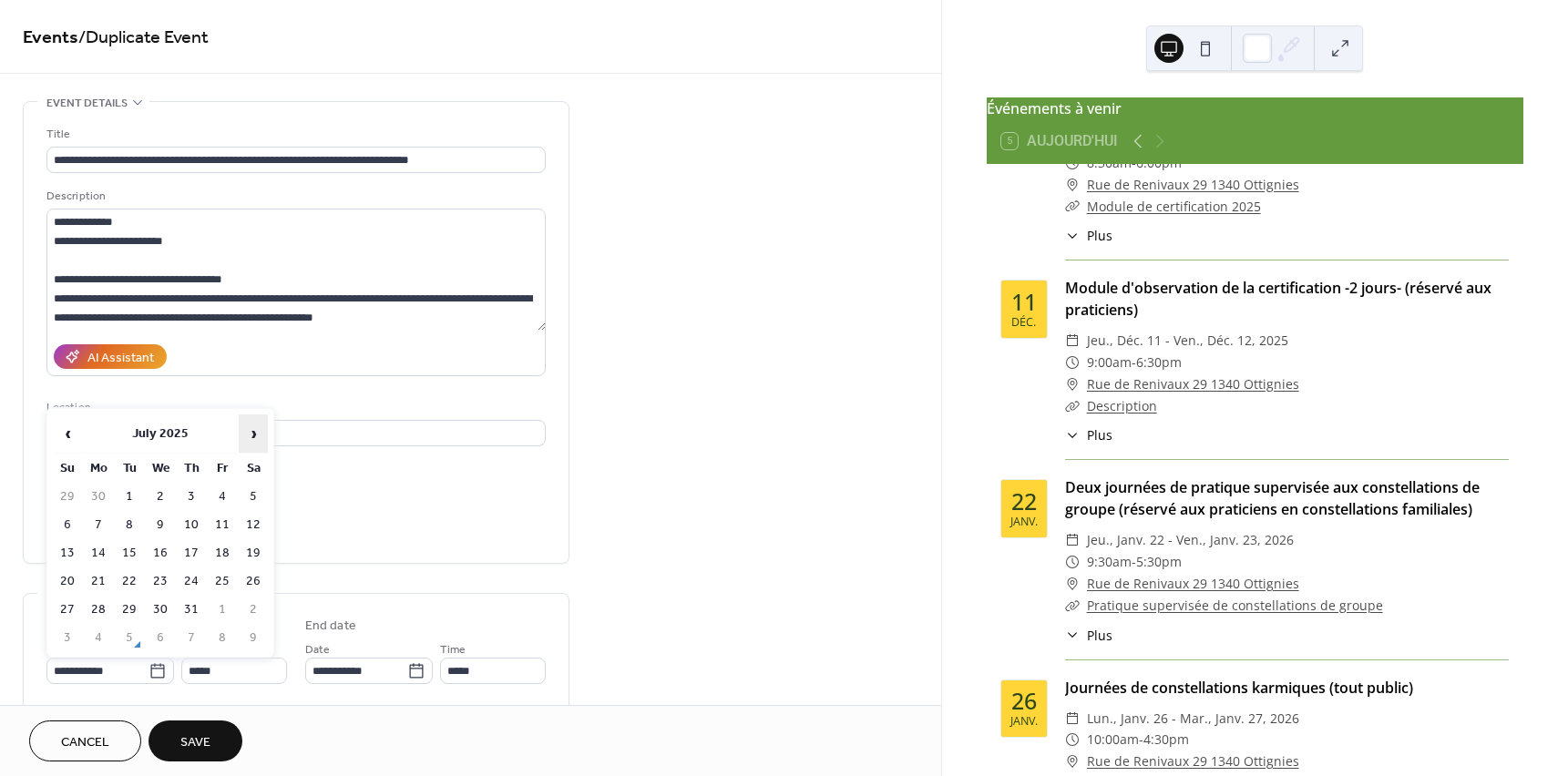 click on "›" at bounding box center [253, 434] 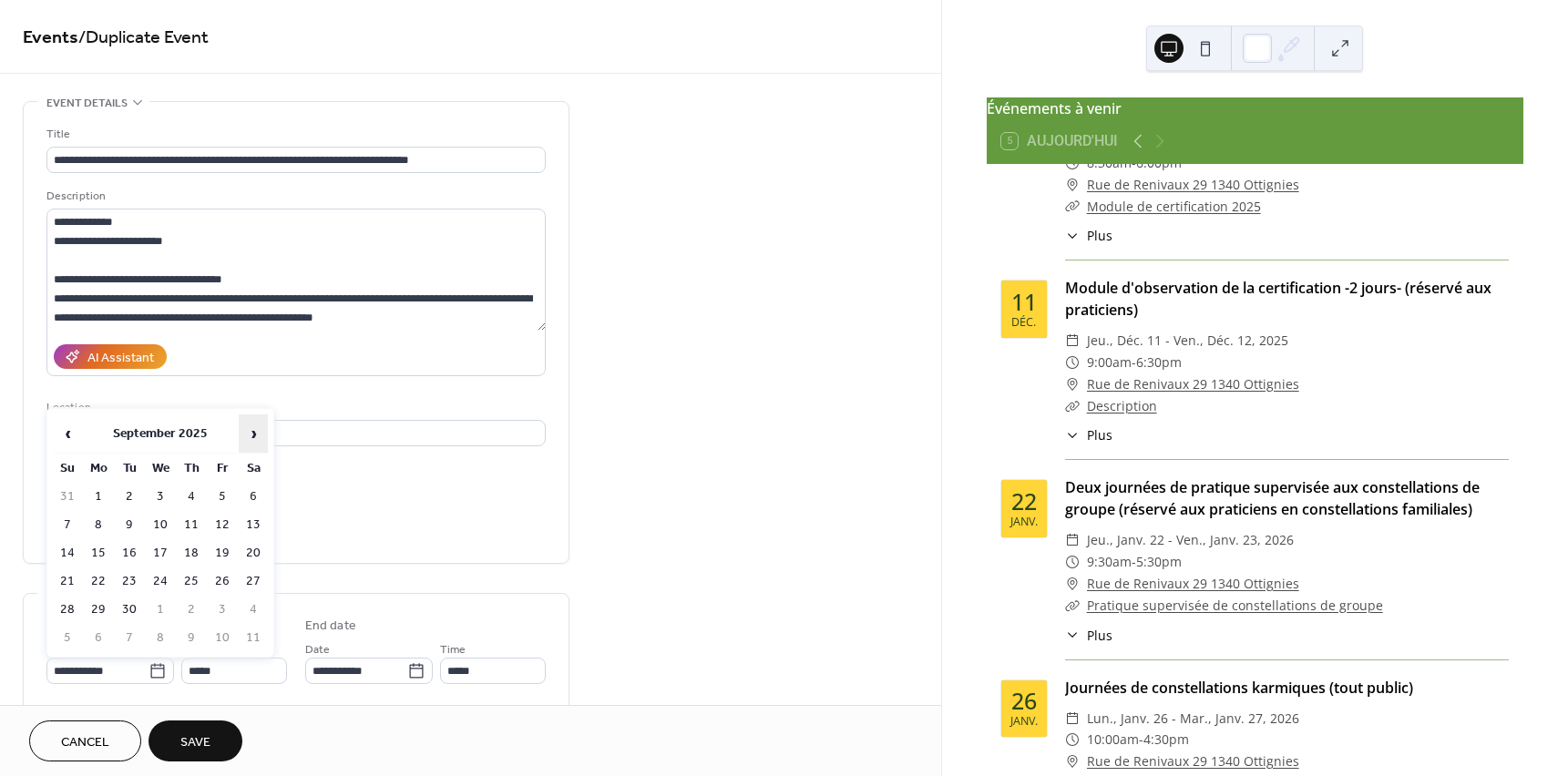 click on "›" at bounding box center (253, 434) 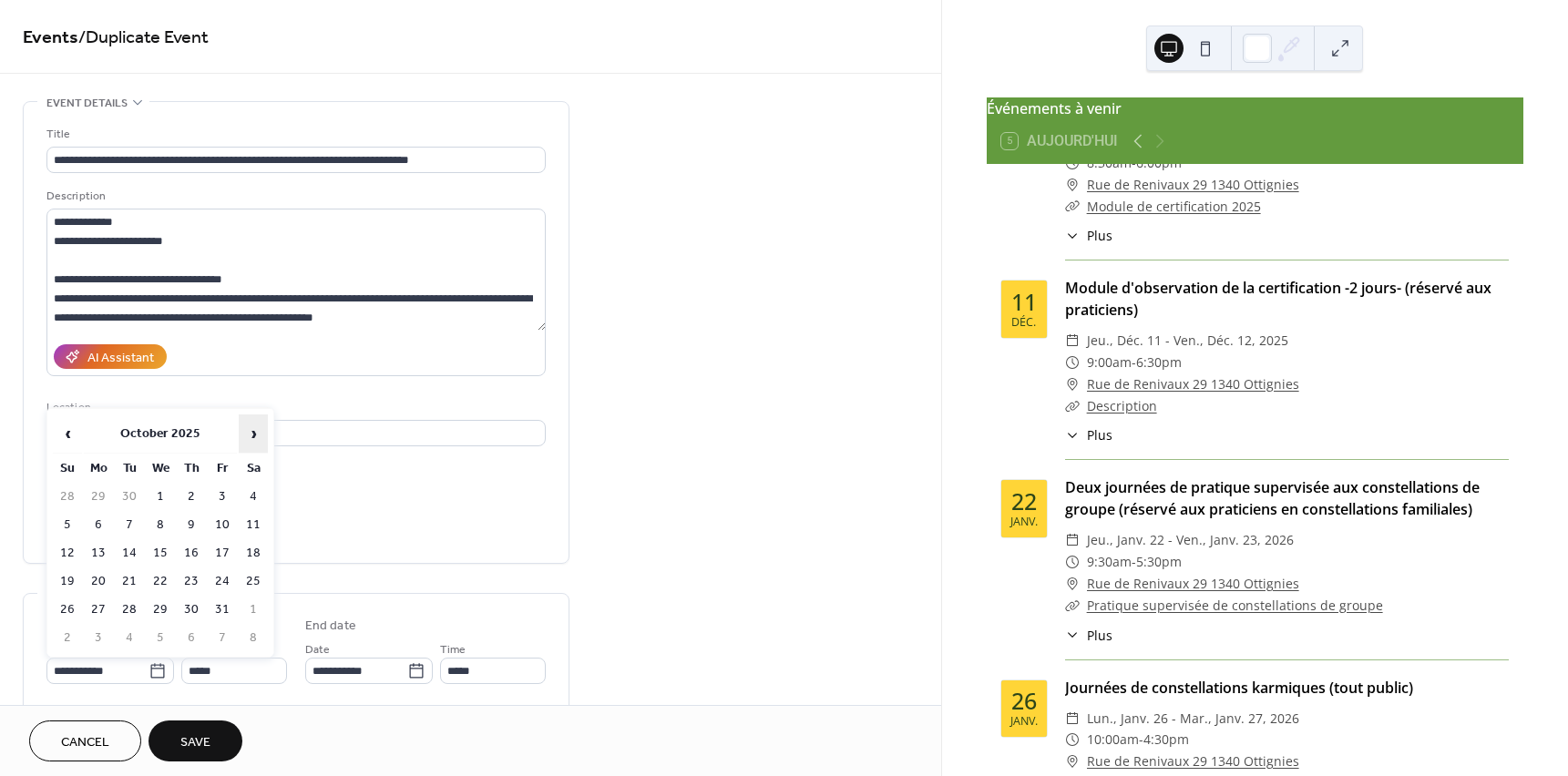 click on "›" at bounding box center (253, 434) 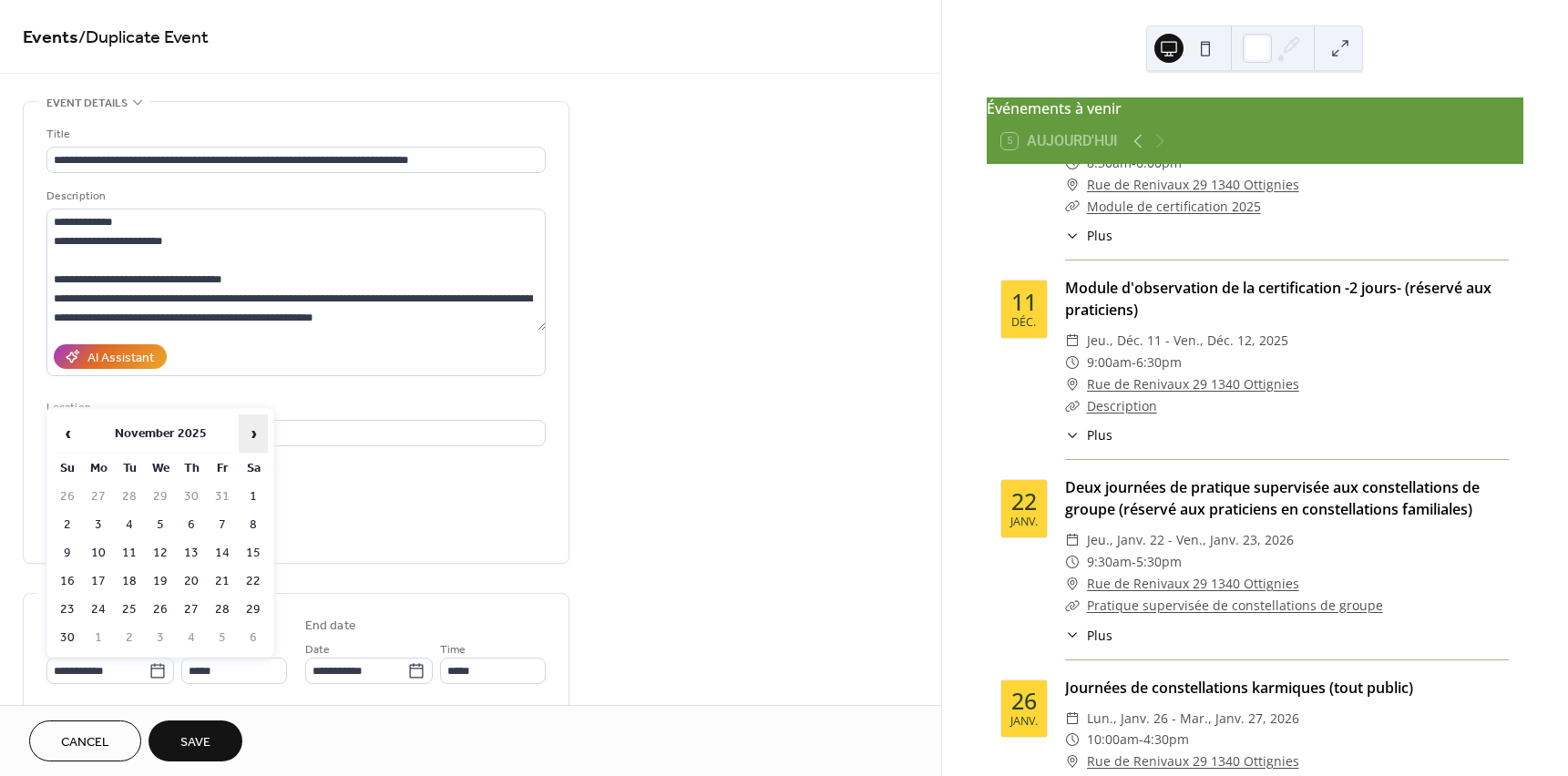 click on "›" at bounding box center [253, 434] 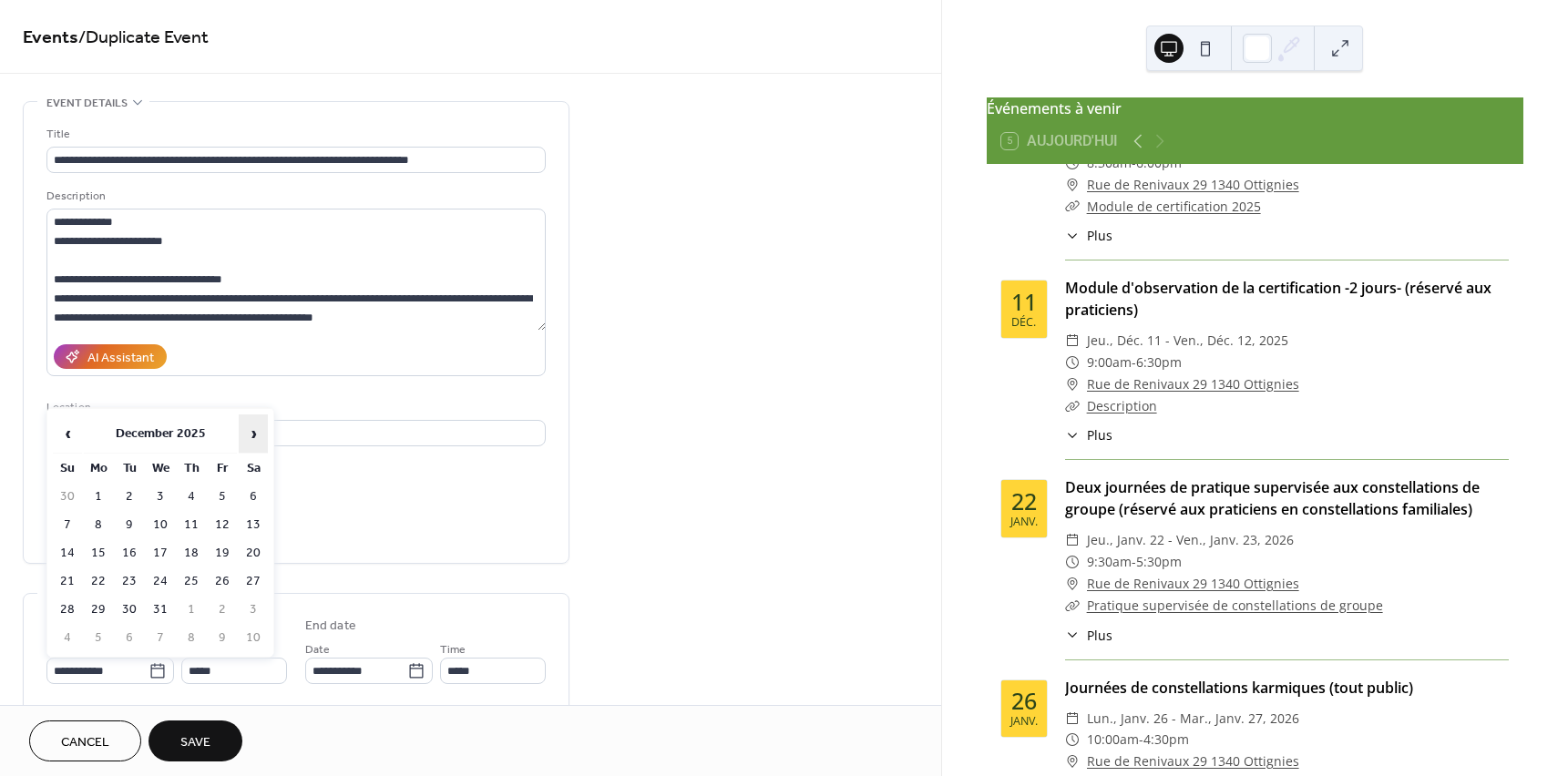 click on "›" at bounding box center [253, 434] 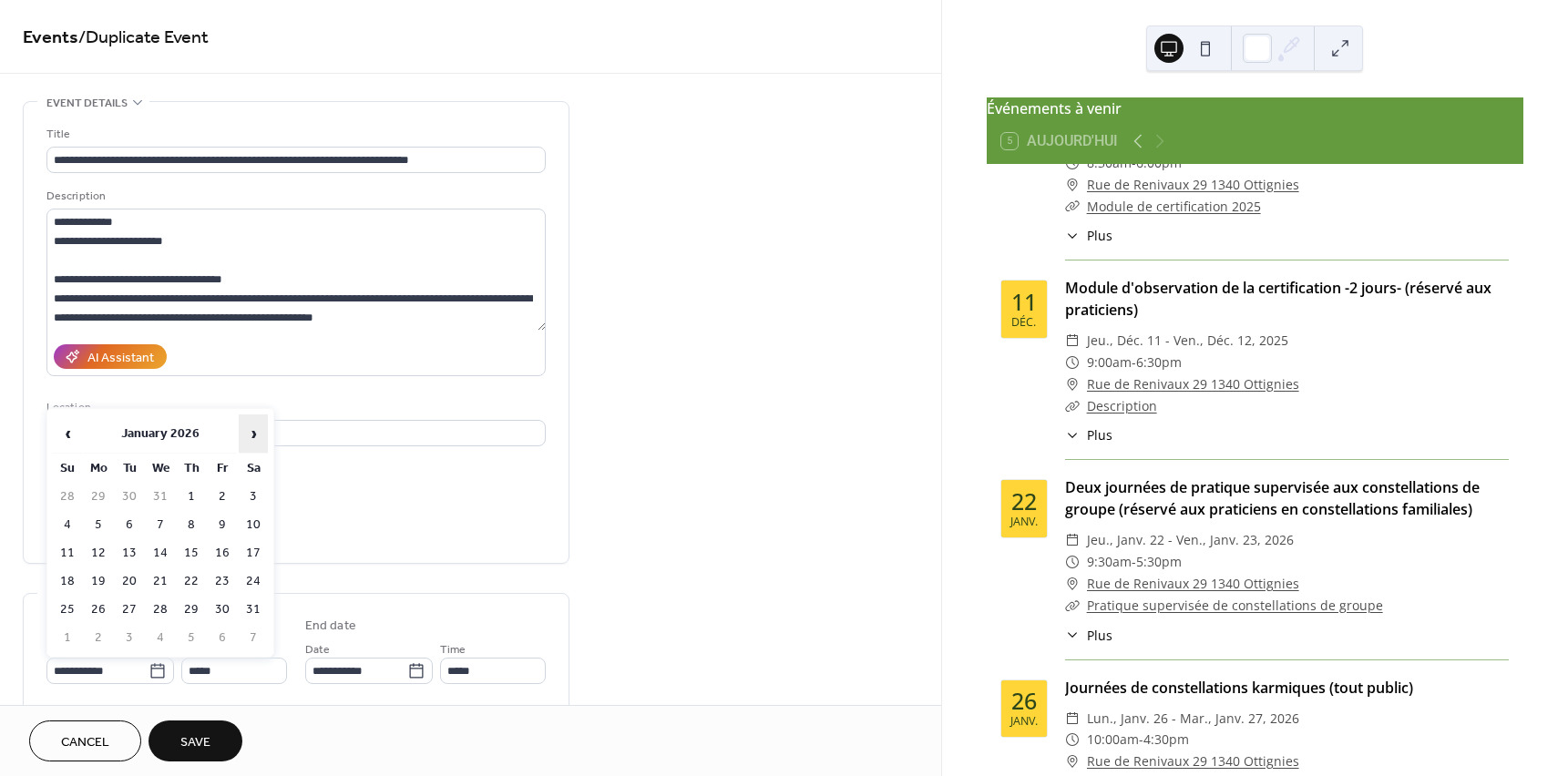 click on "›" at bounding box center [253, 434] 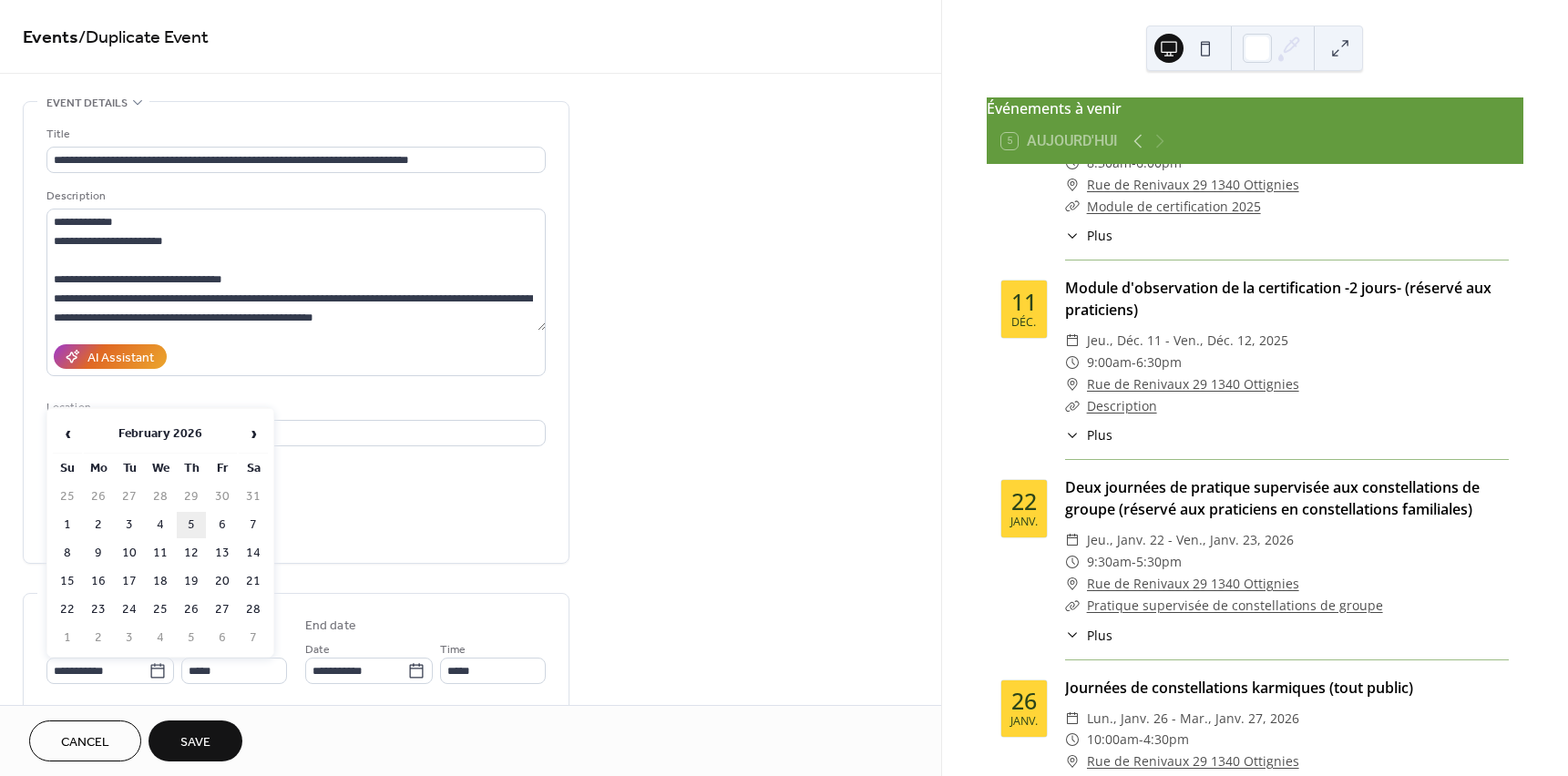 click on "5" at bounding box center (191, 525) 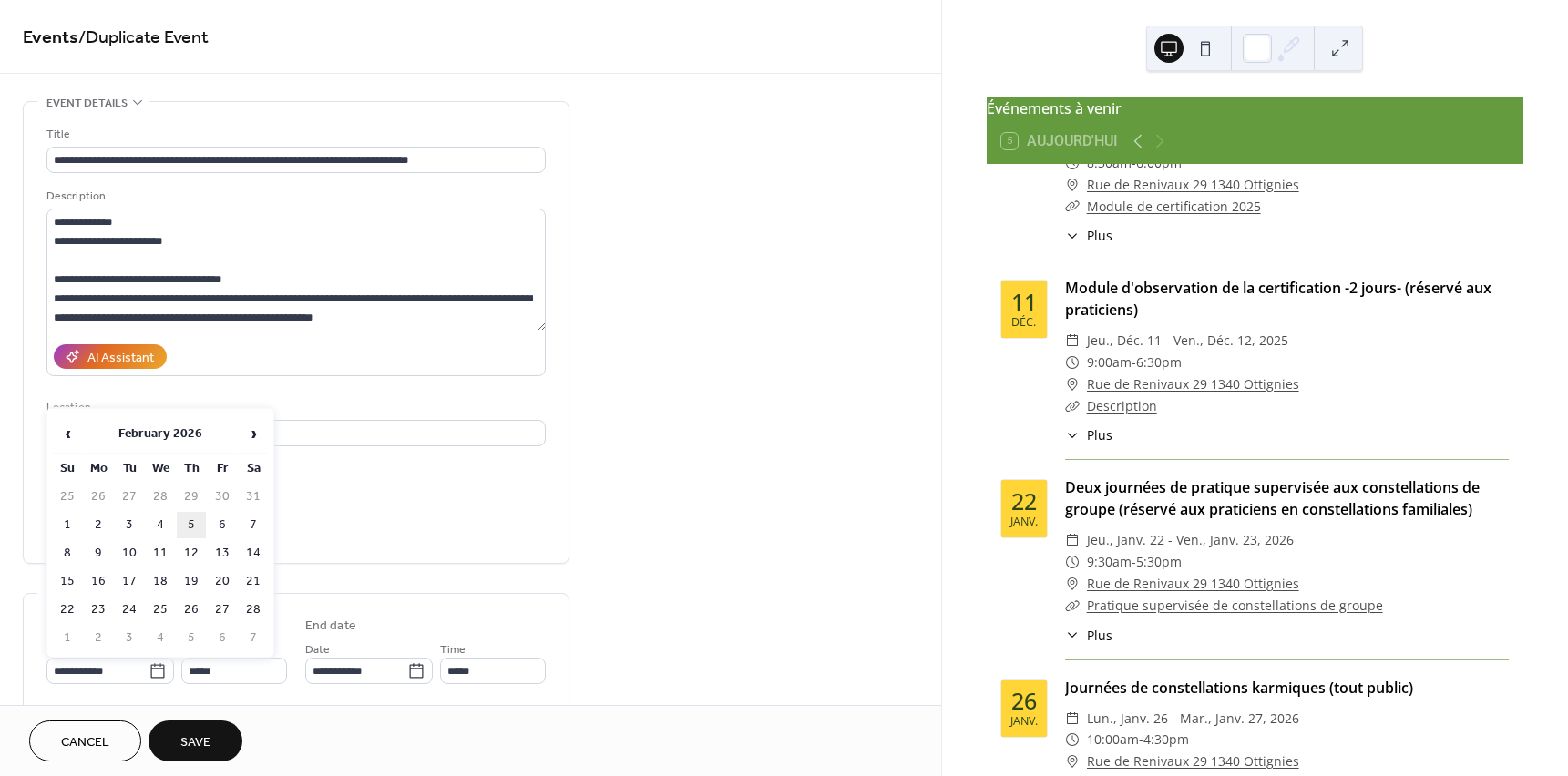 type on "**********" 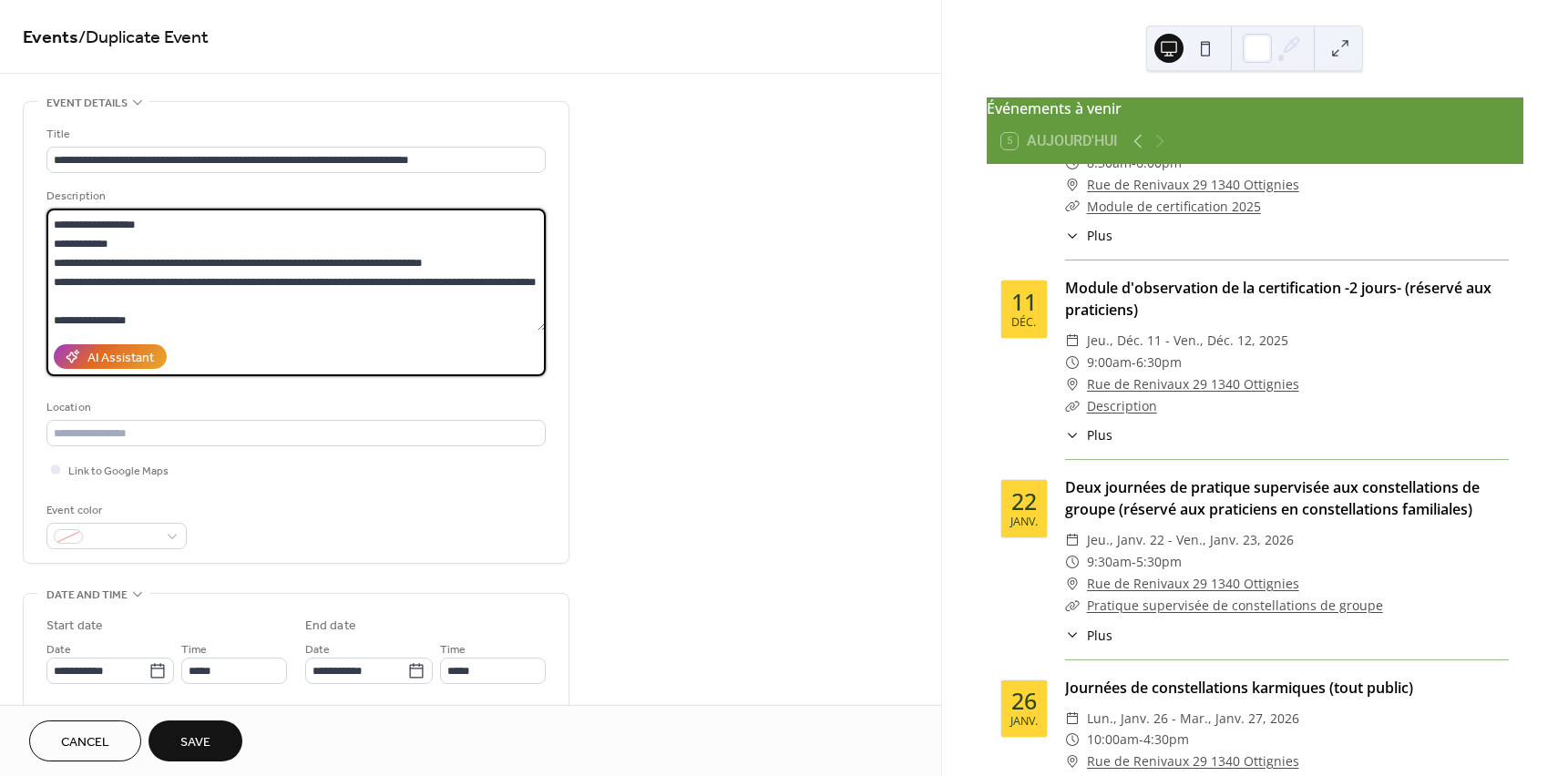 scroll, scrollTop: 765, scrollLeft: 0, axis: vertical 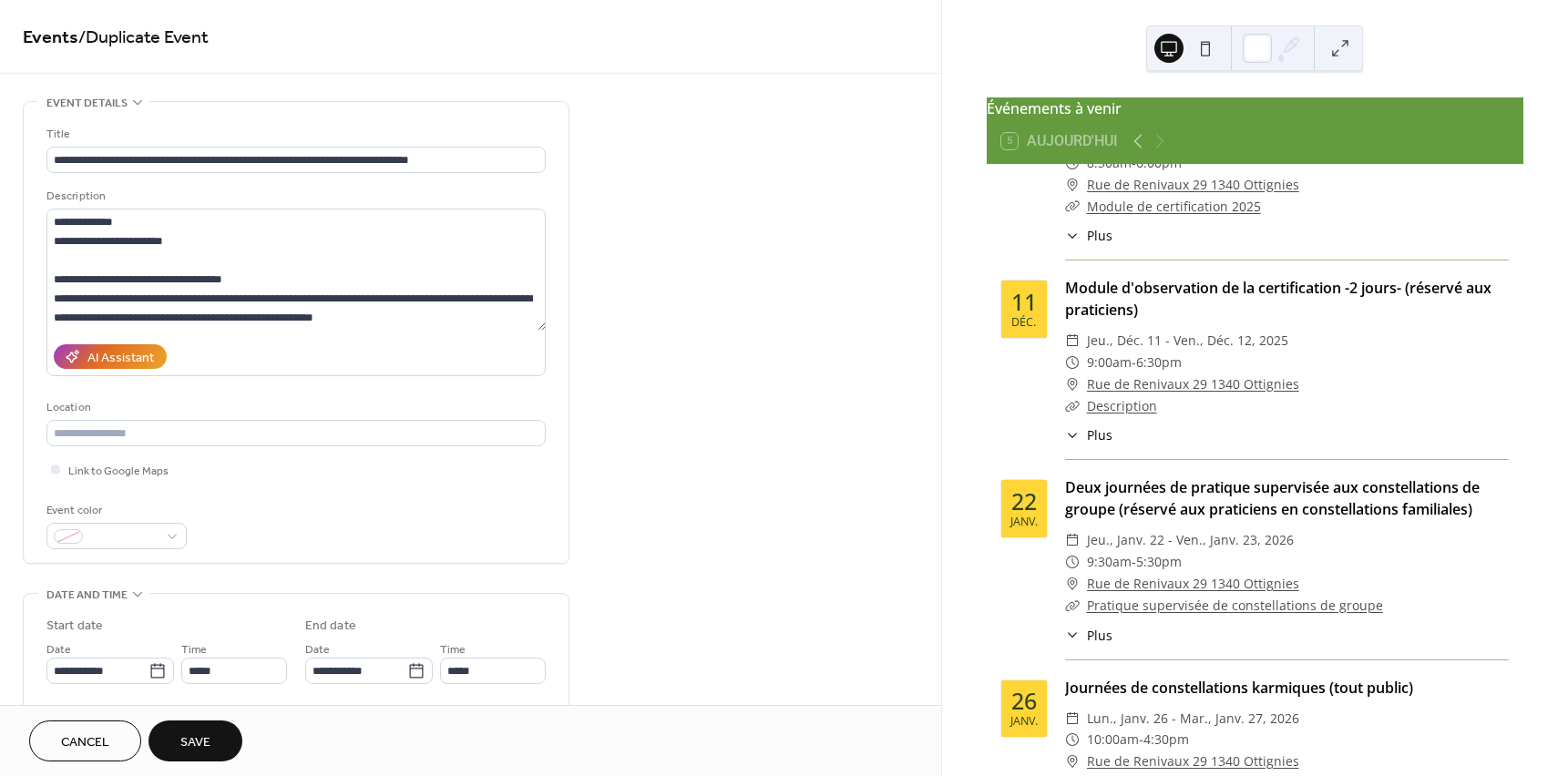 click on "Save" at bounding box center (195, 742) 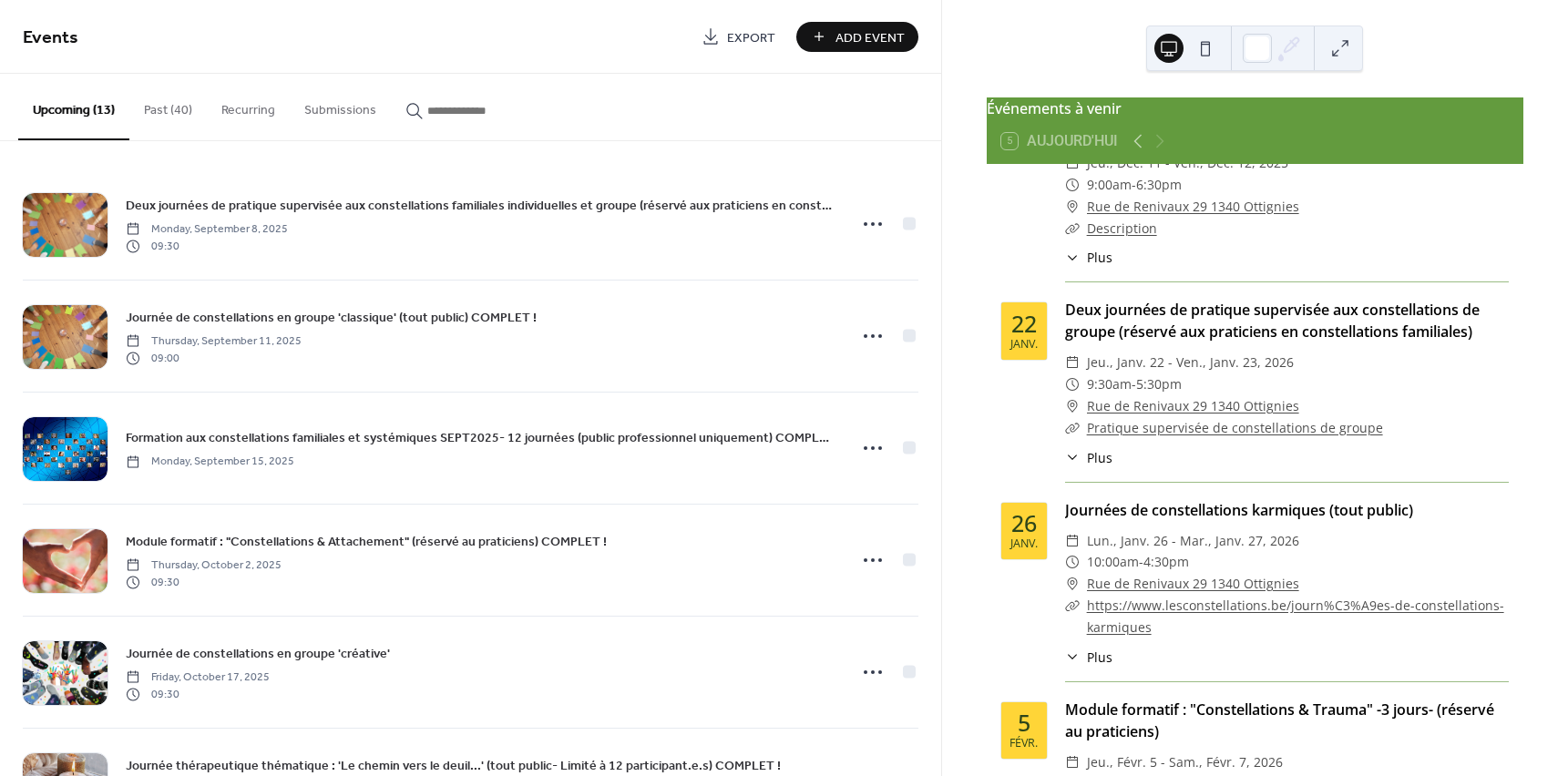 scroll, scrollTop: 1818, scrollLeft: 0, axis: vertical 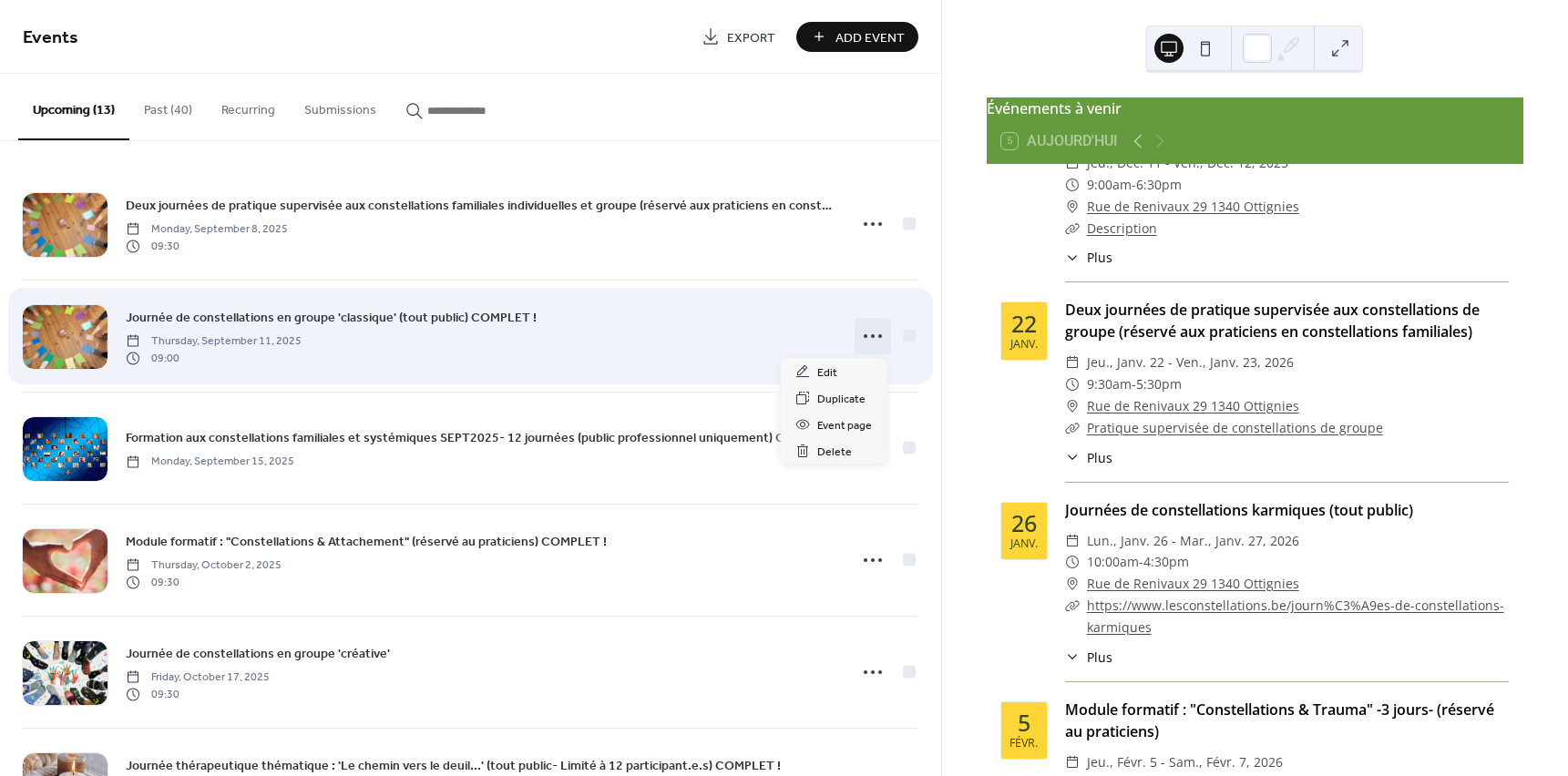click 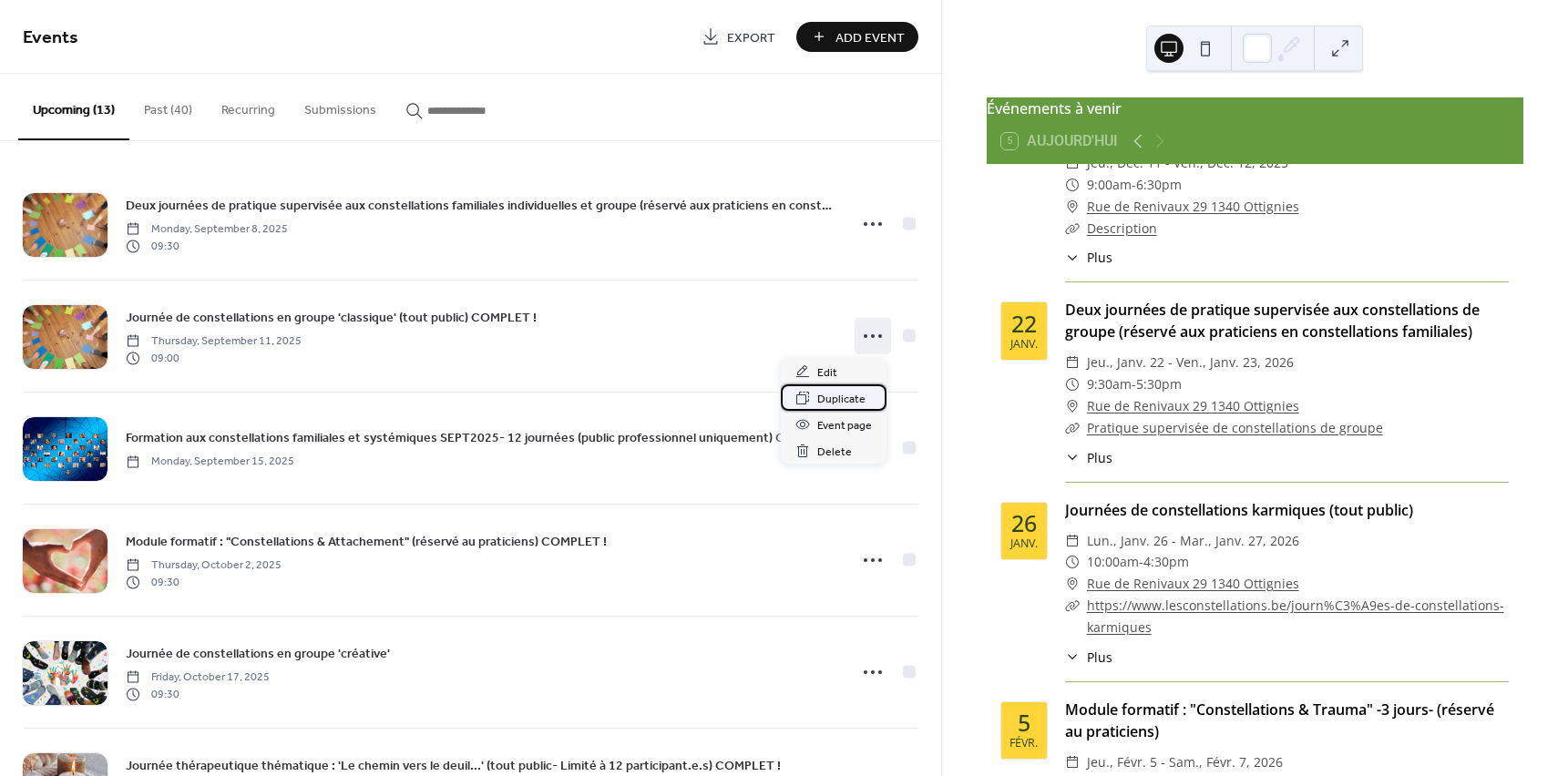 click on "Duplicate" at bounding box center (841, 399) 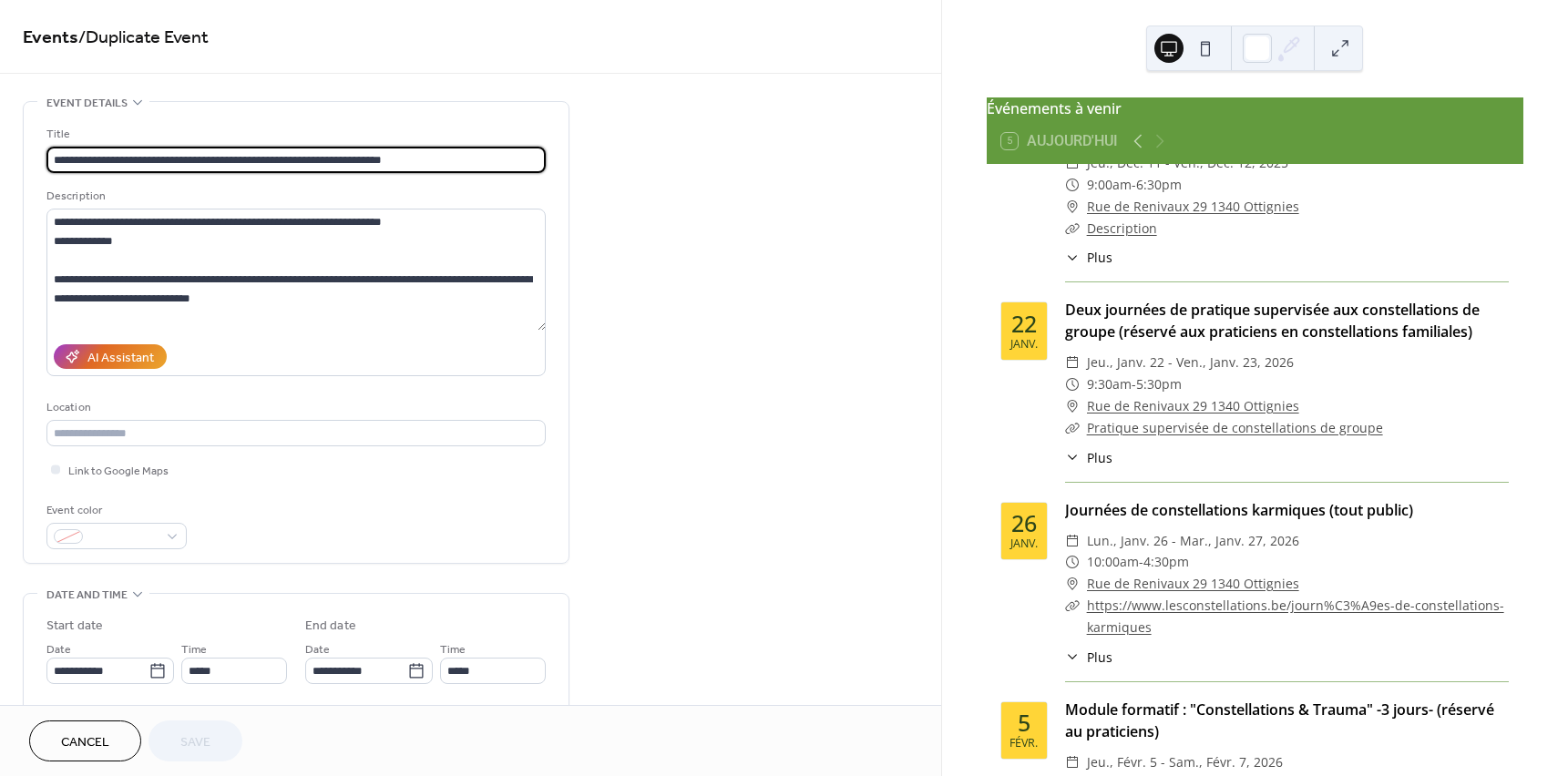 drag, startPoint x: 422, startPoint y: 160, endPoint x: 345, endPoint y: 161, distance: 77.00649 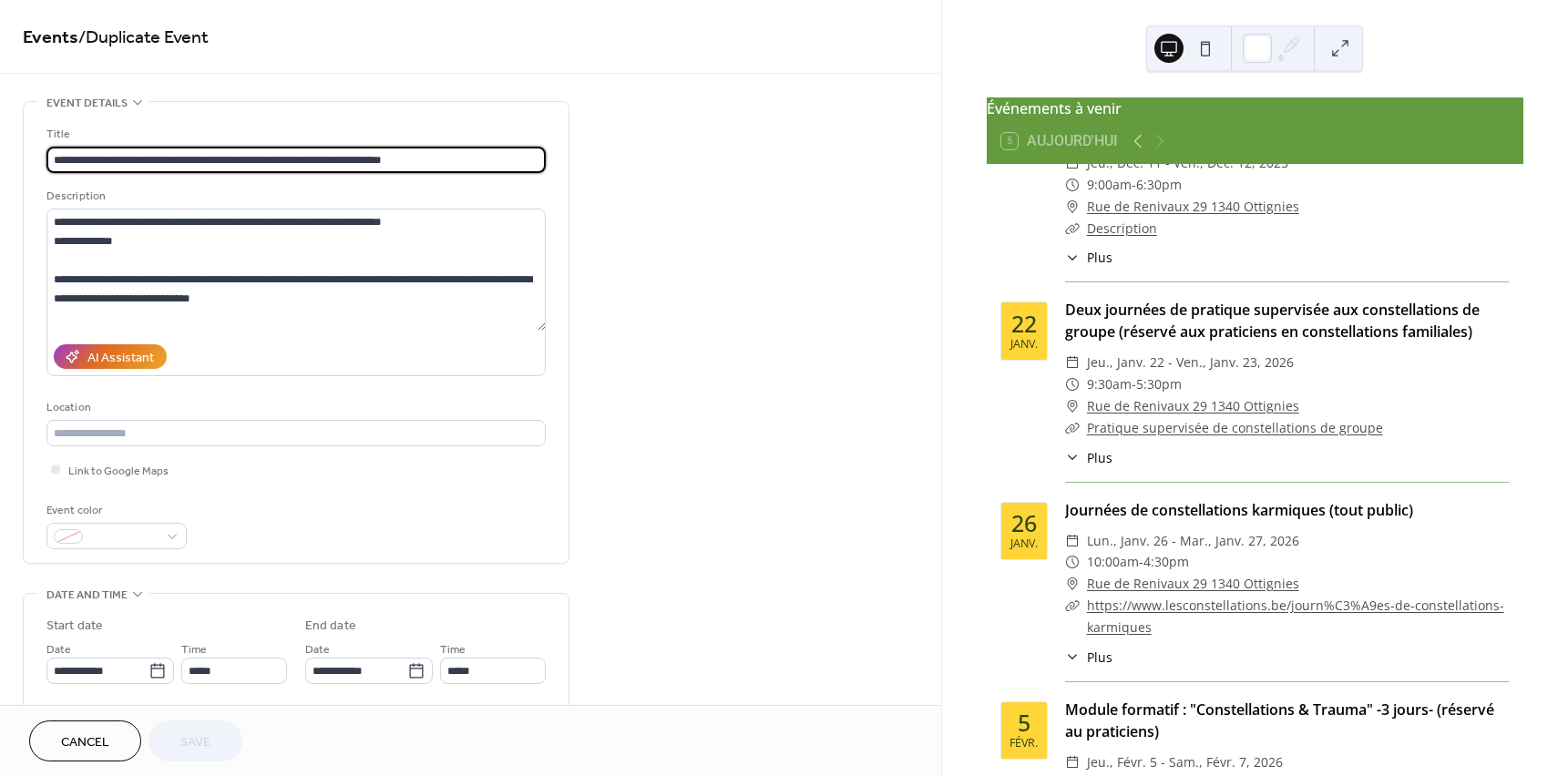 click on "**********" at bounding box center (296, 159) 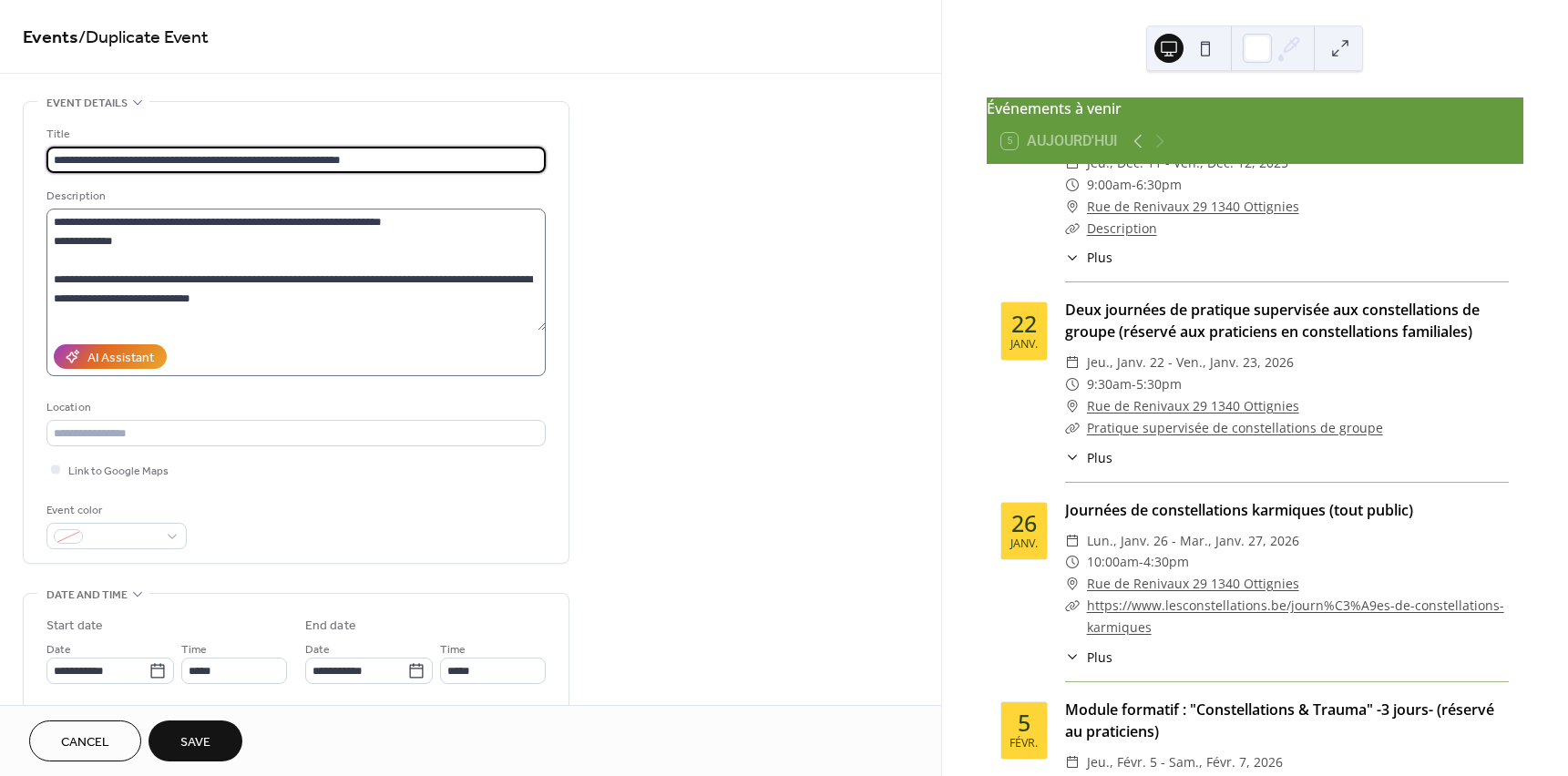 type on "**********" 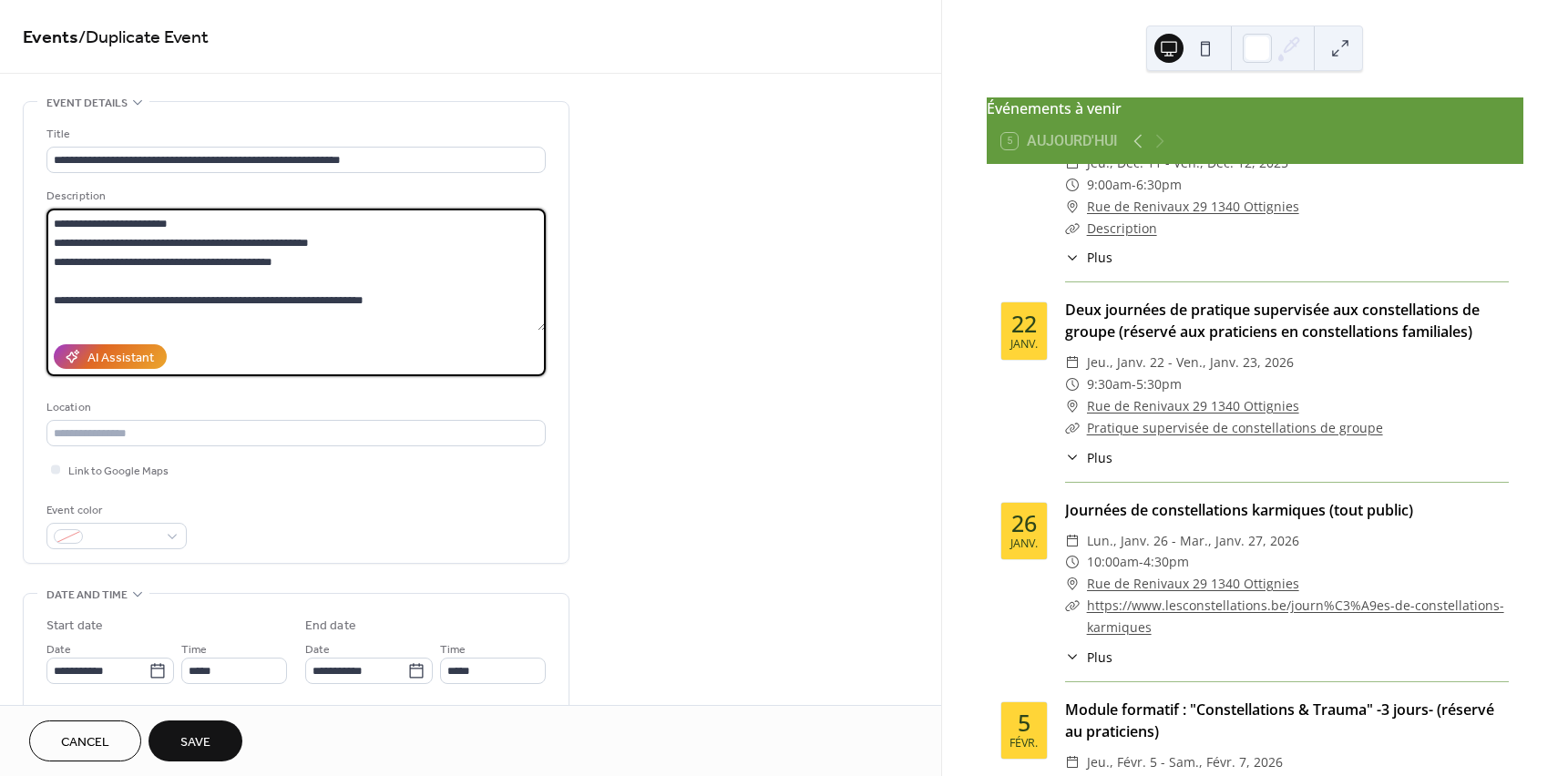 scroll, scrollTop: 516, scrollLeft: 0, axis: vertical 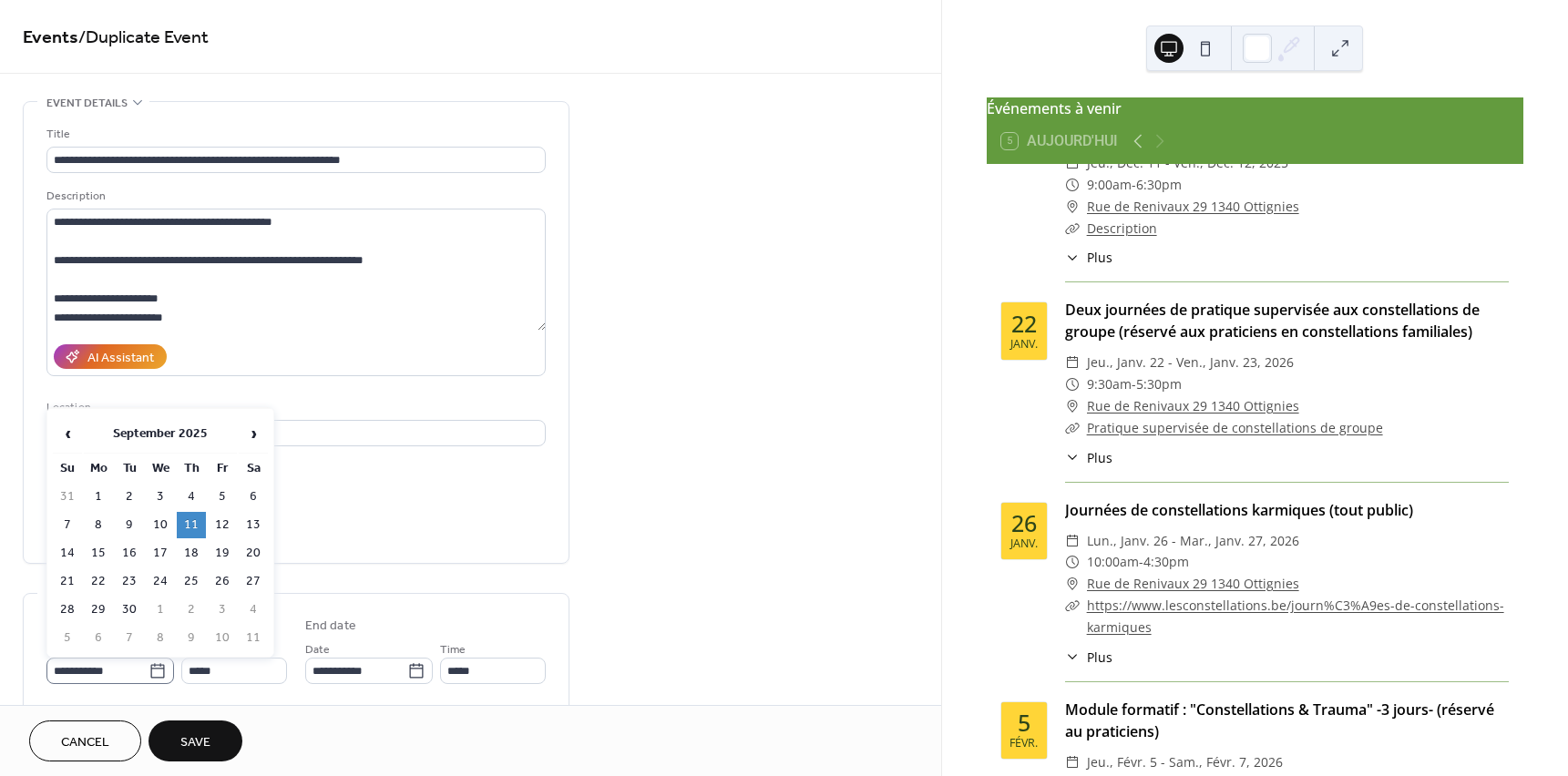 click 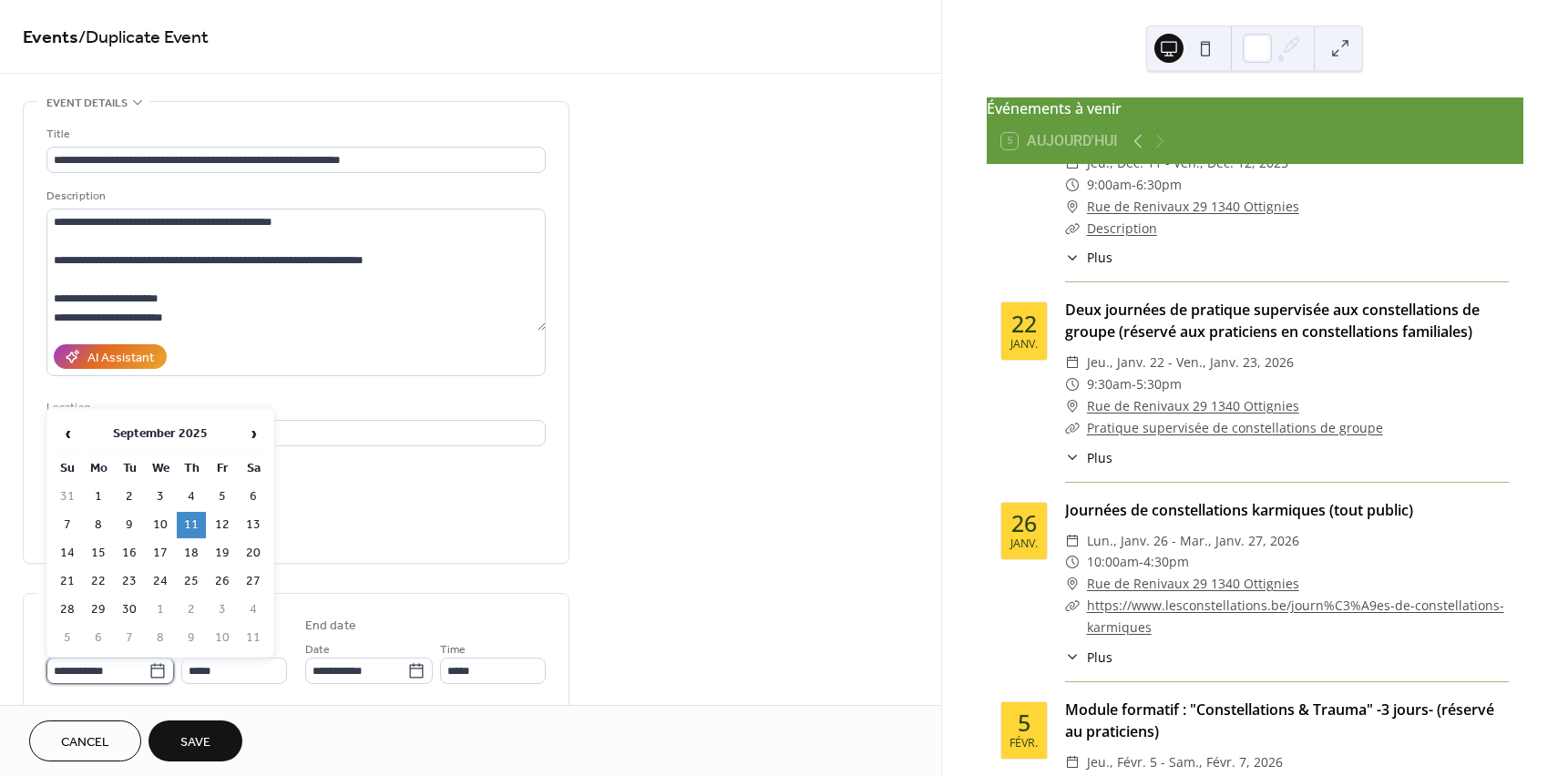 click on "**********" at bounding box center (97, 670) 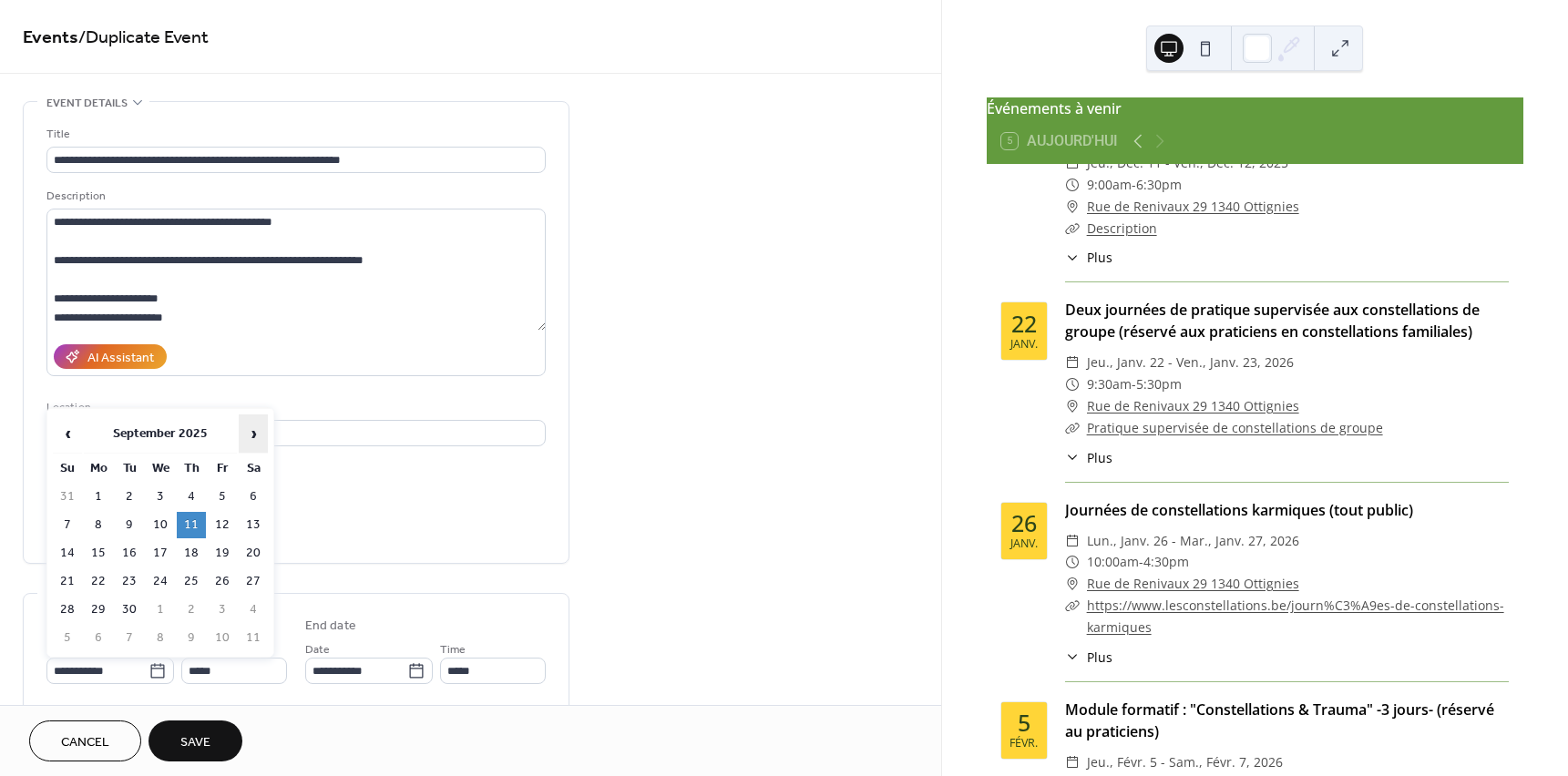 click on "›" at bounding box center [253, 434] 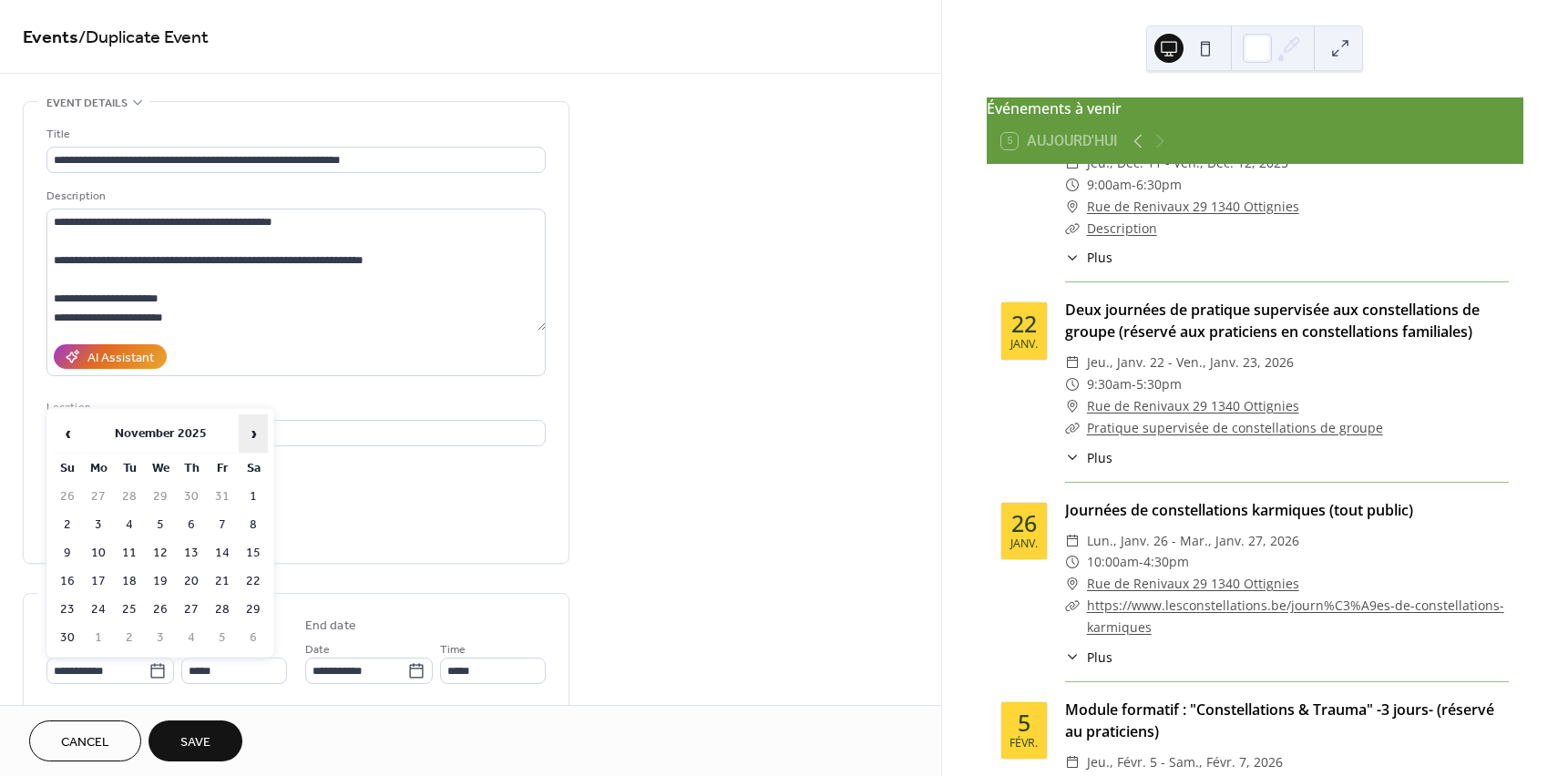 click on "›" at bounding box center (253, 434) 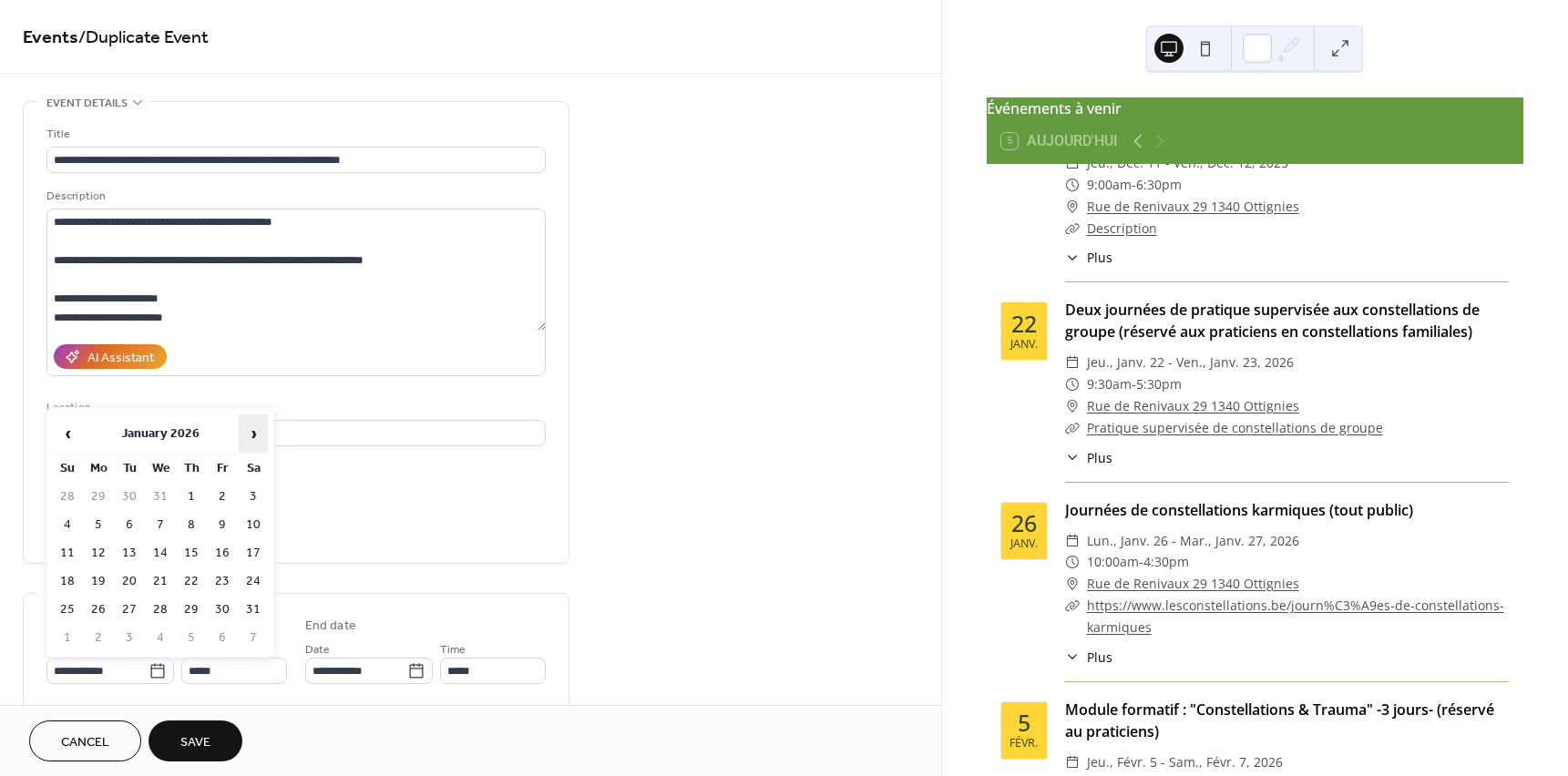 click on "›" at bounding box center (253, 434) 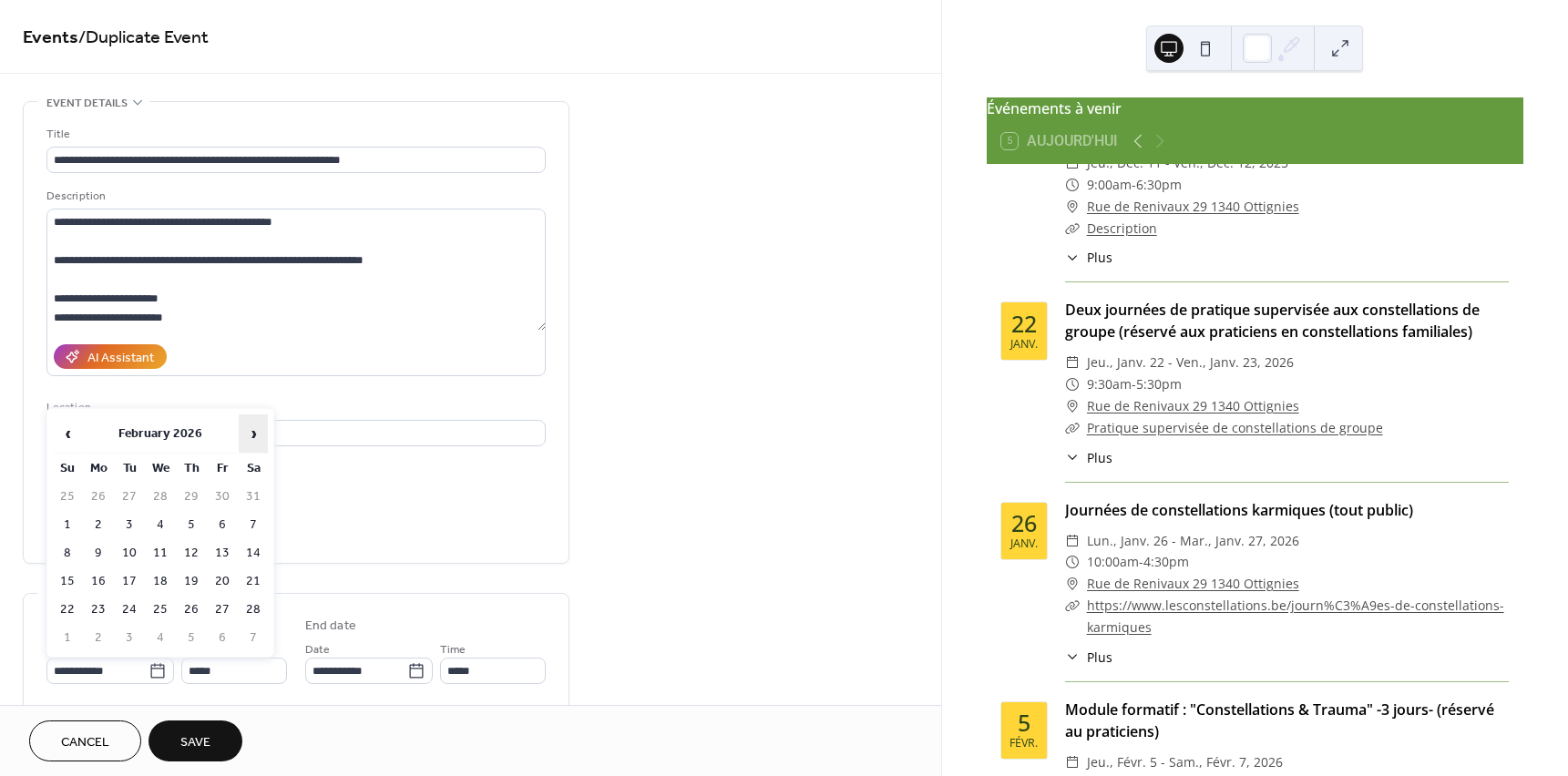 click on "›" at bounding box center [253, 434] 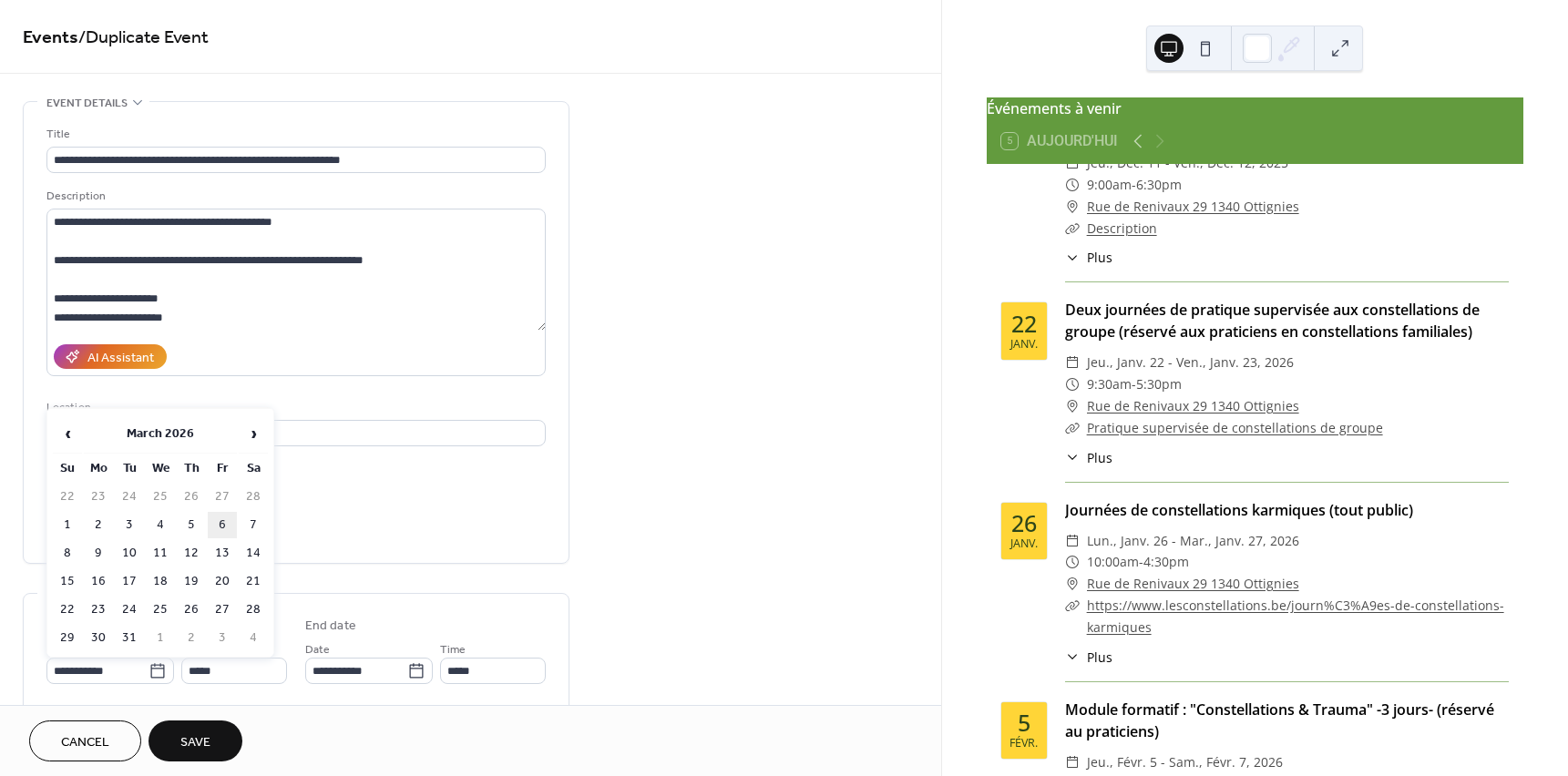 click on "6" at bounding box center [222, 525] 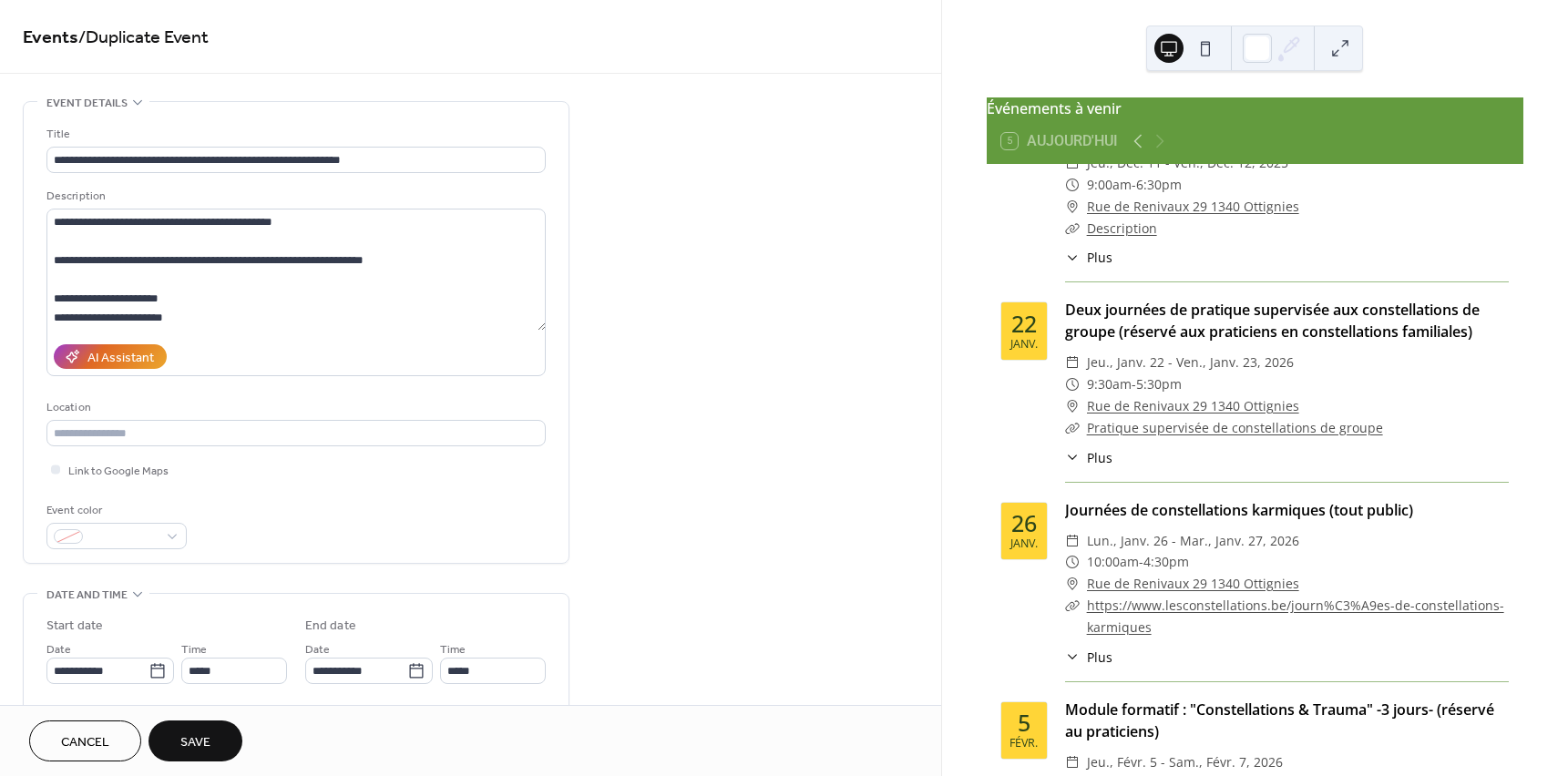 click on "Save" at bounding box center (195, 740) 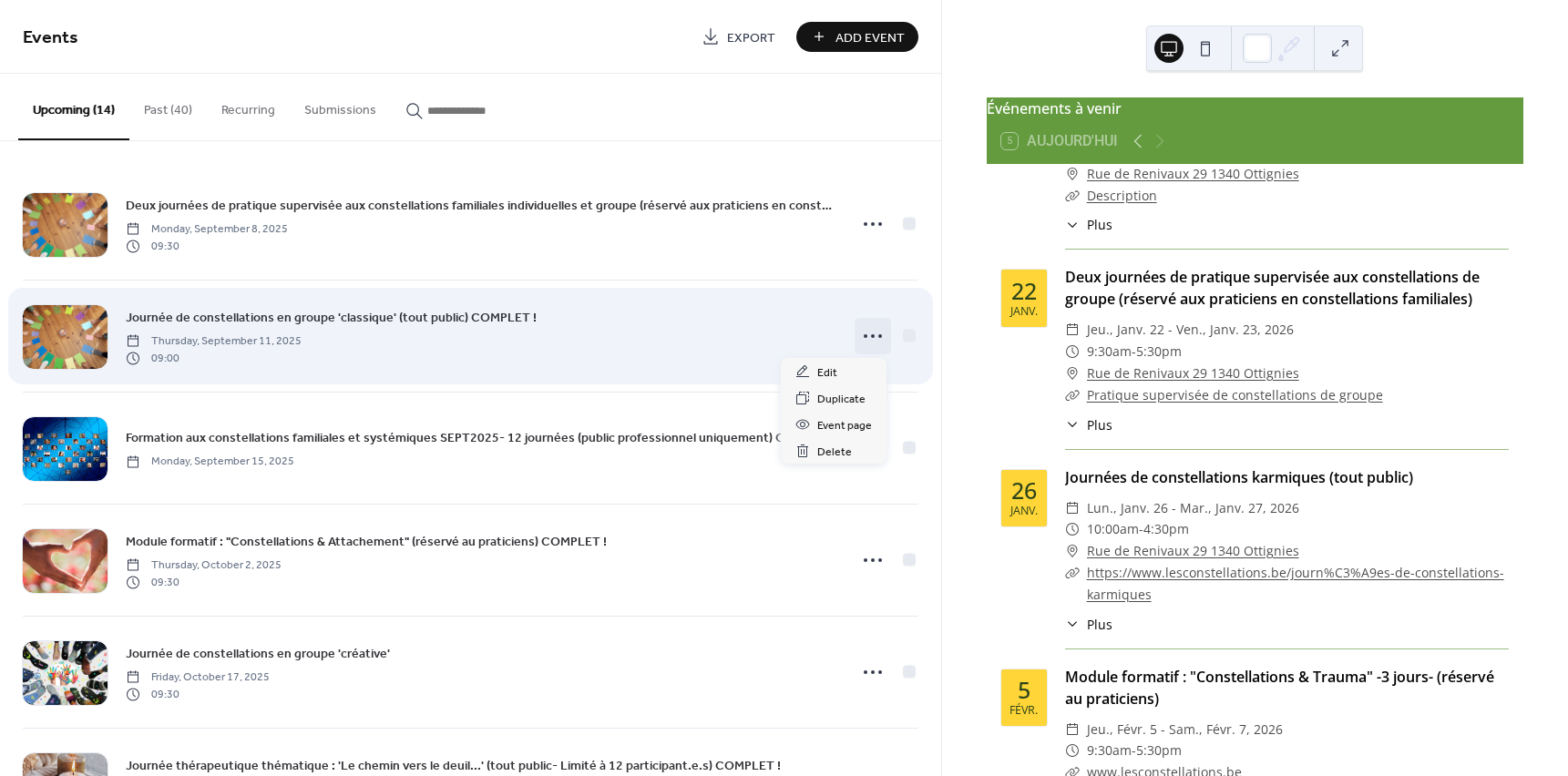 click 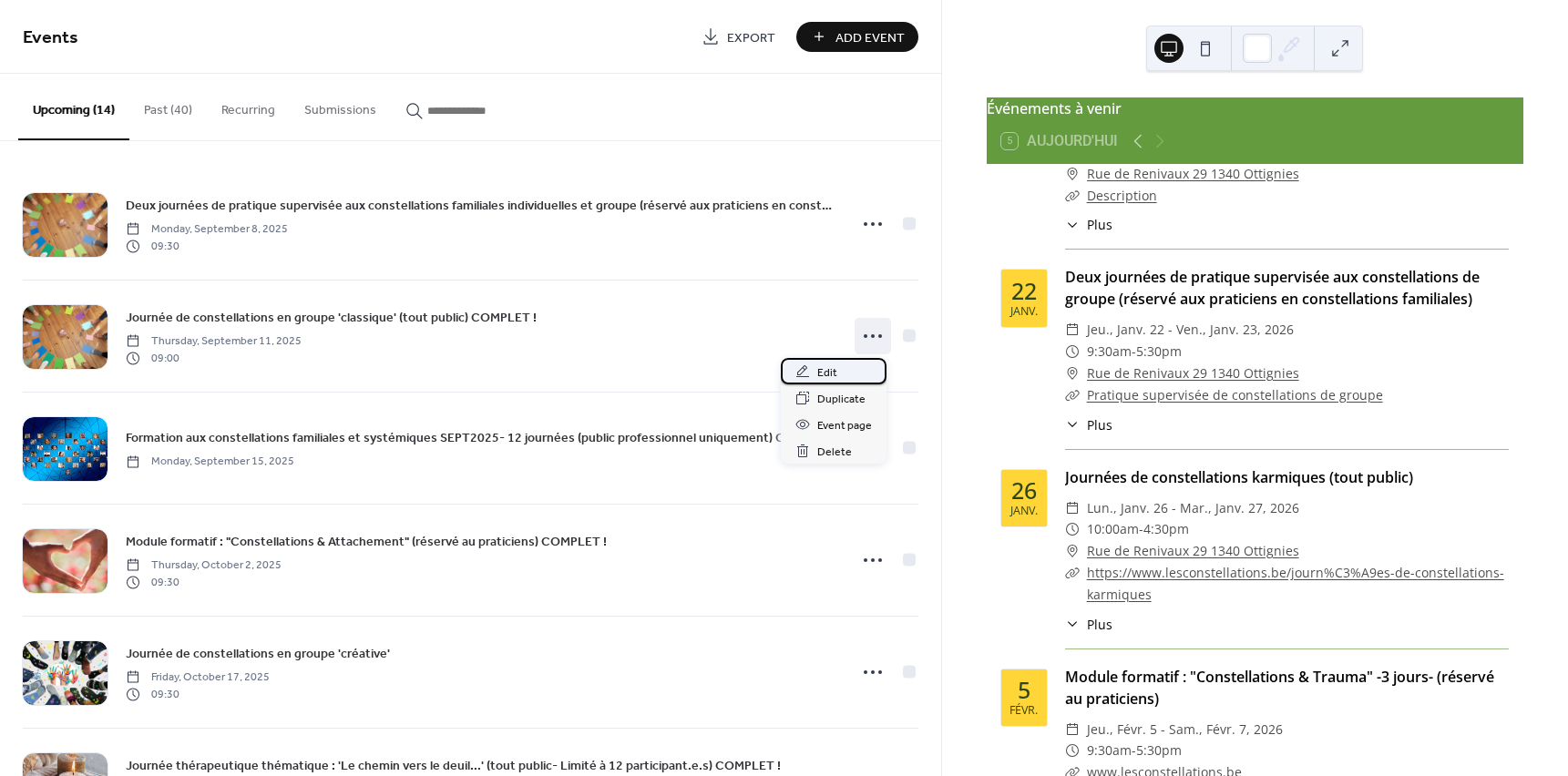 click on "Edit" at bounding box center (827, 373) 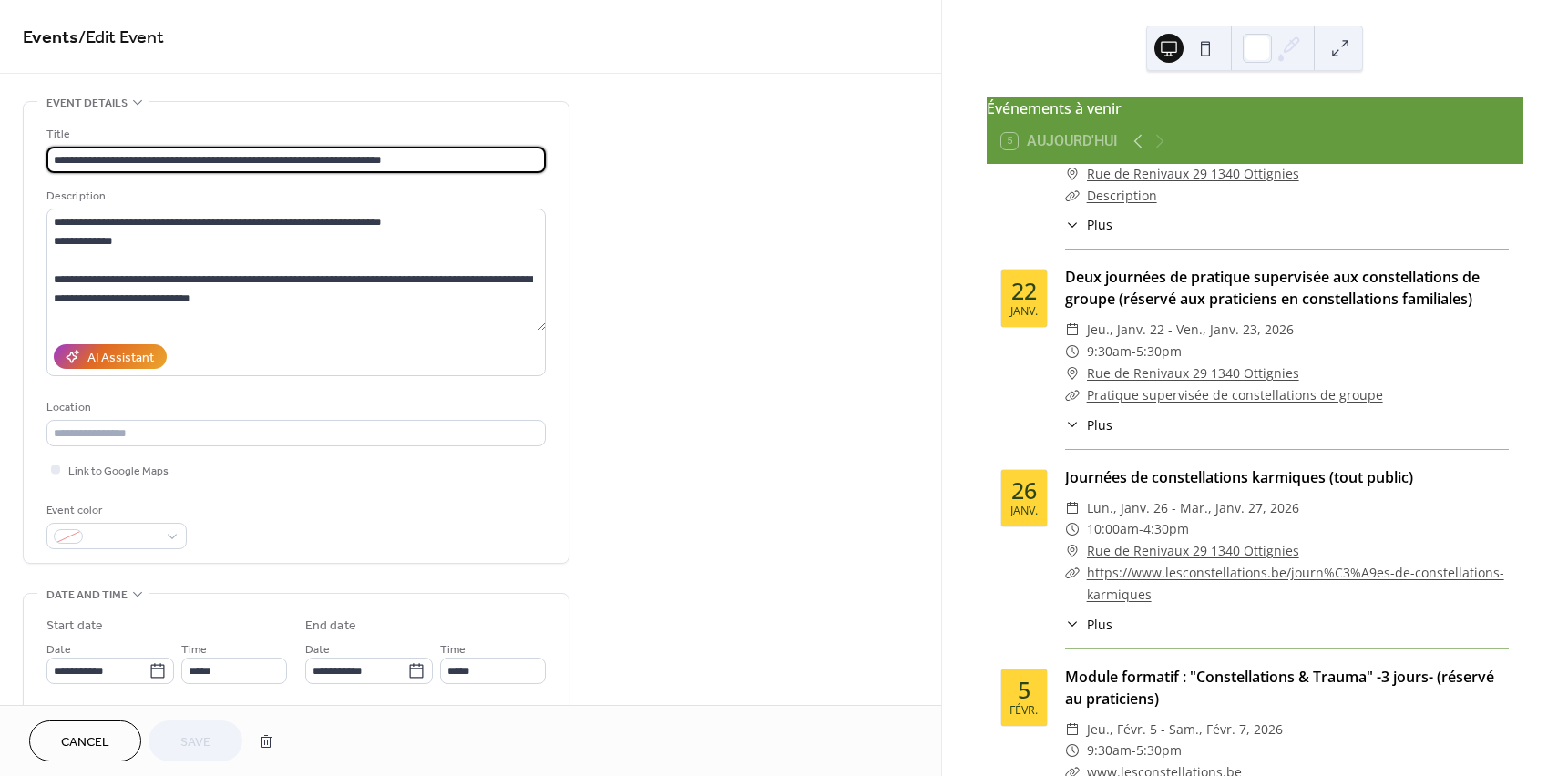 drag, startPoint x: 434, startPoint y: 157, endPoint x: 344, endPoint y: 155, distance: 90.02222 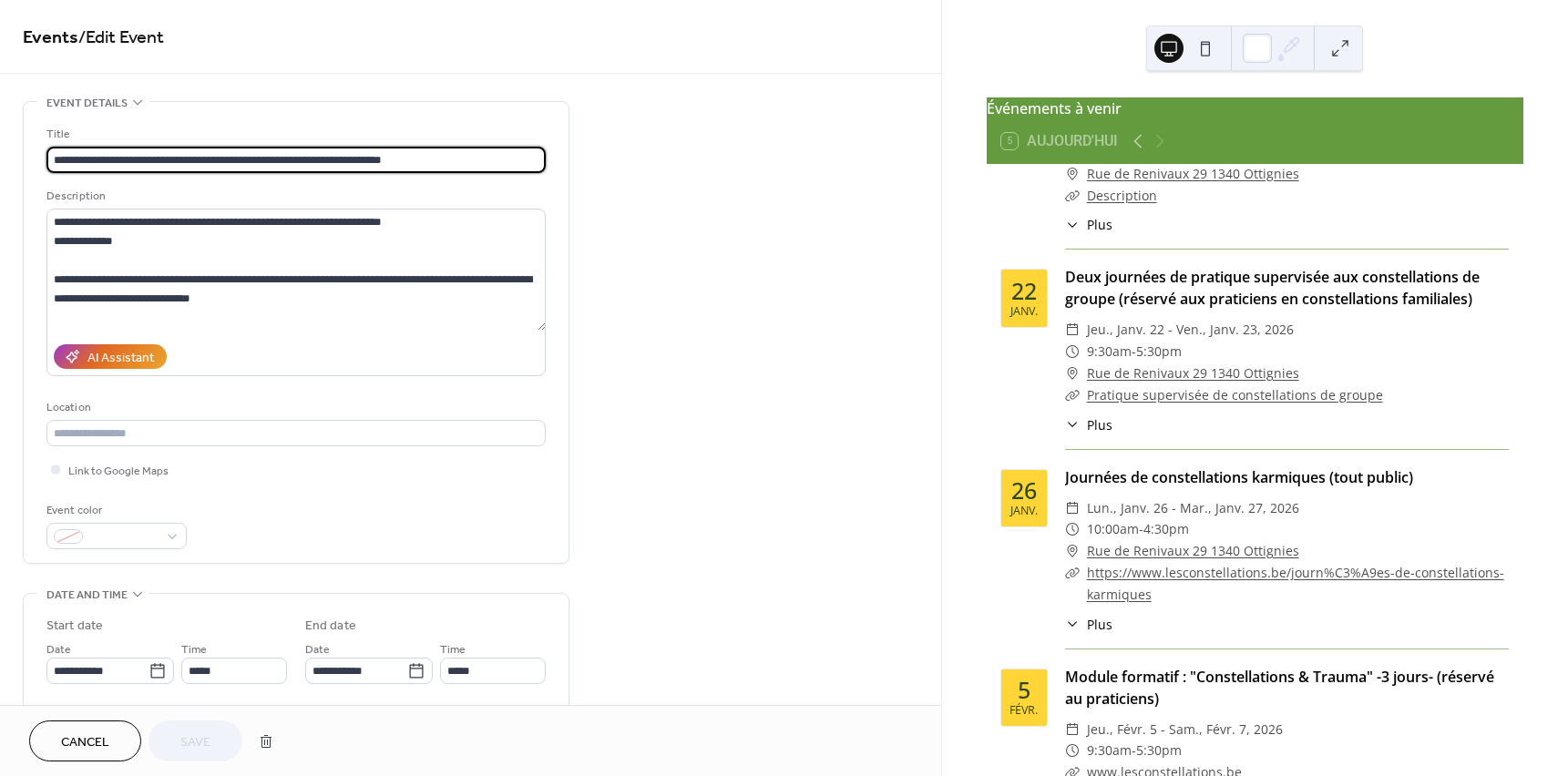 click on "**********" at bounding box center [296, 159] 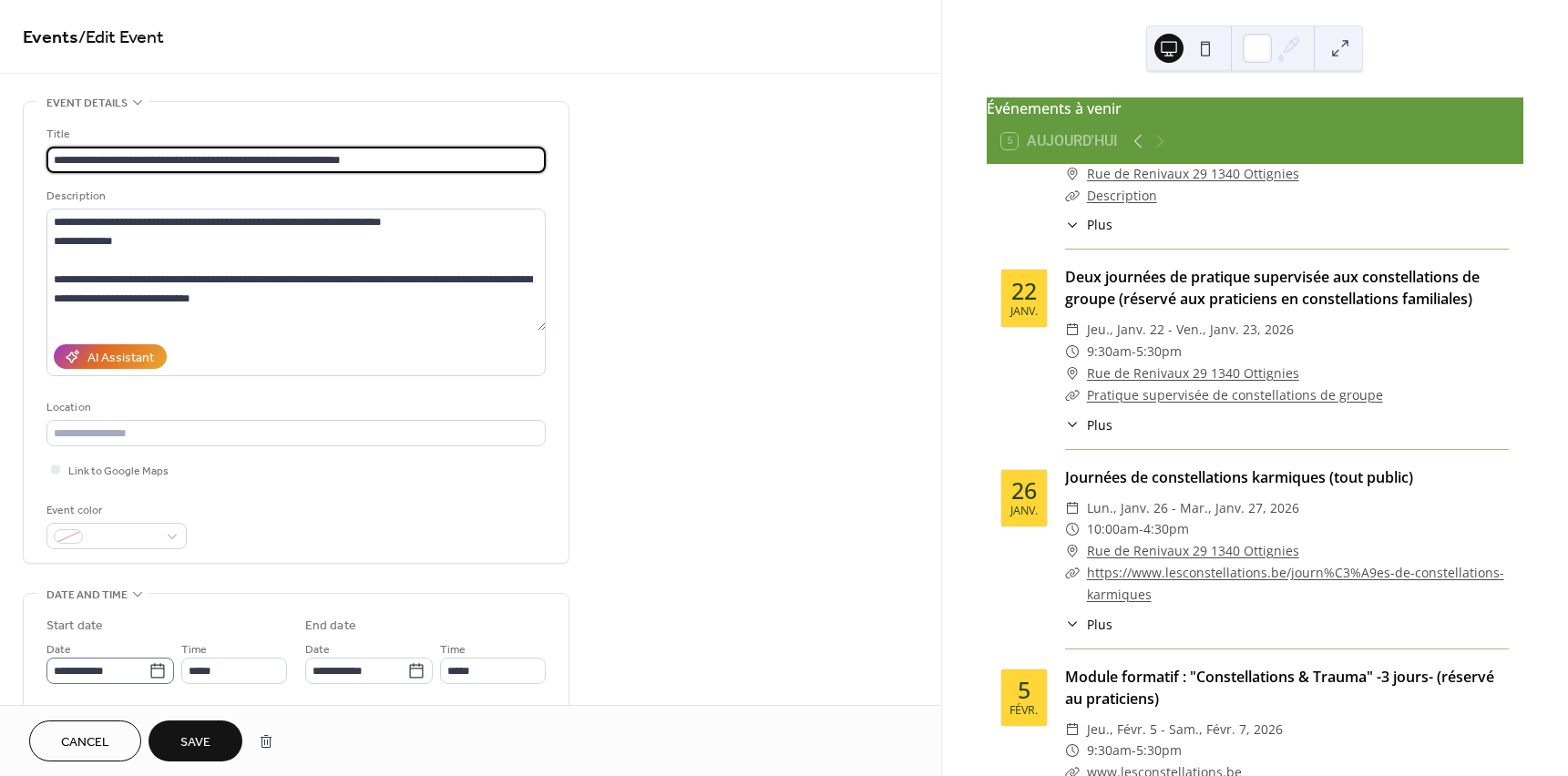 type on "**********" 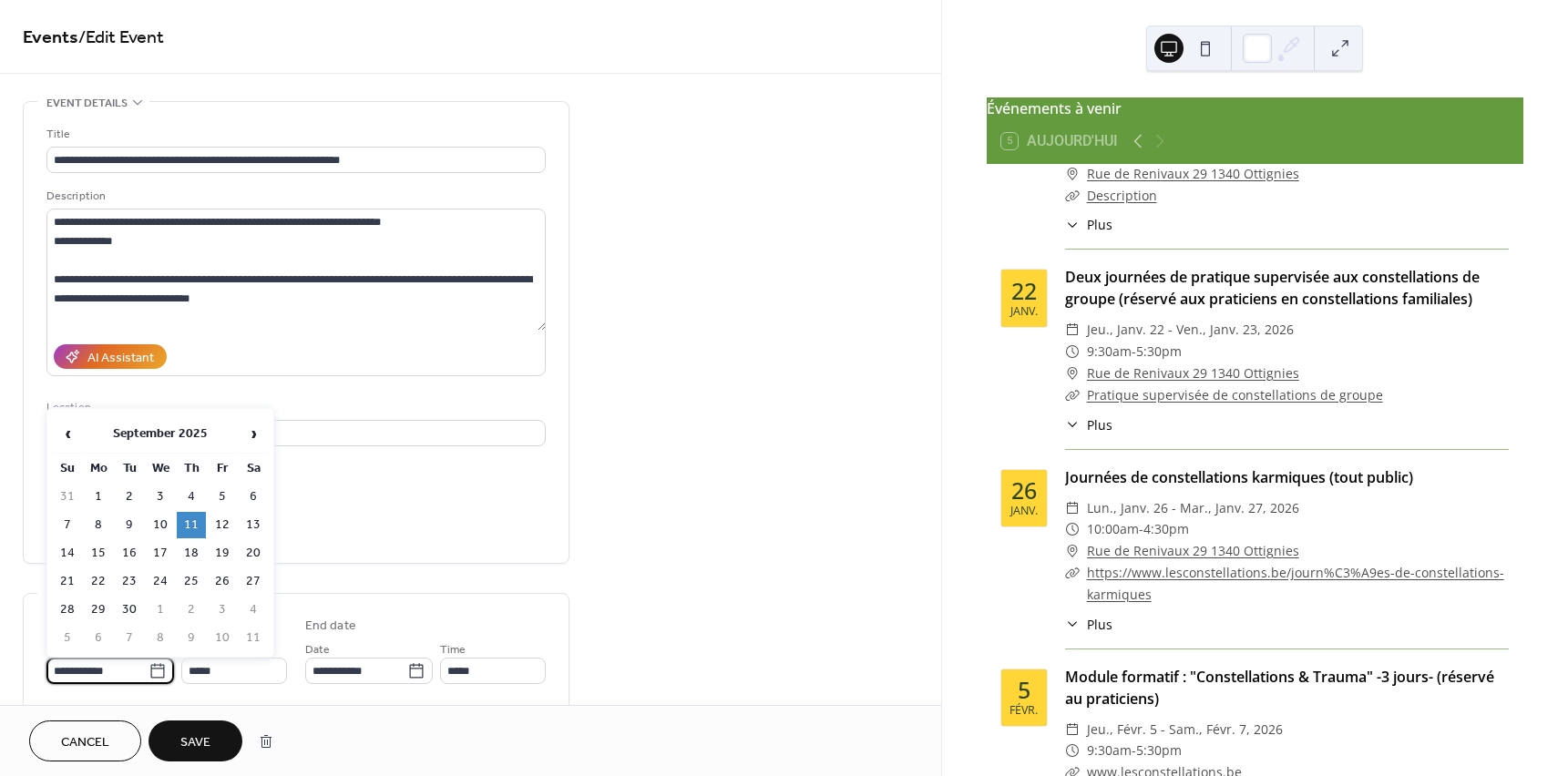 click on "**********" at bounding box center [97, 670] 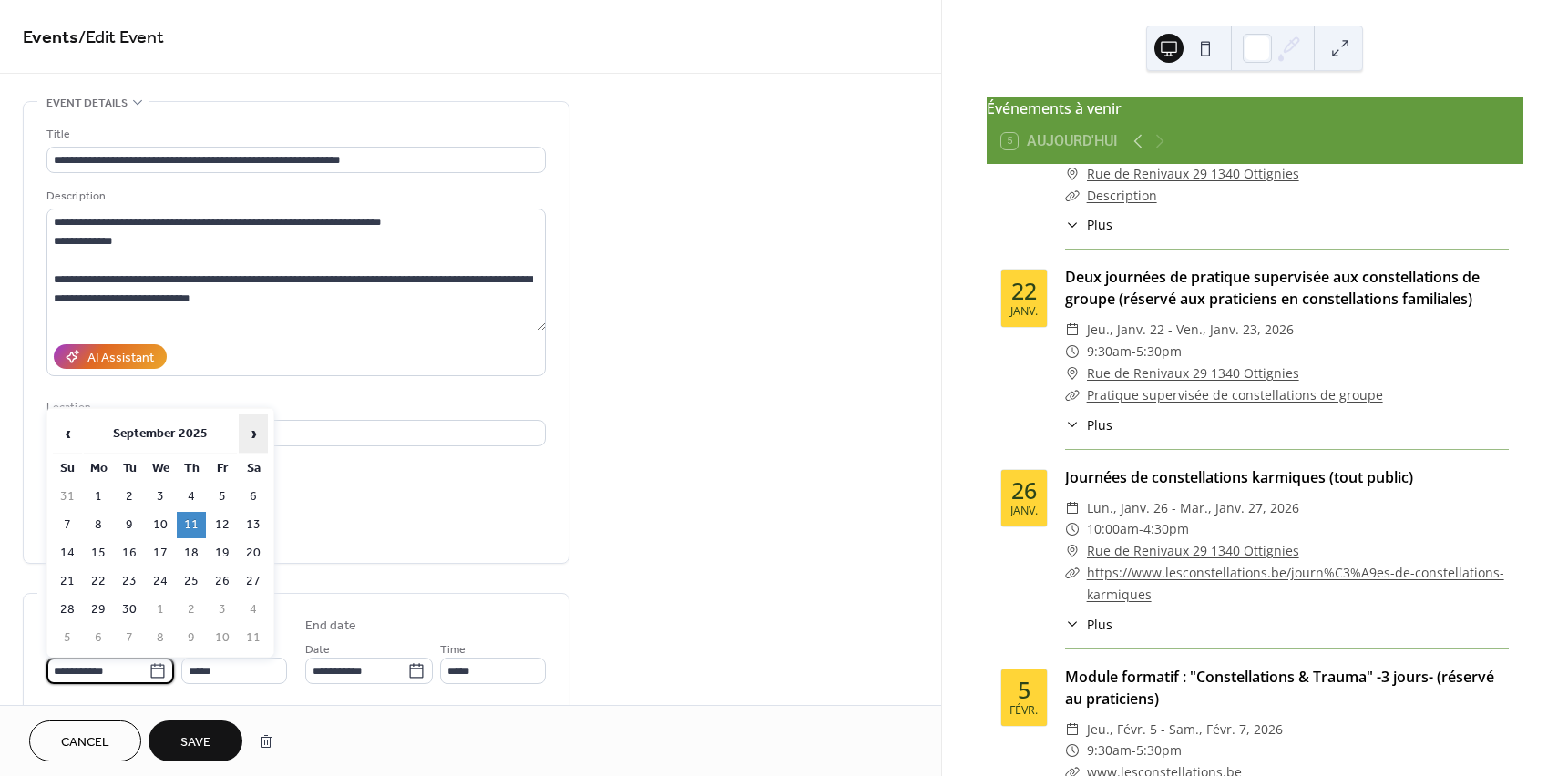 click on "›" at bounding box center (253, 434) 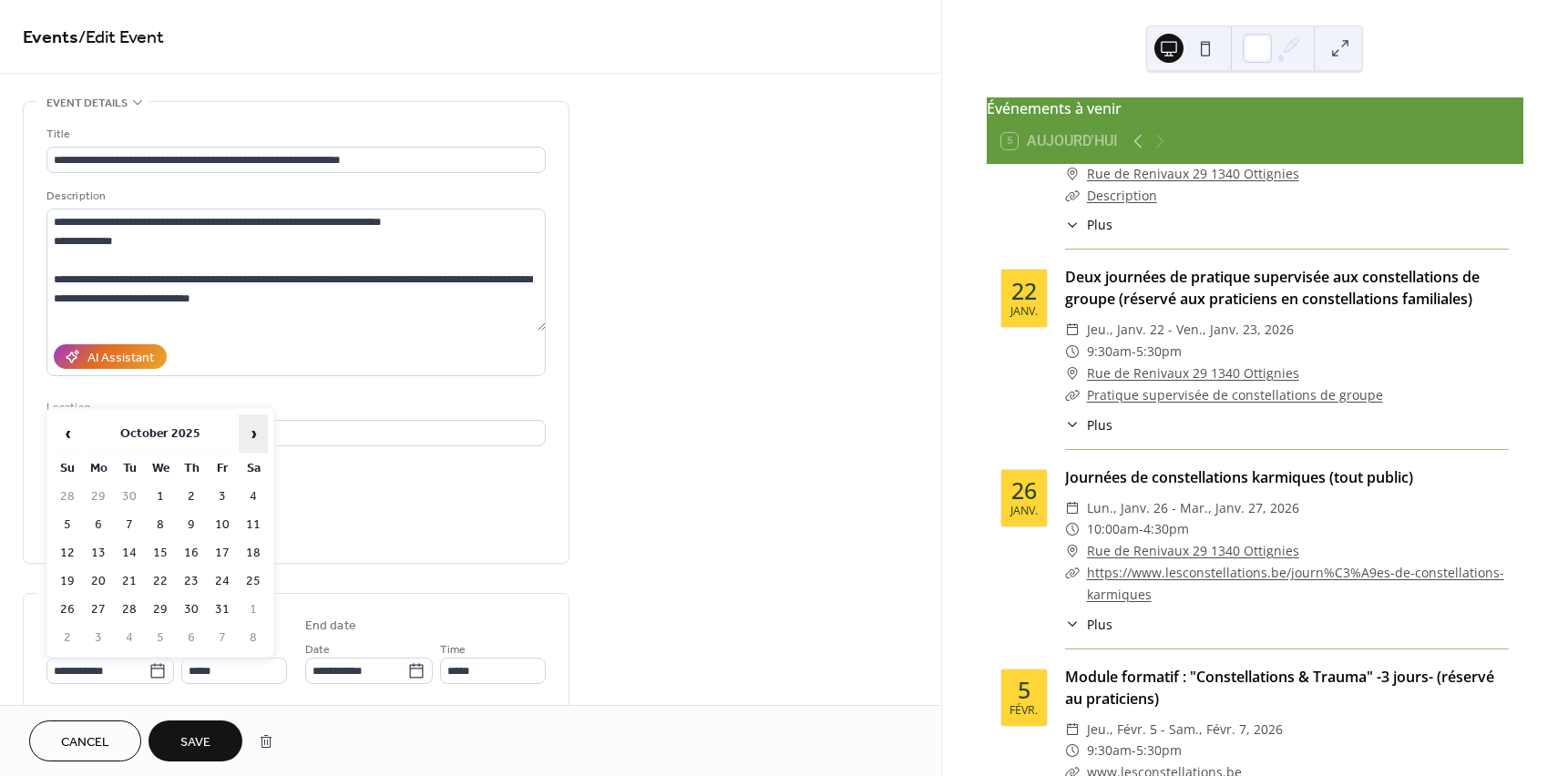 click on "›" at bounding box center [253, 434] 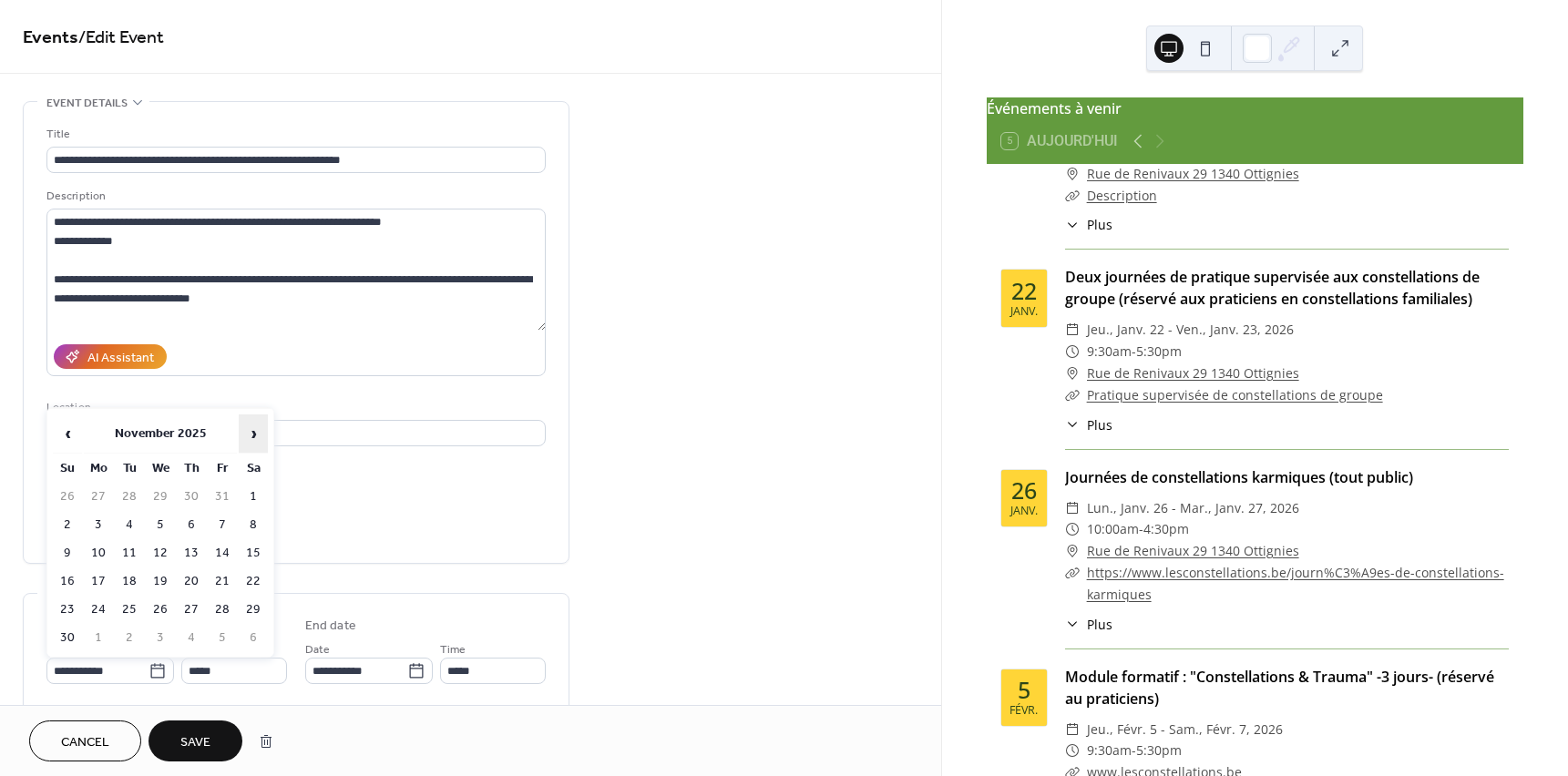 click on "›" at bounding box center [253, 434] 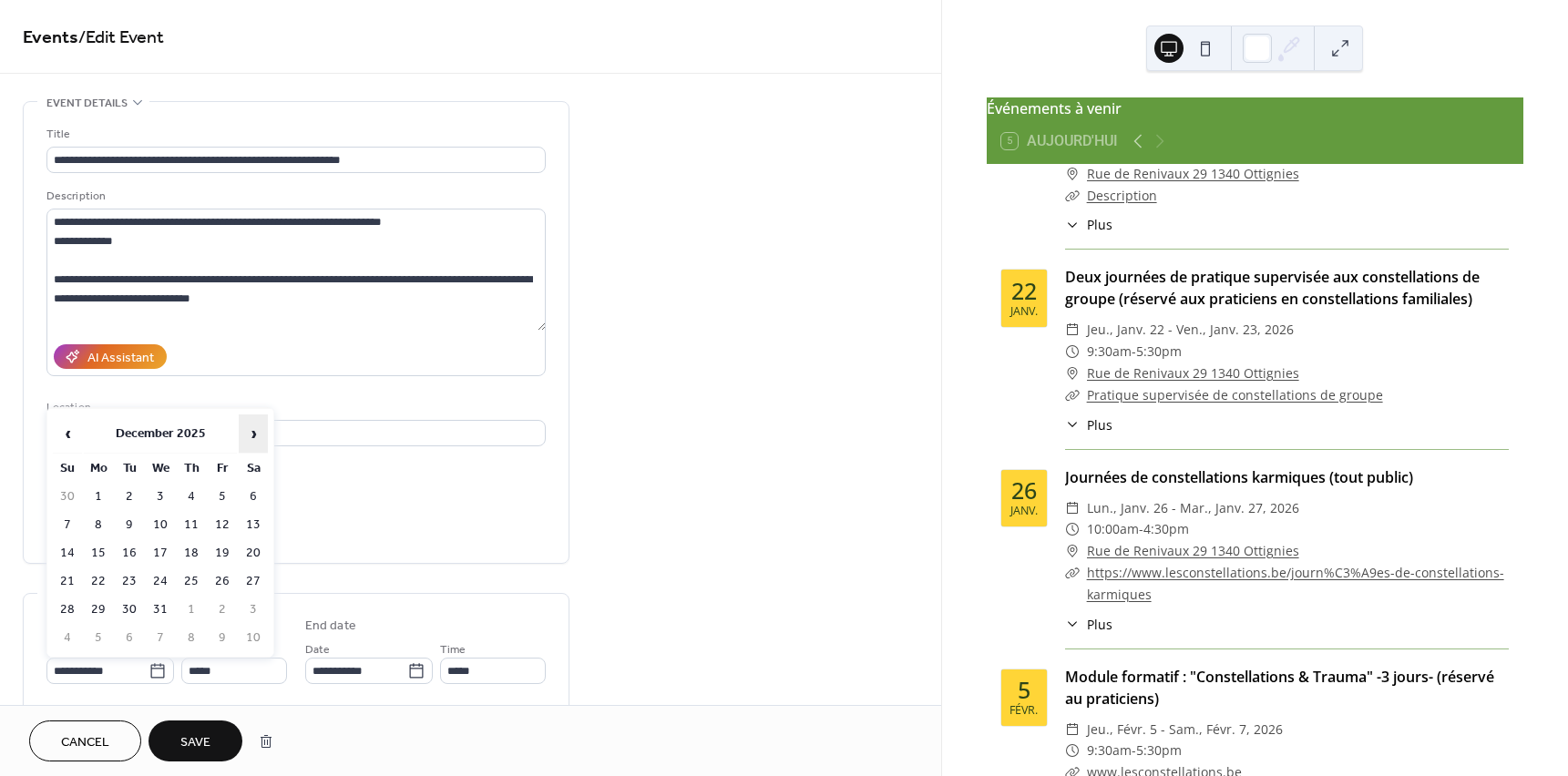 click on "›" at bounding box center [253, 434] 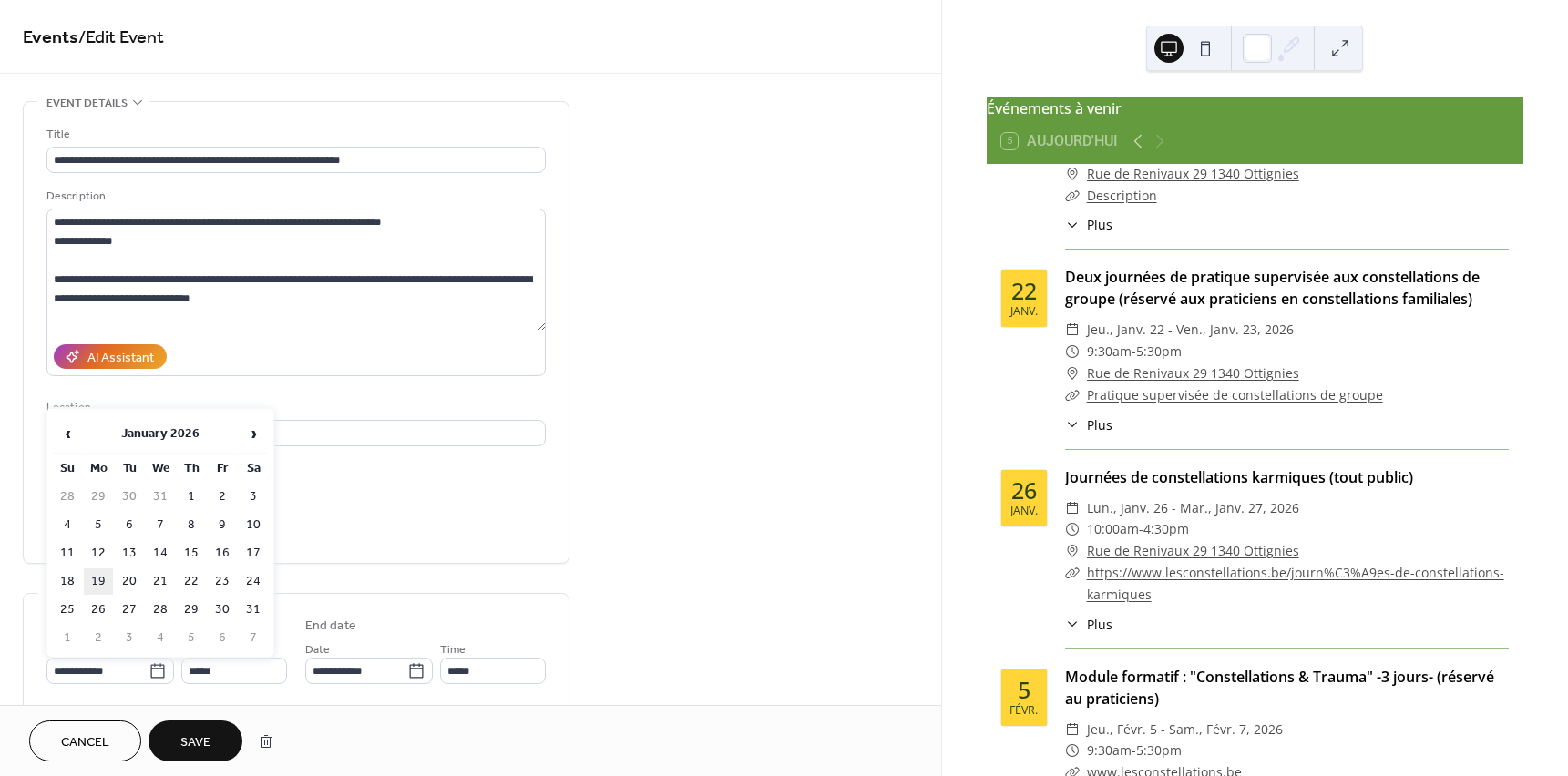 click on "19" at bounding box center (98, 581) 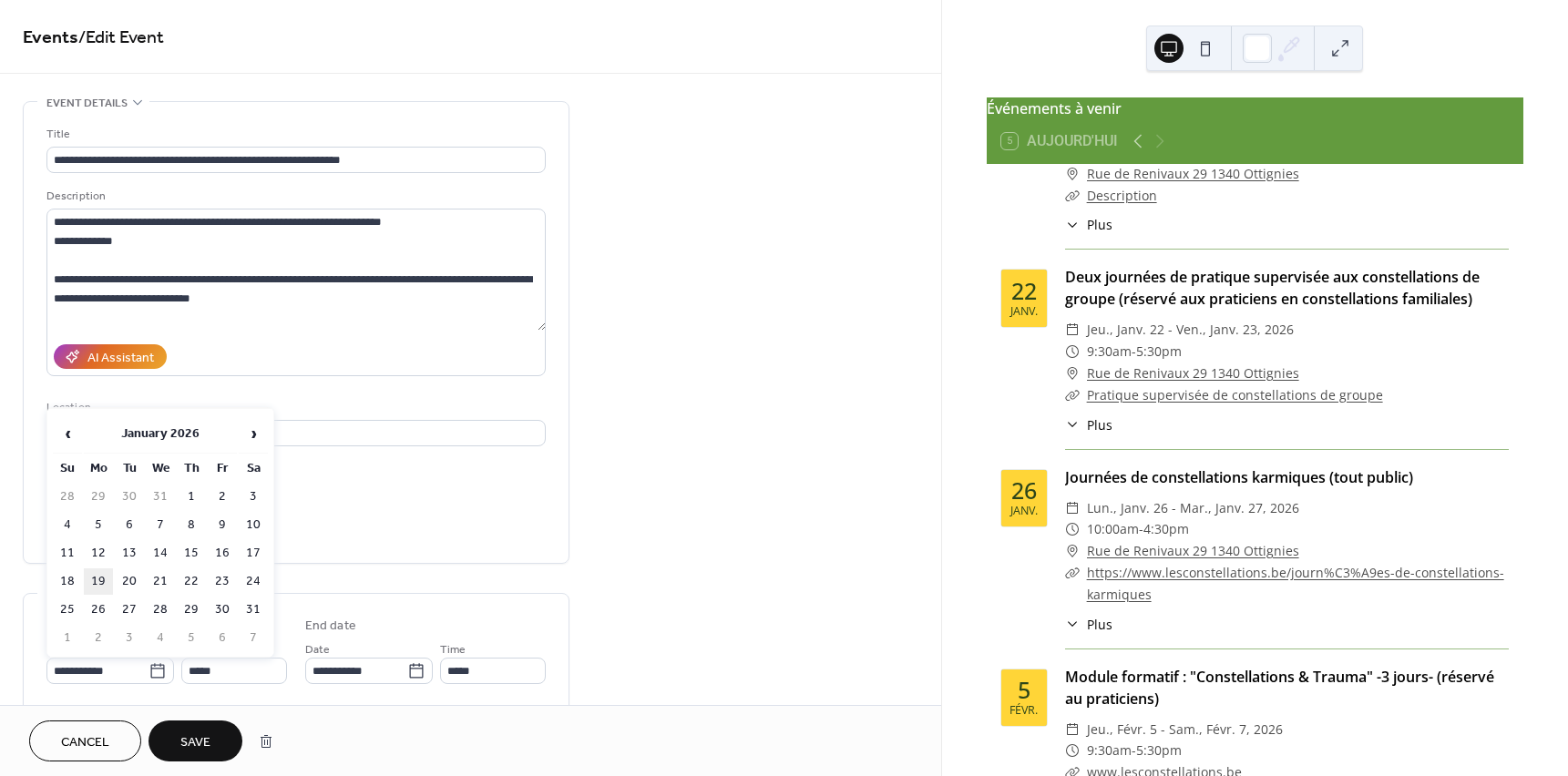 type on "**********" 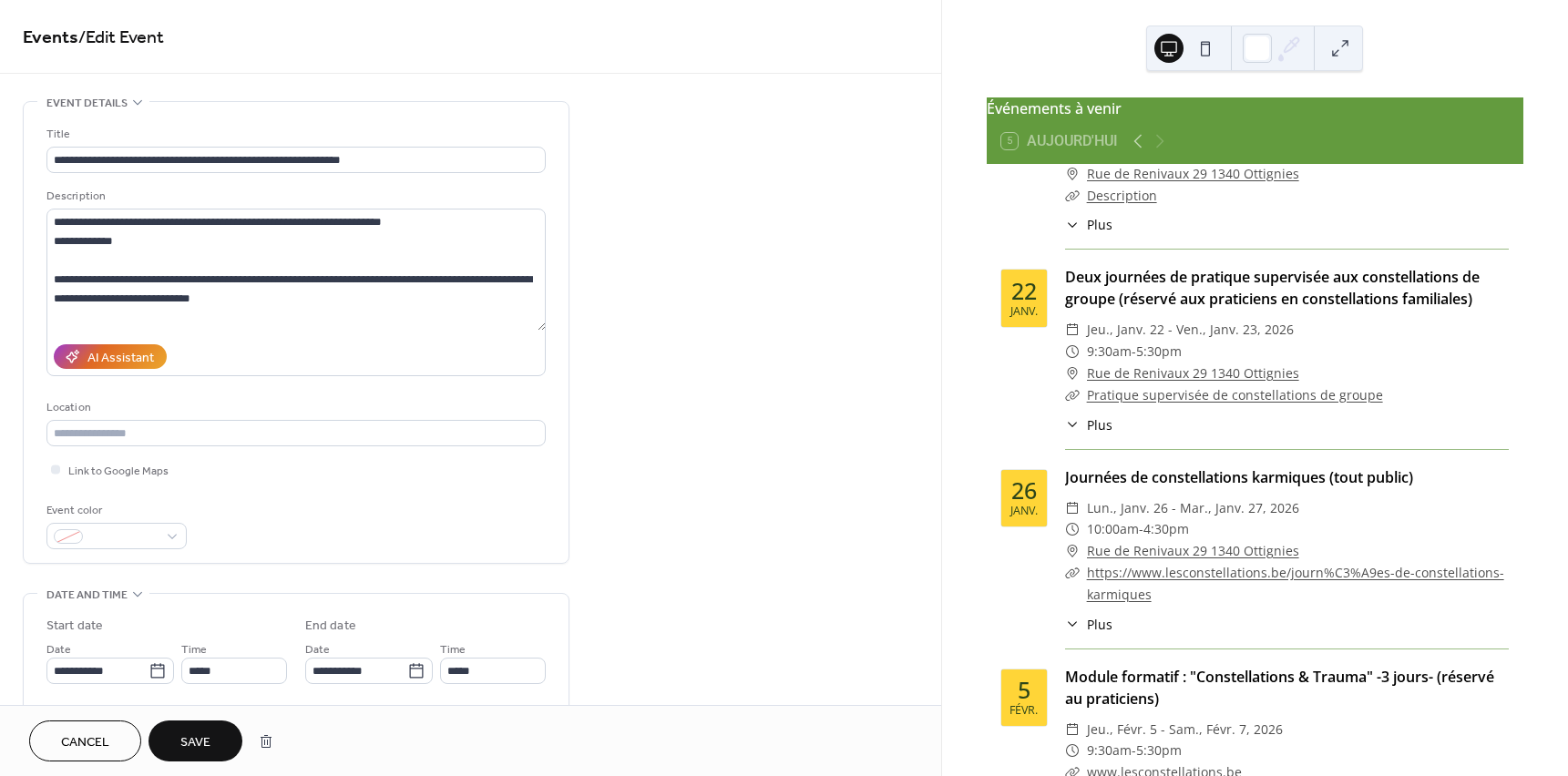 click on "Save" at bounding box center (195, 742) 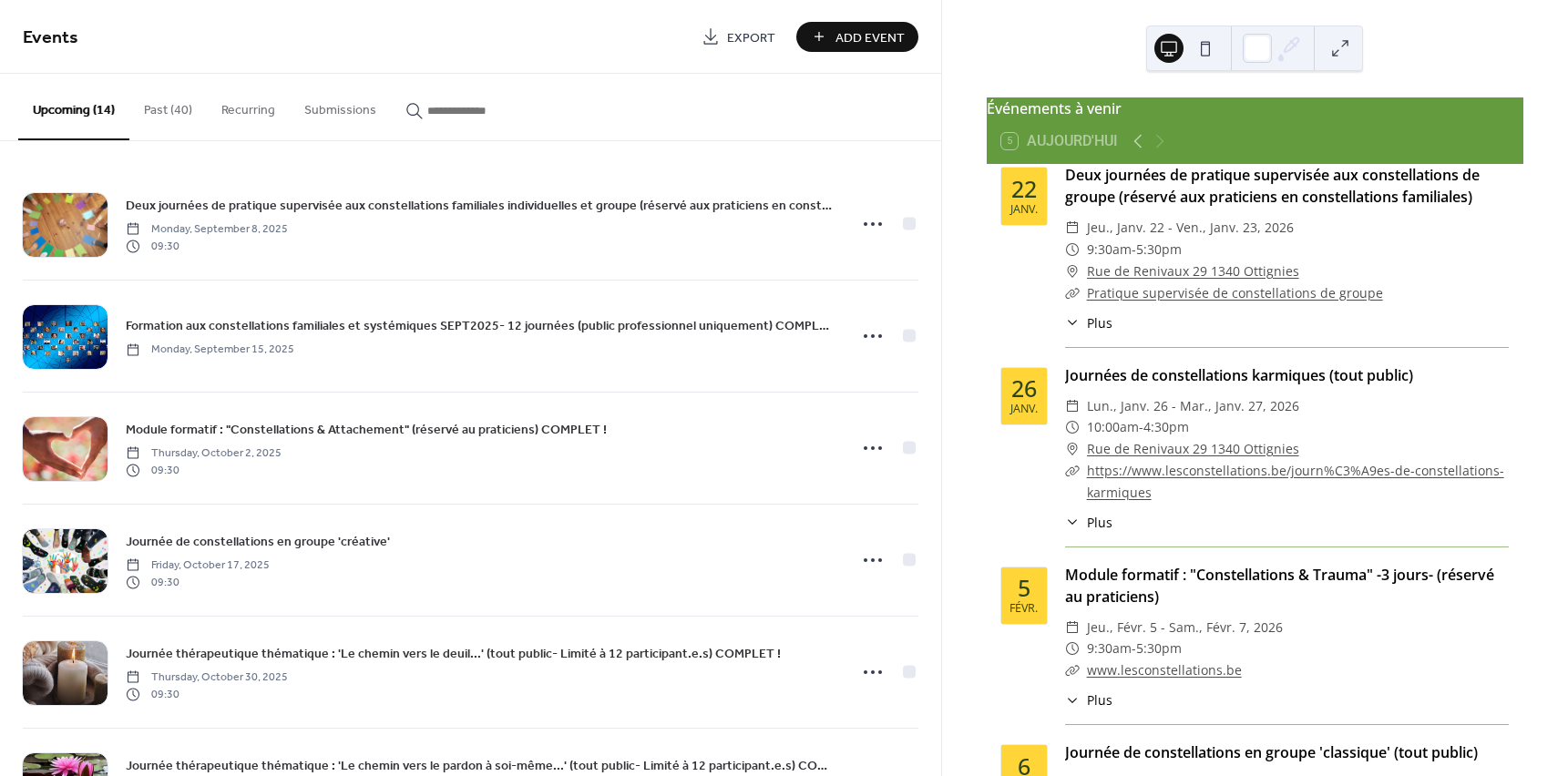scroll, scrollTop: 1931, scrollLeft: 0, axis: vertical 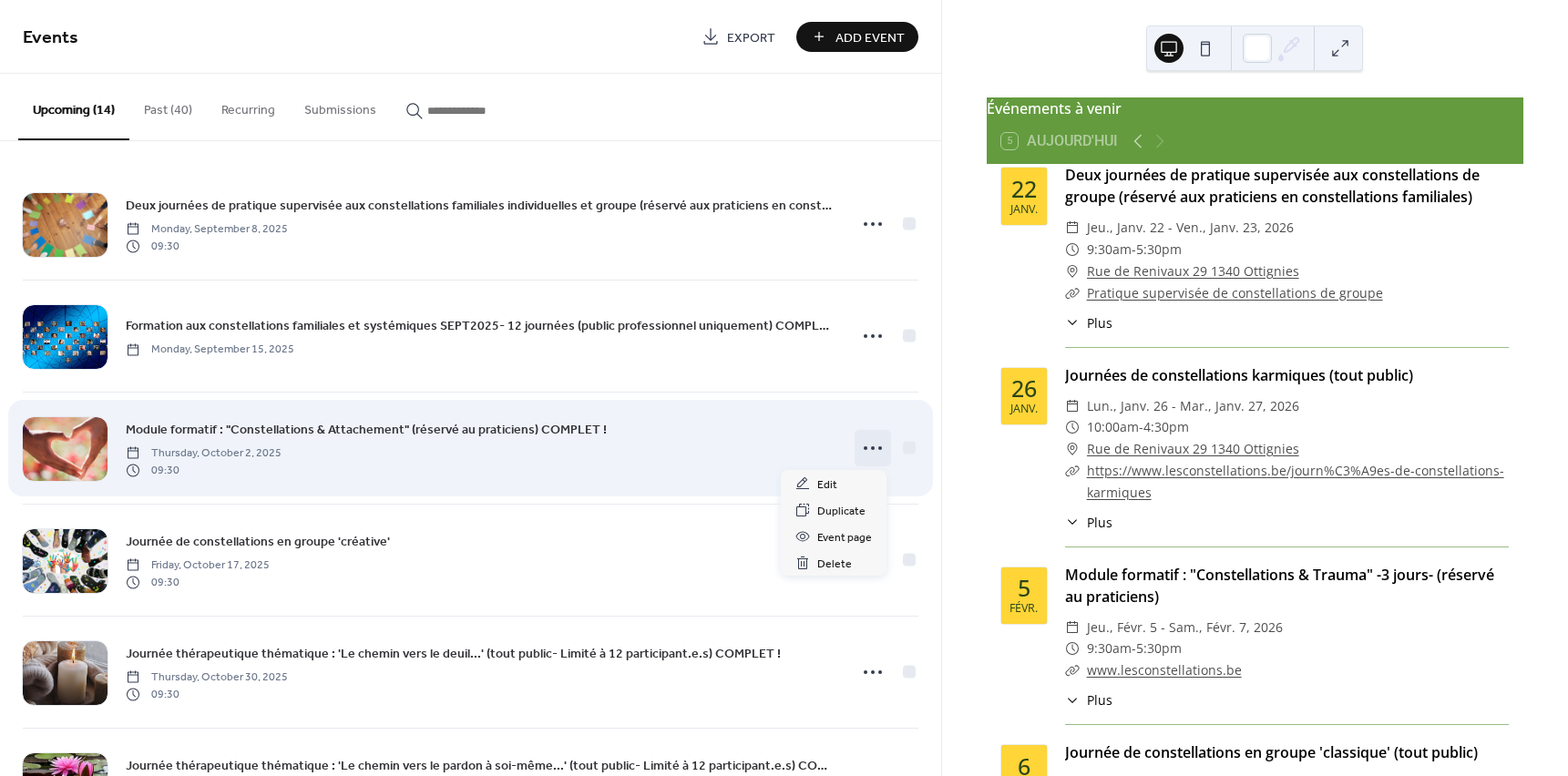 click 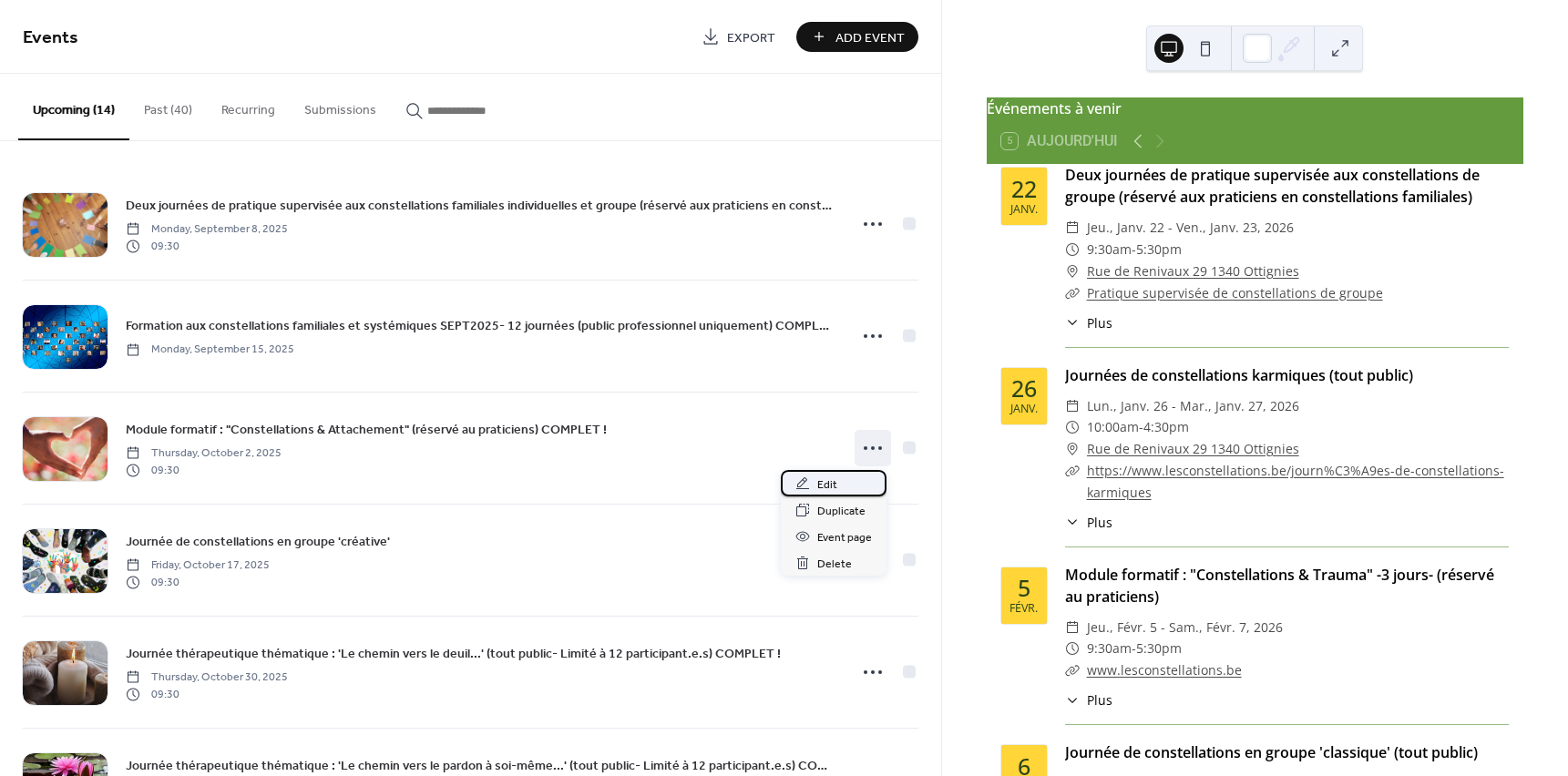 click on "Edit" at bounding box center (827, 485) 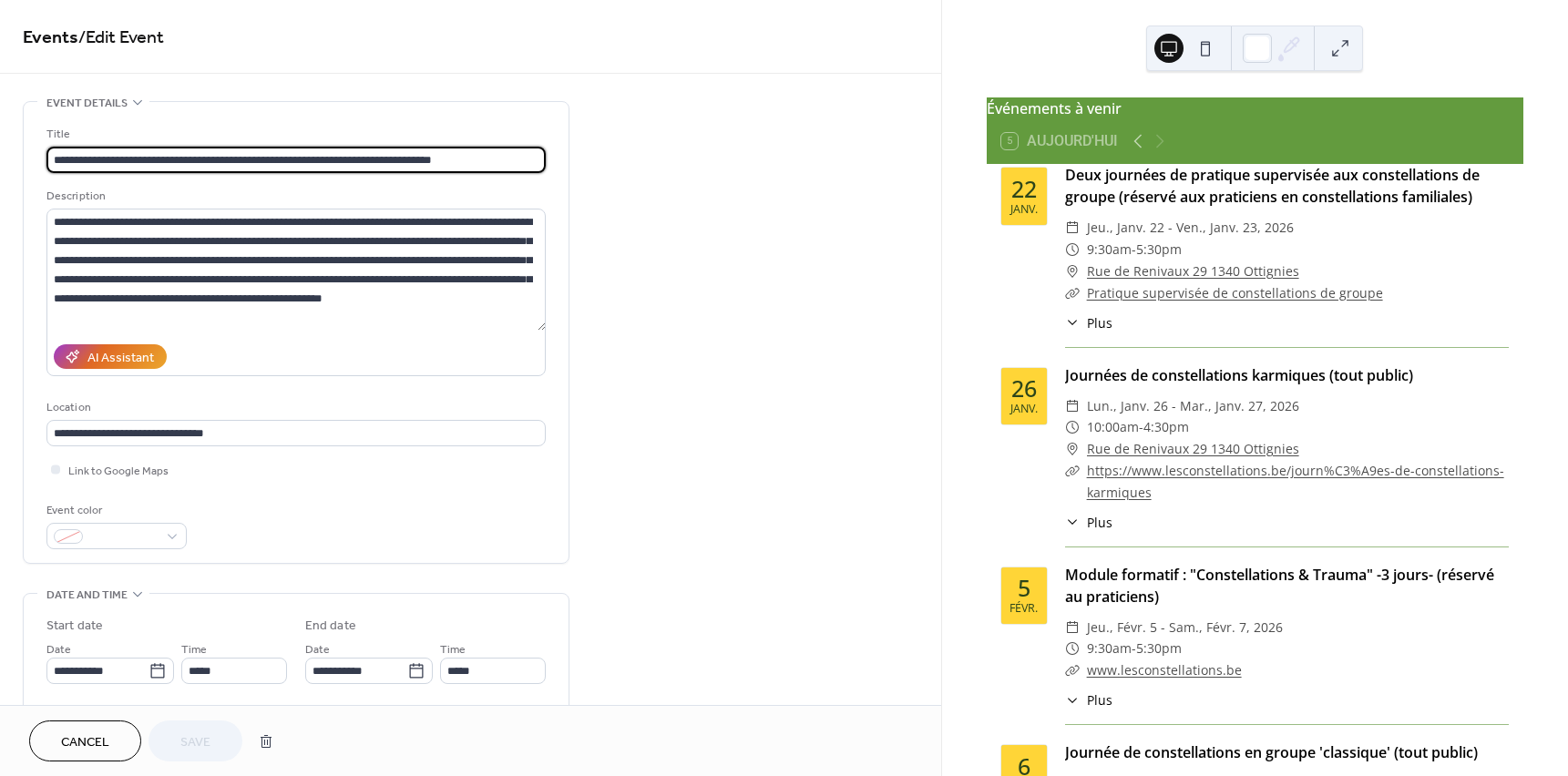 click on "**********" at bounding box center (296, 159) 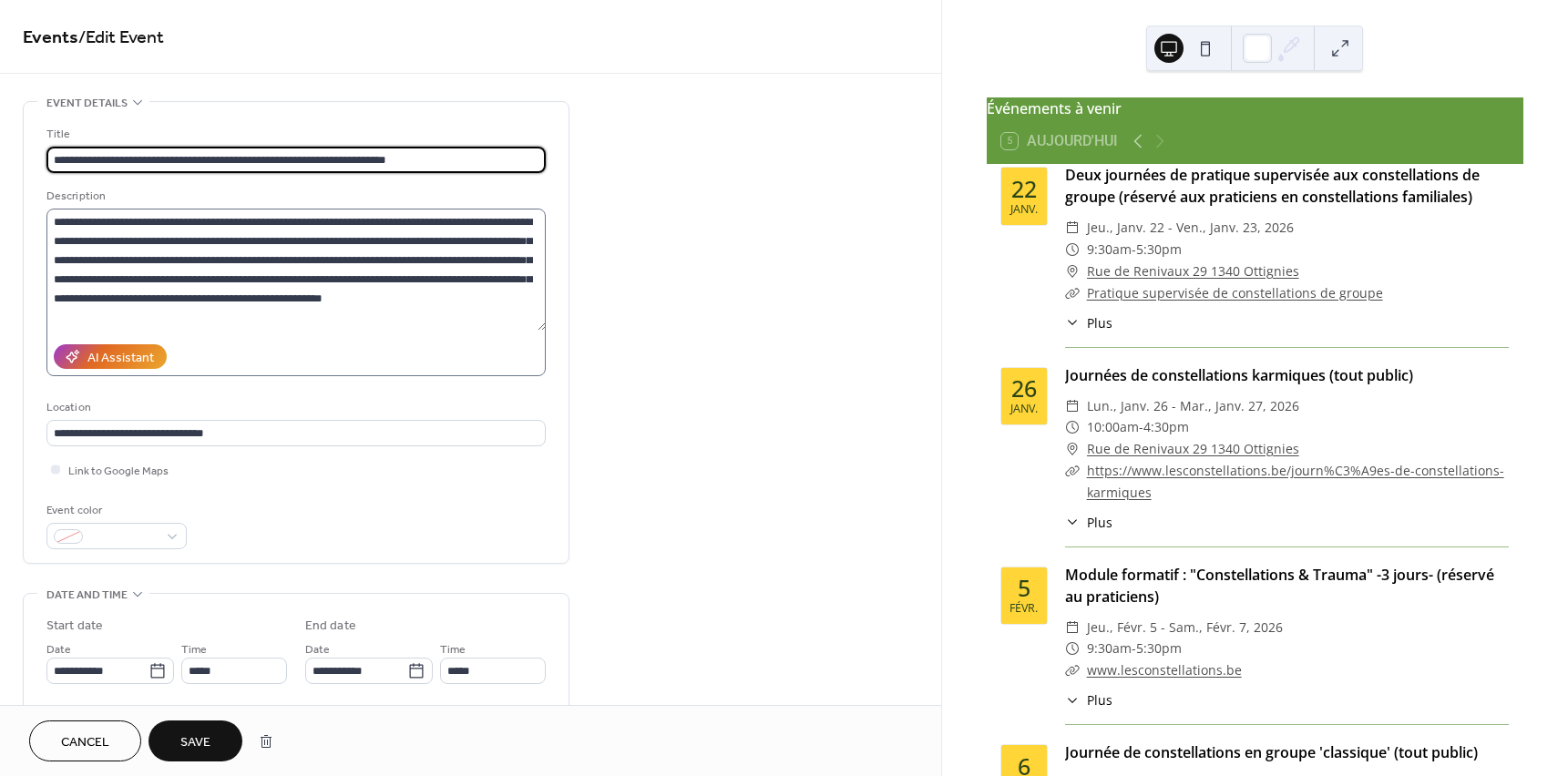 type on "**********" 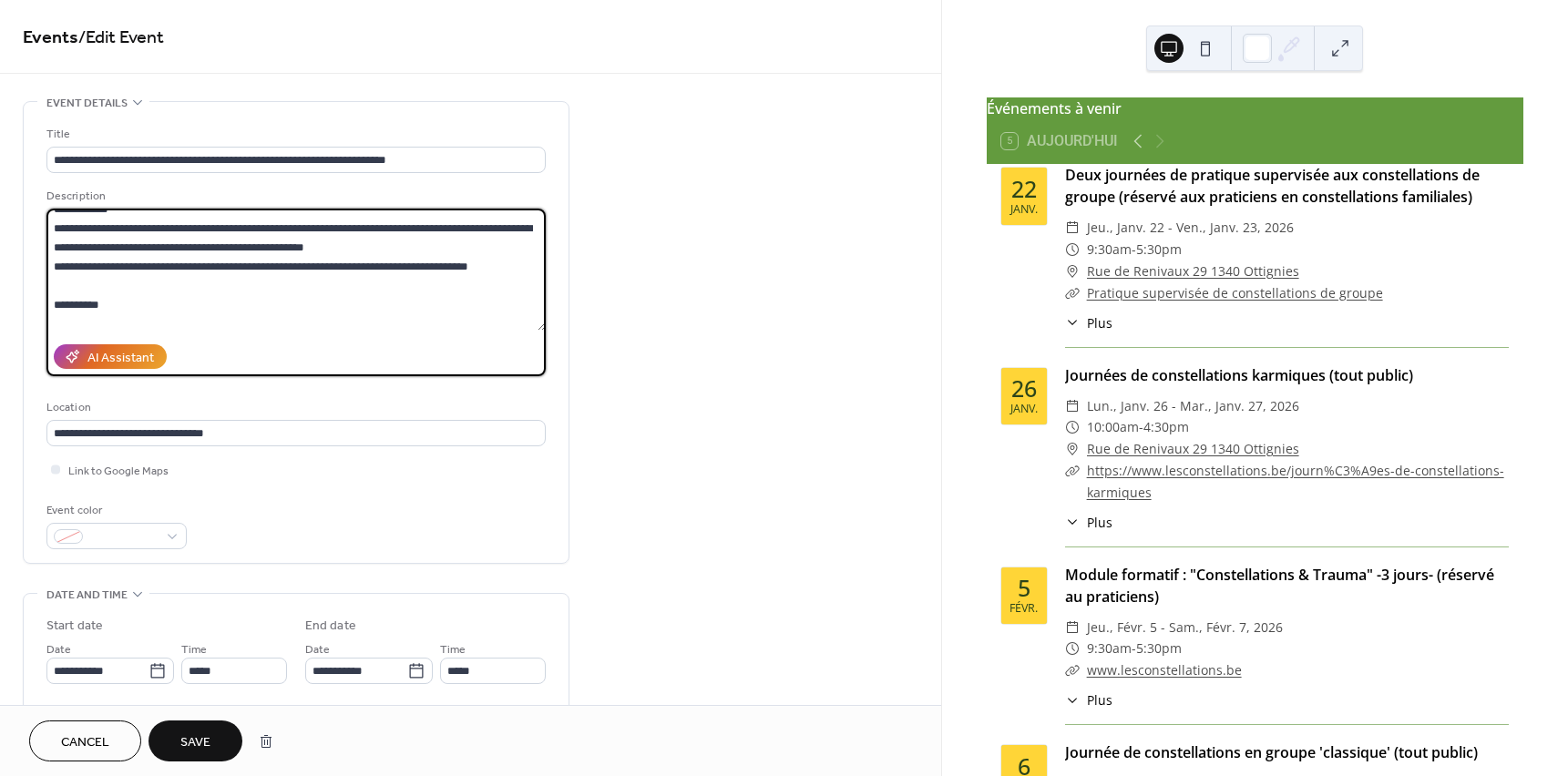 scroll, scrollTop: 260, scrollLeft: 0, axis: vertical 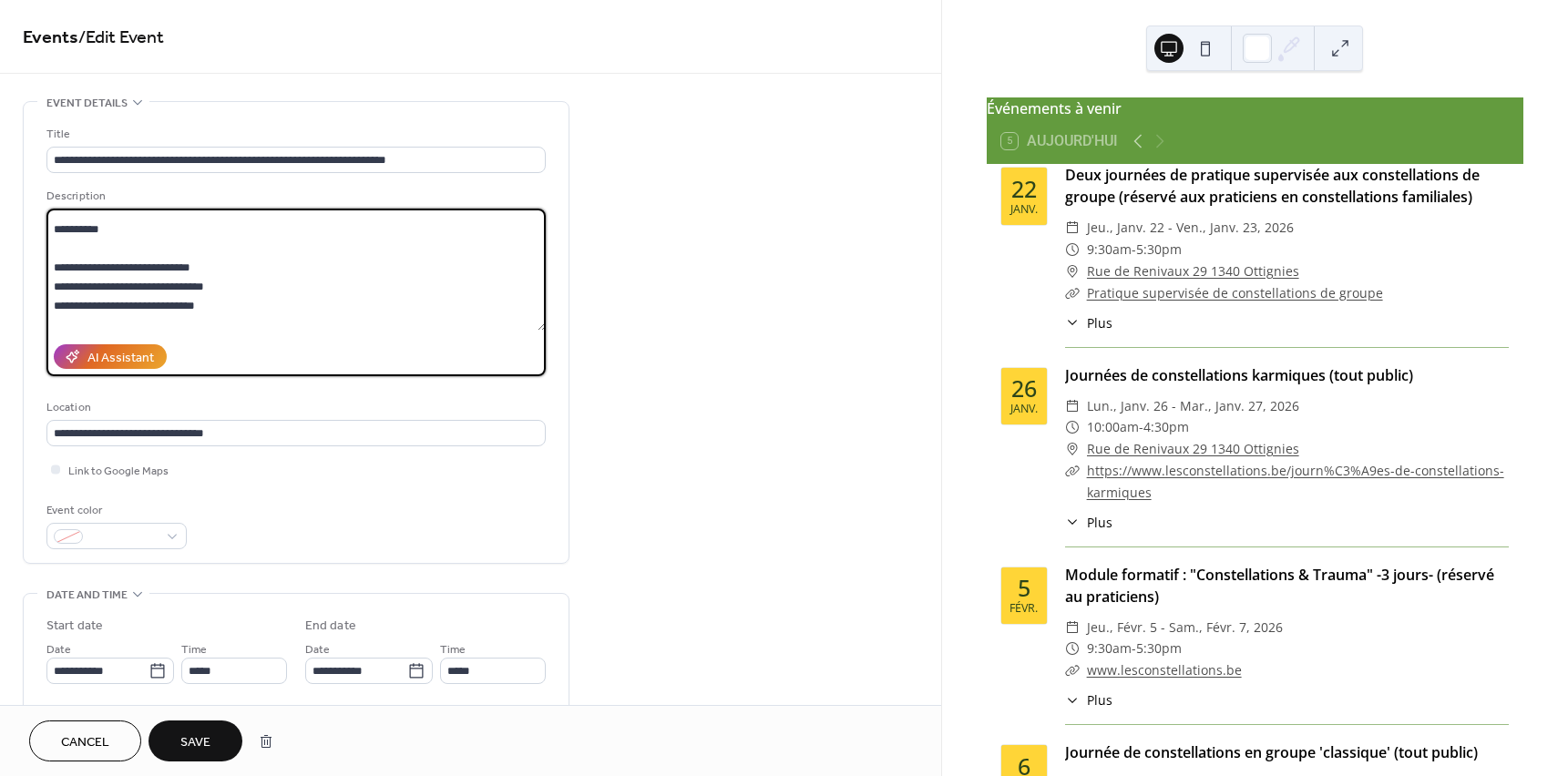 drag, startPoint x: 83, startPoint y: 267, endPoint x: 127, endPoint y: 267, distance: 44 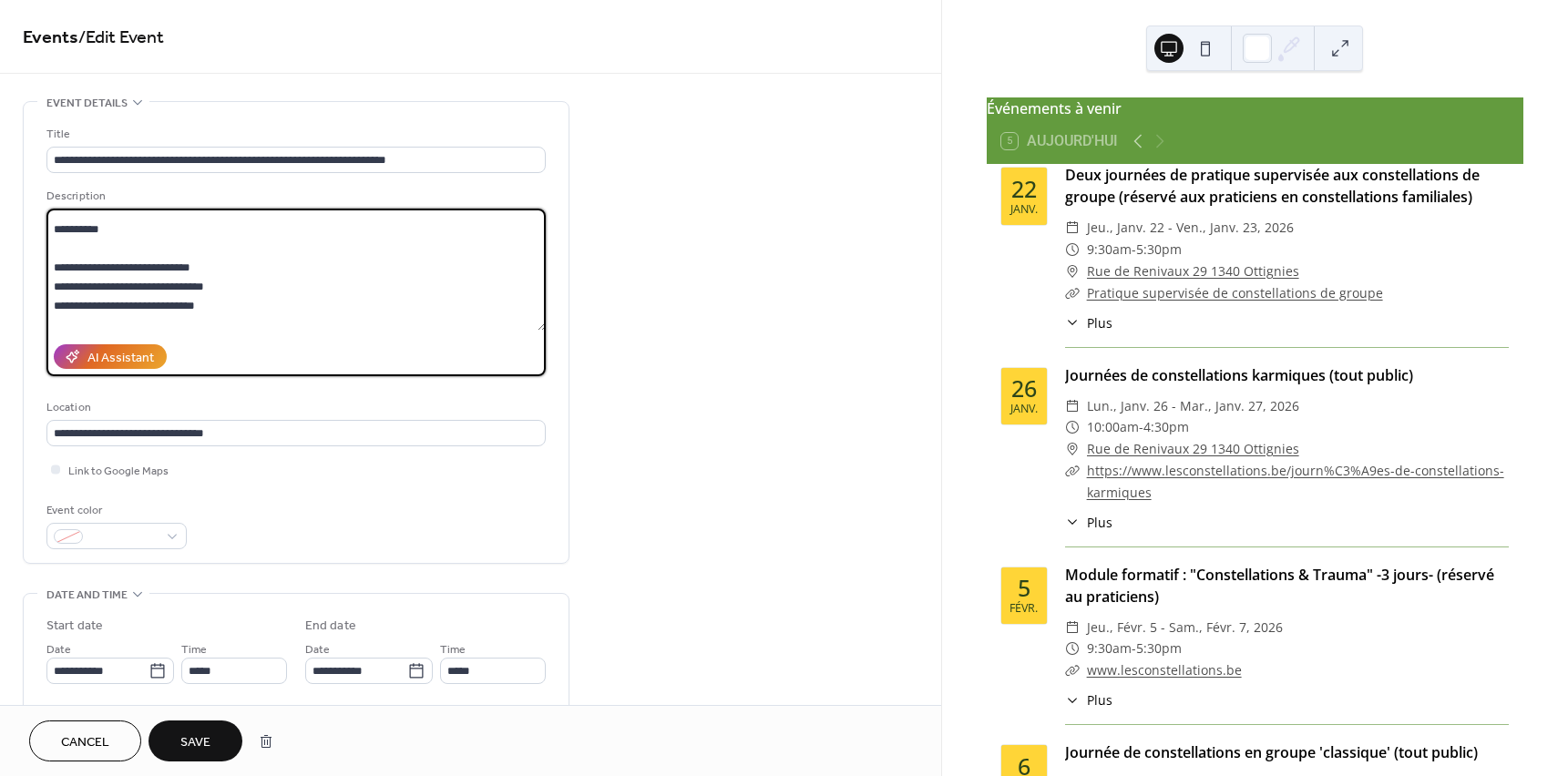 click at bounding box center (296, 270) 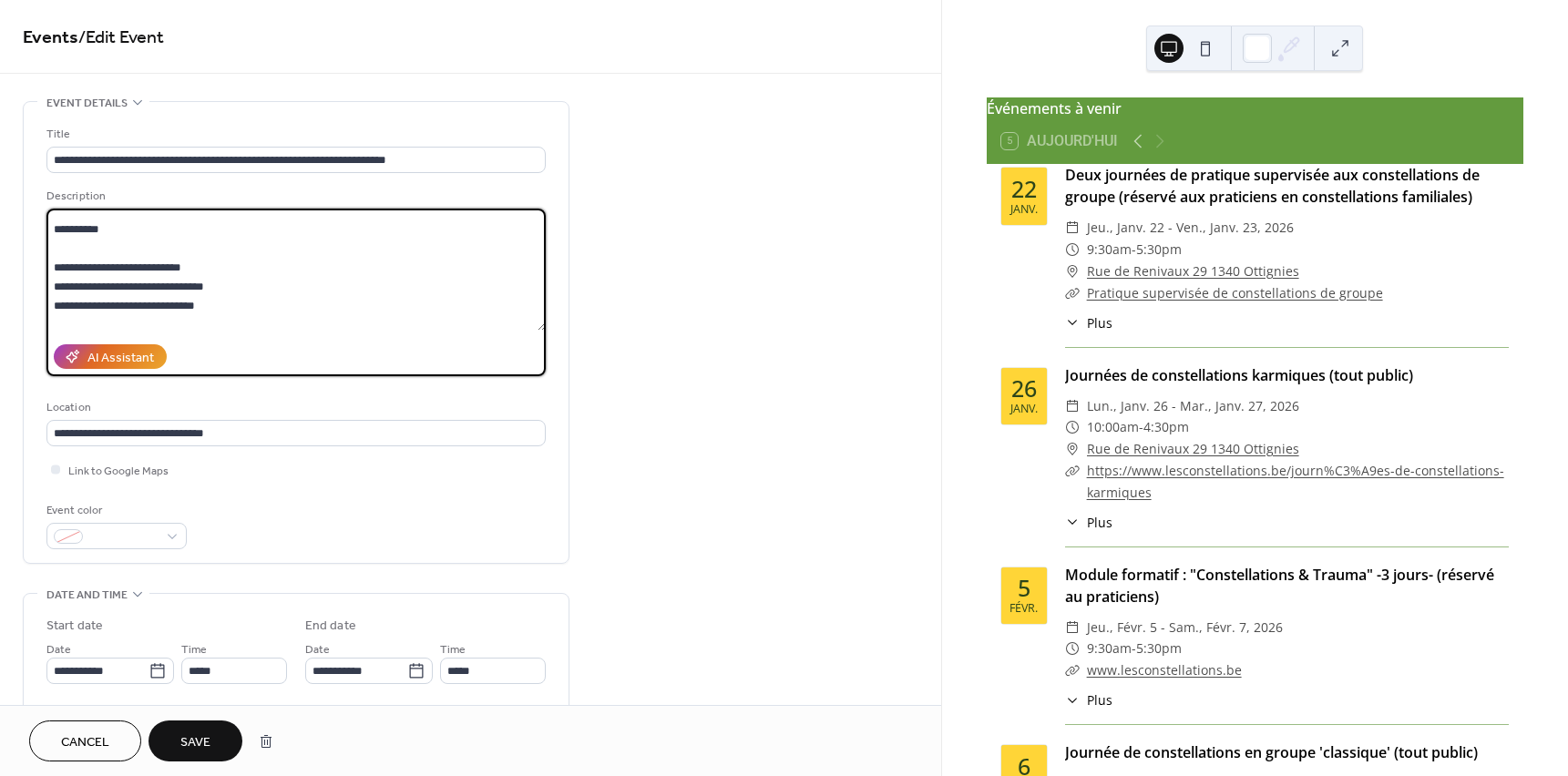 drag, startPoint x: 97, startPoint y: 286, endPoint x: 145, endPoint y: 289, distance: 48.09366 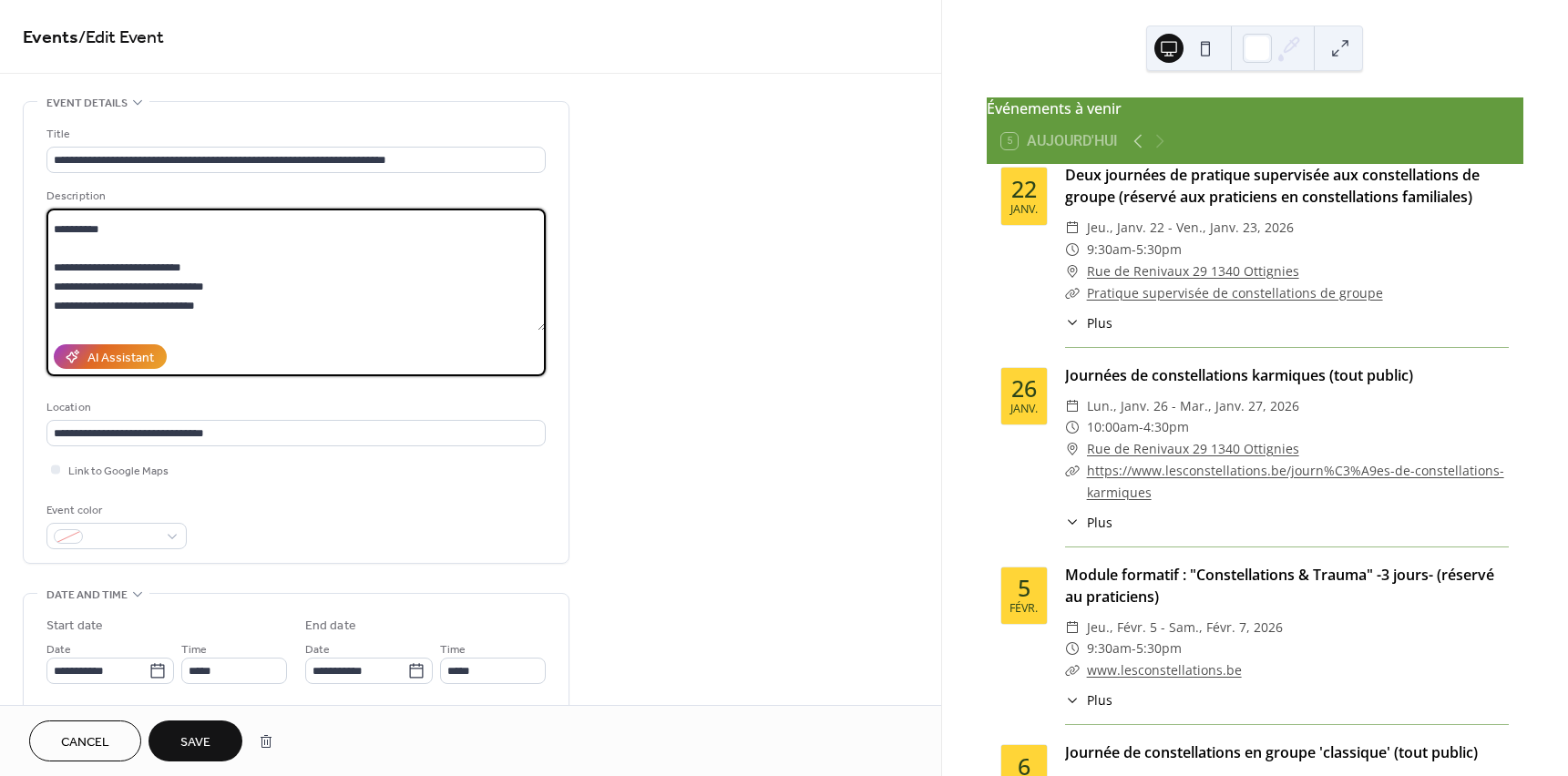 click at bounding box center [296, 270] 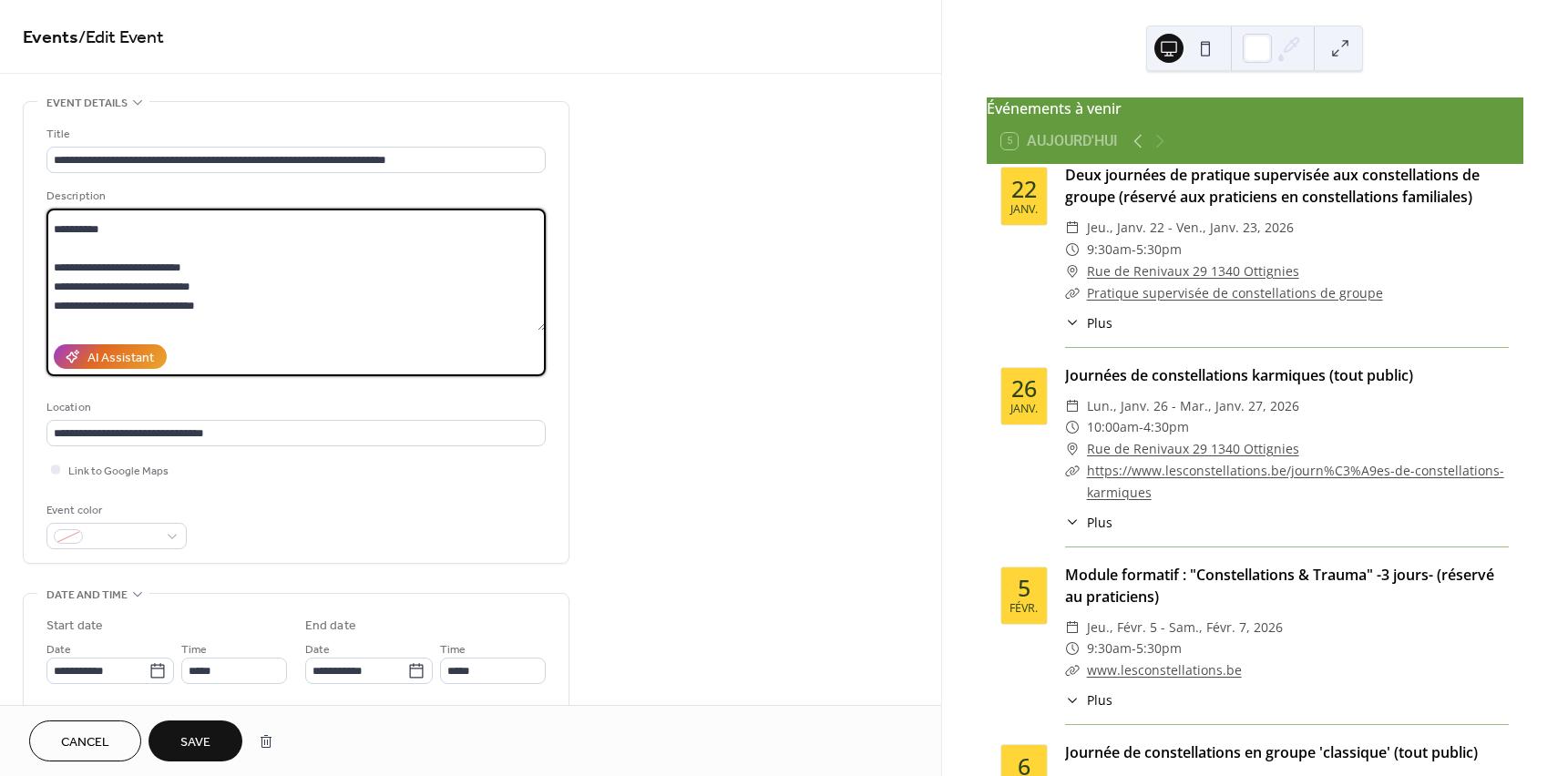 click at bounding box center [296, 270] 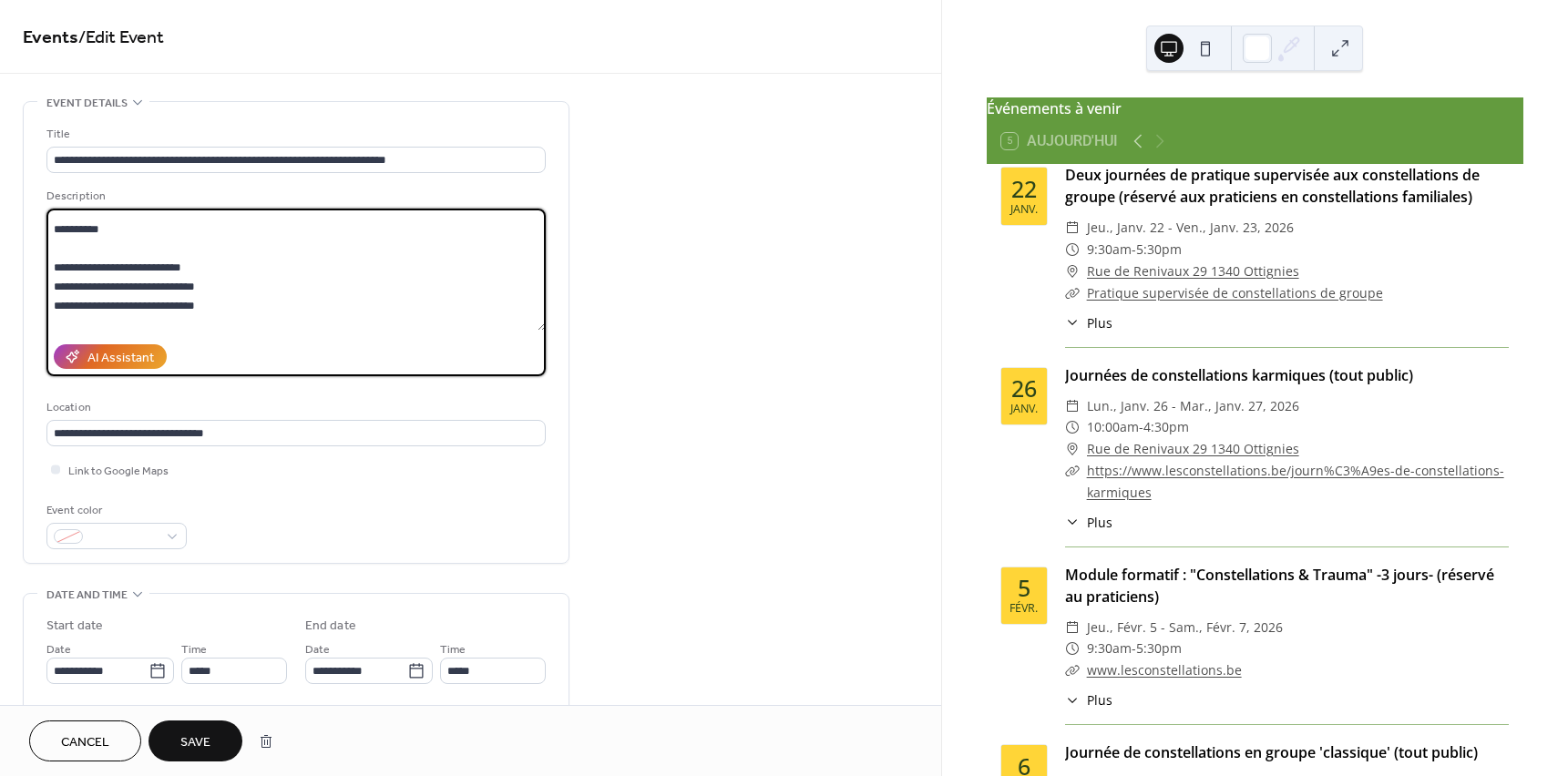 drag, startPoint x: 92, startPoint y: 304, endPoint x: 138, endPoint y: 301, distance: 46.097722 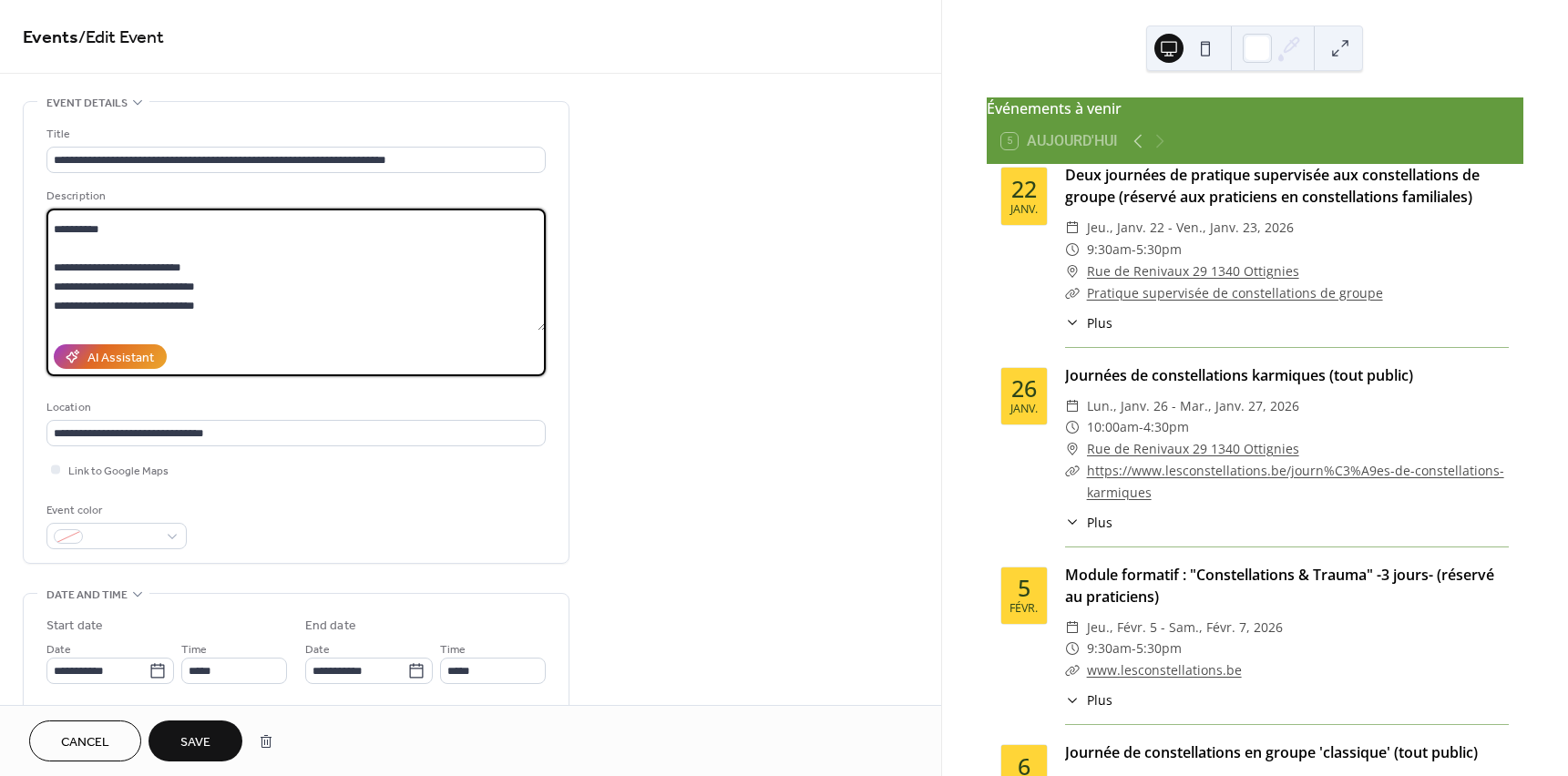 click at bounding box center (296, 270) 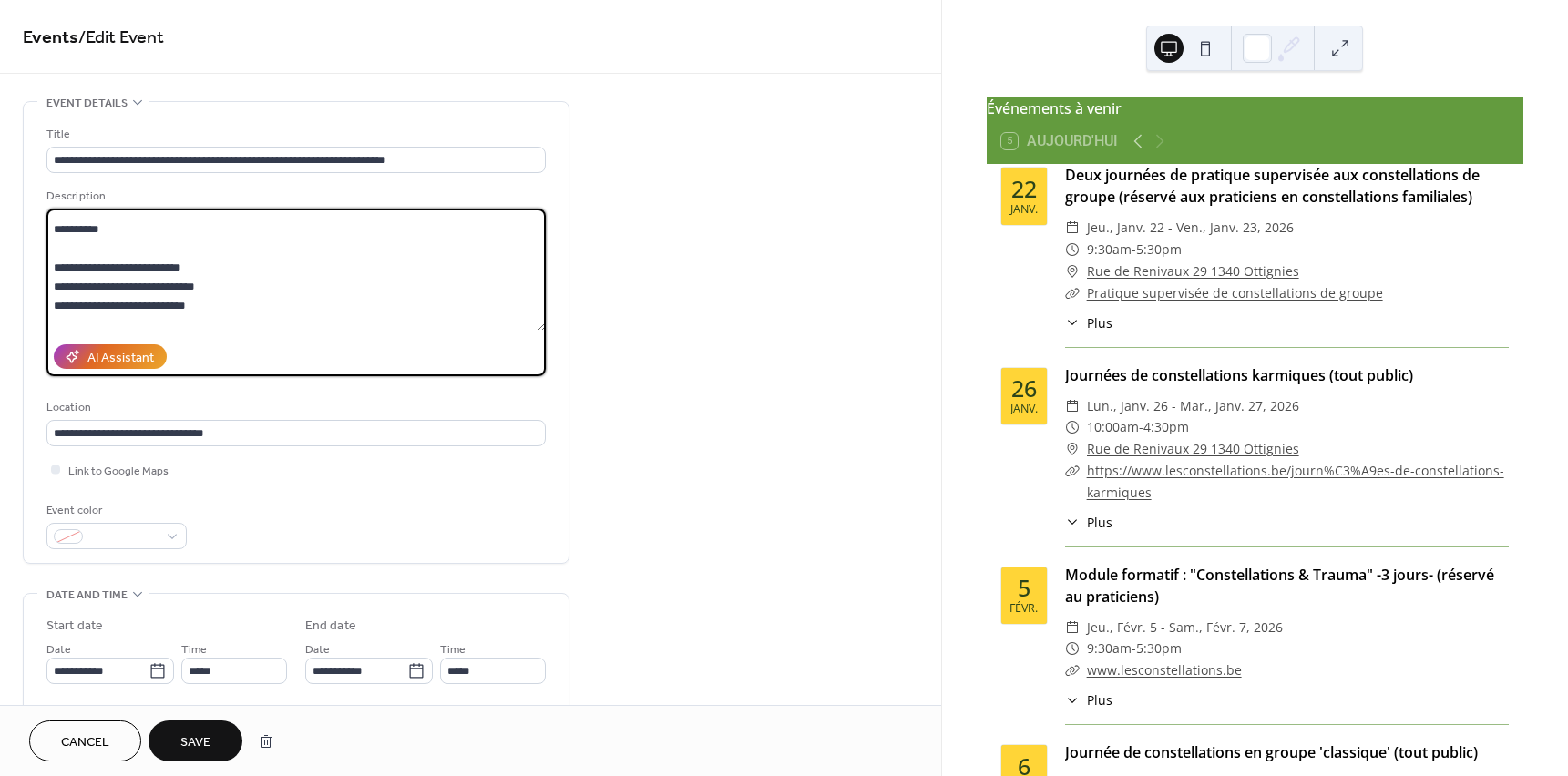 drag, startPoint x: 539, startPoint y: 246, endPoint x: 536, endPoint y: 266, distance: 20.22375 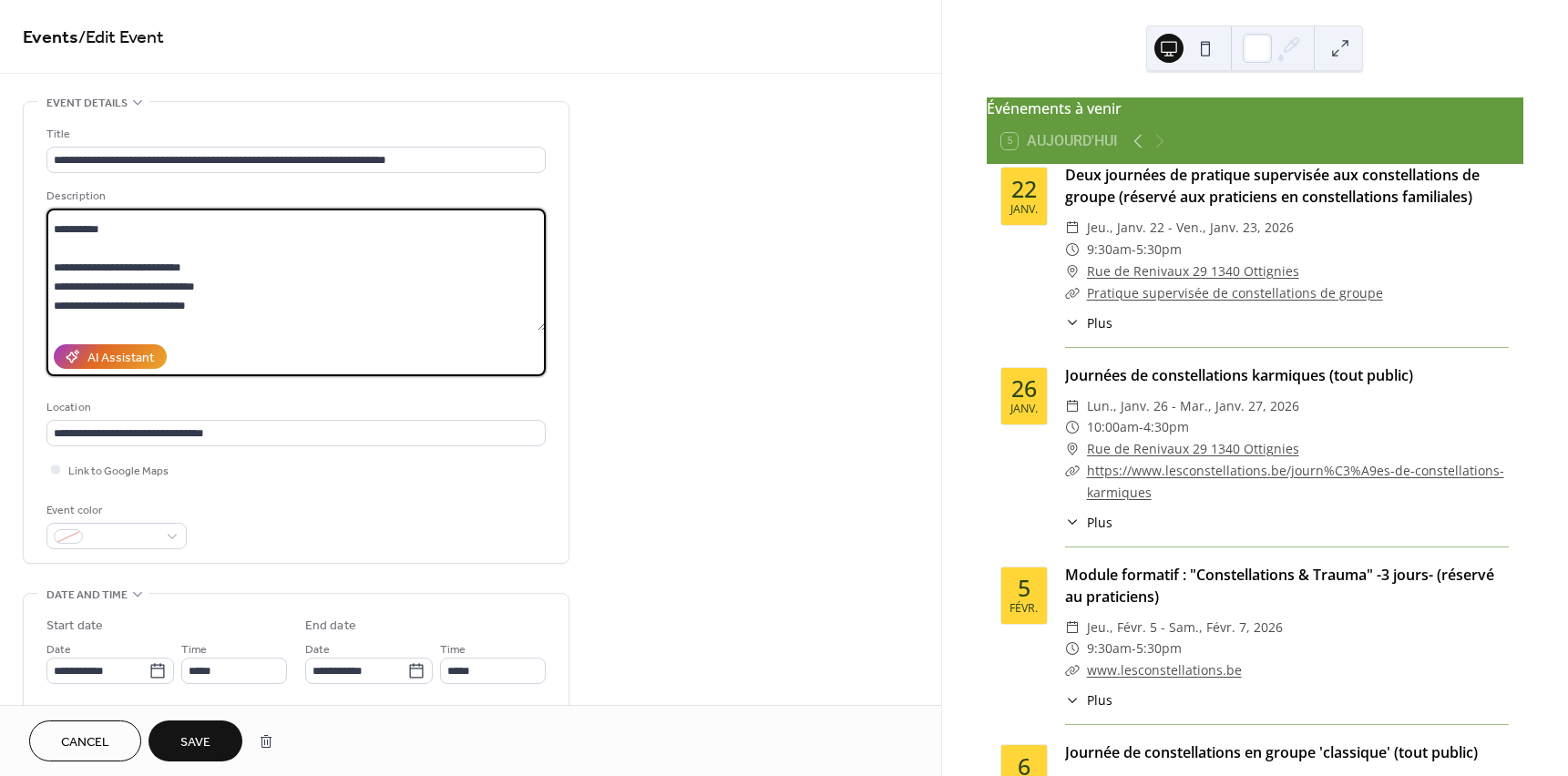 click at bounding box center [296, 270] 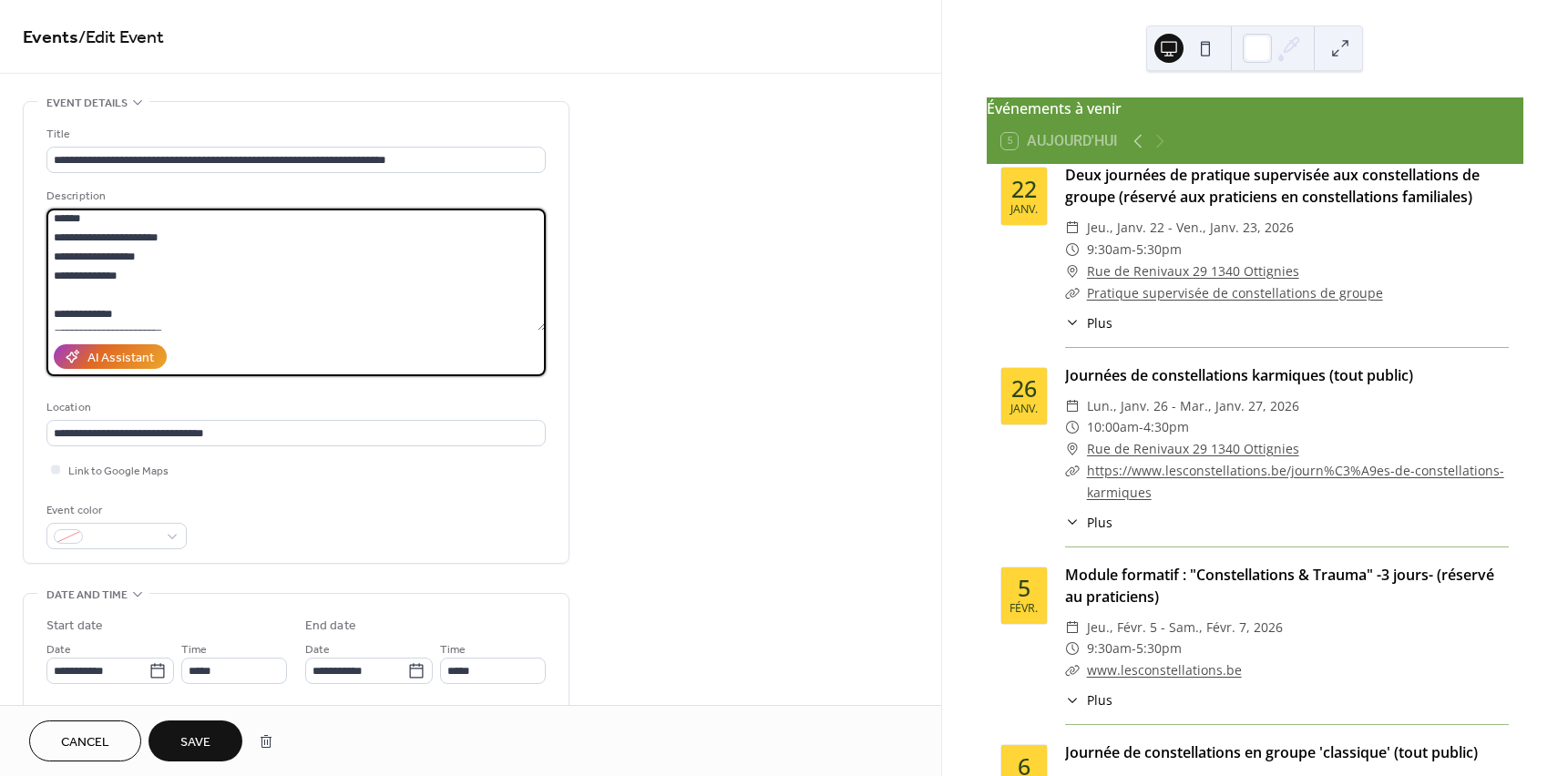 scroll, scrollTop: 861, scrollLeft: 0, axis: vertical 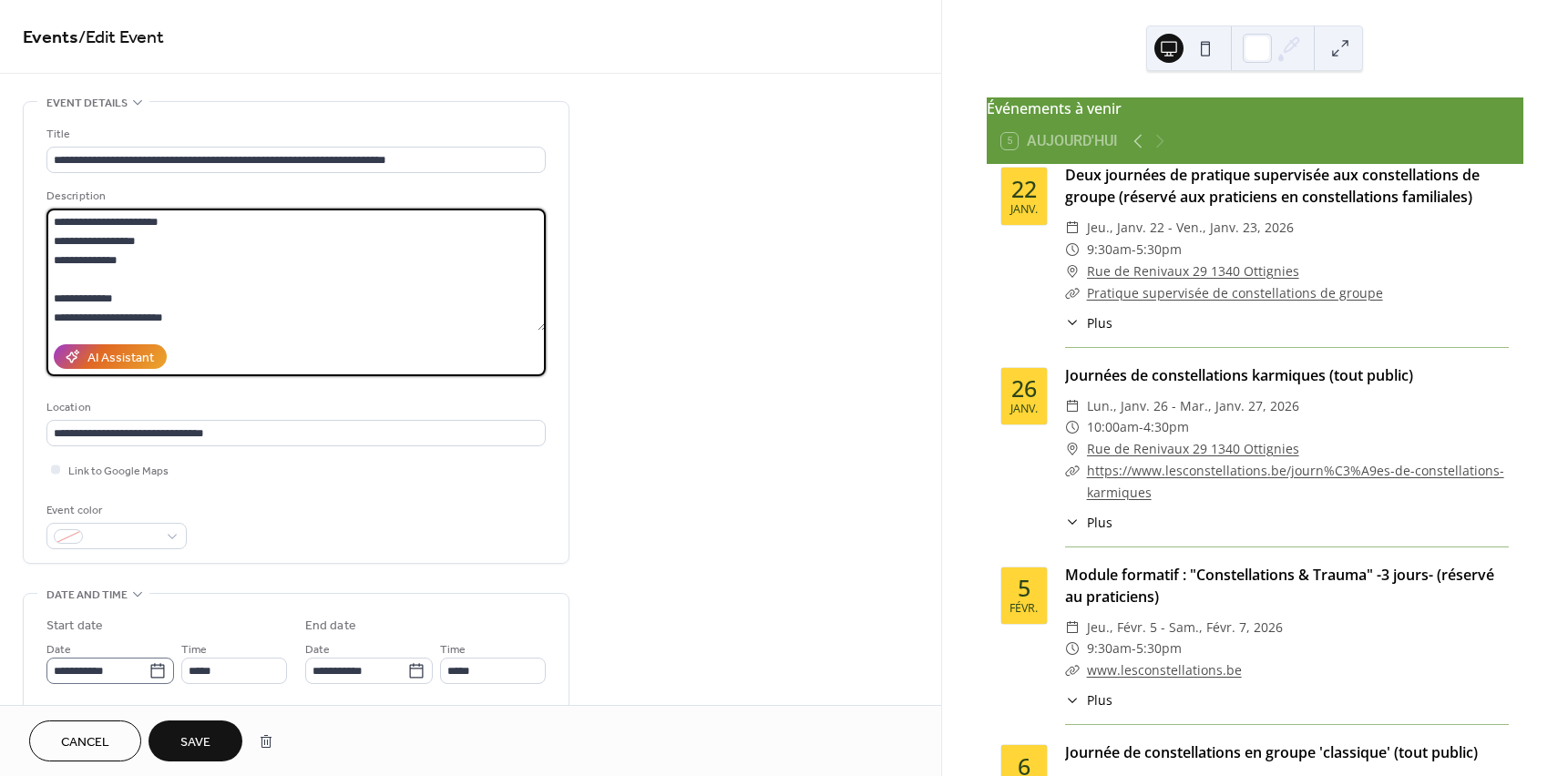 type on "**********" 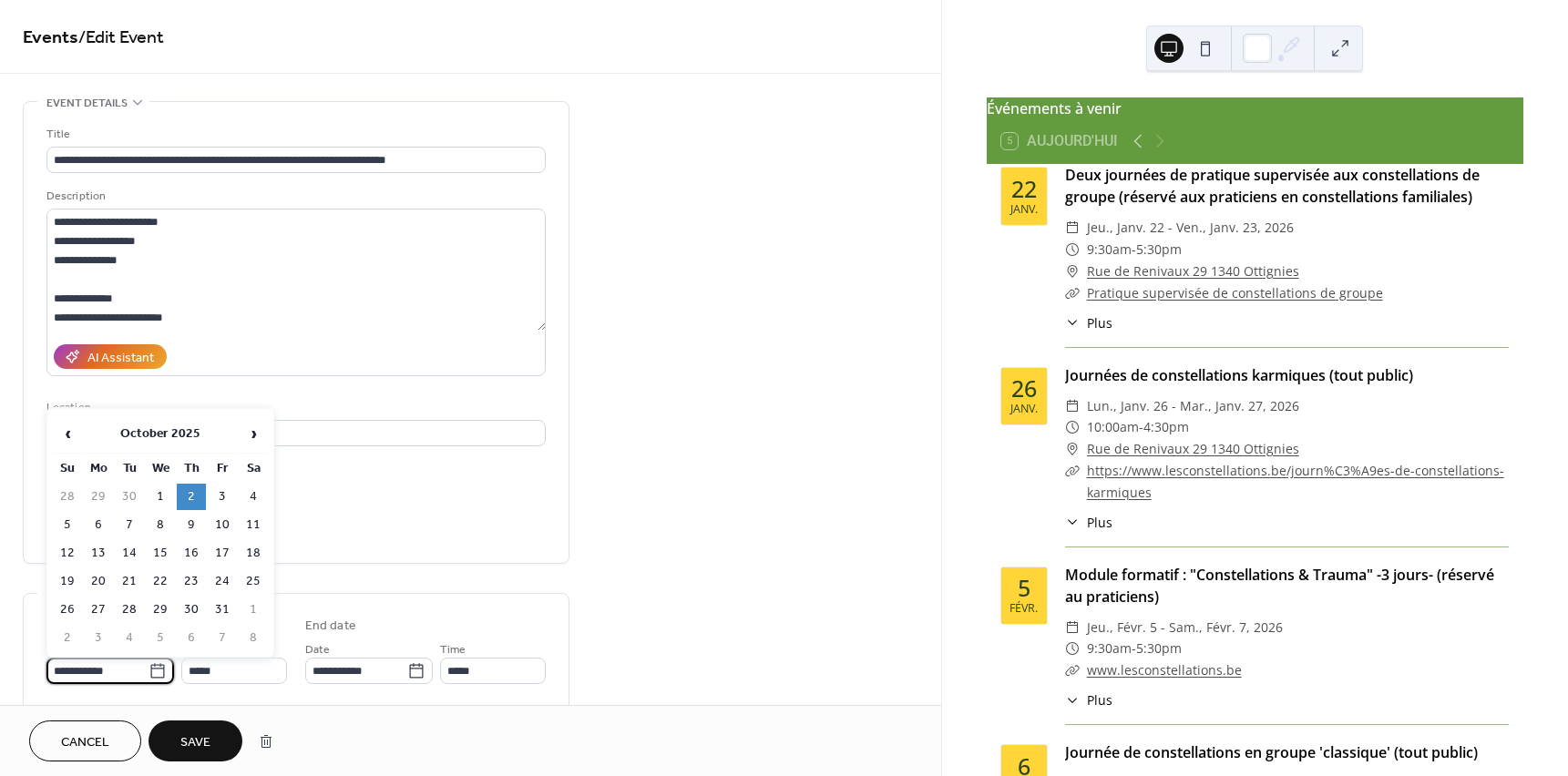 click on "**********" at bounding box center (97, 670) 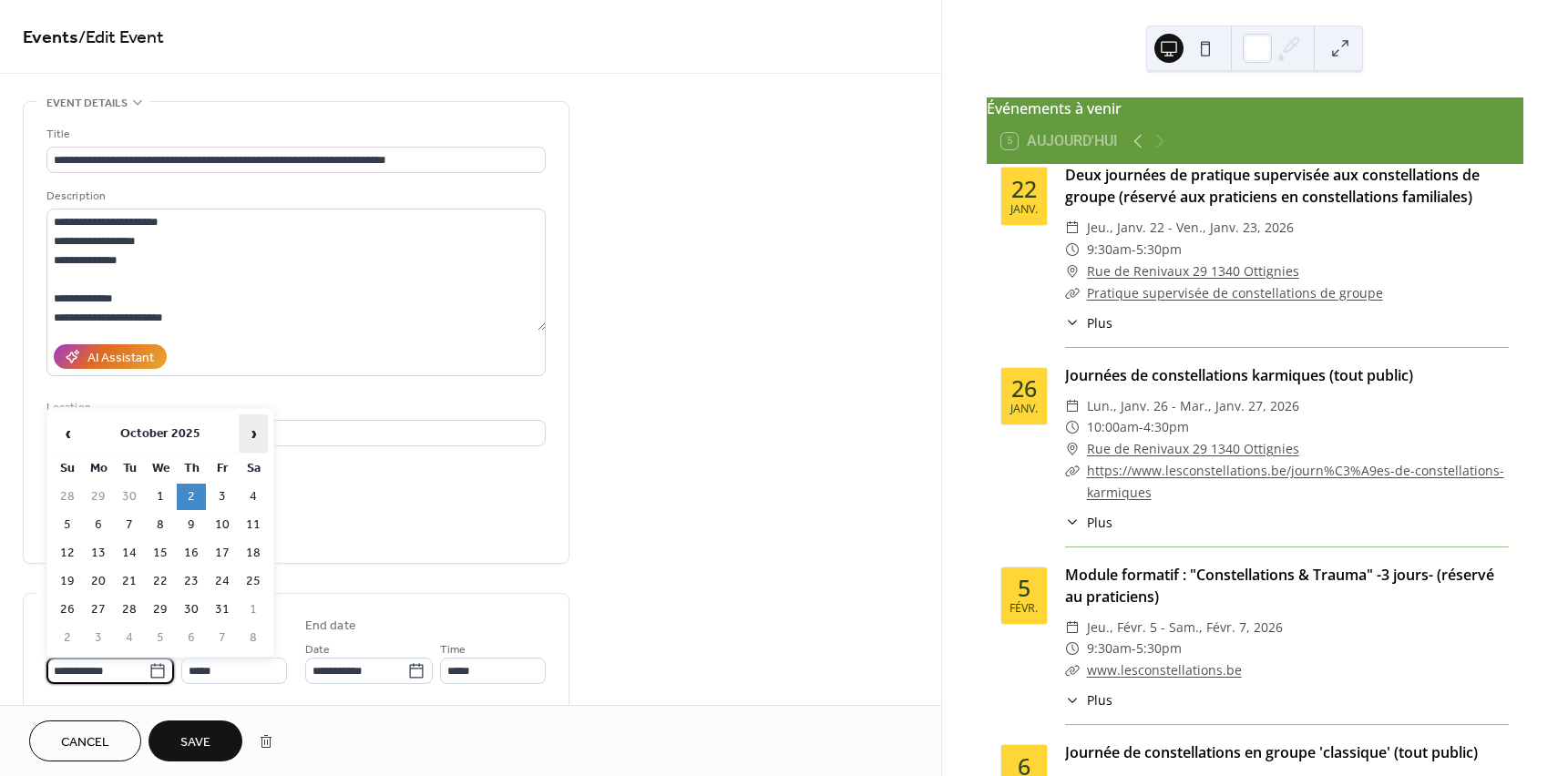 click on "›" at bounding box center [253, 434] 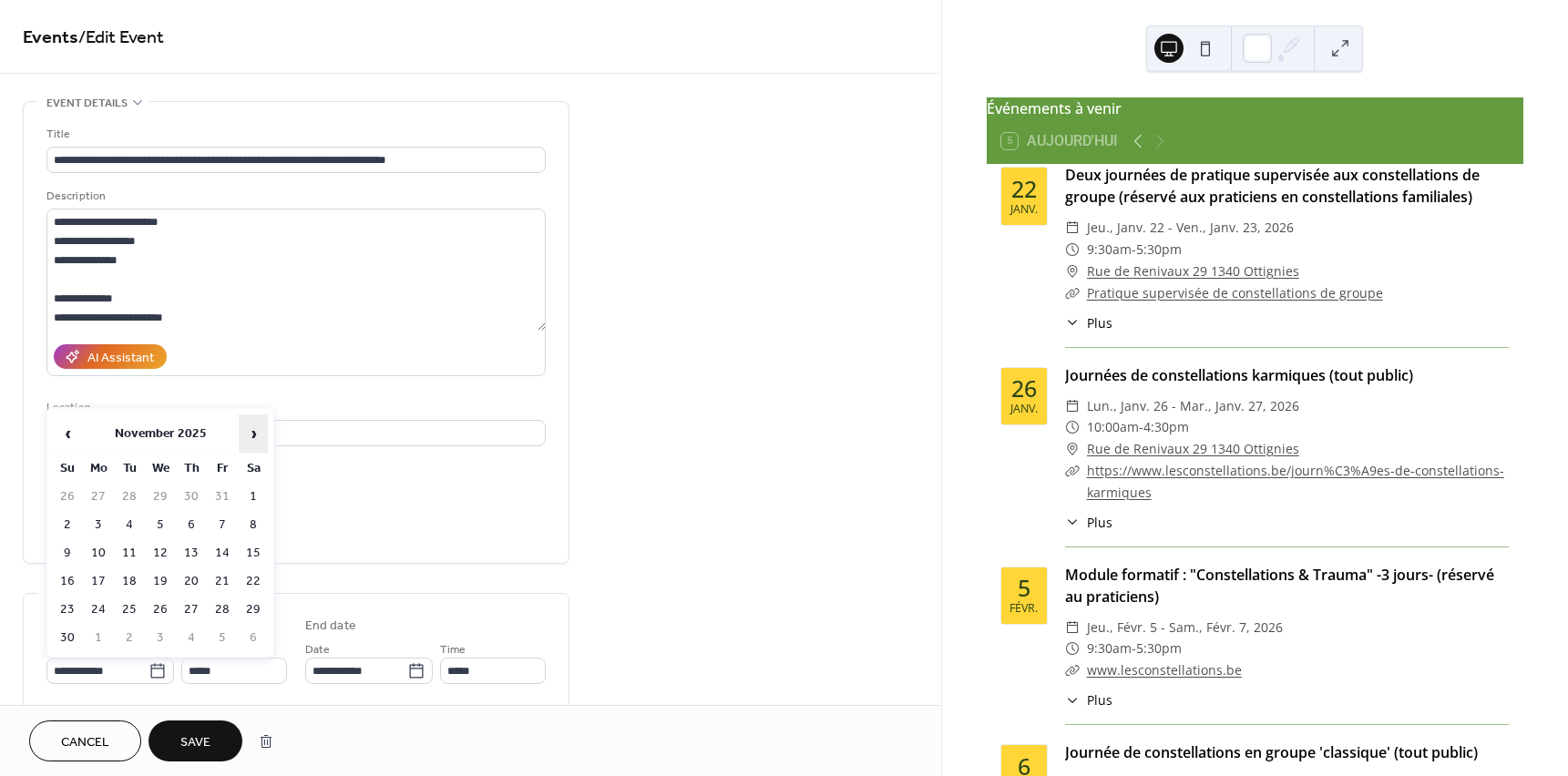 click on "›" at bounding box center (253, 434) 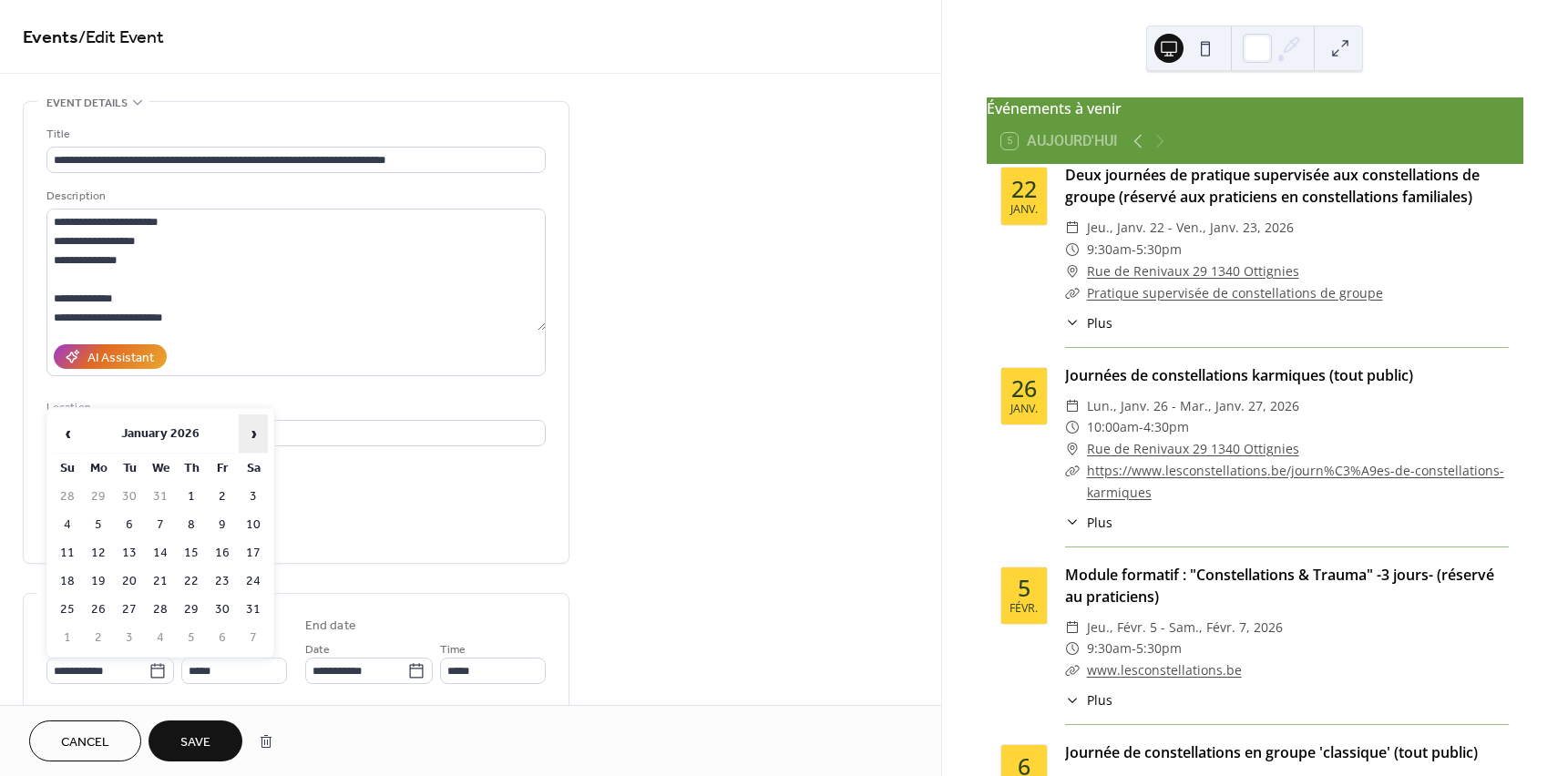 click on "›" at bounding box center [253, 434] 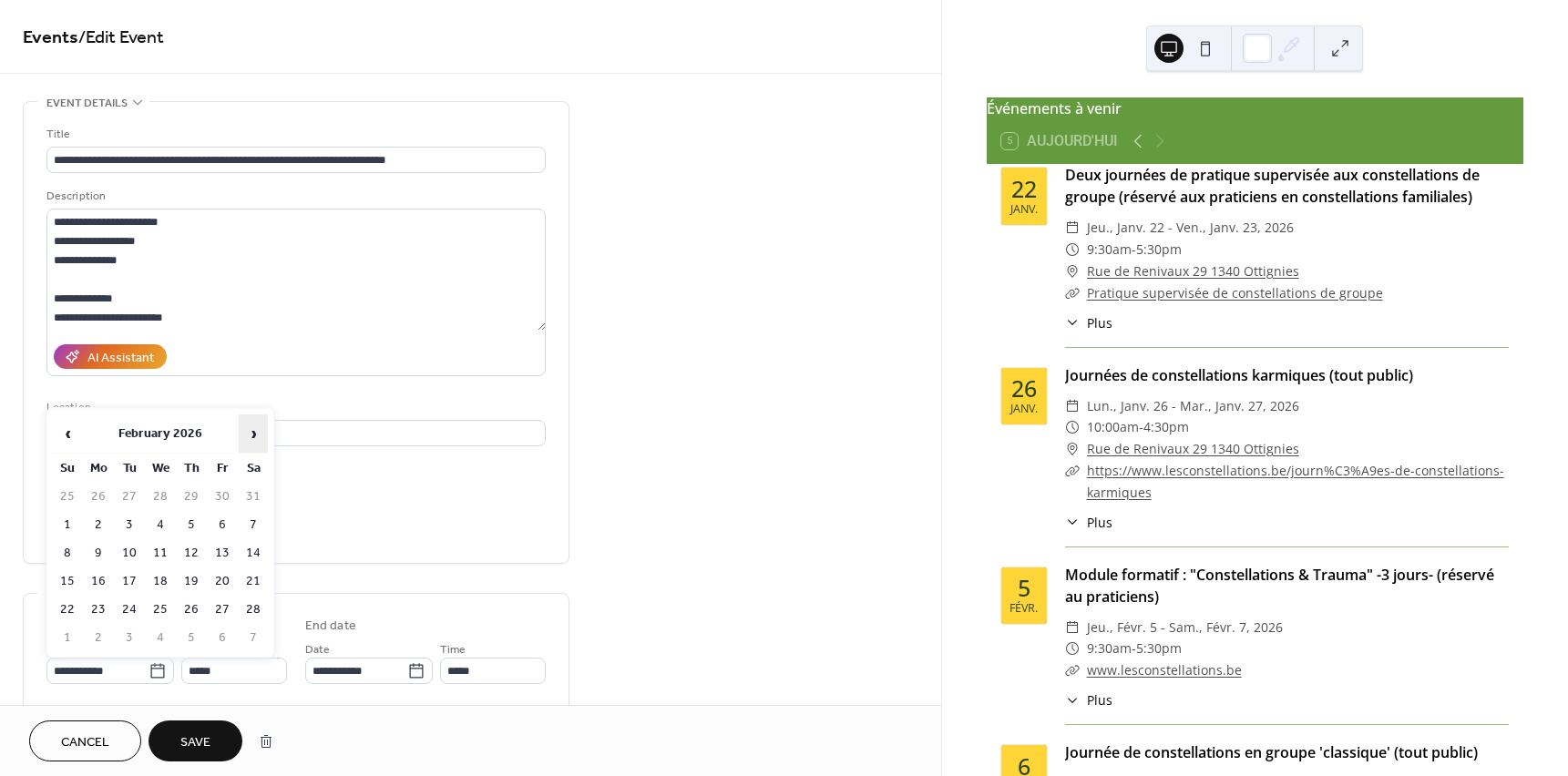 click on "›" at bounding box center (253, 434) 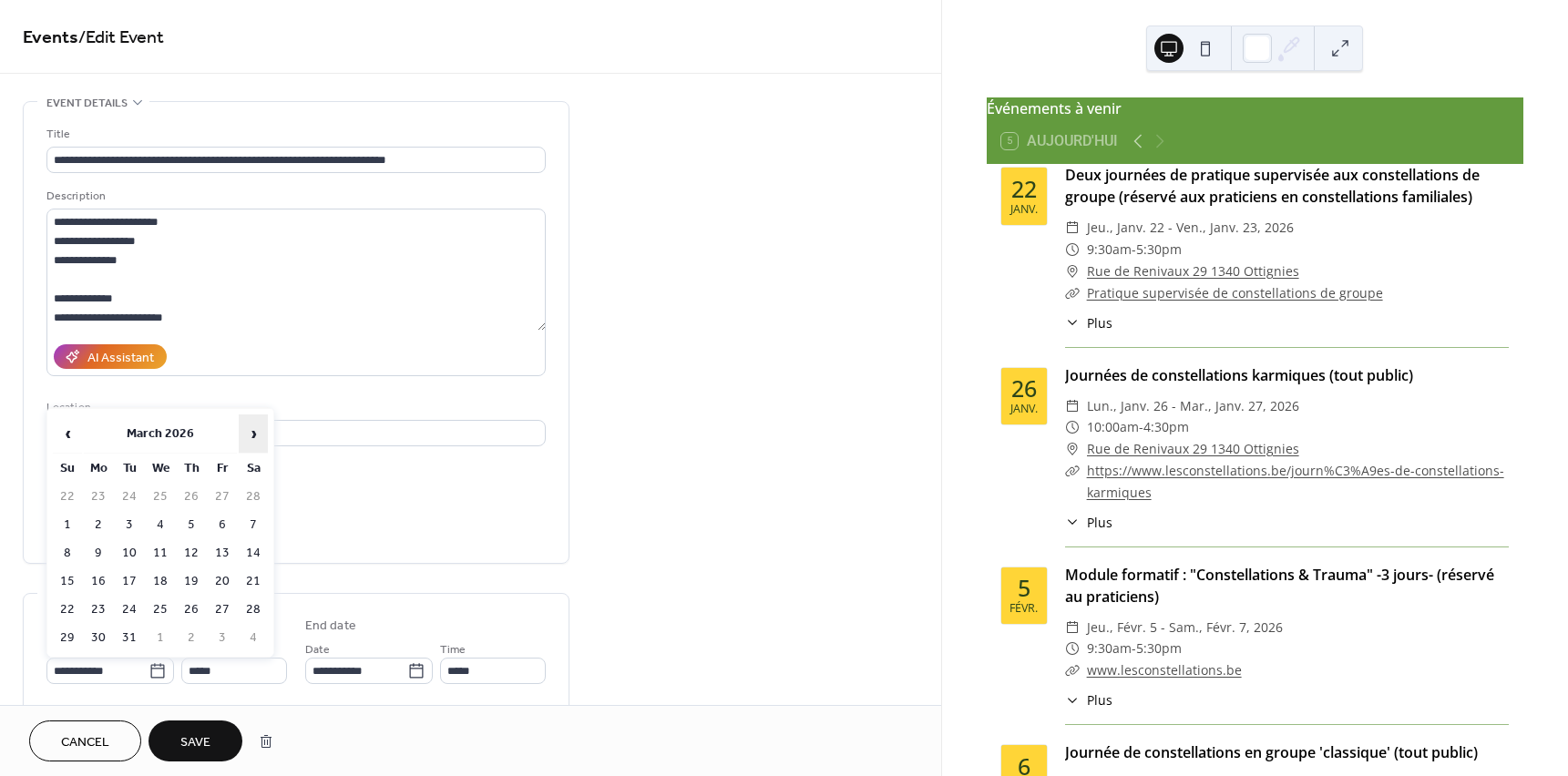 click on "›" at bounding box center (253, 434) 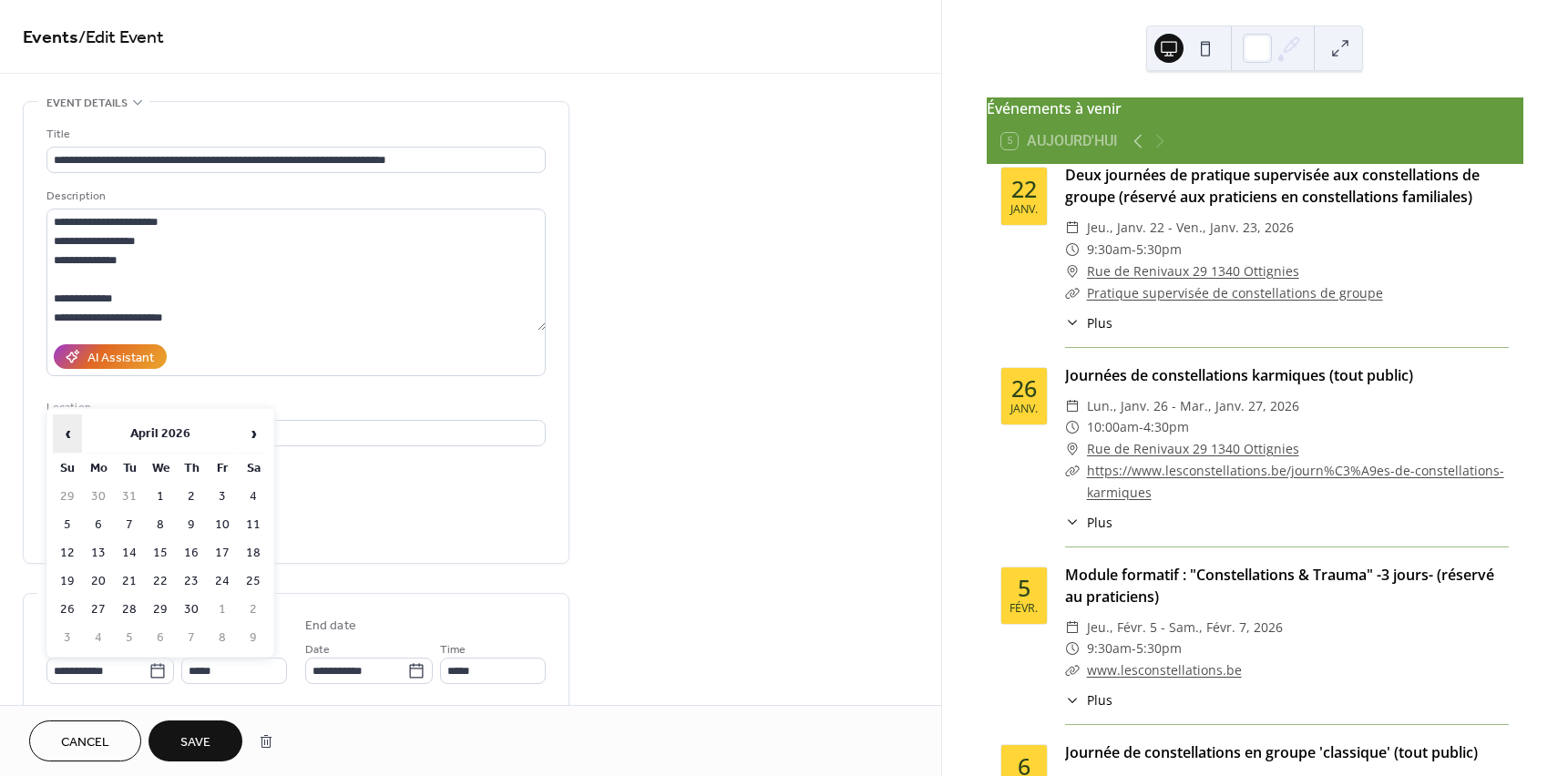click on "‹" at bounding box center [67, 434] 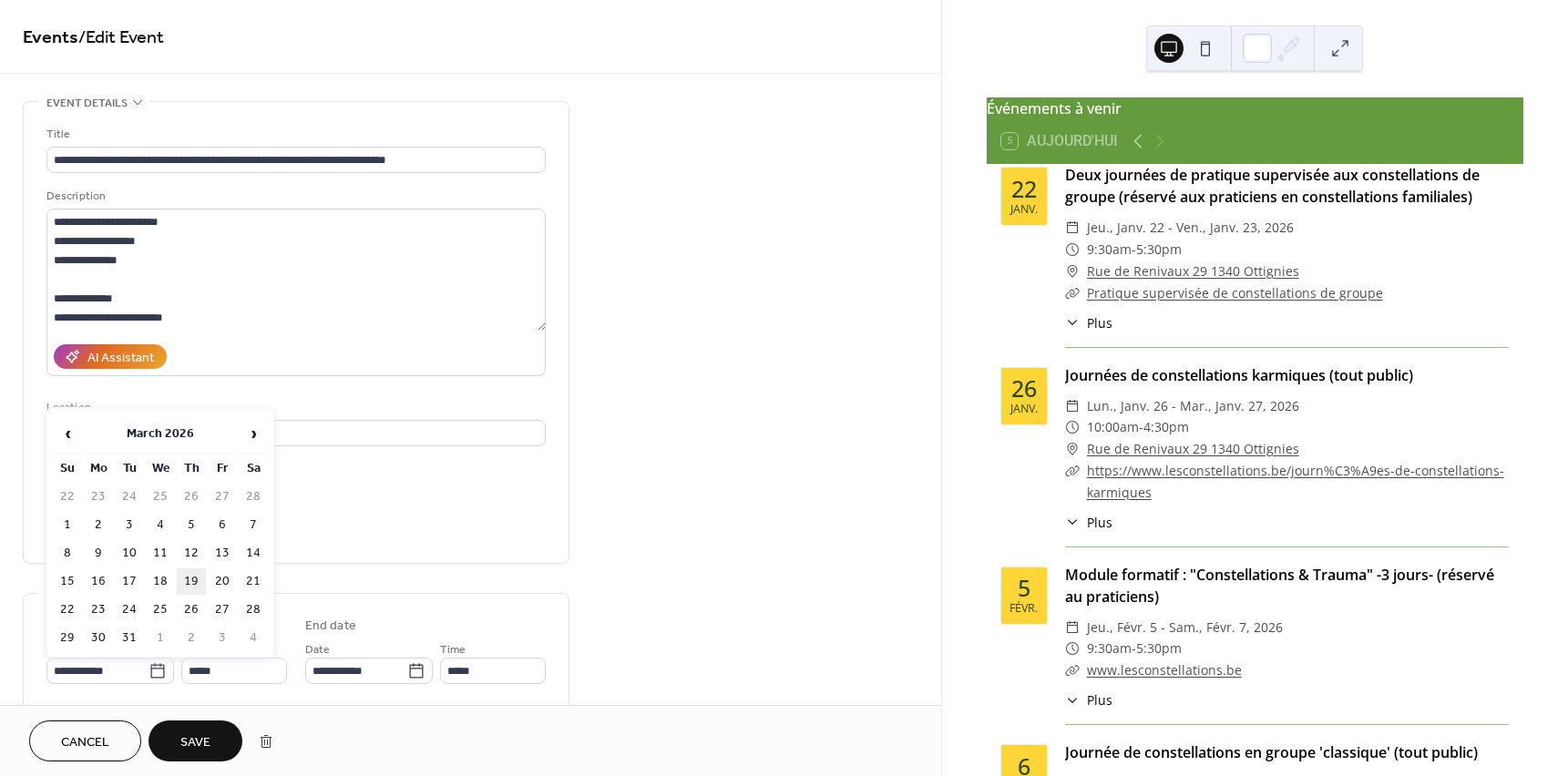 click on "19" at bounding box center (191, 581) 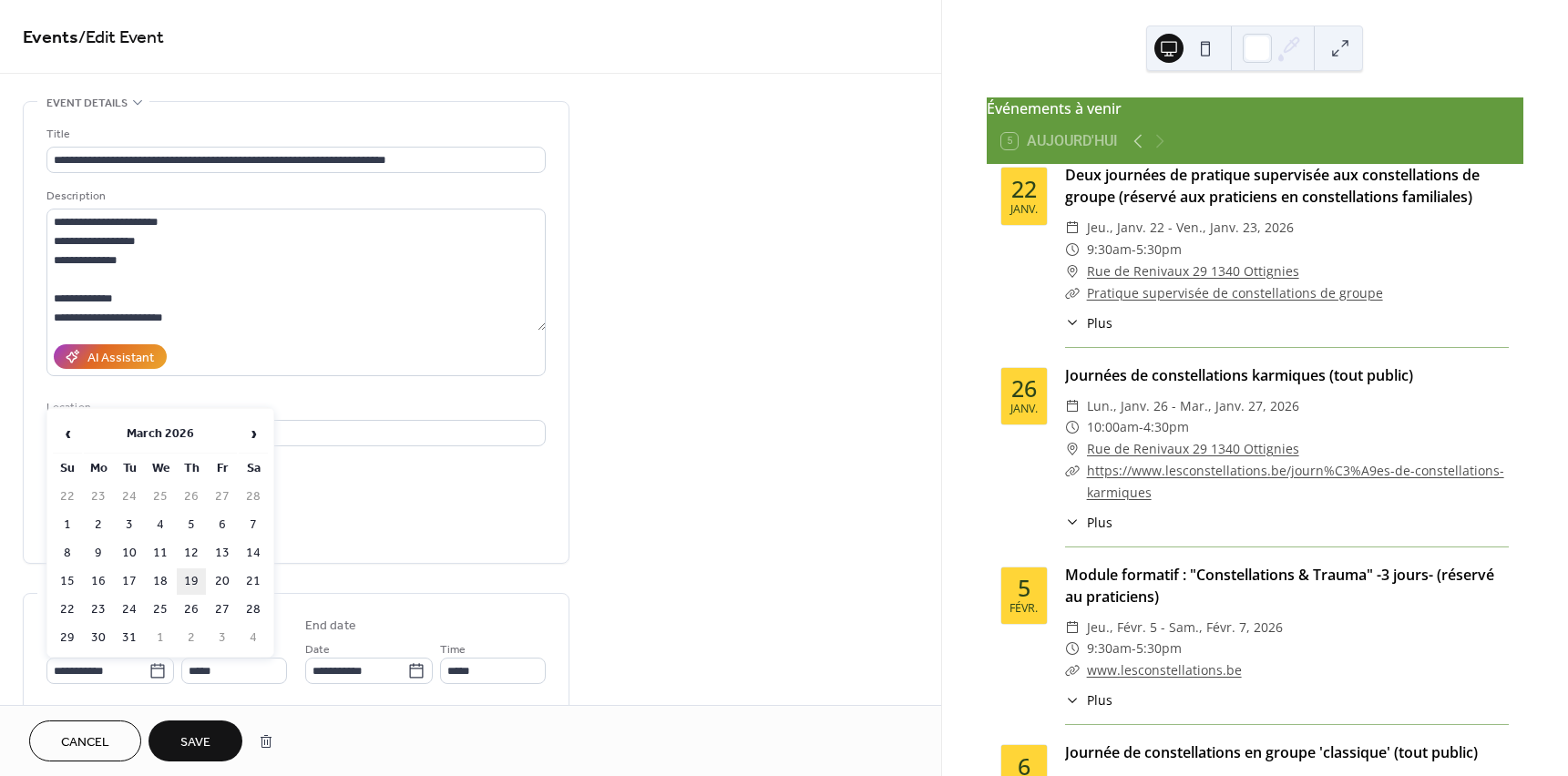 type on "**********" 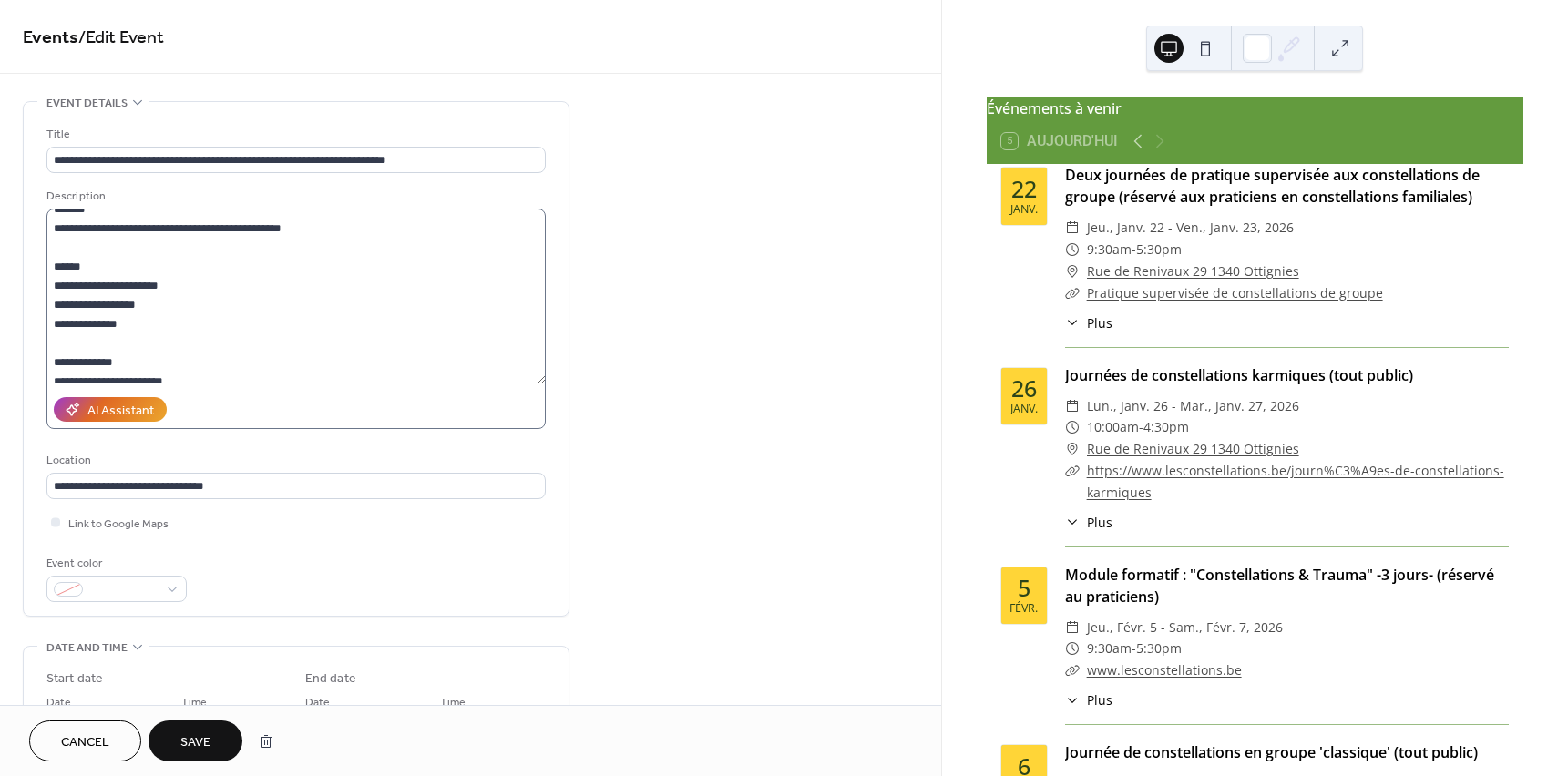 scroll, scrollTop: 795, scrollLeft: 0, axis: vertical 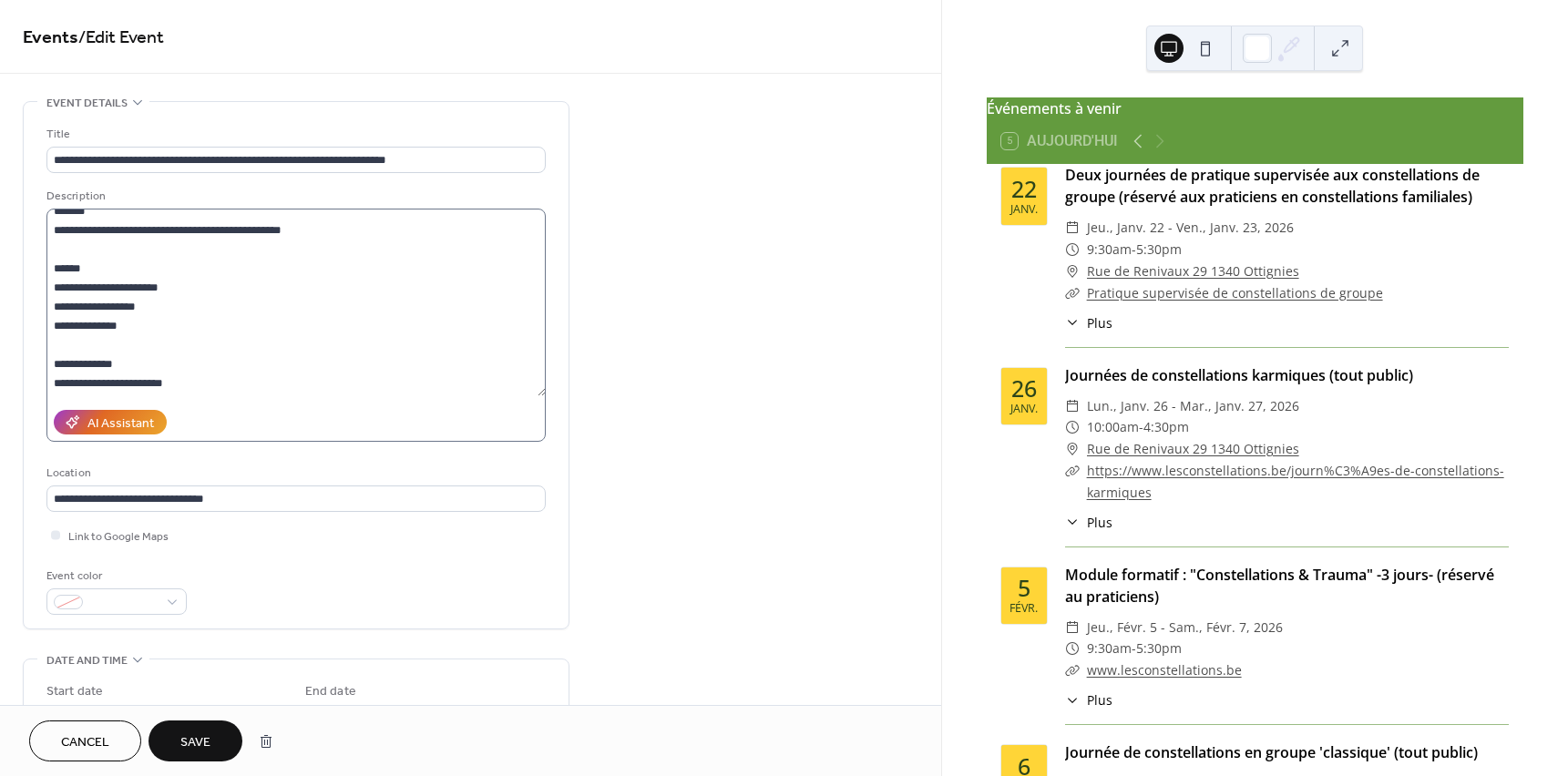 drag, startPoint x: 543, startPoint y: 325, endPoint x: 516, endPoint y: 391, distance: 71 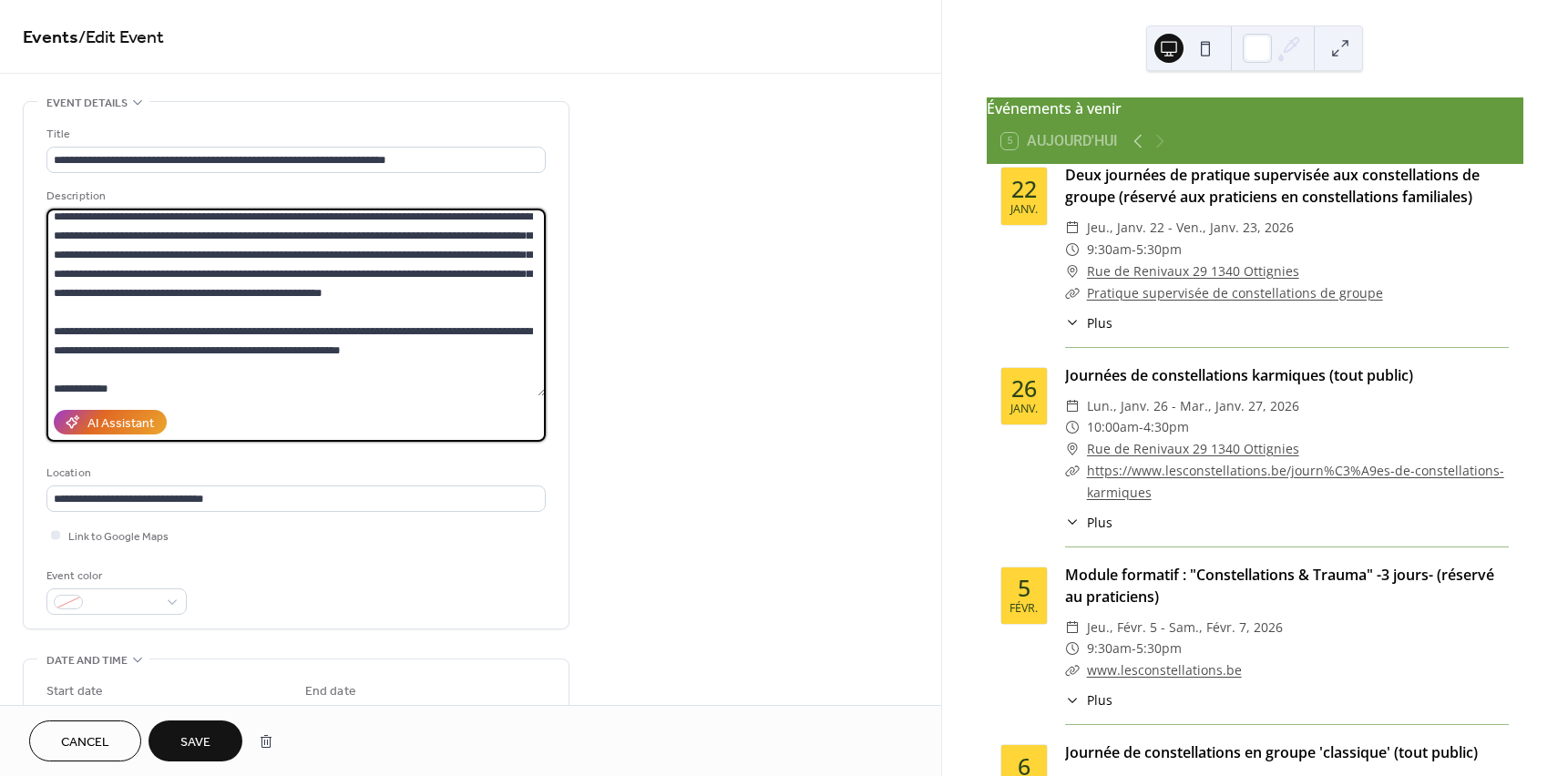 scroll, scrollTop: 0, scrollLeft: 0, axis: both 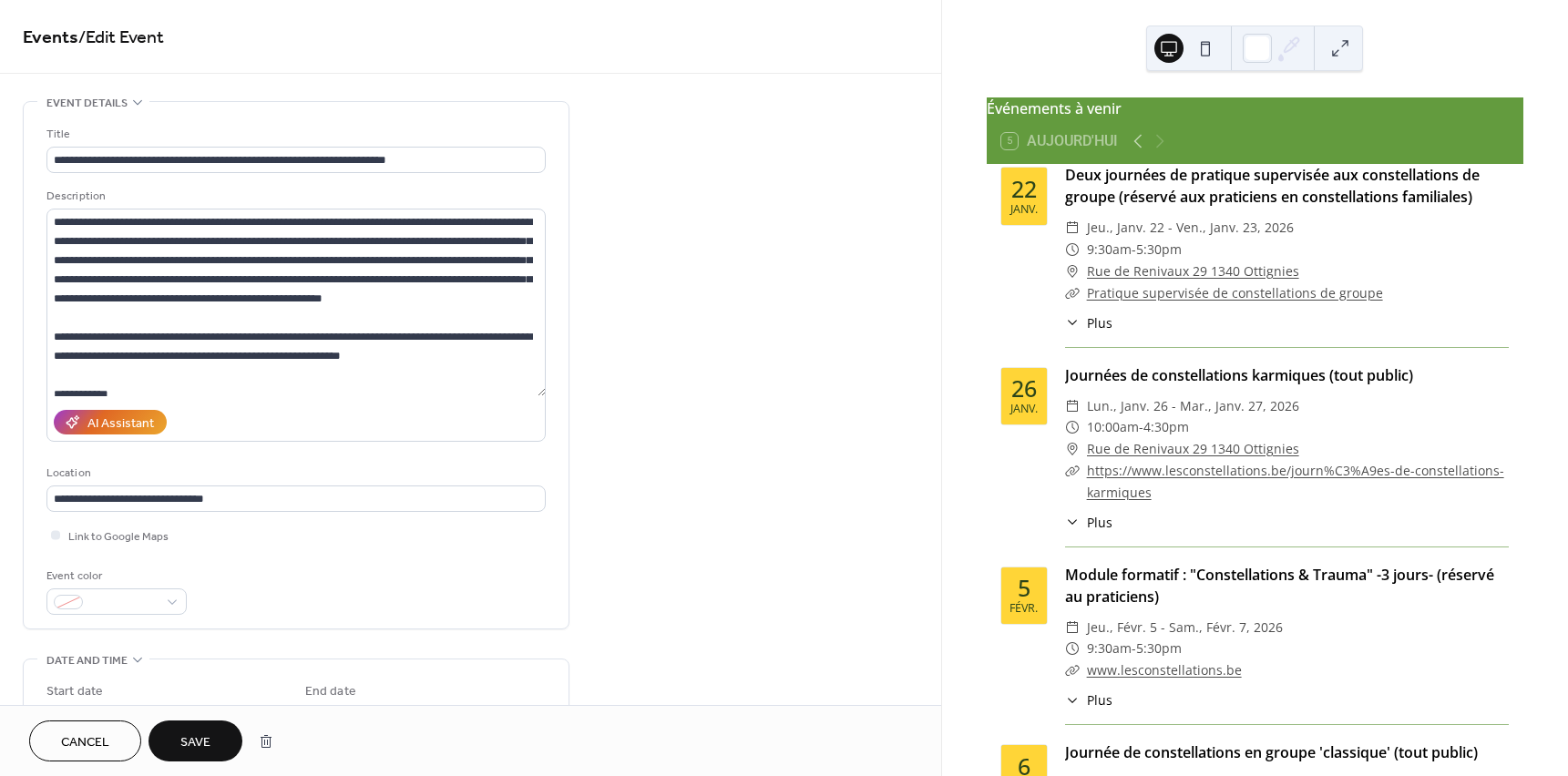 click on "Save" at bounding box center (195, 742) 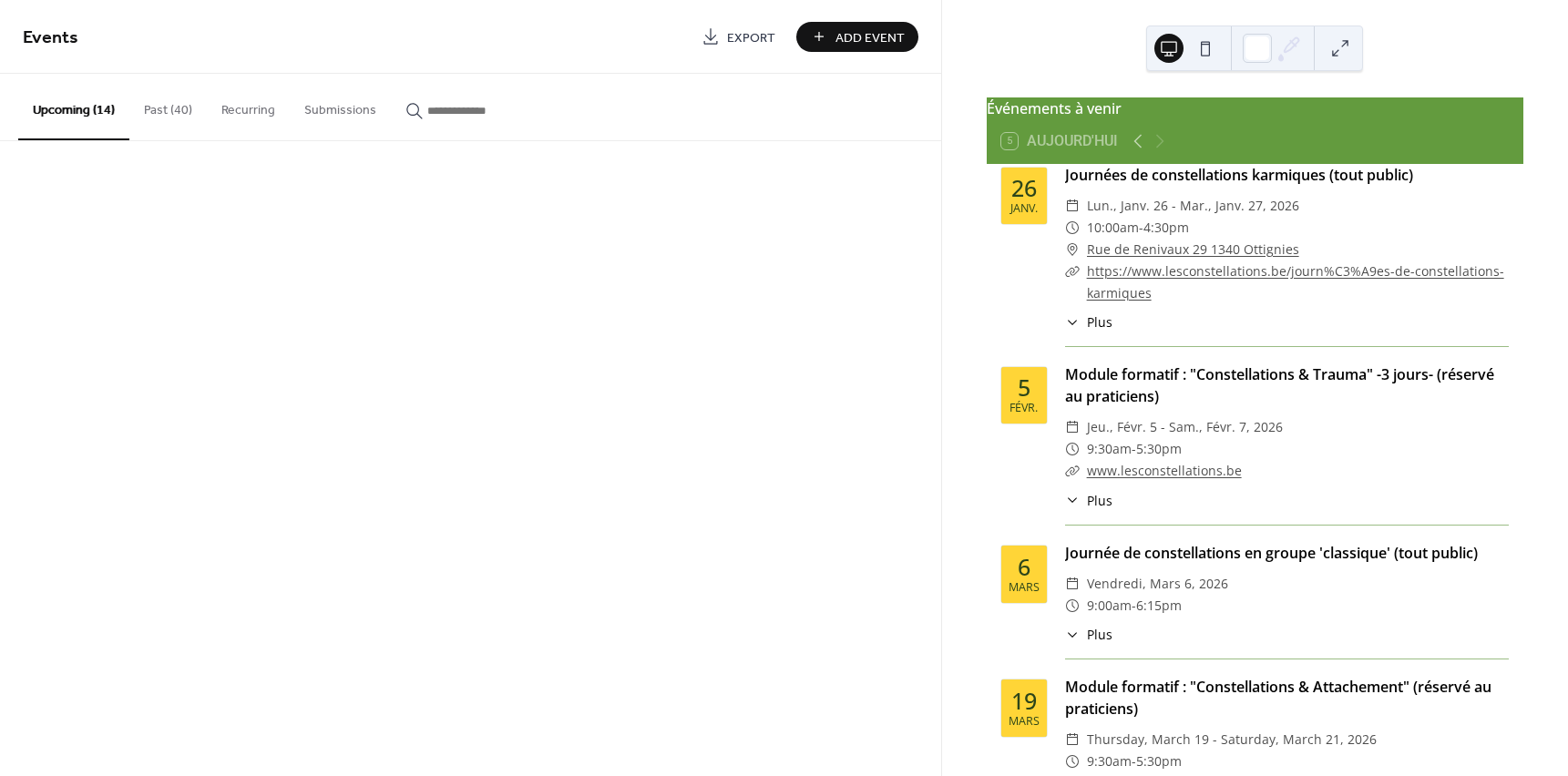 scroll, scrollTop: 1731, scrollLeft: 0, axis: vertical 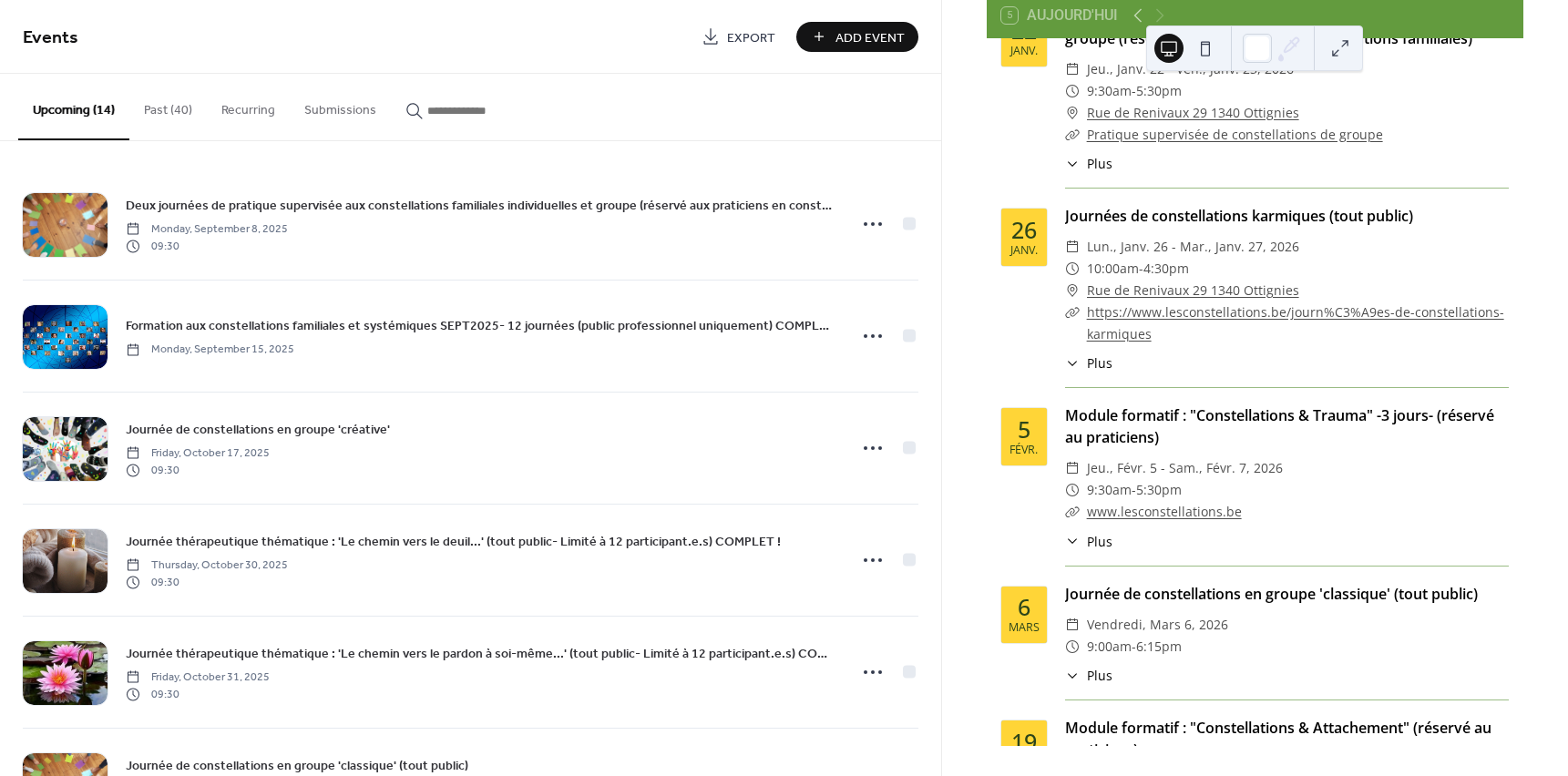 drag, startPoint x: 1517, startPoint y: 604, endPoint x: 1512, endPoint y: 685, distance: 81.15417 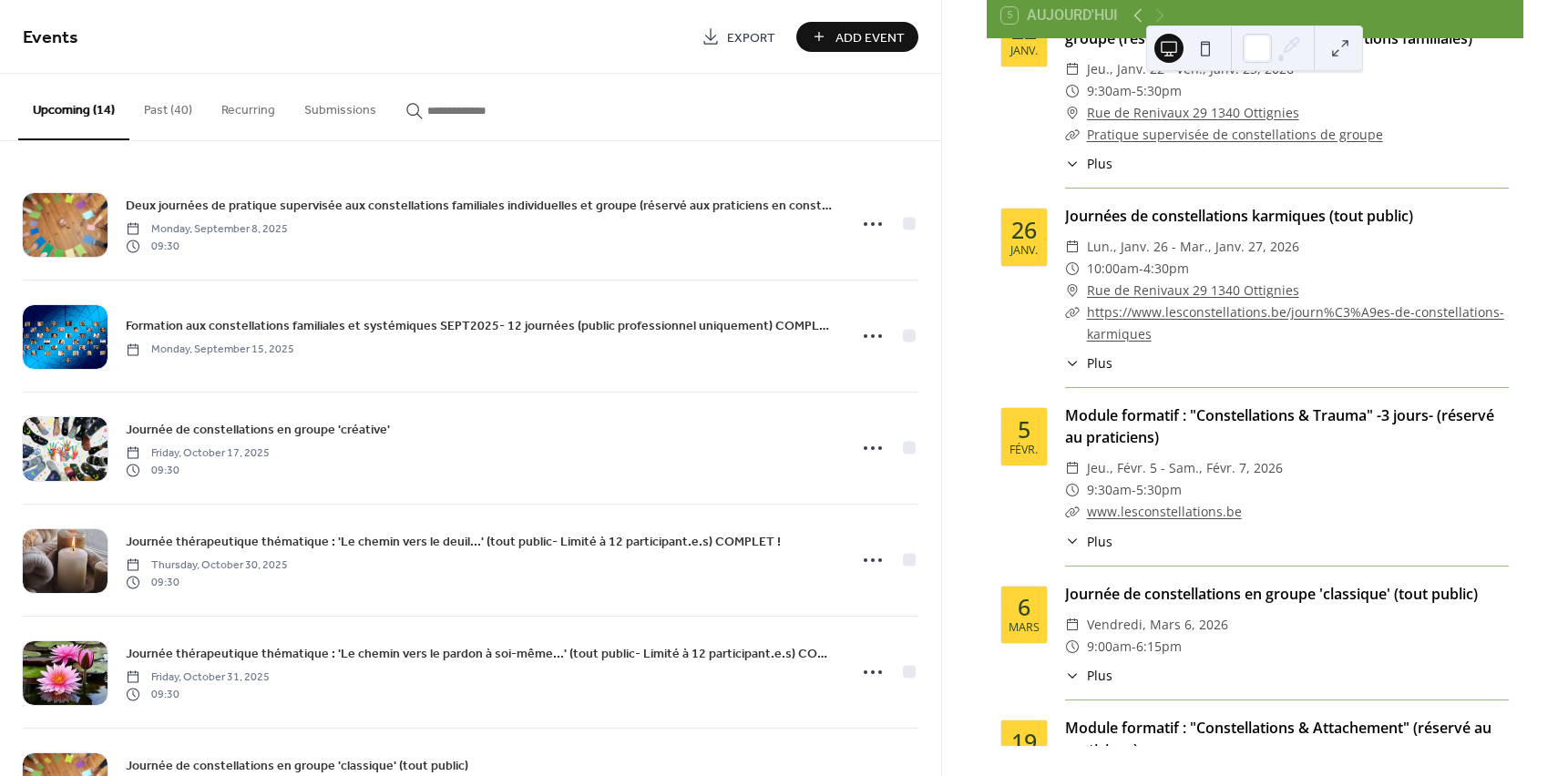 scroll, scrollTop: 1931, scrollLeft: 0, axis: vertical 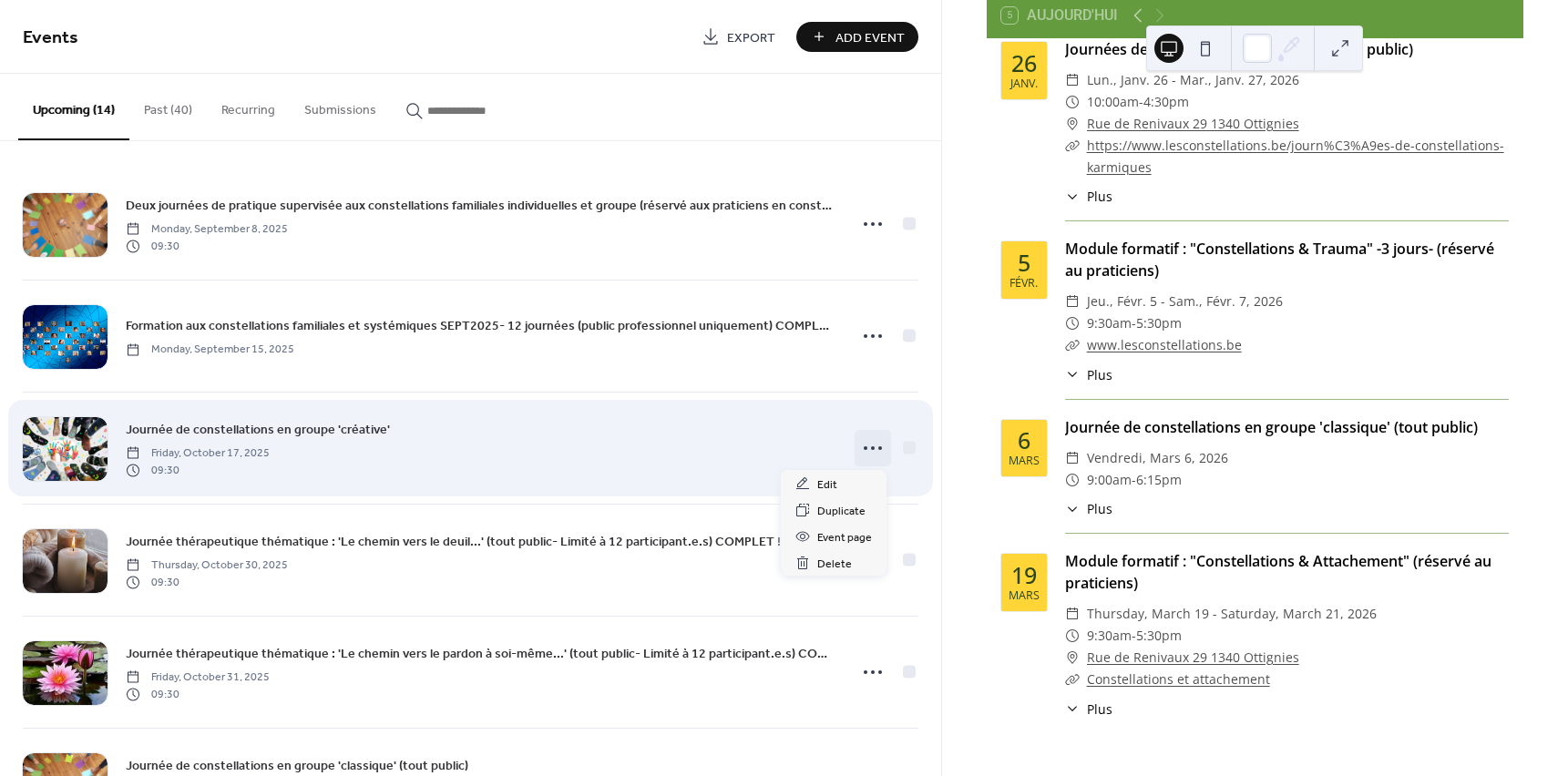 click 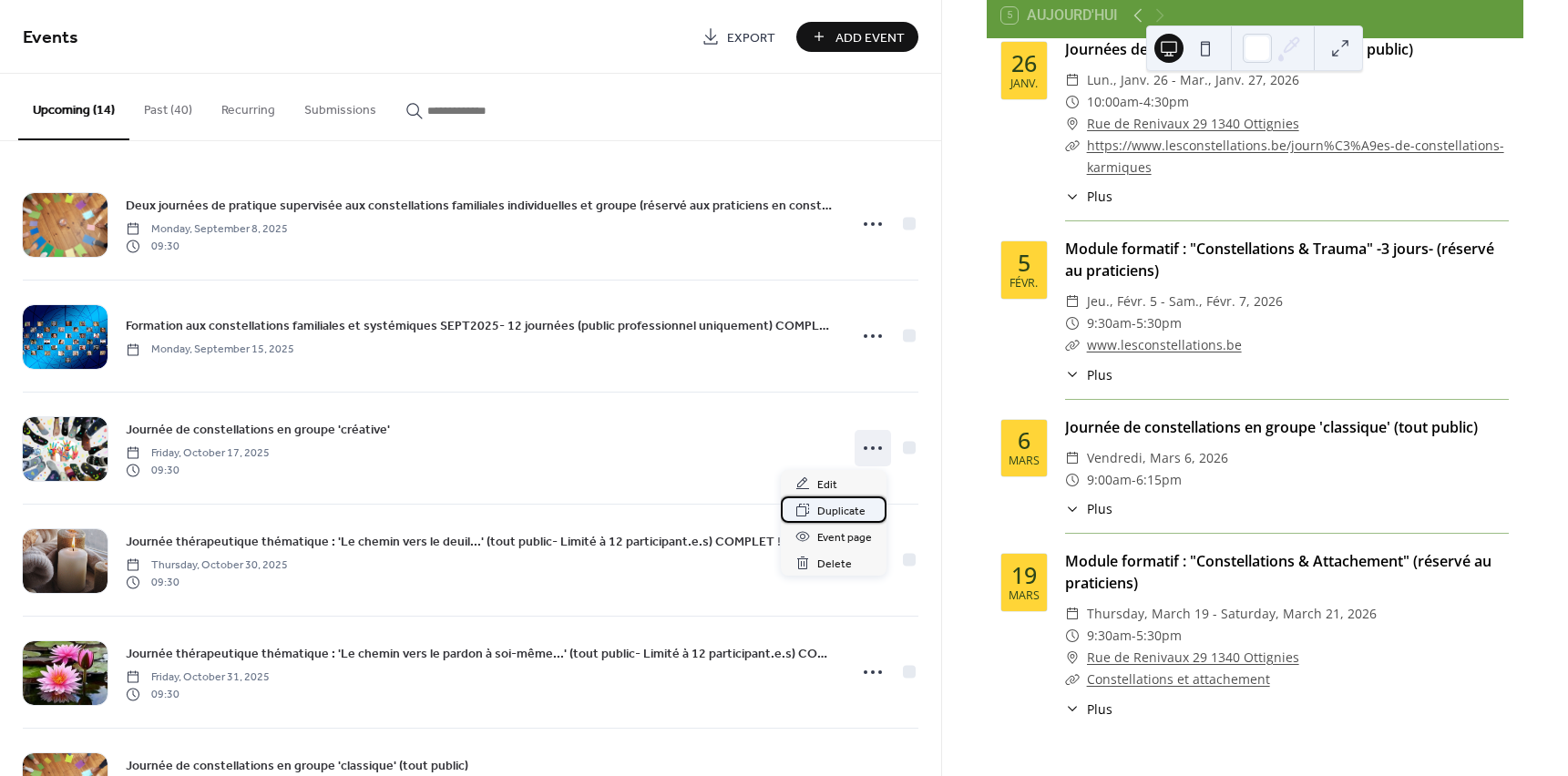 click on "Duplicate" at bounding box center [841, 511] 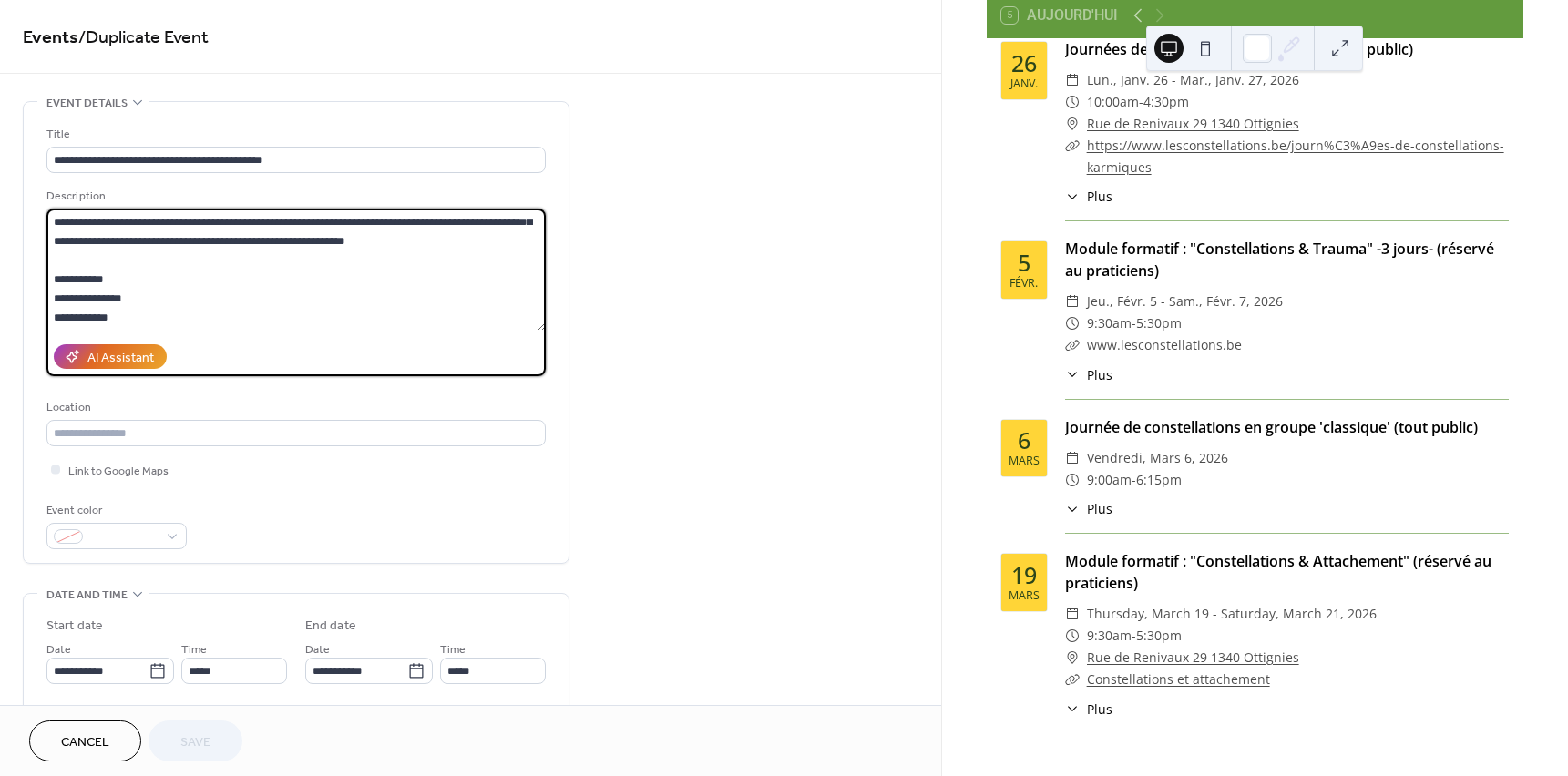 scroll, scrollTop: 0, scrollLeft: 0, axis: both 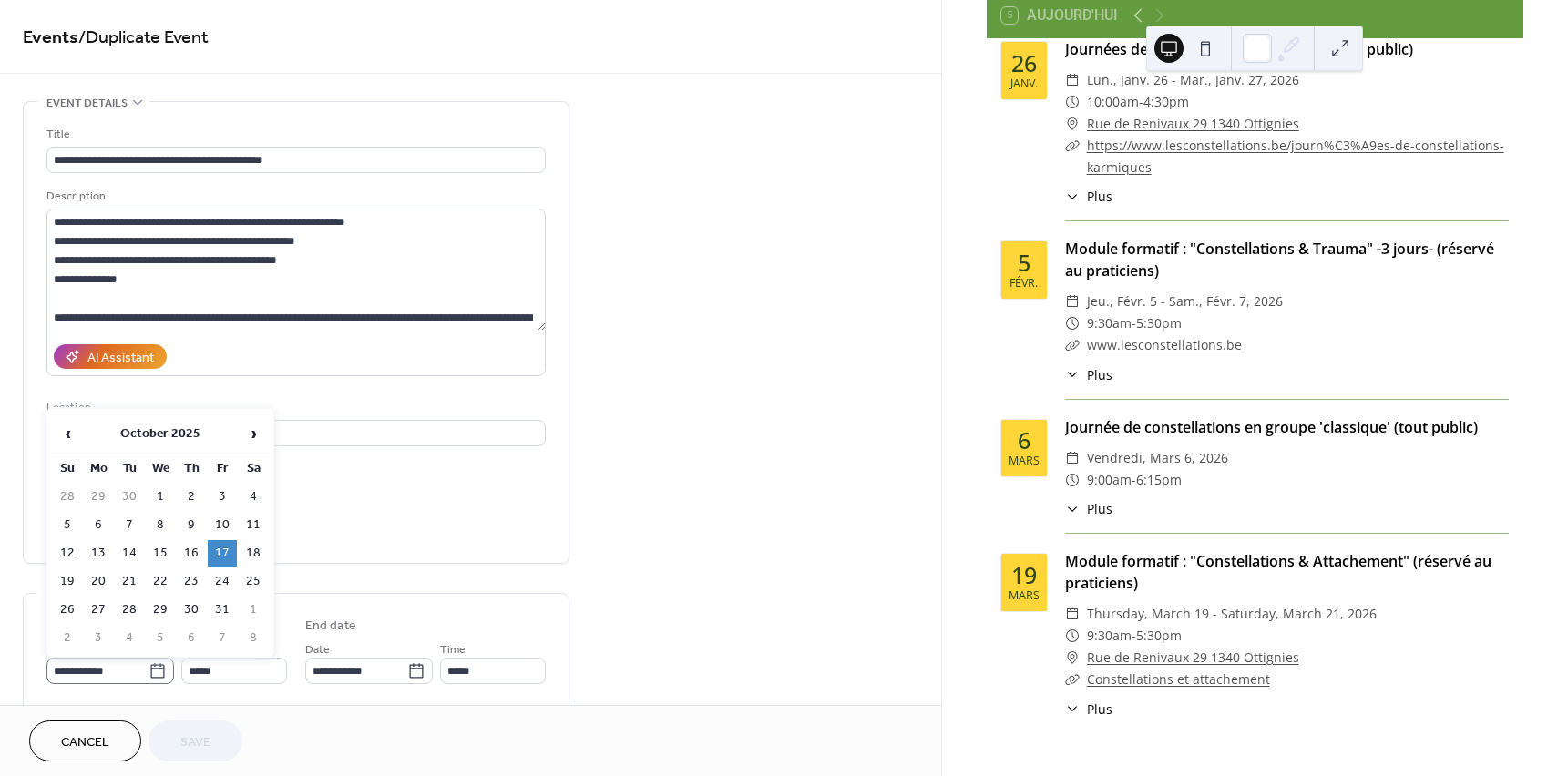 click 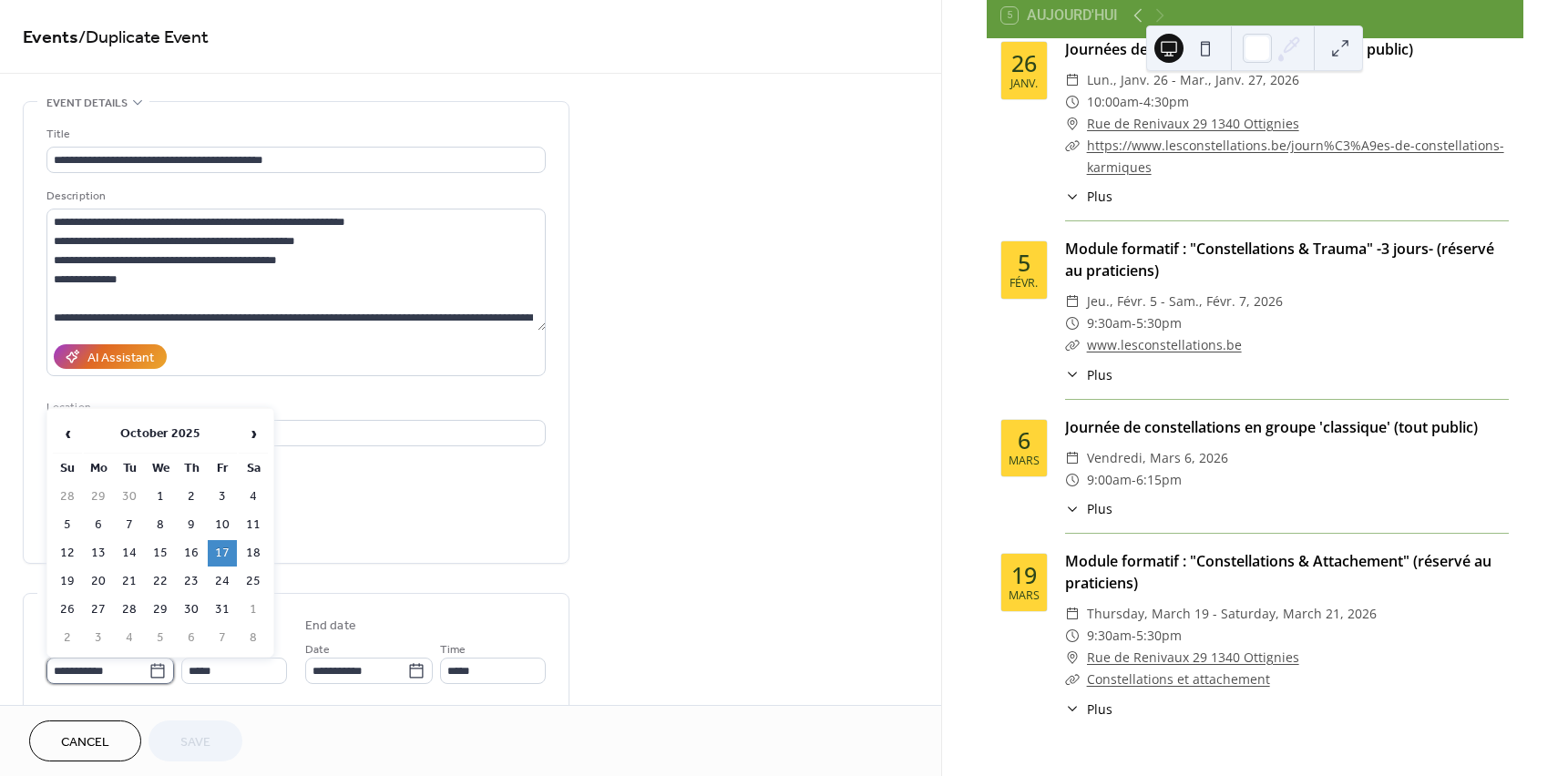 click on "**********" at bounding box center [97, 670] 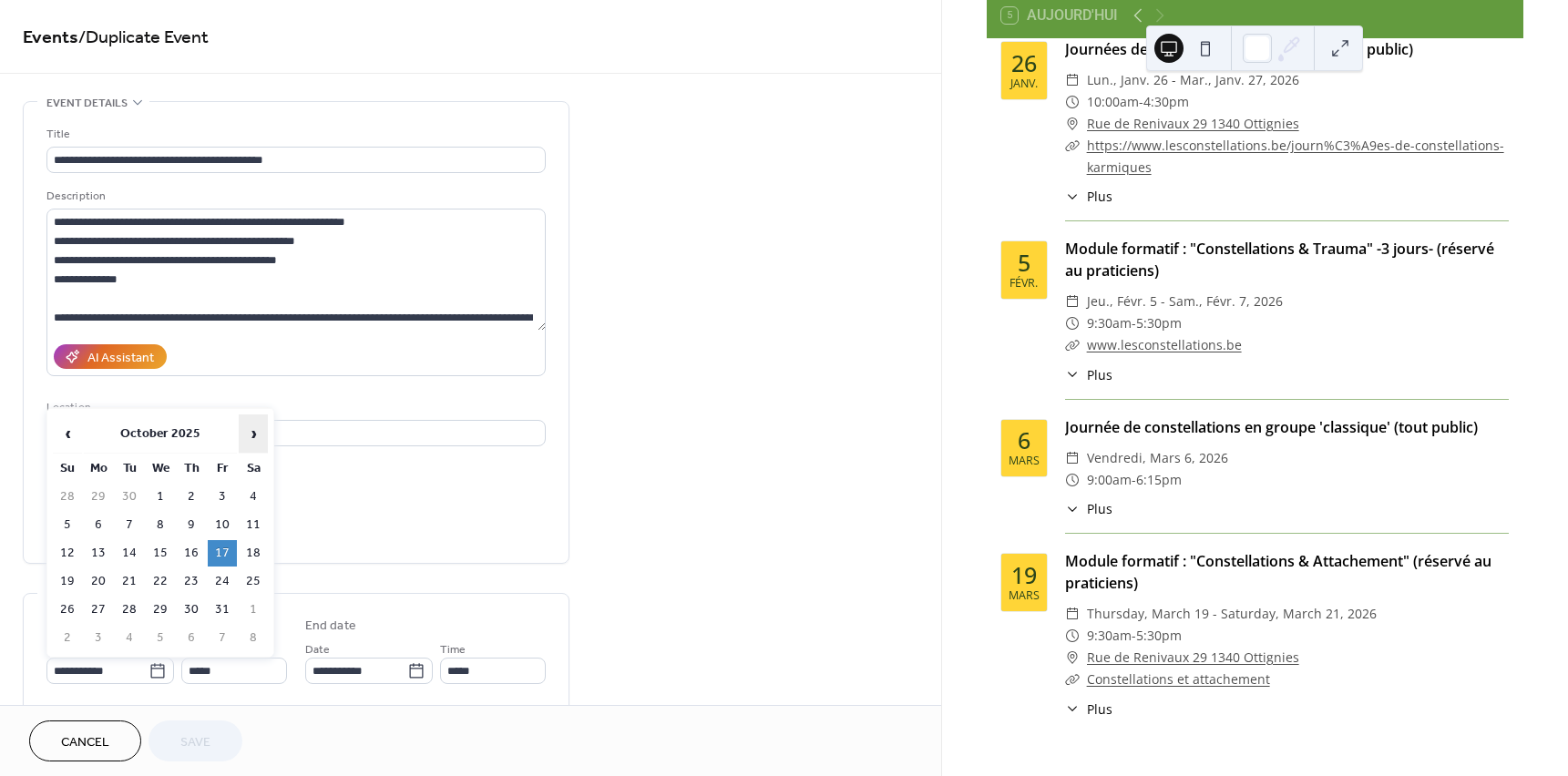 click on "›" at bounding box center [253, 434] 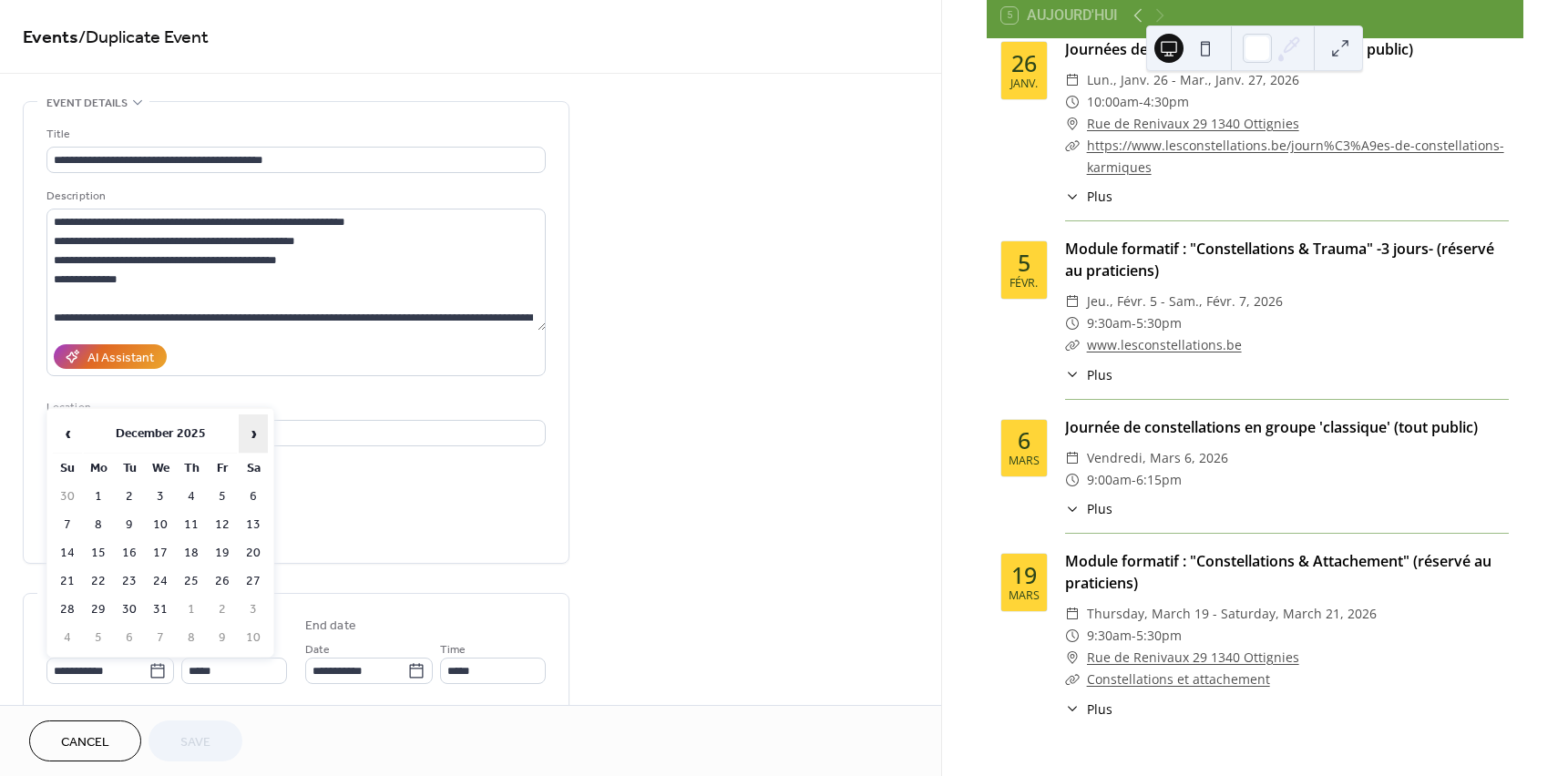 click on "›" at bounding box center (253, 434) 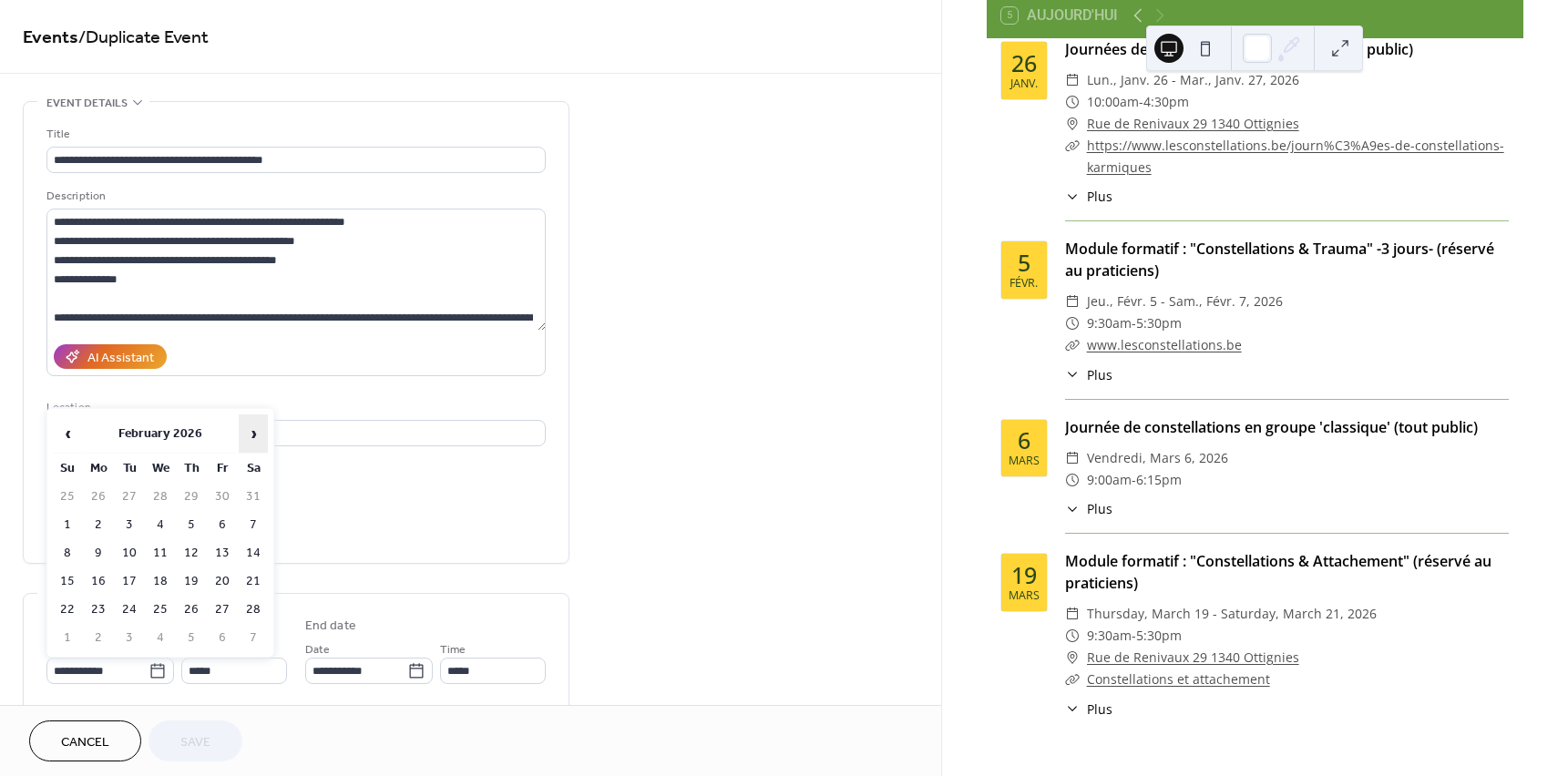 click on "›" at bounding box center [253, 434] 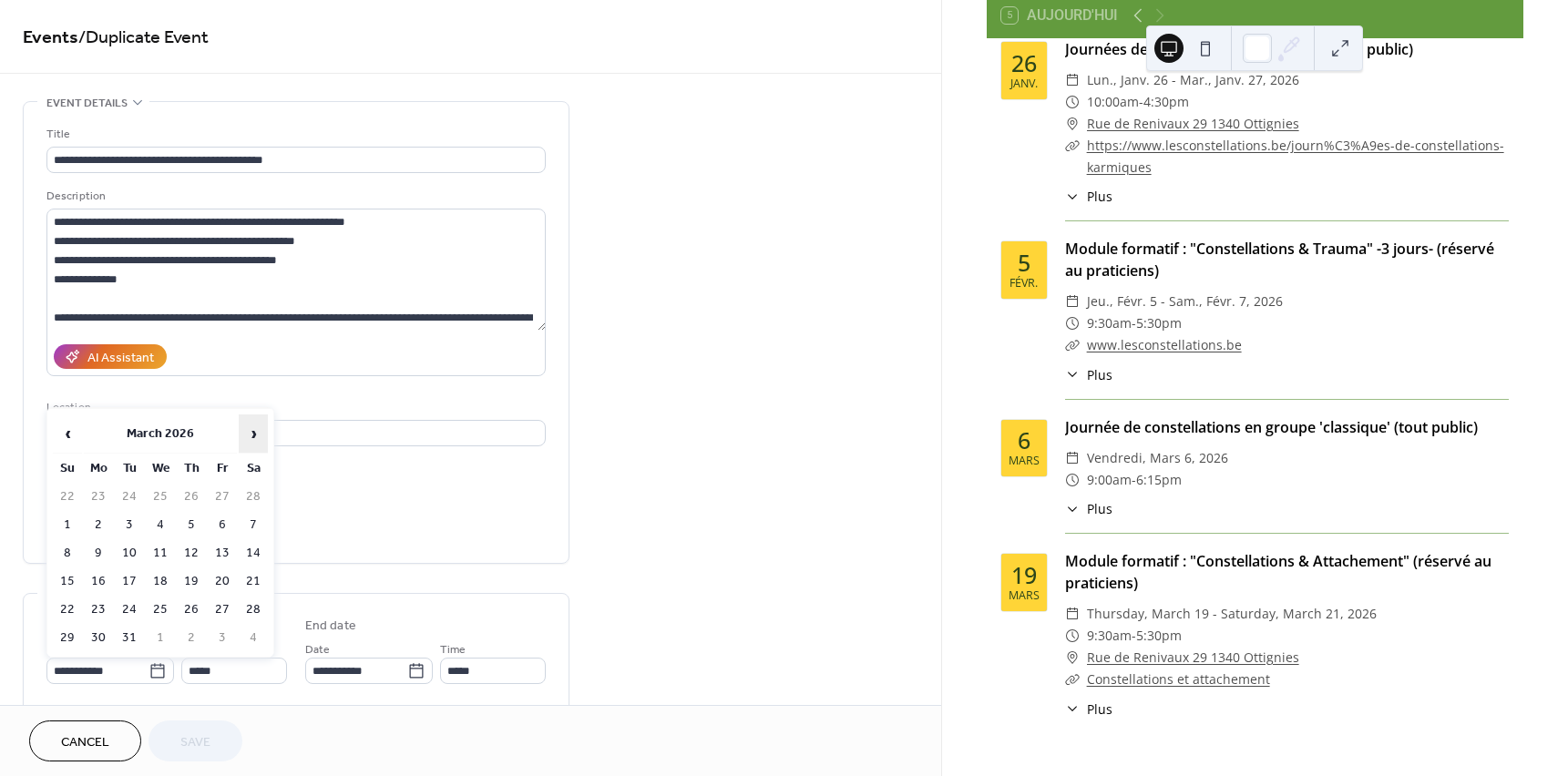 click on "›" at bounding box center [253, 434] 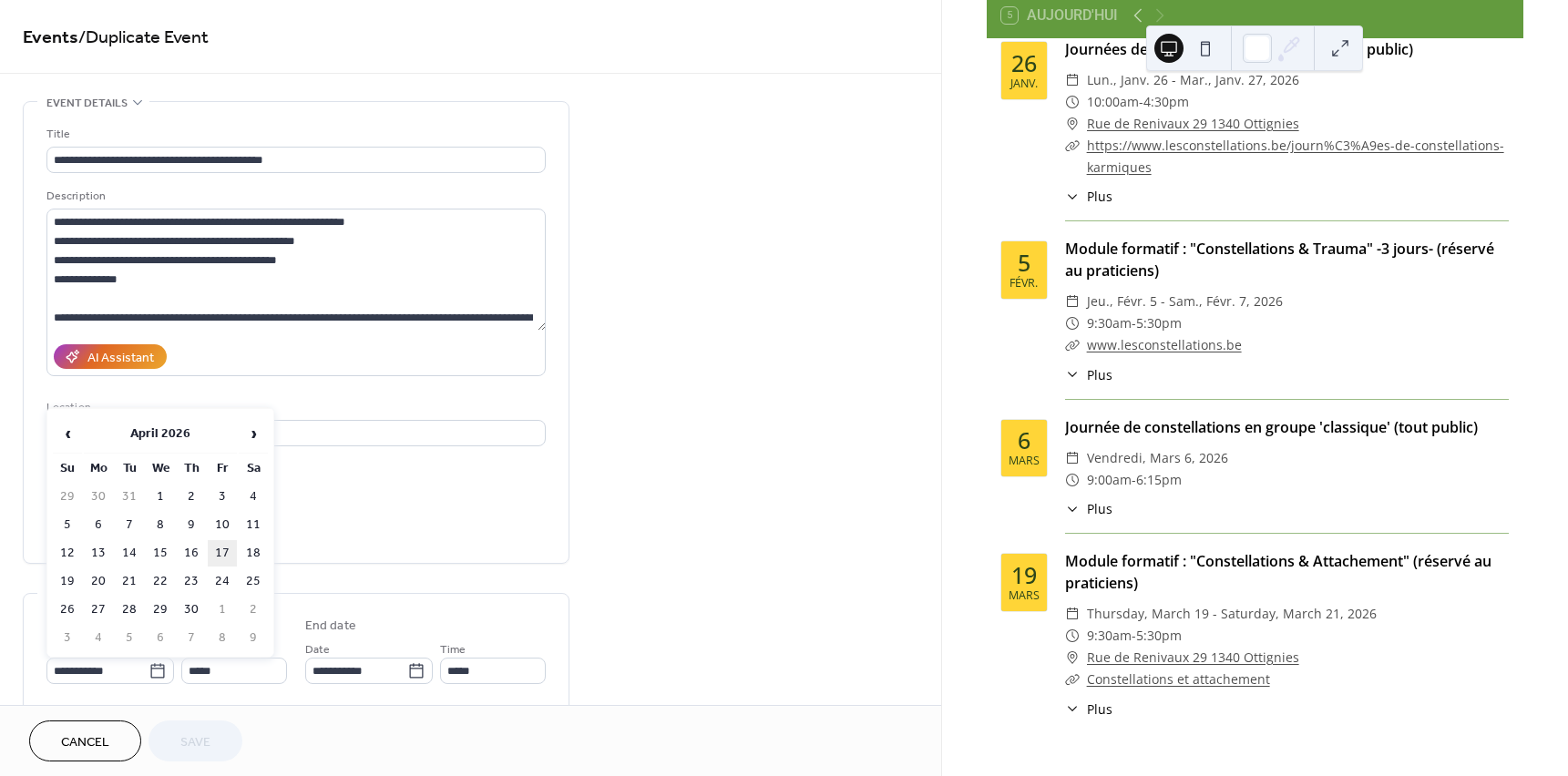 click on "17" at bounding box center (222, 553) 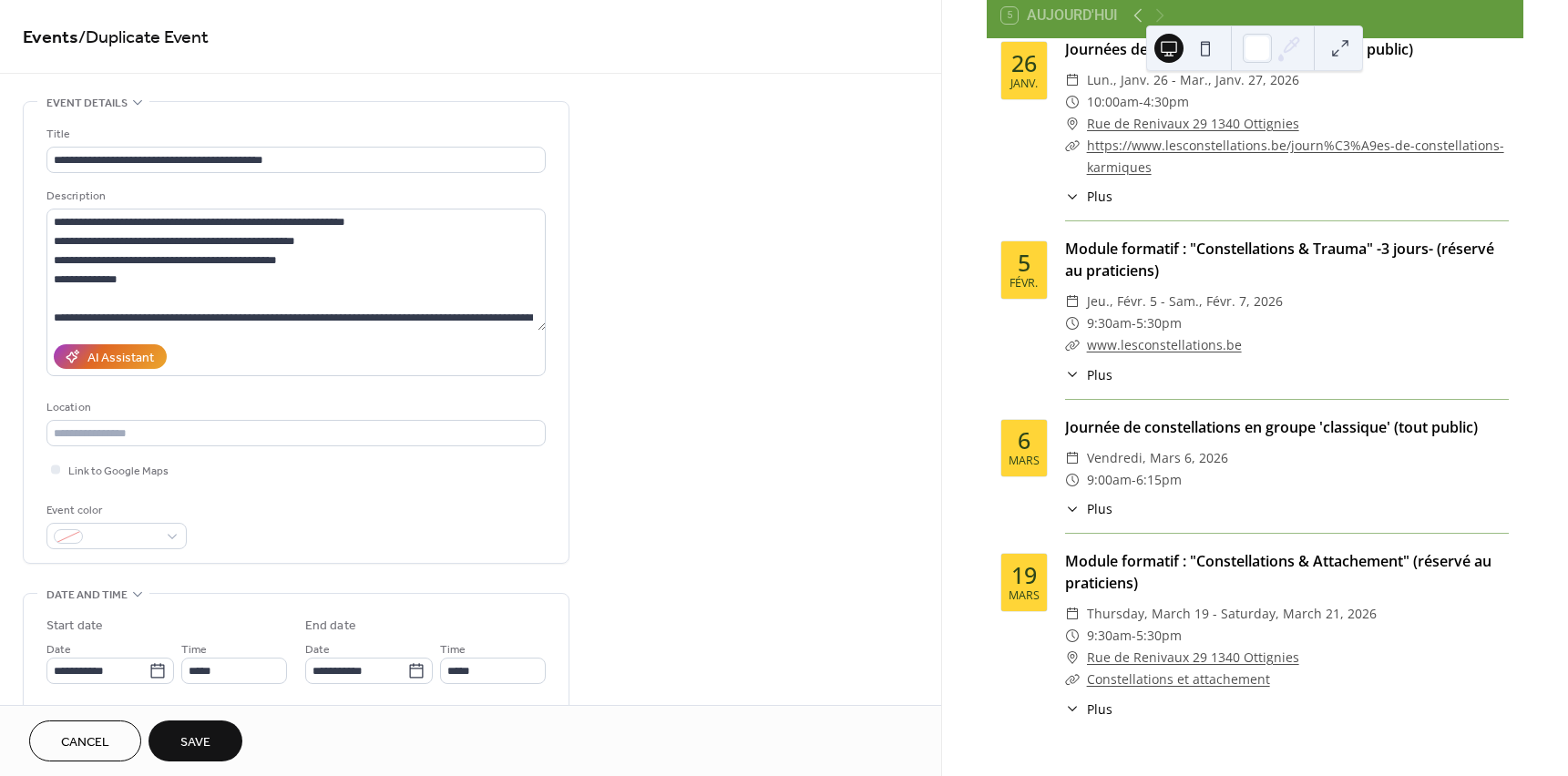 click on "Save" at bounding box center [195, 742] 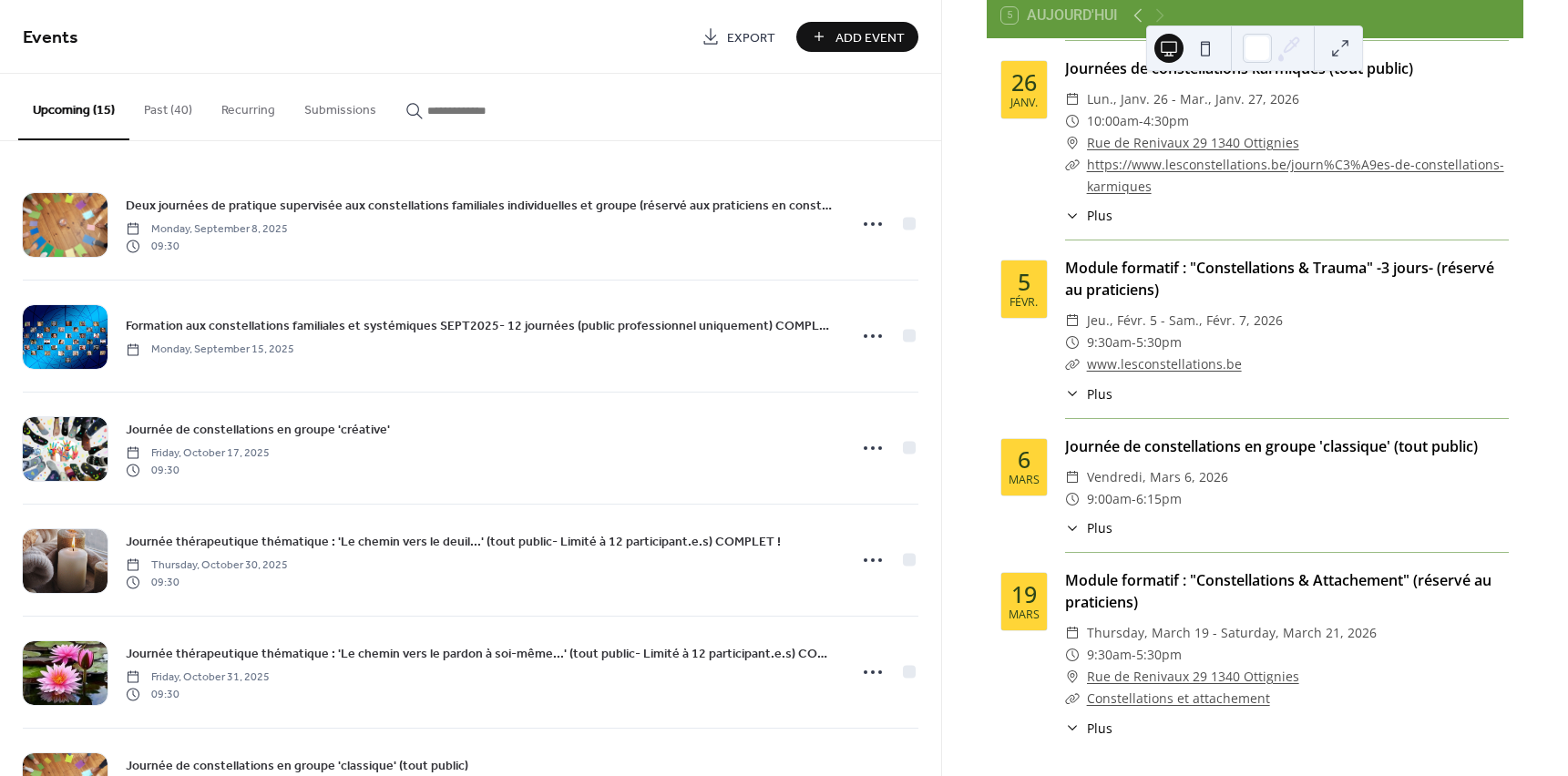 scroll, scrollTop: 2087, scrollLeft: 0, axis: vertical 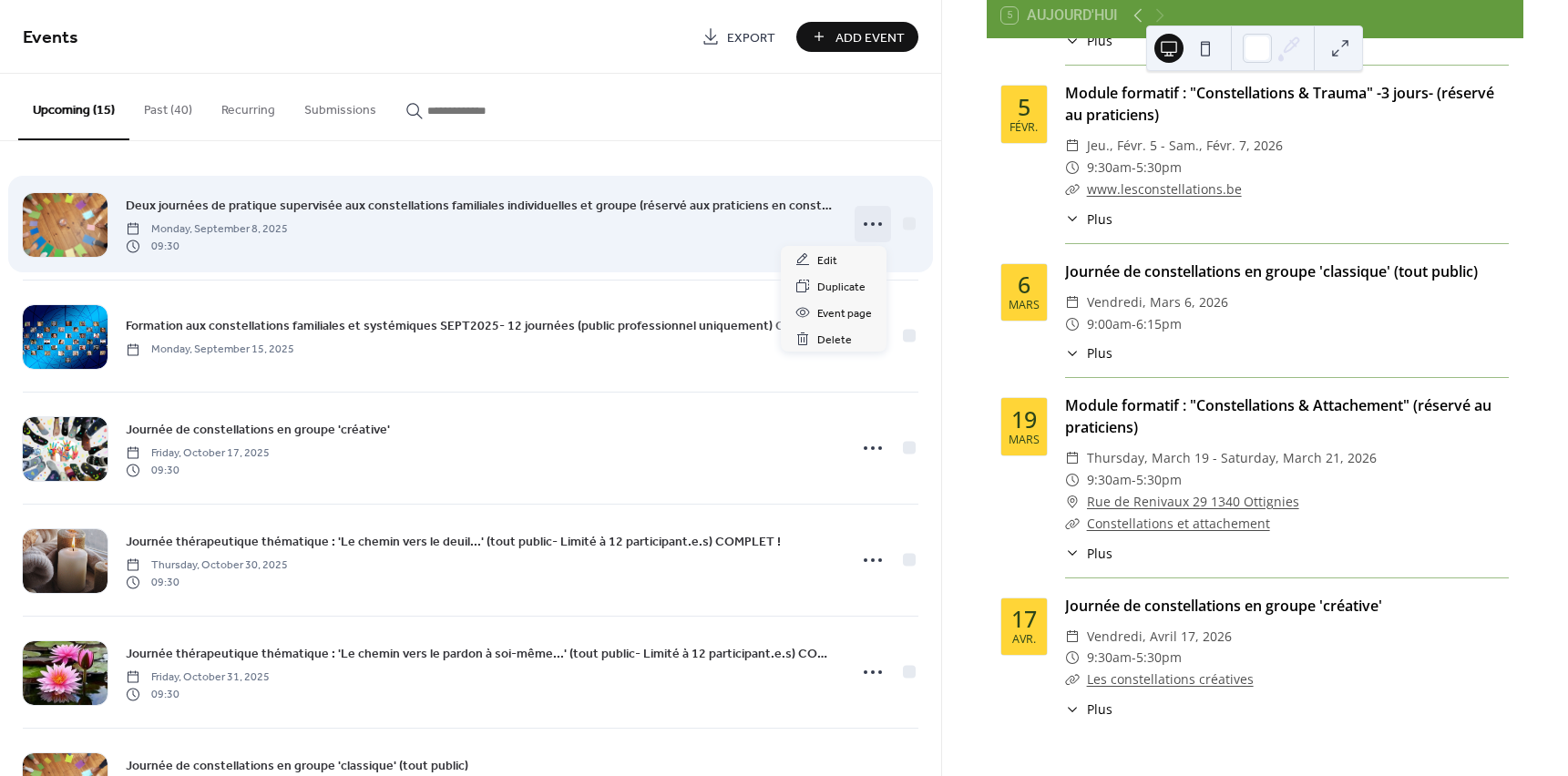 click 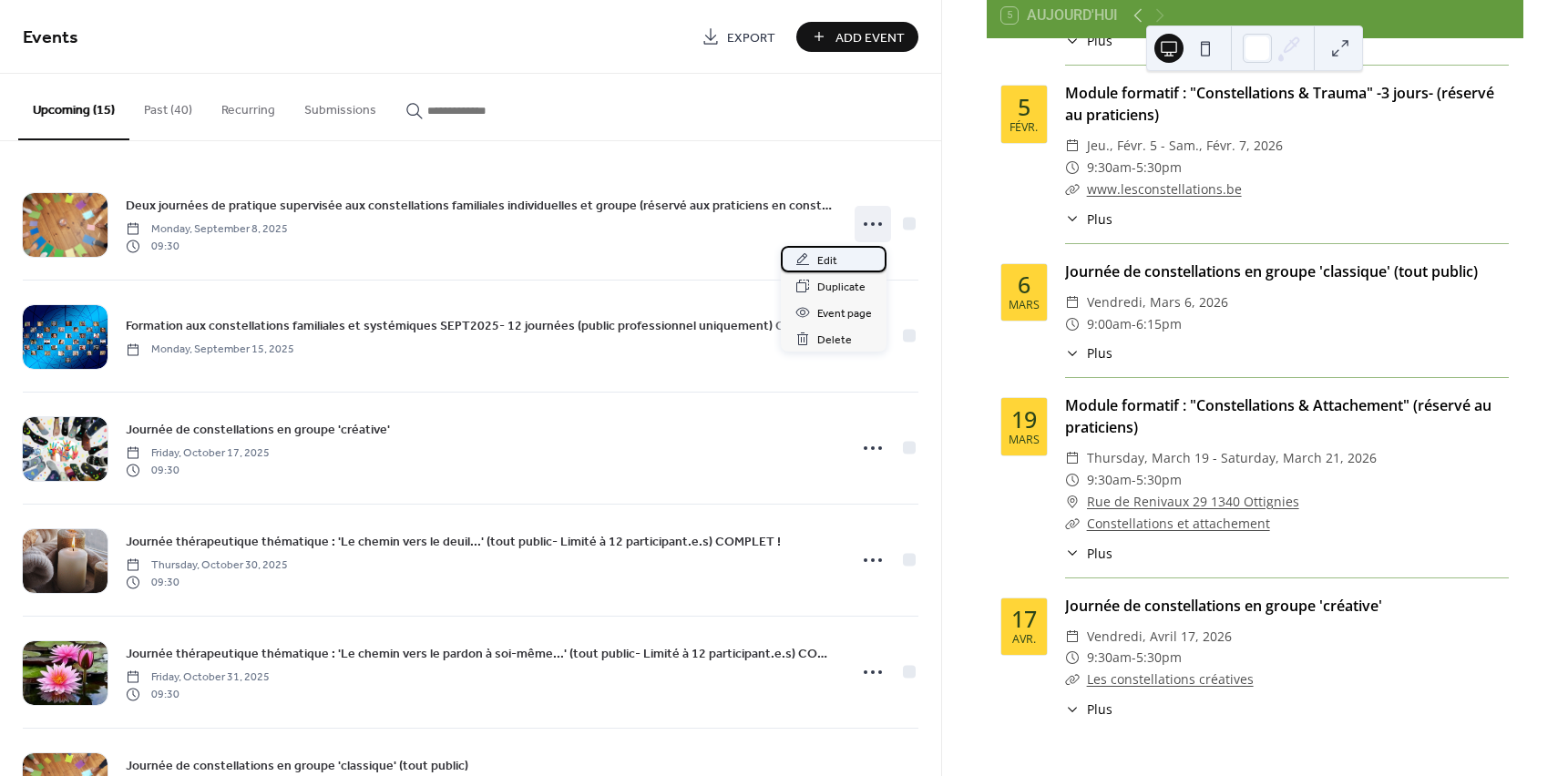 click on "Edit" at bounding box center (827, 260) 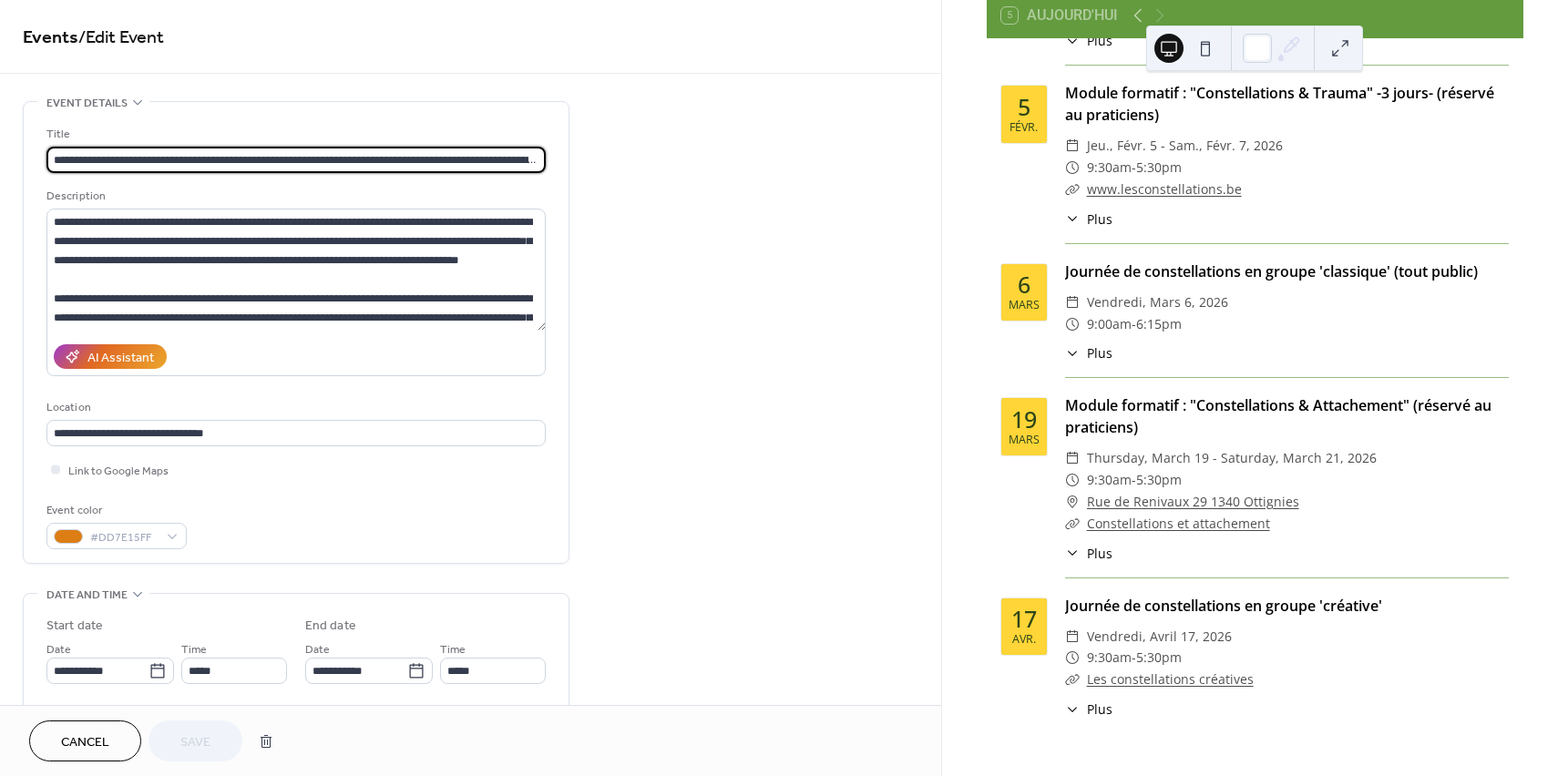 scroll, scrollTop: 0, scrollLeft: 249, axis: horizontal 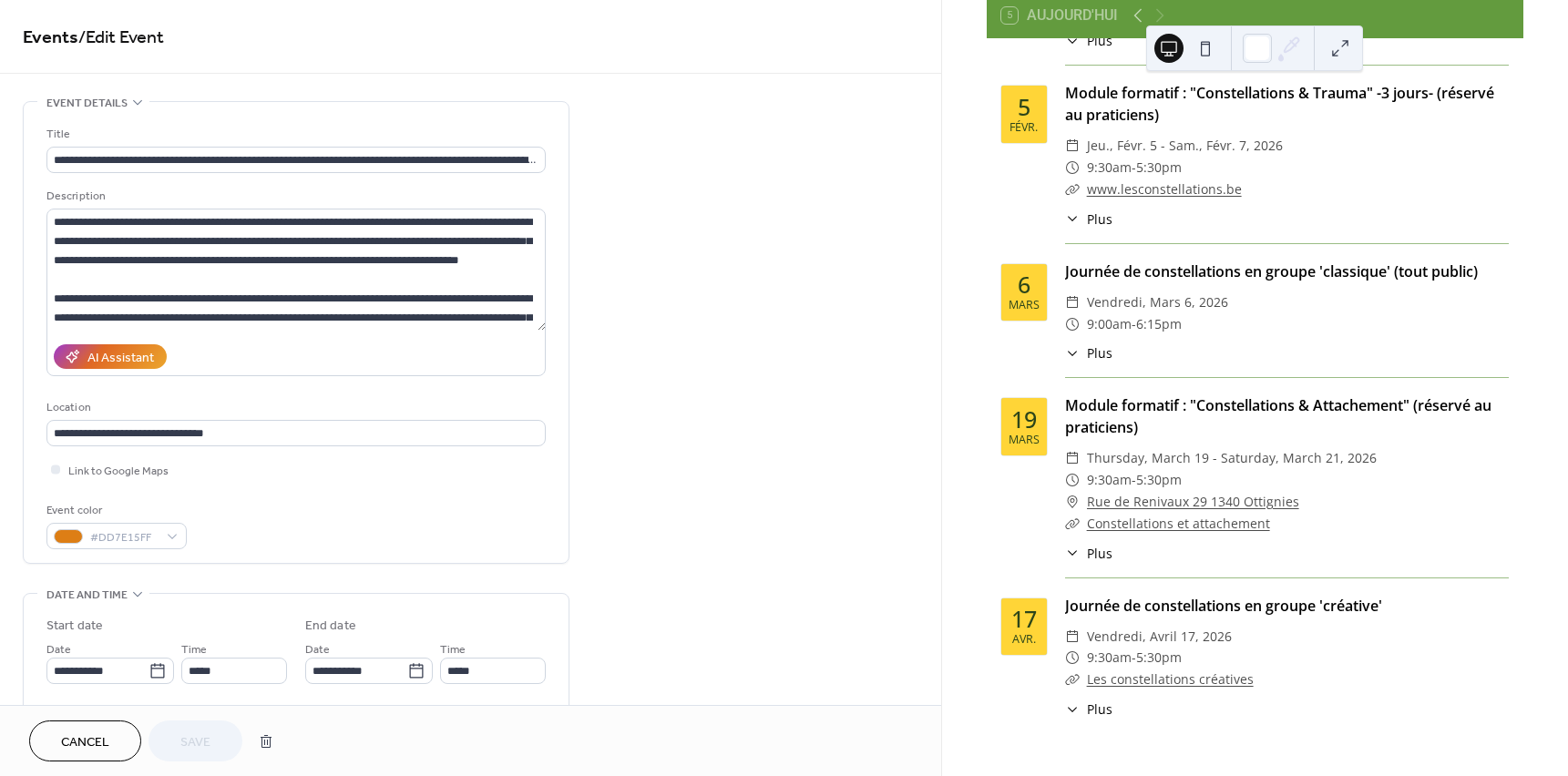 click on "Cancel" at bounding box center (85, 742) 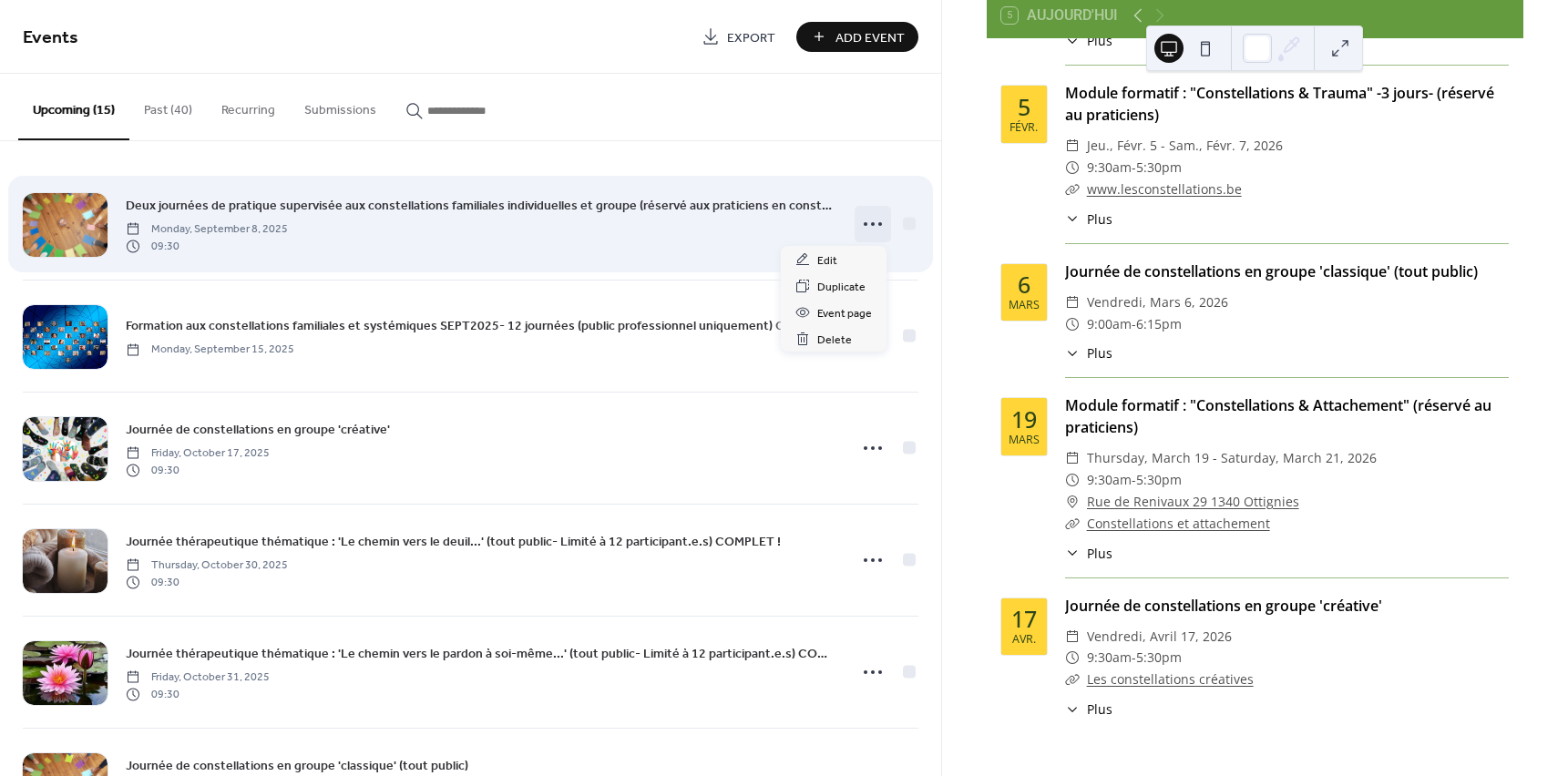 click 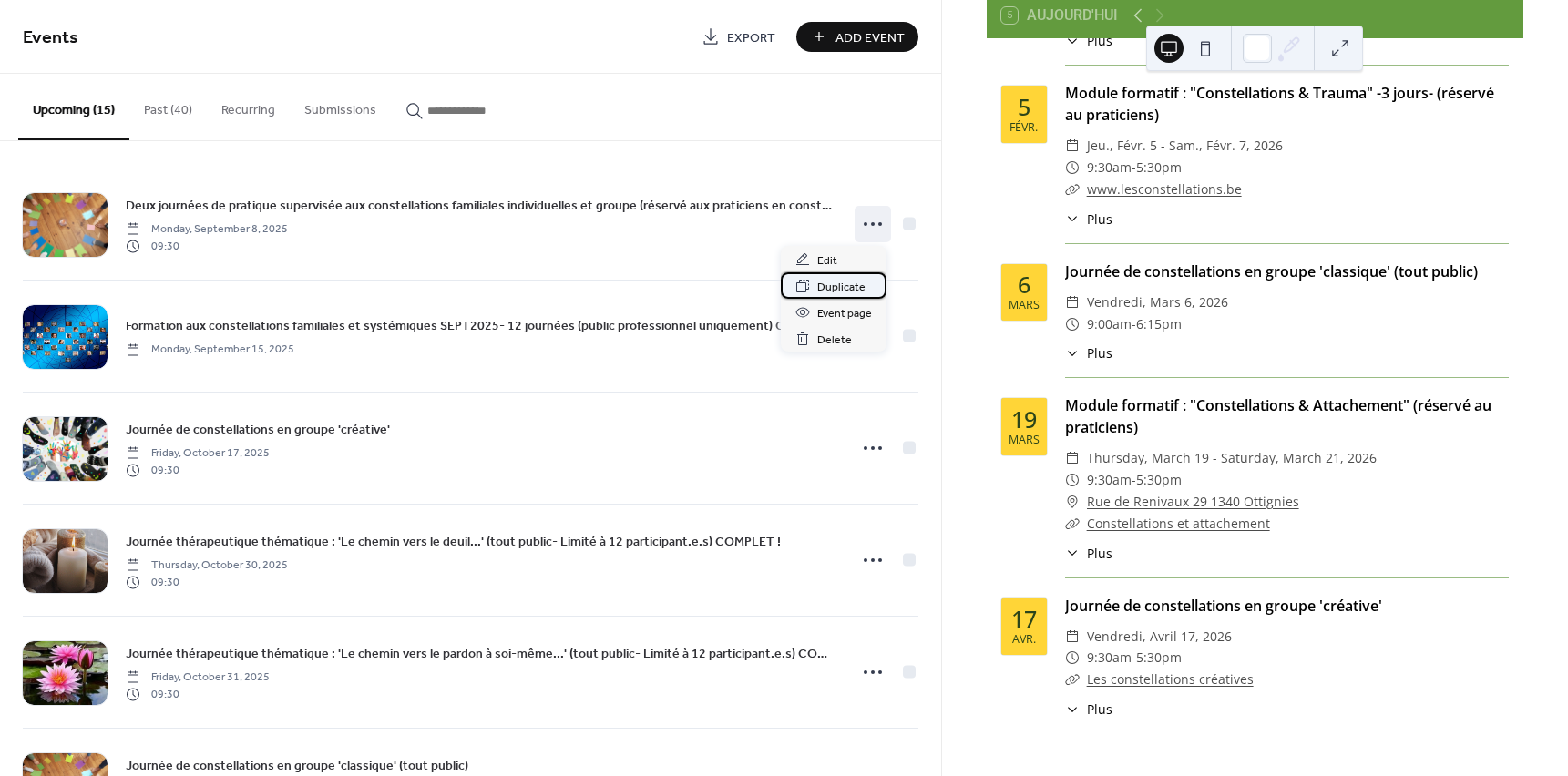 click on "Duplicate" at bounding box center [841, 287] 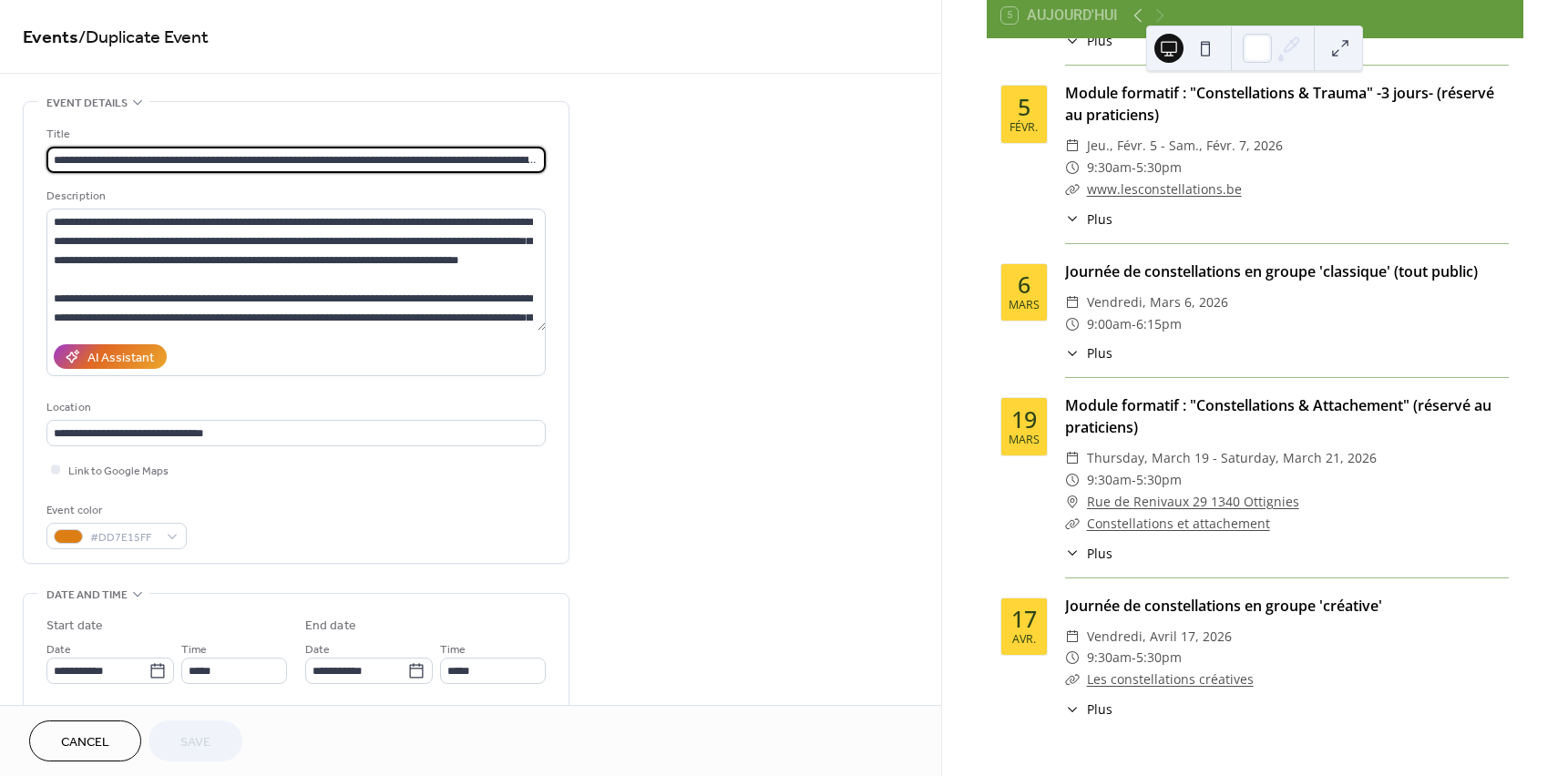 scroll, scrollTop: 0, scrollLeft: 249, axis: horizontal 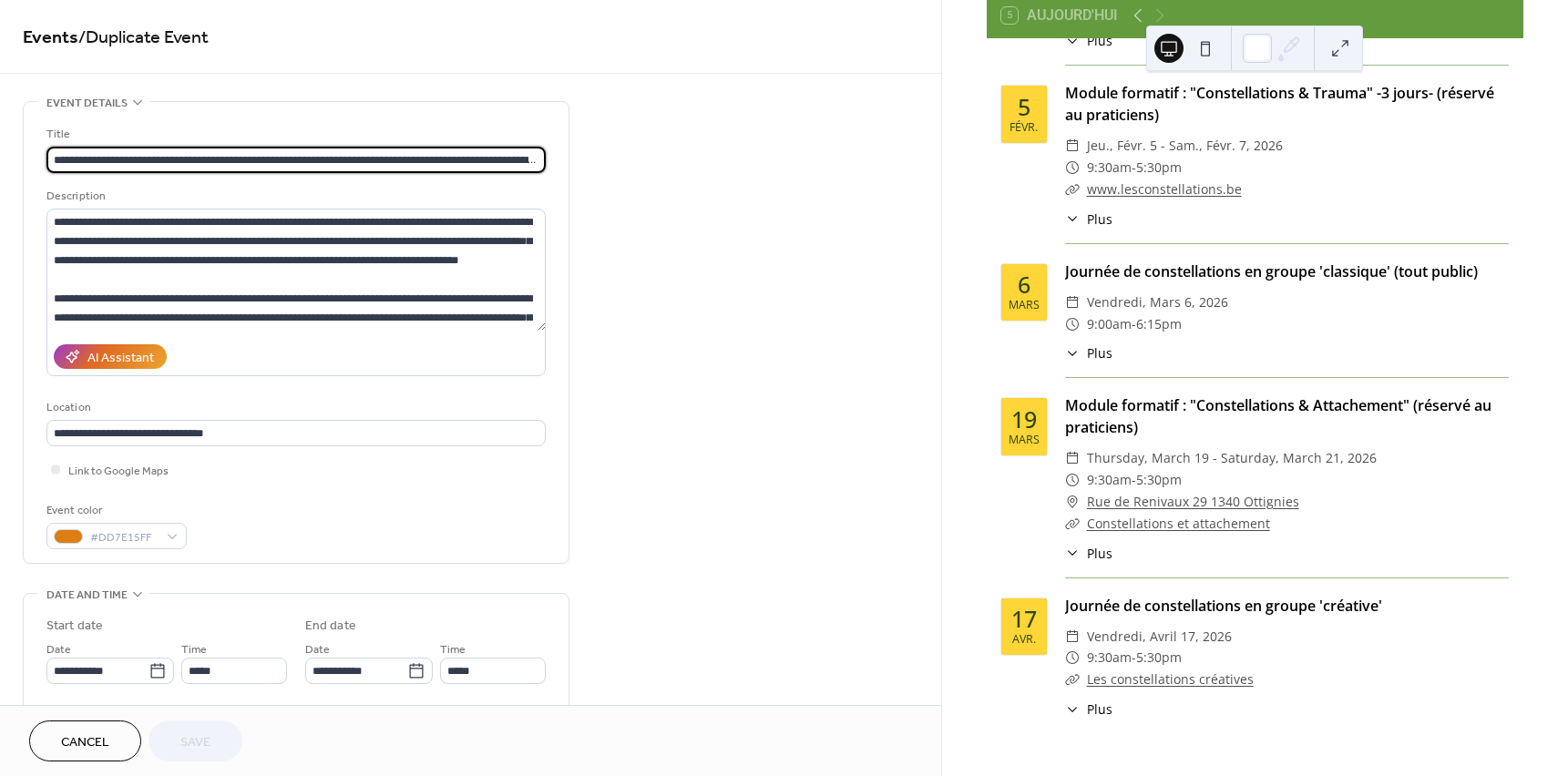 drag, startPoint x: 539, startPoint y: 156, endPoint x: -46, endPoint y: 141, distance: 585.19228 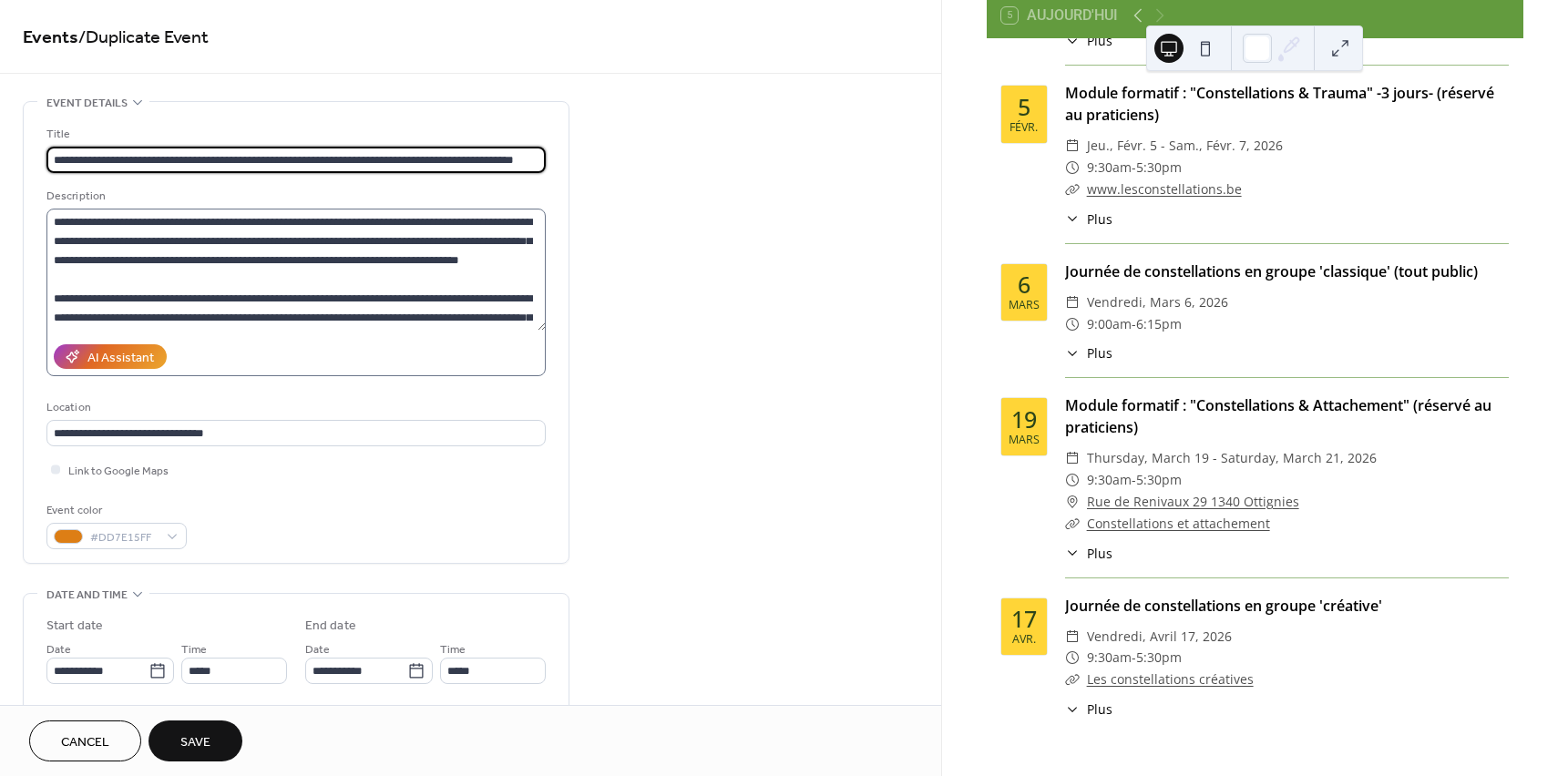 type on "**********" 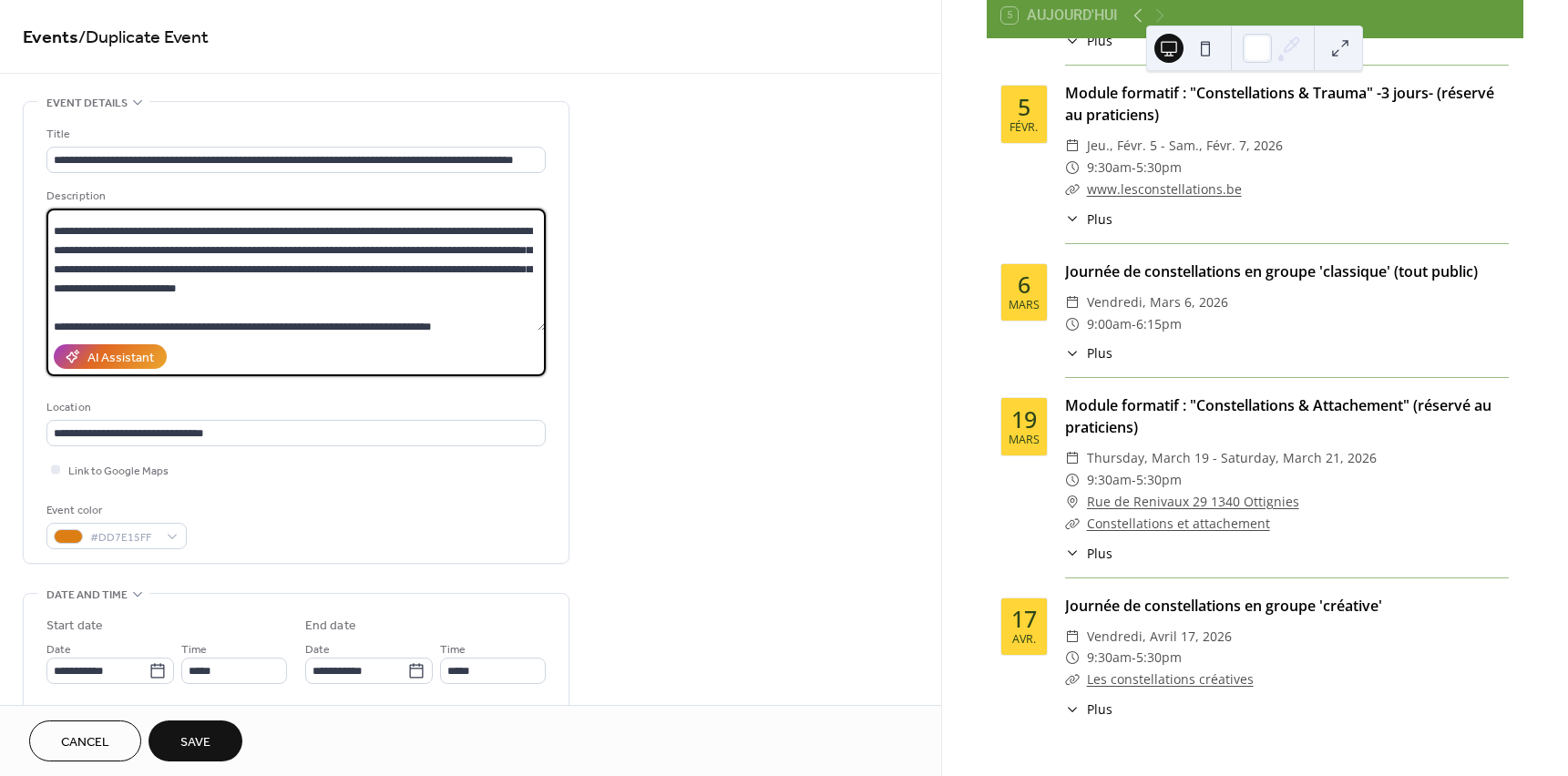scroll, scrollTop: 0, scrollLeft: 0, axis: both 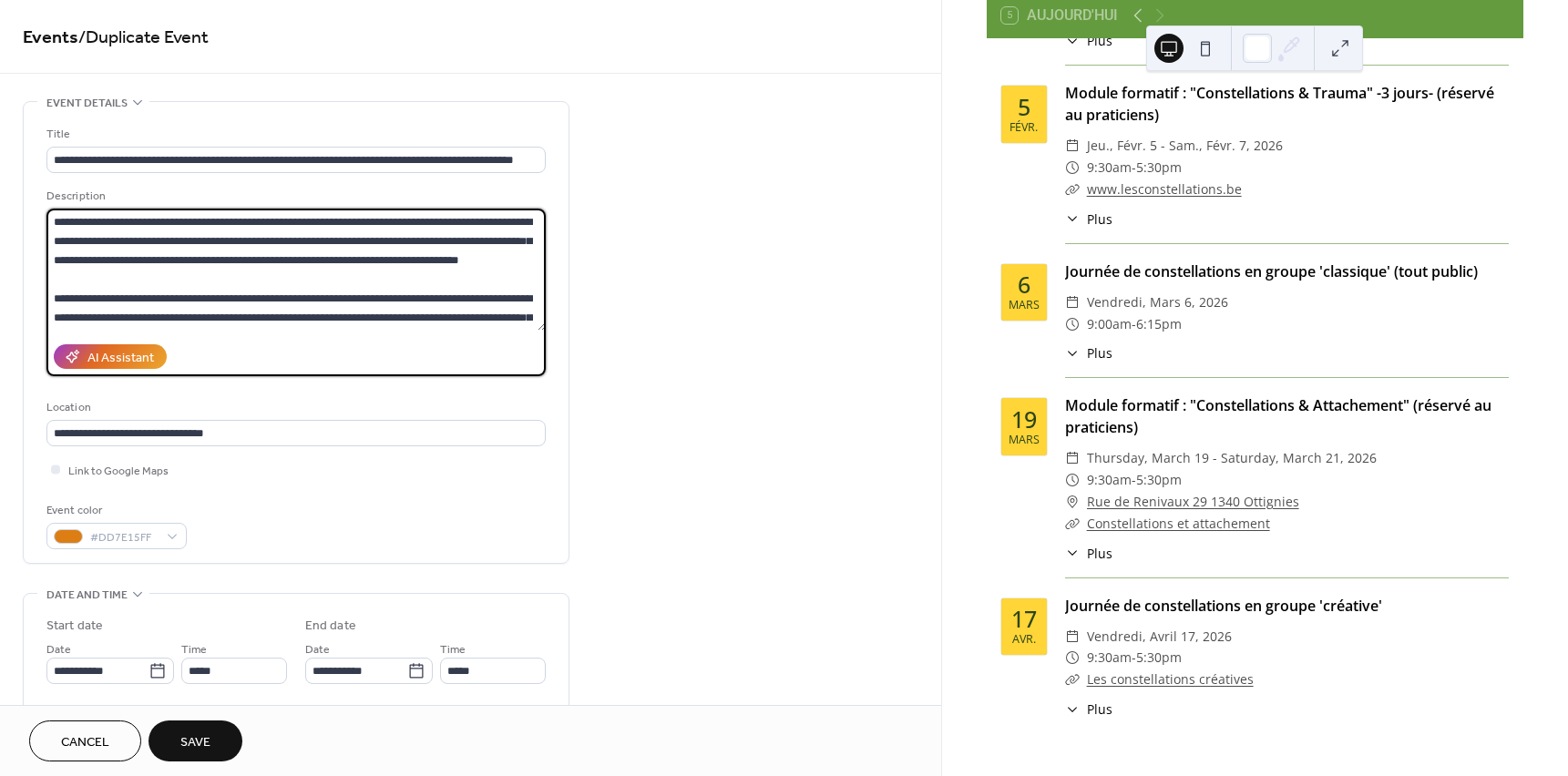 drag, startPoint x: 51, startPoint y: 220, endPoint x: 522, endPoint y: 310, distance: 479.5216 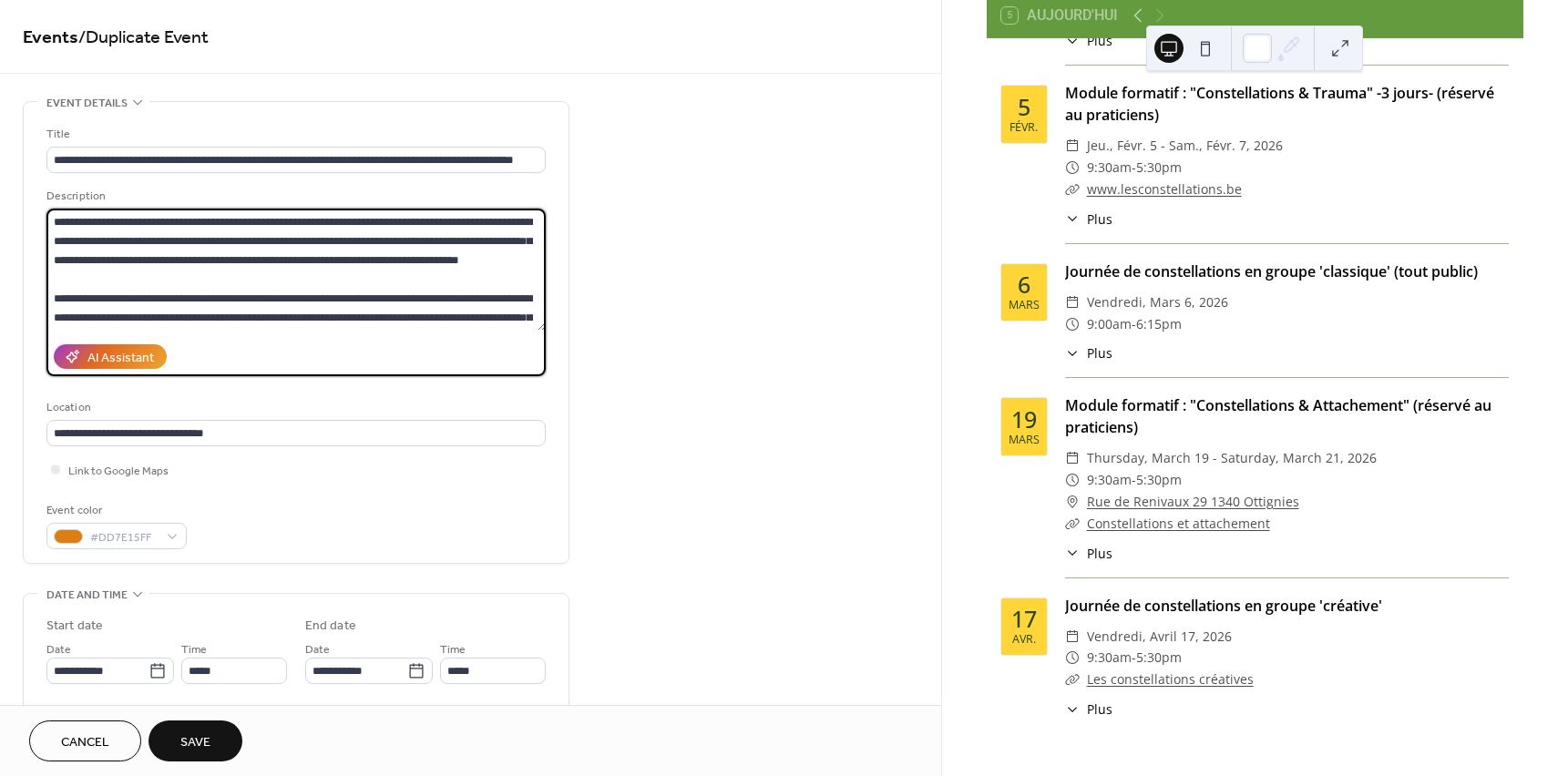 click at bounding box center (296, 270) 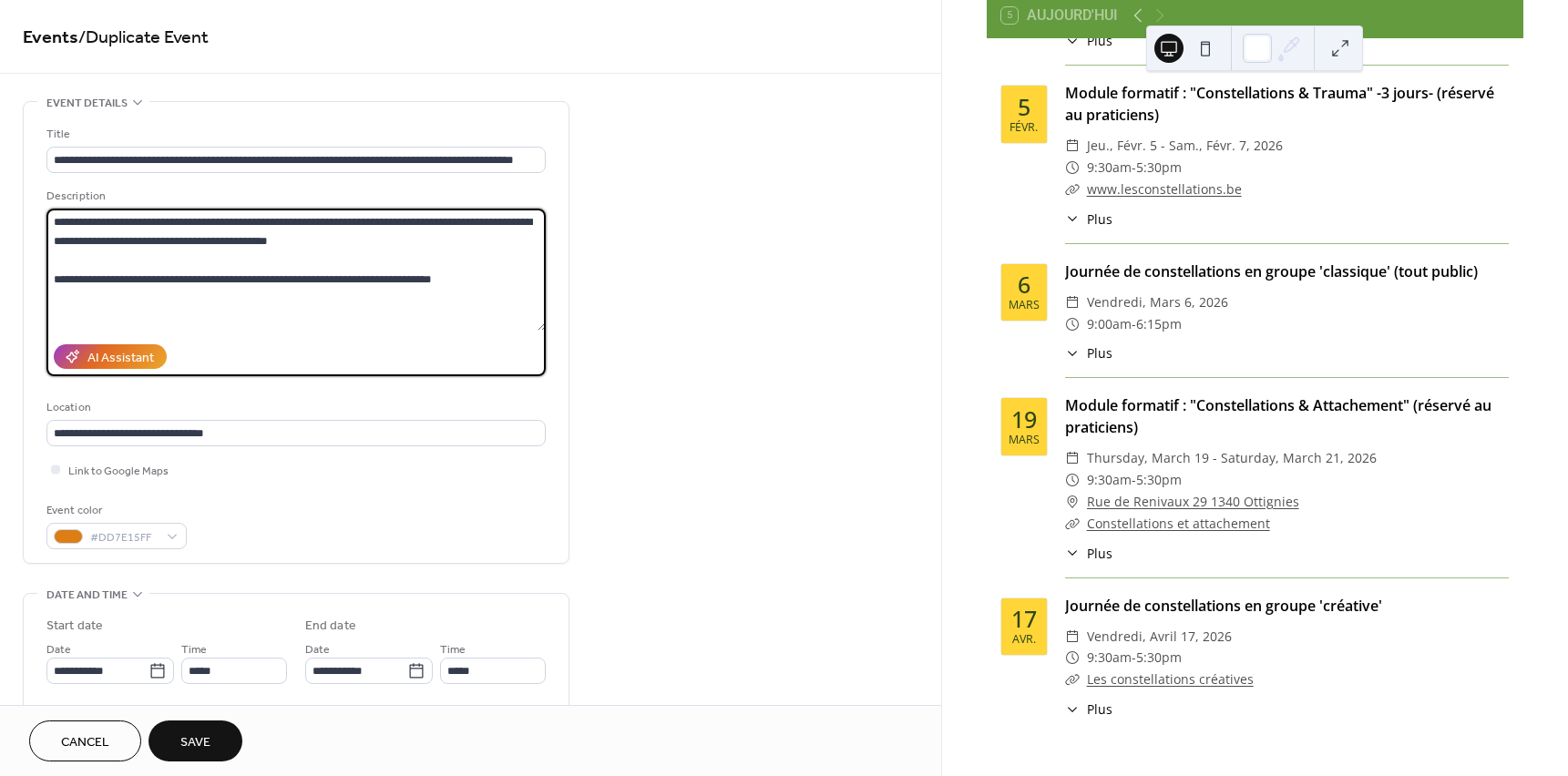 drag, startPoint x: 473, startPoint y: 276, endPoint x: 34, endPoint y: 189, distance: 447.5377 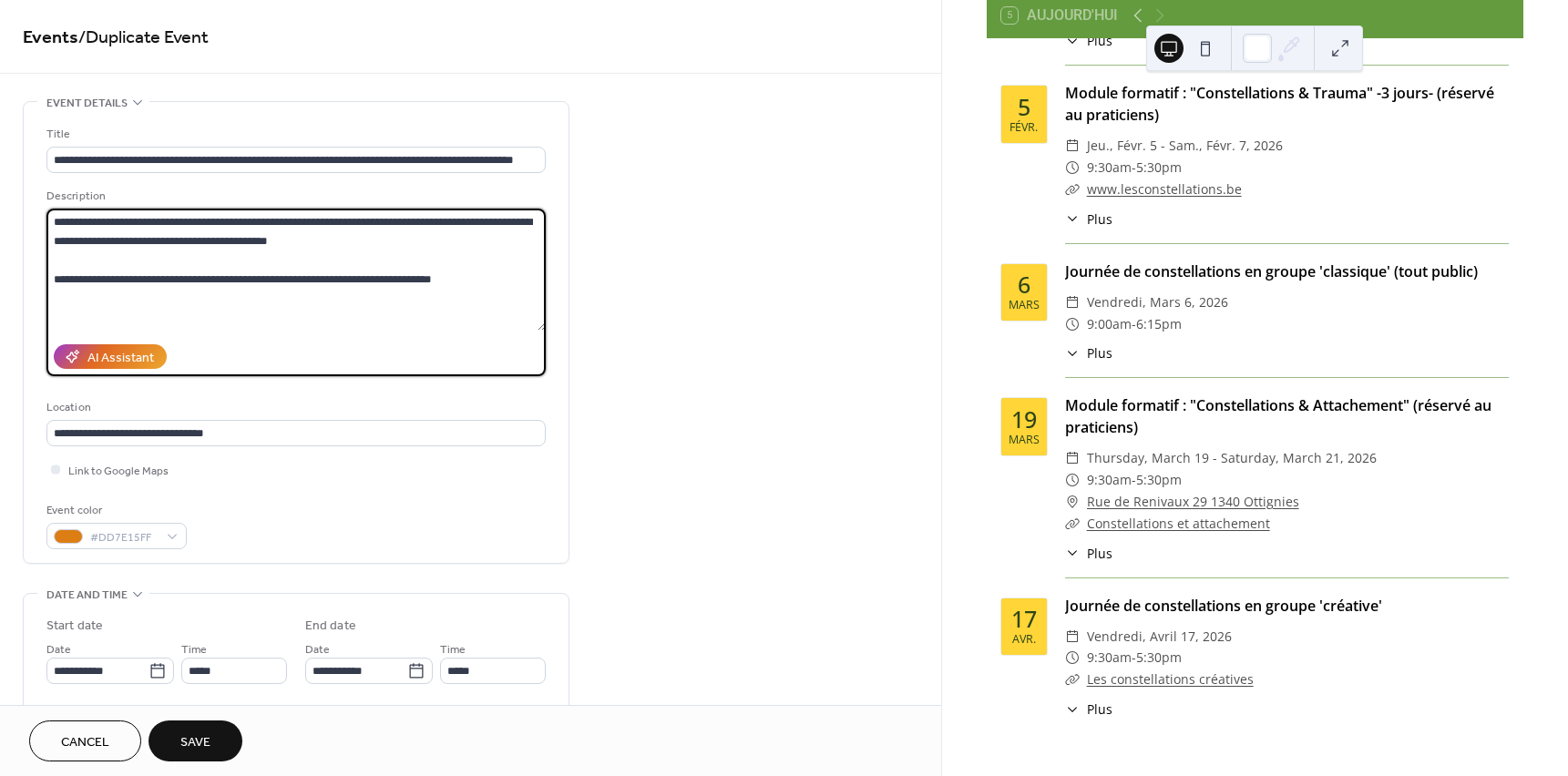 click on "**********" at bounding box center [296, 332] 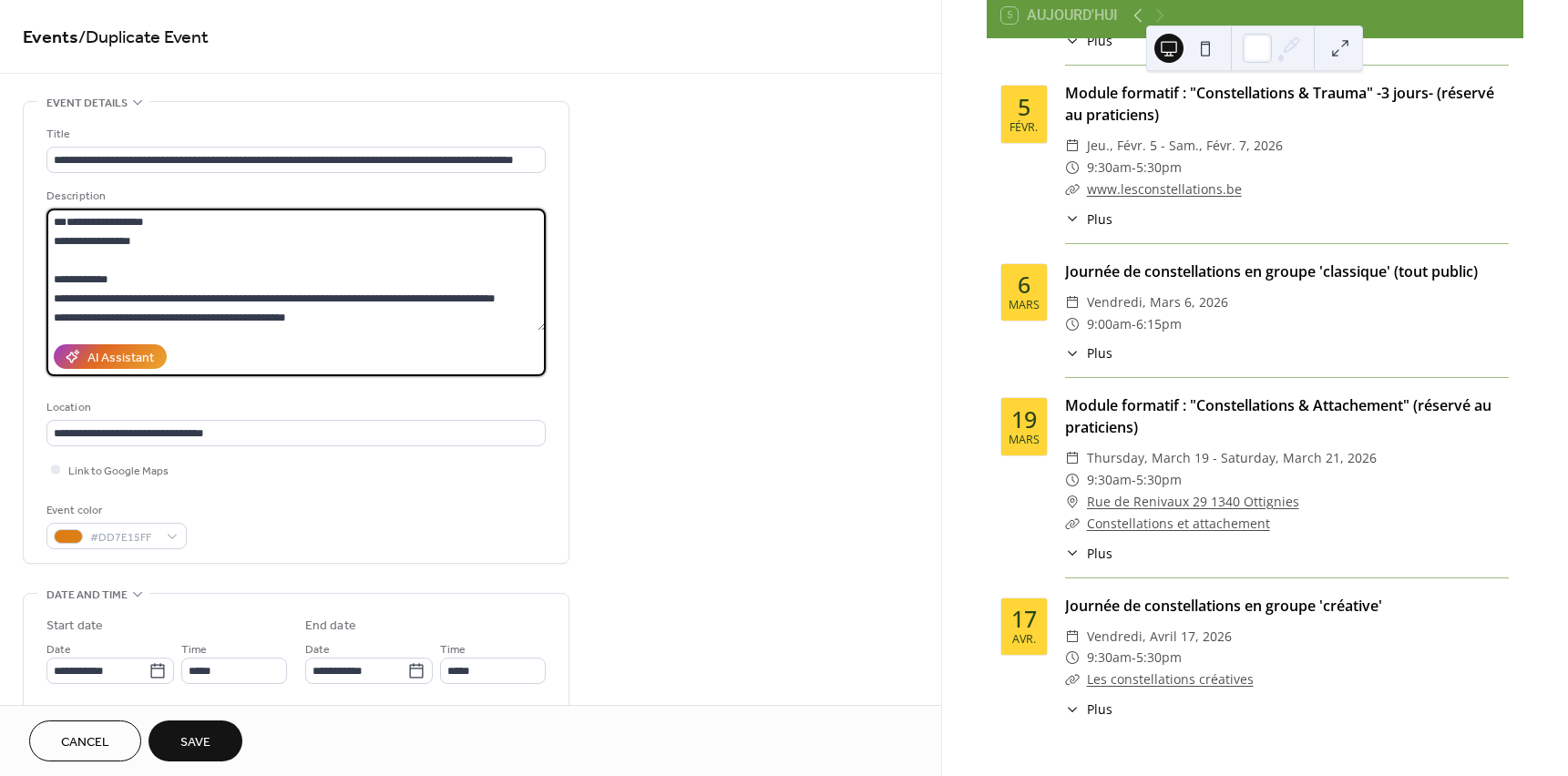 drag, startPoint x: 148, startPoint y: 276, endPoint x: 38, endPoint y: 281, distance: 110.11358 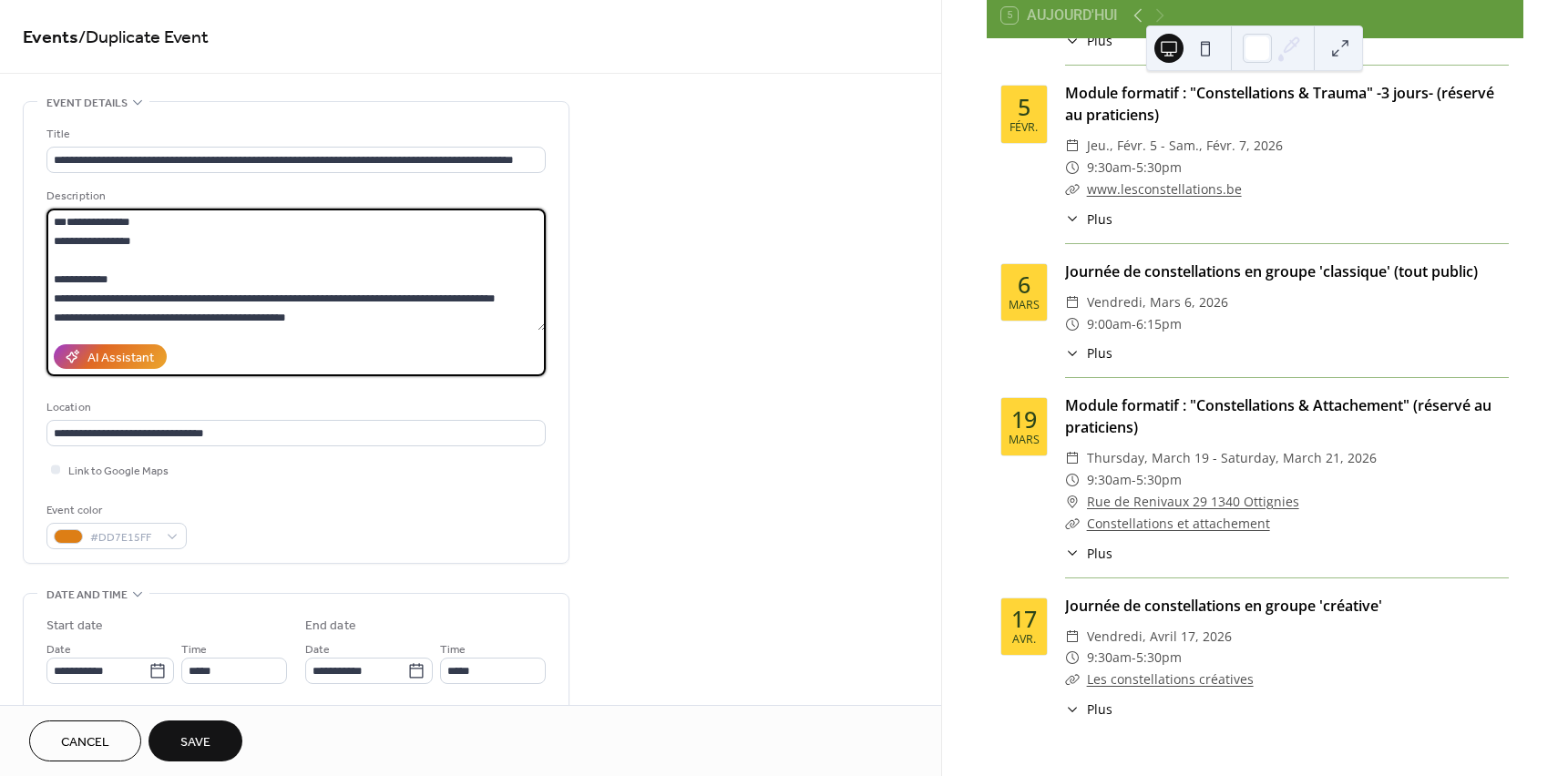 drag, startPoint x: 163, startPoint y: 299, endPoint x: 54, endPoint y: 295, distance: 109.07337 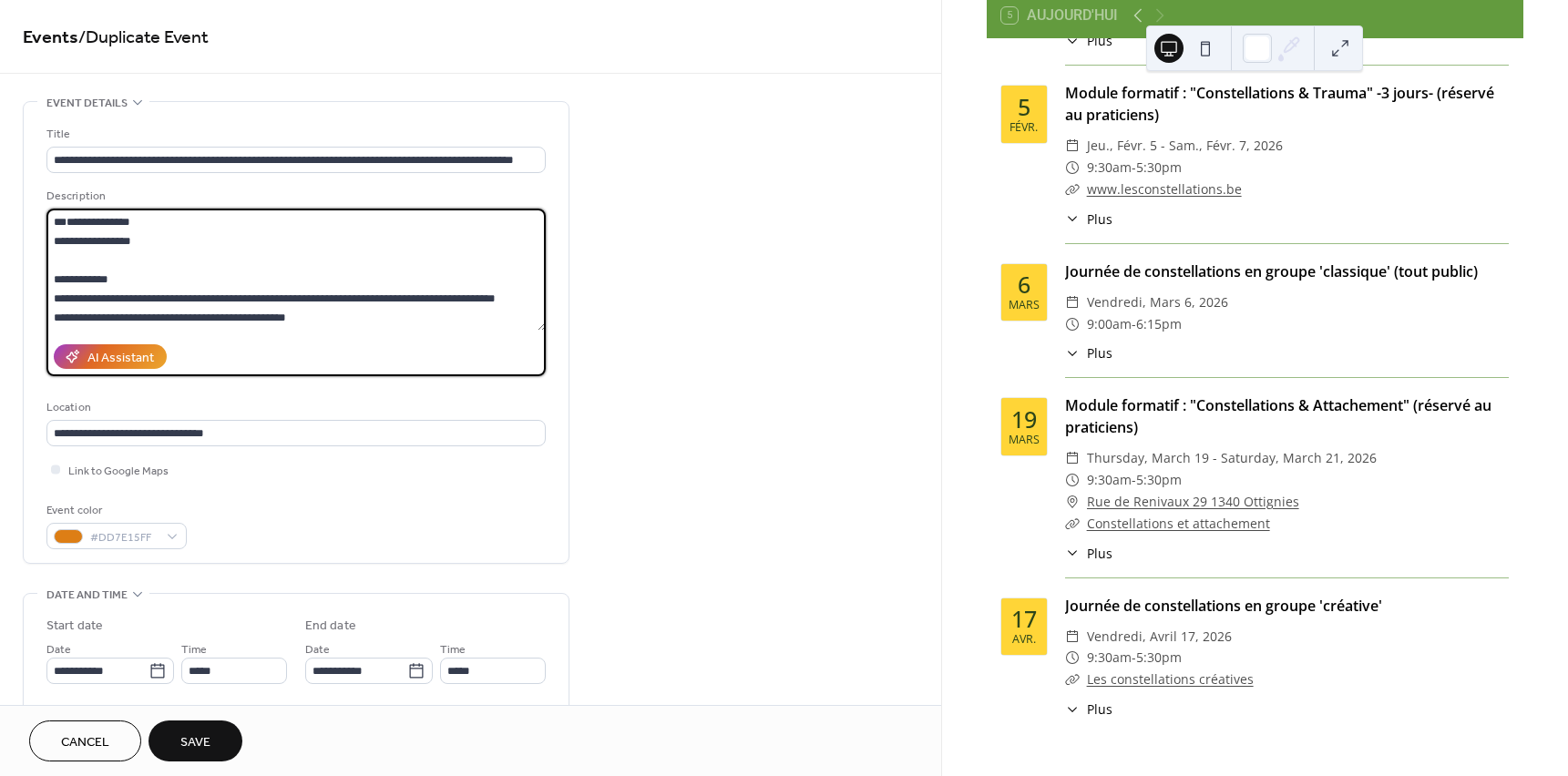 click on "**********" at bounding box center (296, 270) 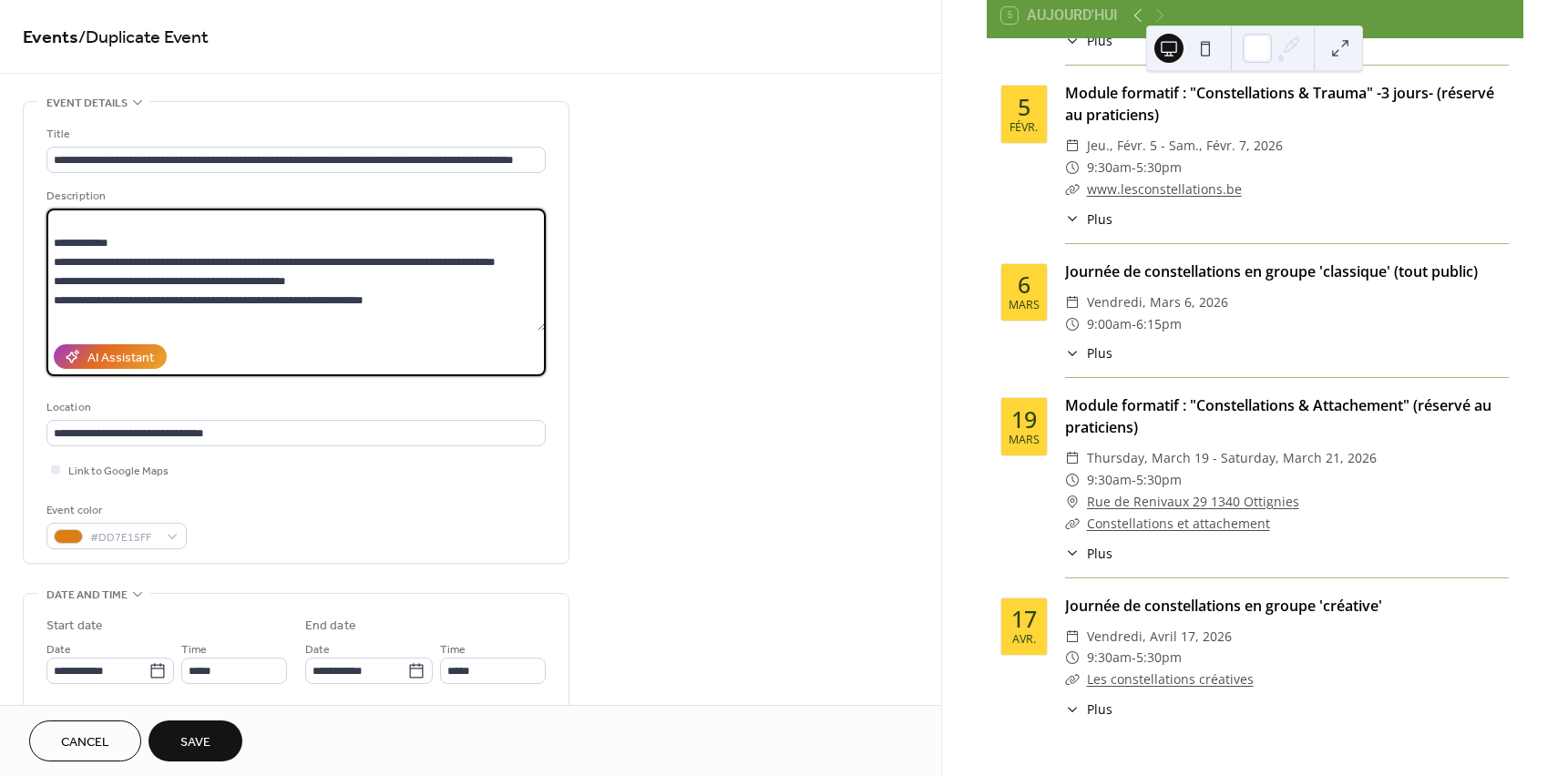 scroll, scrollTop: 45, scrollLeft: 0, axis: vertical 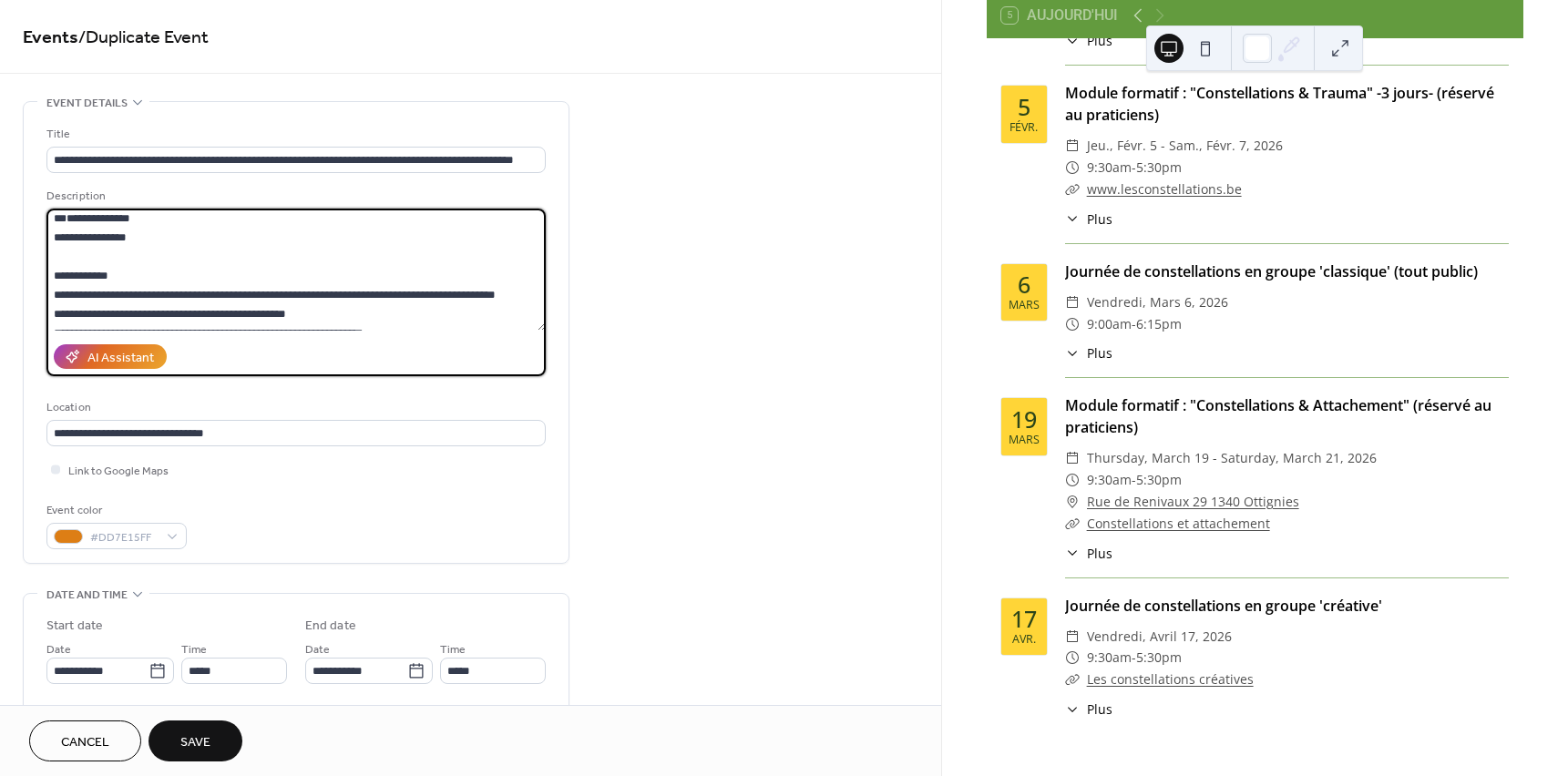 drag, startPoint x: 56, startPoint y: 287, endPoint x: 362, endPoint y: 309, distance: 306.78983 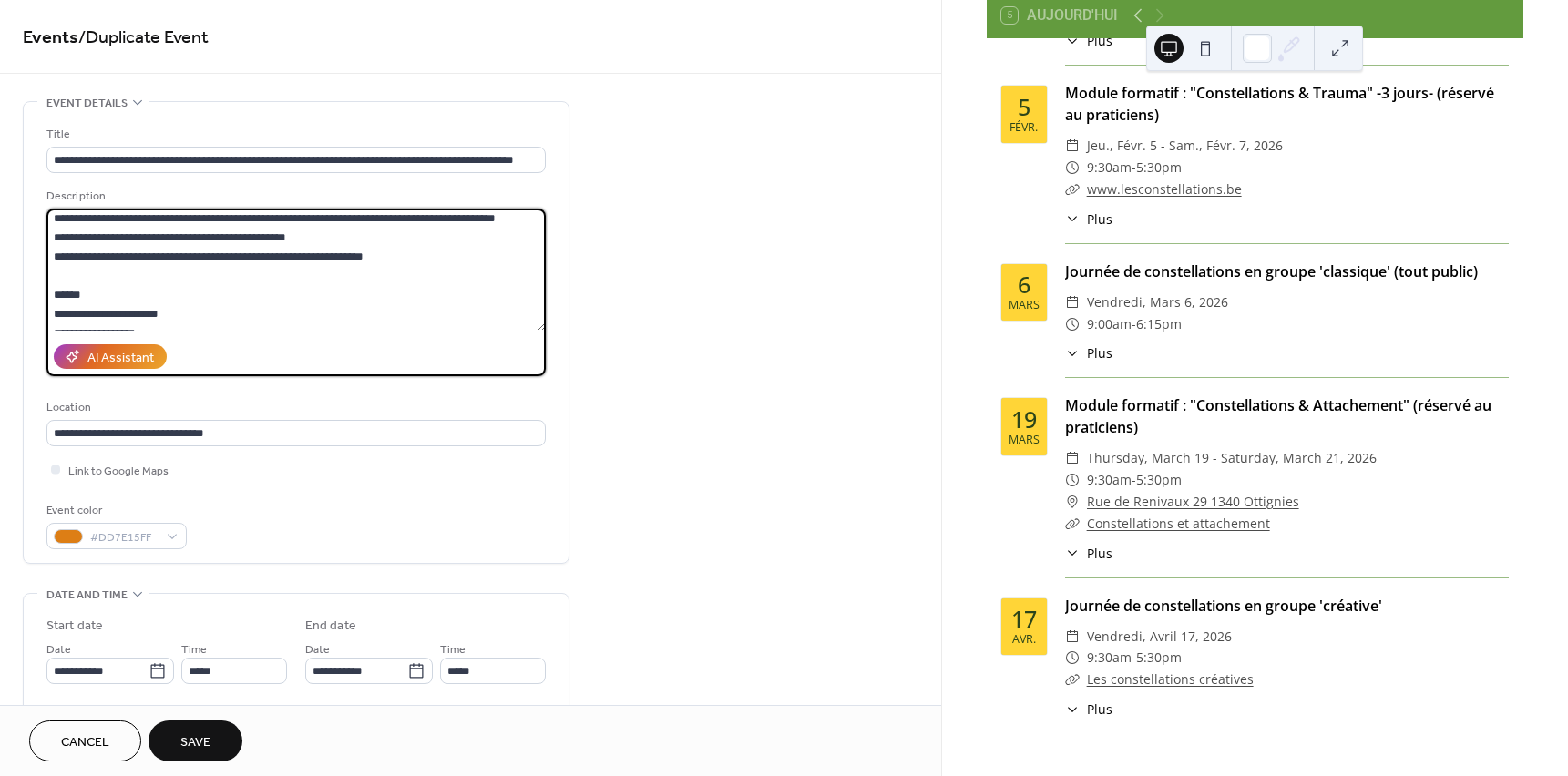 scroll, scrollTop: 85, scrollLeft: 0, axis: vertical 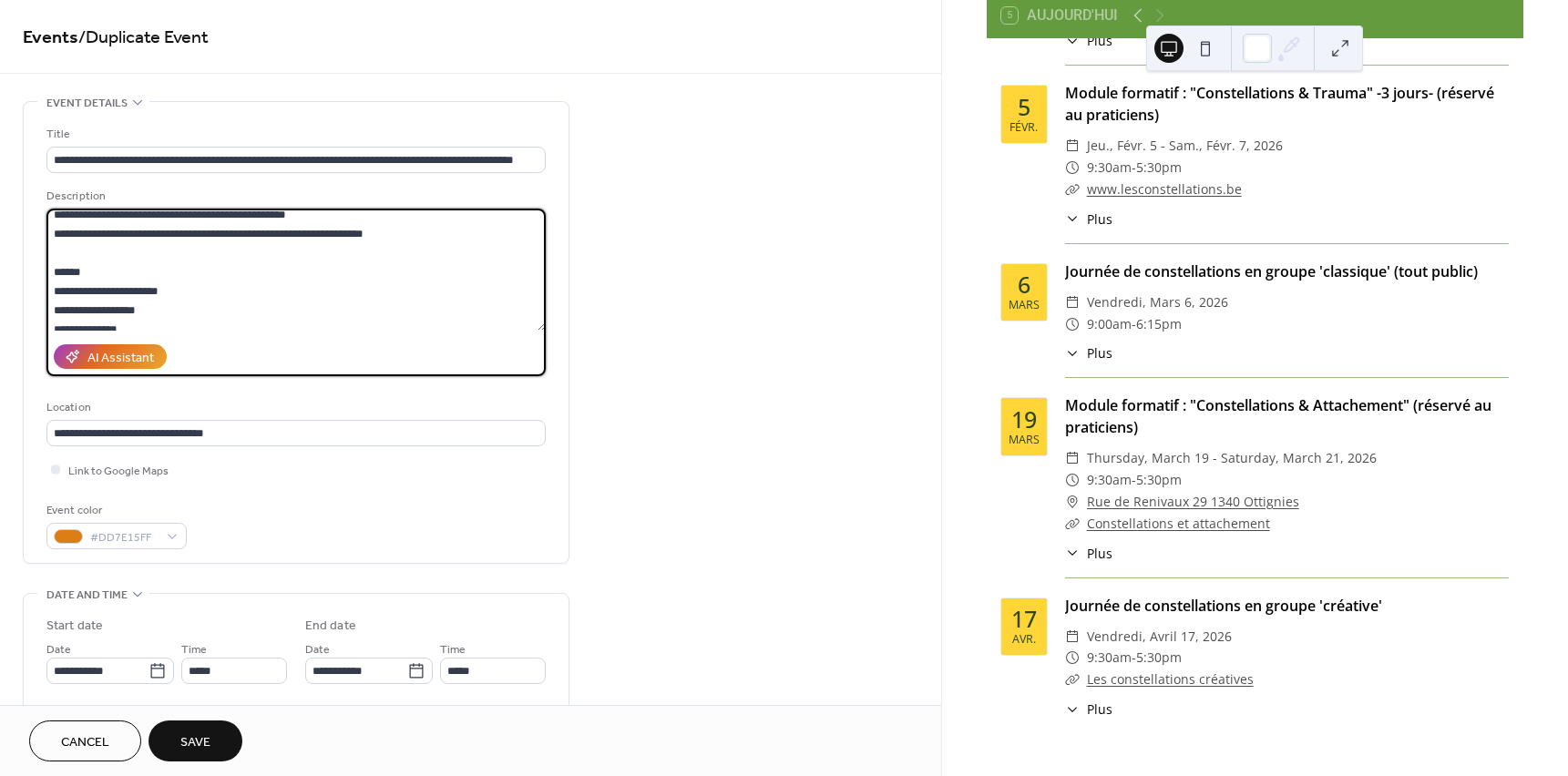 drag, startPoint x: 396, startPoint y: 308, endPoint x: 48, endPoint y: 241, distance: 354.391 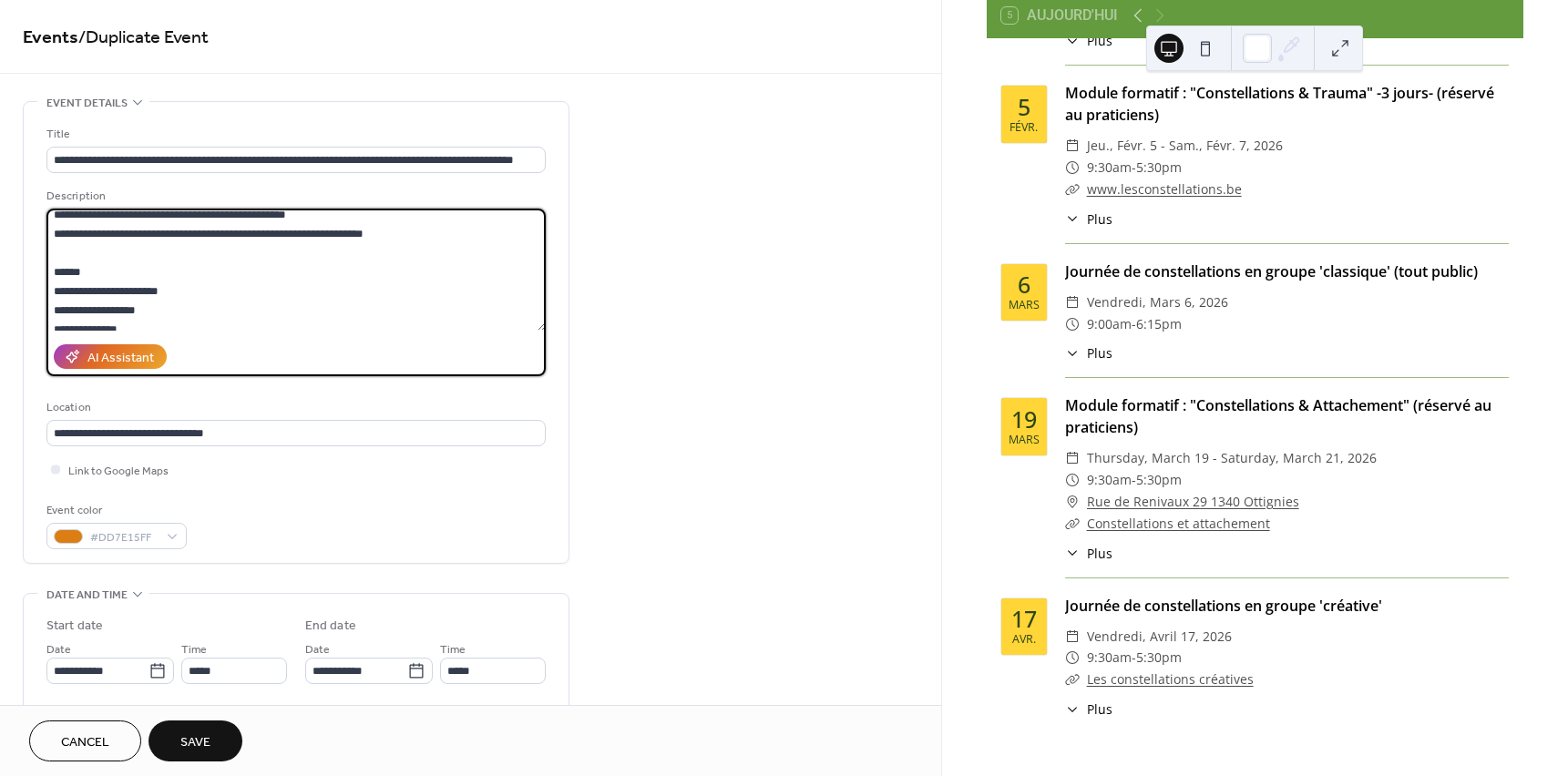 click on "**********" at bounding box center (296, 270) 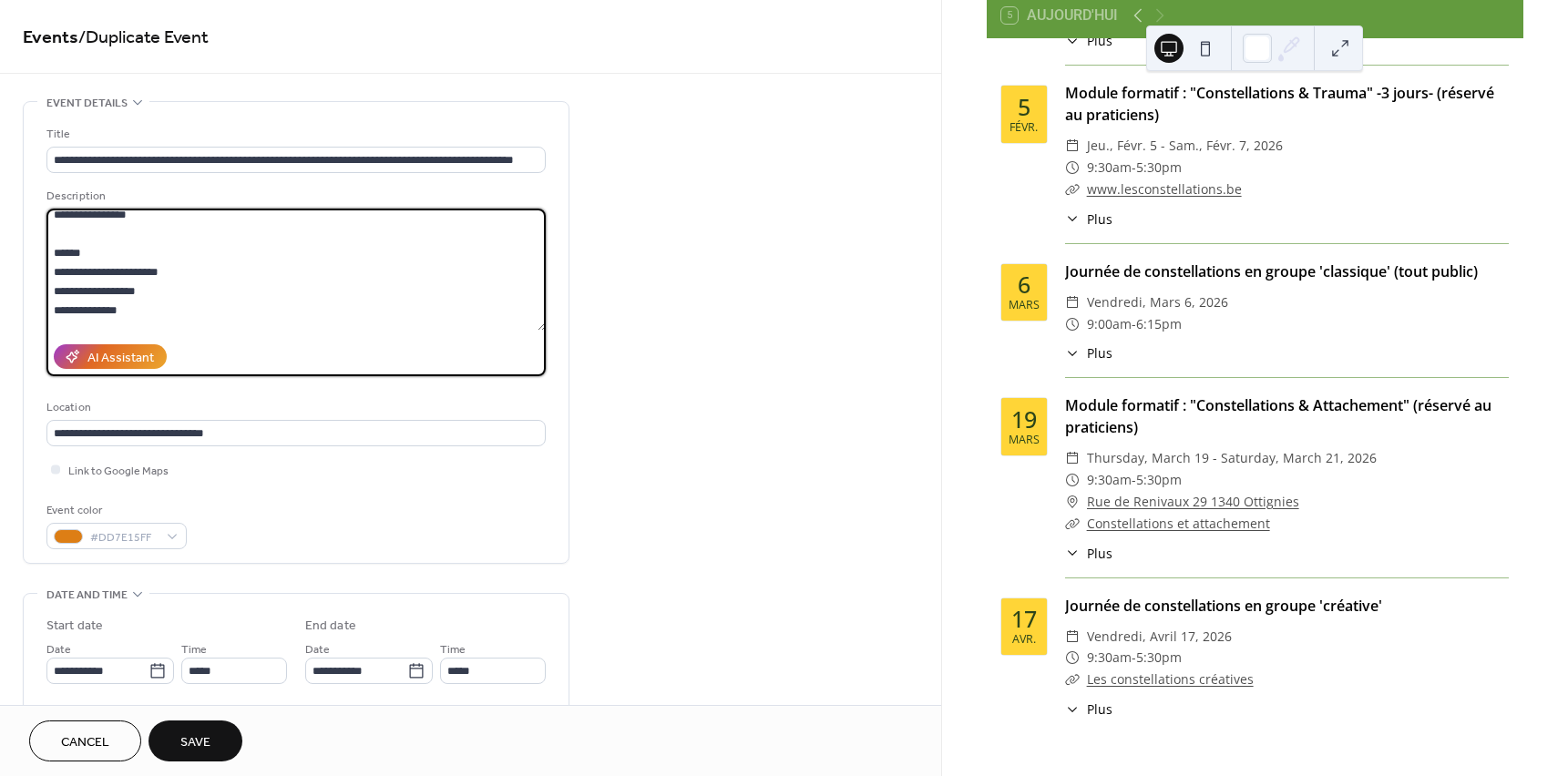 scroll, scrollTop: 7, scrollLeft: 0, axis: vertical 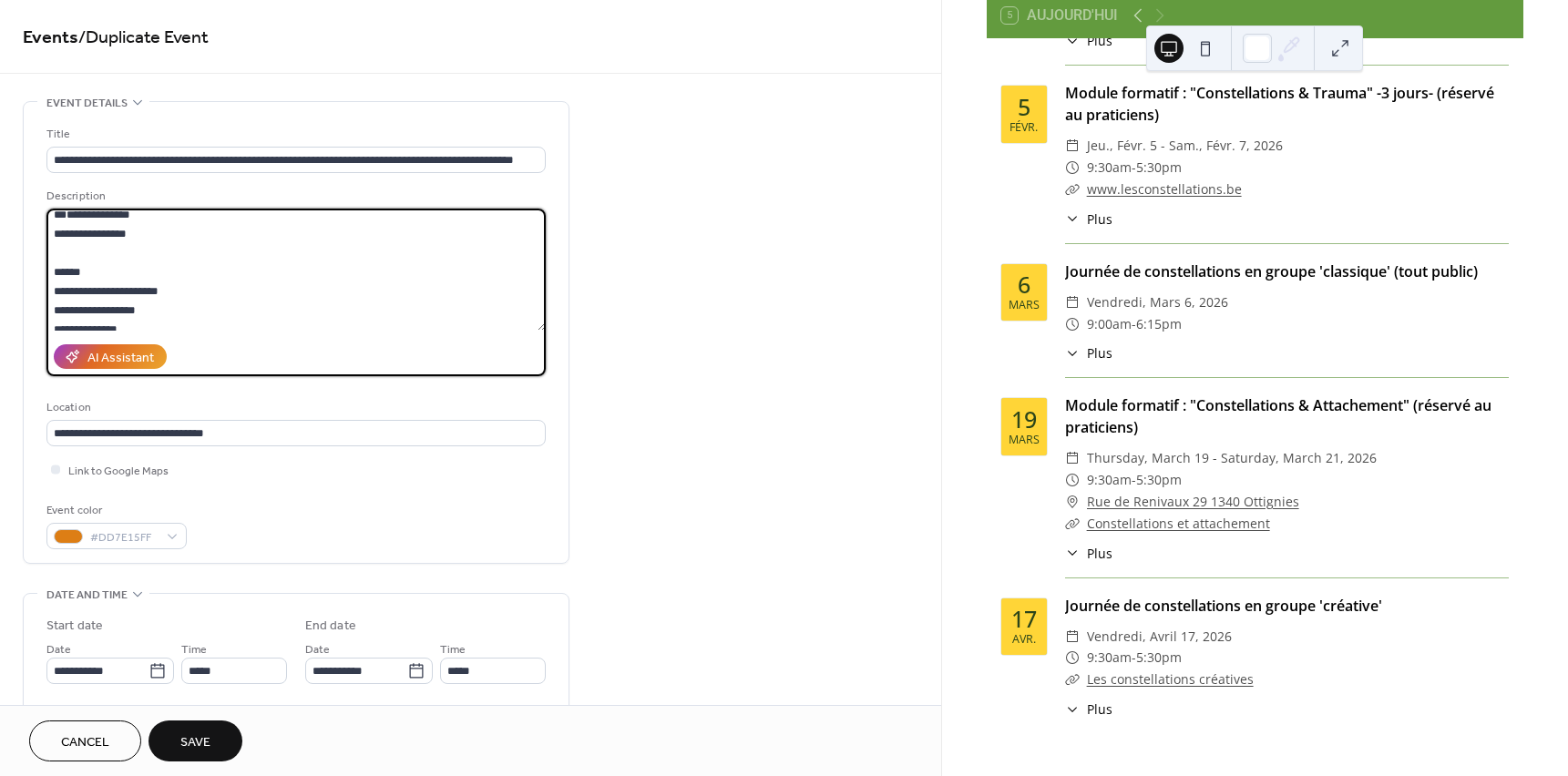 click on "**********" at bounding box center [296, 270] 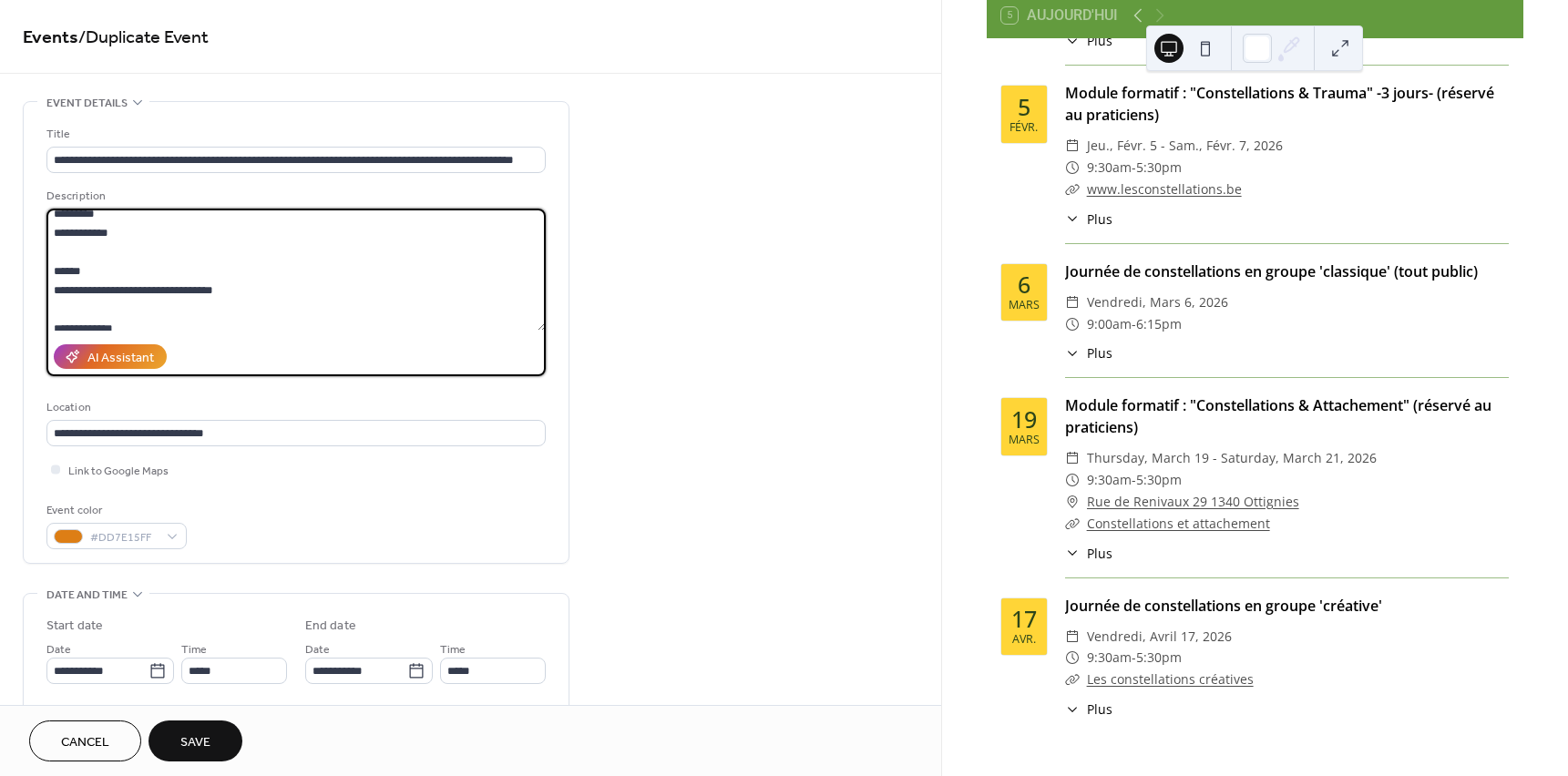 scroll, scrollTop: 165, scrollLeft: 0, axis: vertical 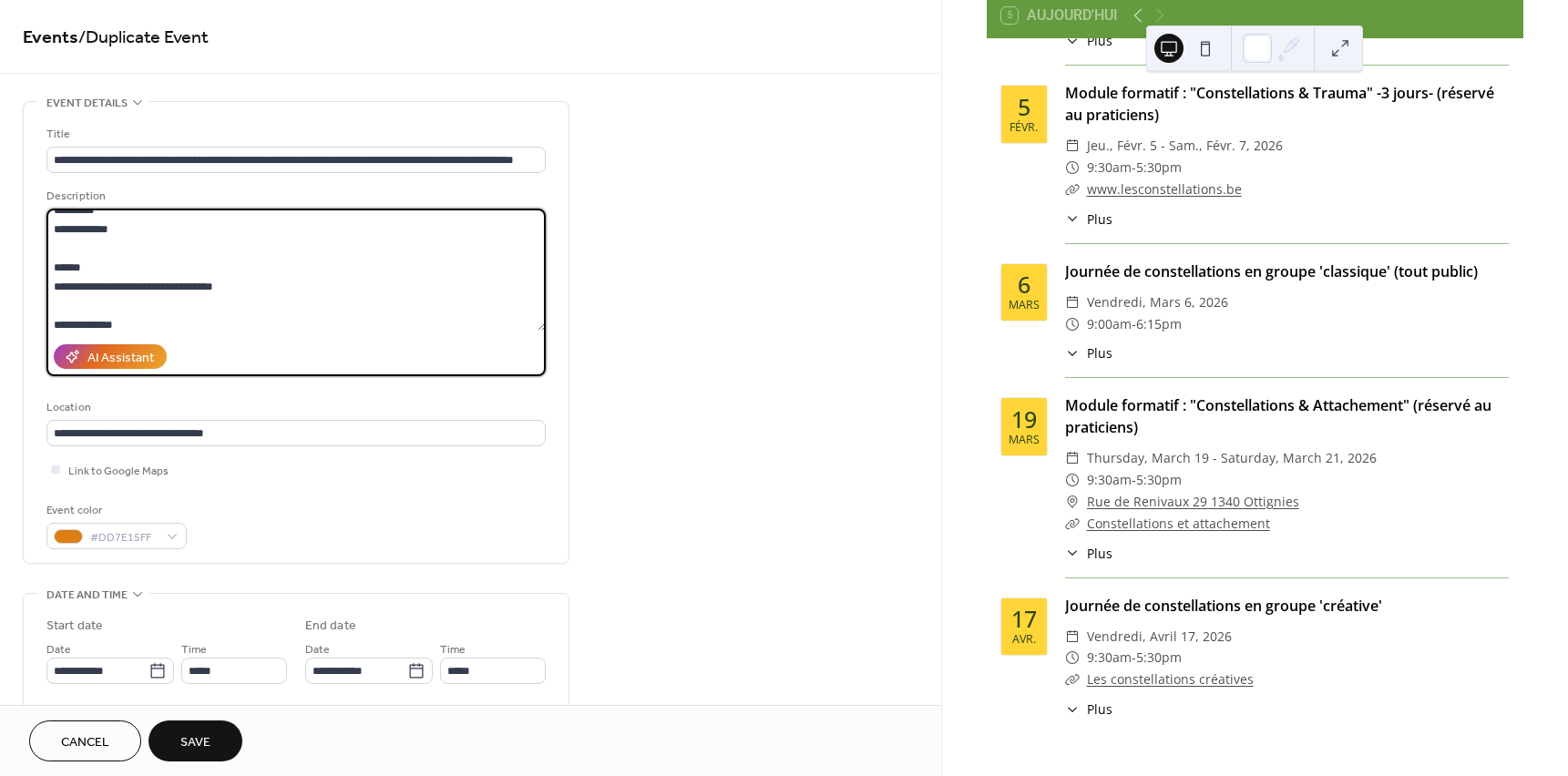 click on "**********" at bounding box center [296, 270] 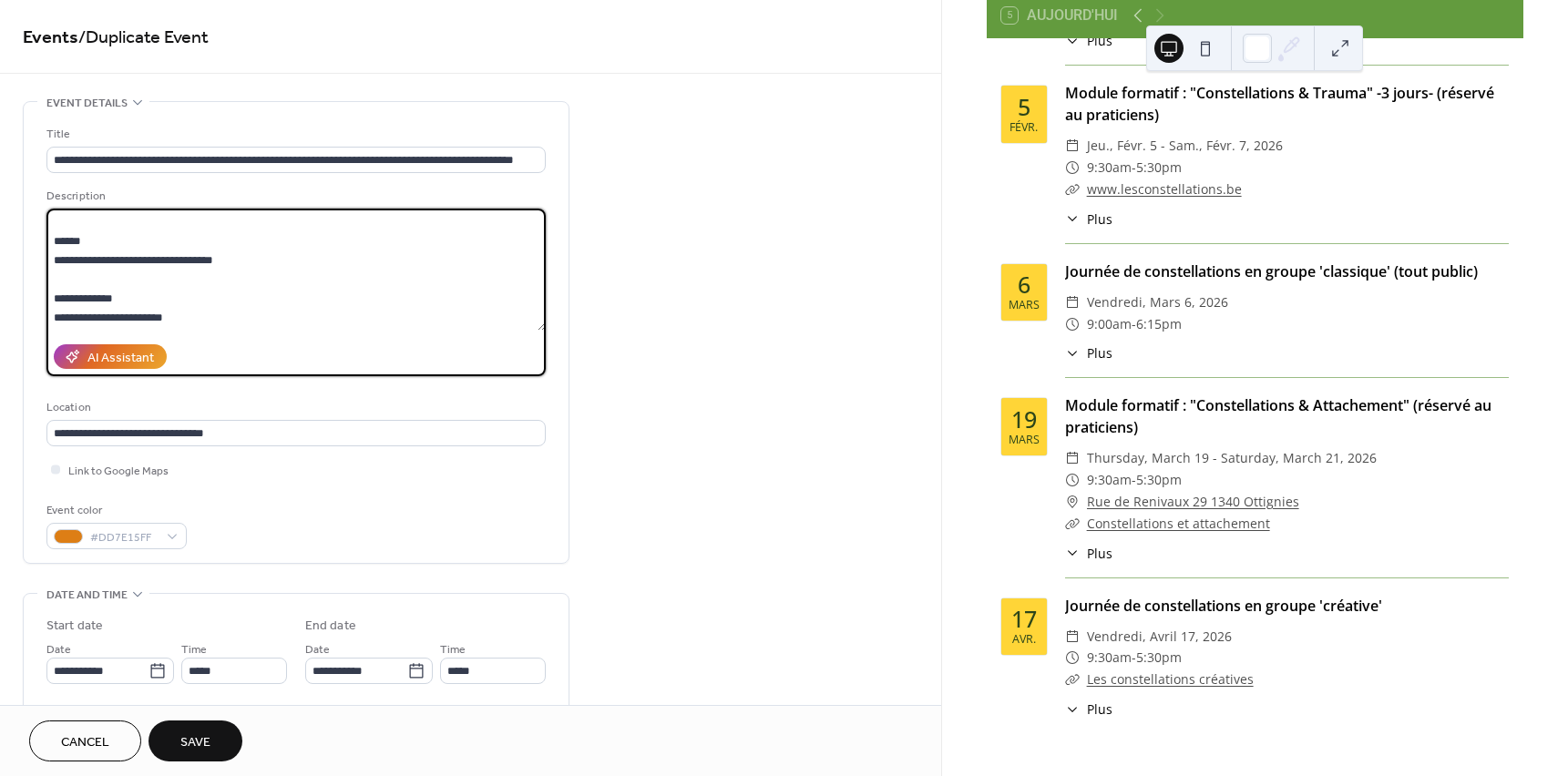 scroll, scrollTop: 218, scrollLeft: 0, axis: vertical 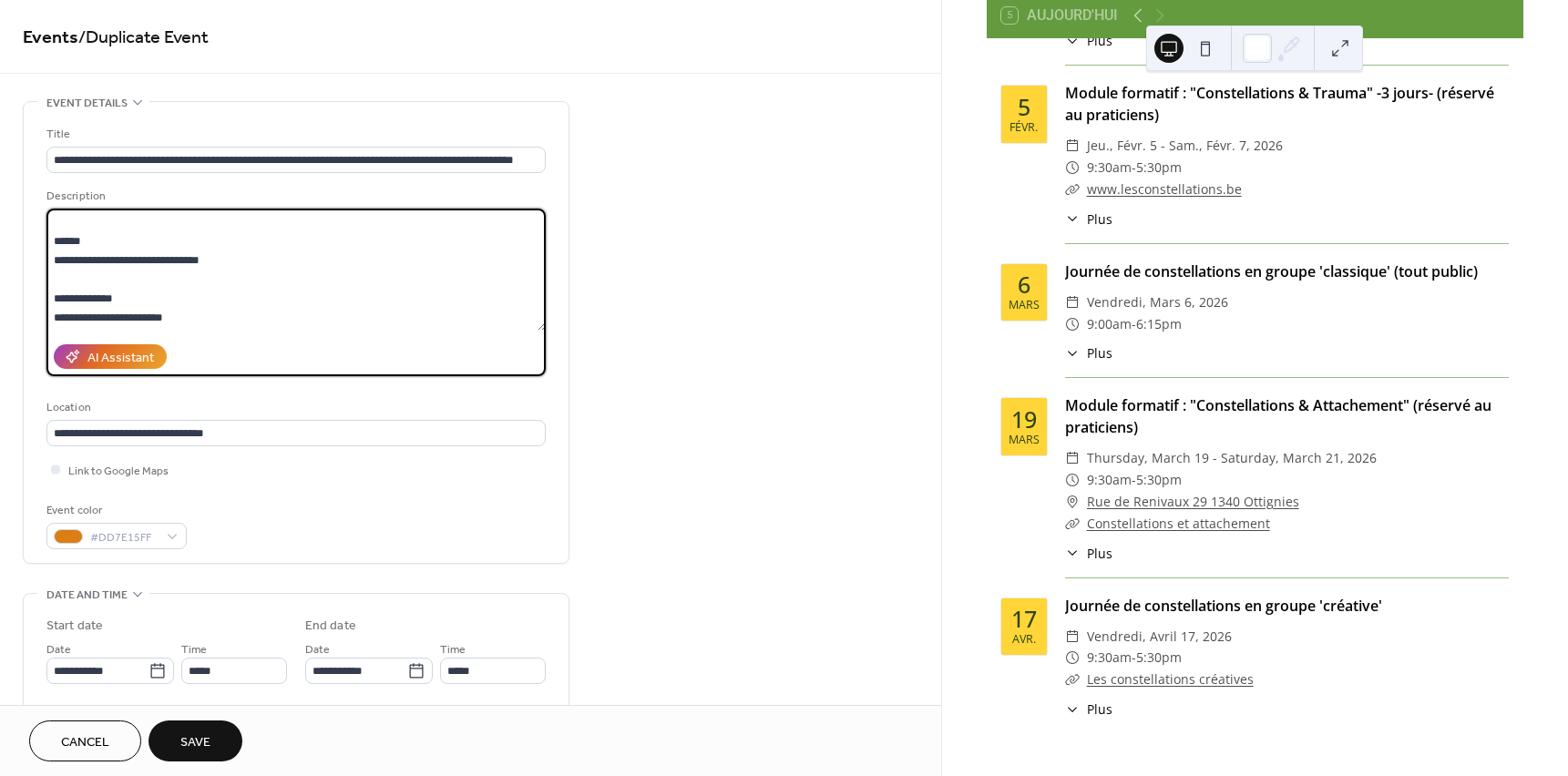 click on "**********" at bounding box center [296, 270] 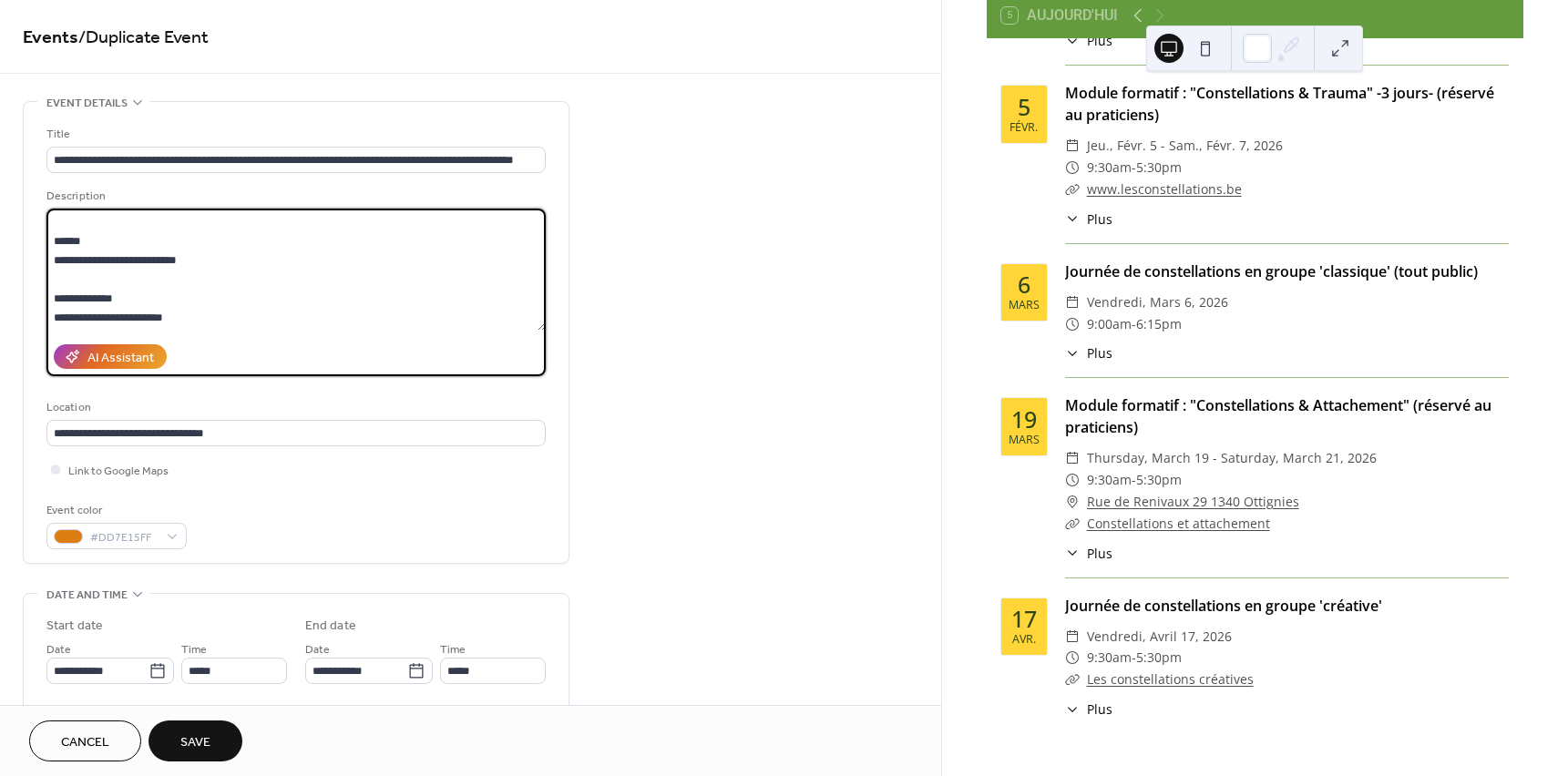 click on "**********" at bounding box center [296, 270] 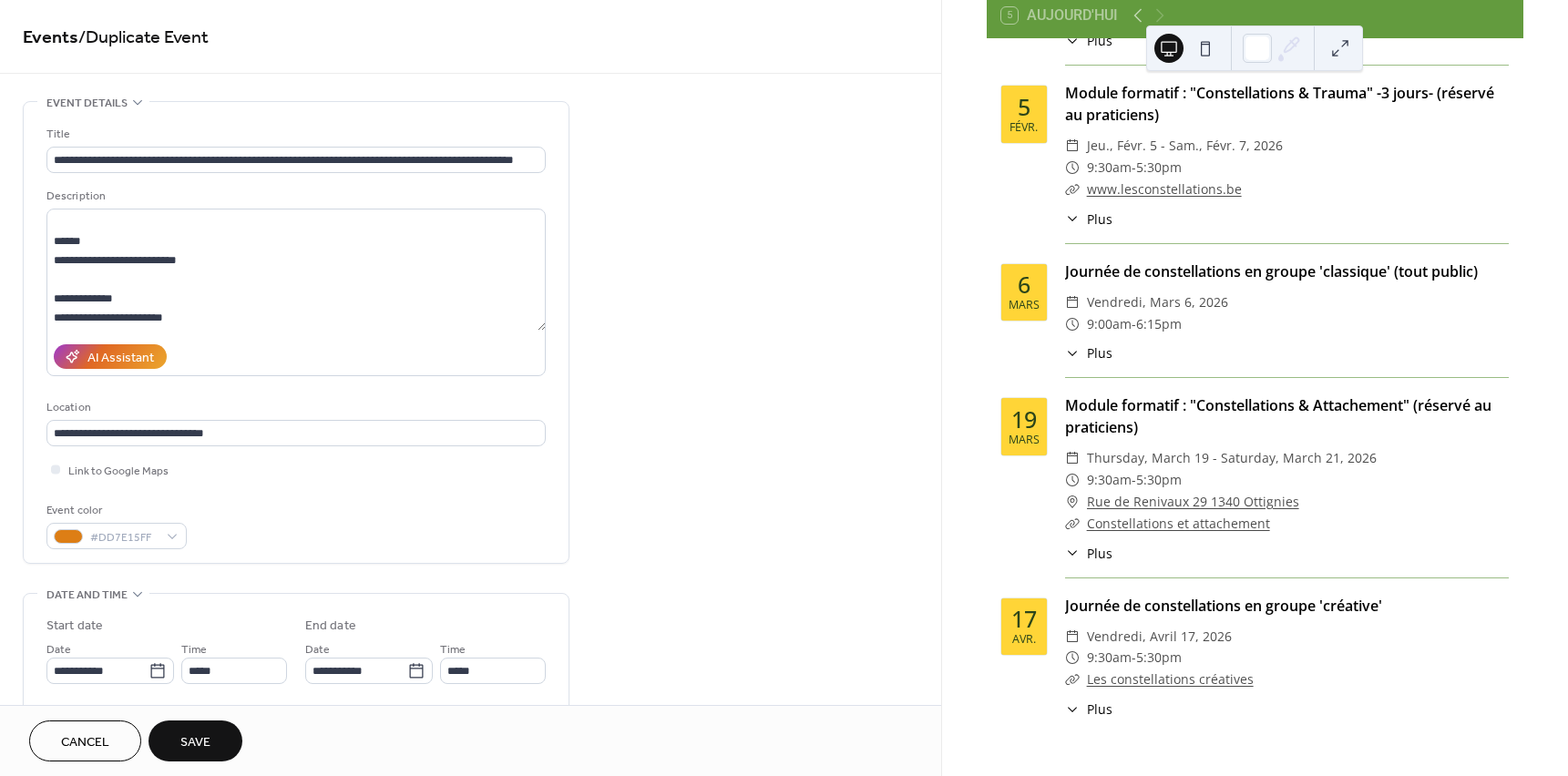 click on "AI Assistant" at bounding box center [296, 356] 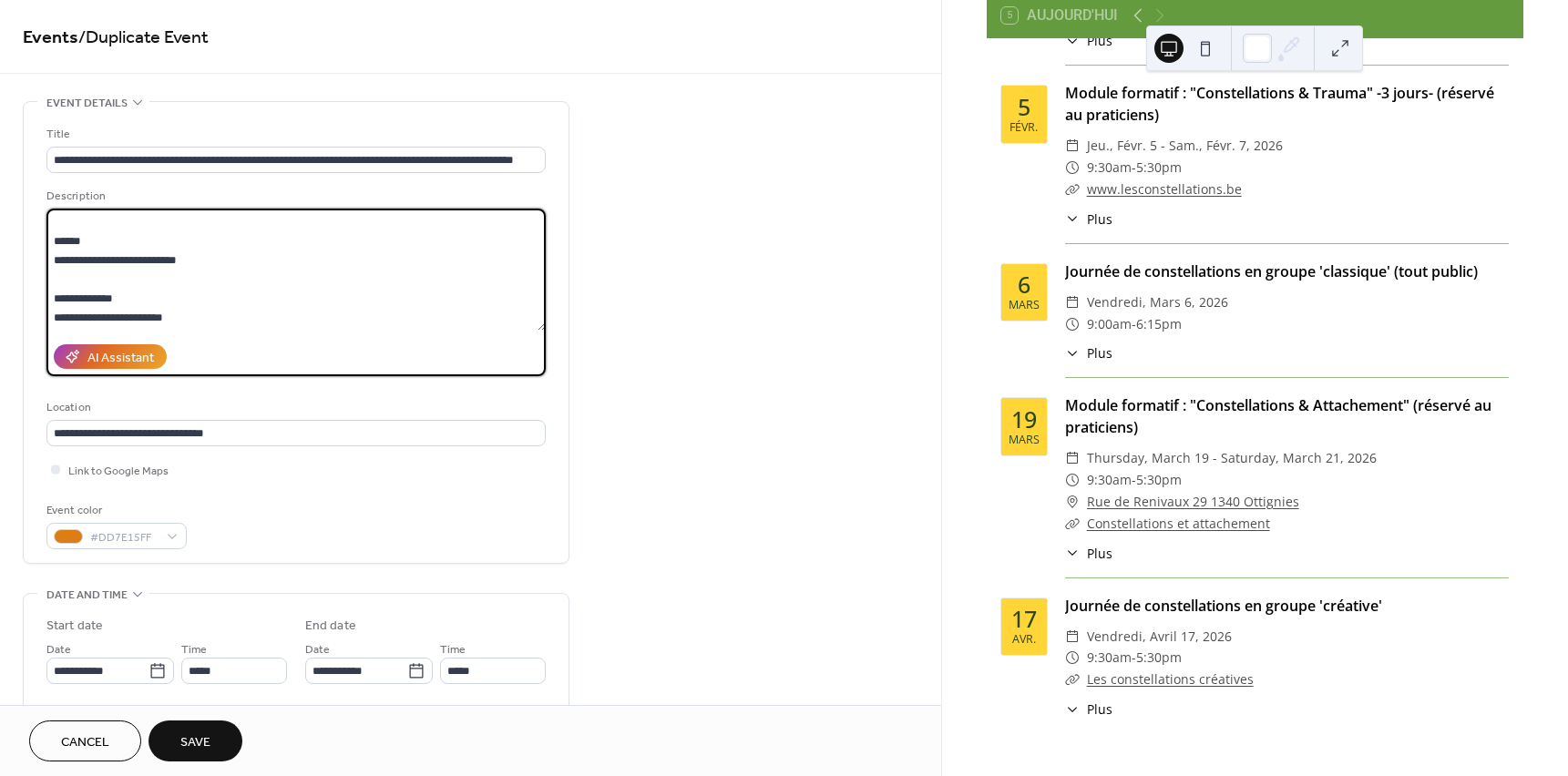 click on "**********" at bounding box center (296, 270) 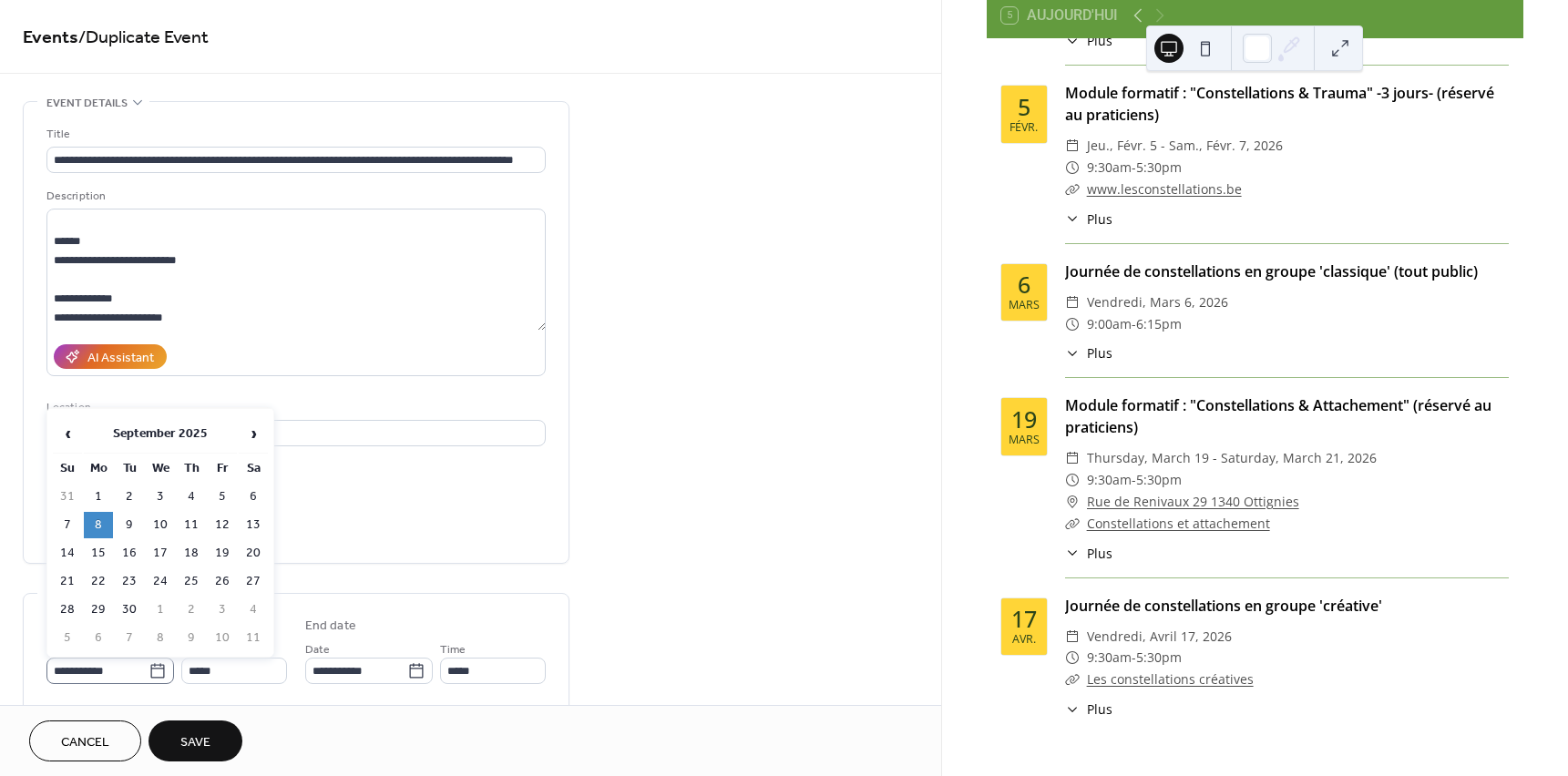 click 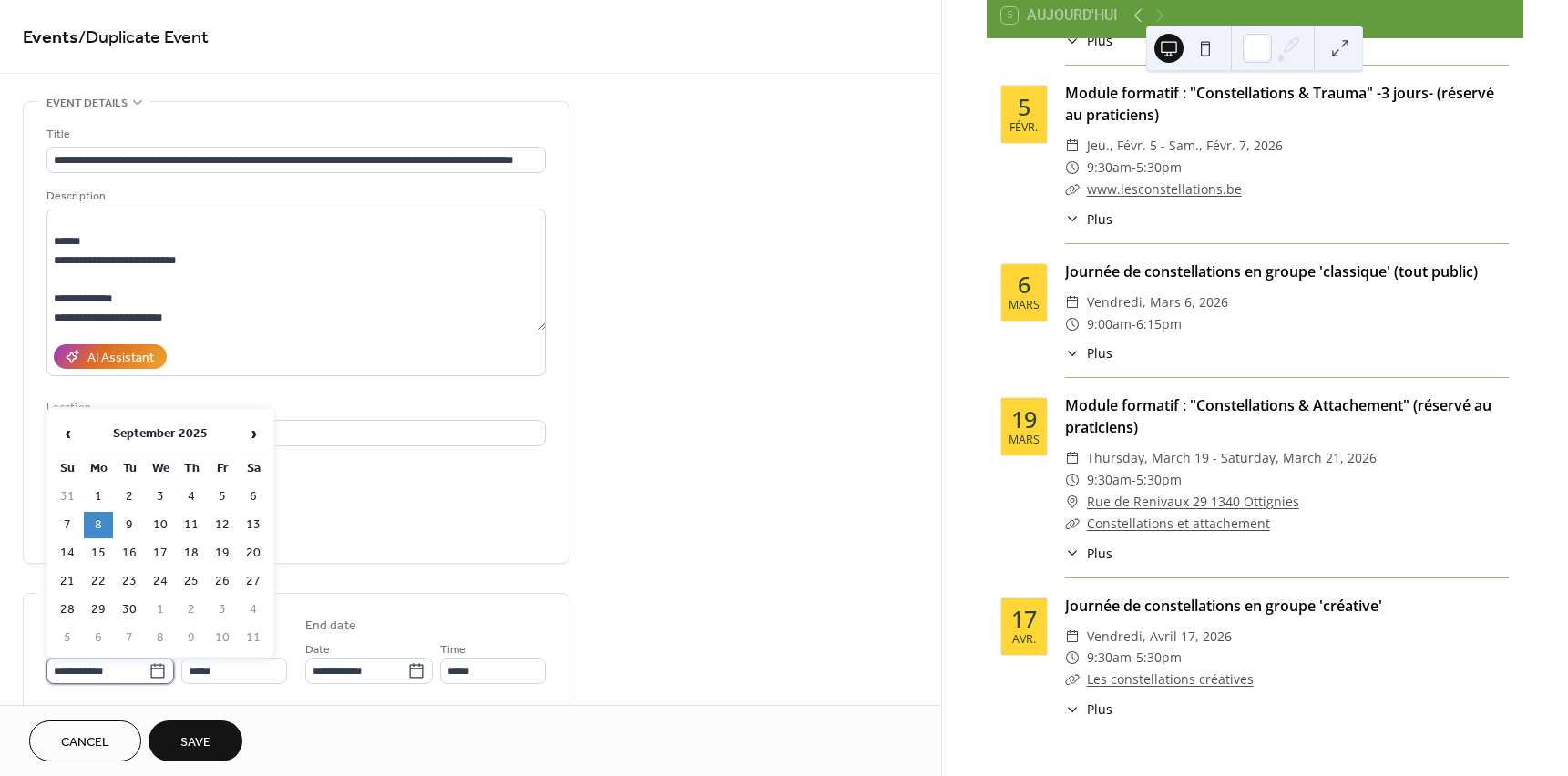 click on "**********" at bounding box center (97, 670) 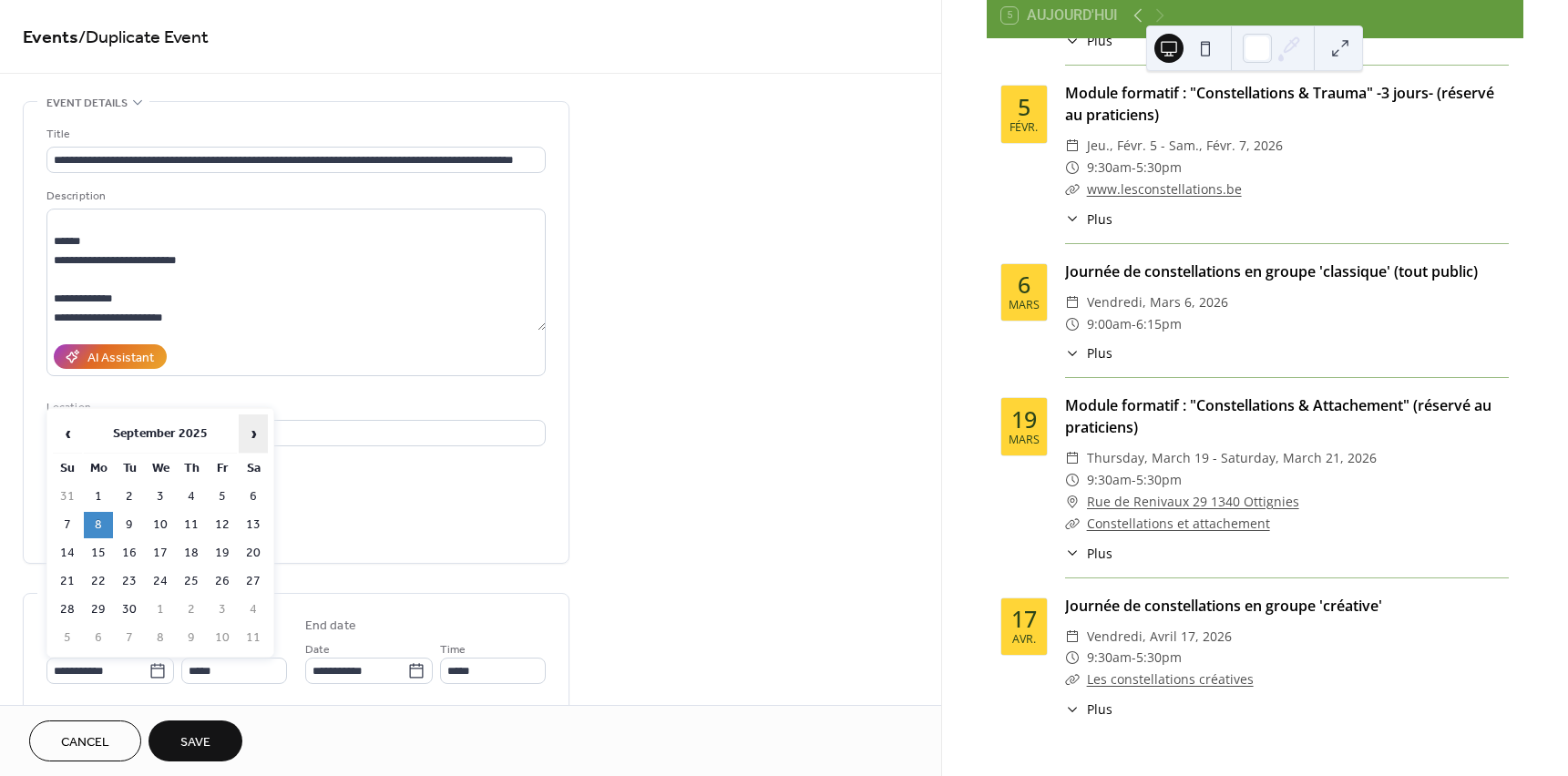 click on "›" at bounding box center (253, 434) 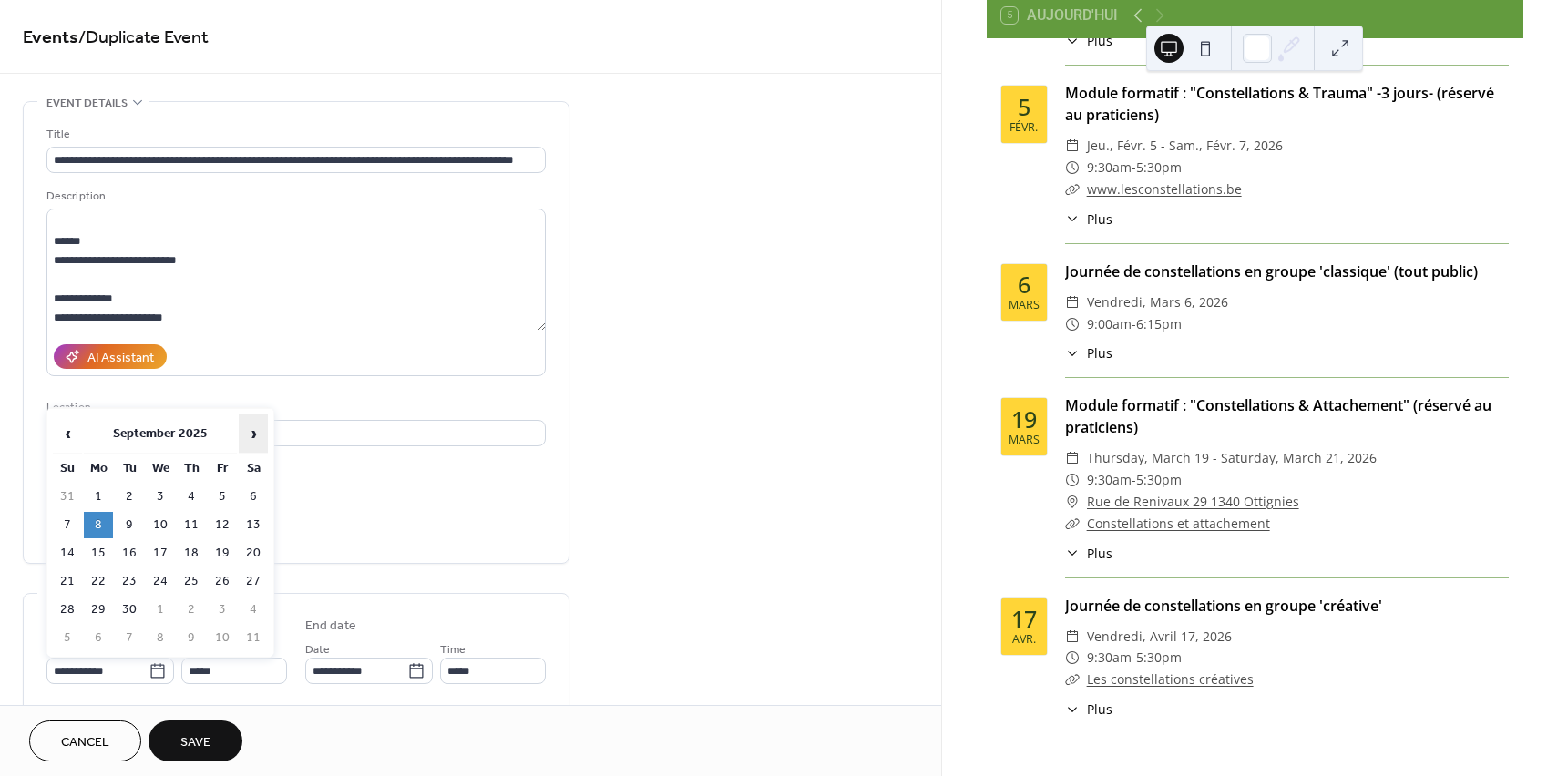 click on "›" at bounding box center (253, 434) 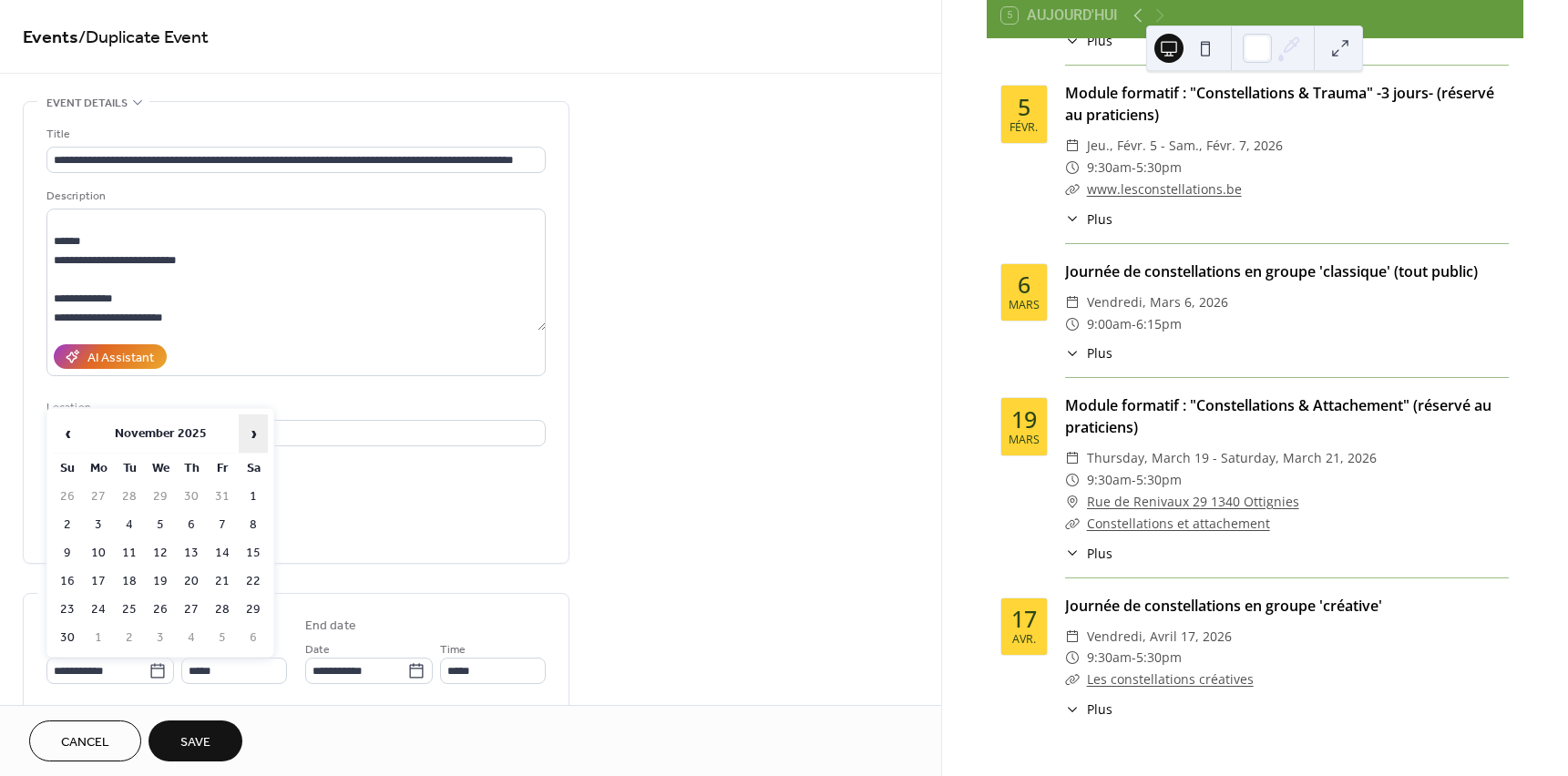 click on "›" at bounding box center [253, 434] 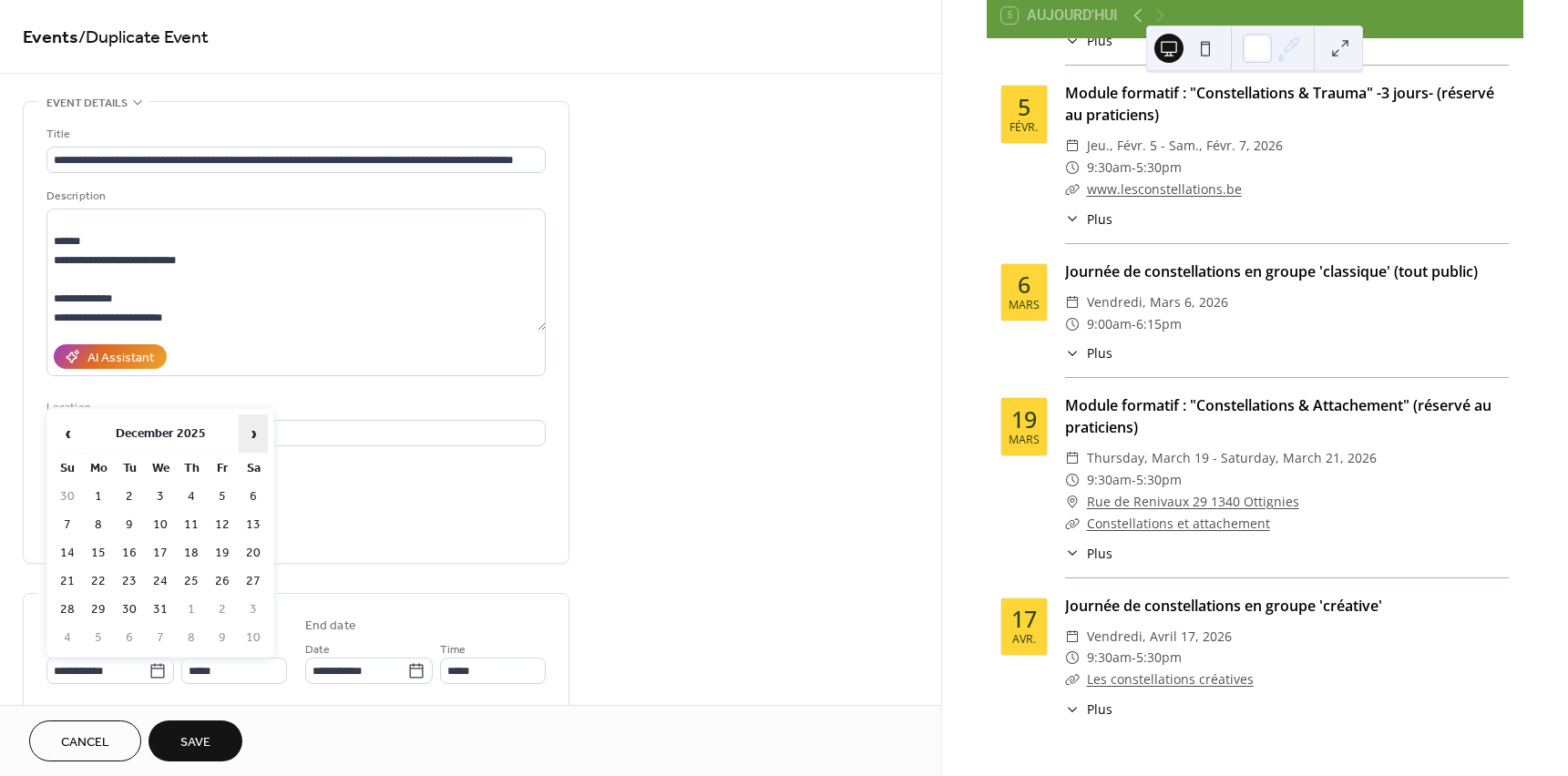 click on "›" at bounding box center (253, 434) 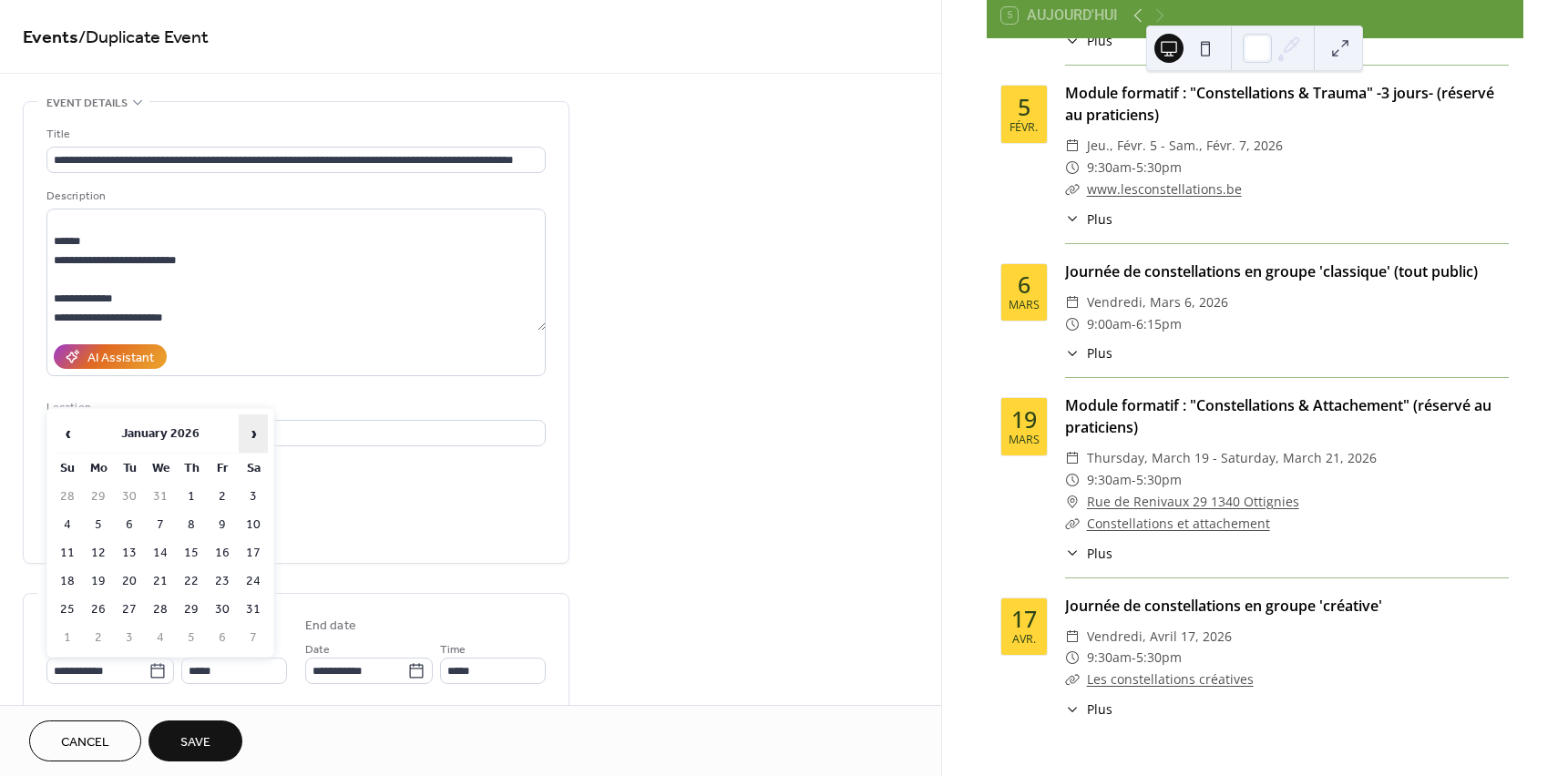 click on "›" at bounding box center [253, 434] 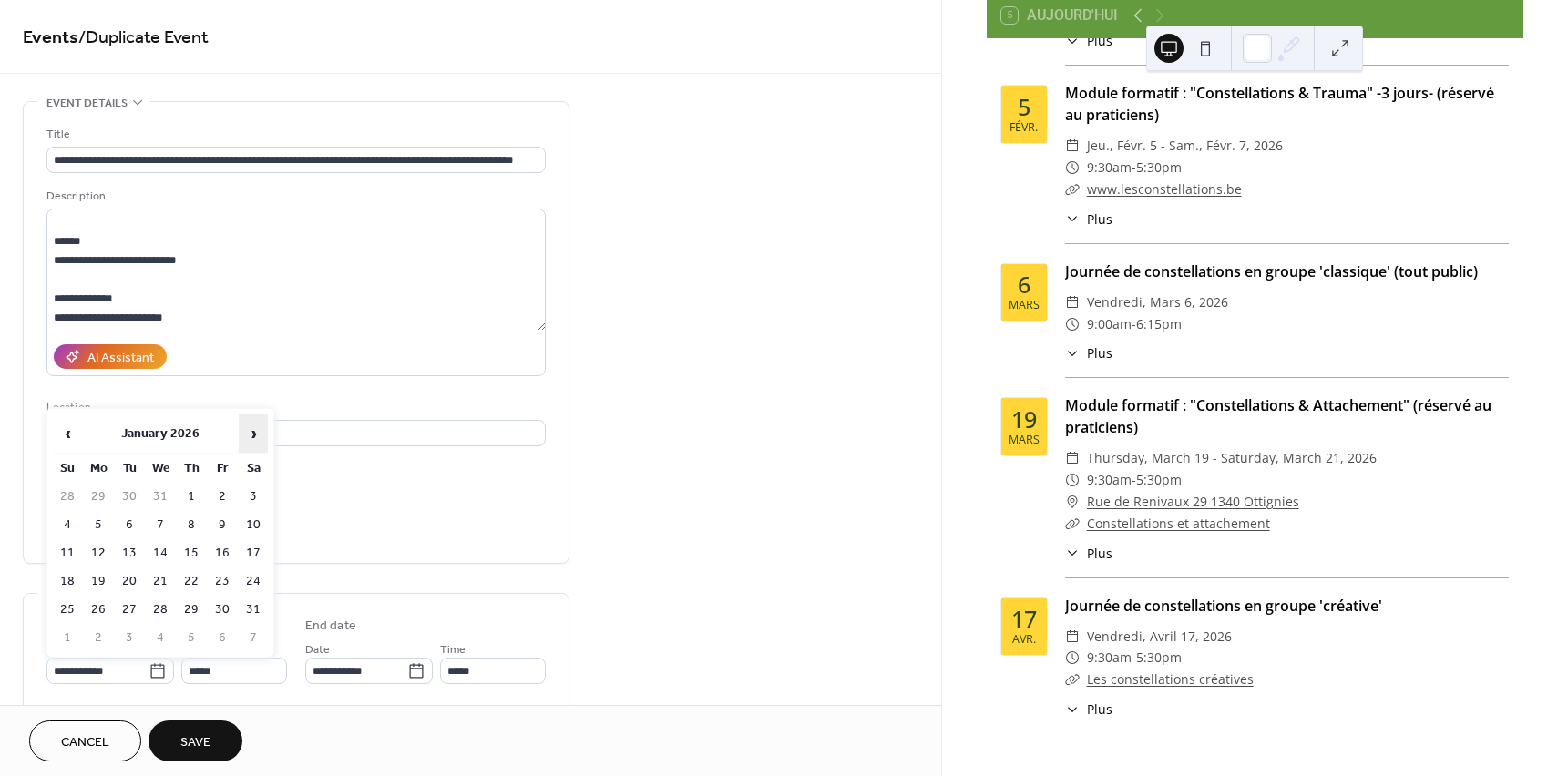 click on "›" at bounding box center [253, 434] 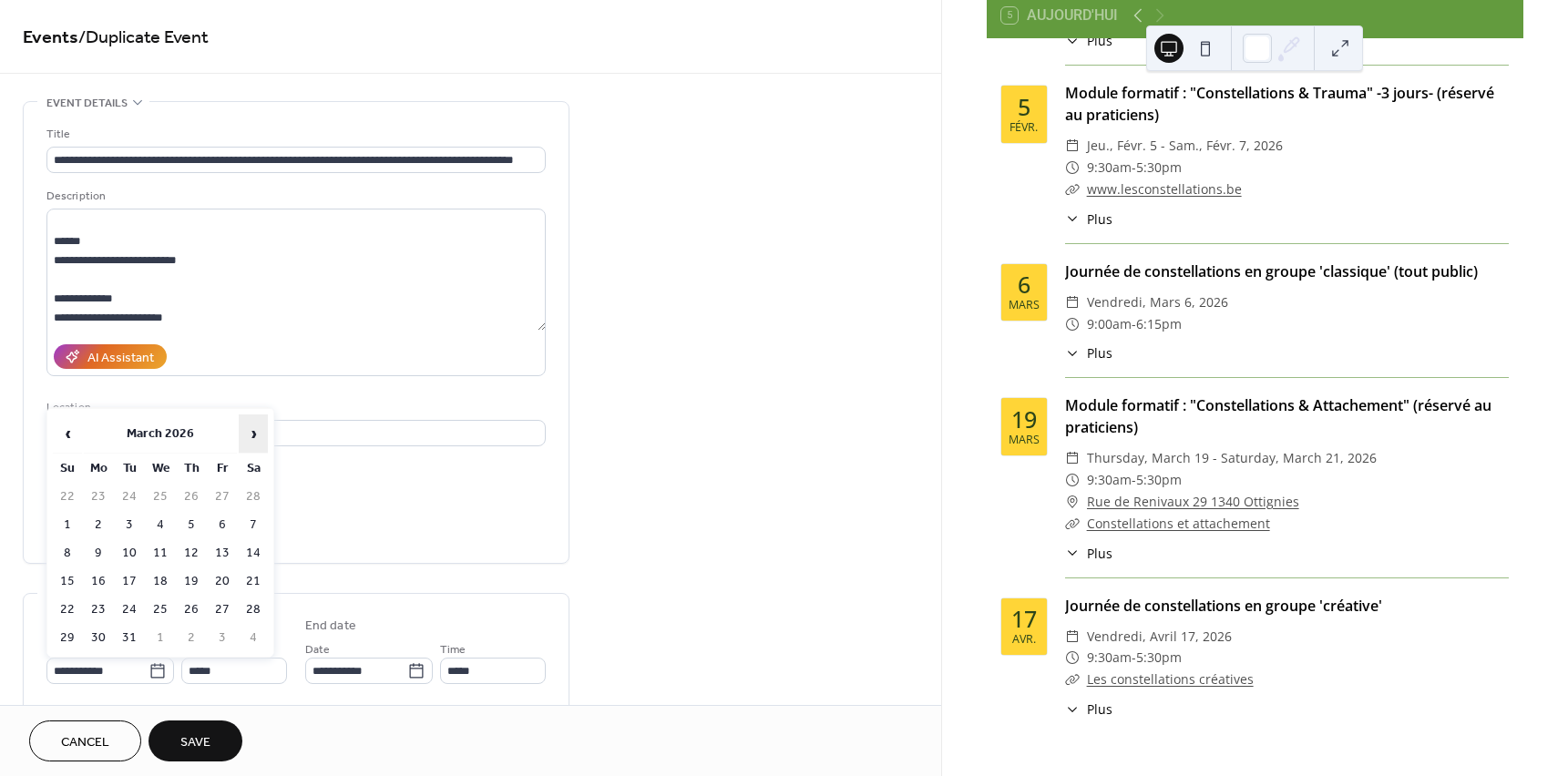 click on "›" at bounding box center (253, 434) 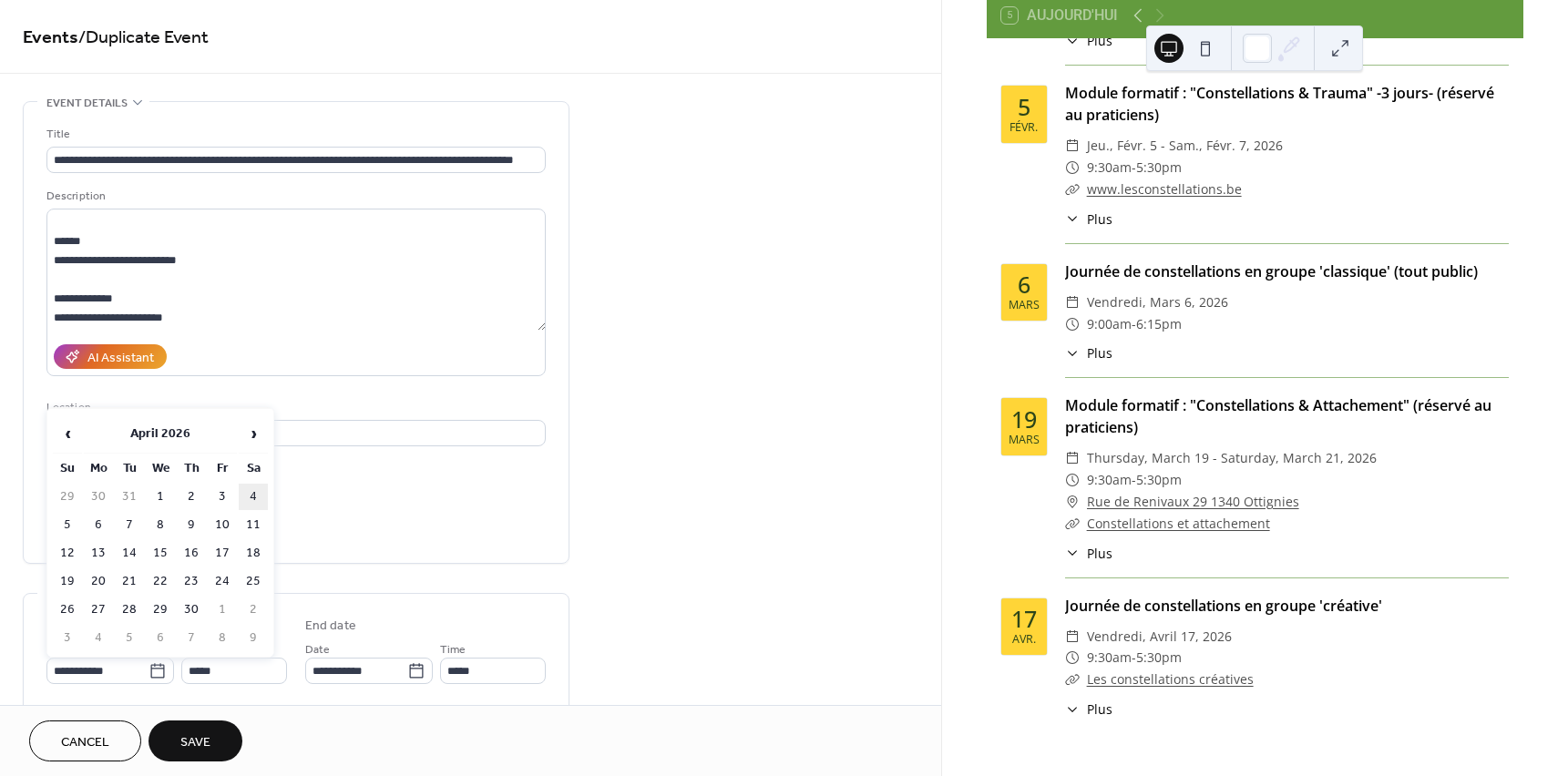 click on "4" at bounding box center [253, 496] 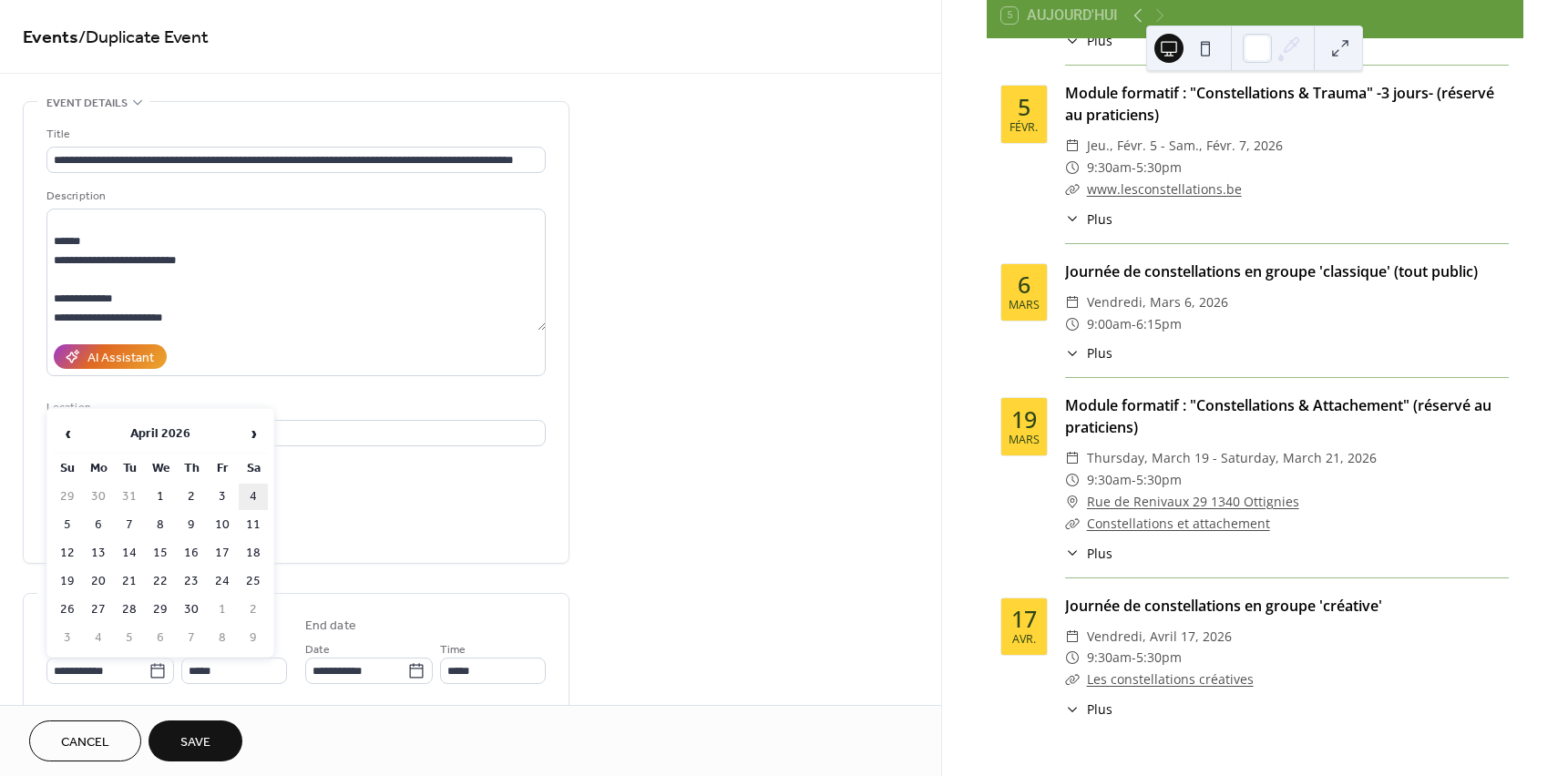 type on "**********" 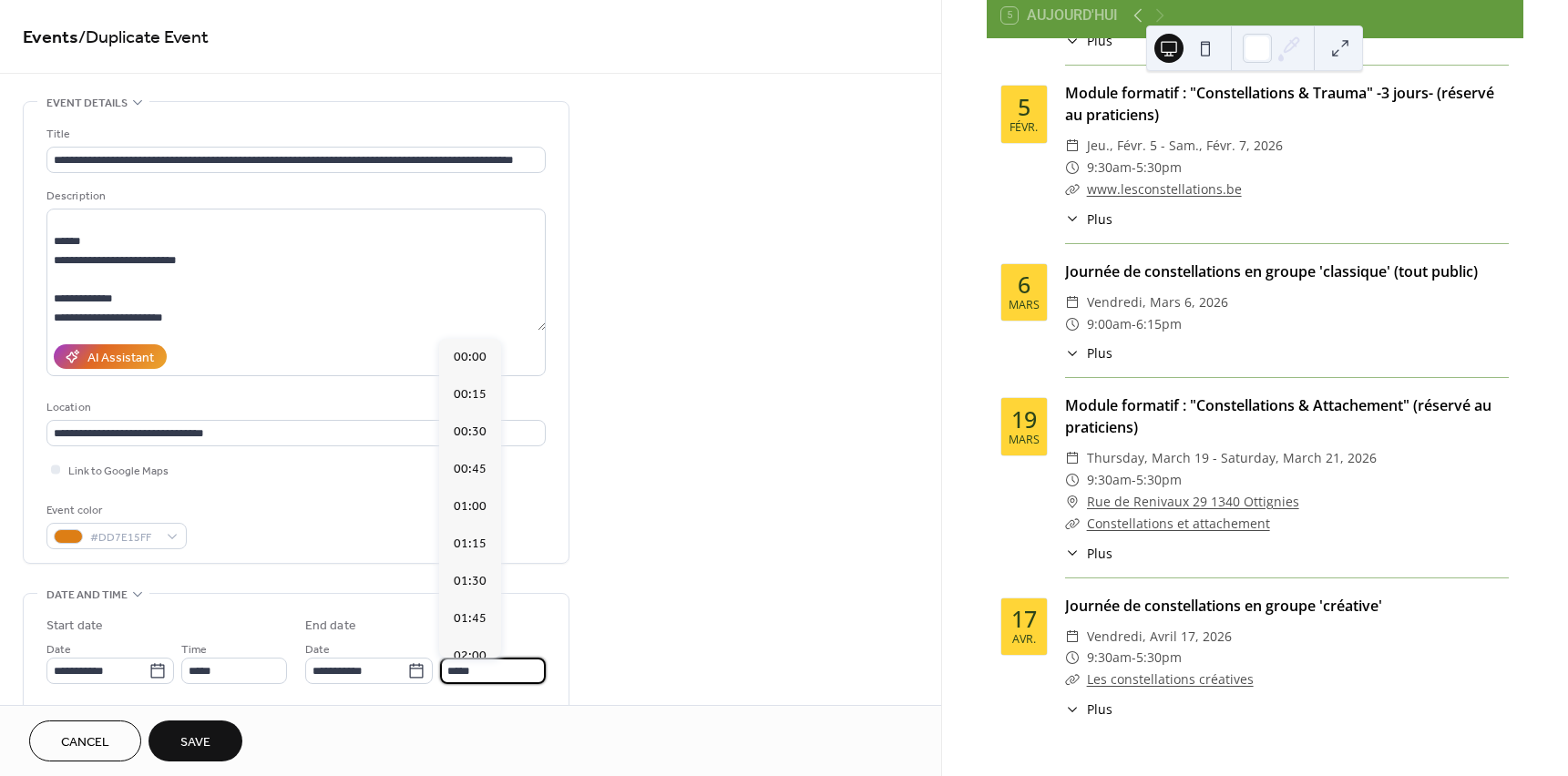 scroll, scrollTop: 2614, scrollLeft: 0, axis: vertical 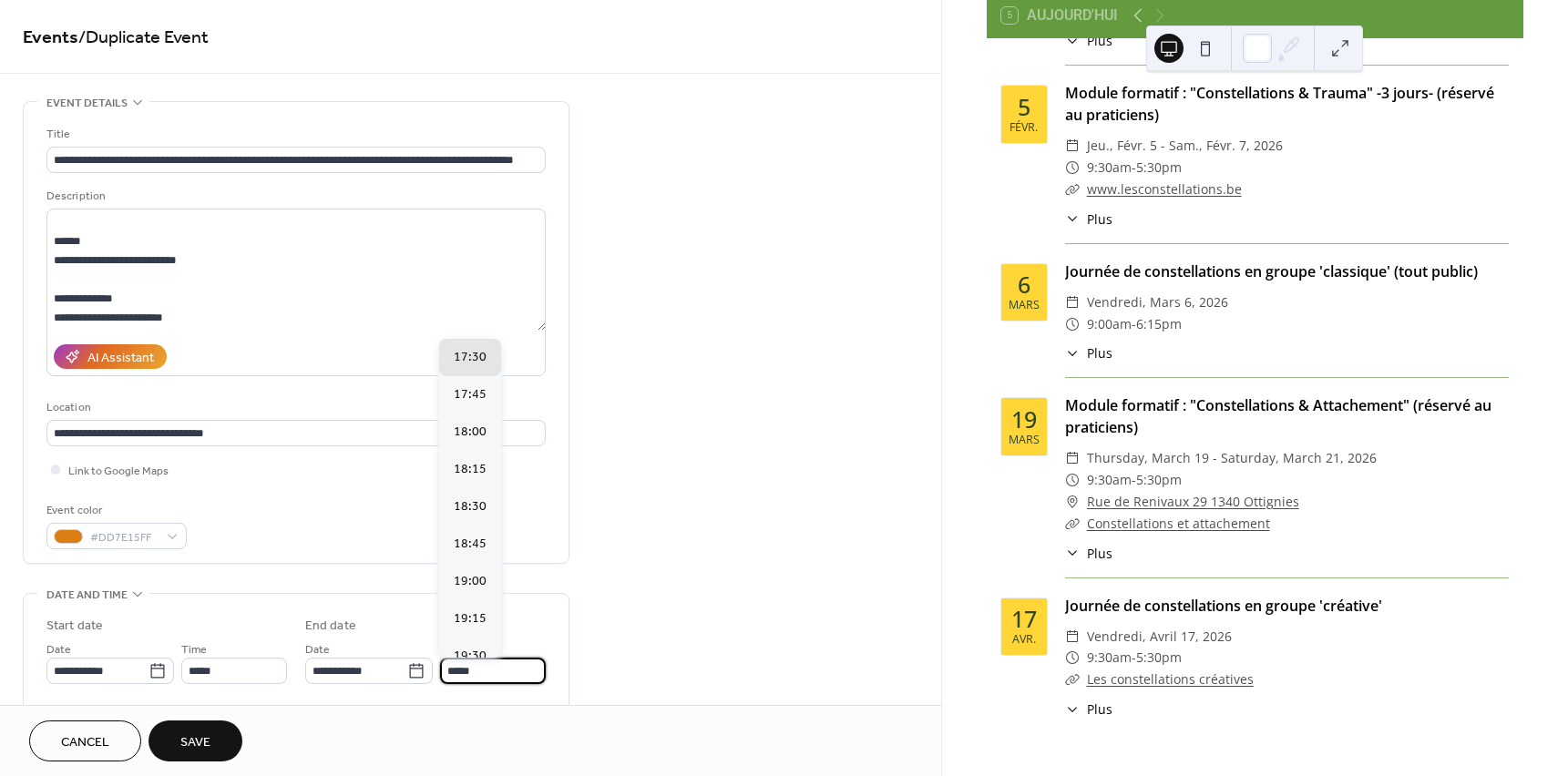 click on "*****" at bounding box center [493, 670] 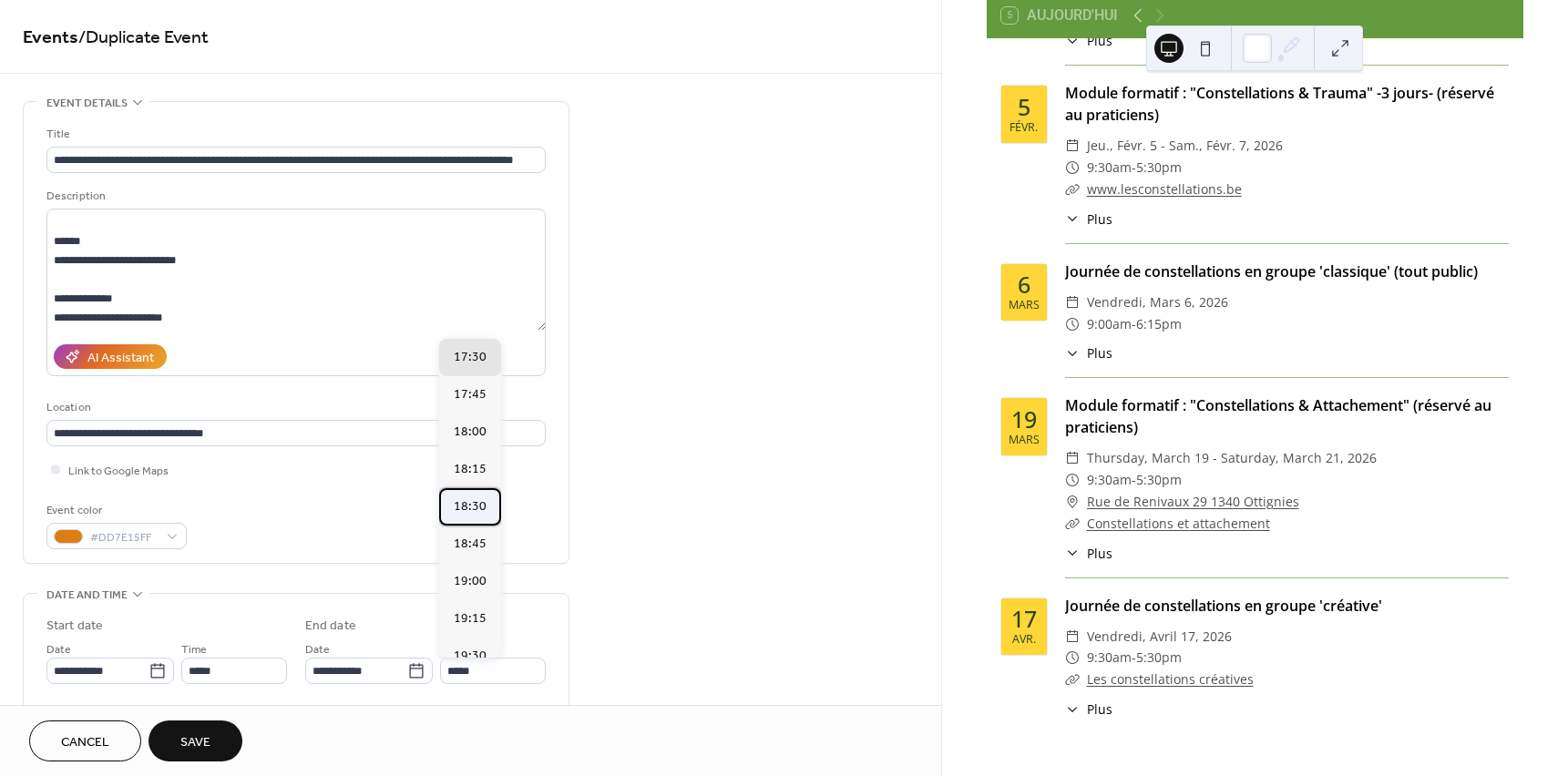 click on "18:30" at bounding box center (470, 506) 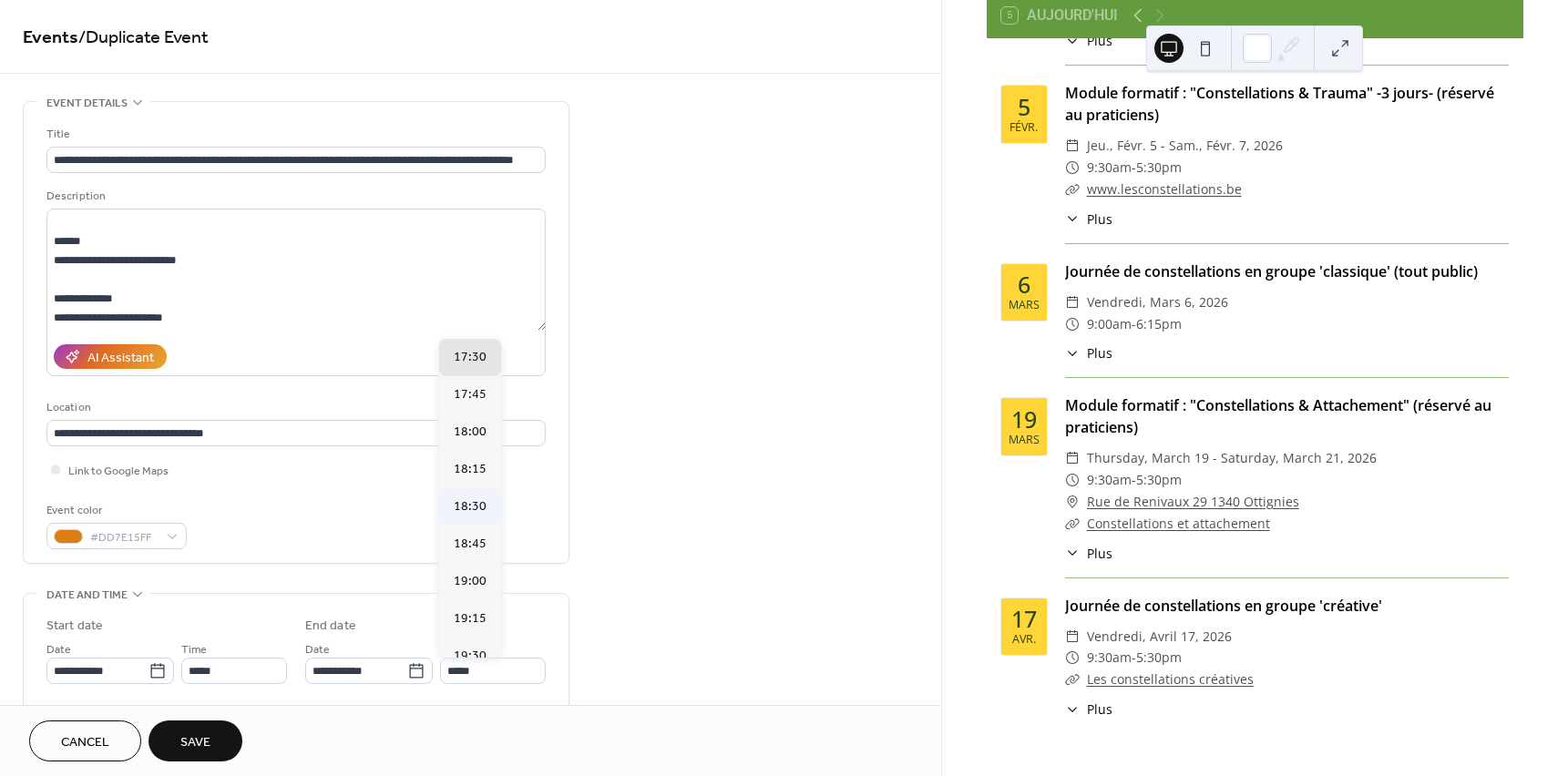 type on "*****" 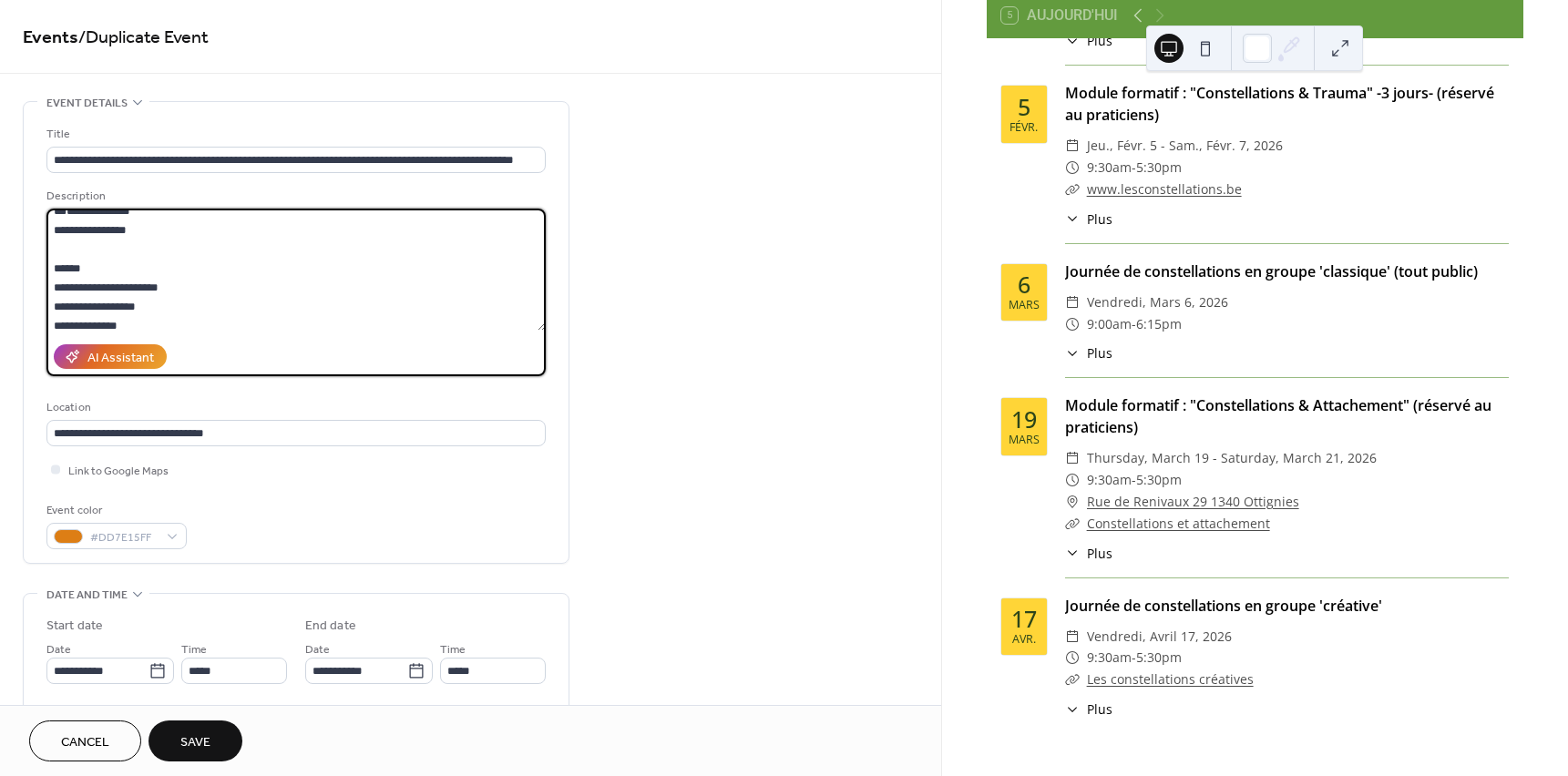 scroll, scrollTop: 0, scrollLeft: 0, axis: both 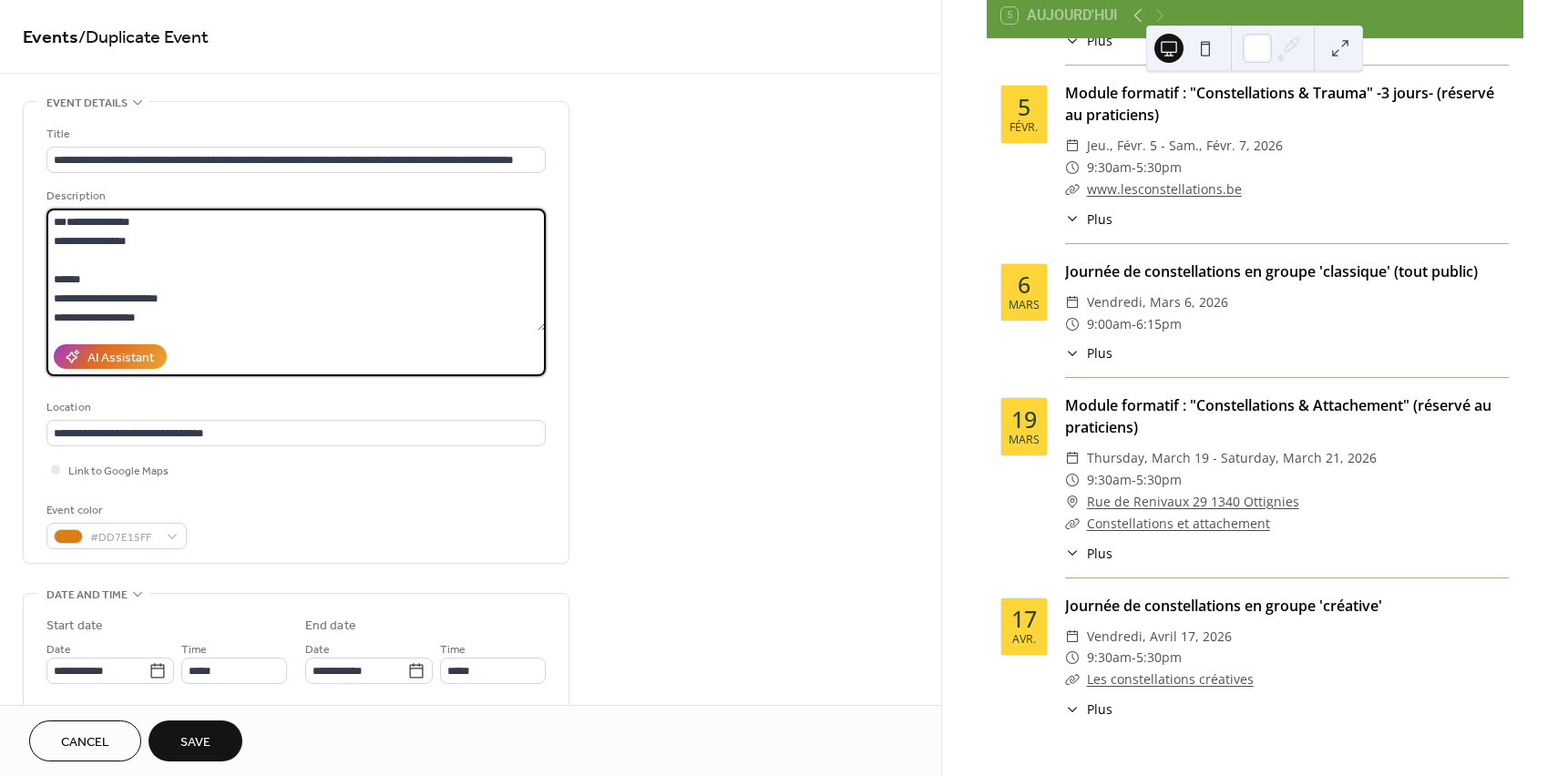 click on "**********" at bounding box center (296, 270) 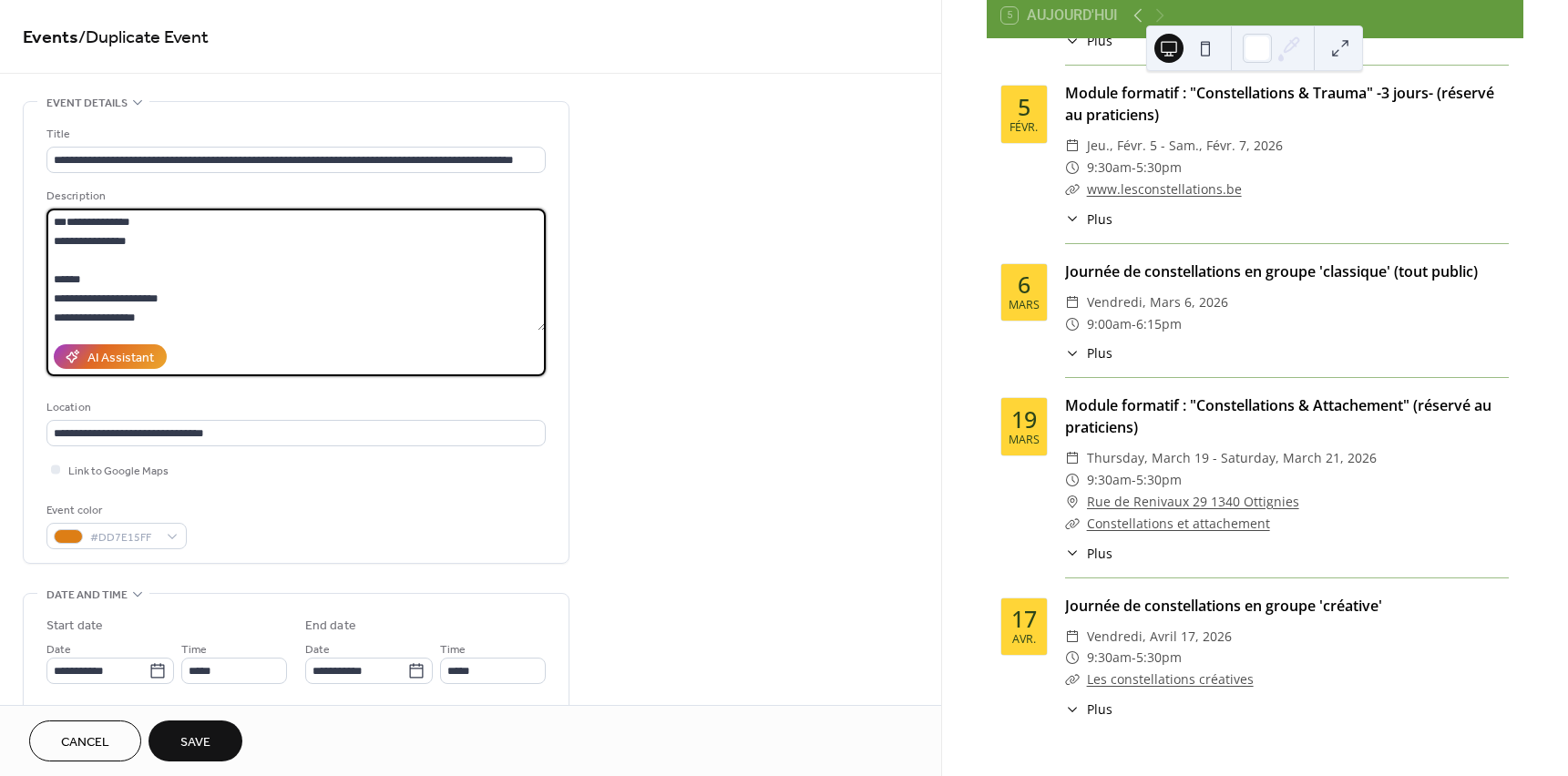 paste on "**********" 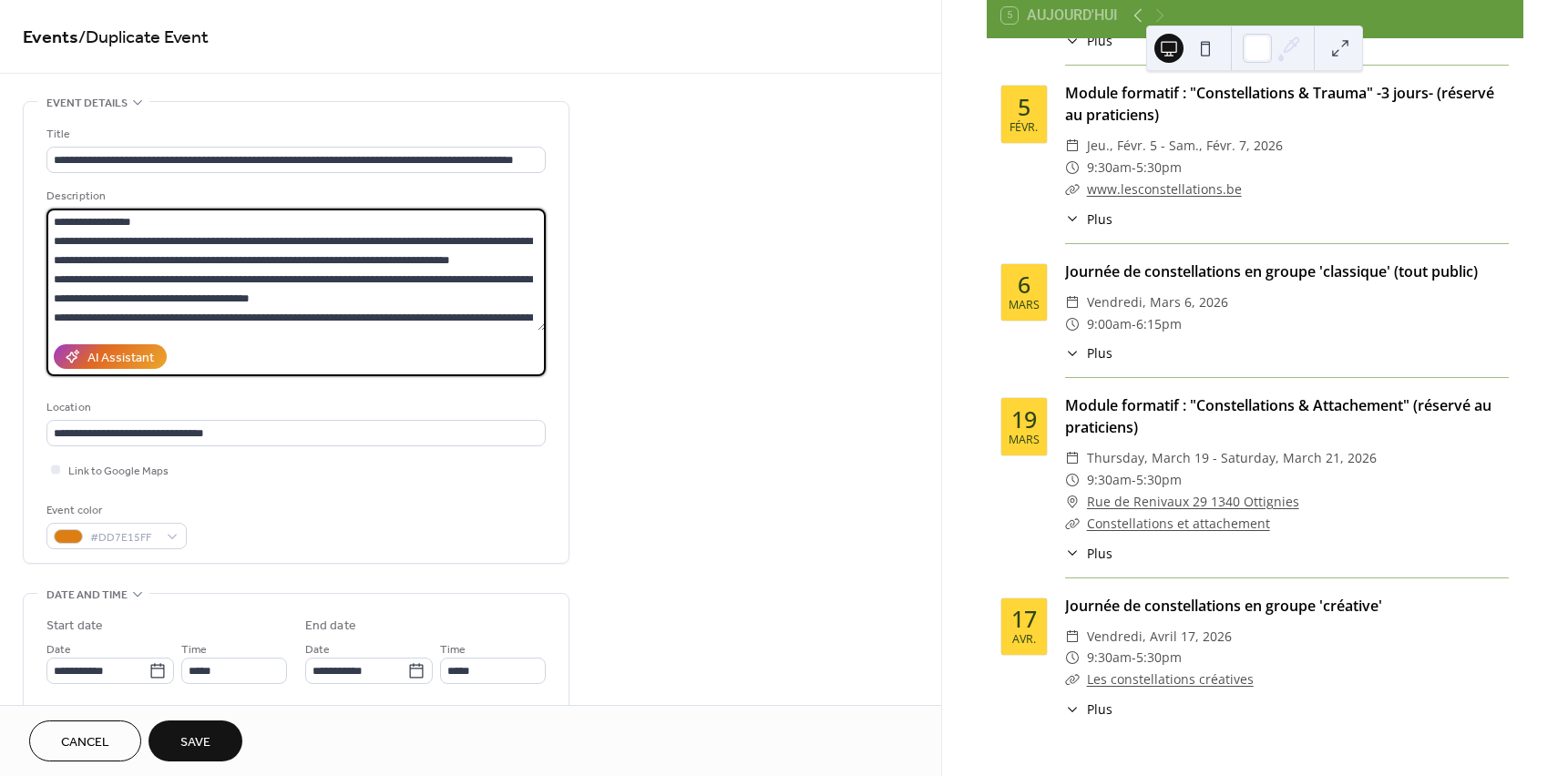 scroll, scrollTop: 418, scrollLeft: 0, axis: vertical 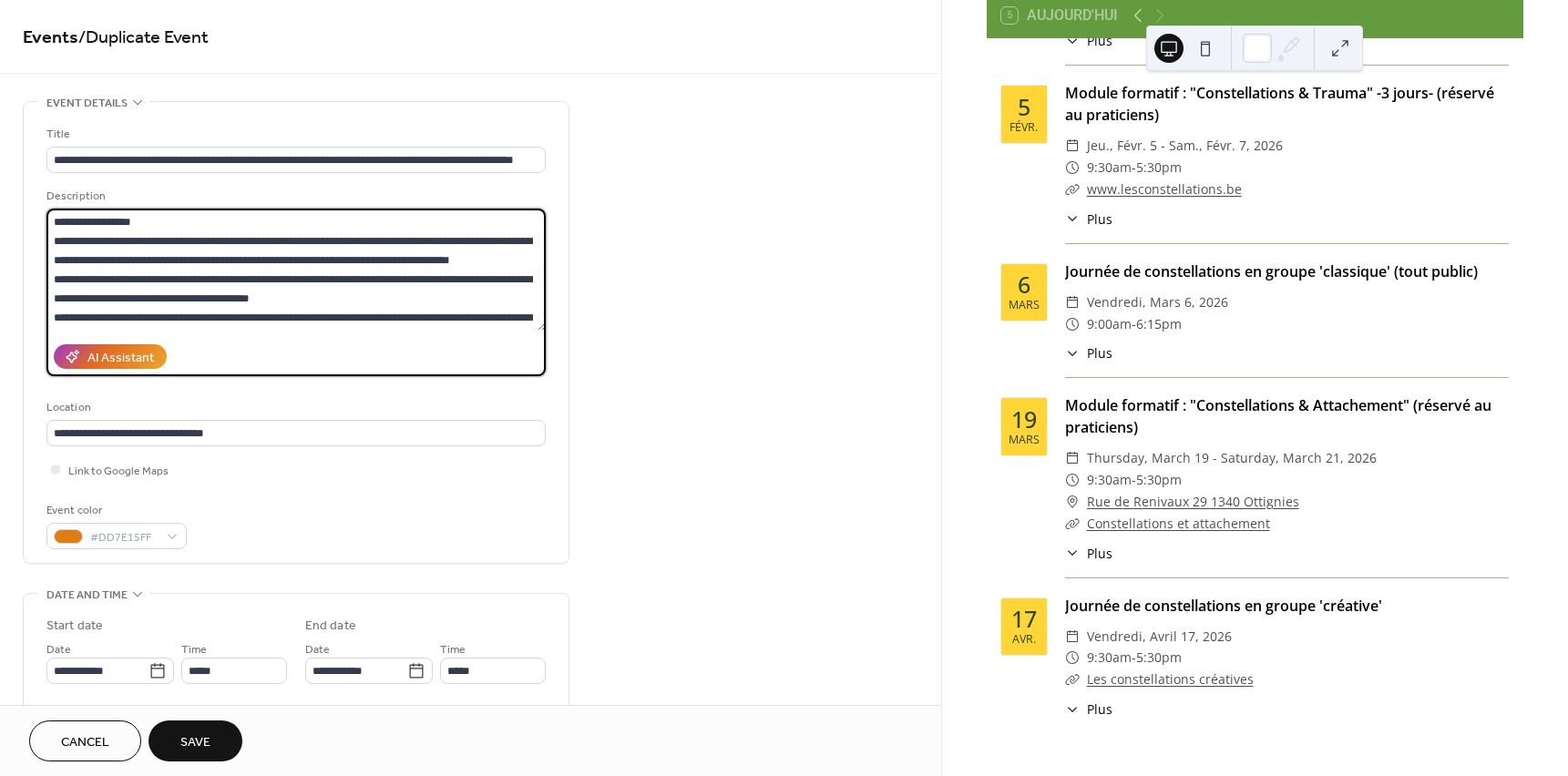 click at bounding box center [296, 270] 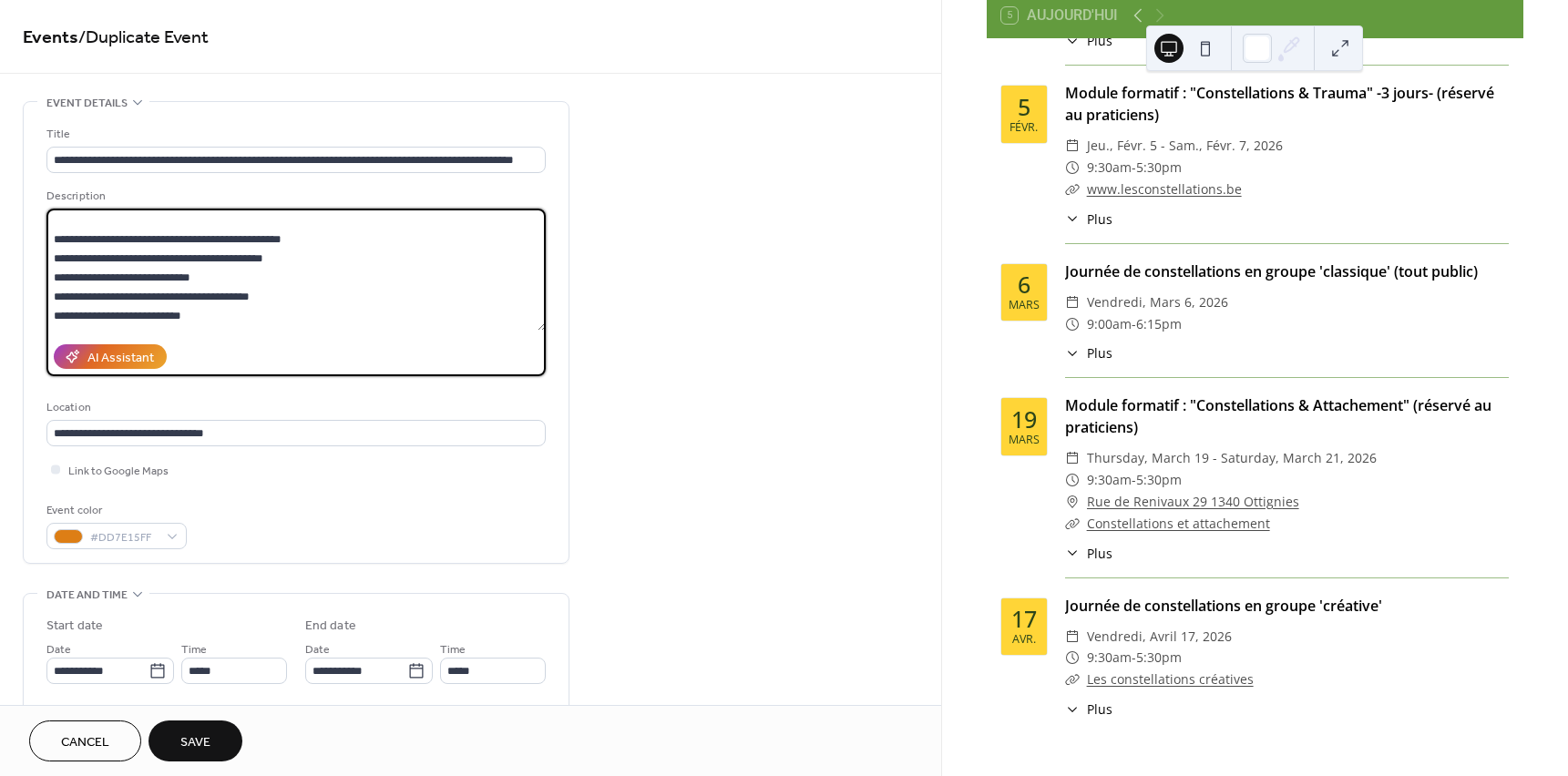 scroll, scrollTop: 257, scrollLeft: 0, axis: vertical 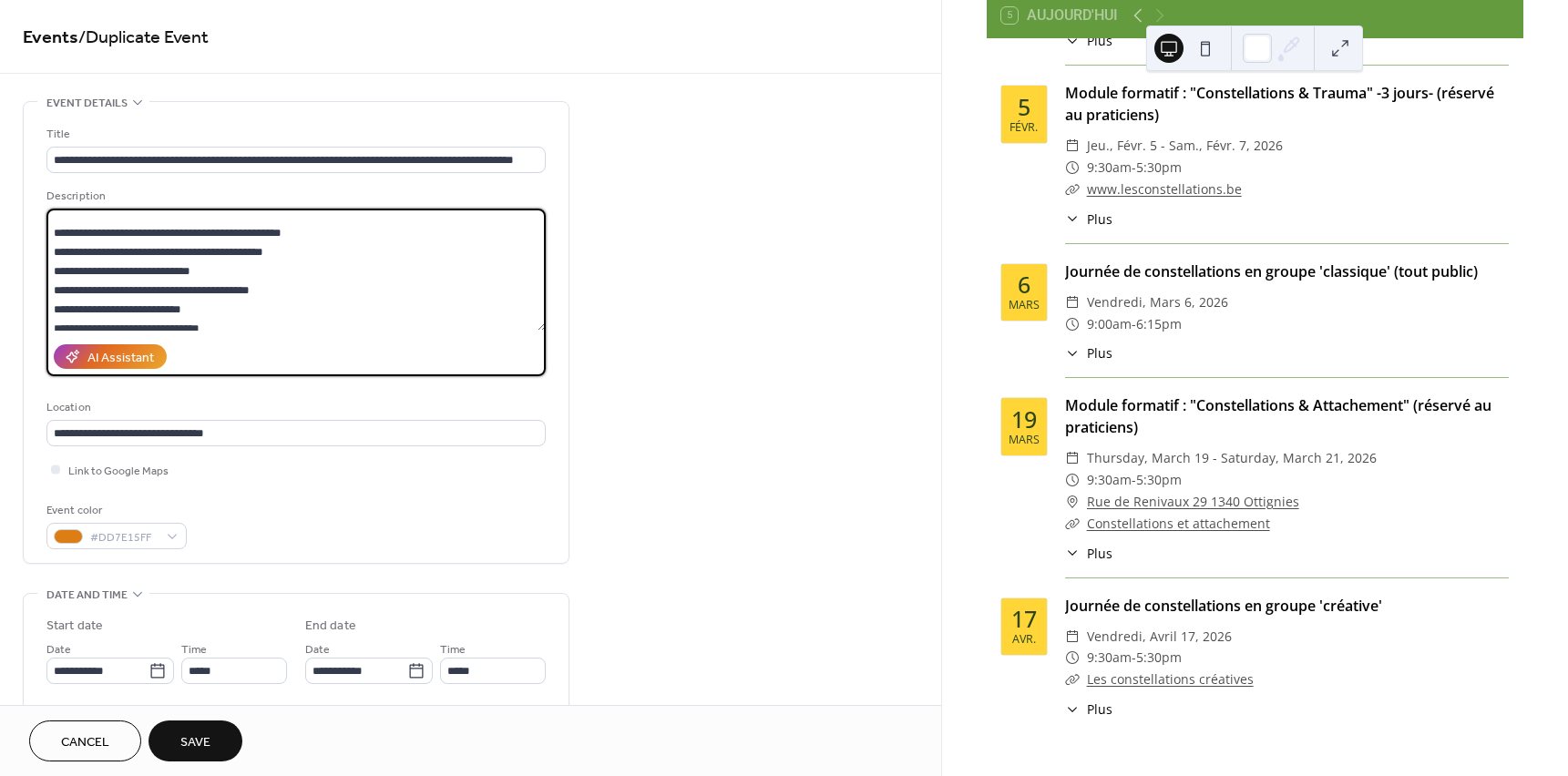 click at bounding box center (296, 270) 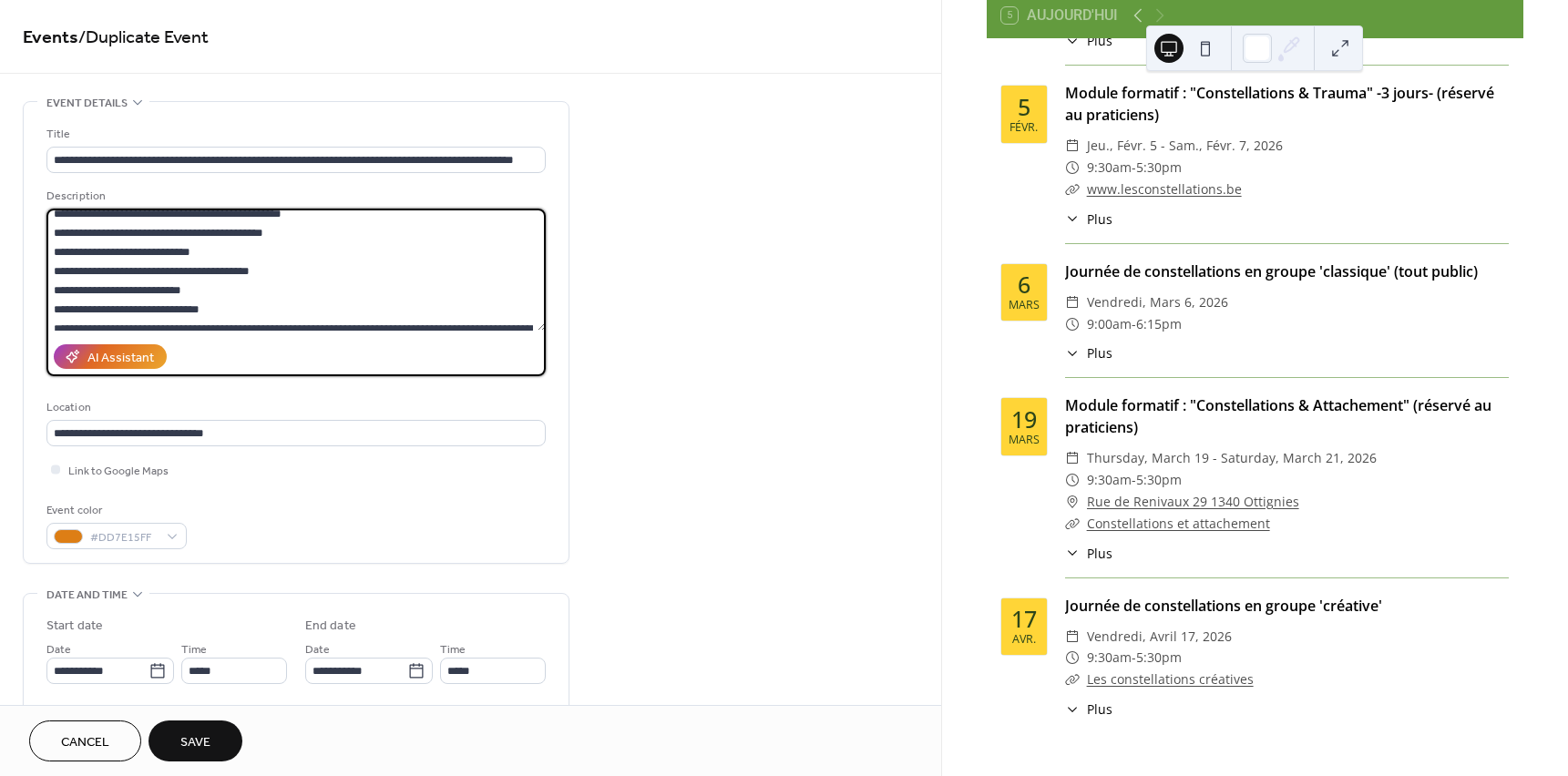 scroll, scrollTop: 238, scrollLeft: 0, axis: vertical 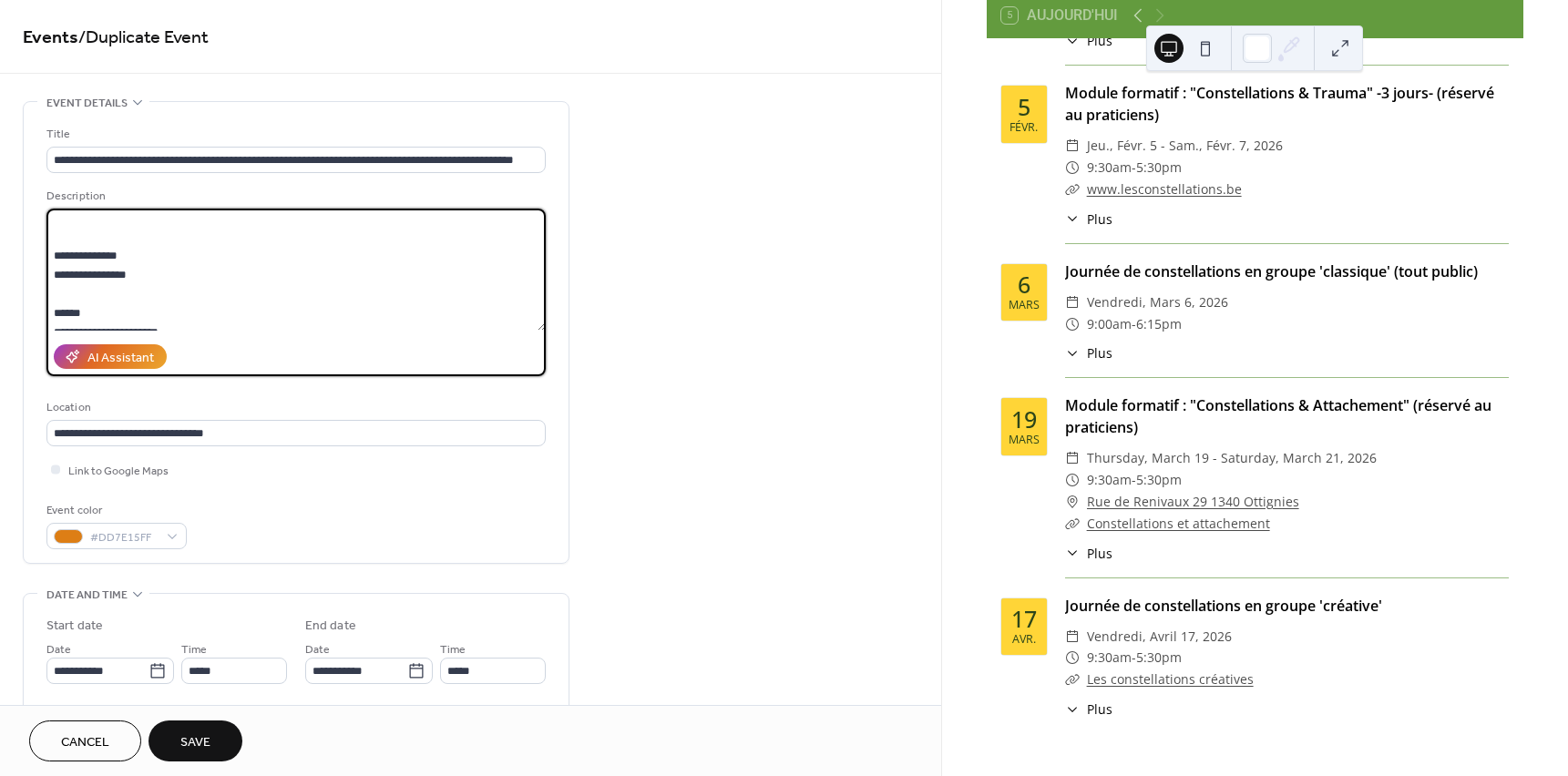 click at bounding box center (296, 270) 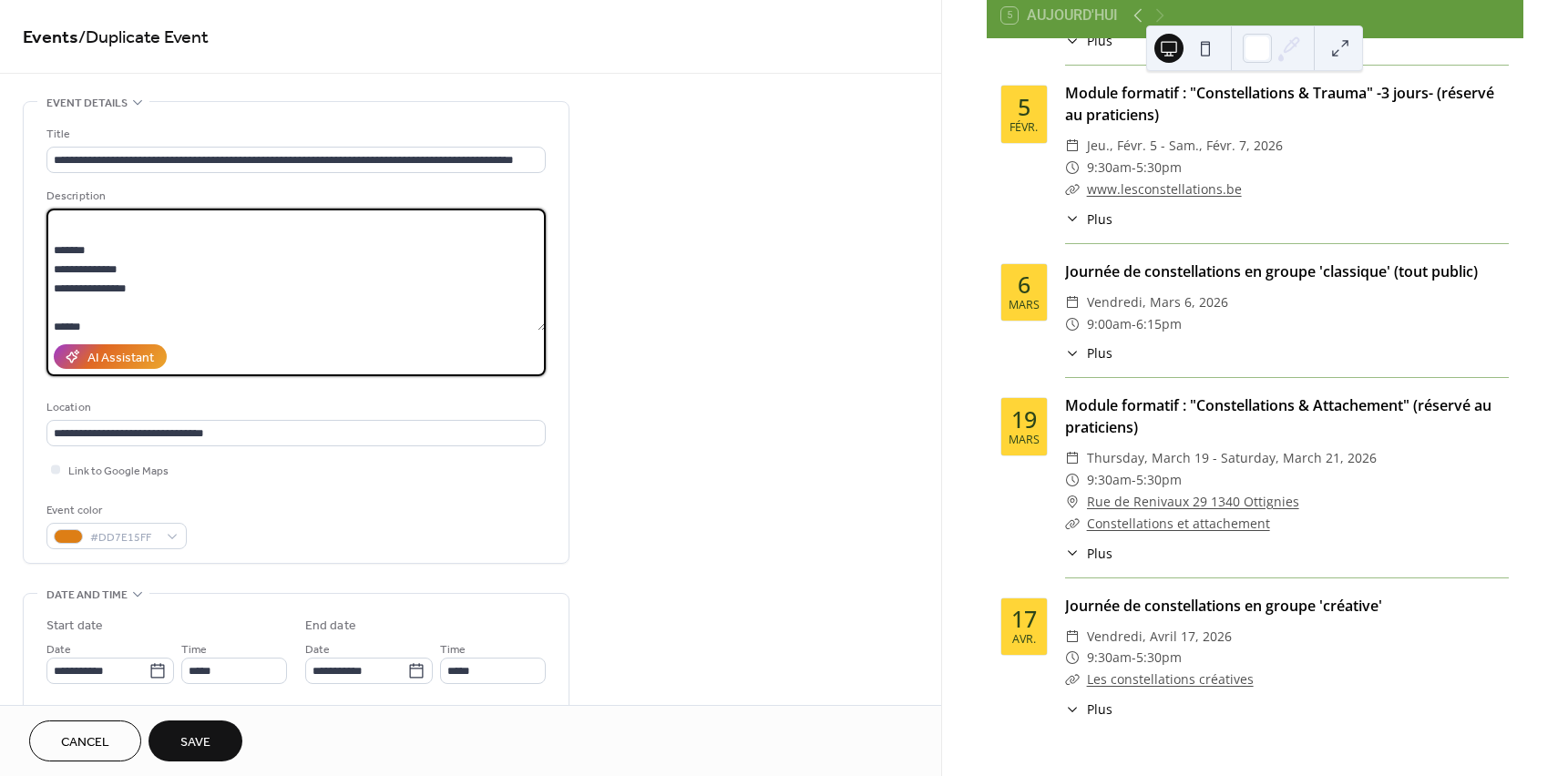 scroll, scrollTop: 475, scrollLeft: 0, axis: vertical 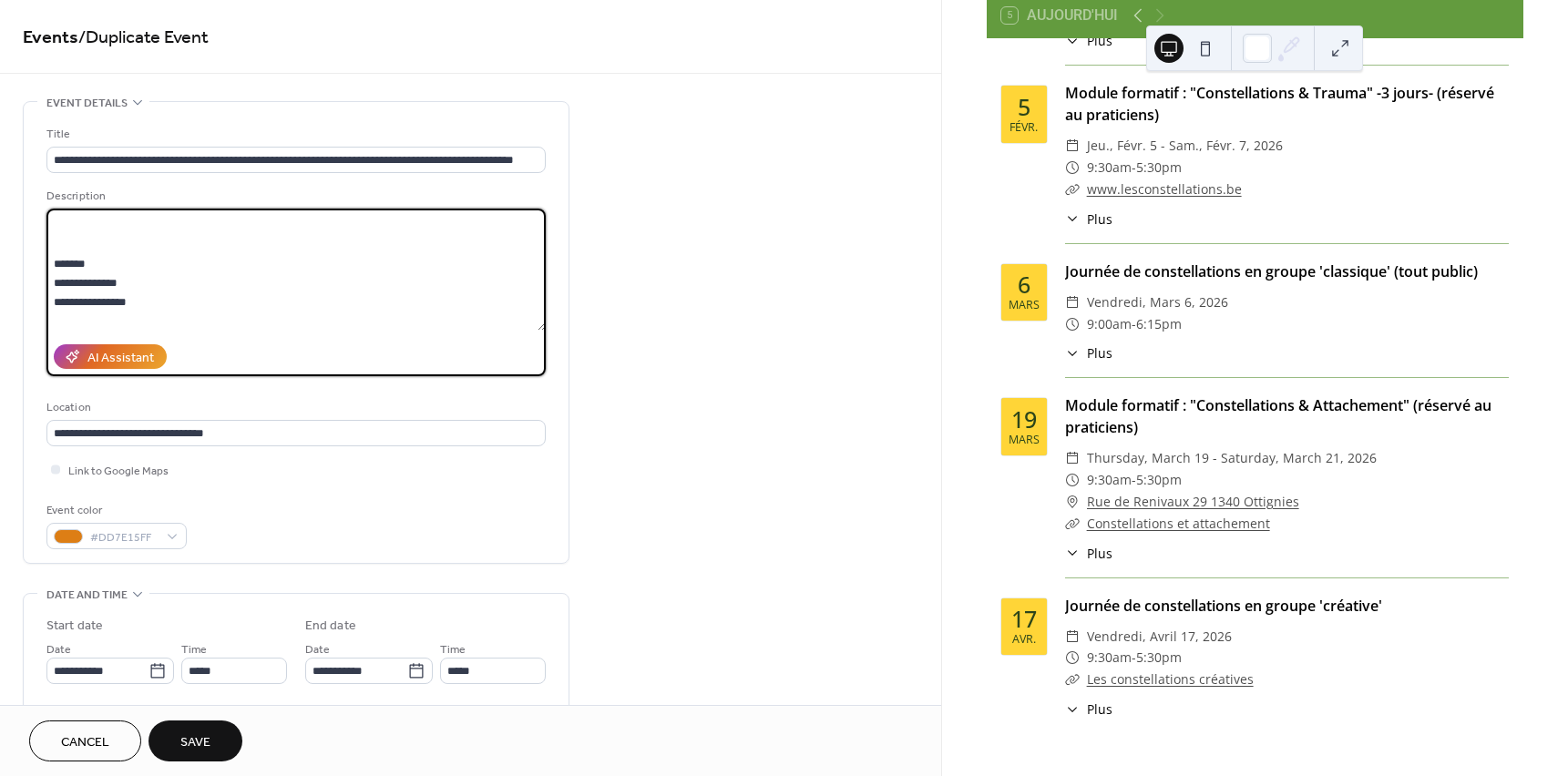 click at bounding box center [296, 270] 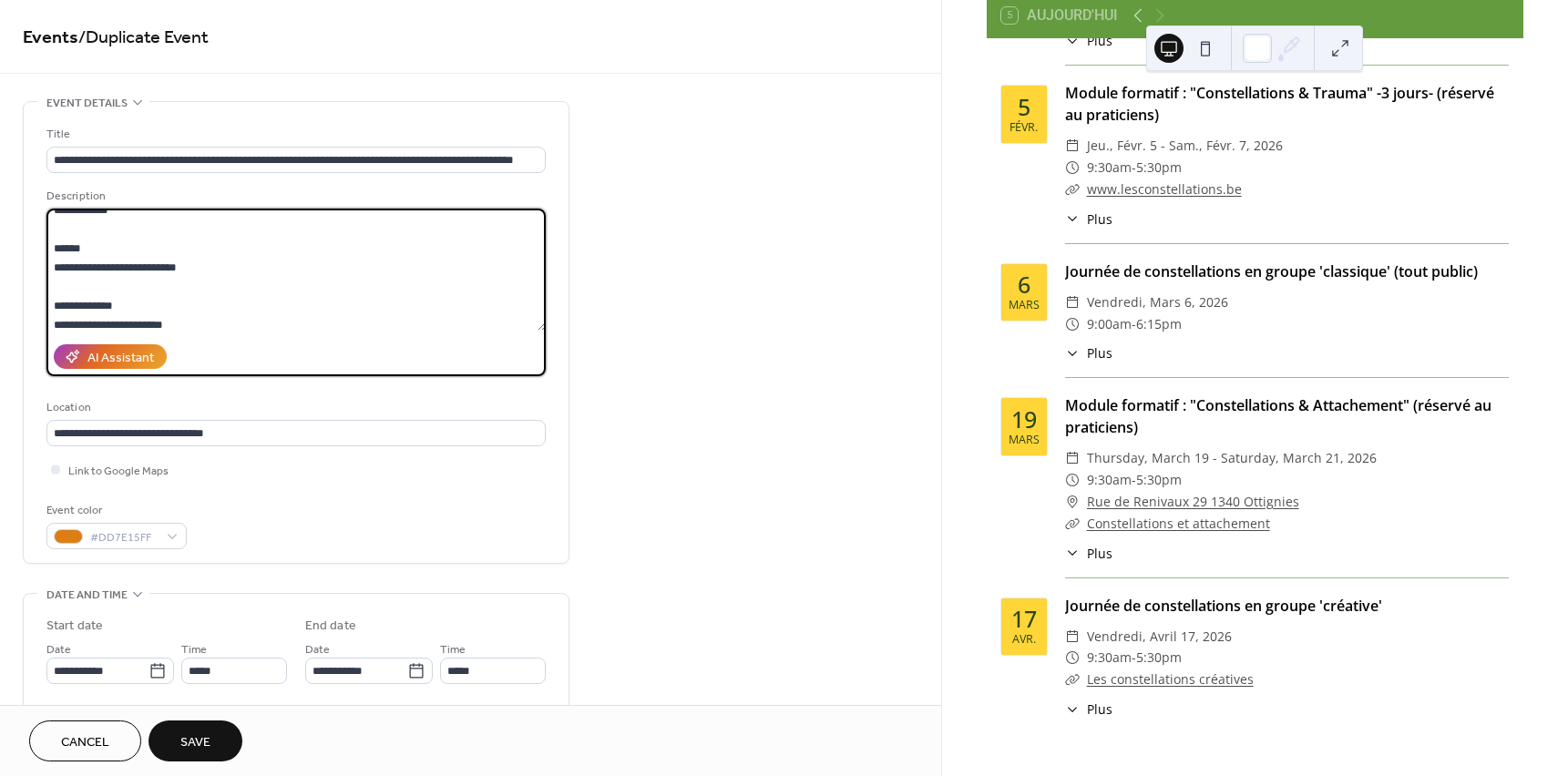 scroll, scrollTop: 727, scrollLeft: 0, axis: vertical 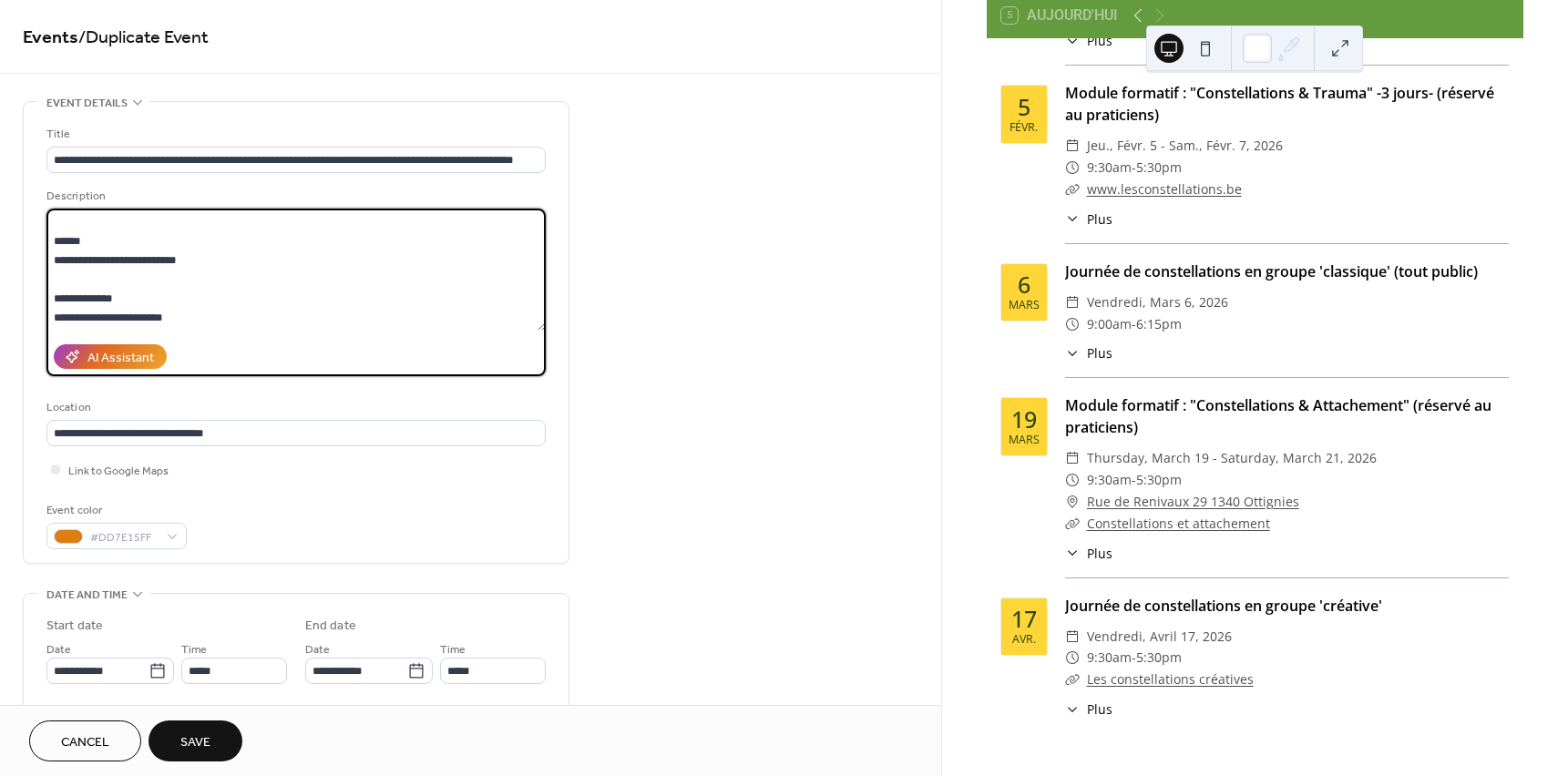 type on "**********" 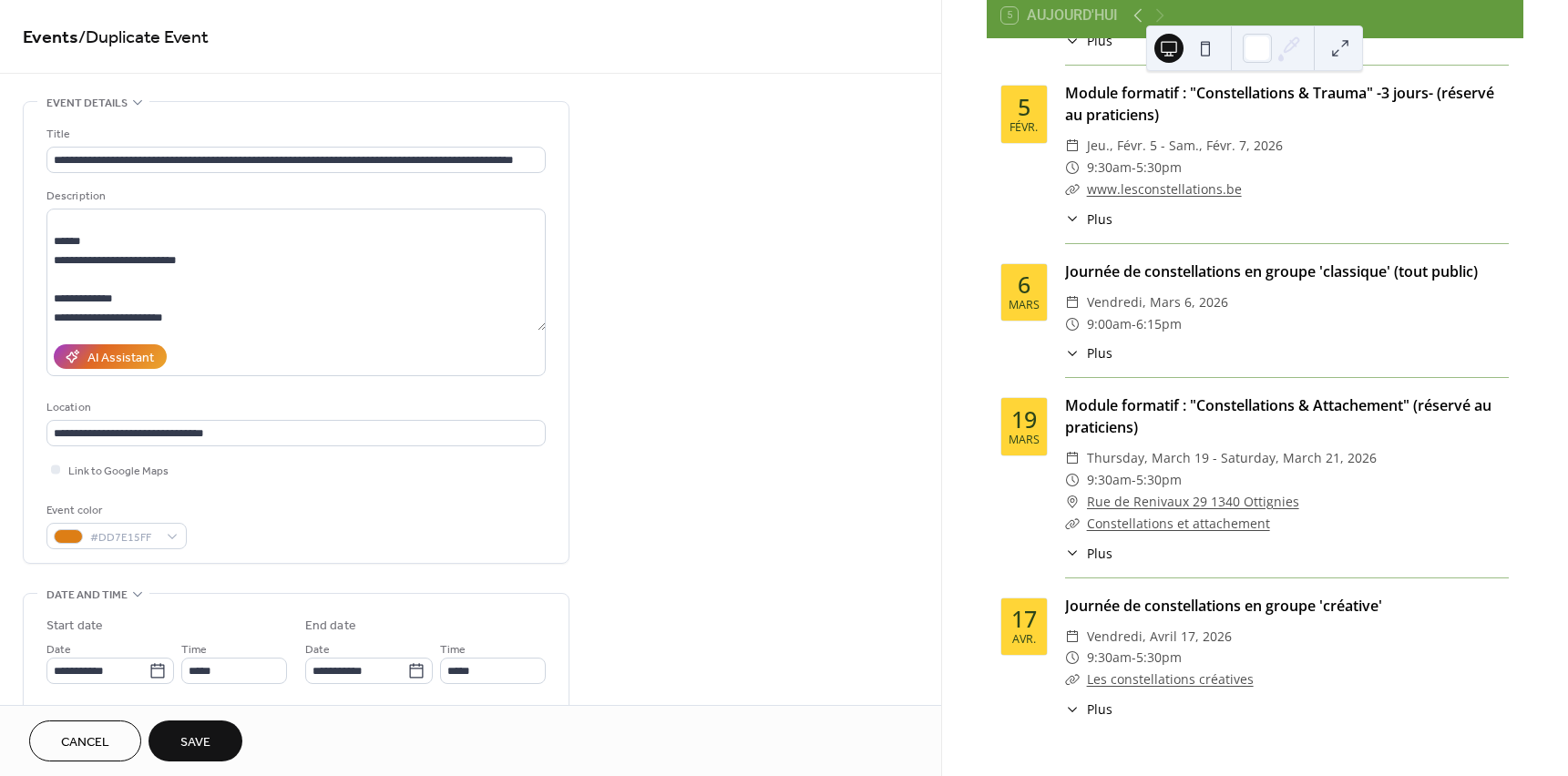 click on "Save" at bounding box center (195, 740) 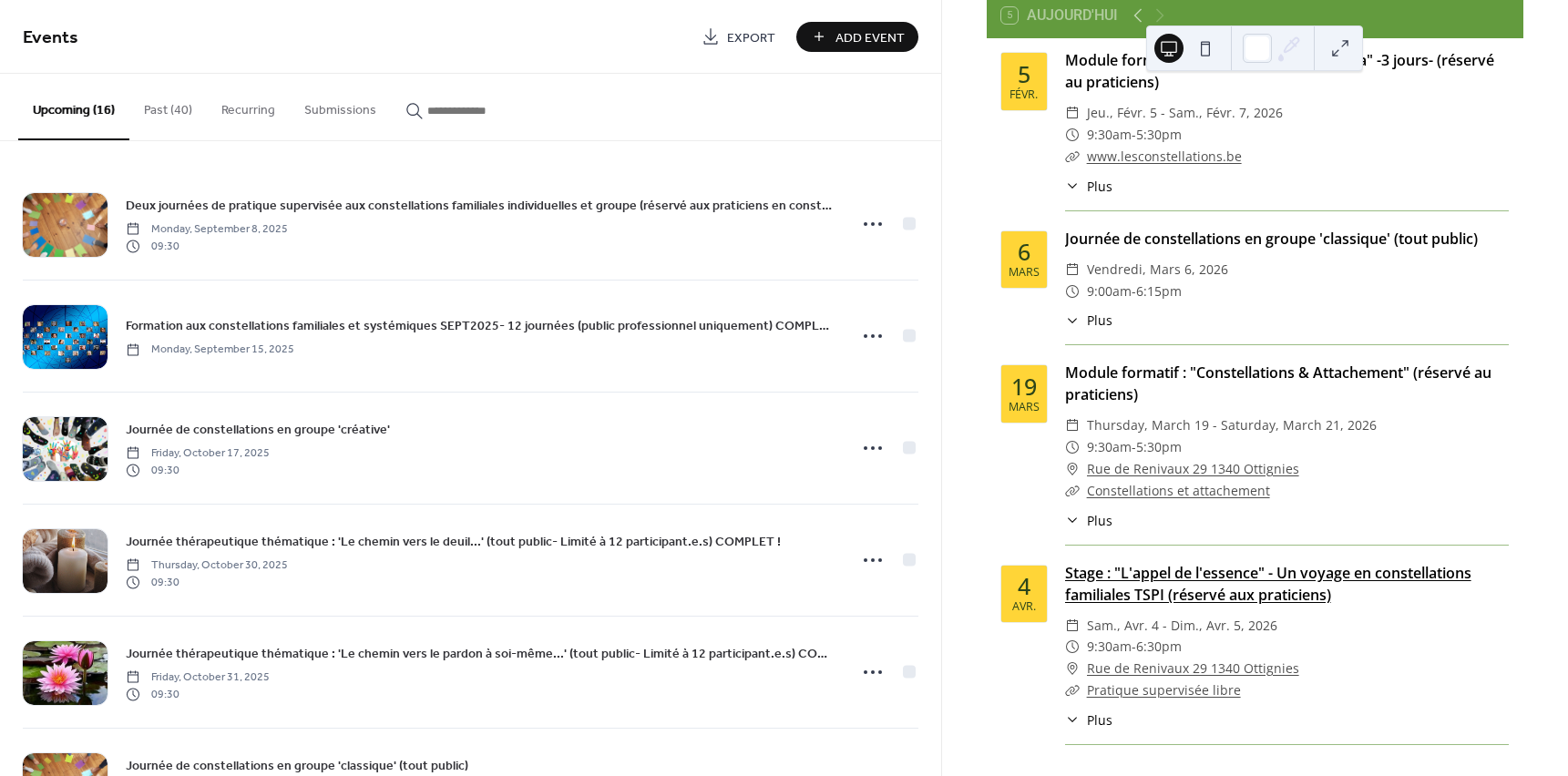 click on "Stage : "L'appel de l'essence" - Un voyage en constellations familiales TSPI (réservé aux praticiens)" at bounding box center (1268, 584) 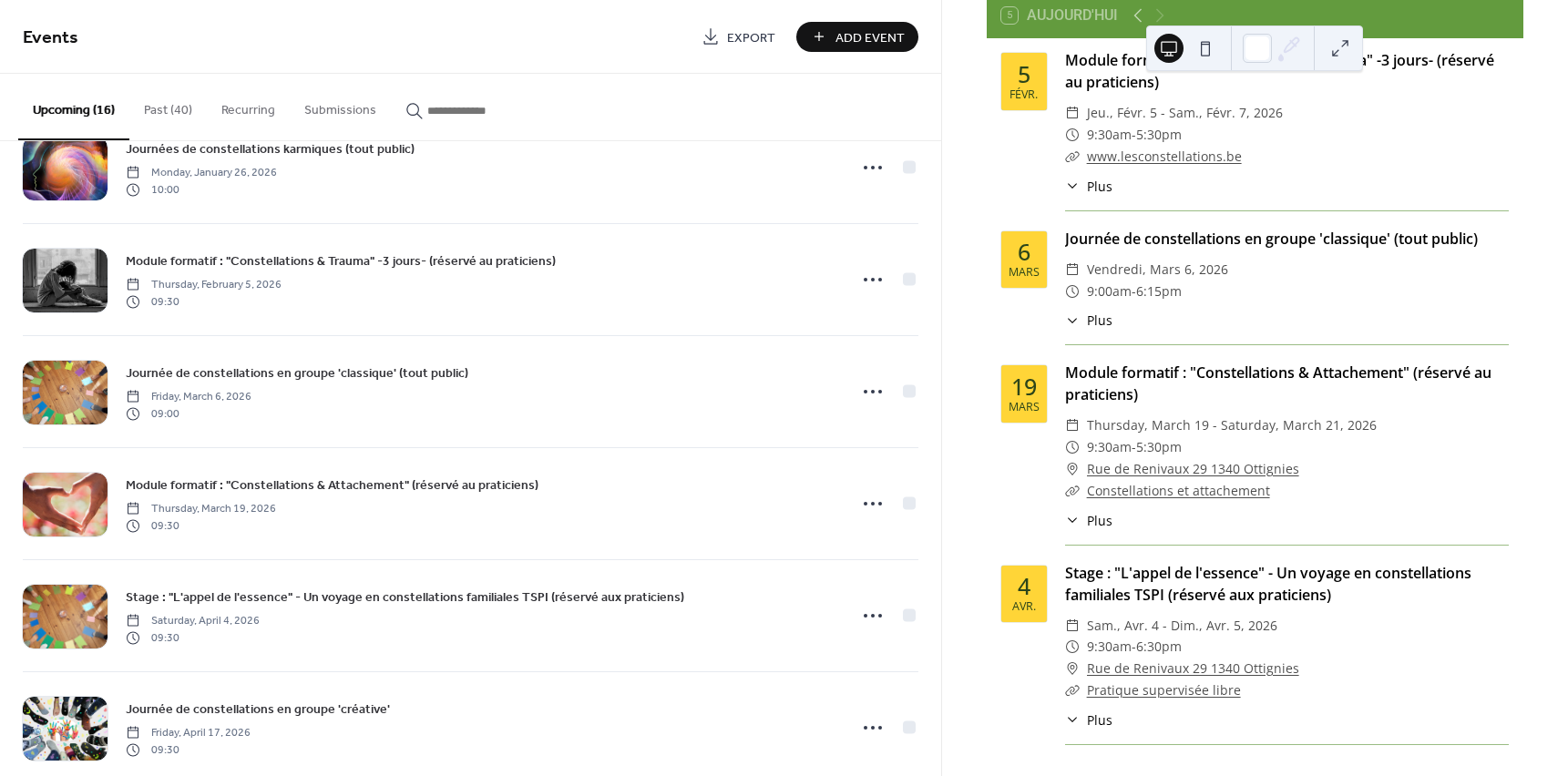 scroll, scrollTop: 1211, scrollLeft: 0, axis: vertical 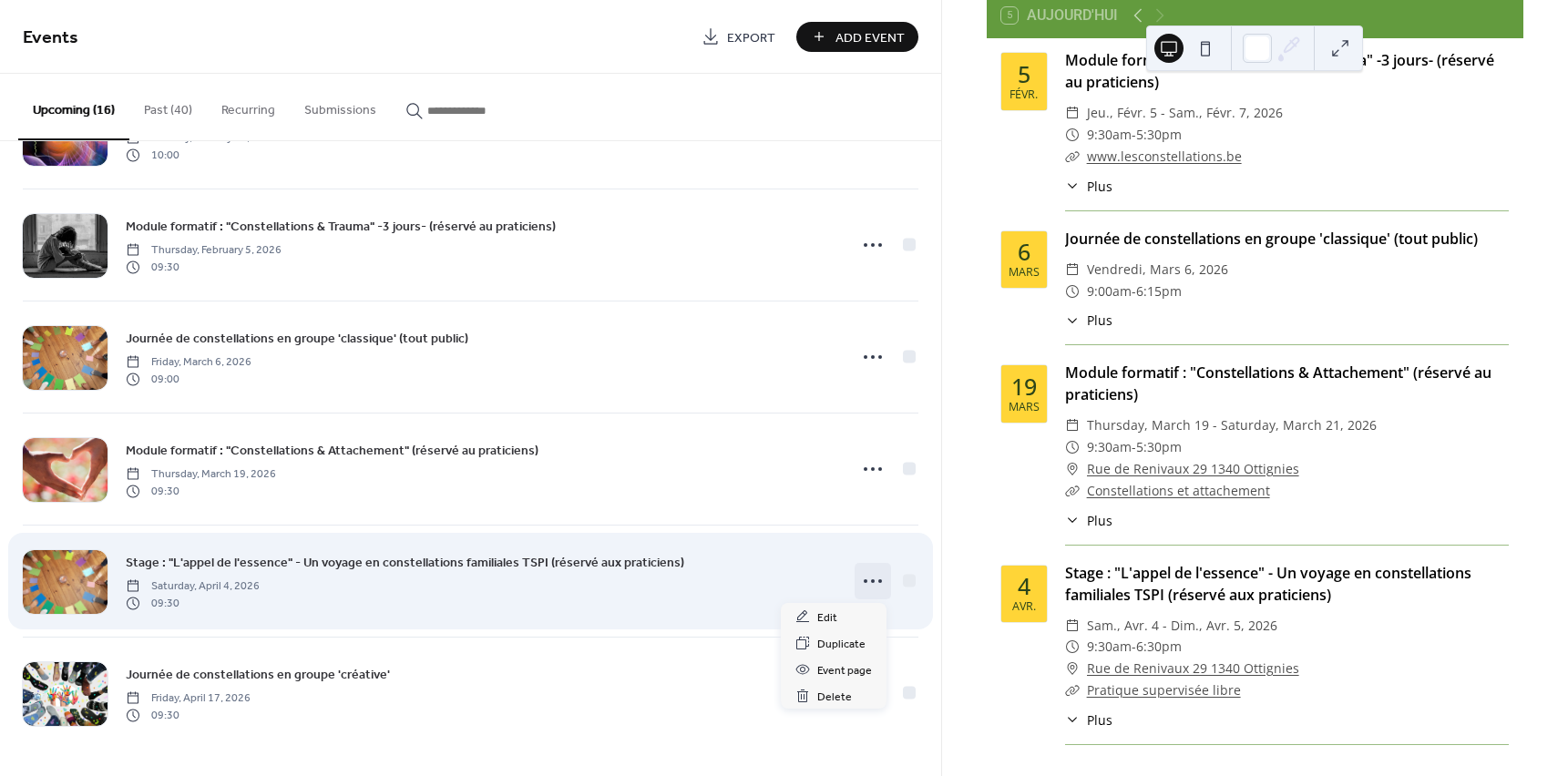 click 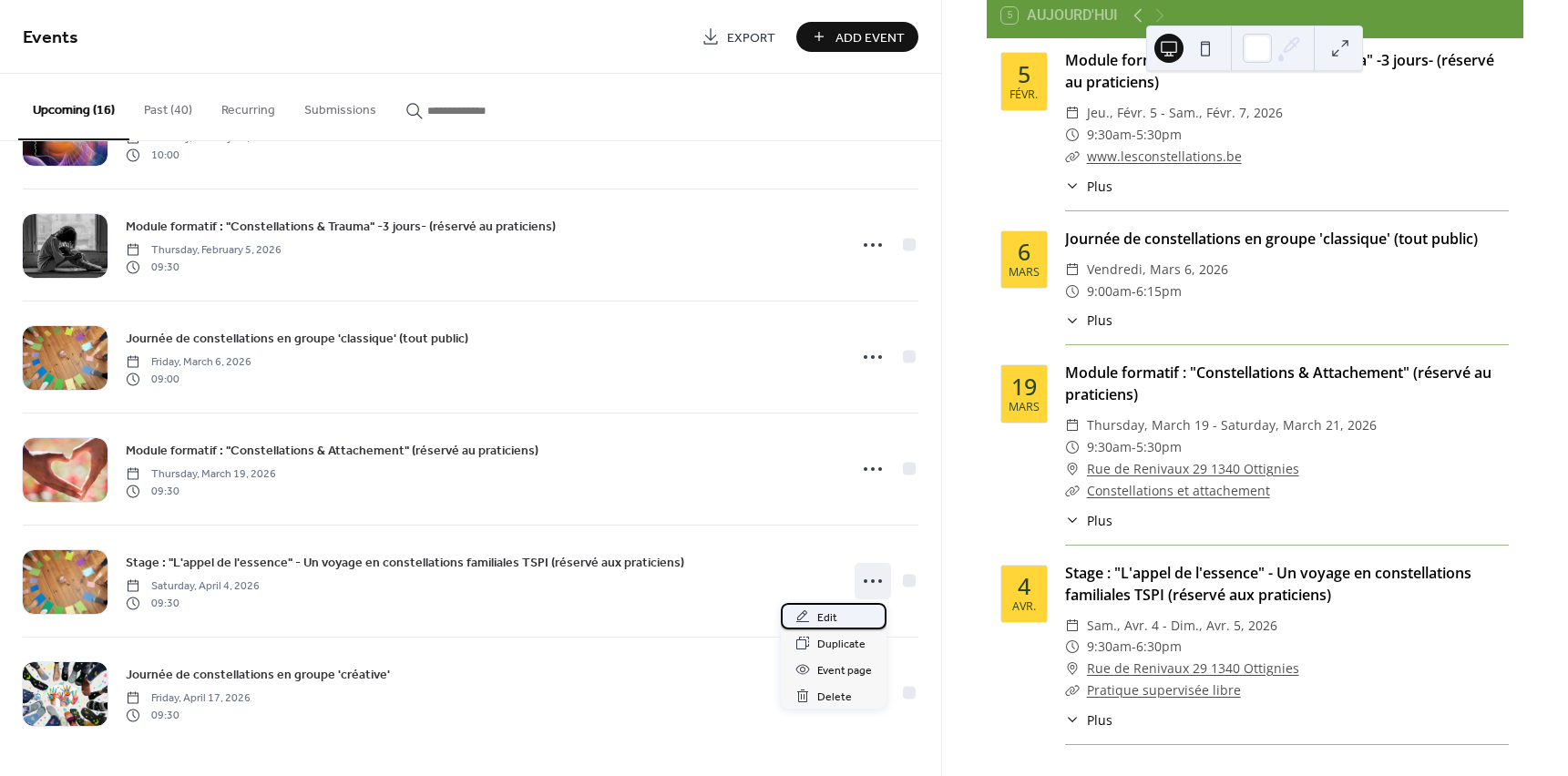 click on "Edit" at bounding box center (827, 618) 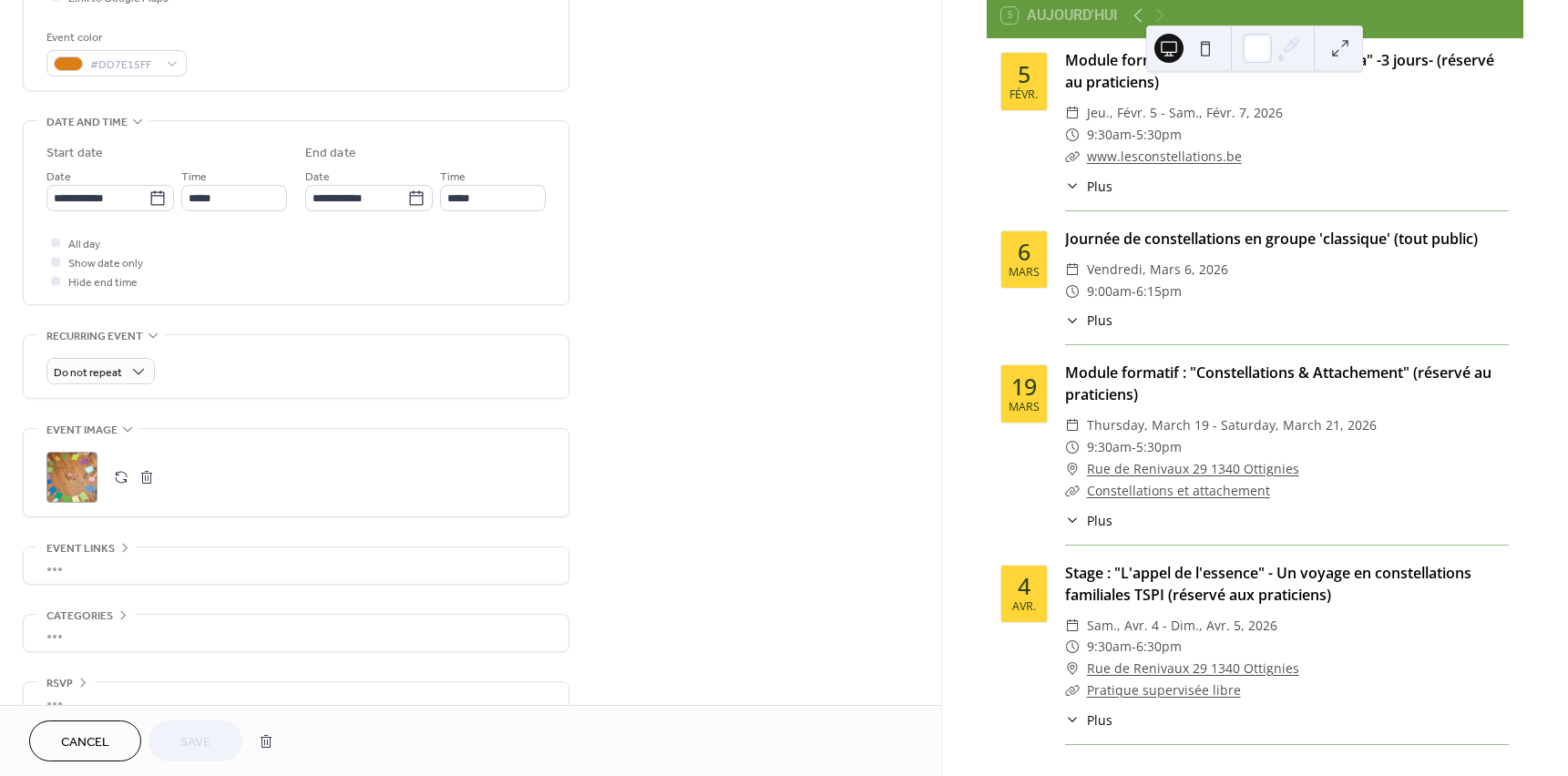 scroll, scrollTop: 505, scrollLeft: 0, axis: vertical 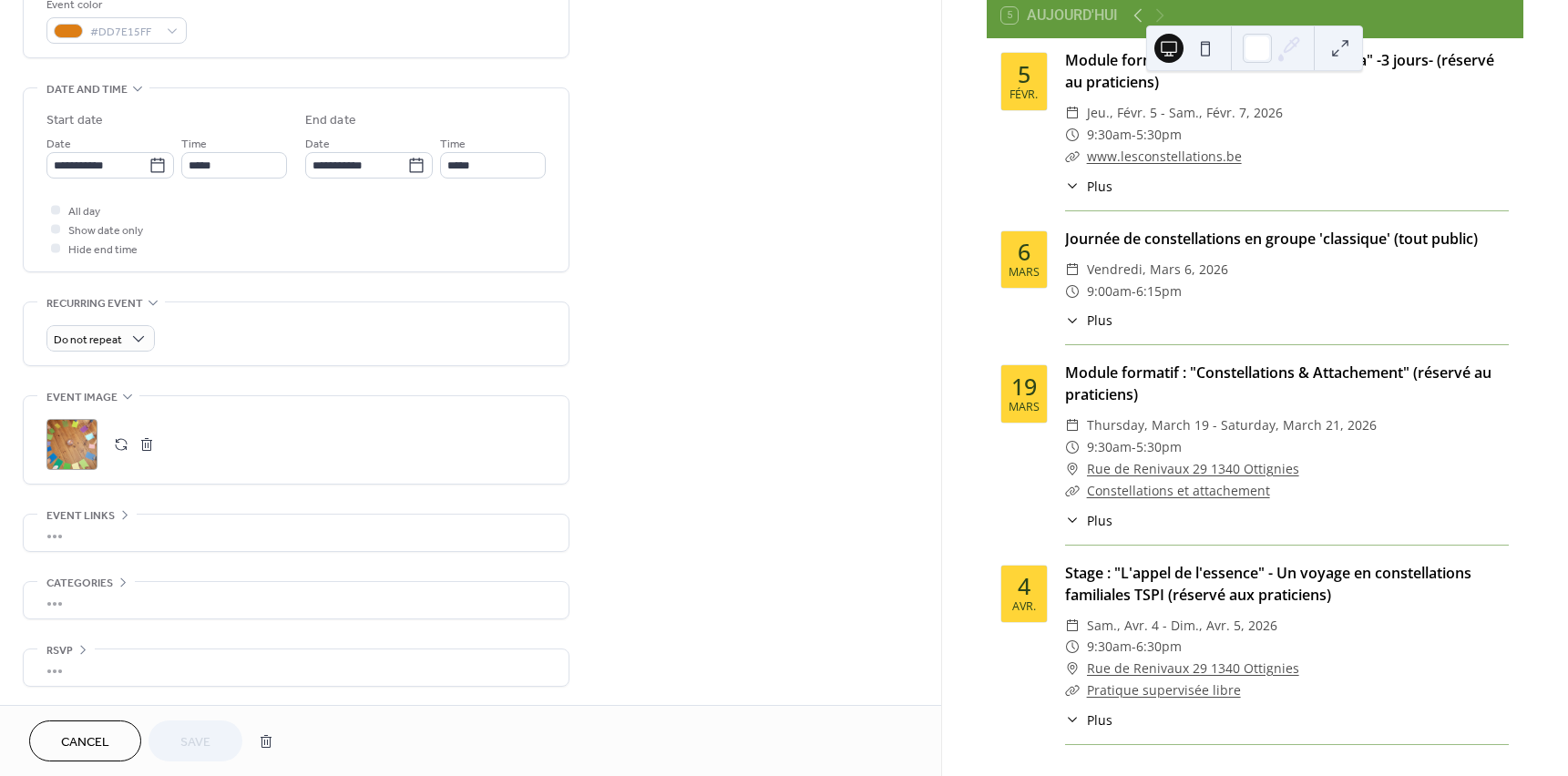 click at bounding box center [121, 444] 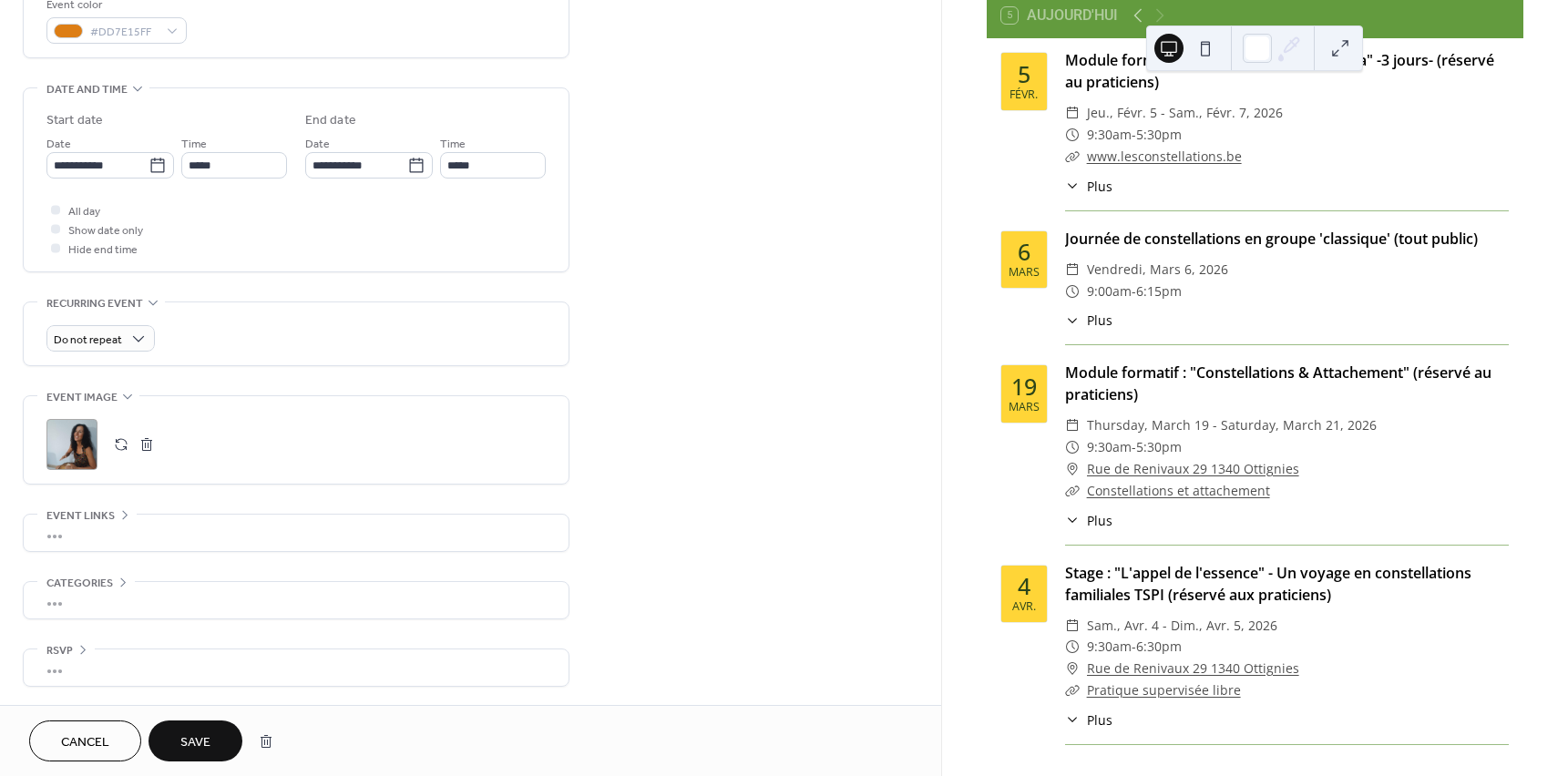 click on ";" at bounding box center [72, 444] 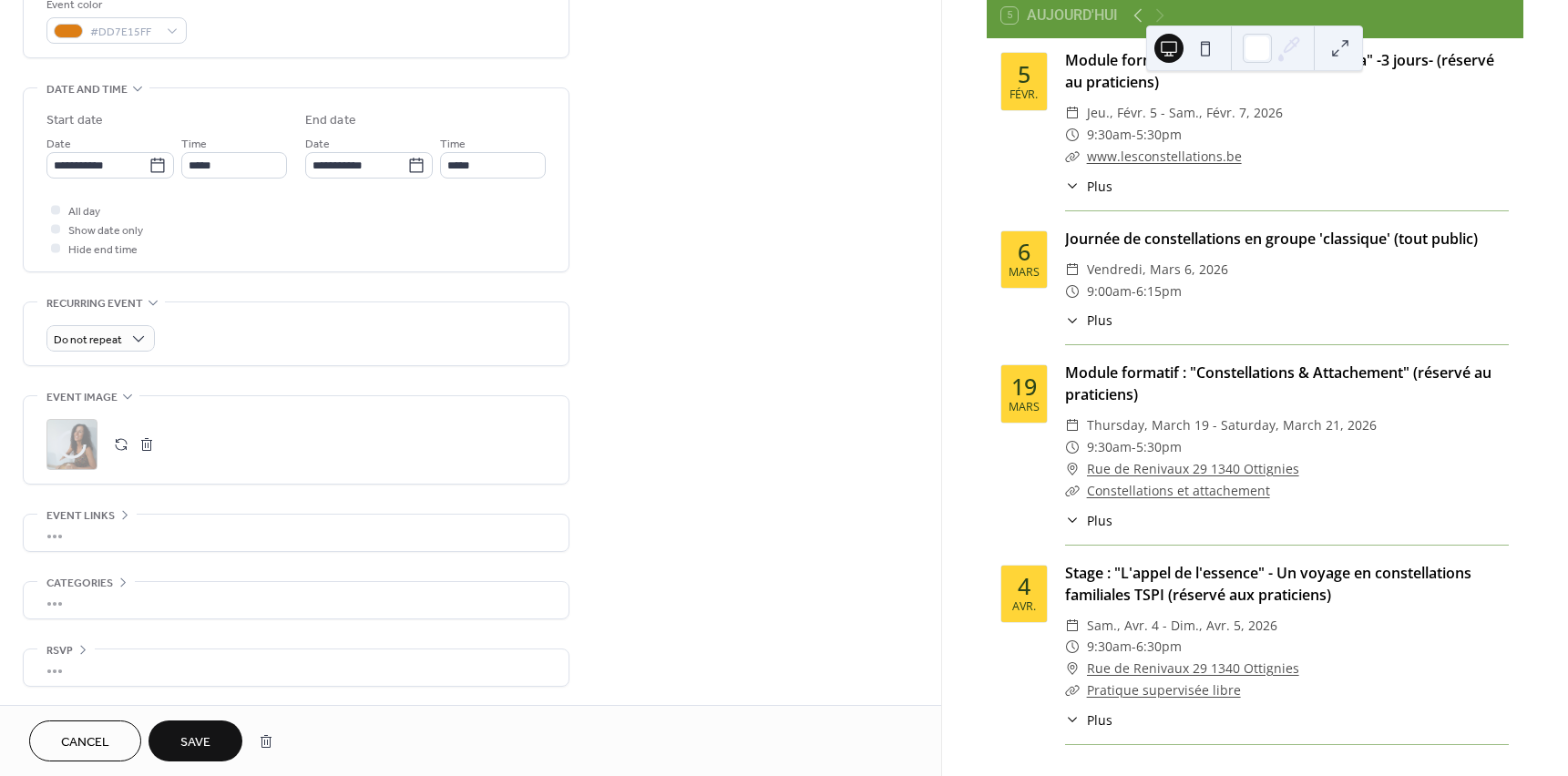 click 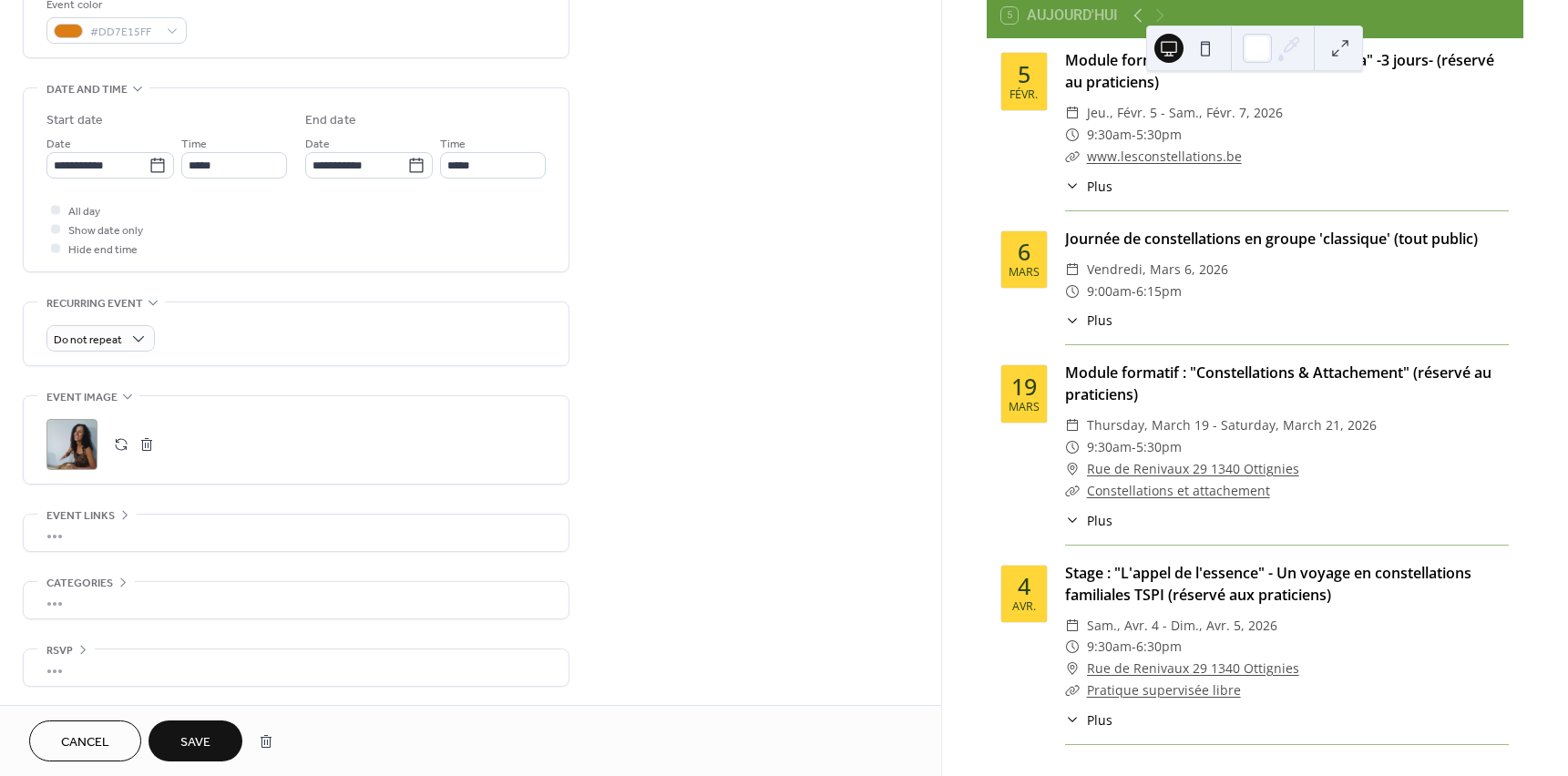 click on "Save" at bounding box center (195, 740) 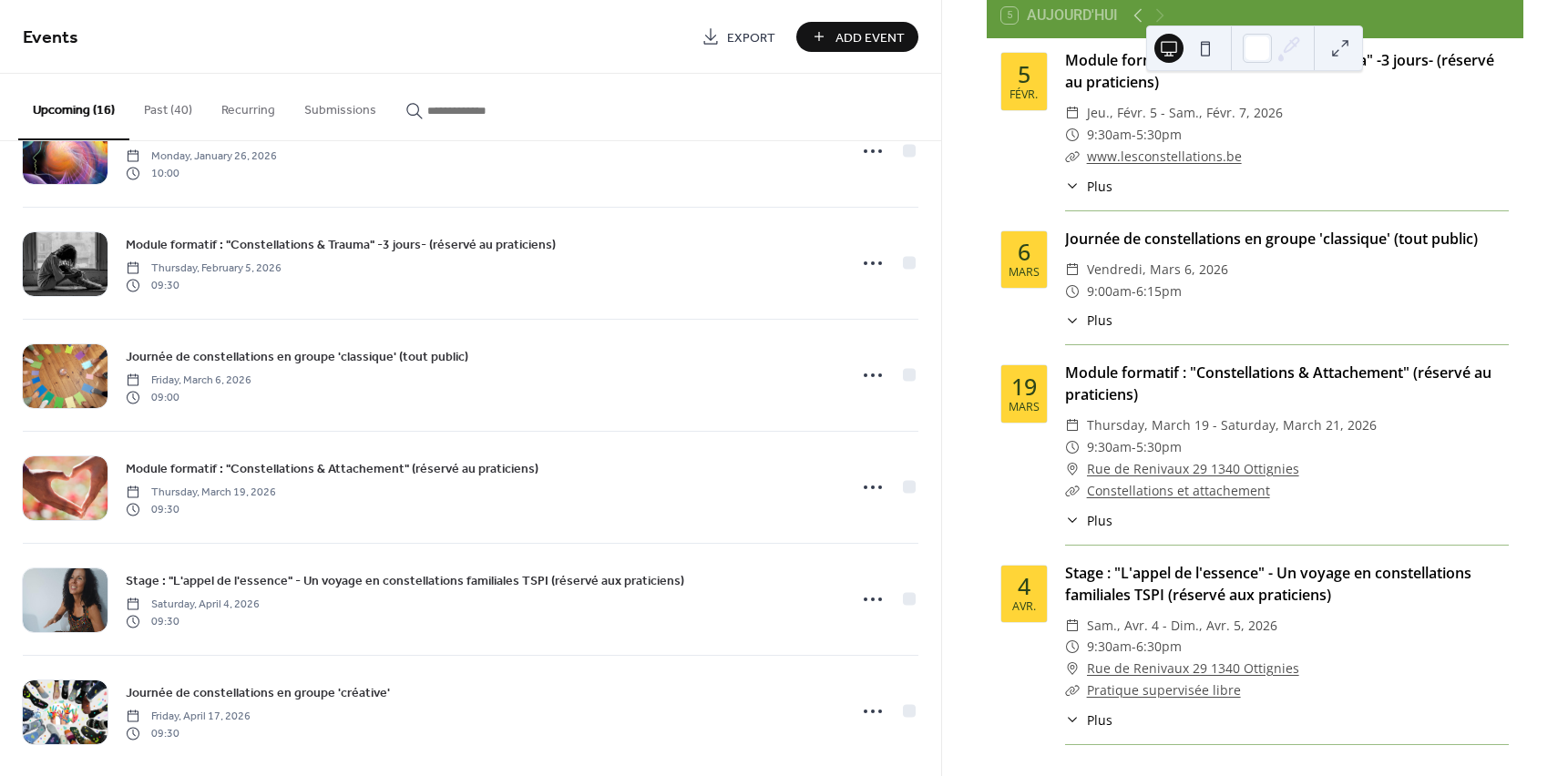 scroll, scrollTop: 1211, scrollLeft: 0, axis: vertical 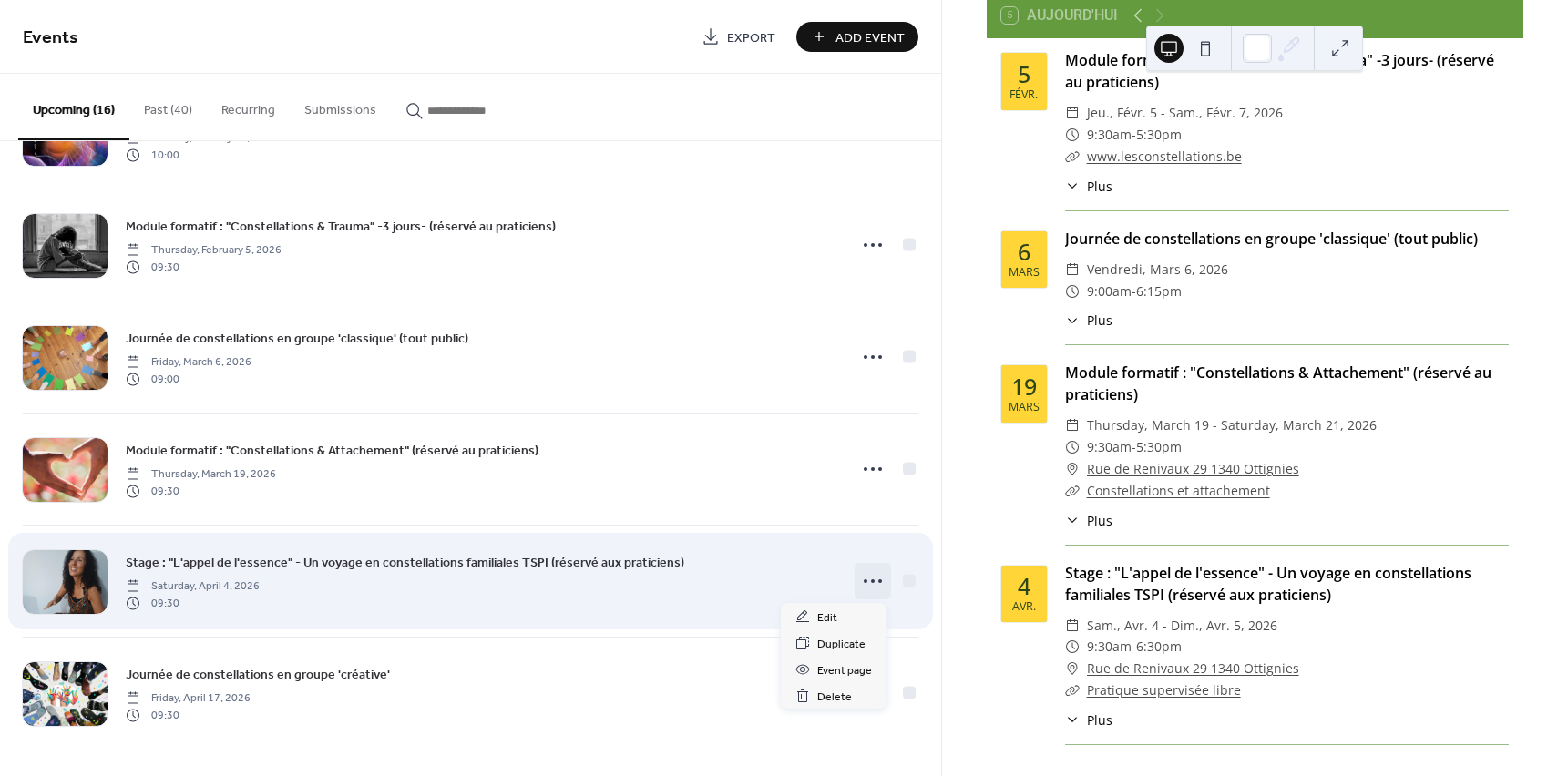 click 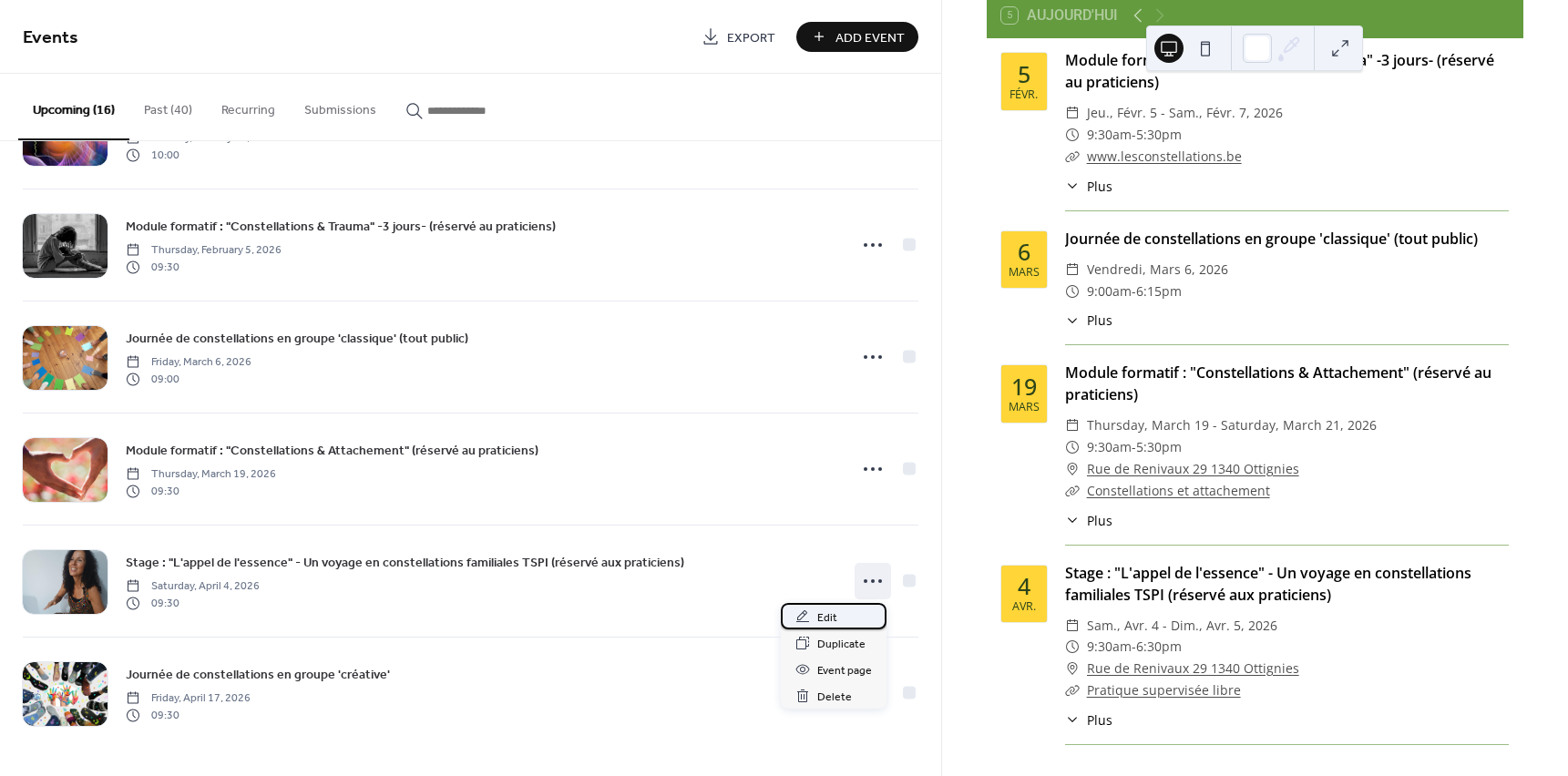 click on "Edit" at bounding box center [827, 618] 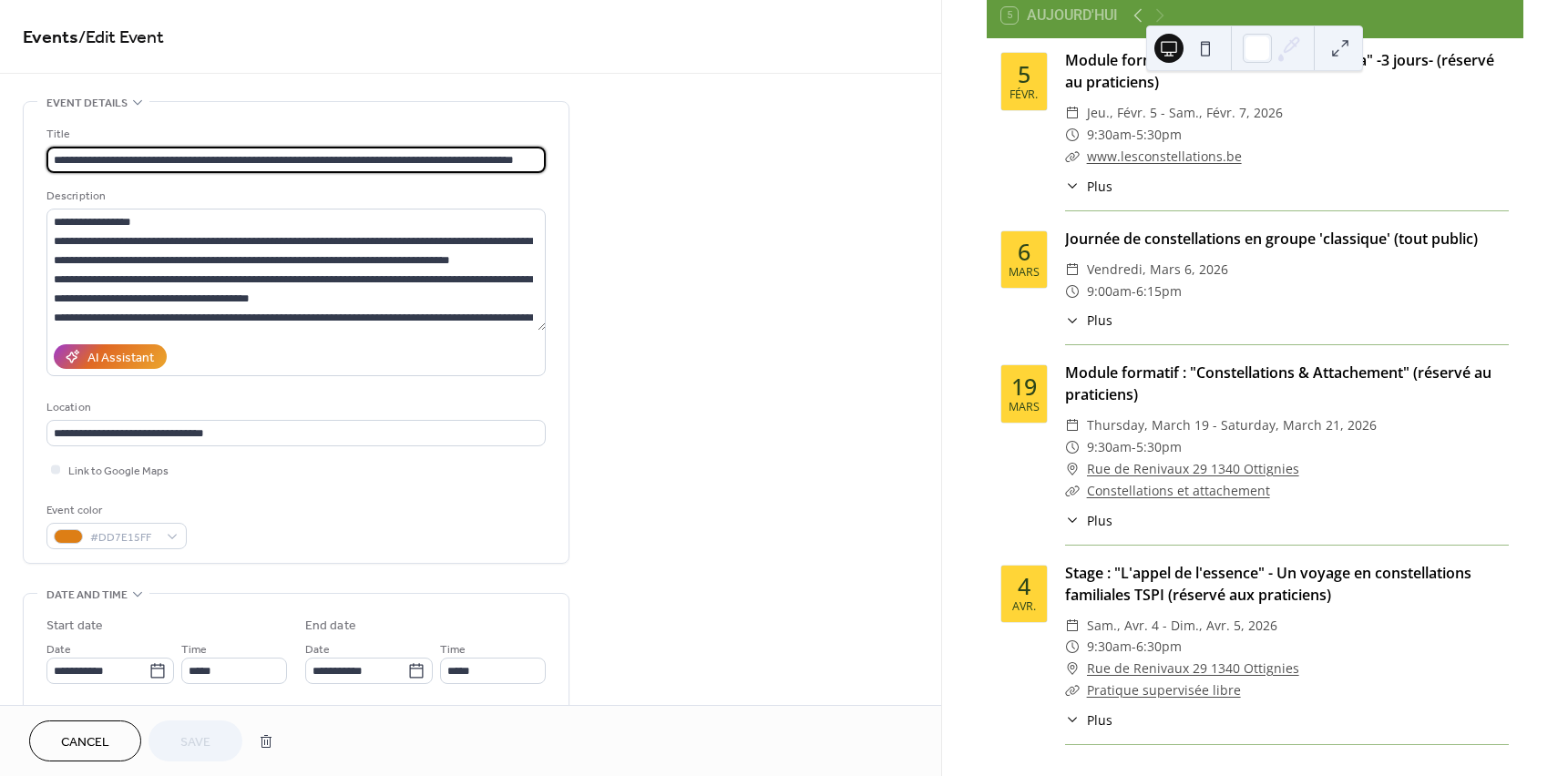 click on "**********" at bounding box center [296, 159] 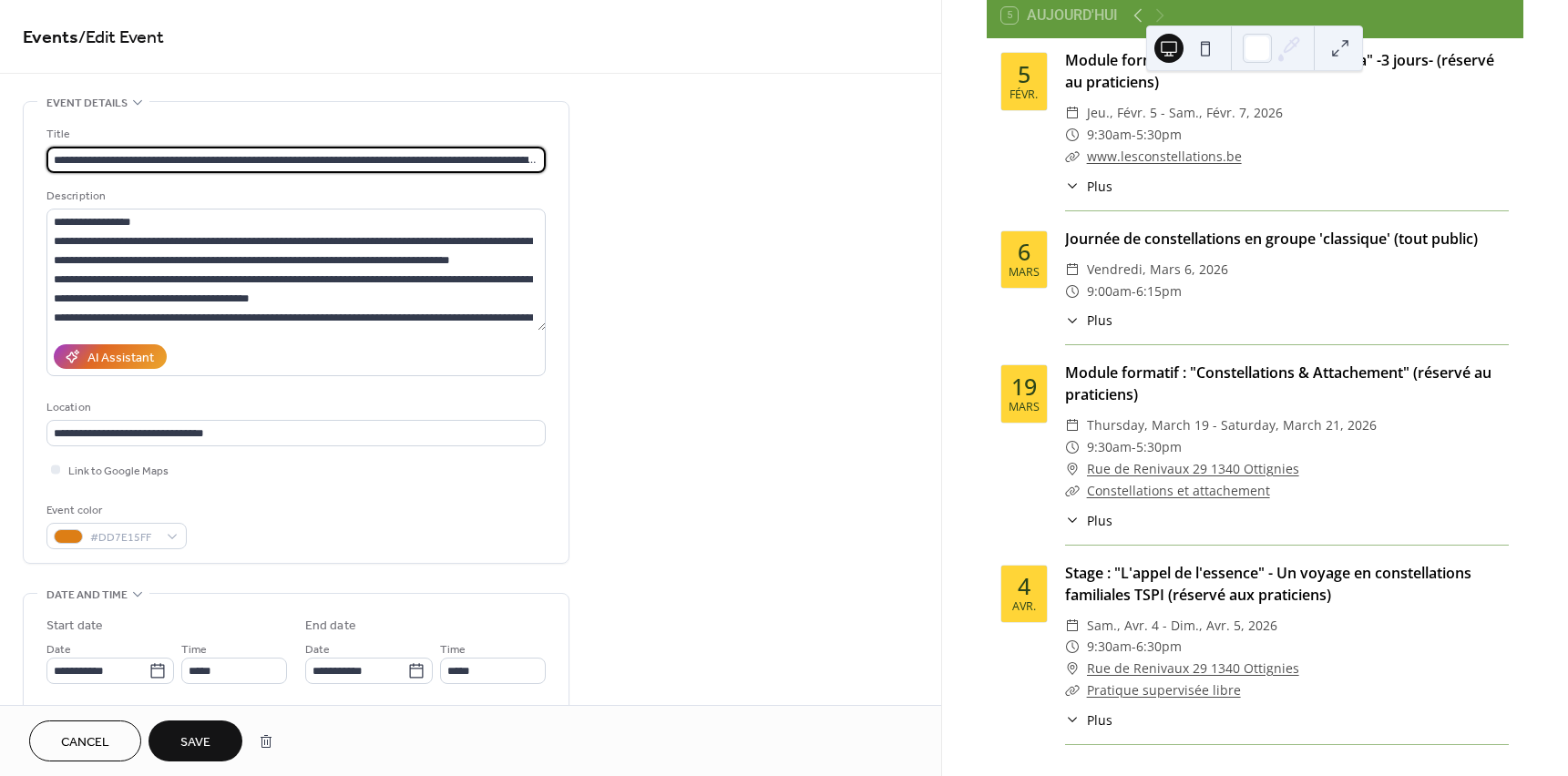 type on "**********" 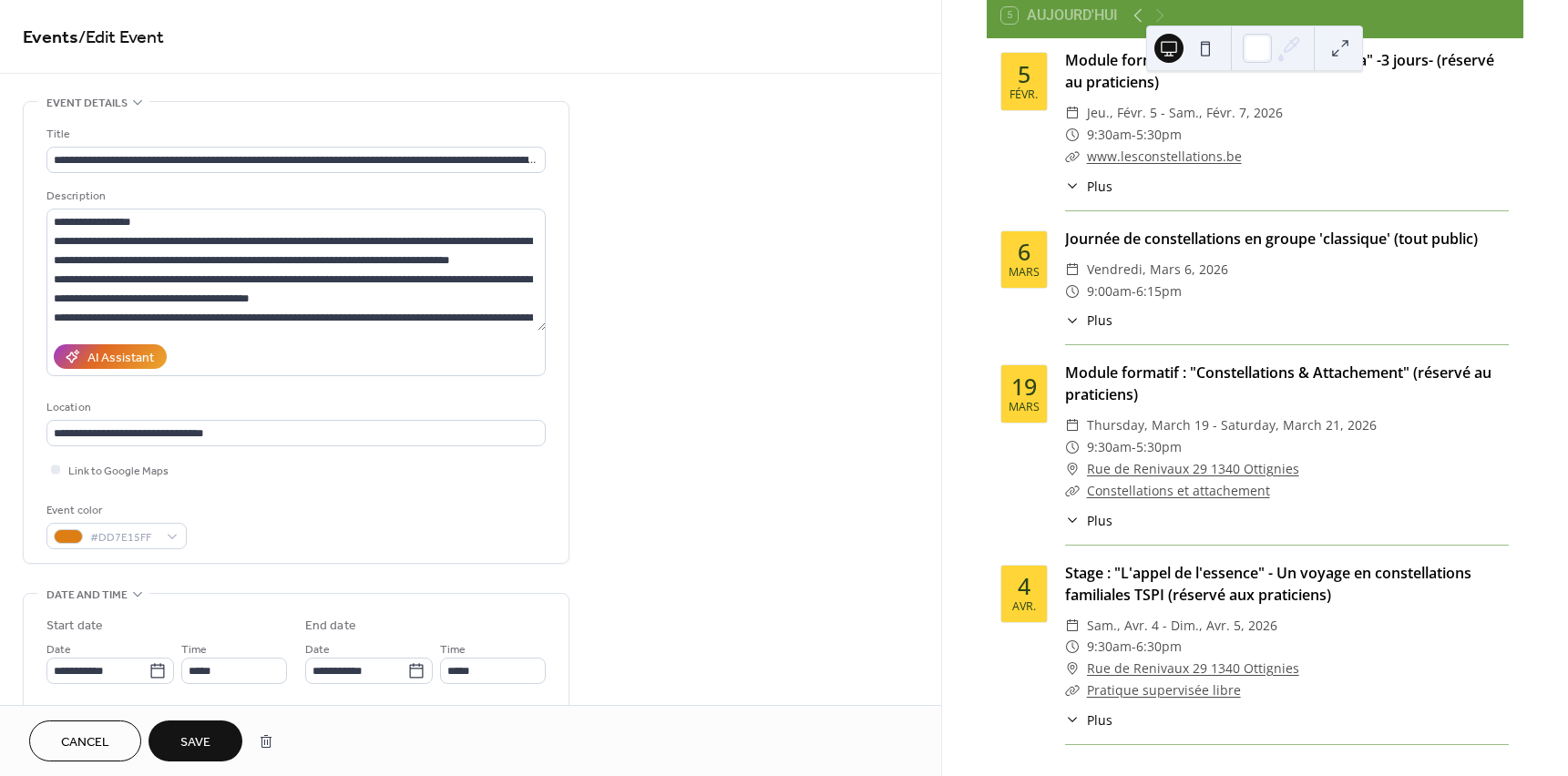click on "Save" at bounding box center (195, 740) 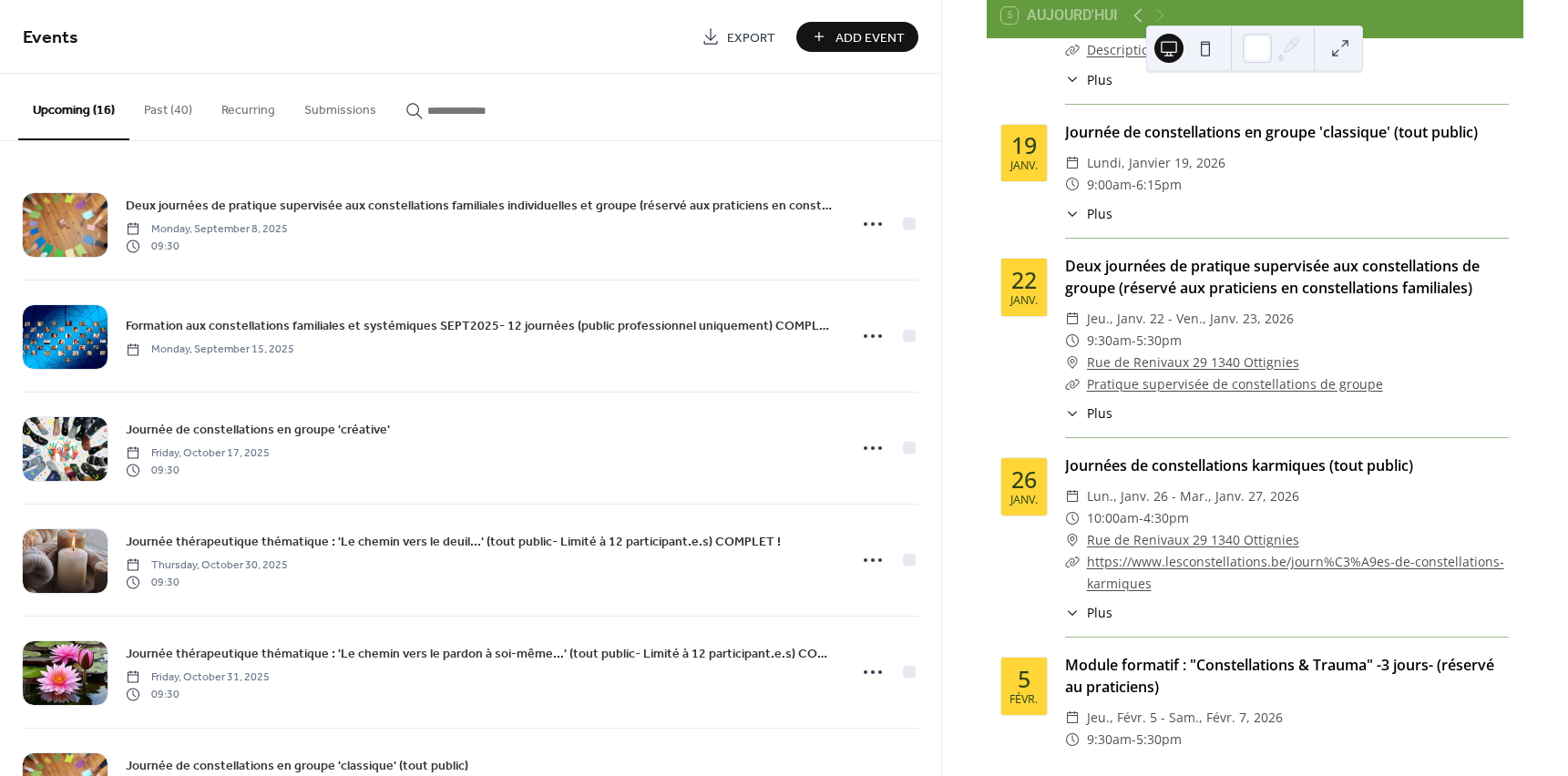 scroll, scrollTop: 1506, scrollLeft: 0, axis: vertical 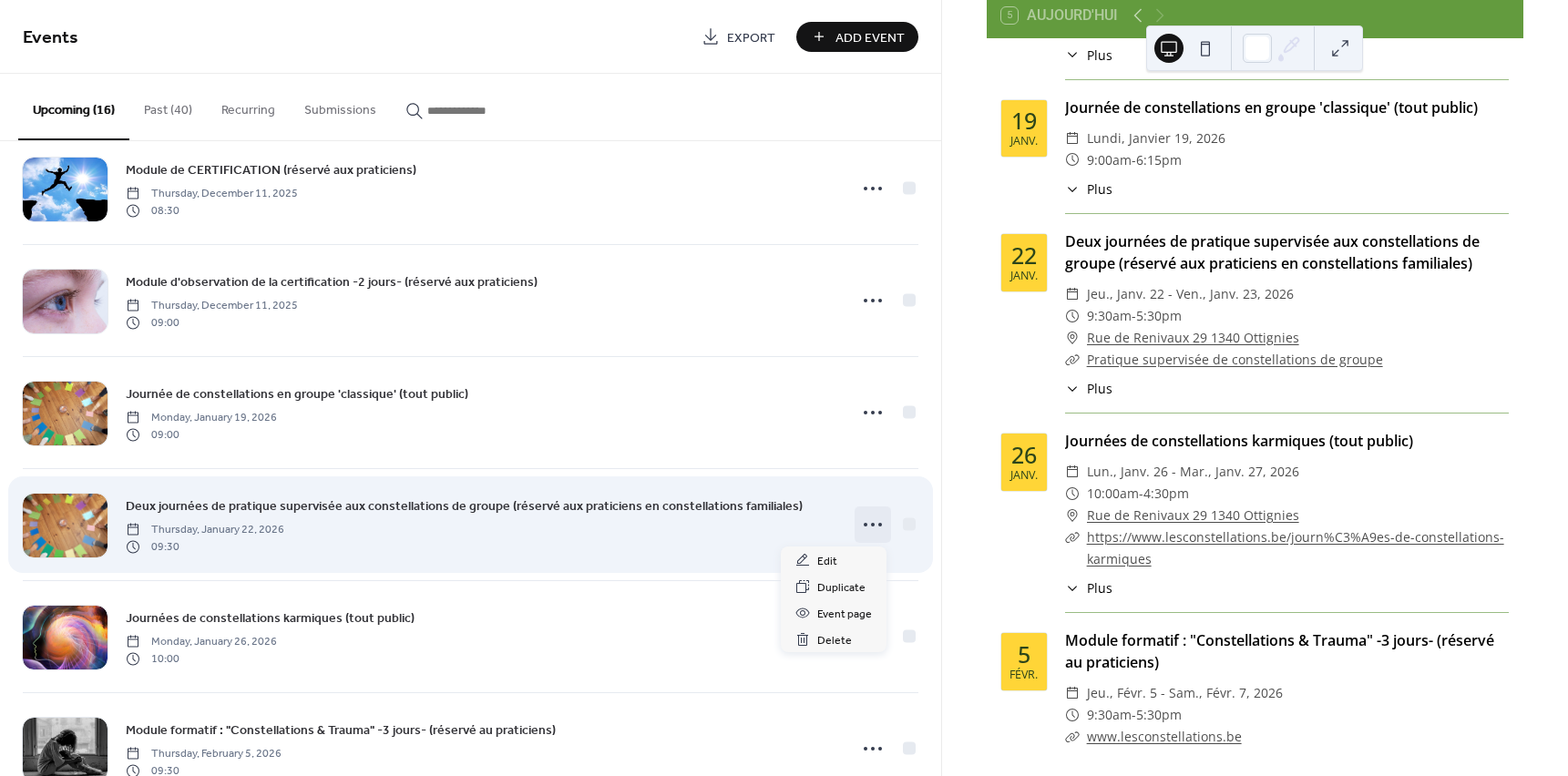 click 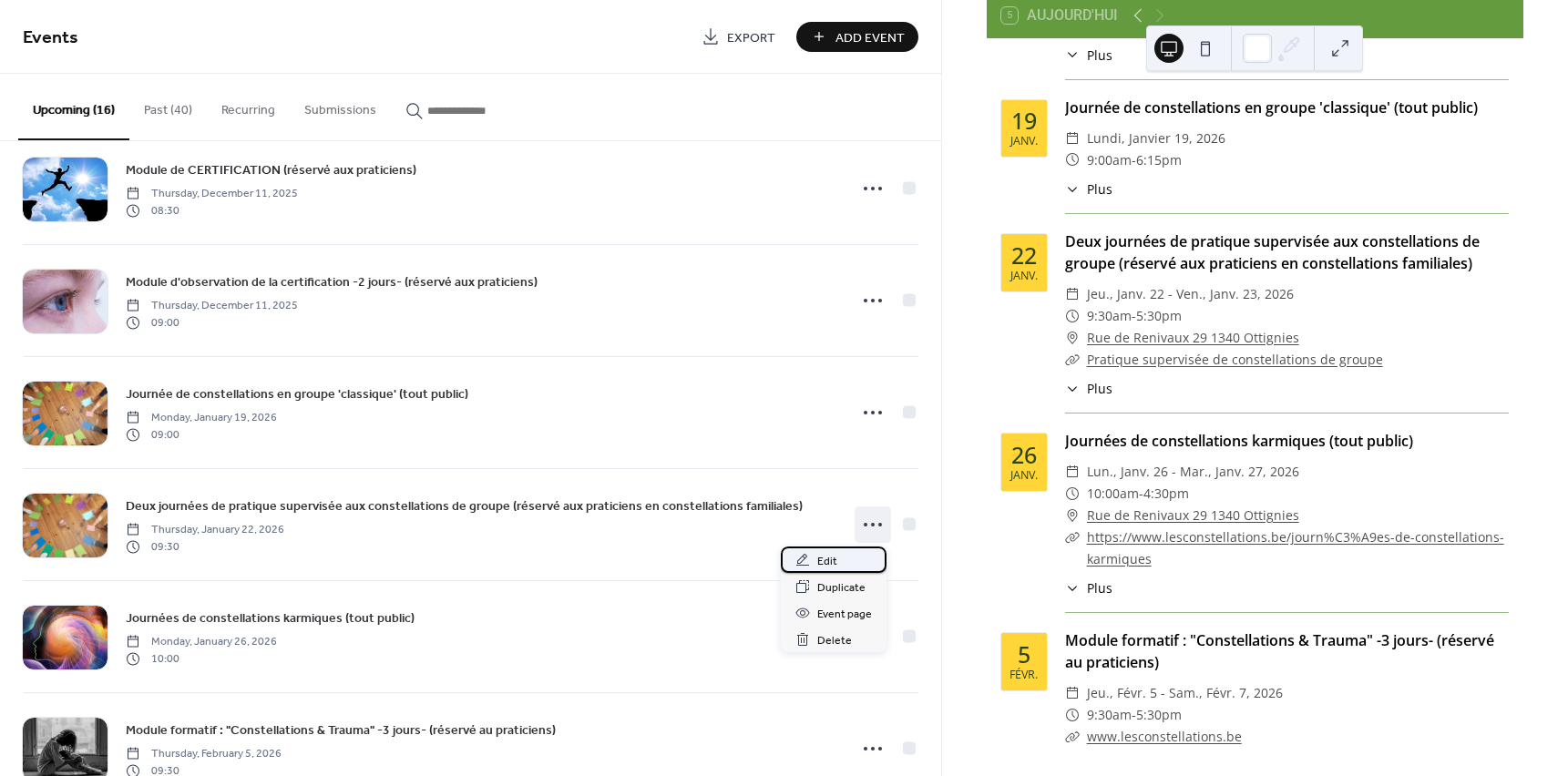 click on "Edit" at bounding box center [827, 561] 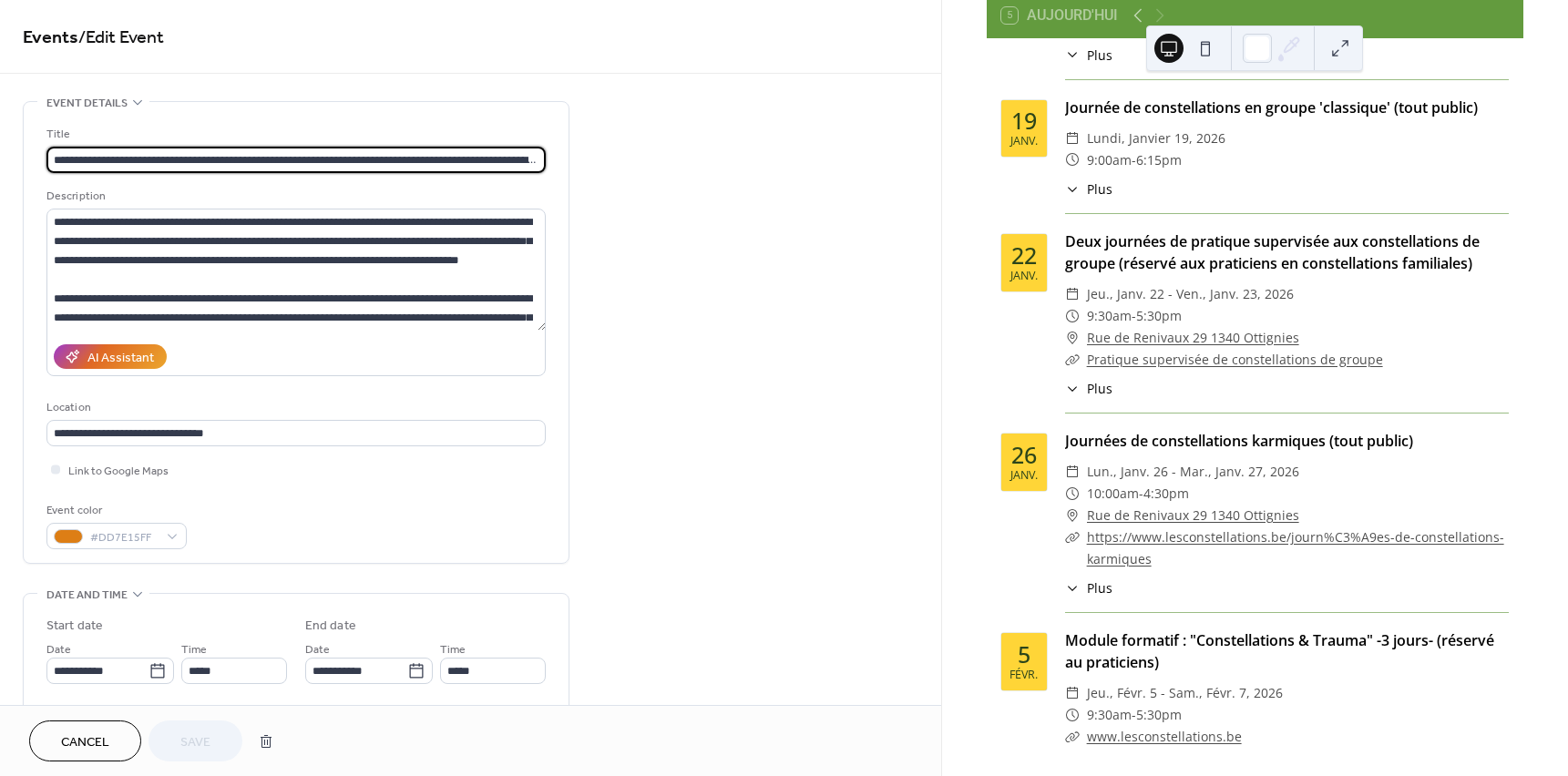 scroll, scrollTop: 0, scrollLeft: 83, axis: horizontal 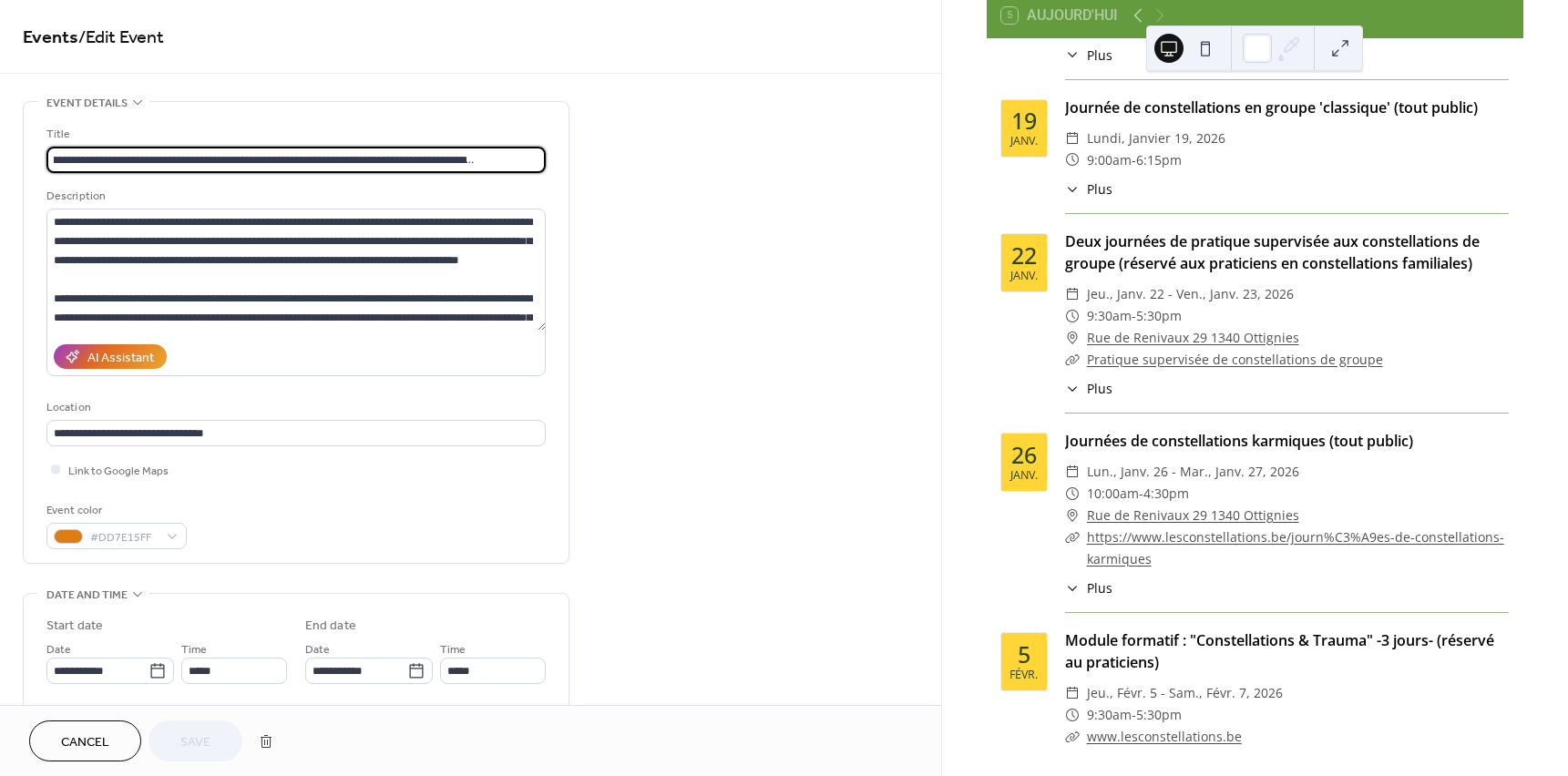 click on "**********" at bounding box center (296, 159) 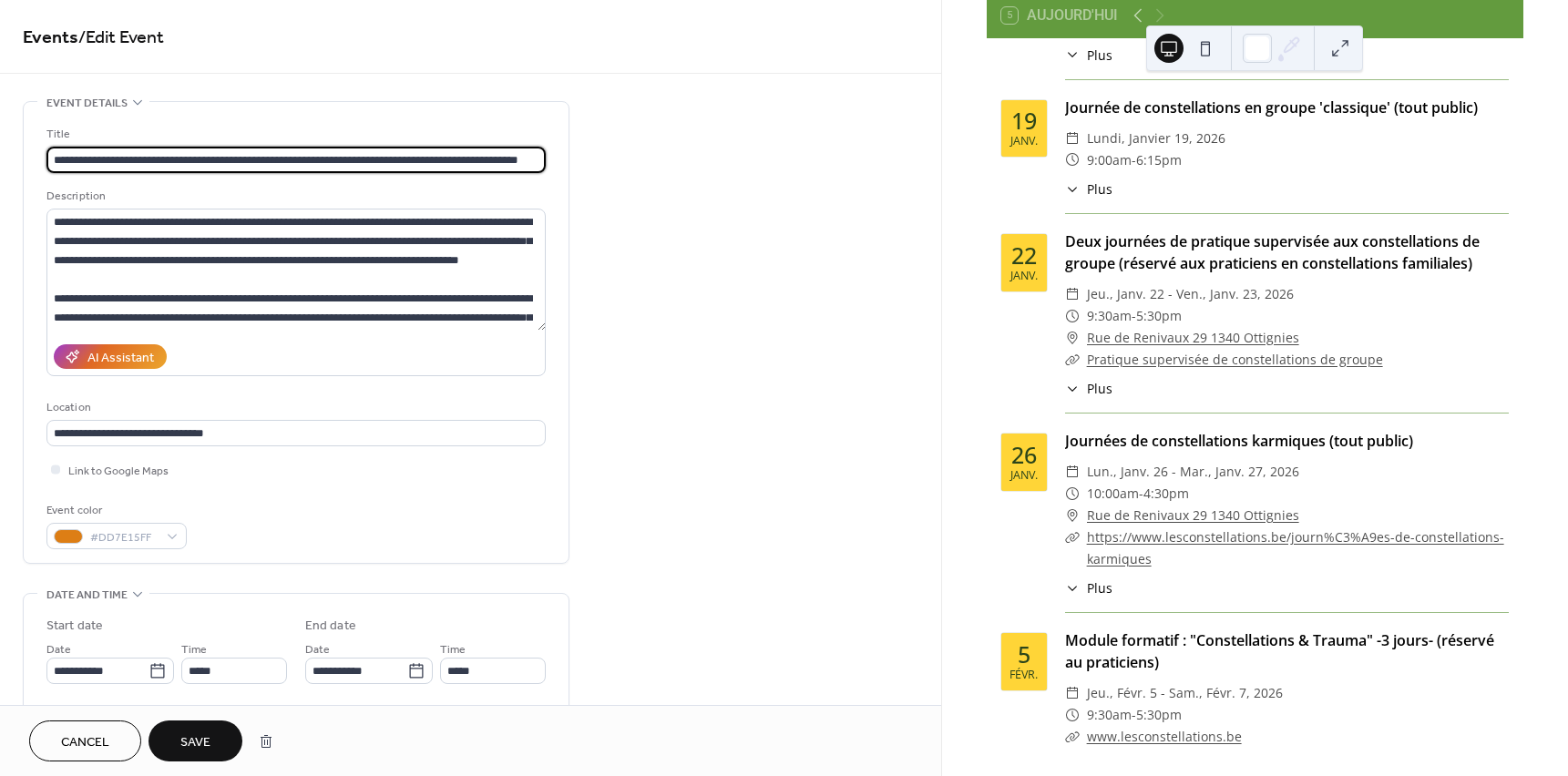 scroll, scrollTop: 0, scrollLeft: 0, axis: both 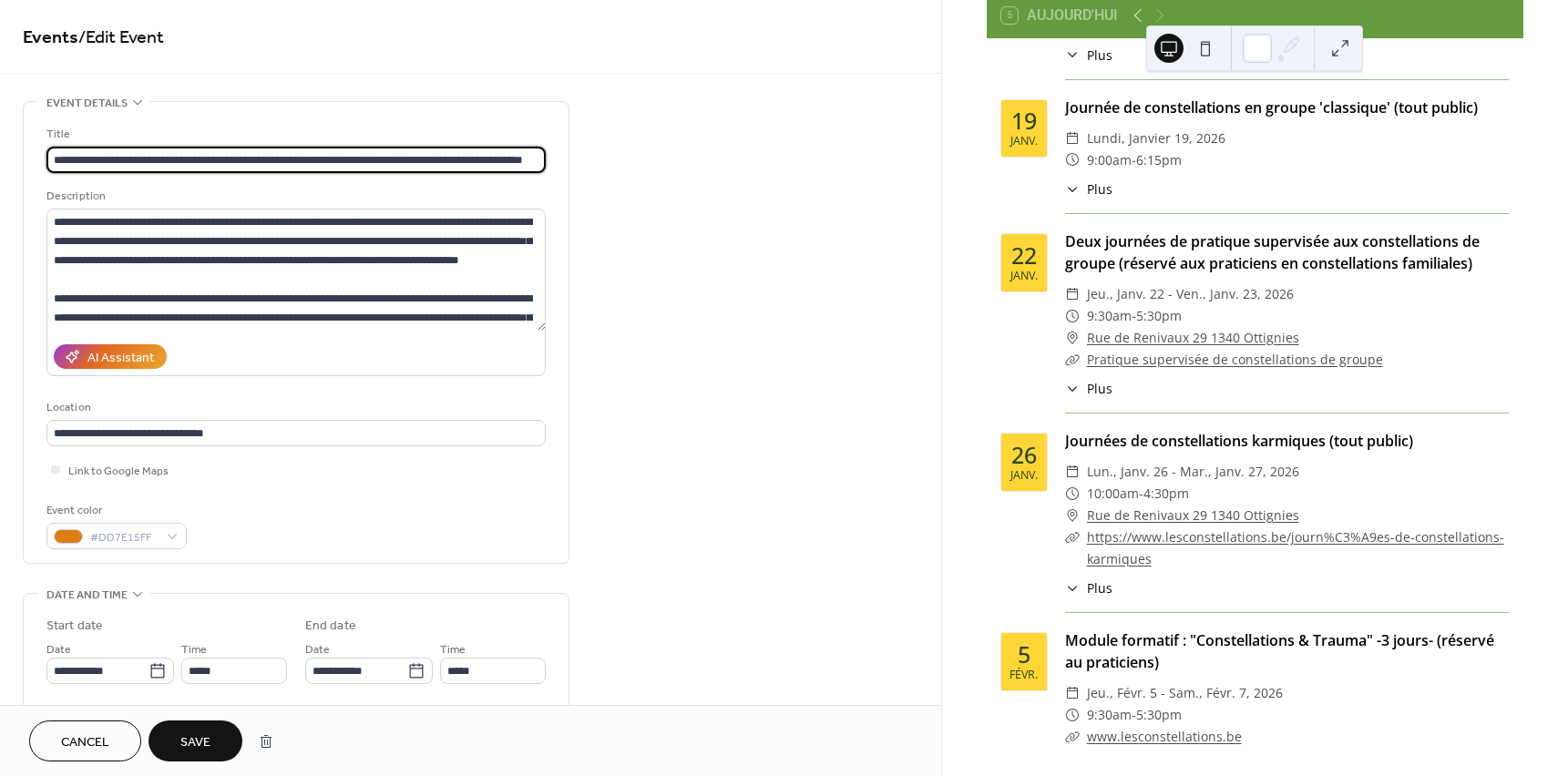click on "**********" at bounding box center [296, 159] 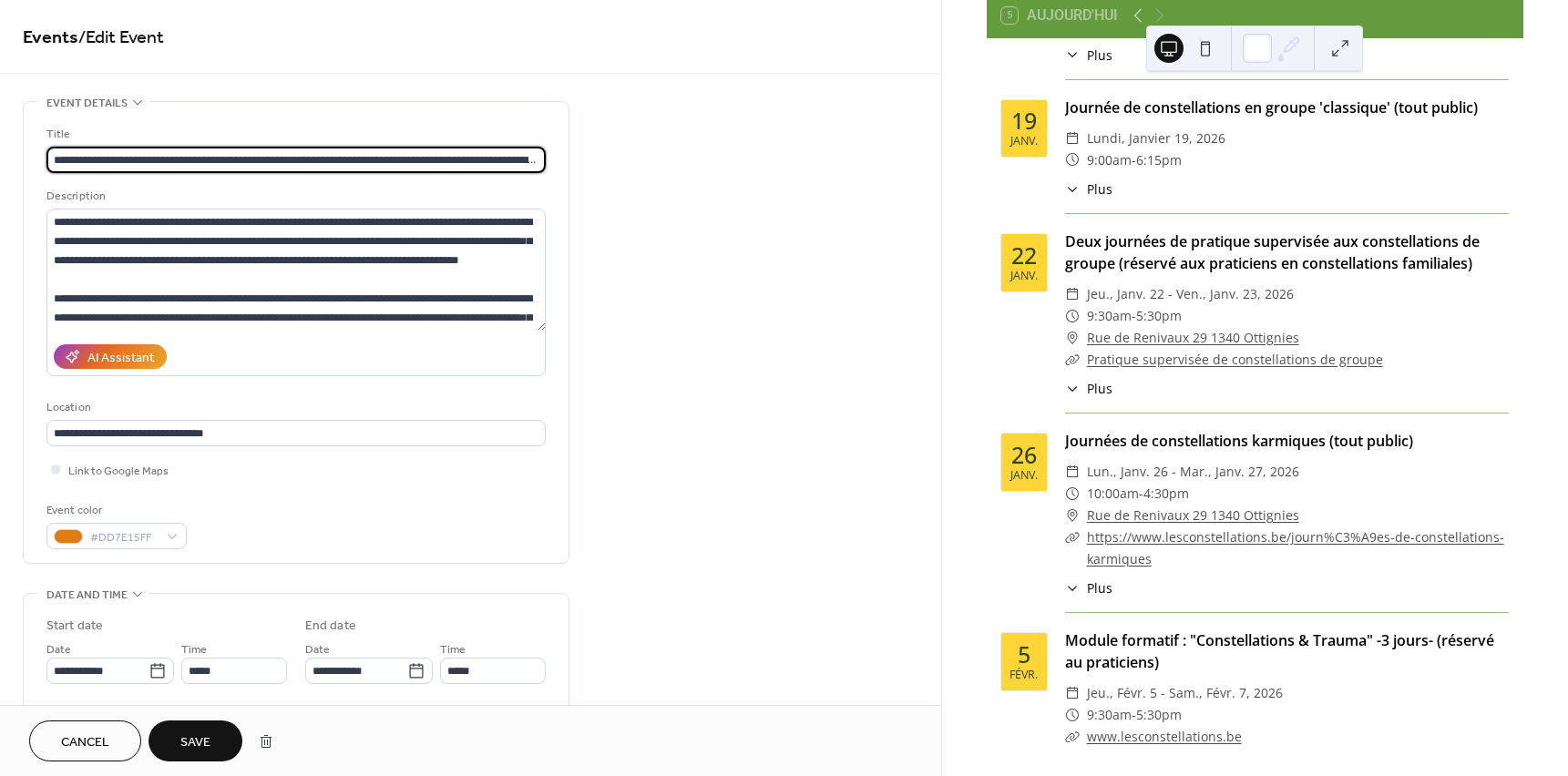 type on "**********" 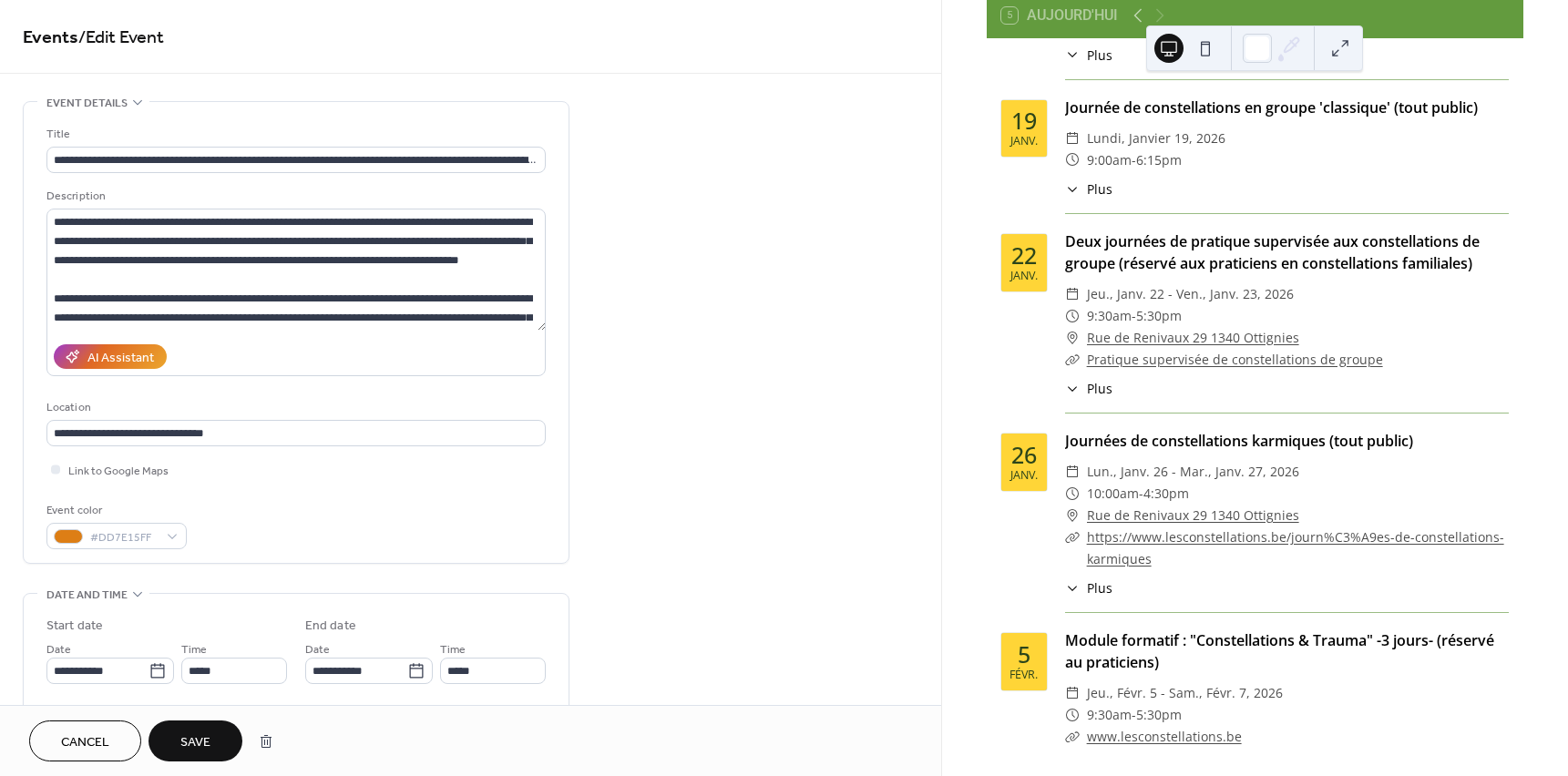 click on "Save" at bounding box center (195, 742) 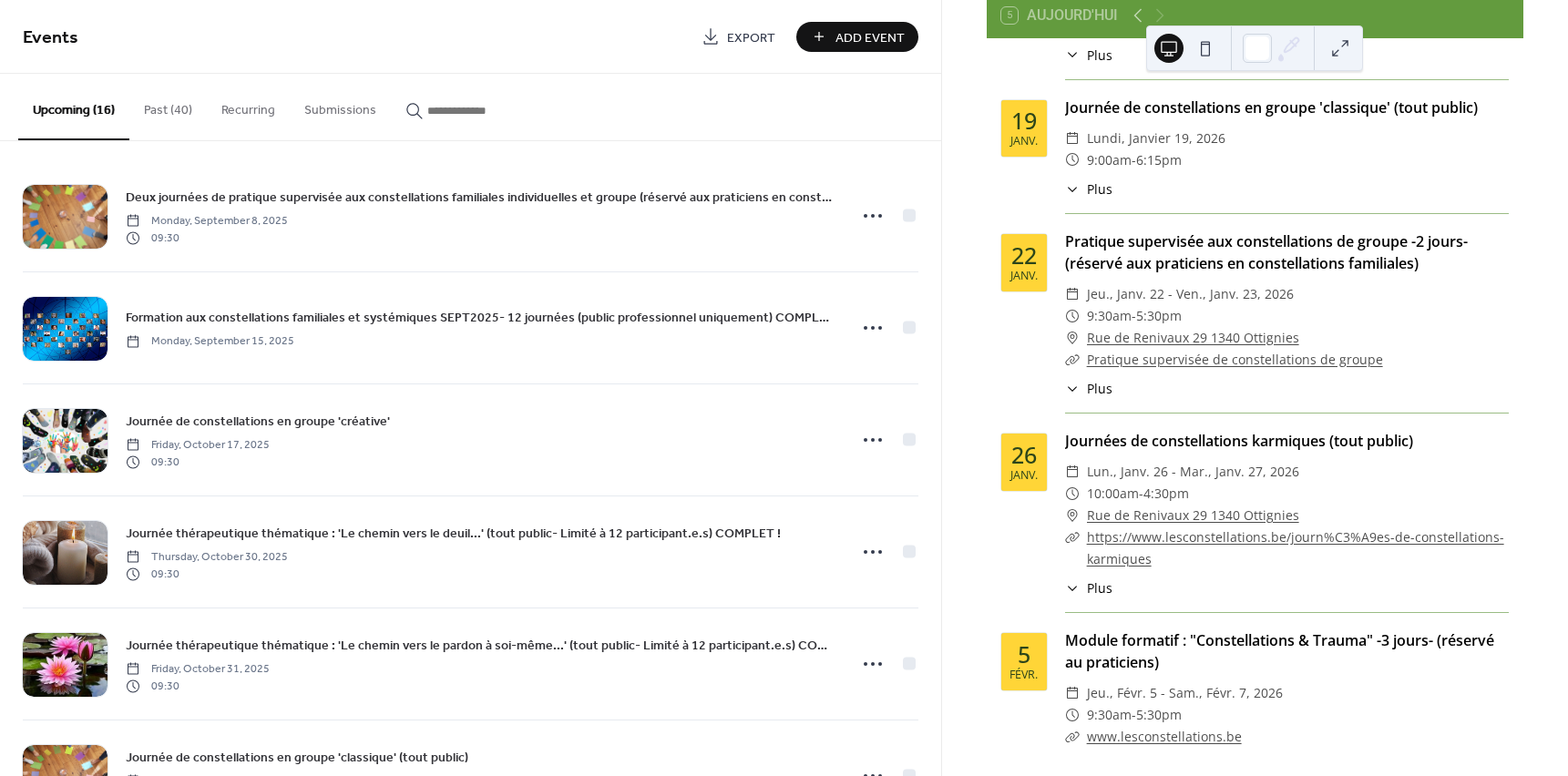 scroll, scrollTop: 0, scrollLeft: 0, axis: both 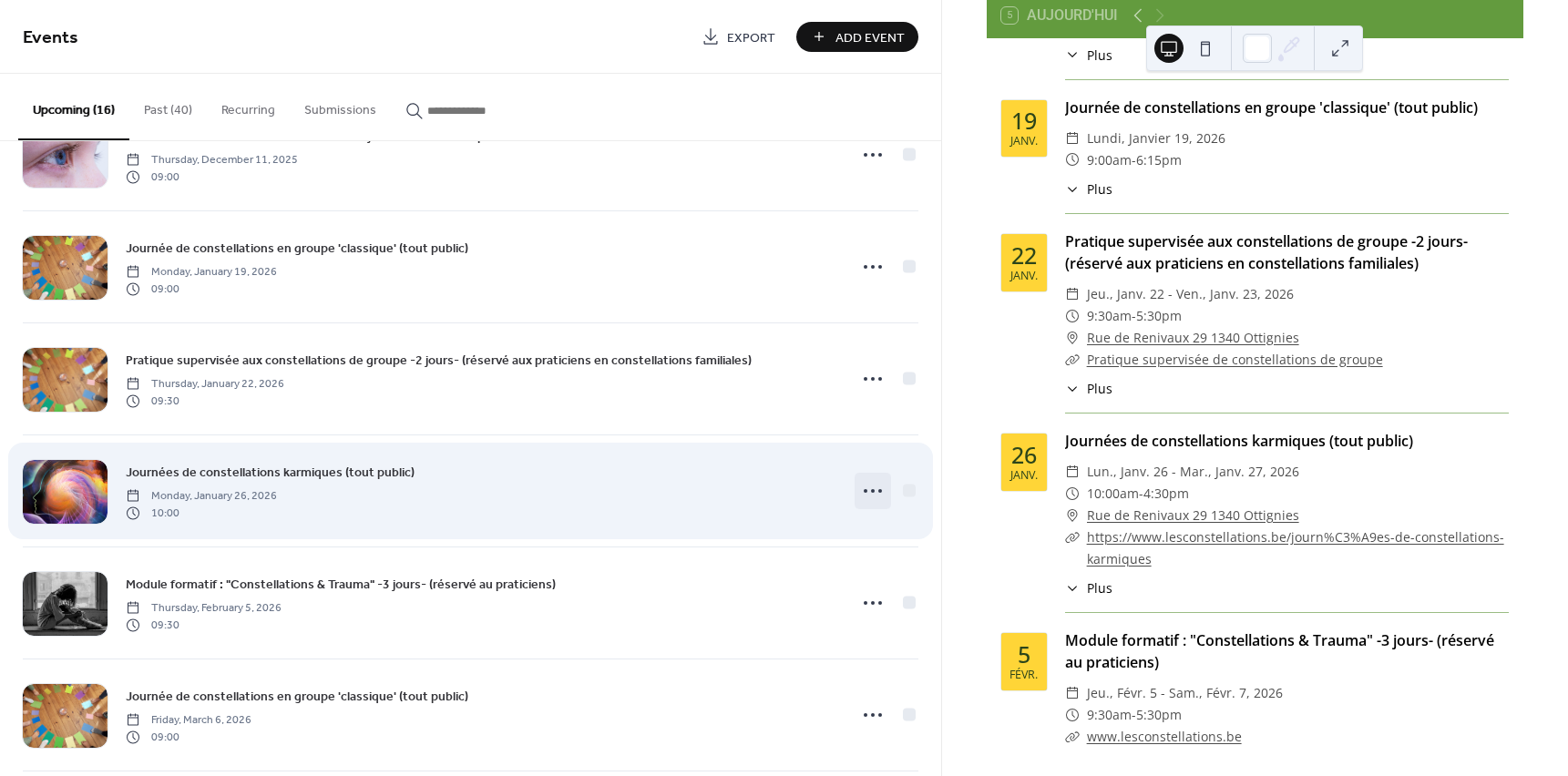 click 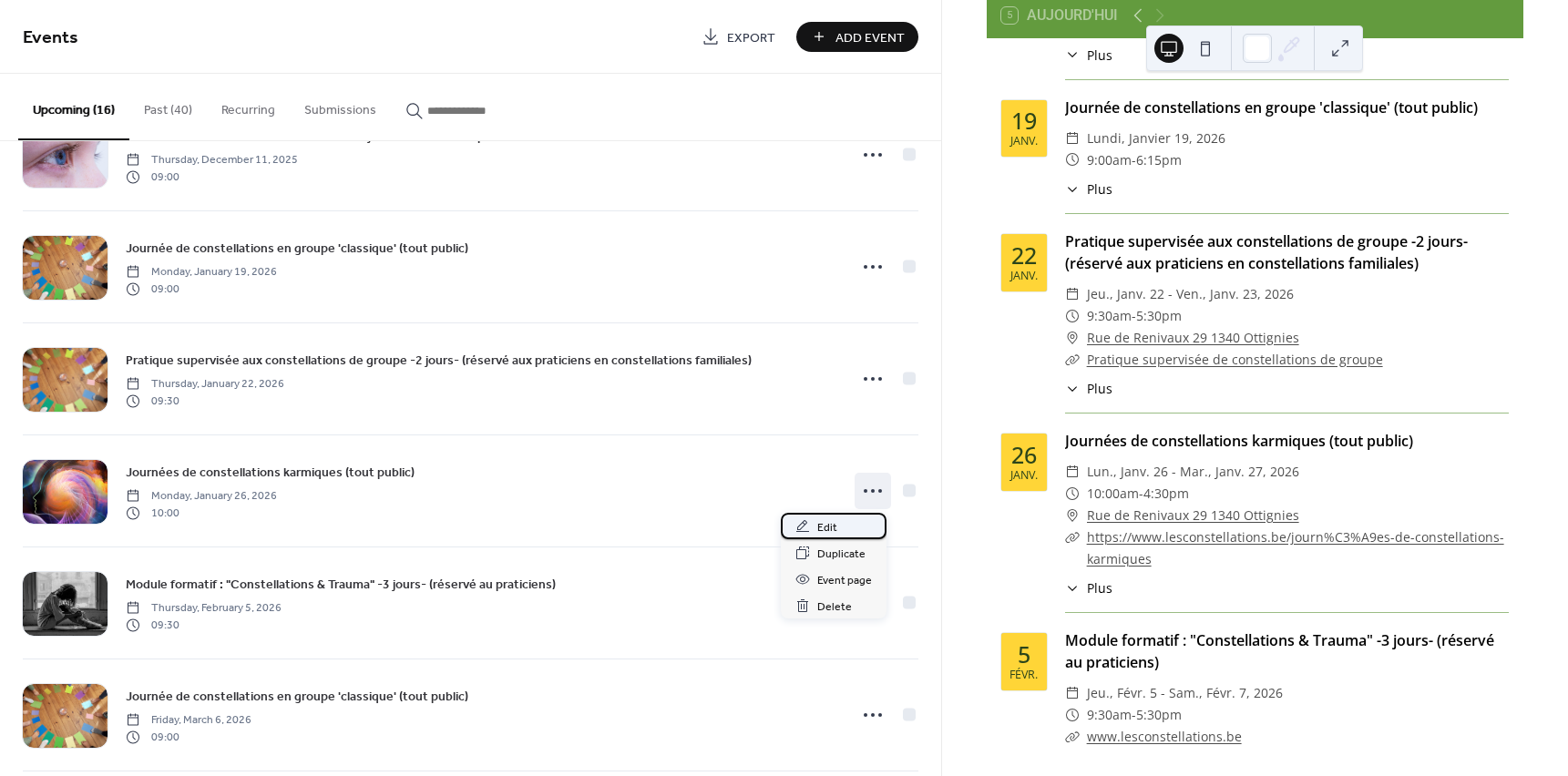click on "Edit" at bounding box center (834, 526) 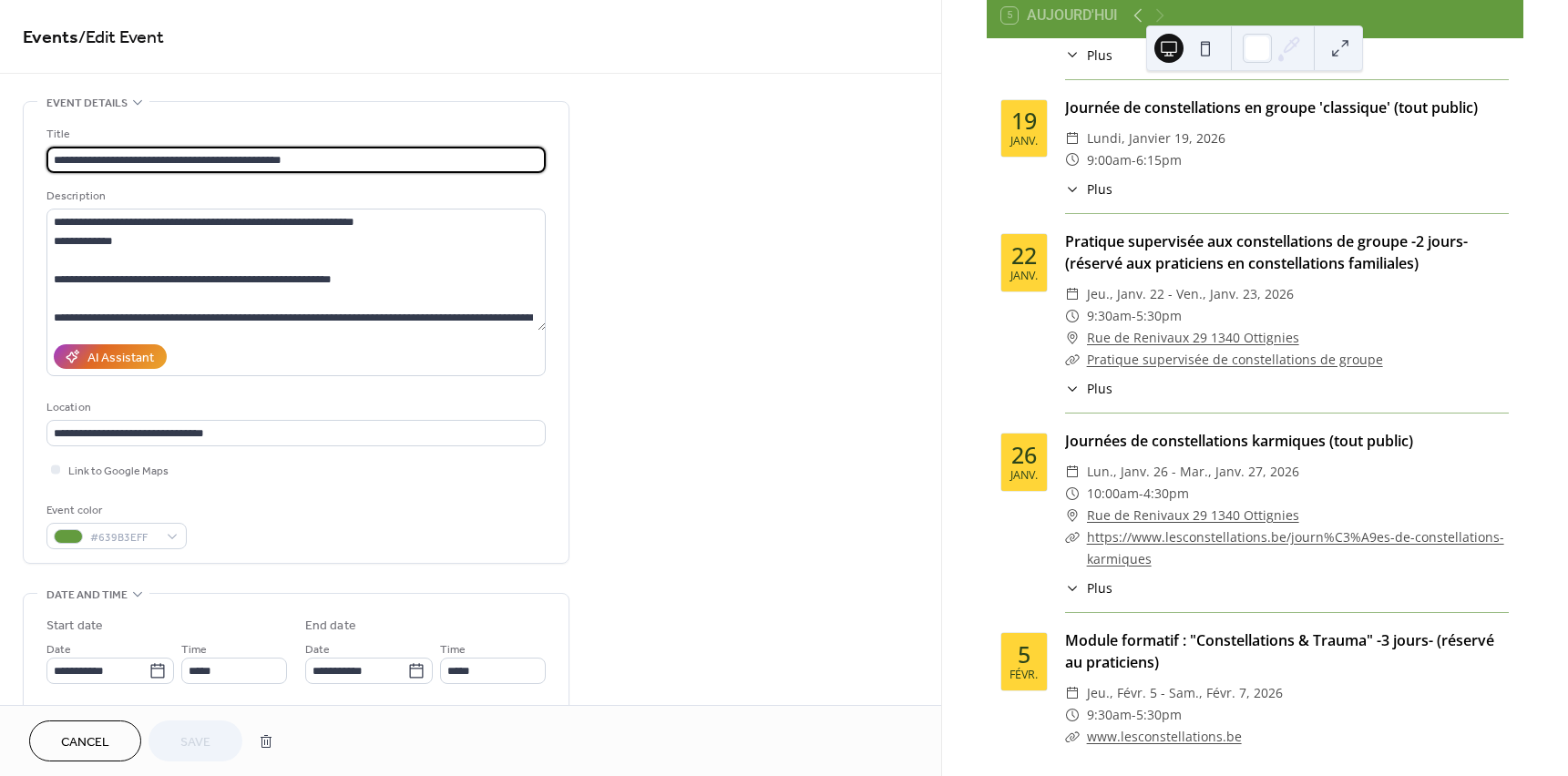 click on "**********" at bounding box center [296, 159] 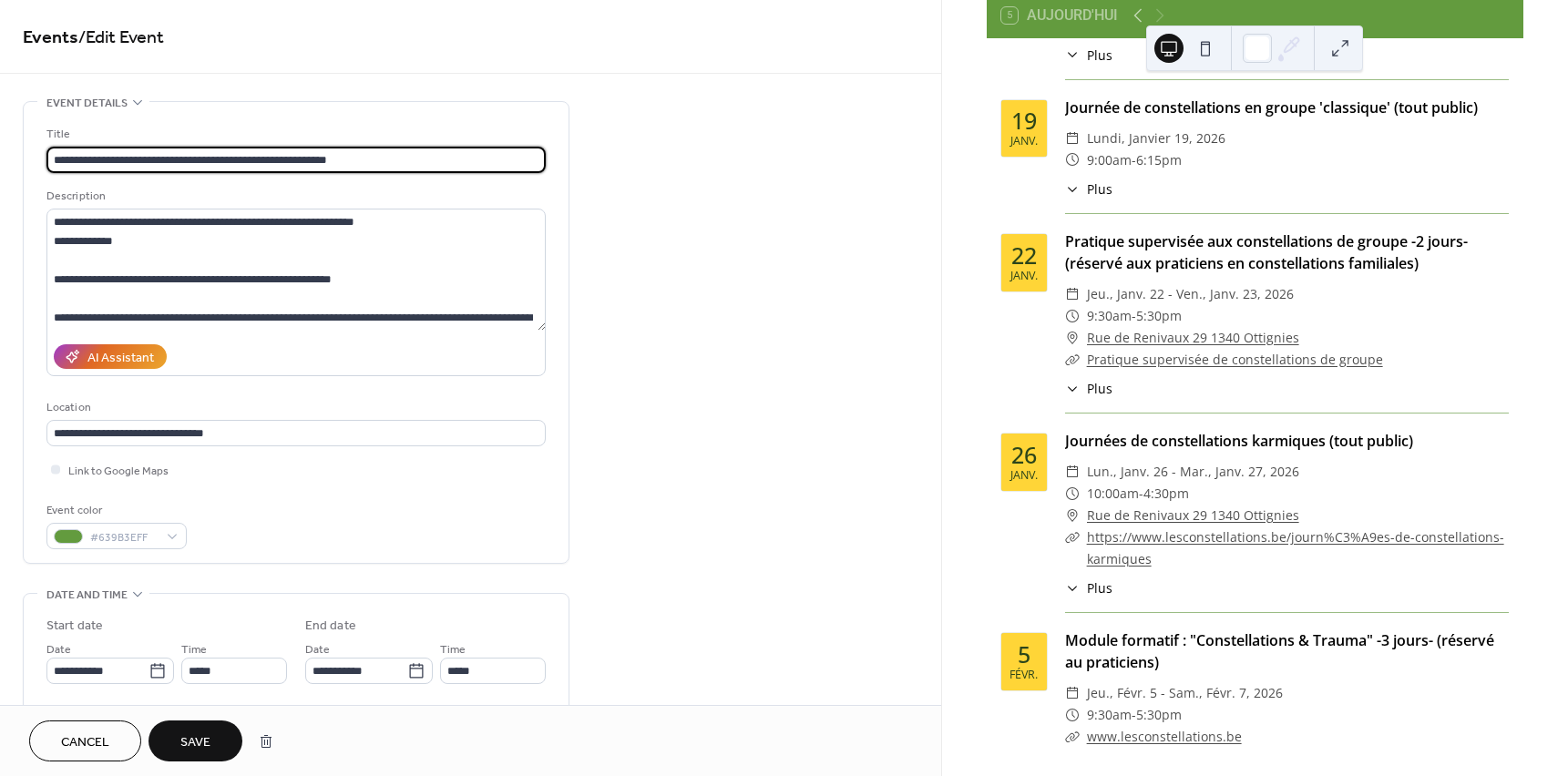 type on "**********" 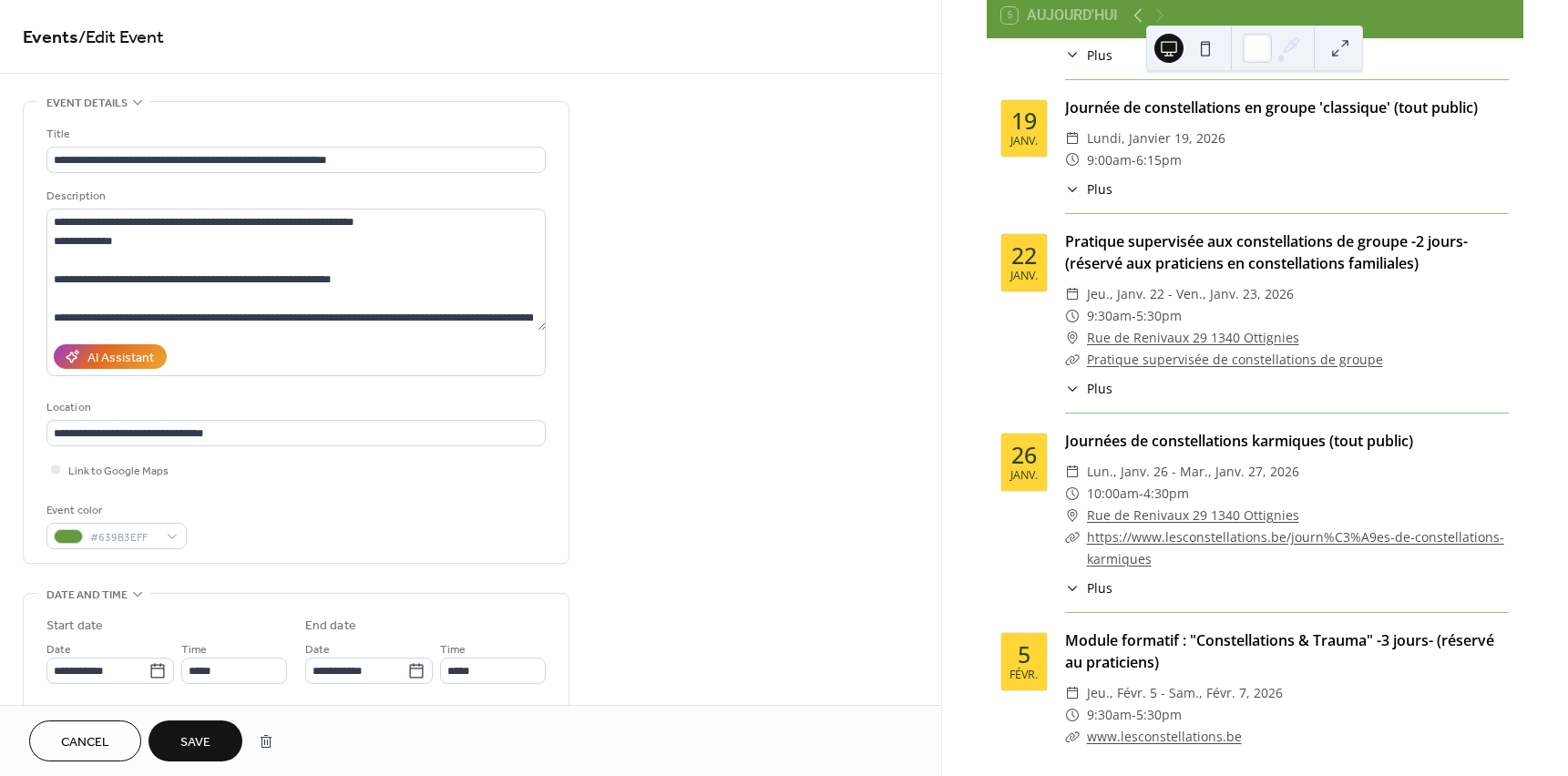 click on "**********" at bounding box center (470, 656) 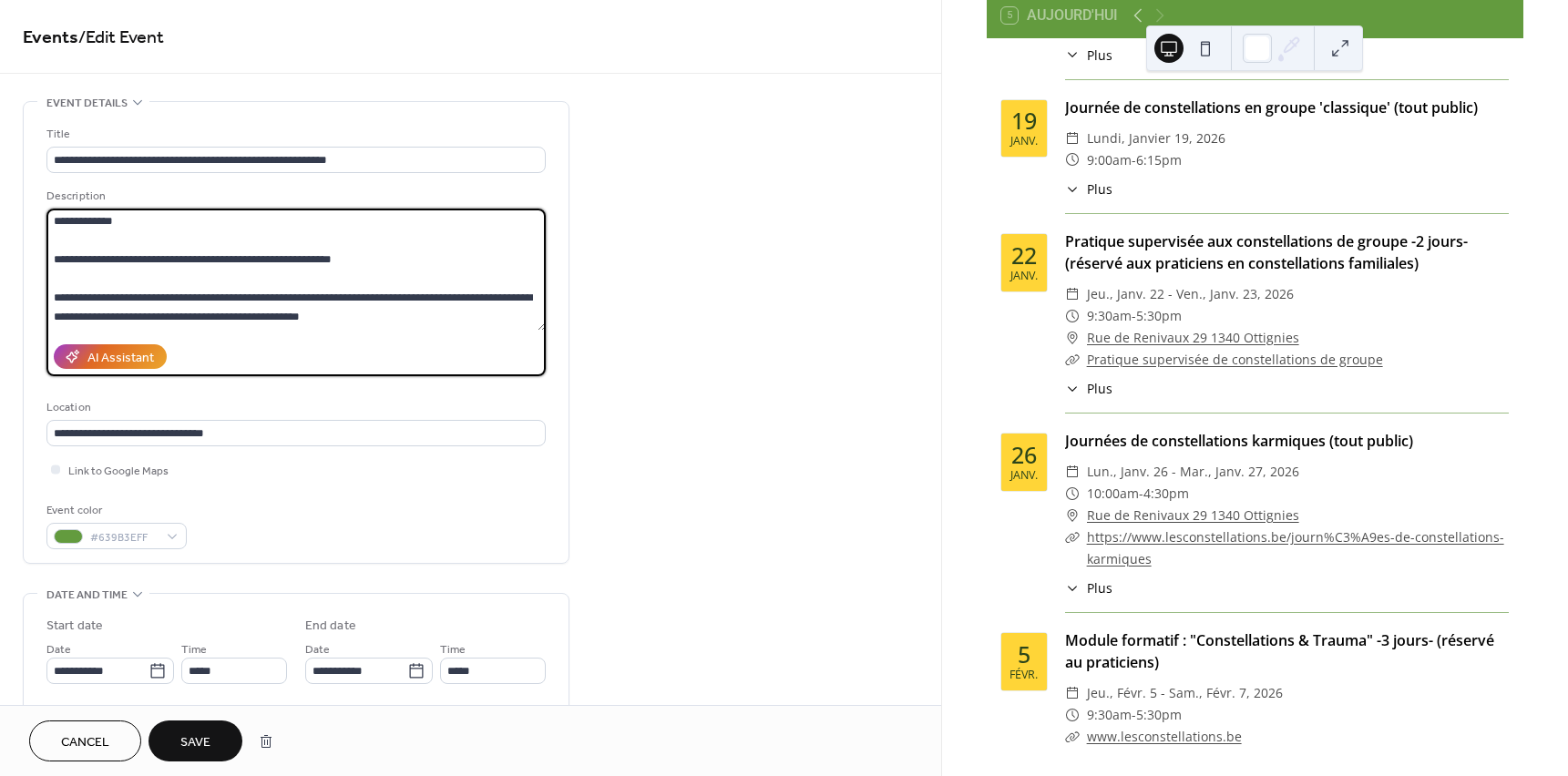scroll, scrollTop: 0, scrollLeft: 0, axis: both 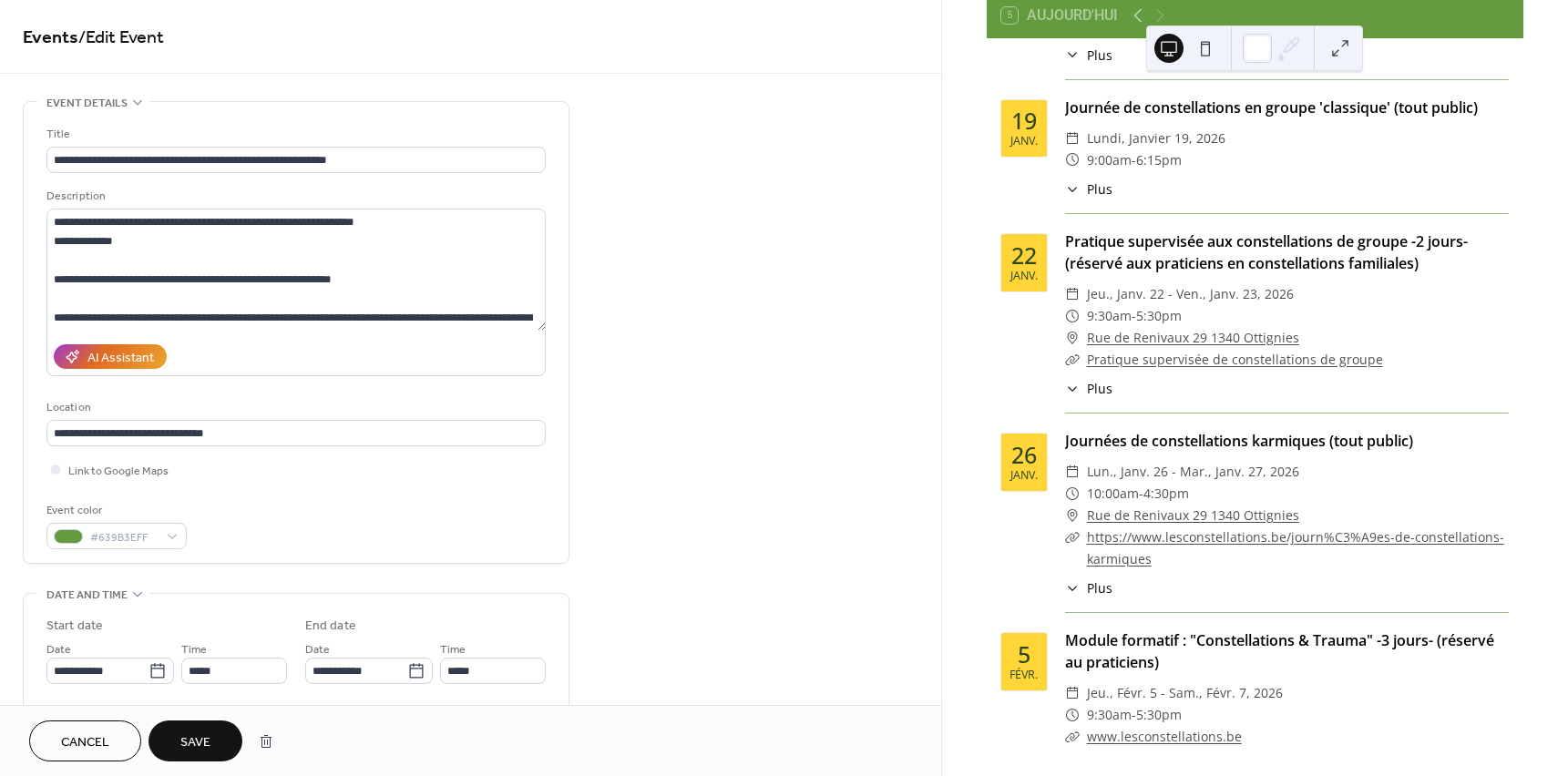 click on "Save" at bounding box center (195, 742) 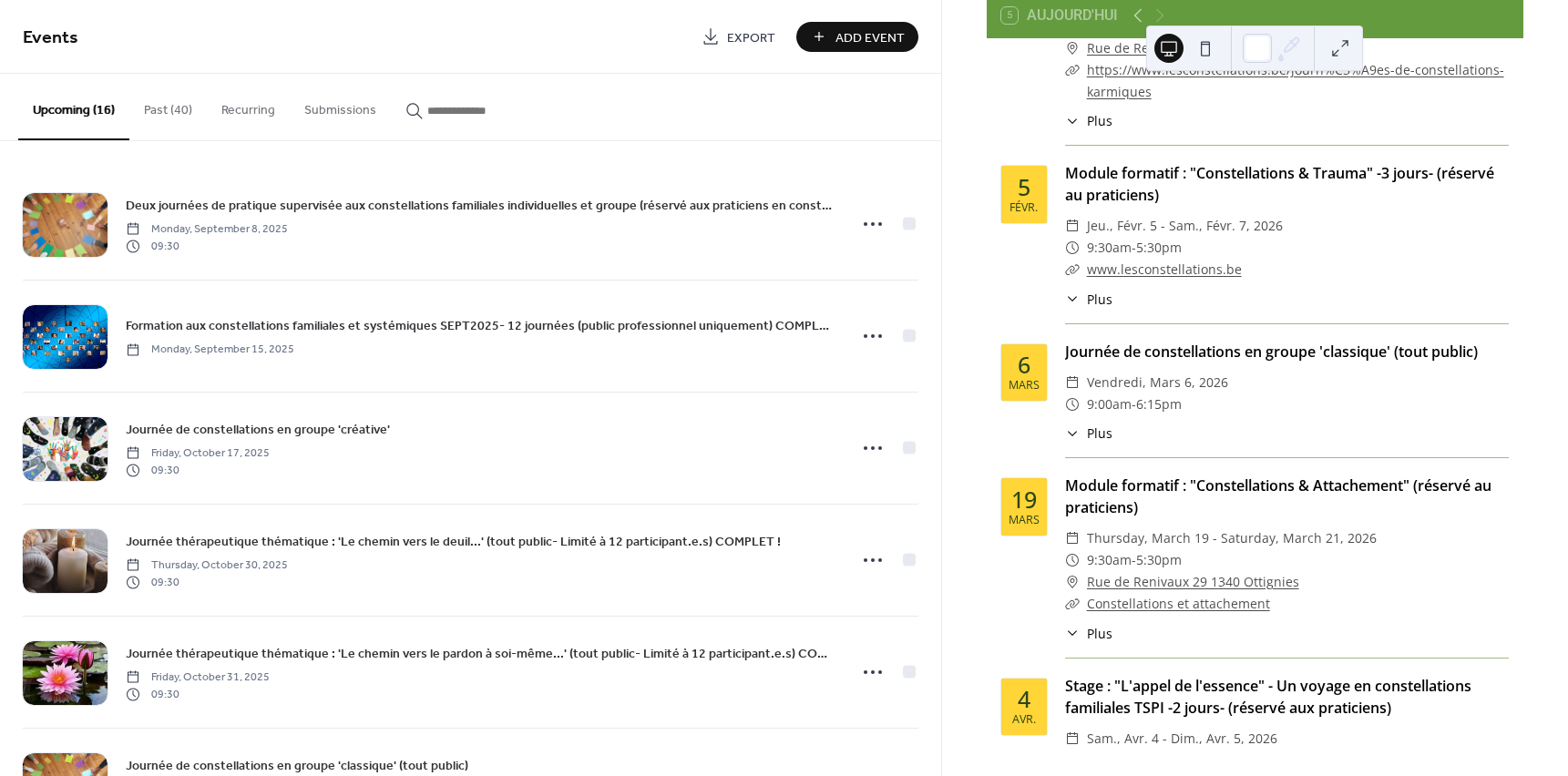 scroll, scrollTop: 1978, scrollLeft: 0, axis: vertical 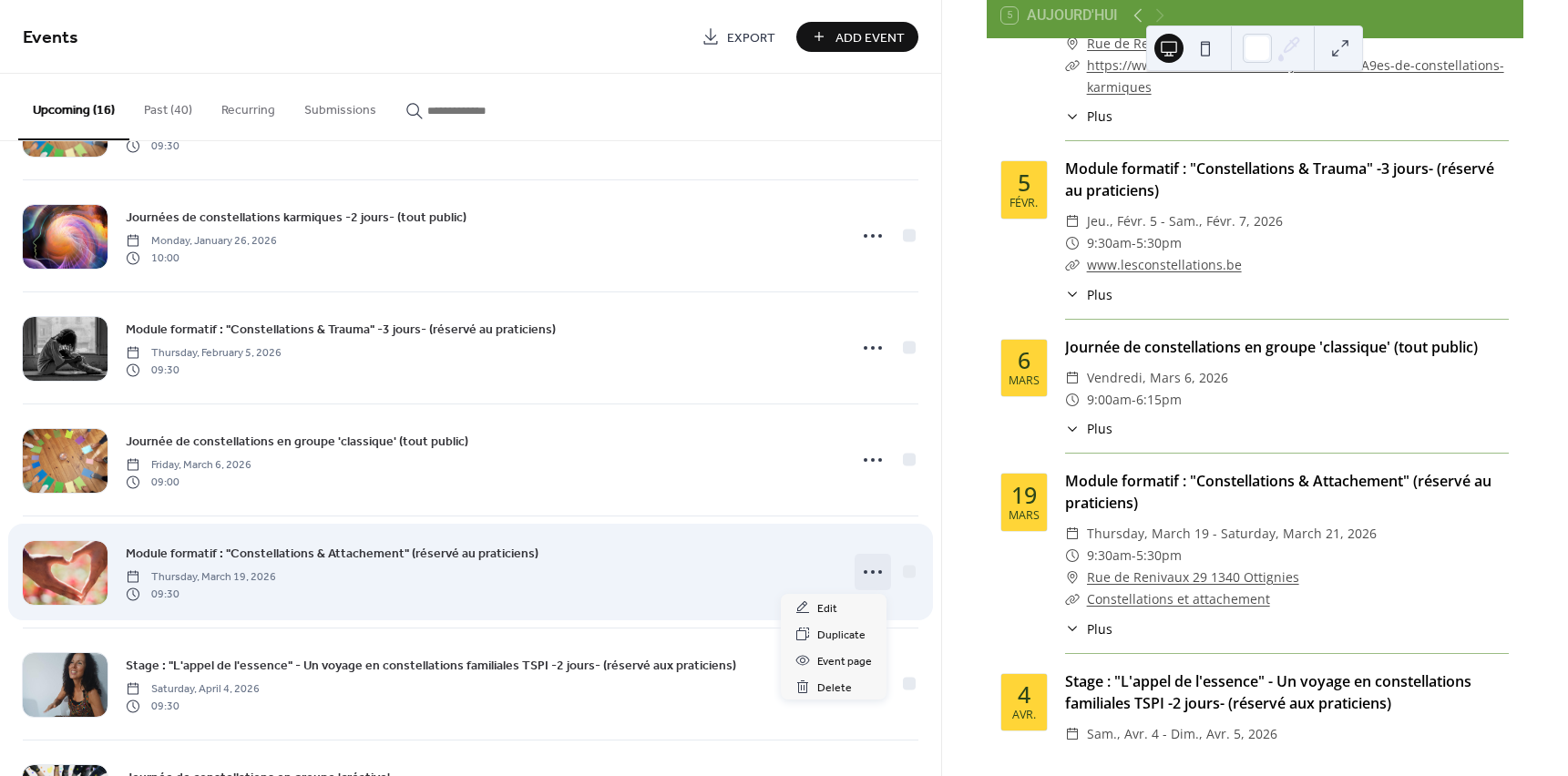 click 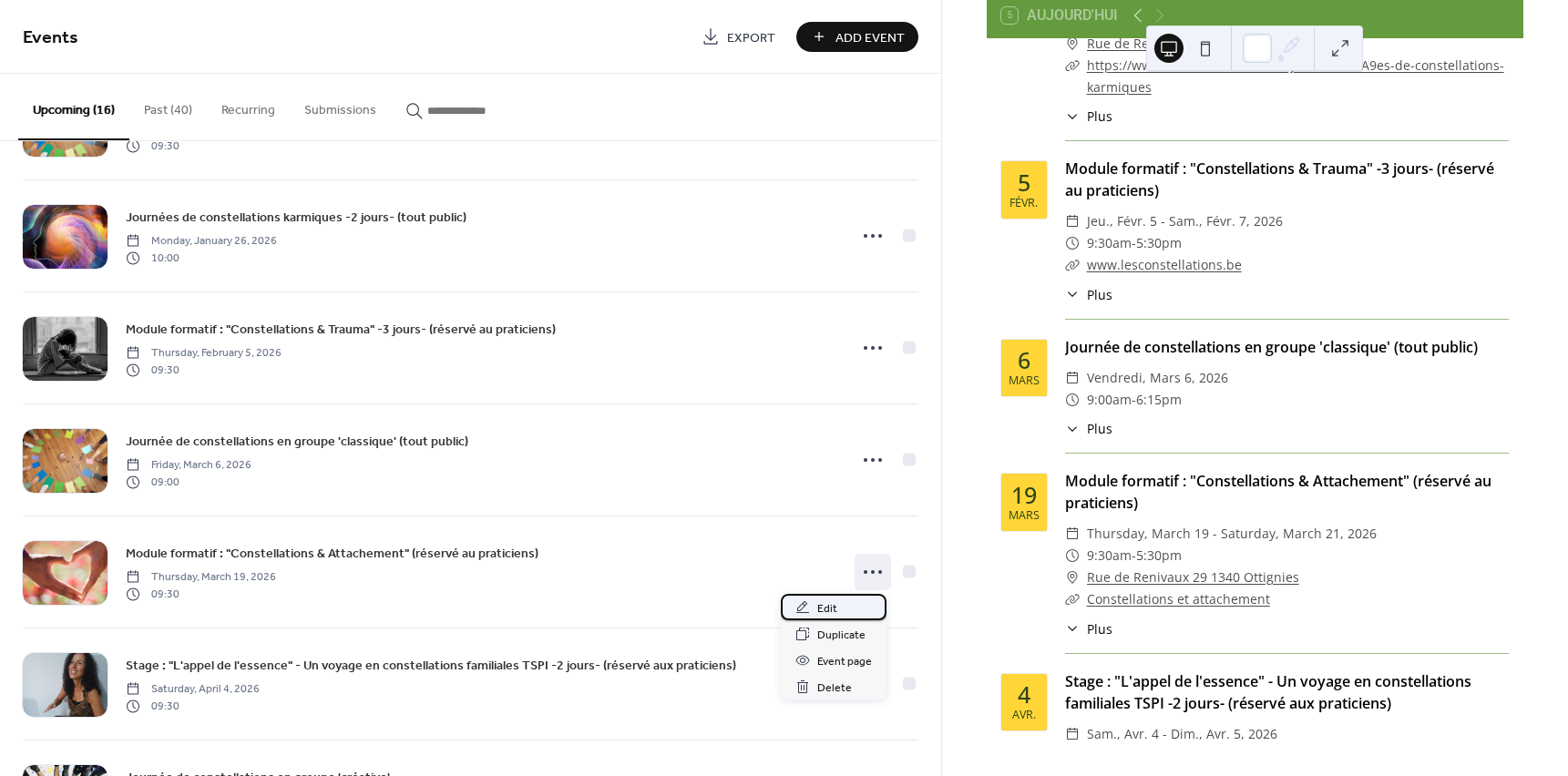 click on "Edit" at bounding box center (827, 608) 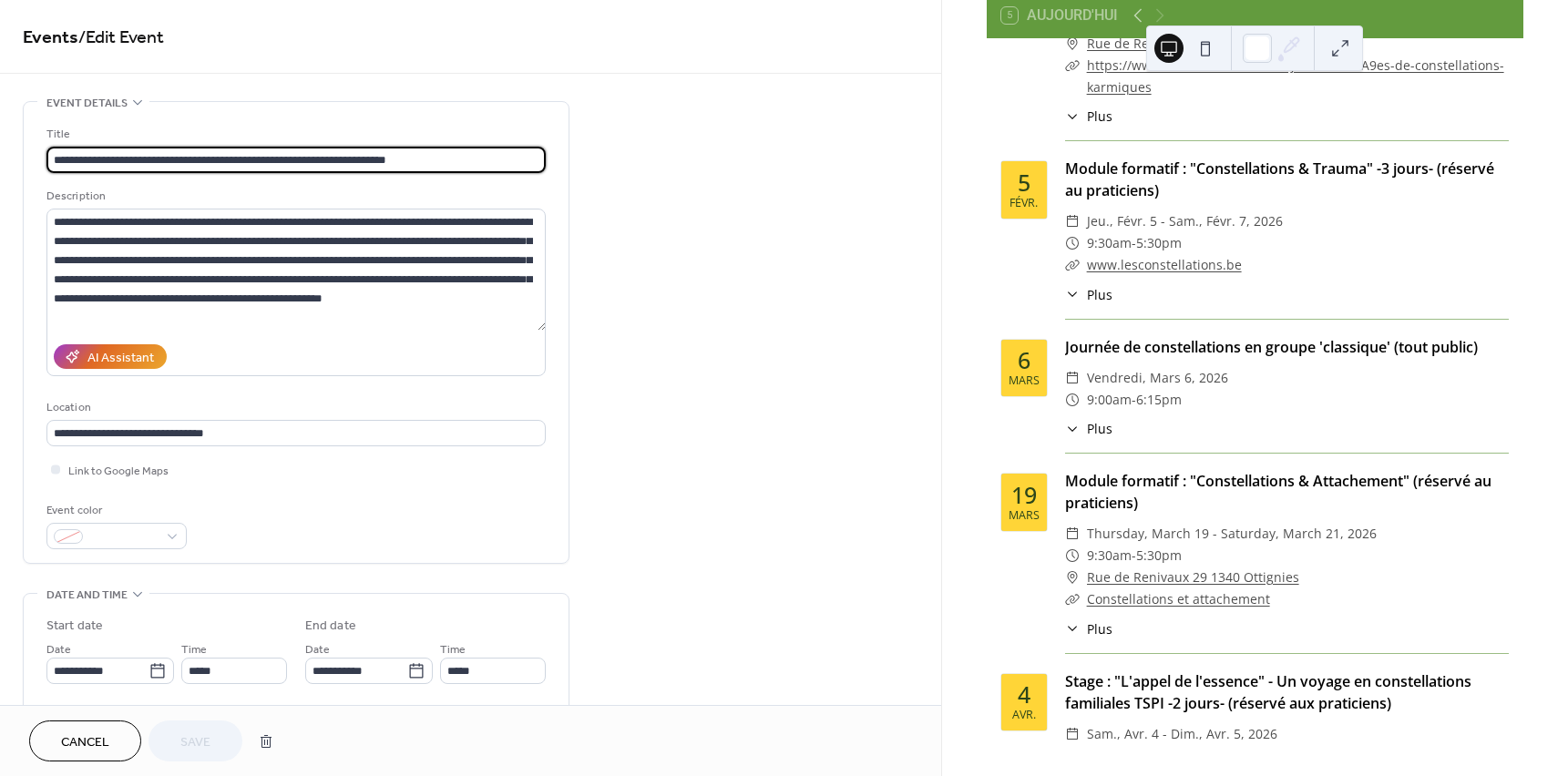 click on "**********" at bounding box center [296, 159] 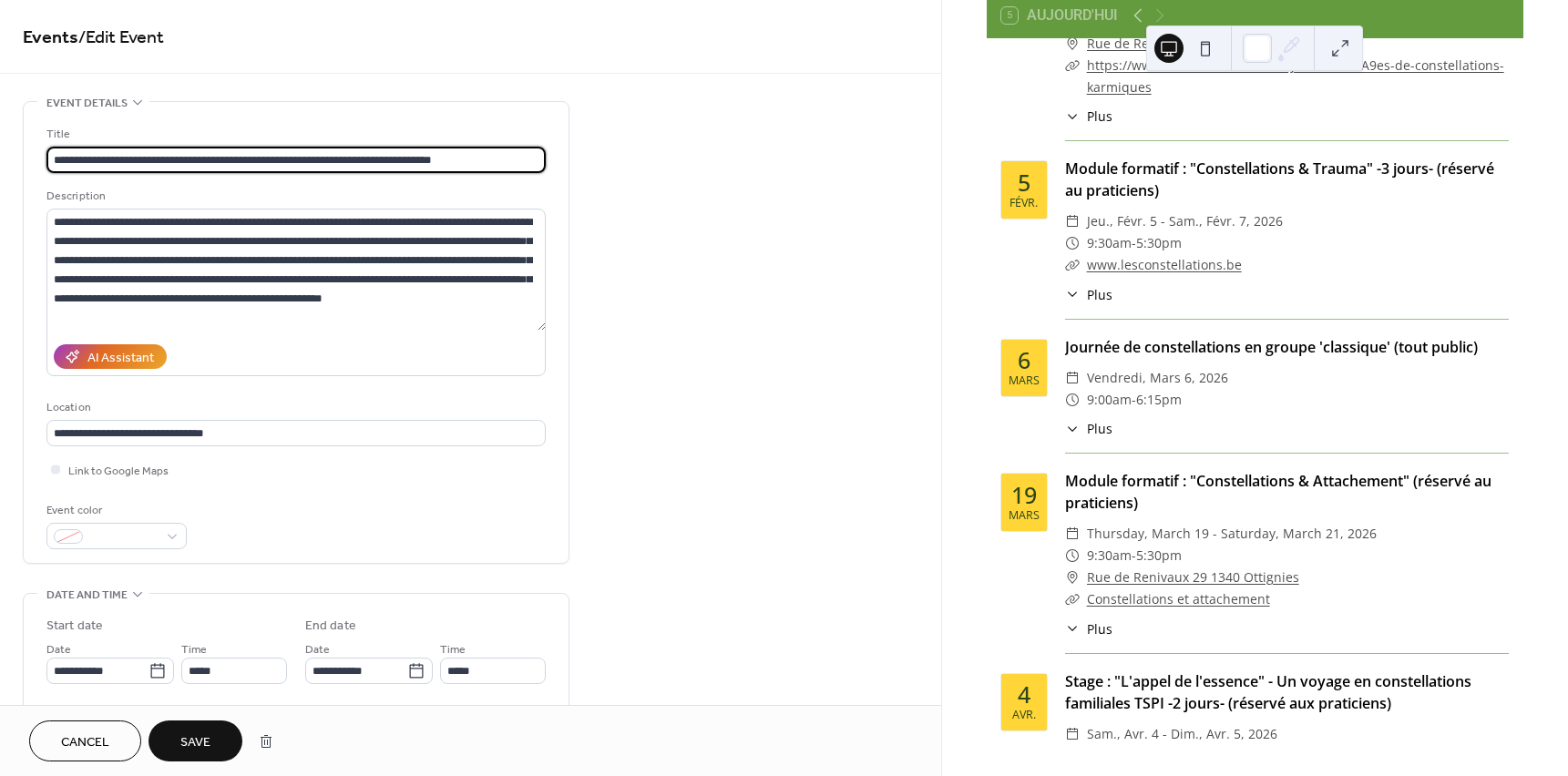 type on "**********" 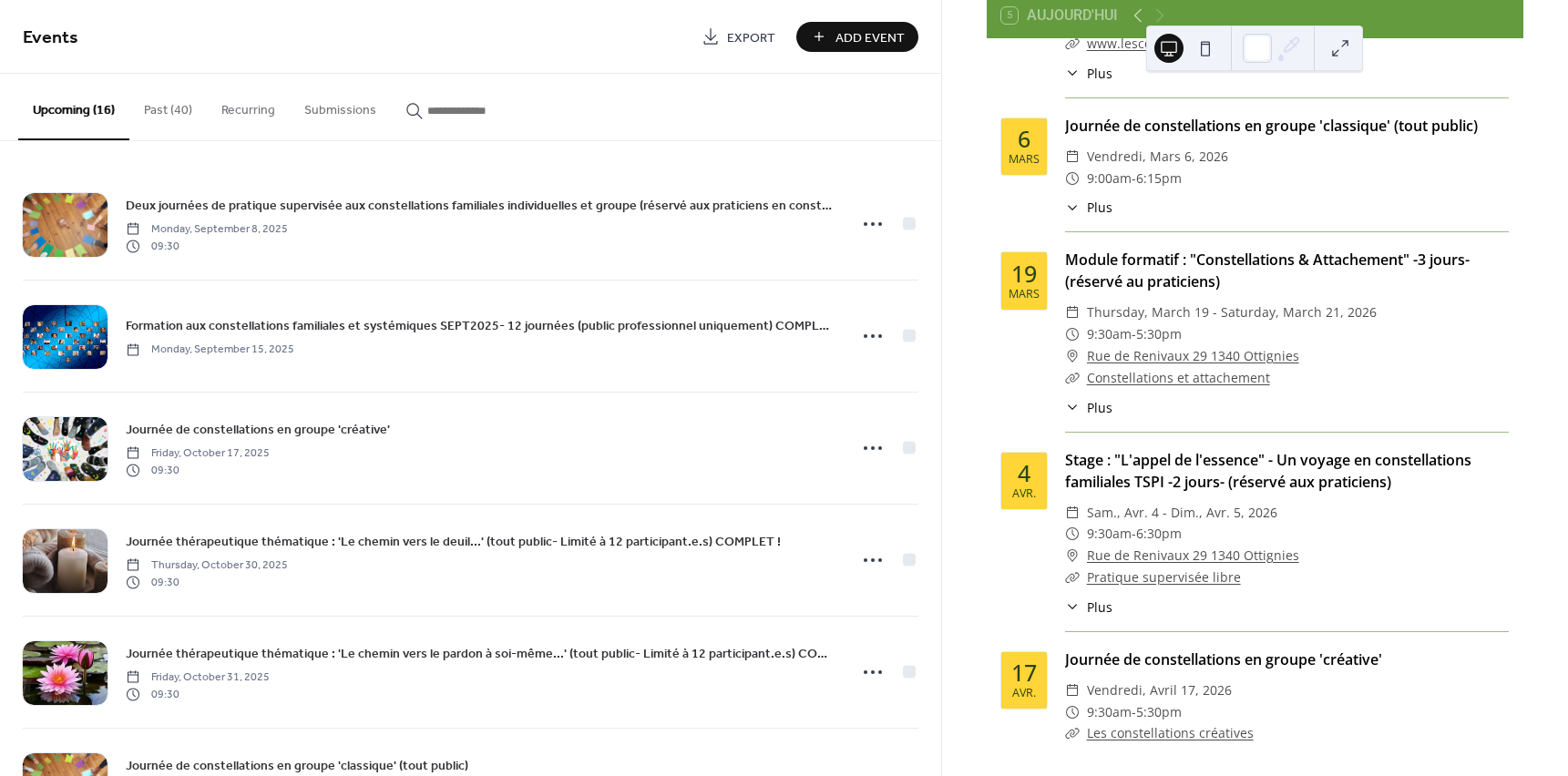 scroll, scrollTop: 2286, scrollLeft: 0, axis: vertical 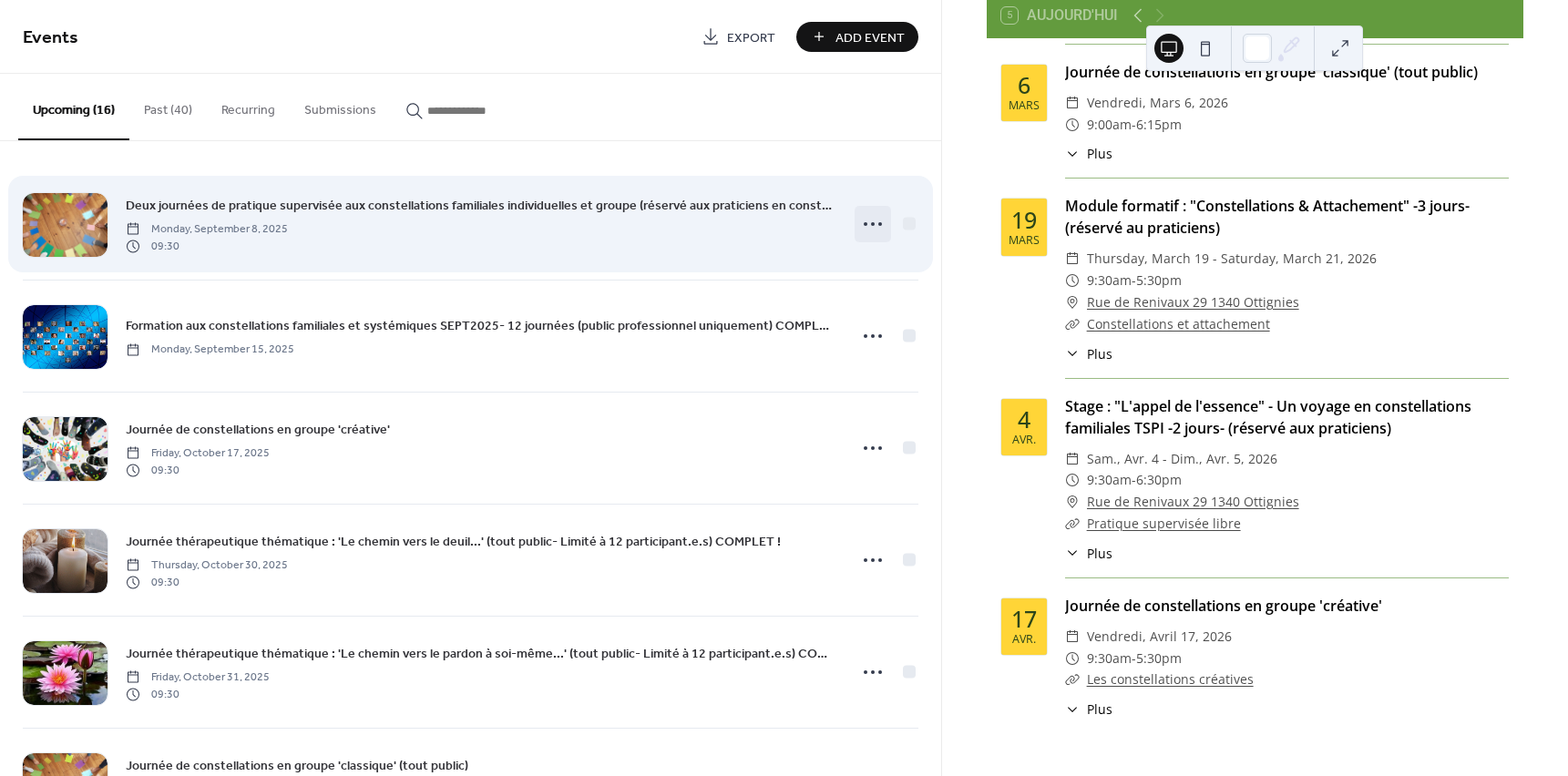 click 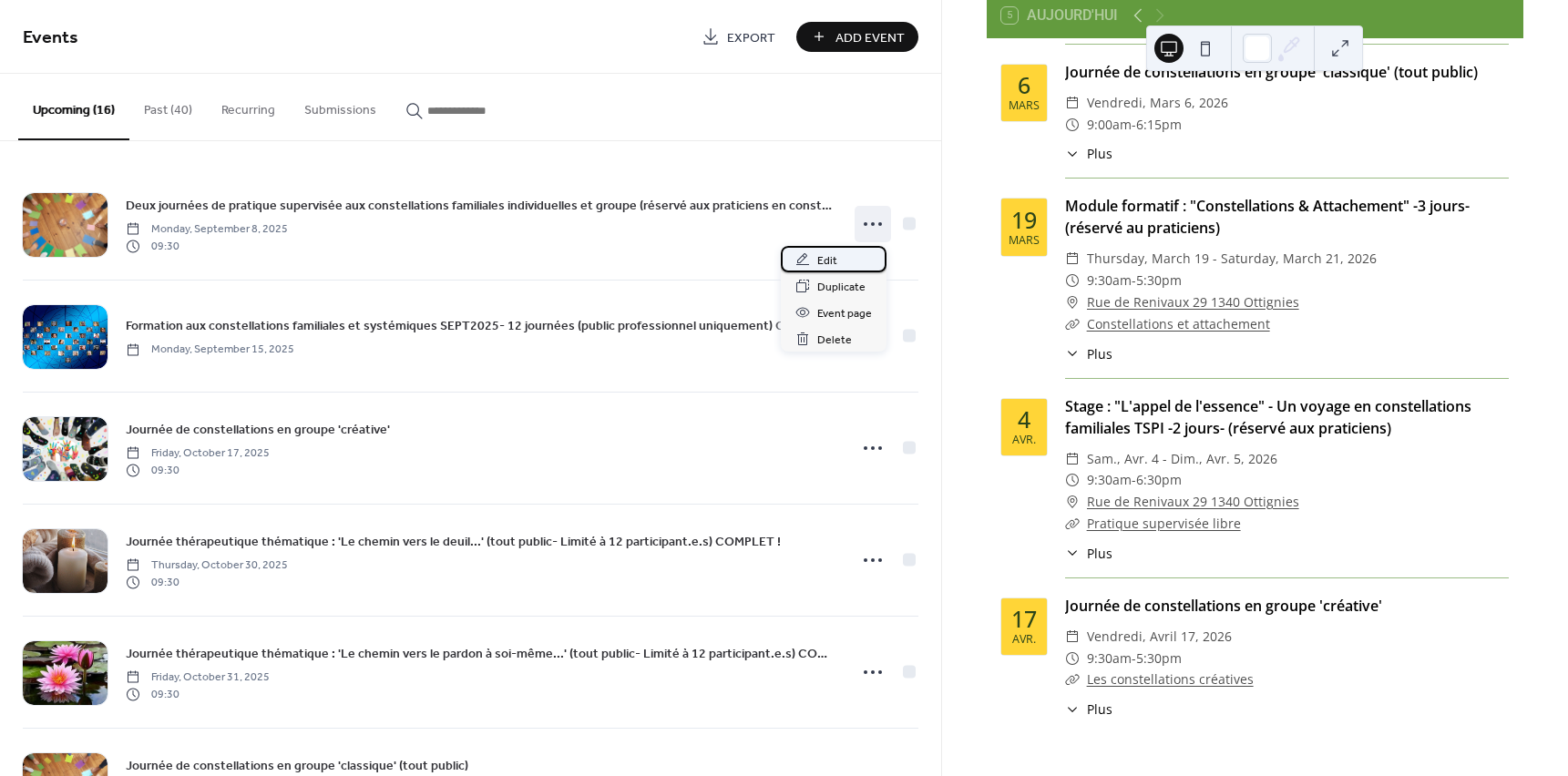click on "Edit" at bounding box center [827, 260] 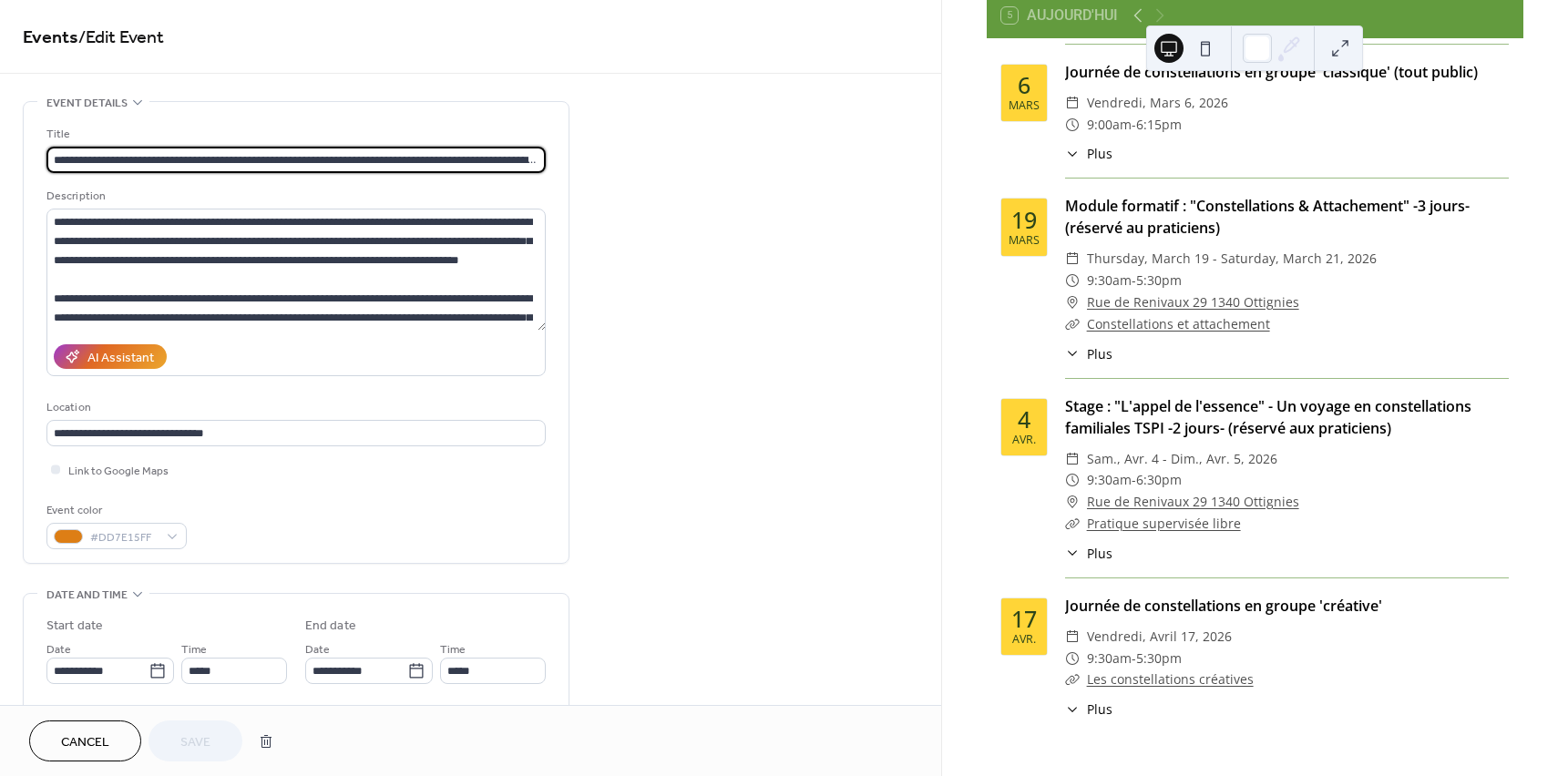 scroll, scrollTop: 0, scrollLeft: 249, axis: horizontal 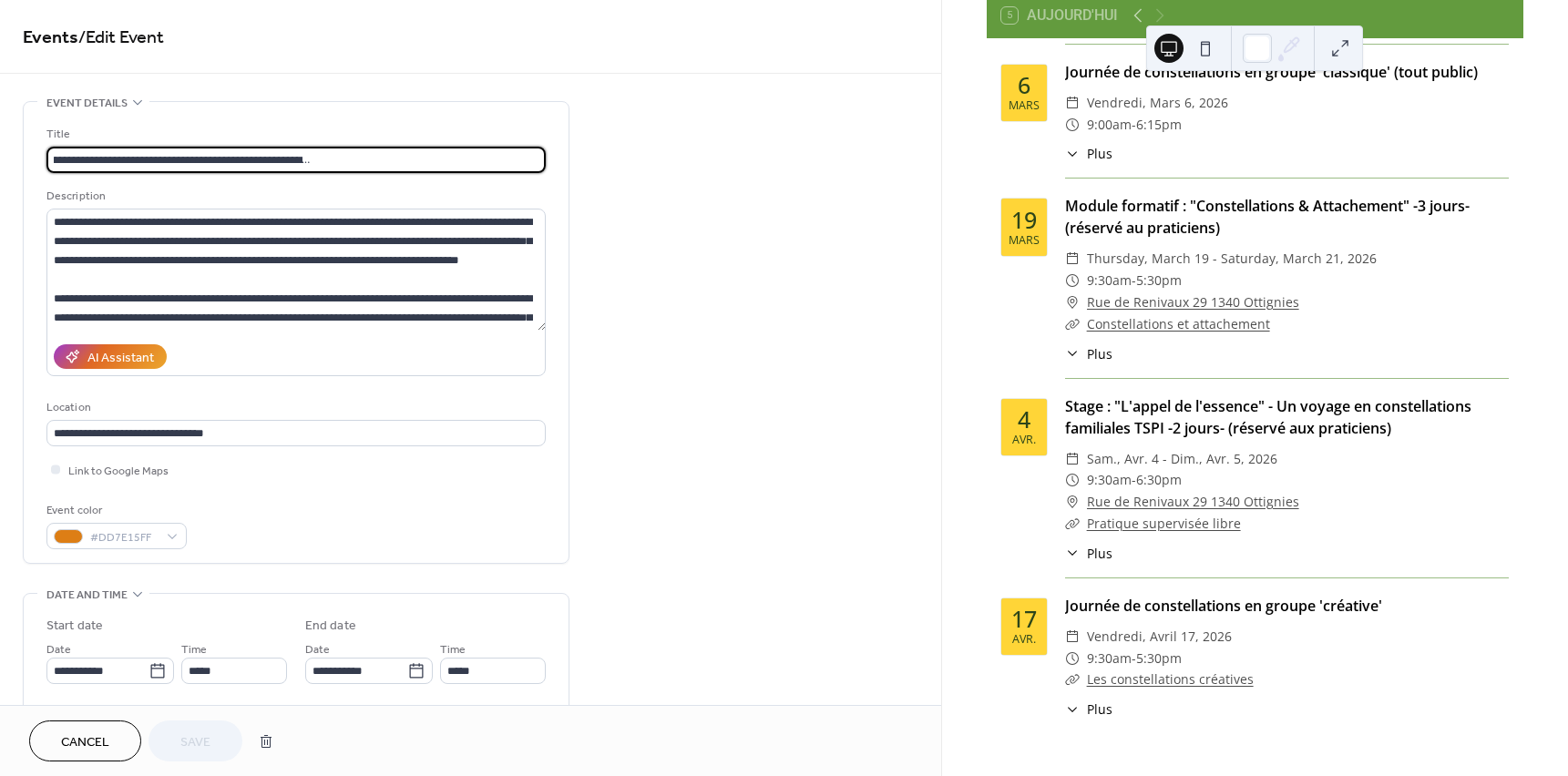 click on "**********" at bounding box center [296, 159] 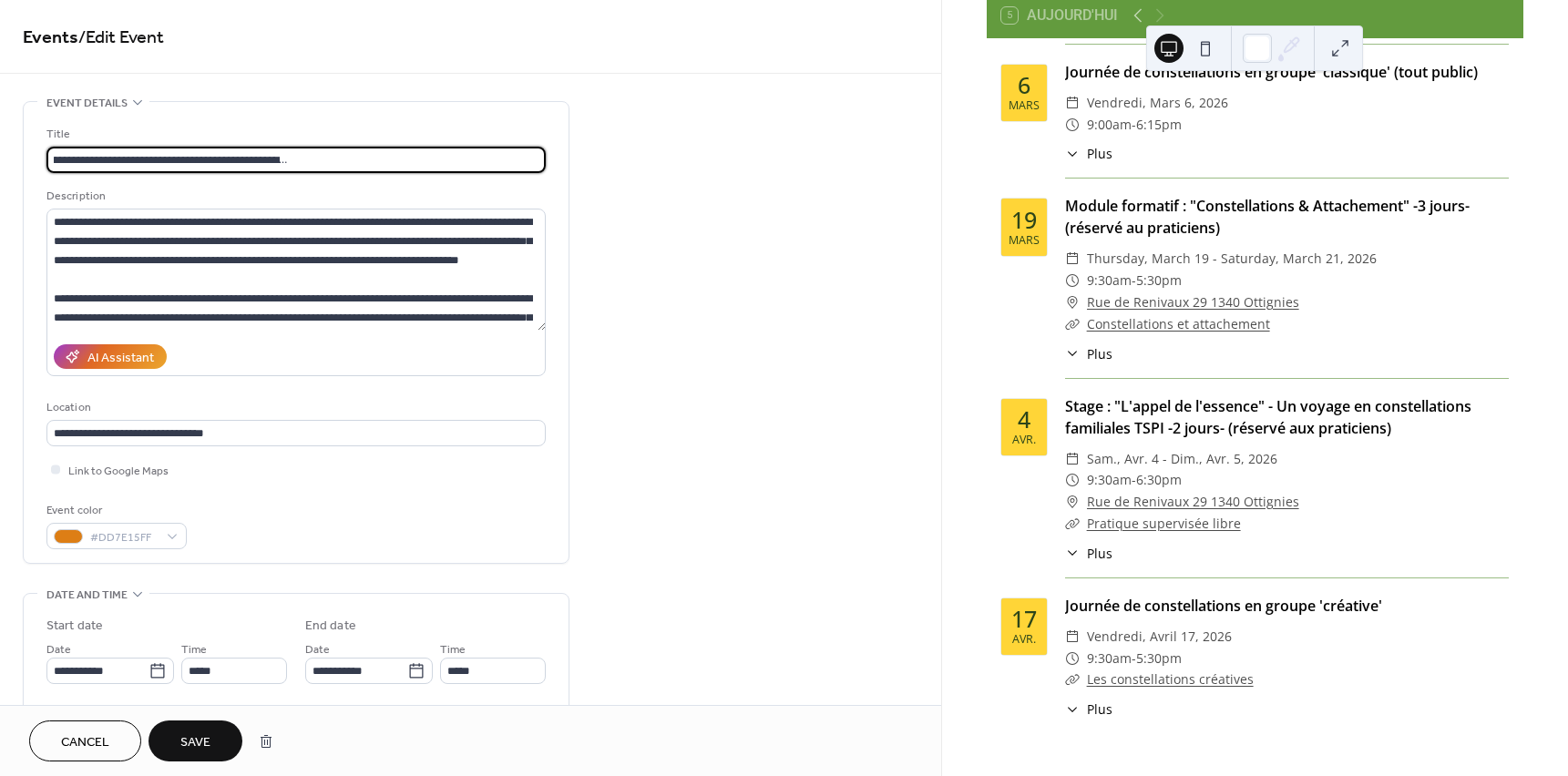 click on "**********" at bounding box center [296, 159] 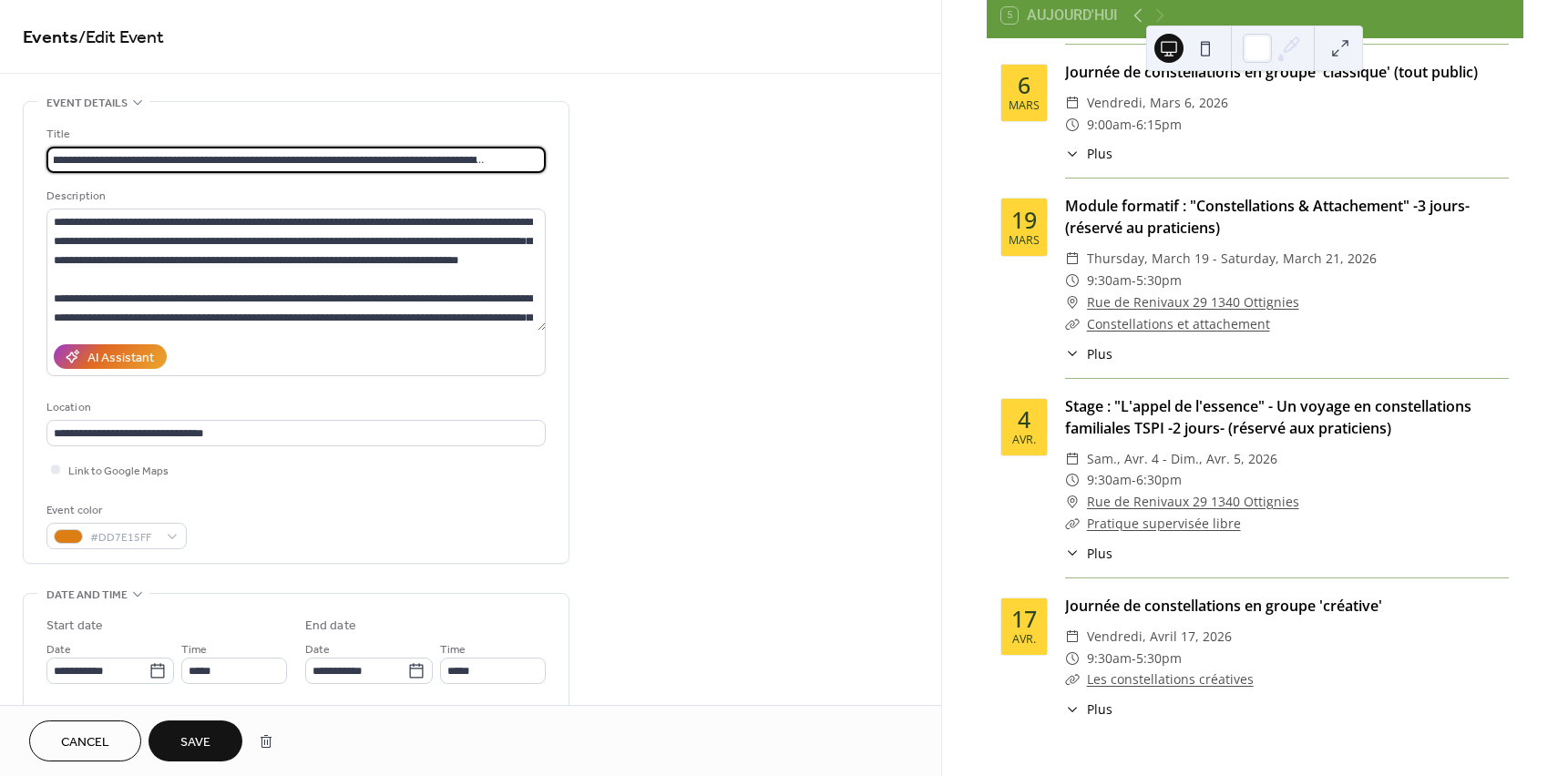 scroll, scrollTop: 0, scrollLeft: 46, axis: horizontal 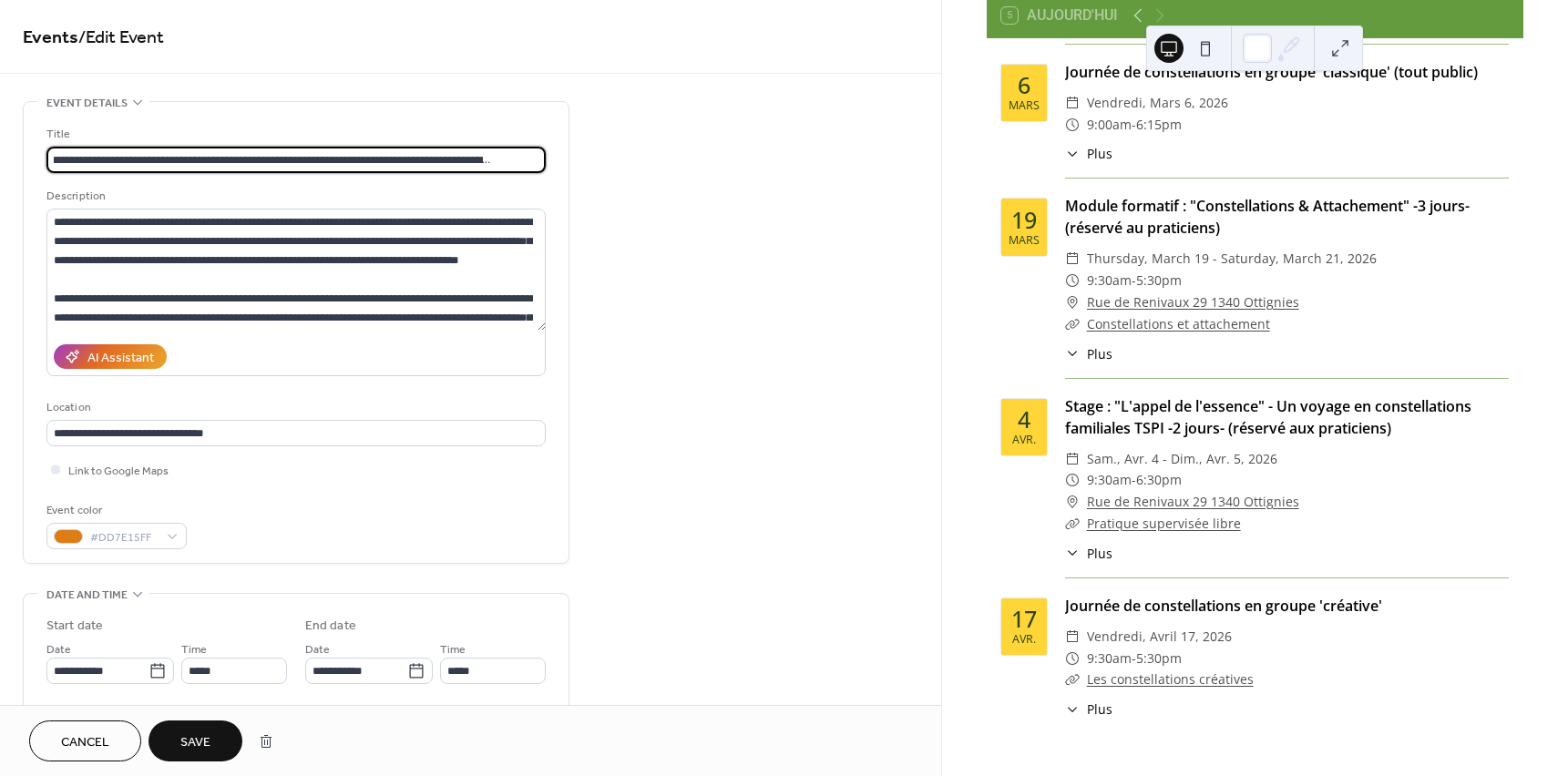 click on "**********" at bounding box center (296, 159) 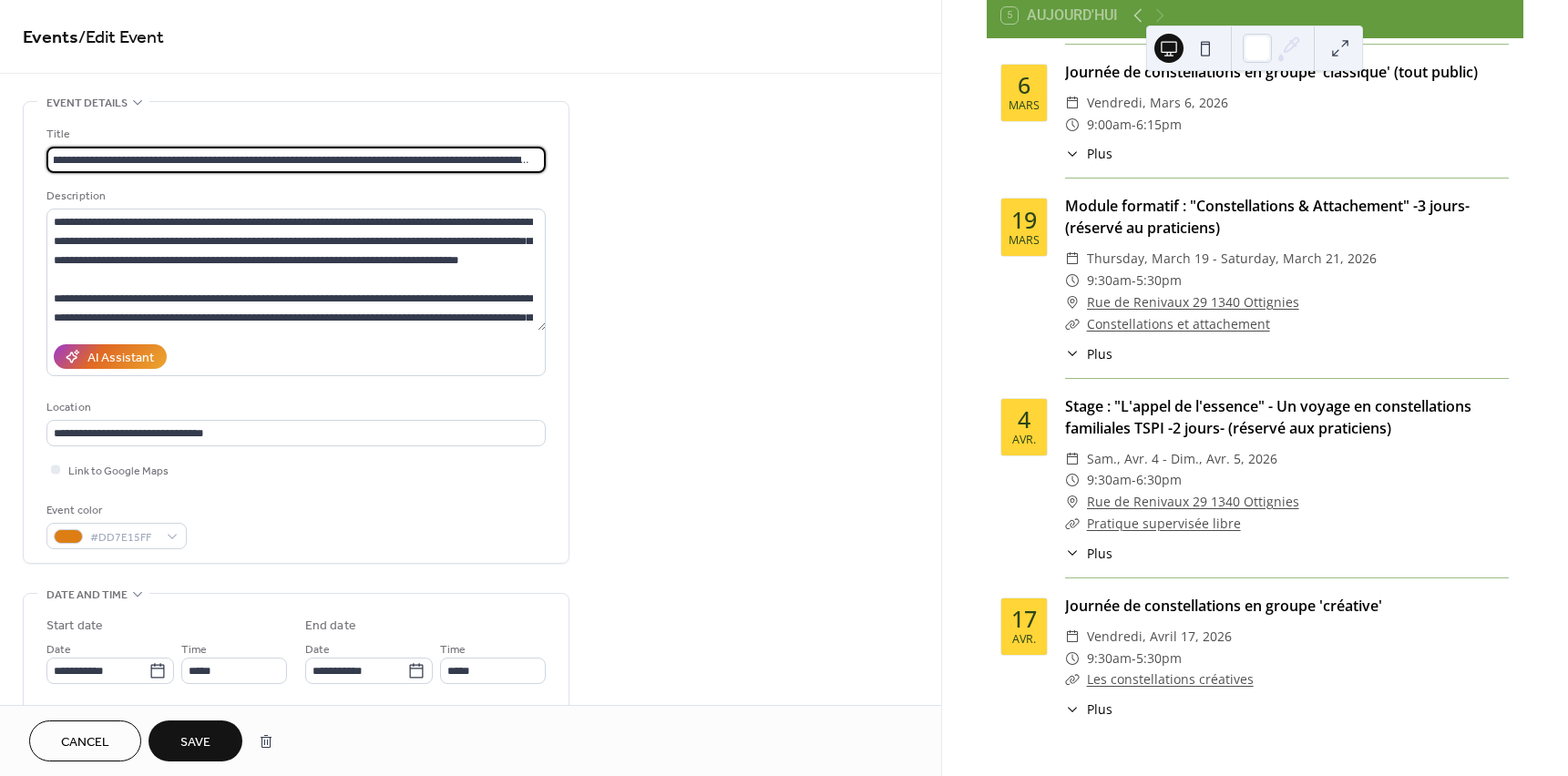 scroll, scrollTop: 0, scrollLeft: 0, axis: both 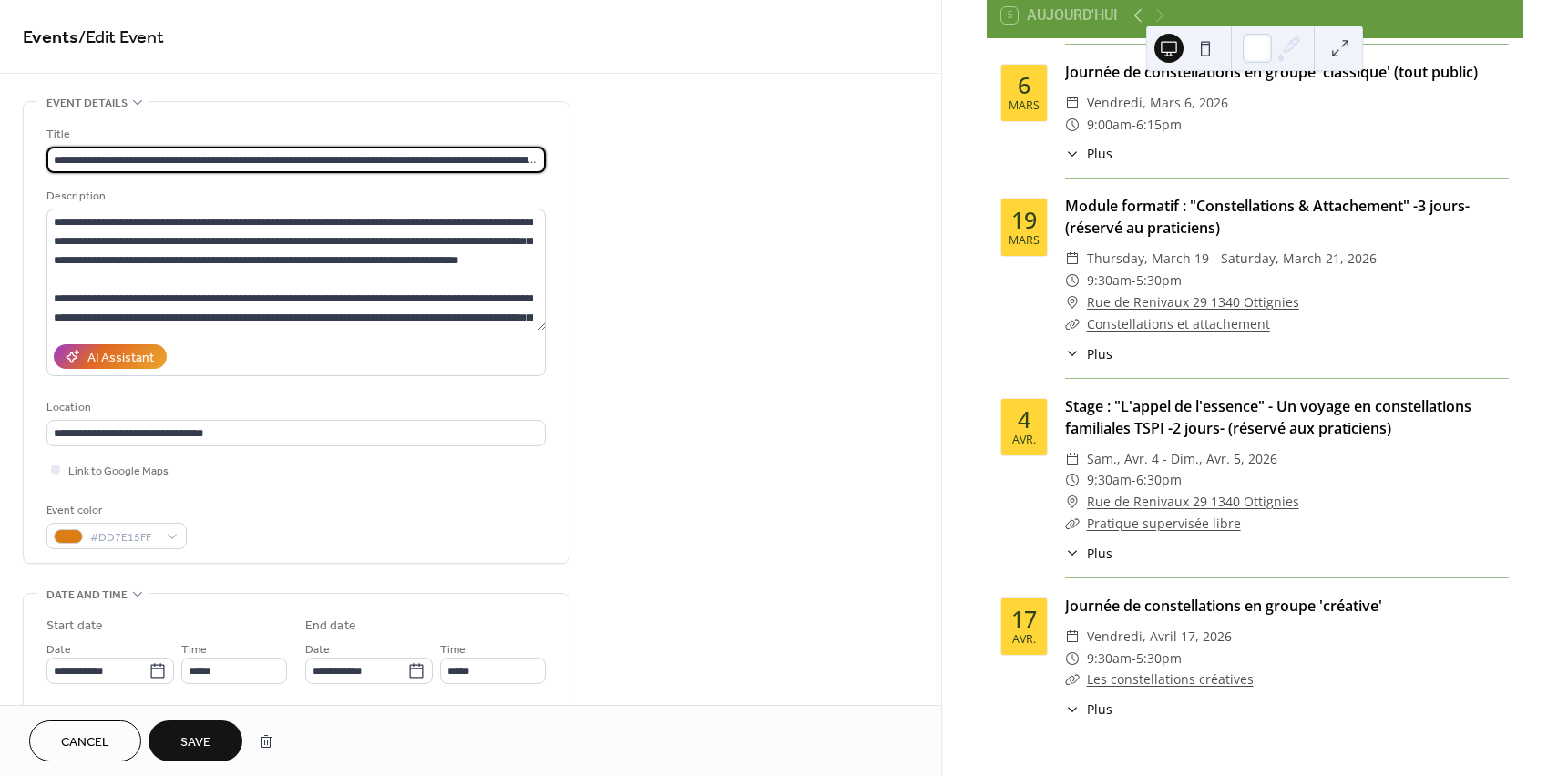 type on "**********" 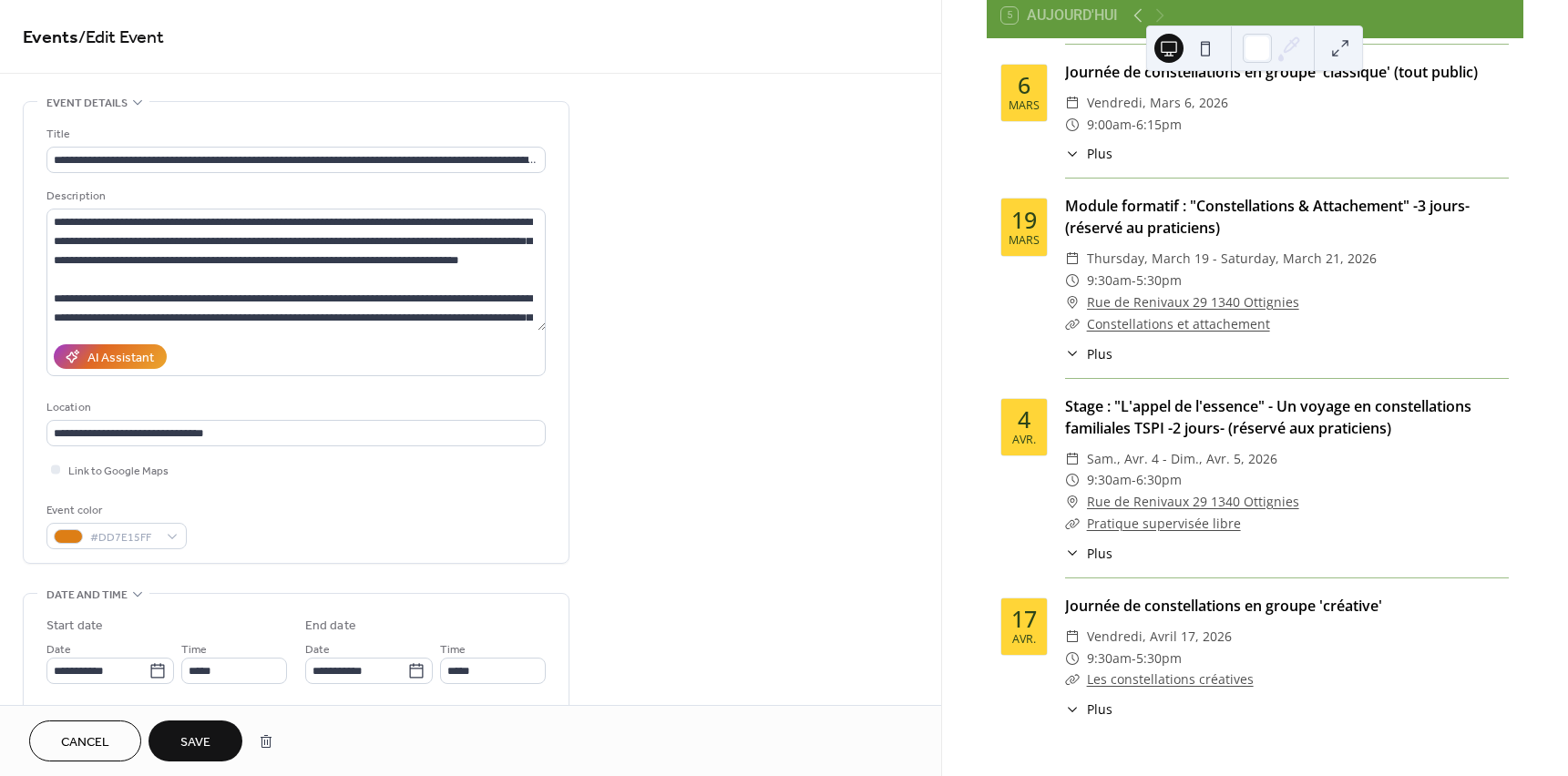 click on "Save" at bounding box center (195, 742) 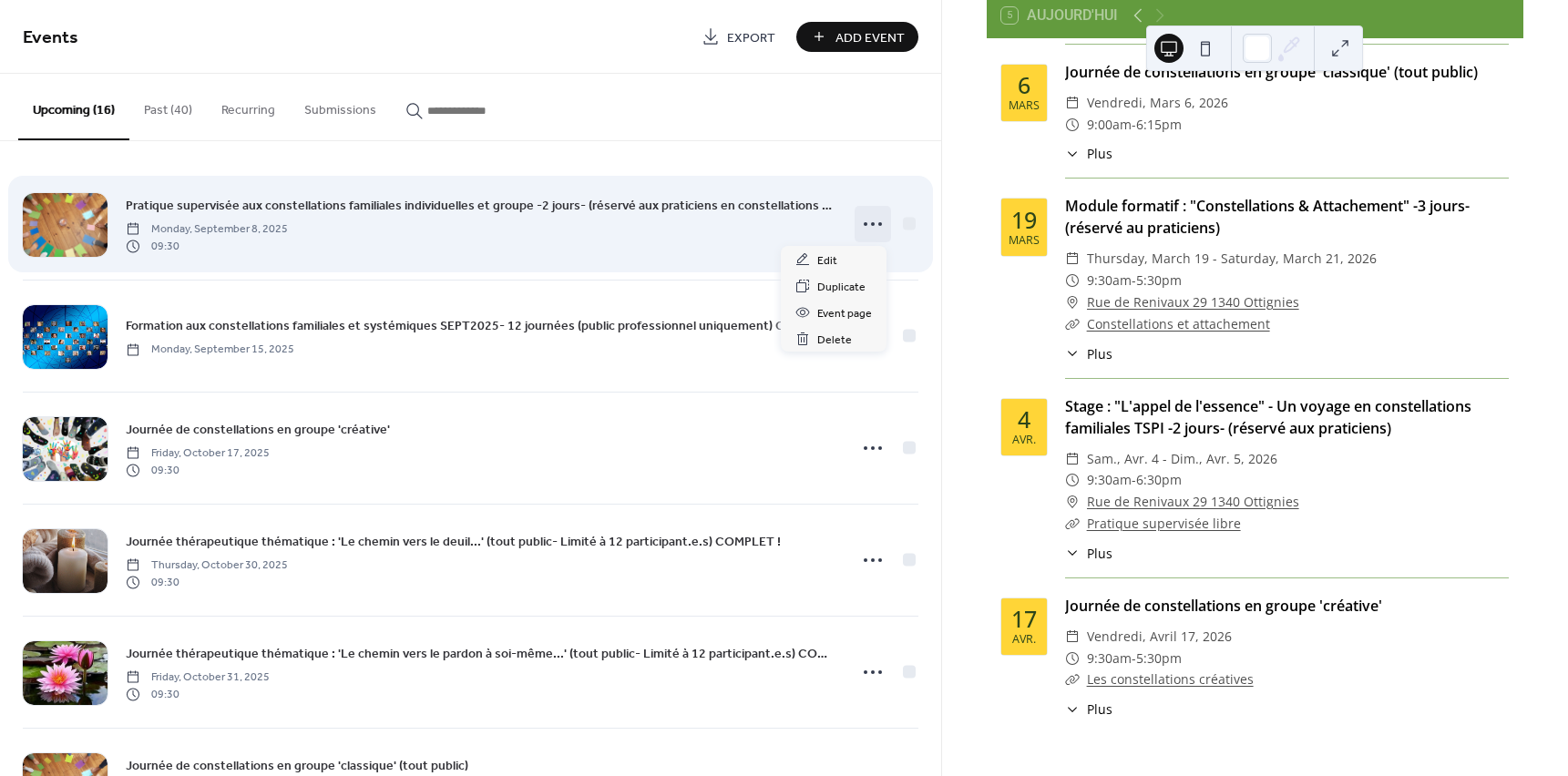 click 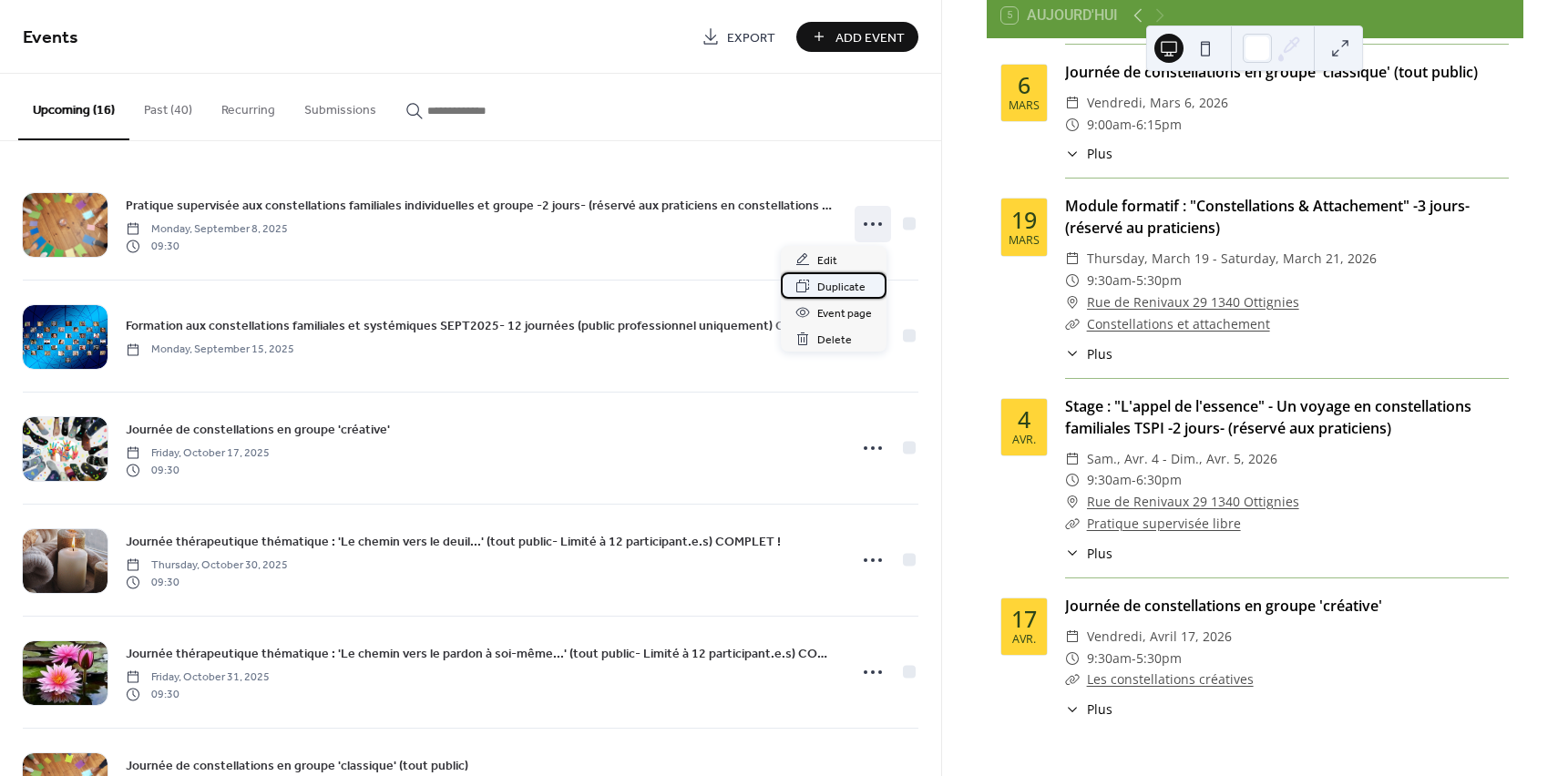 click on "Duplicate" at bounding box center (841, 287) 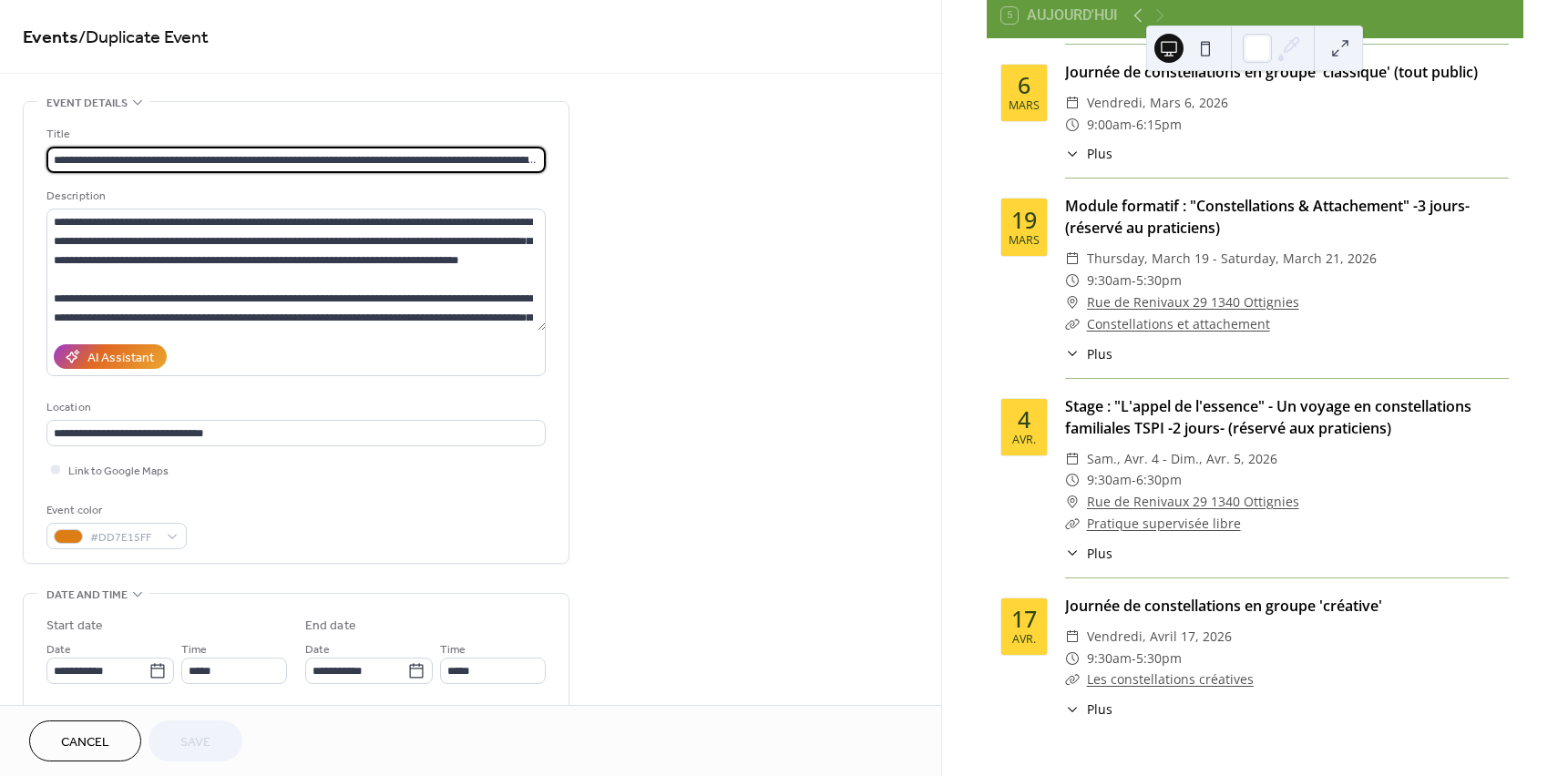 scroll, scrollTop: 0, scrollLeft: 209, axis: horizontal 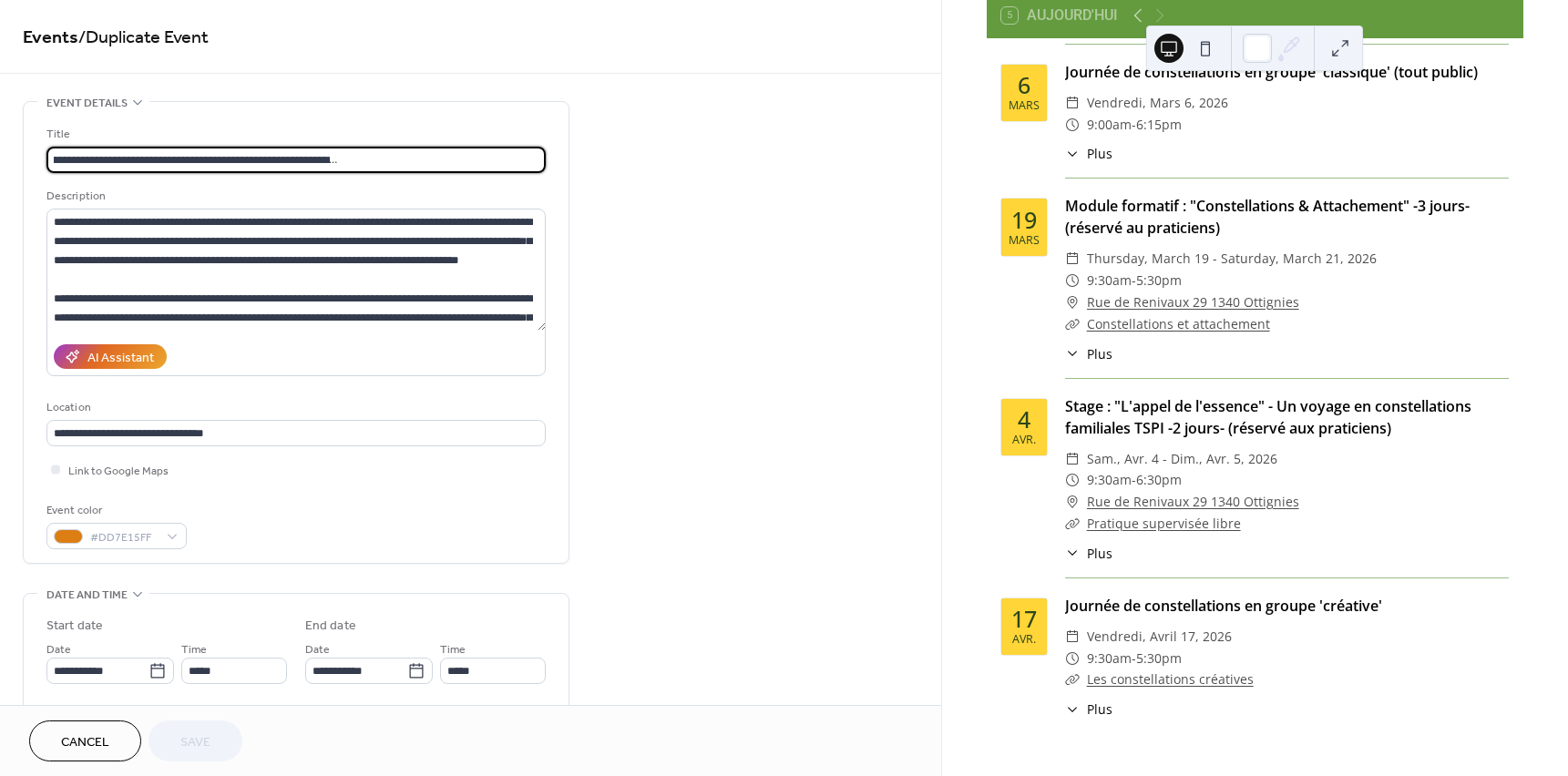 drag, startPoint x: 484, startPoint y: 166, endPoint x: 548, endPoint y: 160, distance: 64.280635 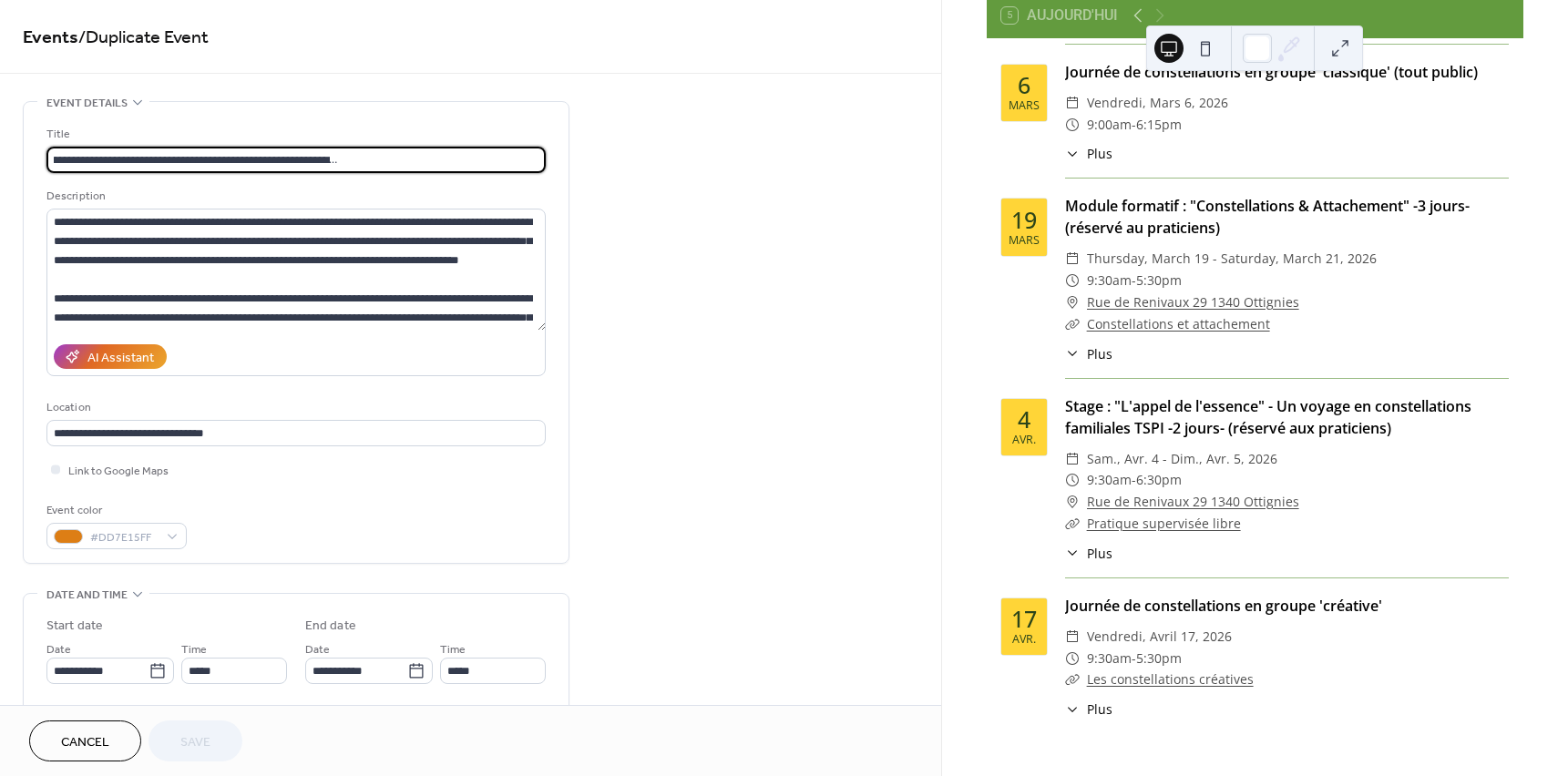 click on "Title Description AI Assistant Location Link to Google Maps Event color #DD7E15FF" at bounding box center (296, 332) 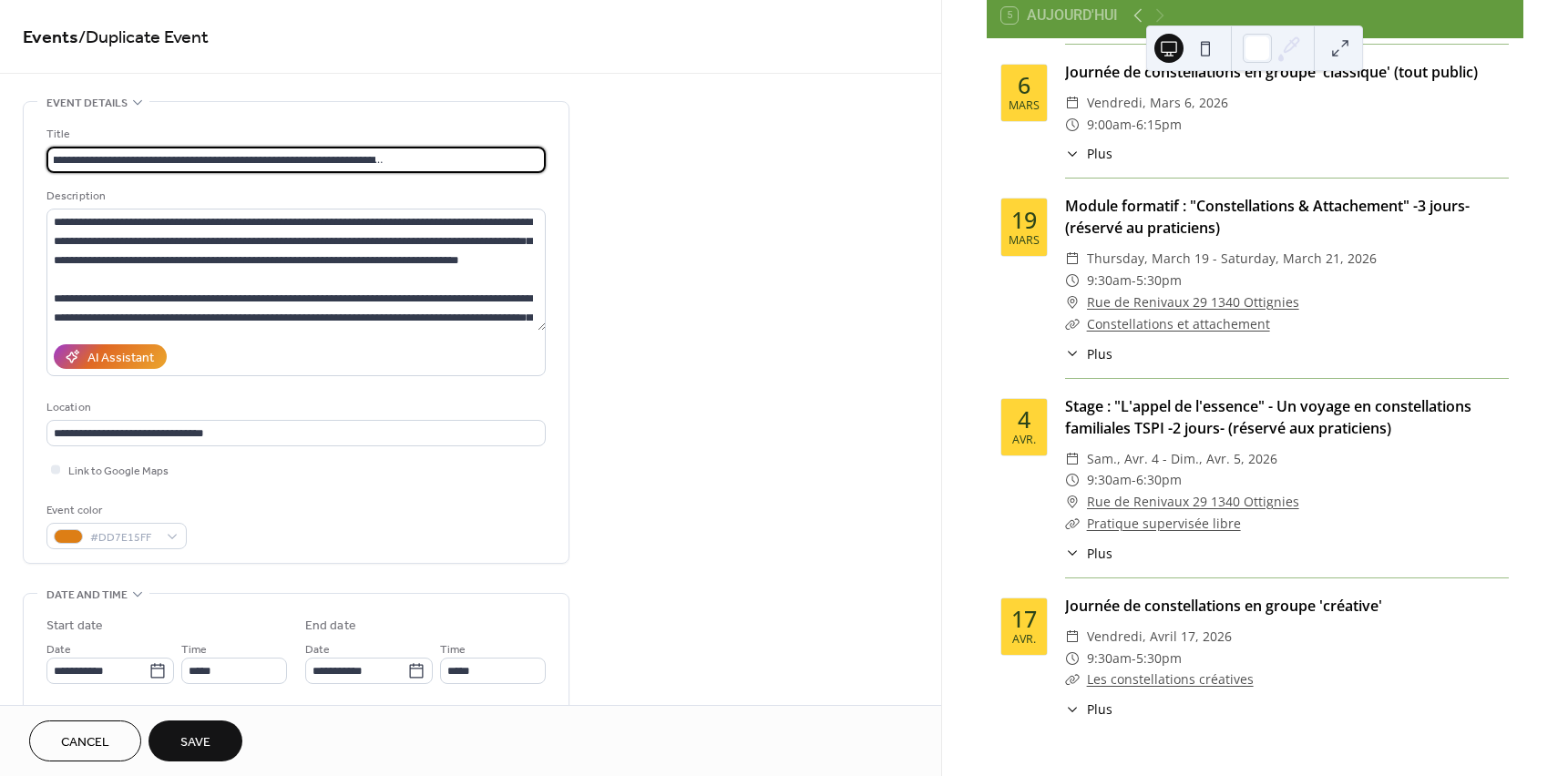 scroll, scrollTop: 0, scrollLeft: 151, axis: horizontal 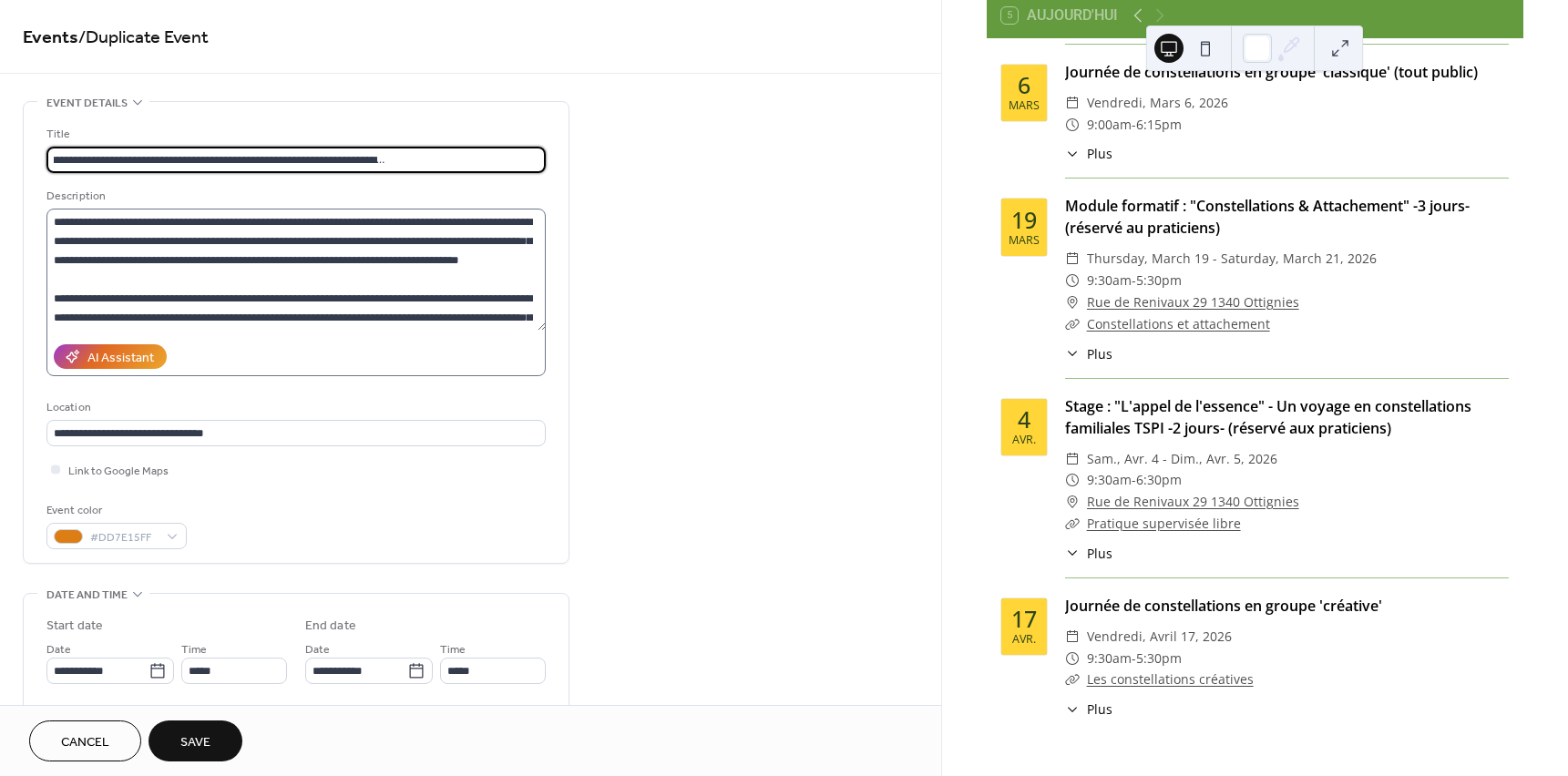 type on "**********" 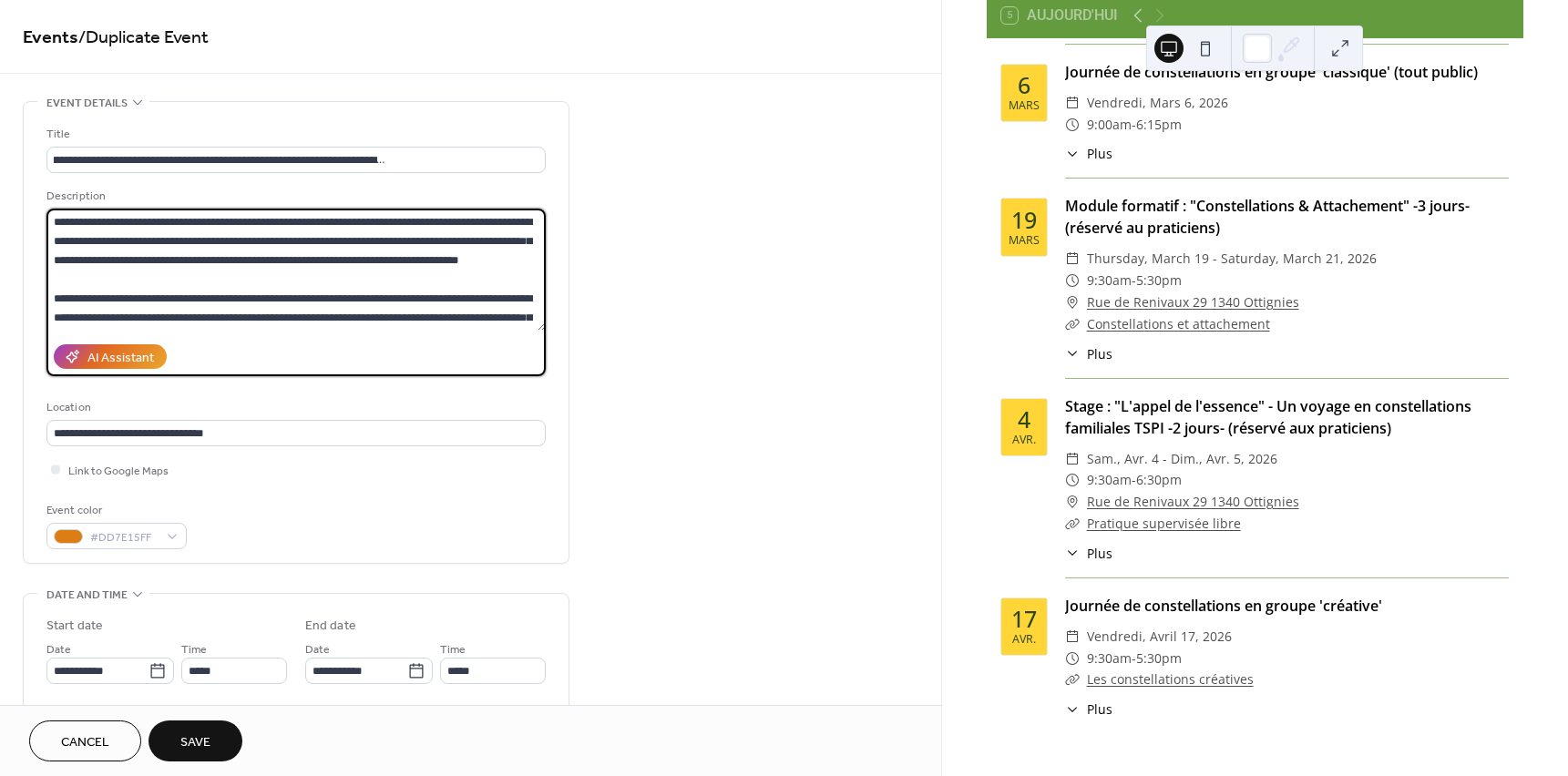 scroll, scrollTop: 0, scrollLeft: 0, axis: both 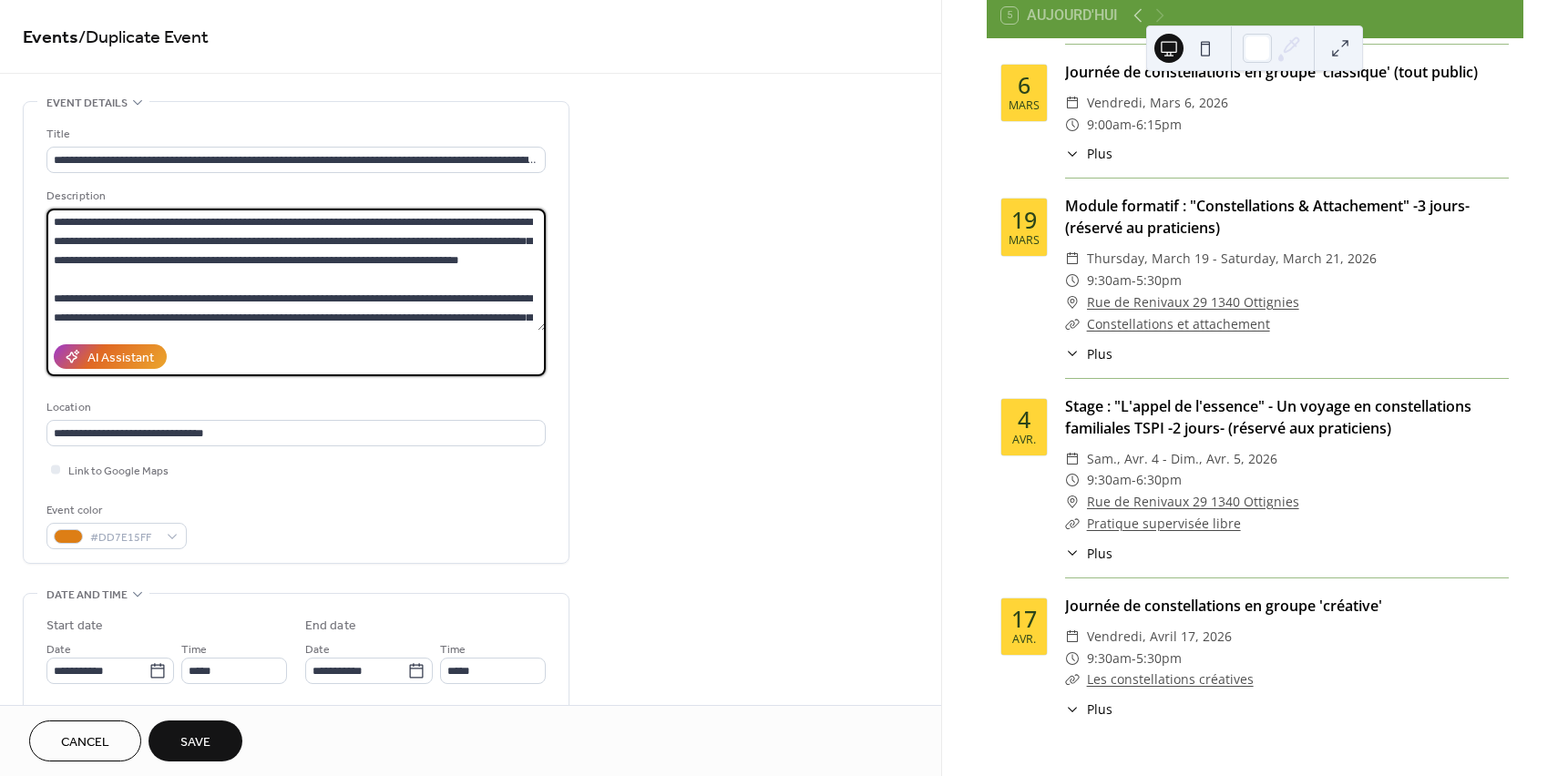 drag, startPoint x: 95, startPoint y: 226, endPoint x: 149, endPoint y: 307, distance: 97.34988 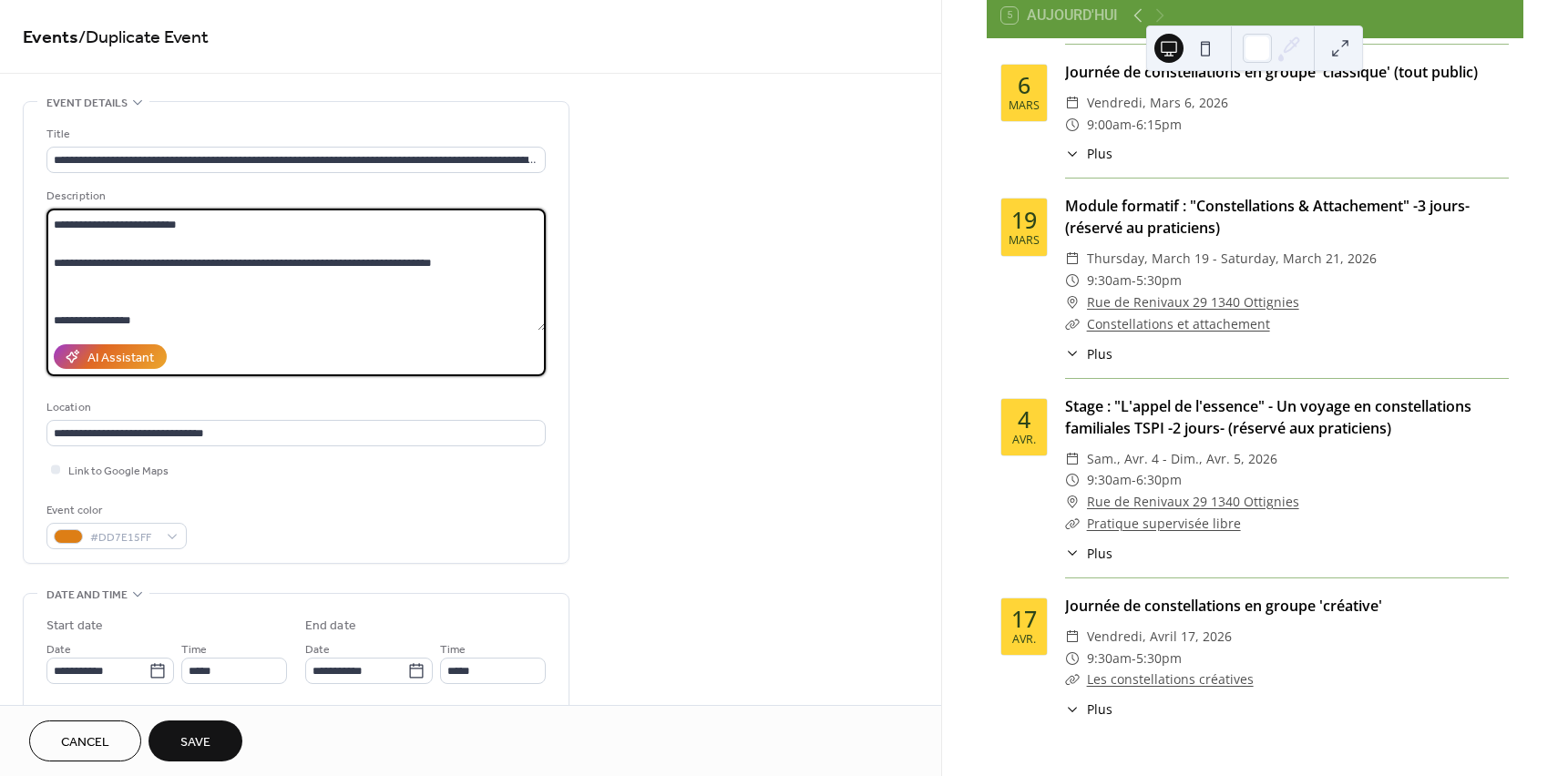scroll, scrollTop: 150, scrollLeft: 0, axis: vertical 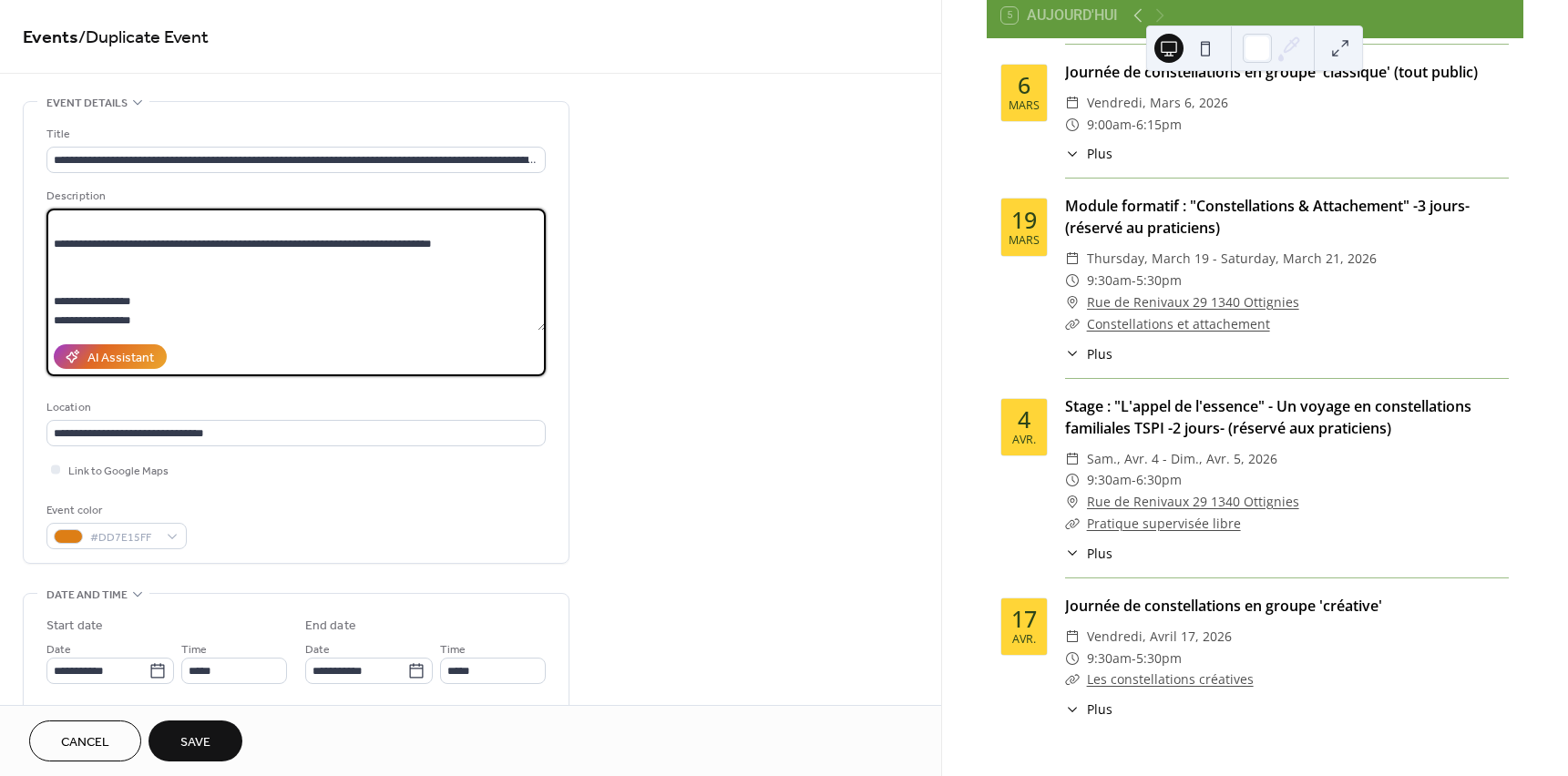 click at bounding box center [296, 270] 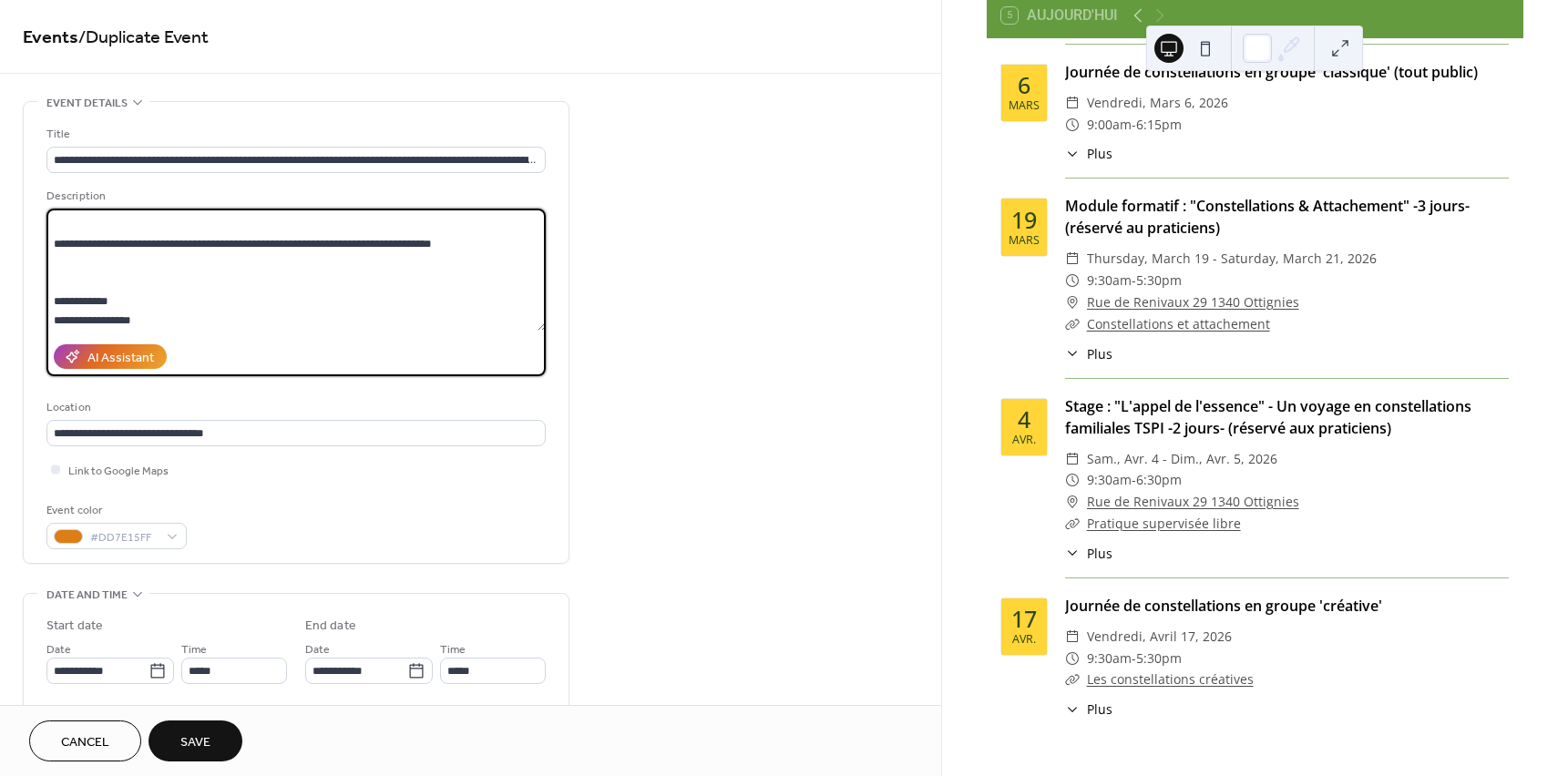 click at bounding box center (296, 270) 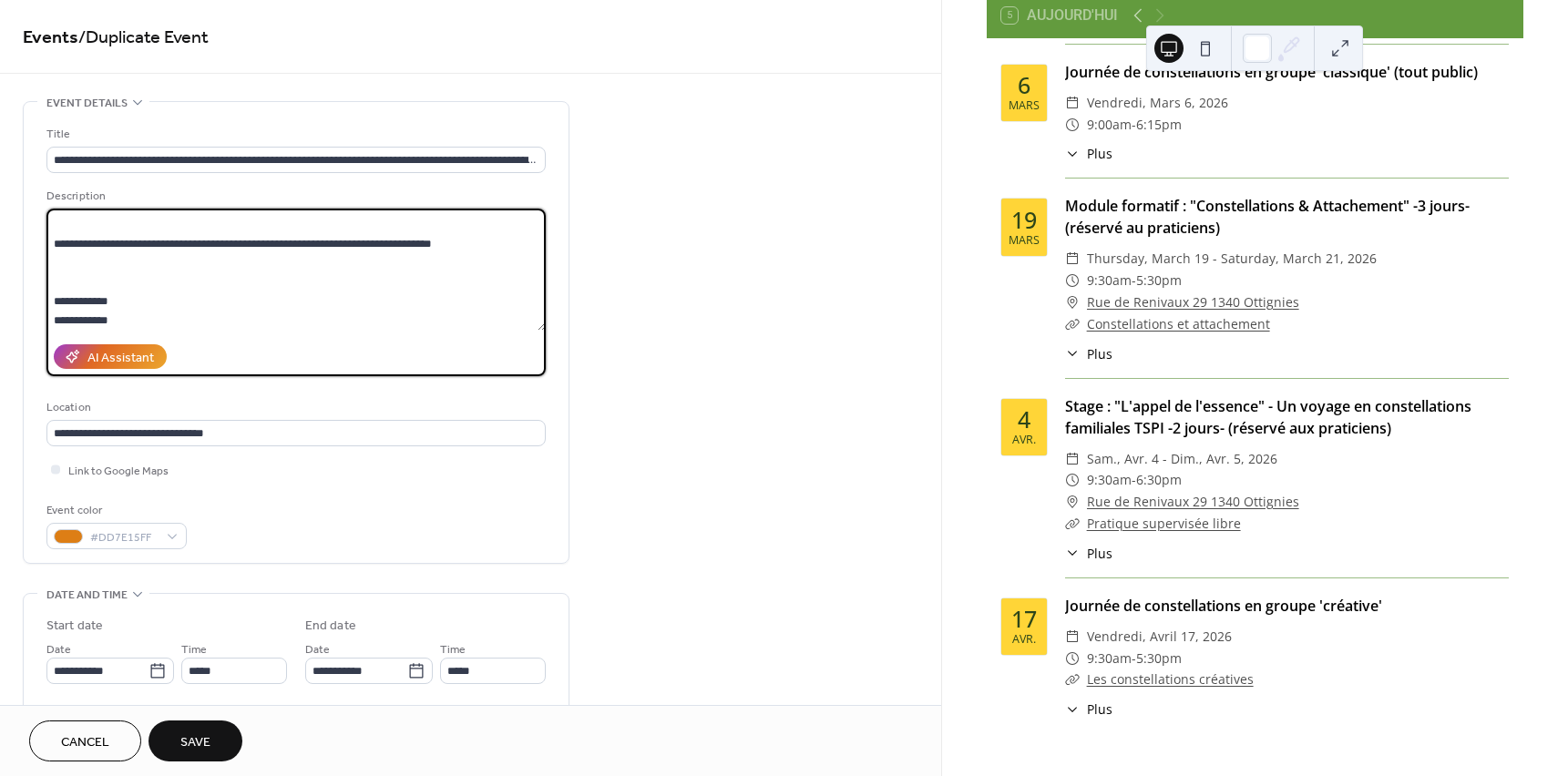 click at bounding box center [296, 270] 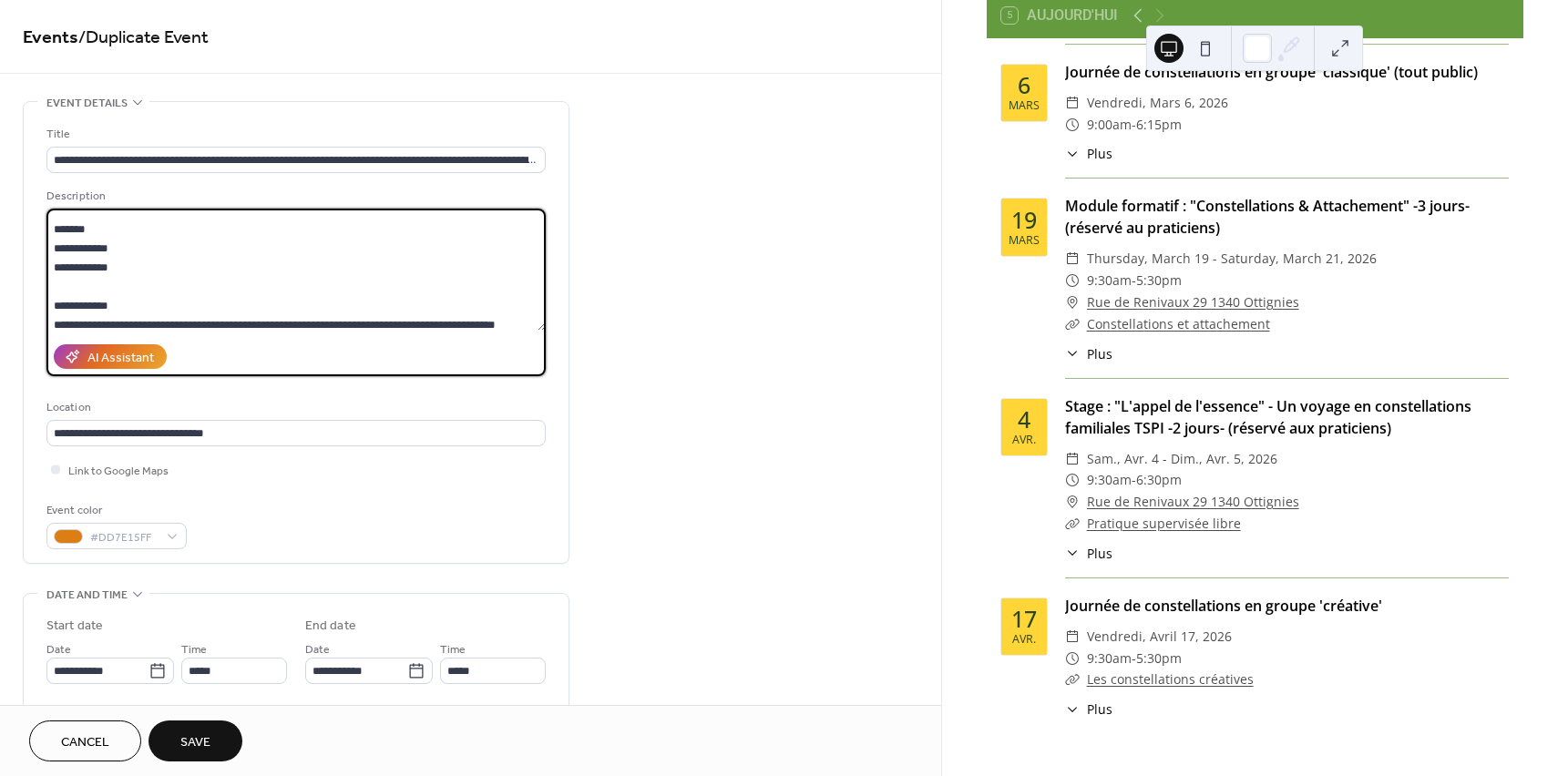 scroll, scrollTop: 209, scrollLeft: 0, axis: vertical 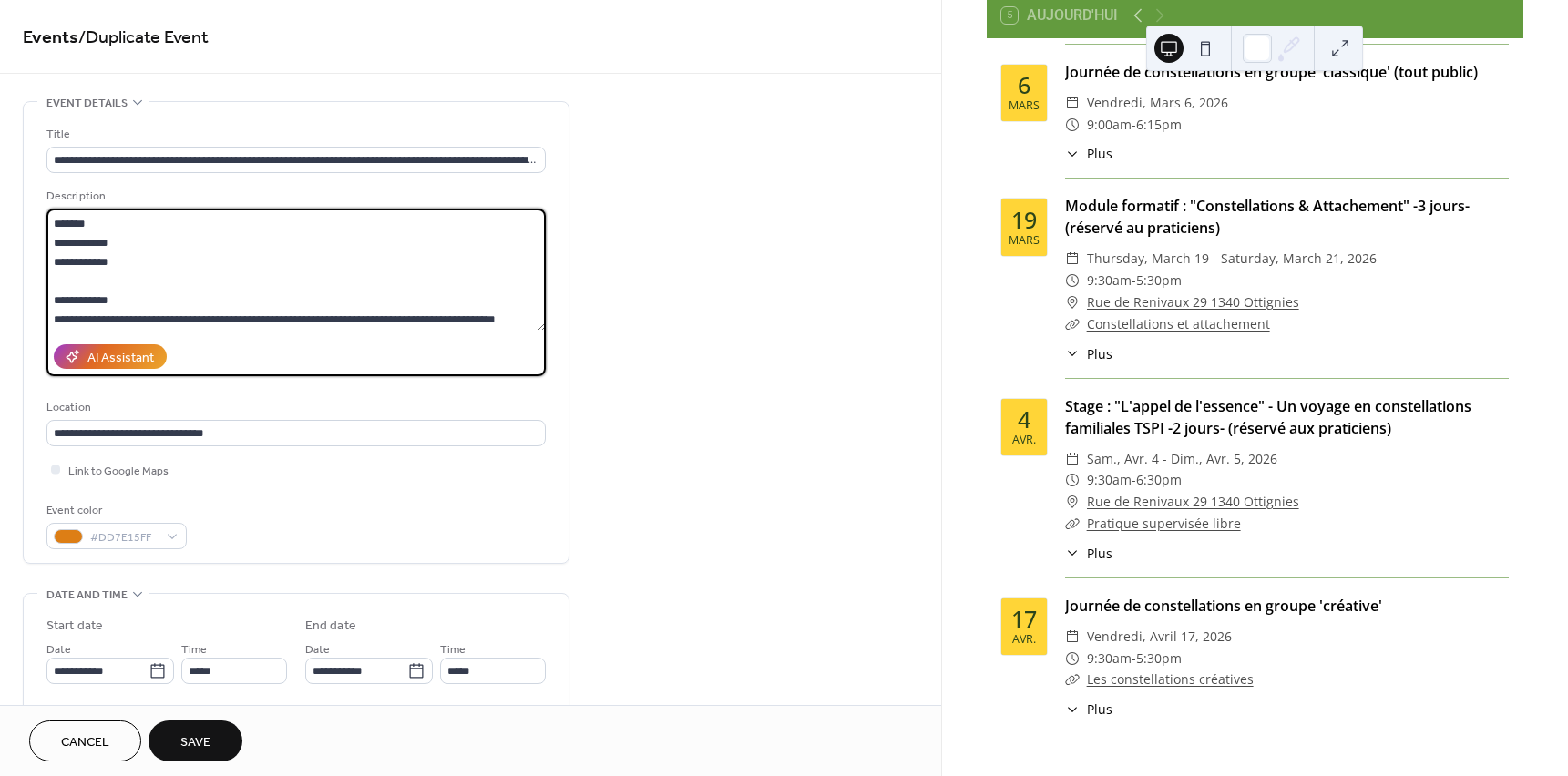 click at bounding box center [296, 270] 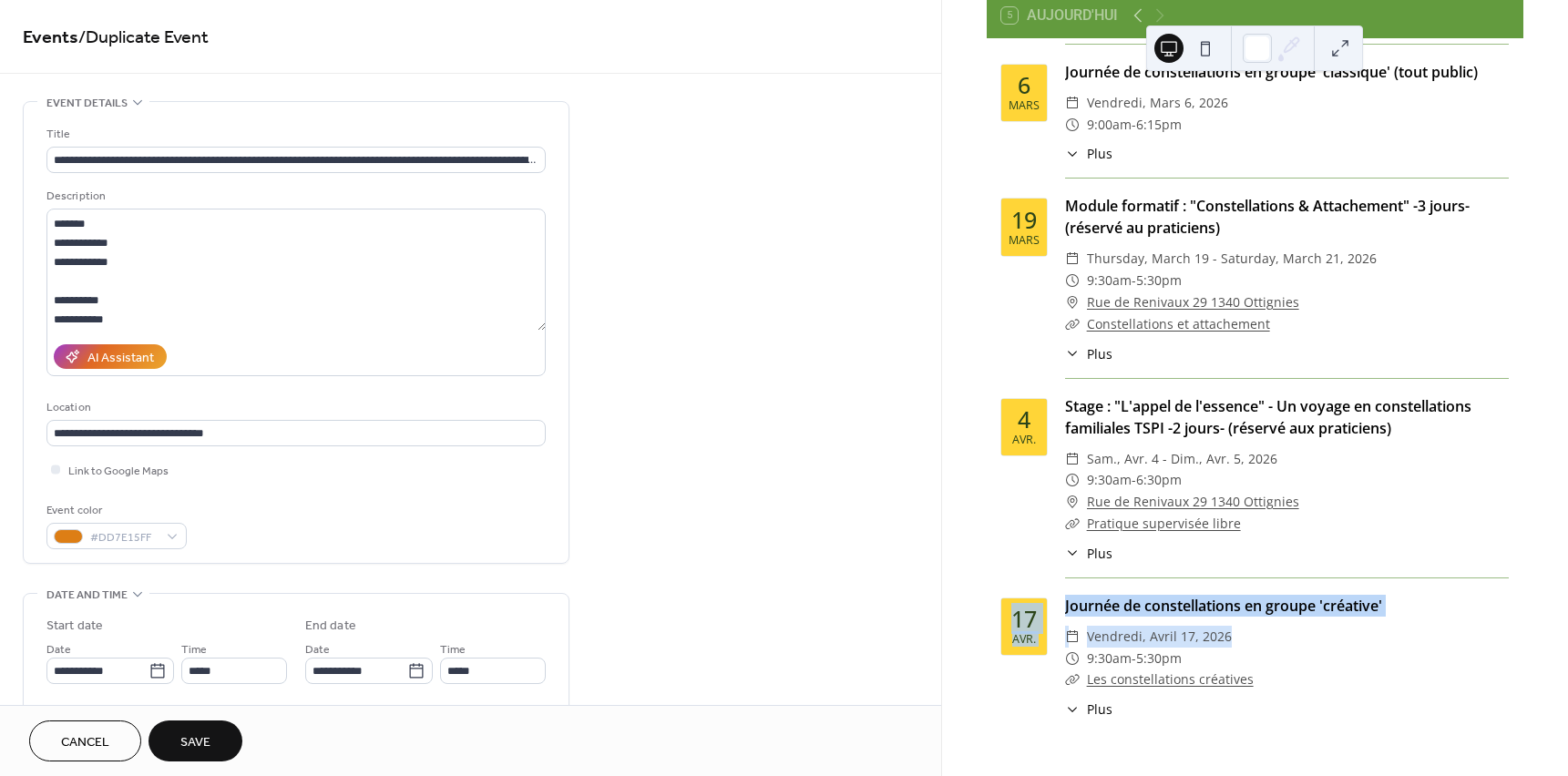 drag, startPoint x: 1511, startPoint y: 633, endPoint x: 1507, endPoint y: 567, distance: 66.121101 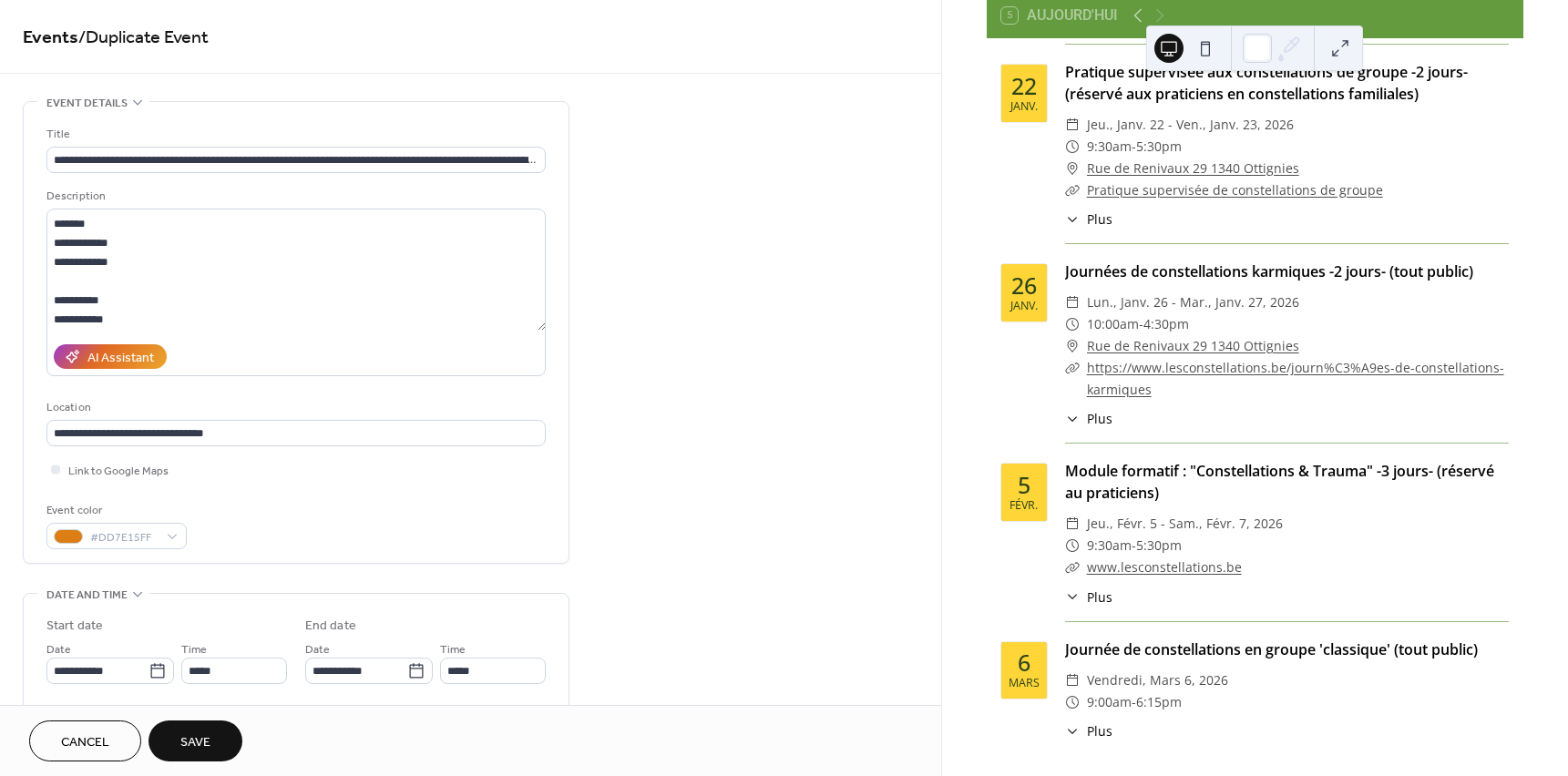 scroll, scrollTop: 1067, scrollLeft: 0, axis: vertical 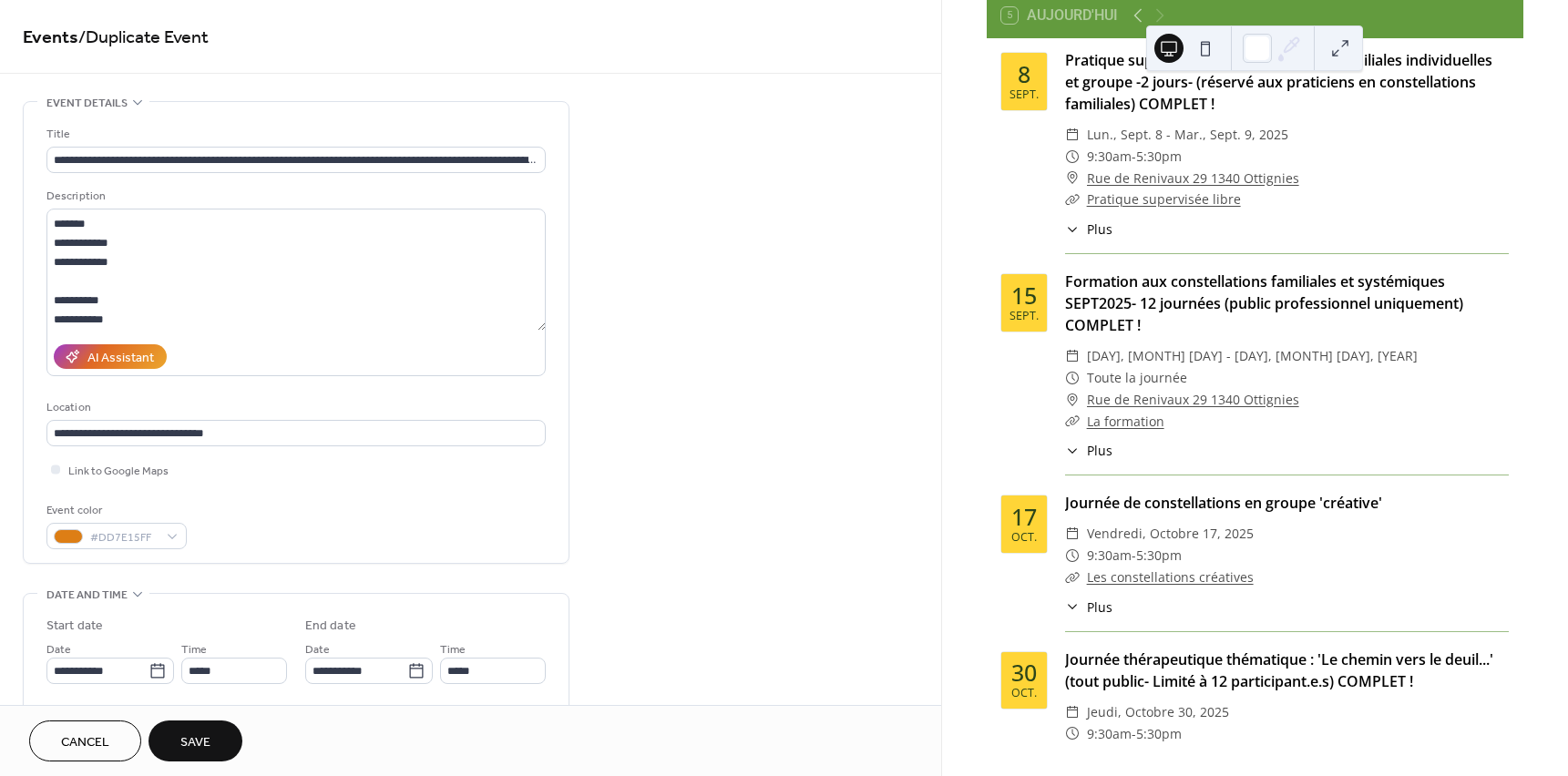 click on "Plus" at bounding box center (1100, 229) 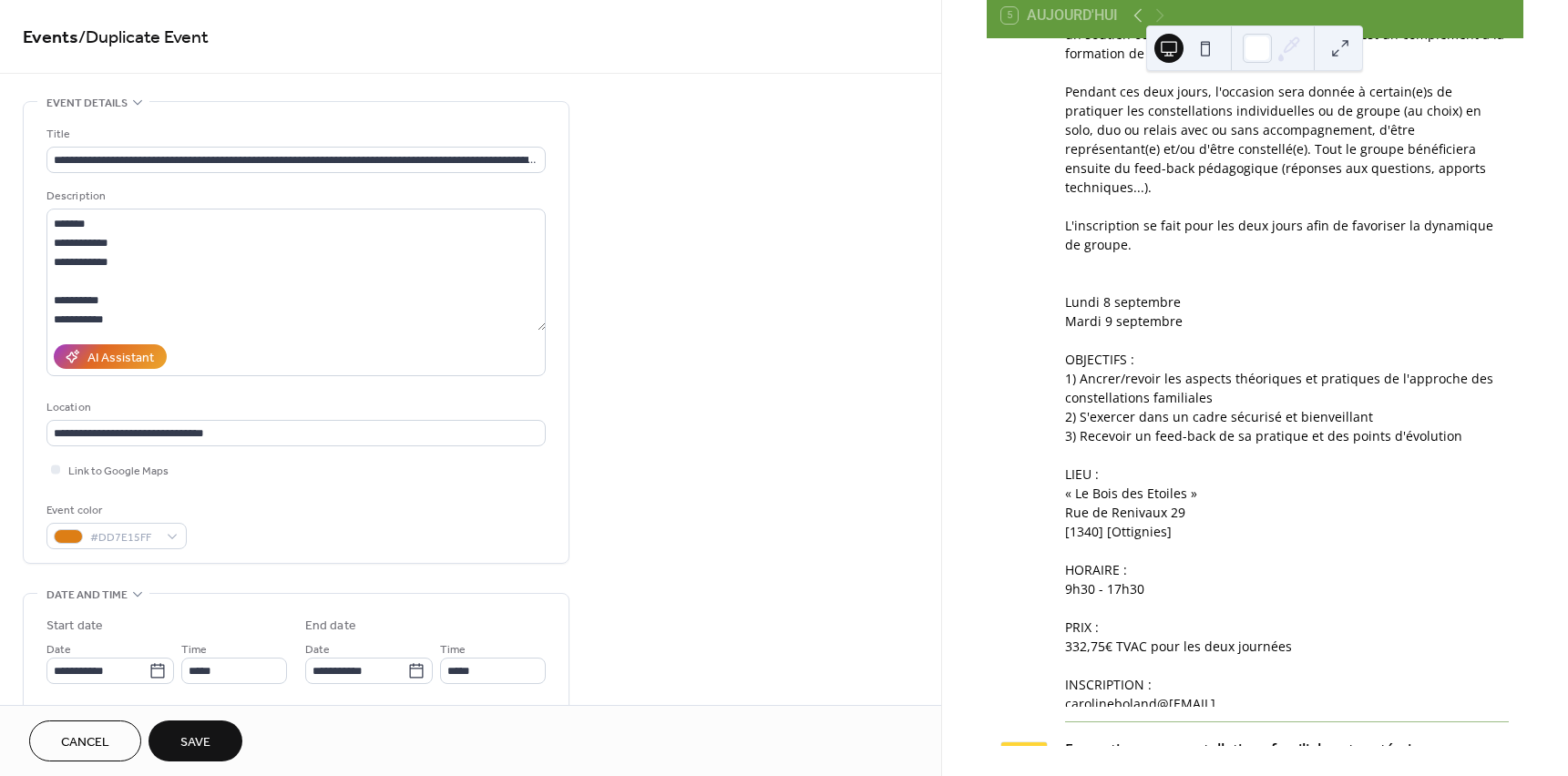 scroll, scrollTop: 537, scrollLeft: 0, axis: vertical 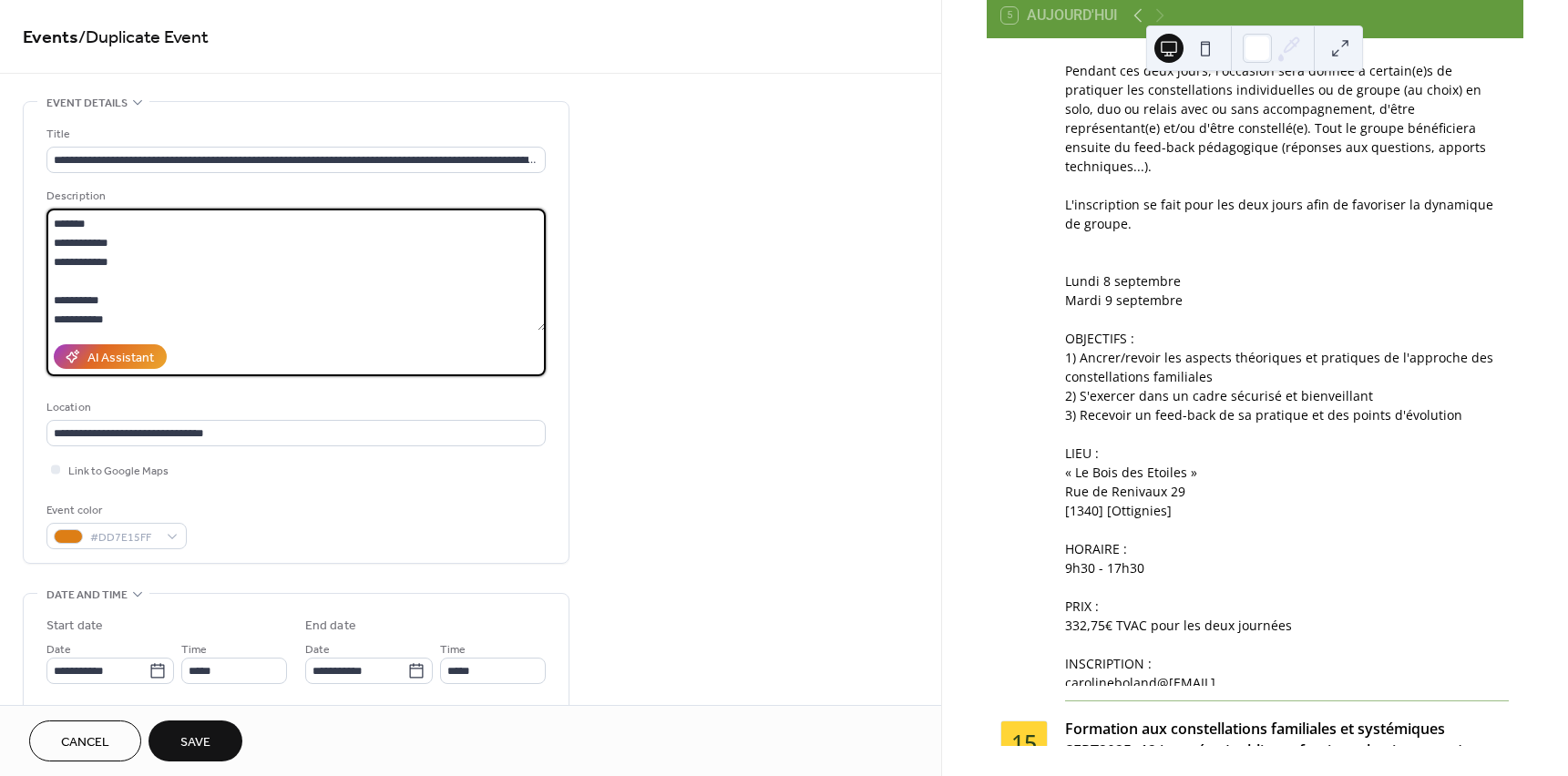 click at bounding box center [296, 270] 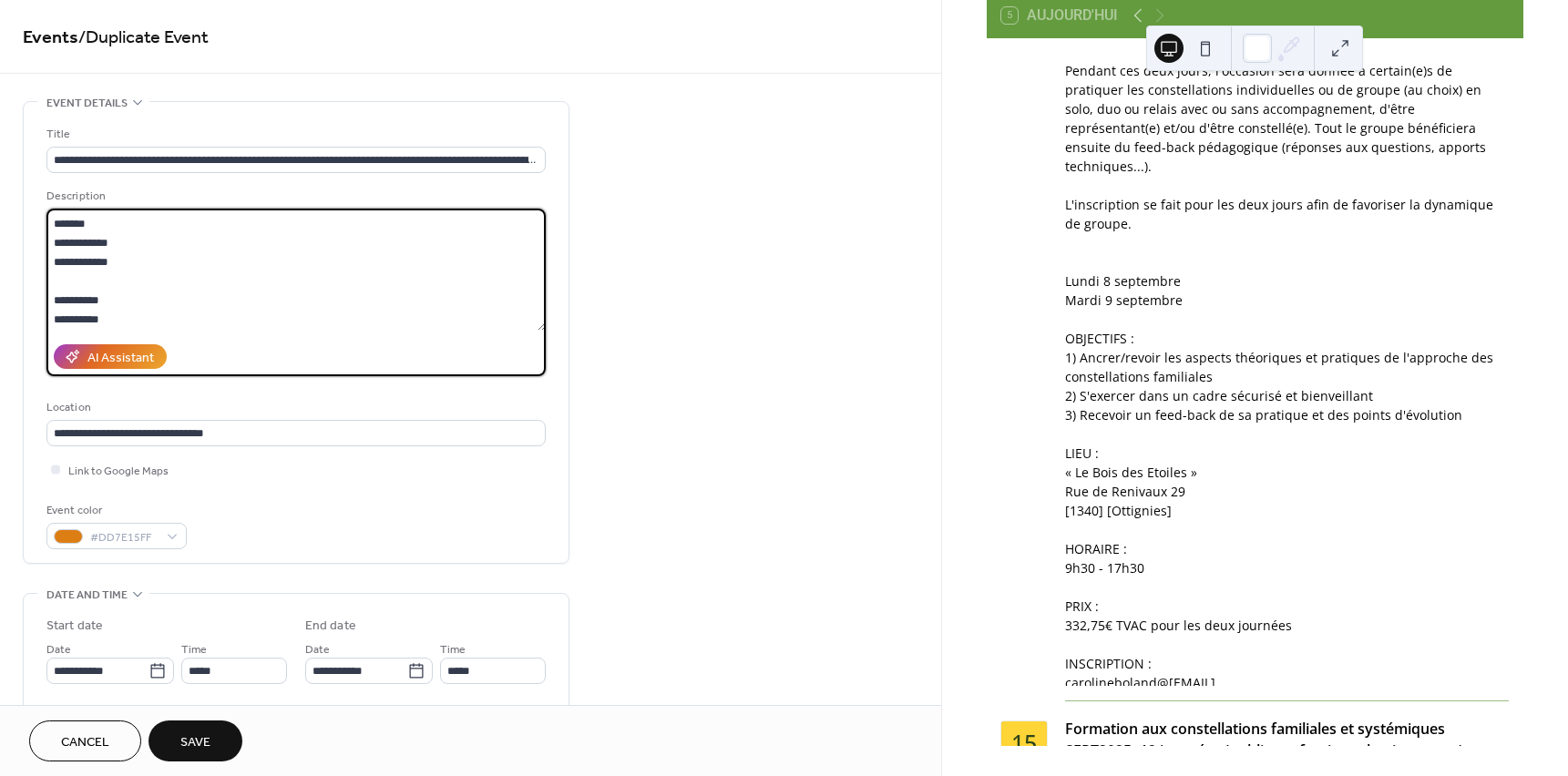 click at bounding box center [296, 270] 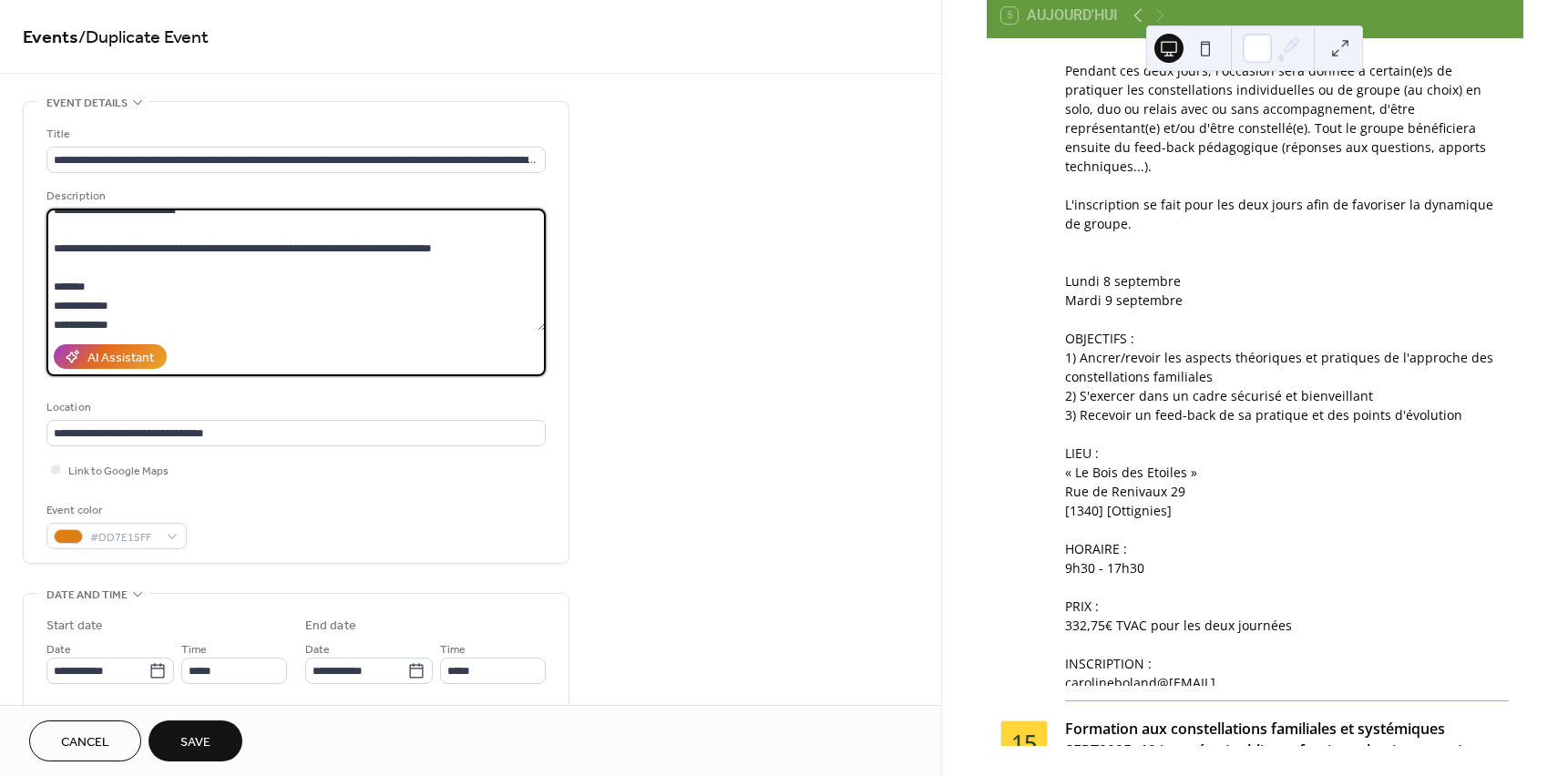 scroll, scrollTop: 0, scrollLeft: 0, axis: both 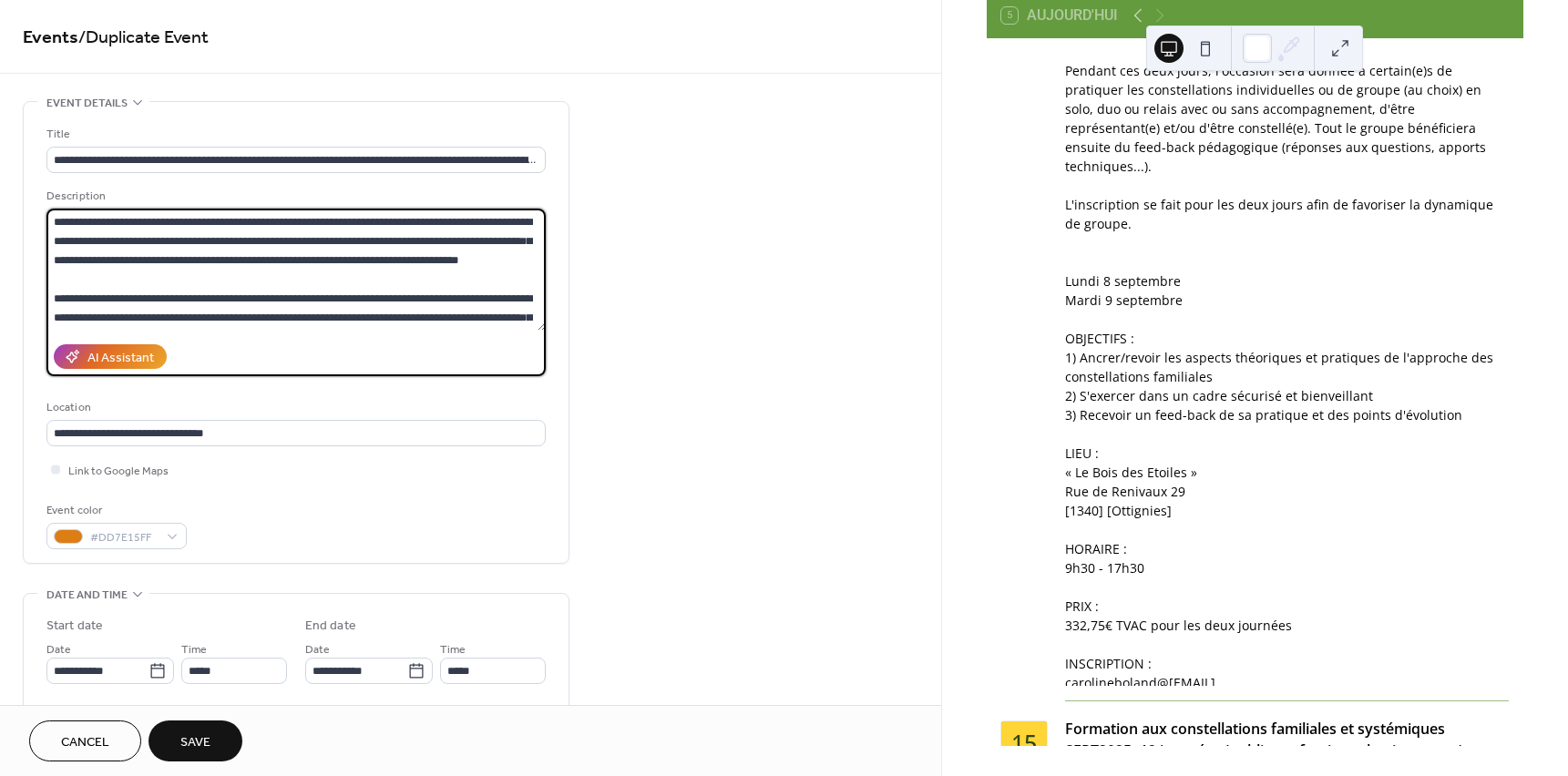 drag, startPoint x: 538, startPoint y: 253, endPoint x: 541, endPoint y: 196, distance: 57.07889 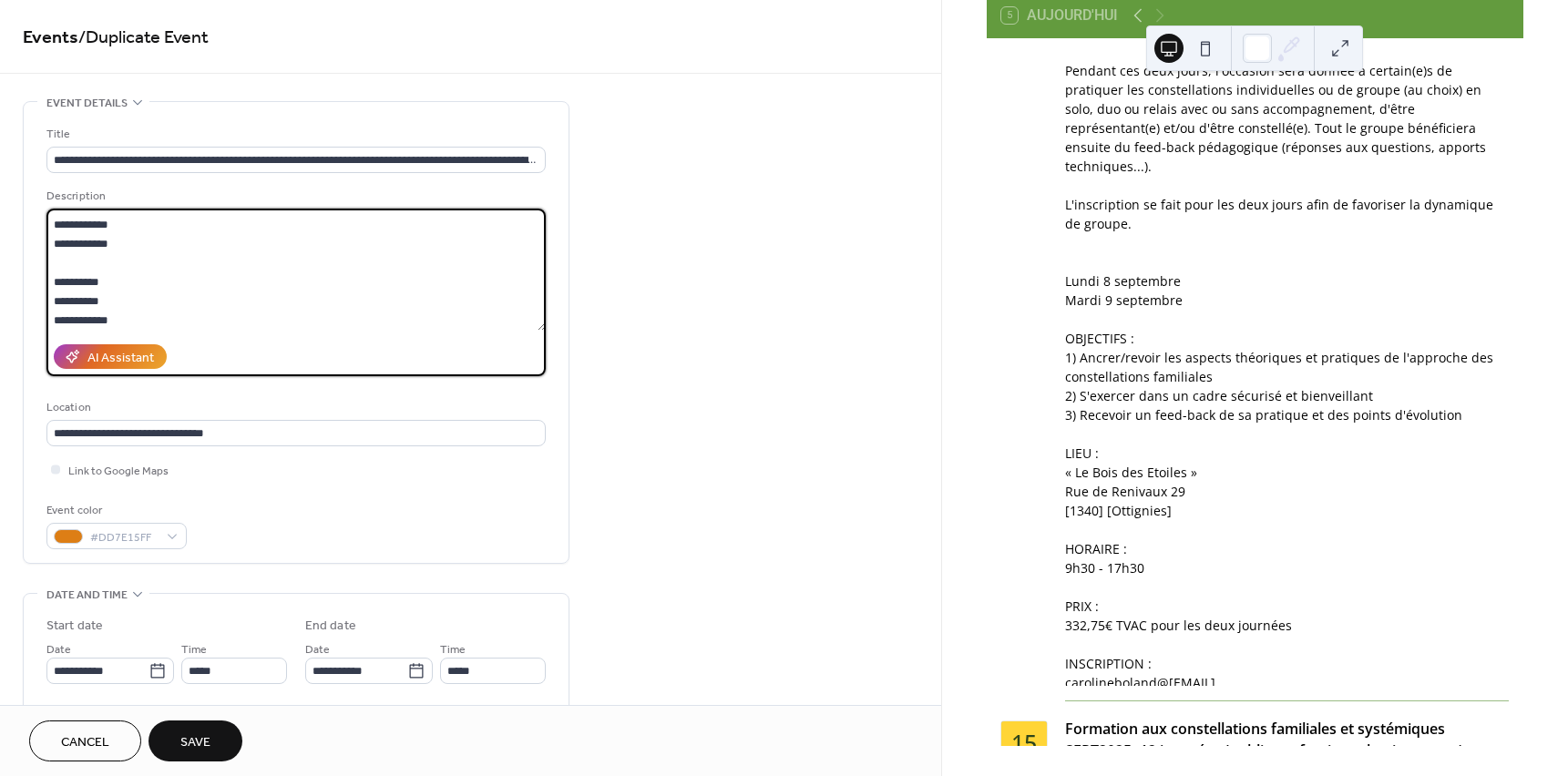 scroll, scrollTop: 246, scrollLeft: 0, axis: vertical 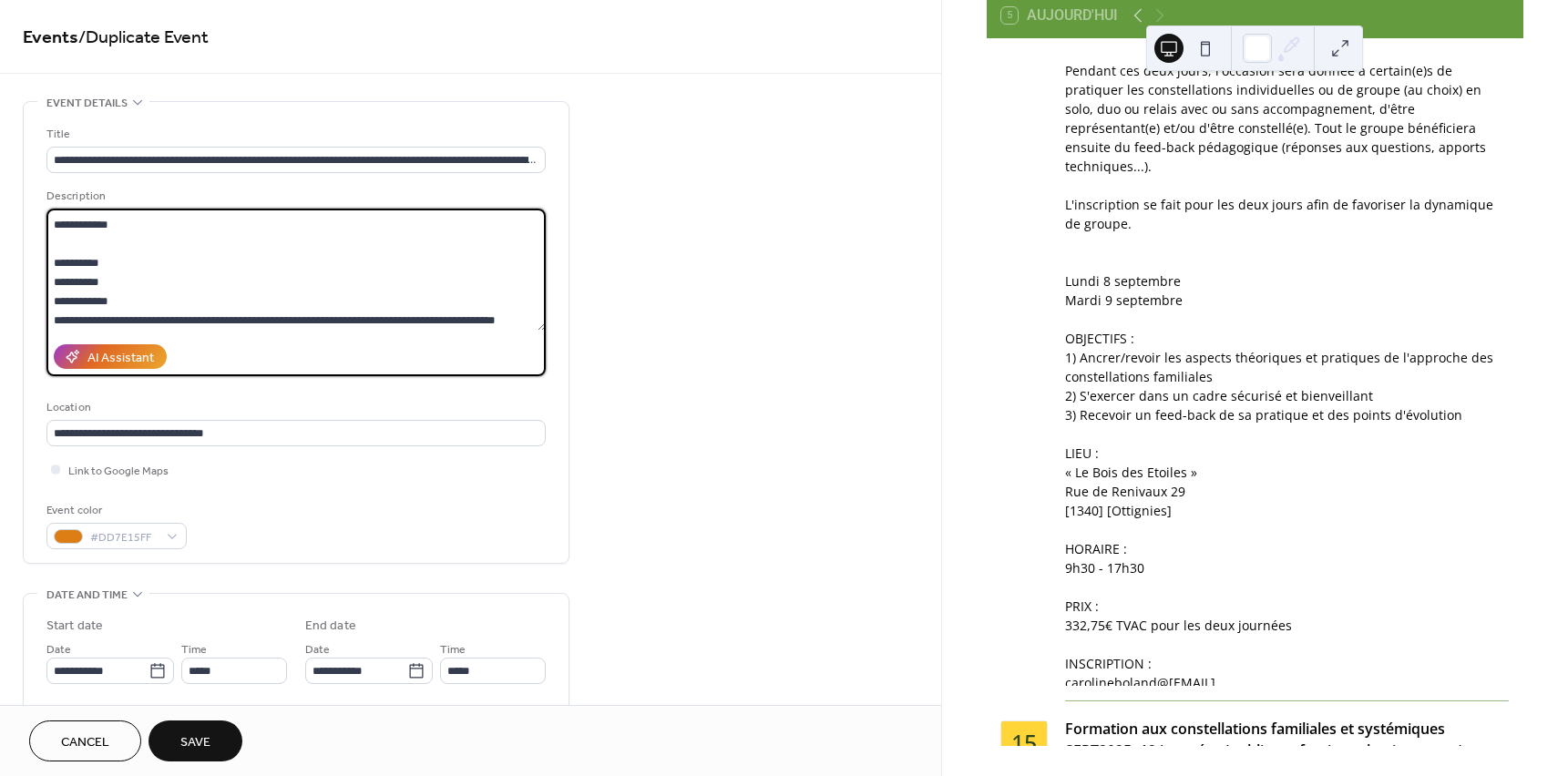 click at bounding box center [296, 270] 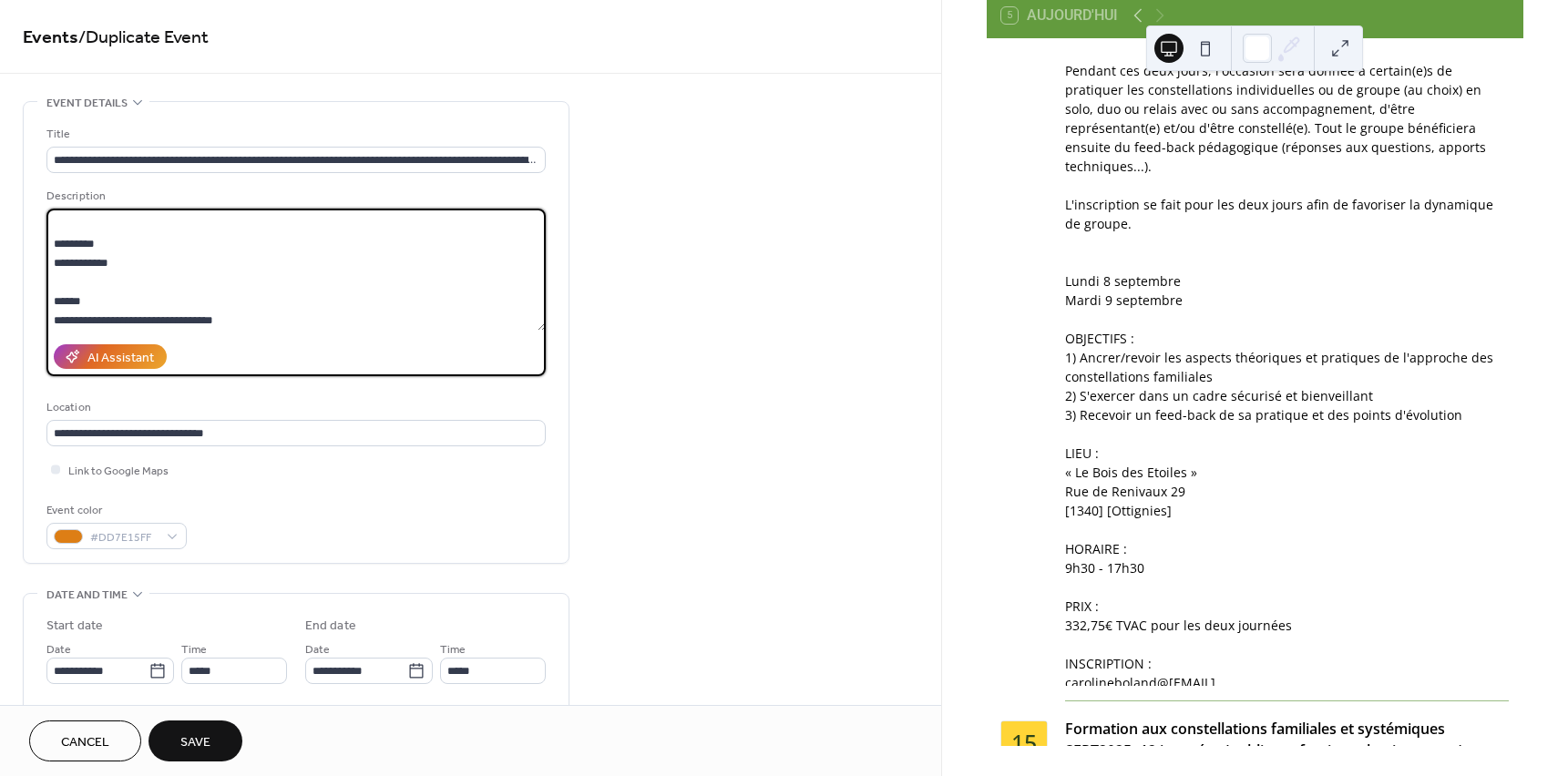 scroll, scrollTop: 533, scrollLeft: 0, axis: vertical 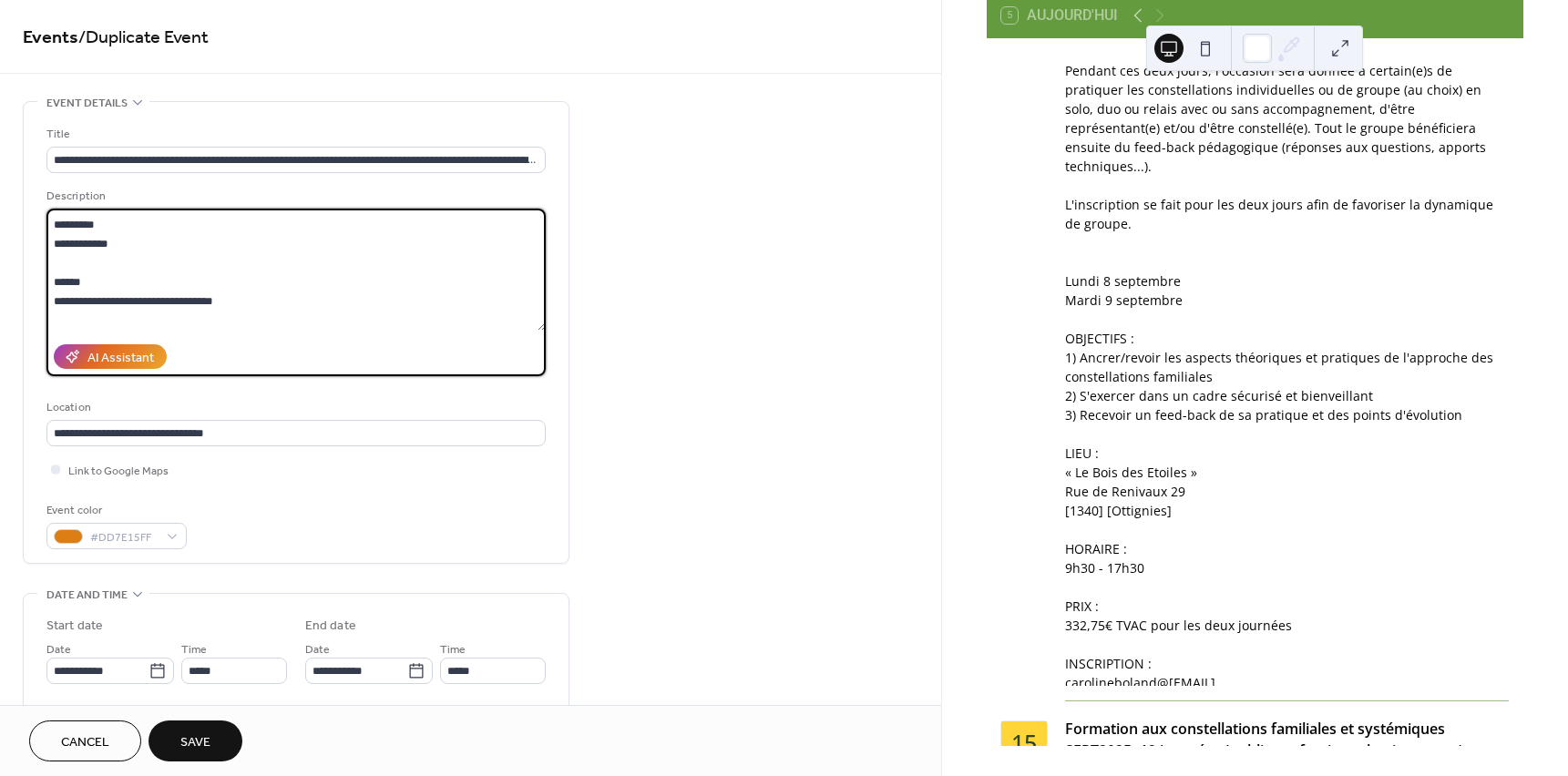 click at bounding box center (296, 270) 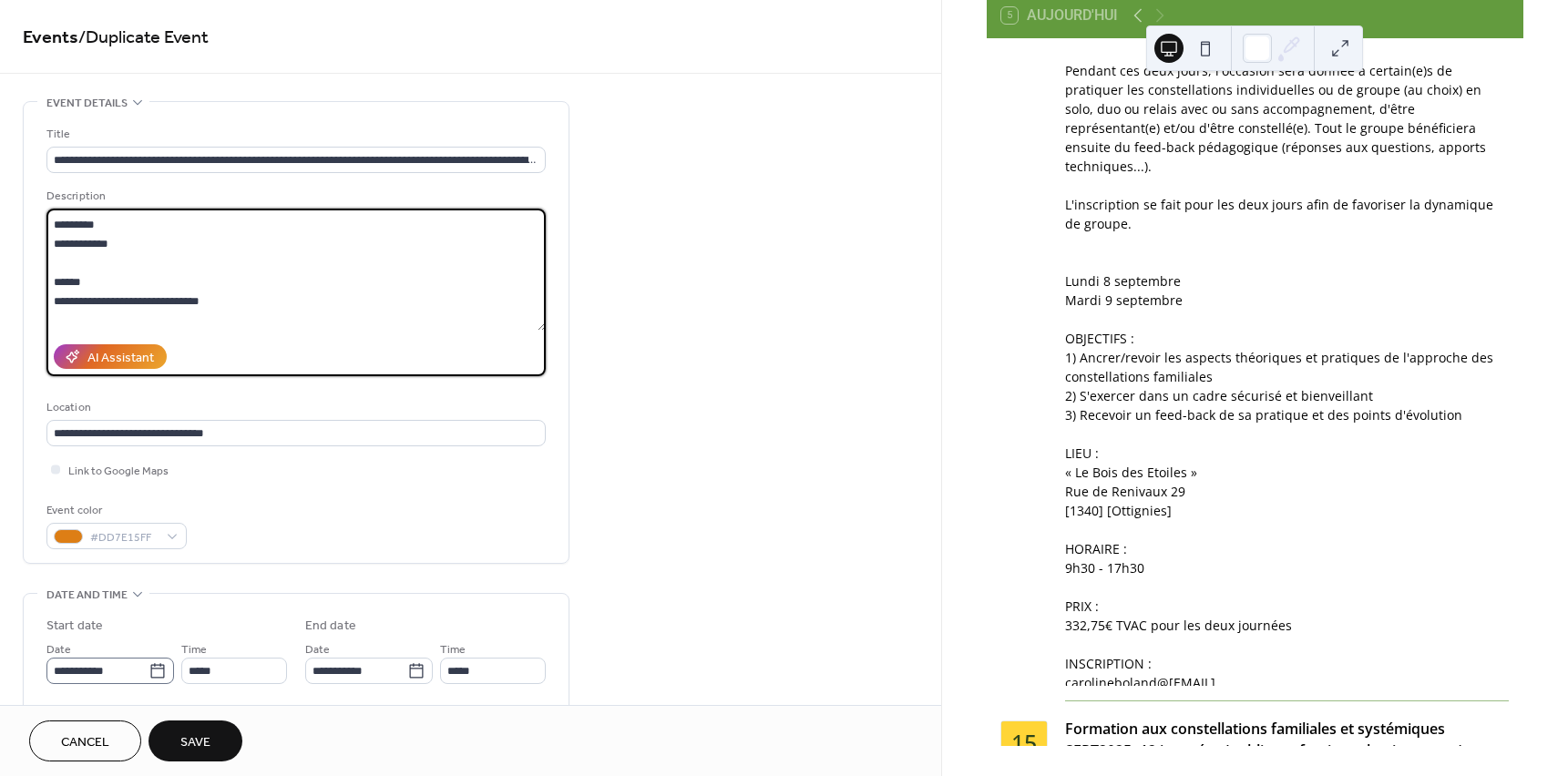 type on "**********" 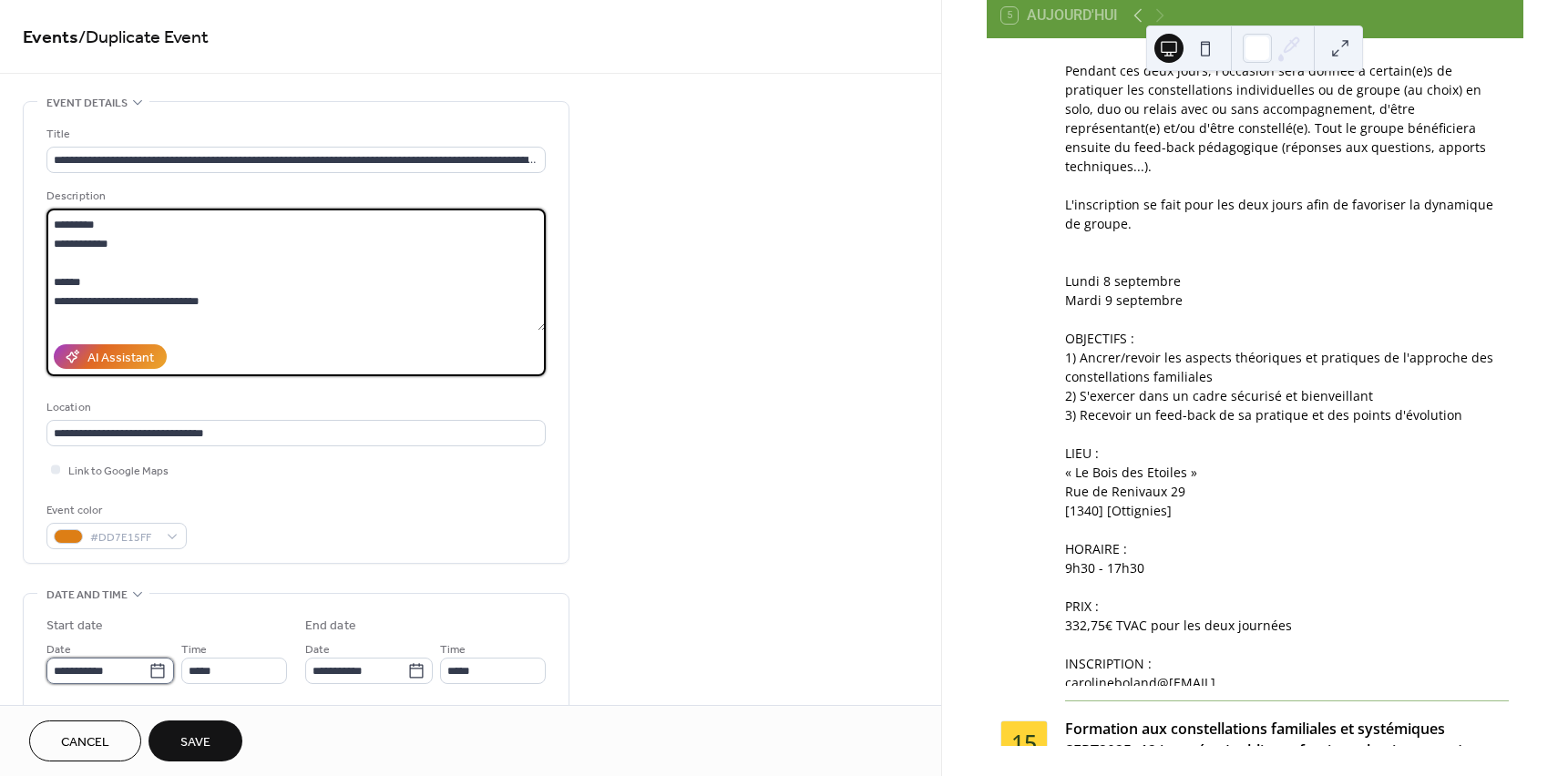 click on "**********" at bounding box center [97, 670] 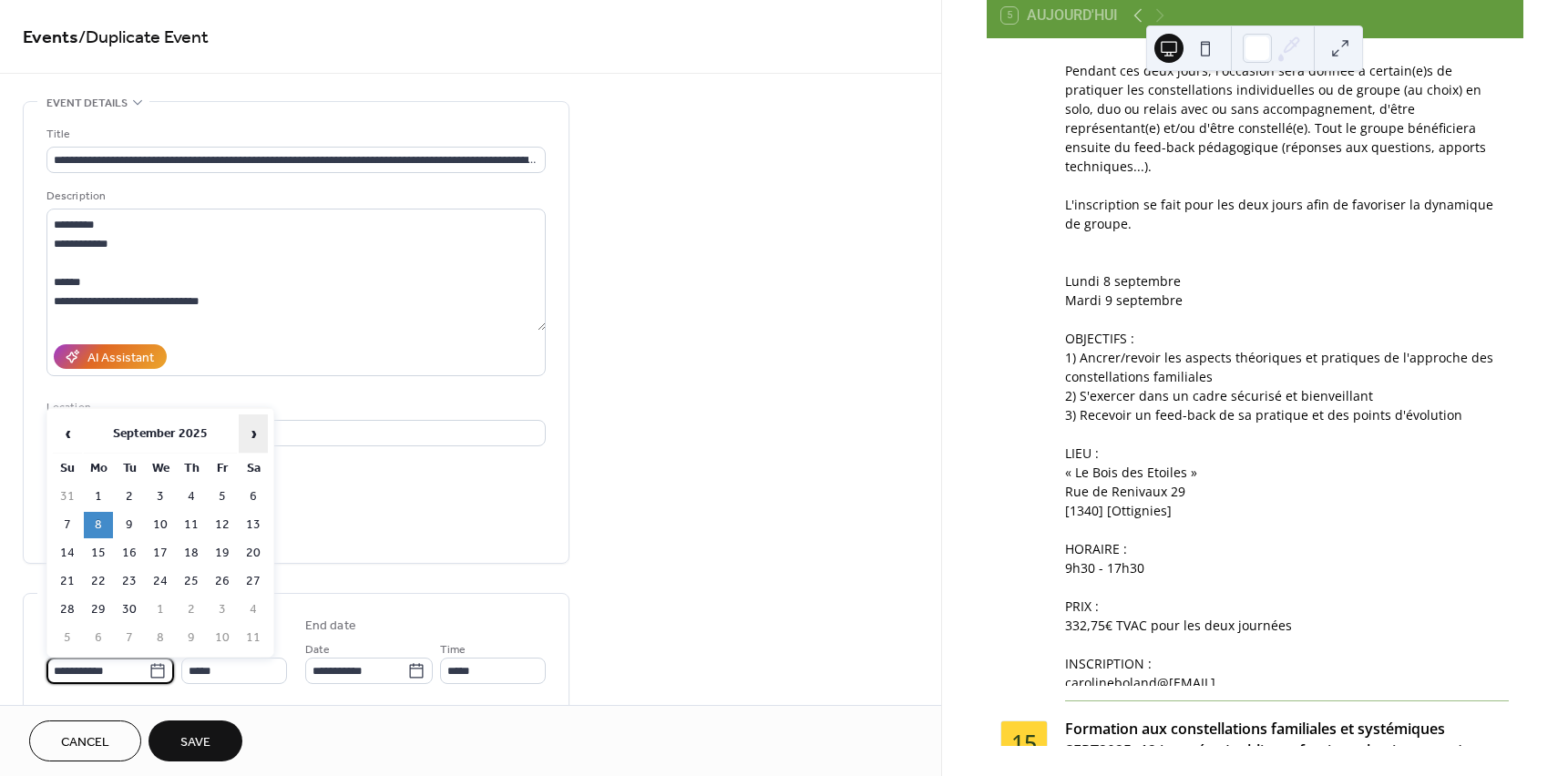 click on "›" at bounding box center [253, 434] 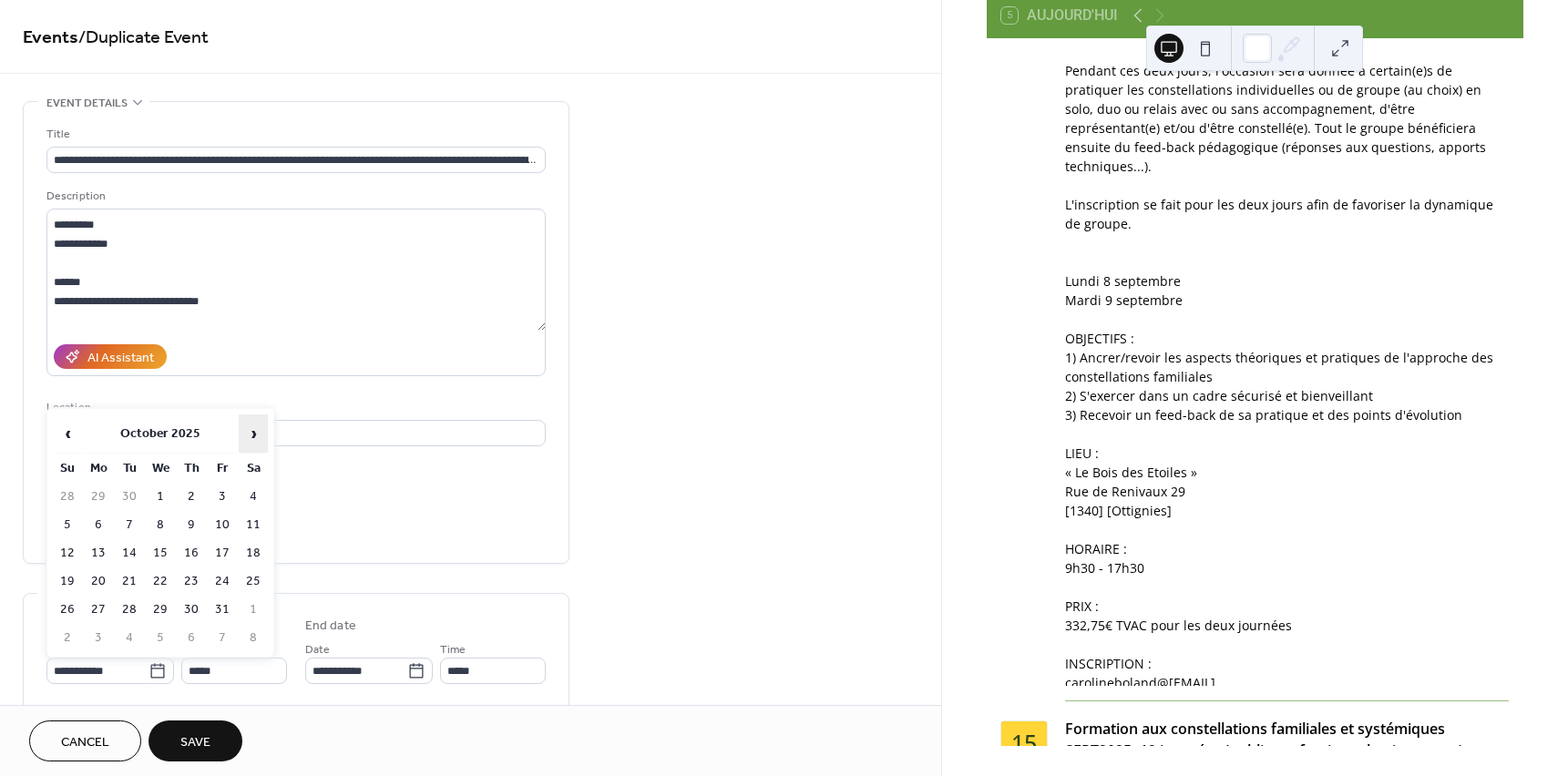 click on "›" at bounding box center (253, 434) 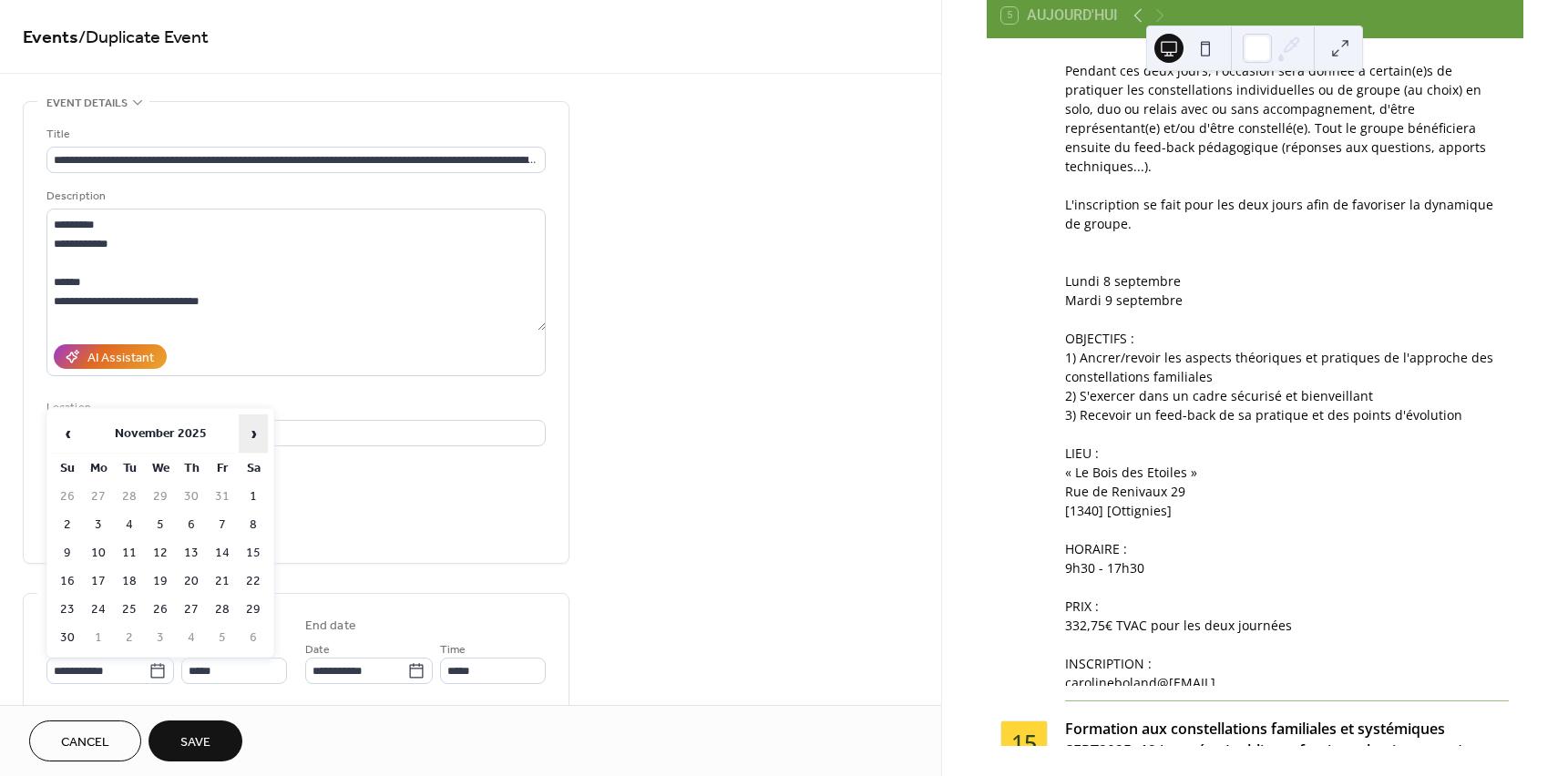 click on "›" at bounding box center (253, 434) 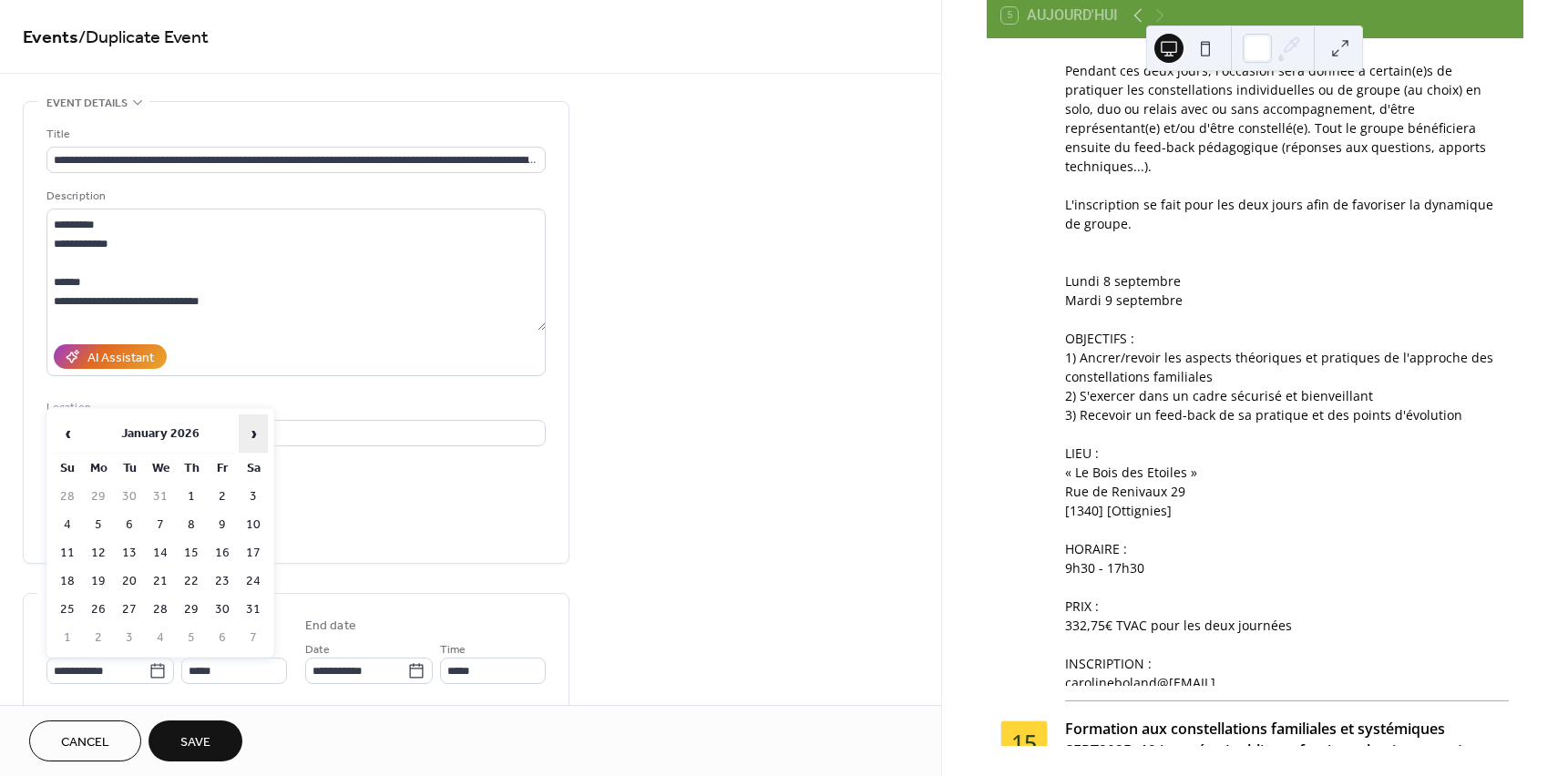 click on "›" at bounding box center (253, 434) 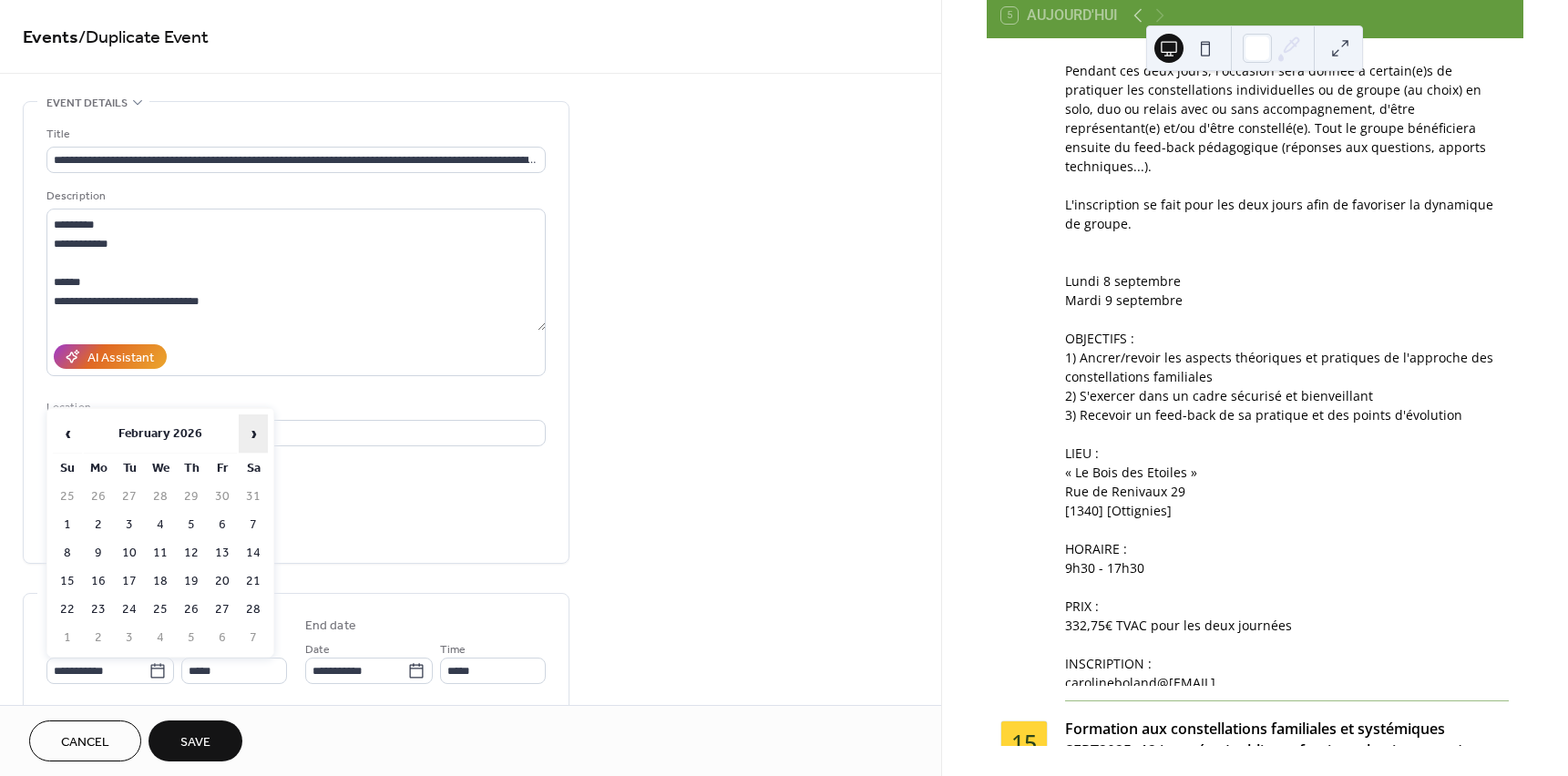 click on "›" at bounding box center [253, 434] 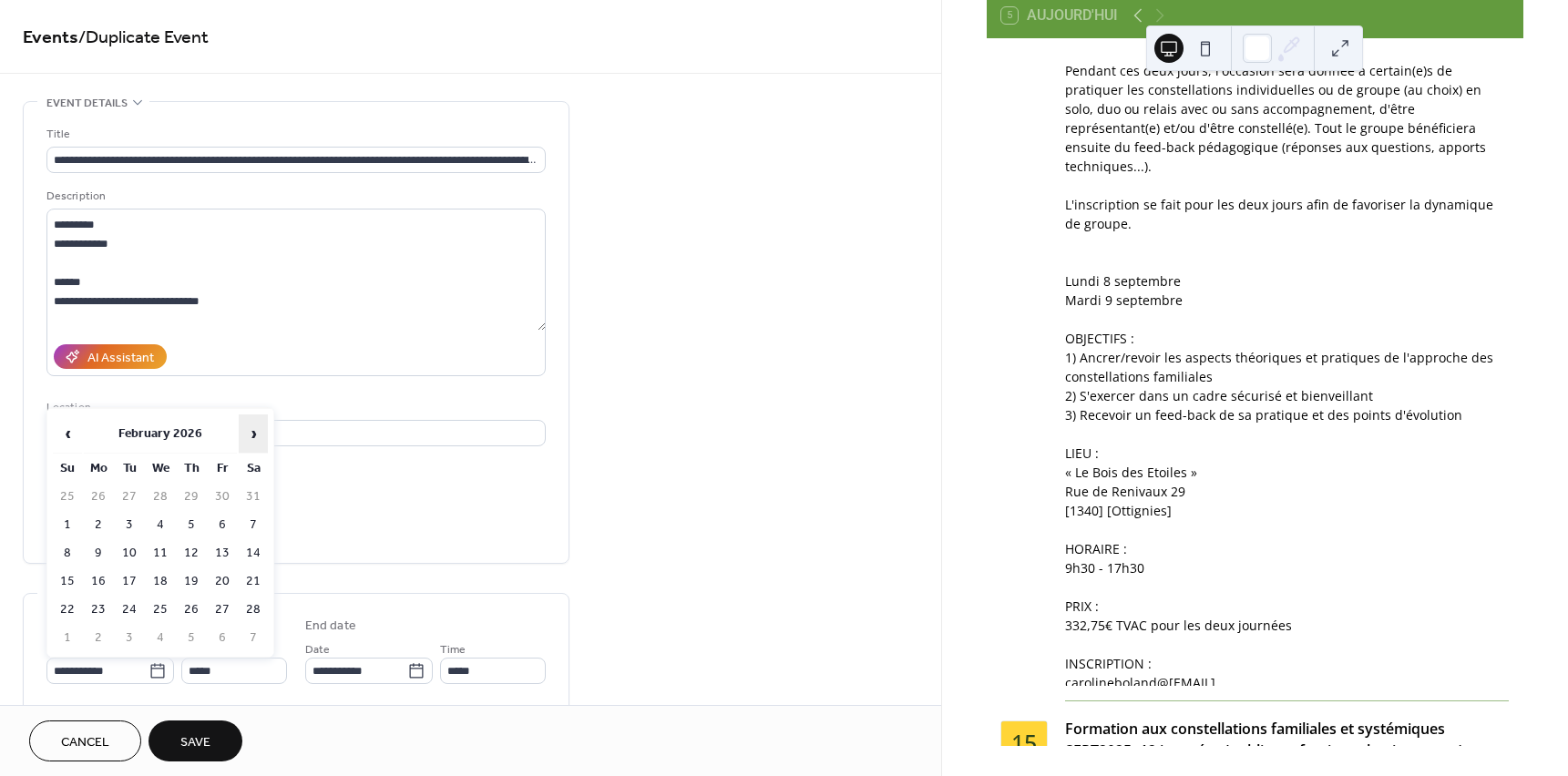 click on "›" at bounding box center (253, 434) 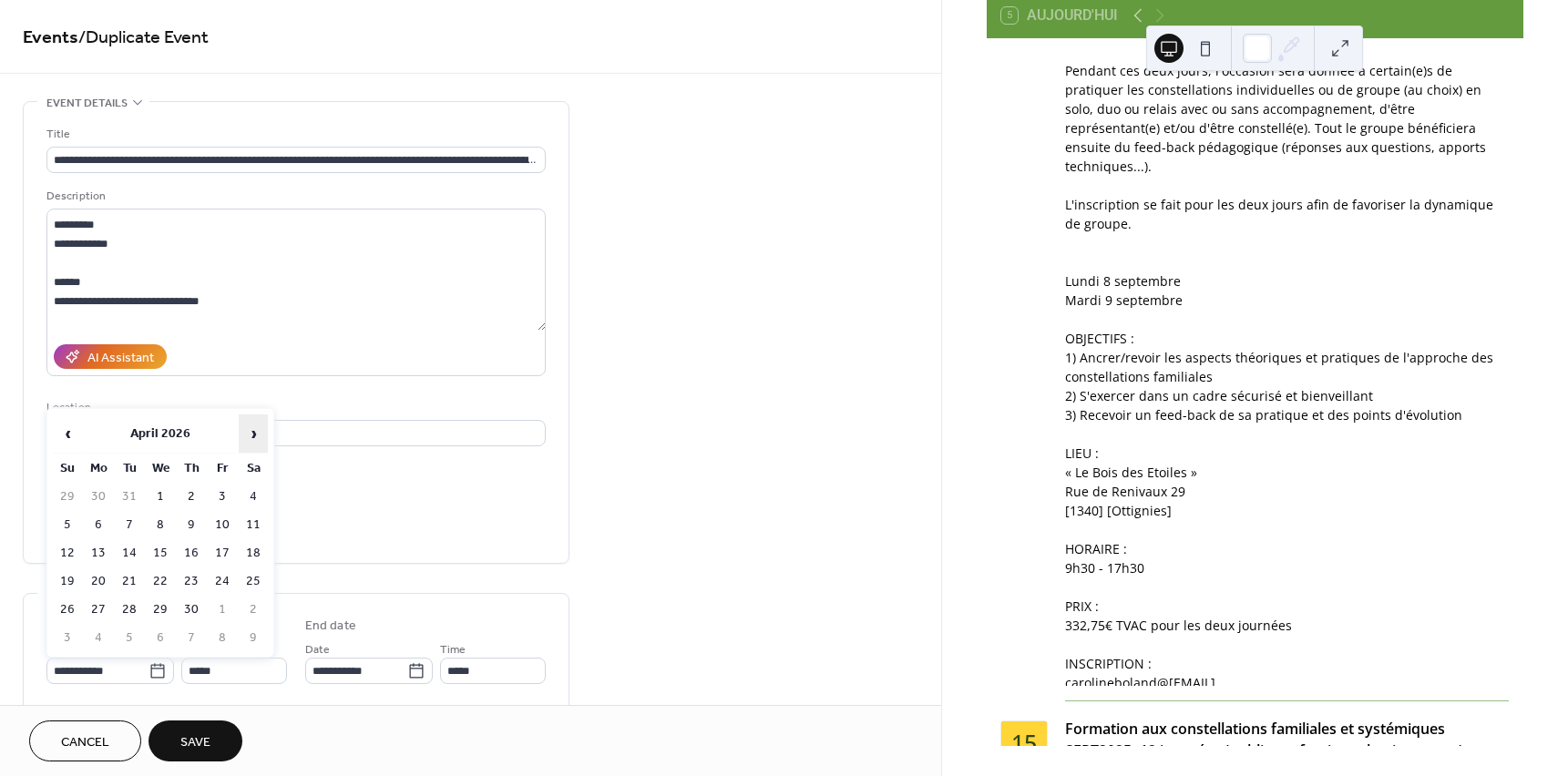 click on "›" at bounding box center (253, 434) 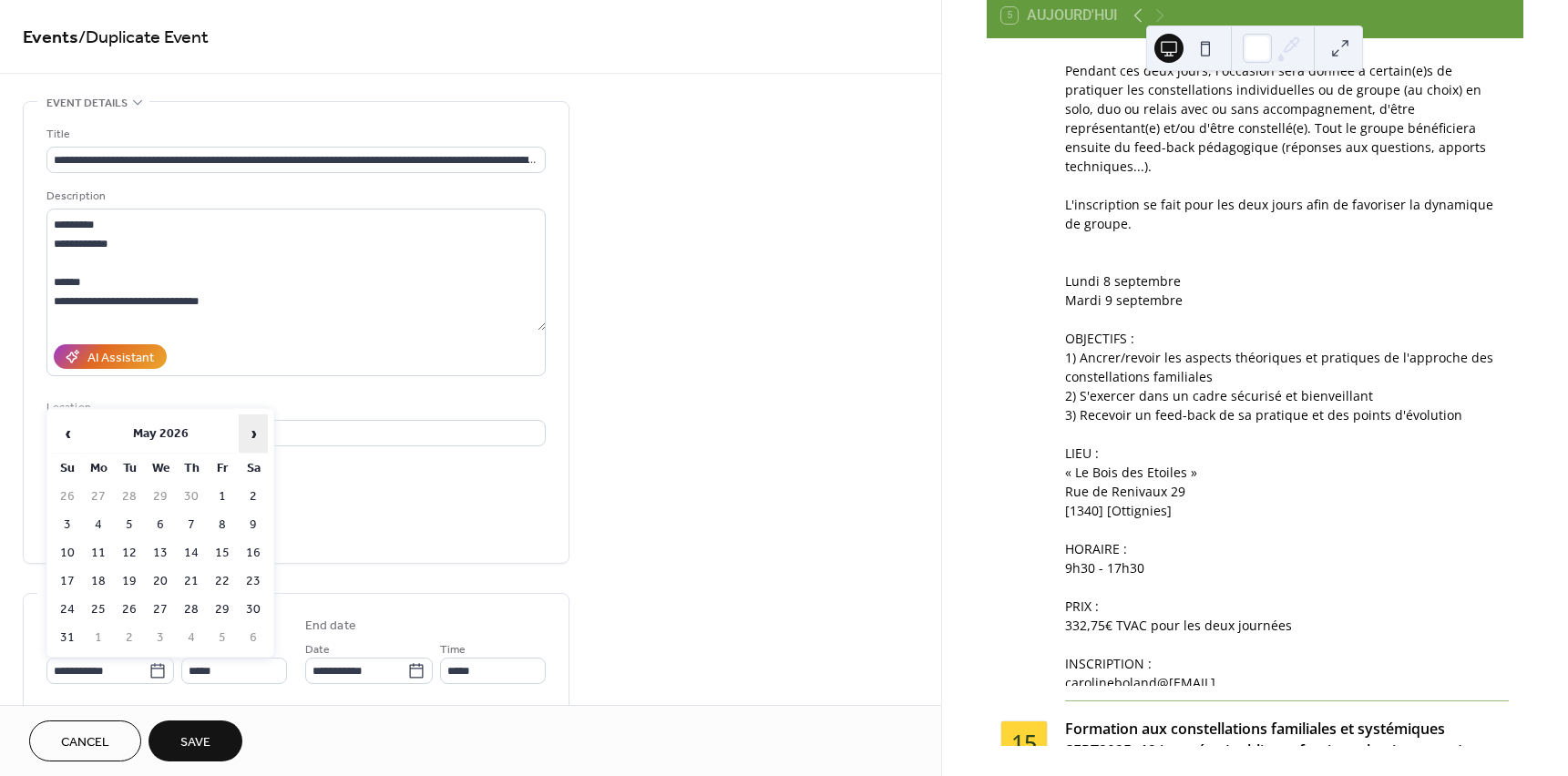 click on "›" at bounding box center (253, 434) 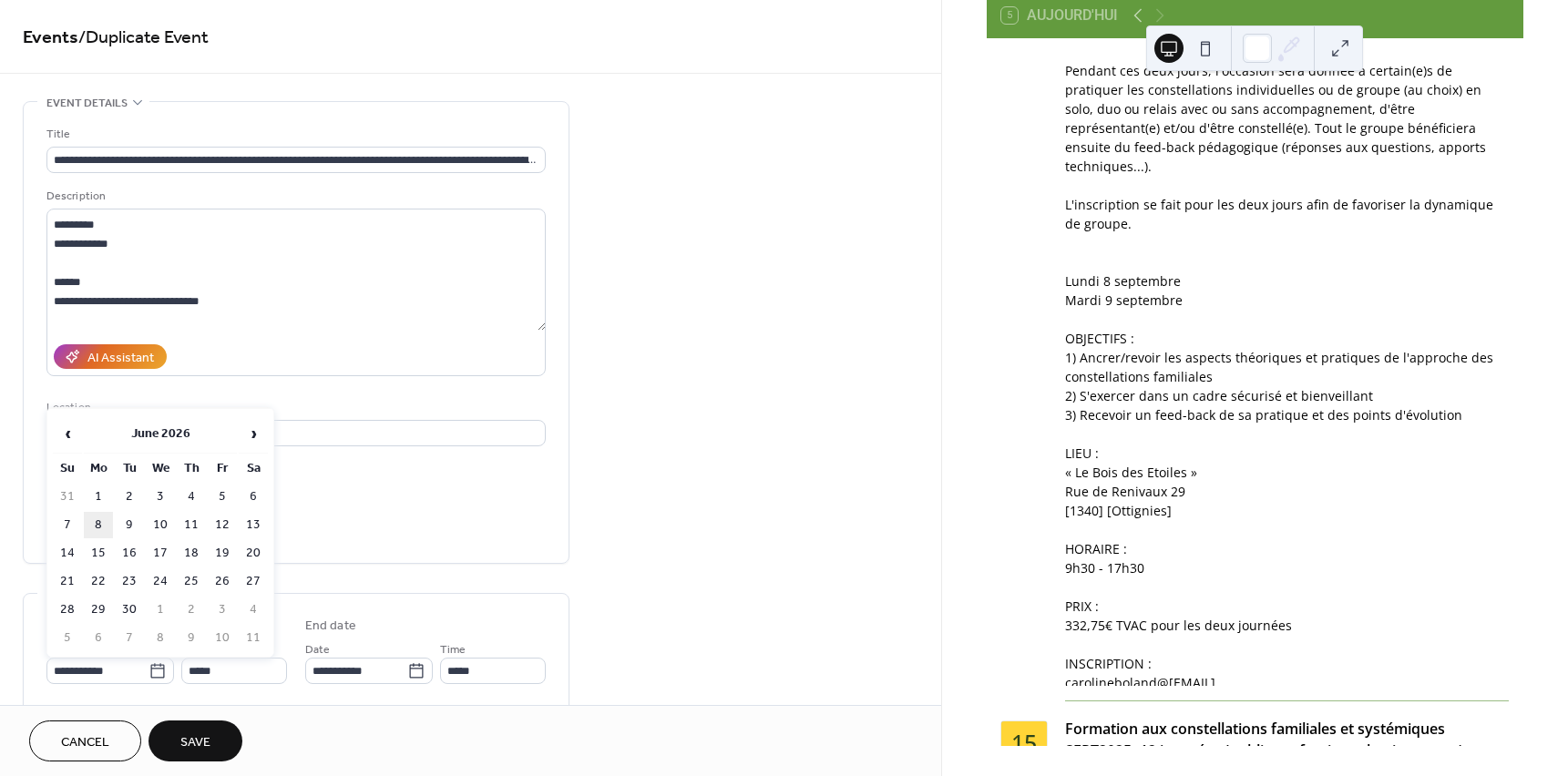 click on "8" at bounding box center [98, 525] 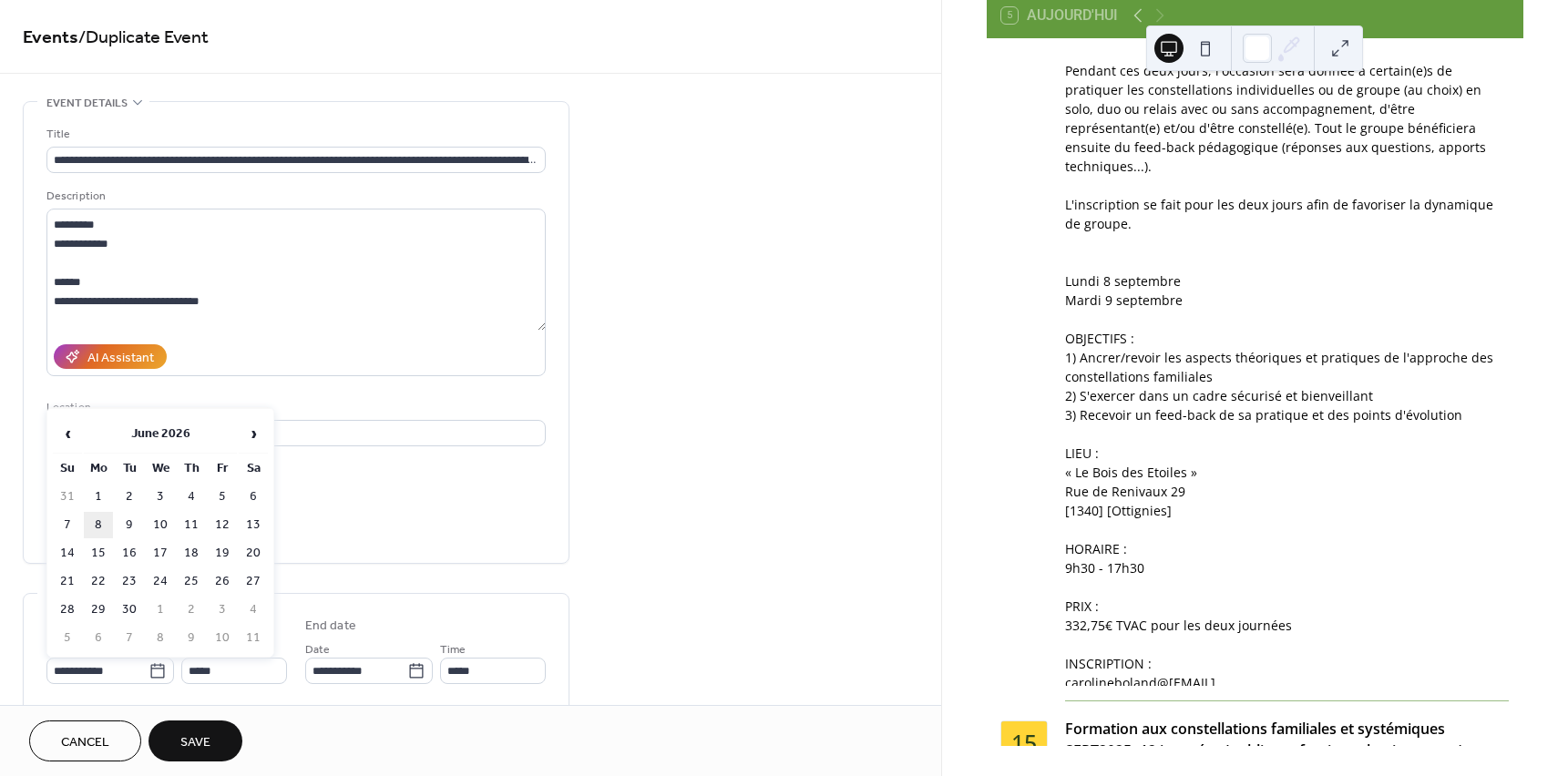 type on "**********" 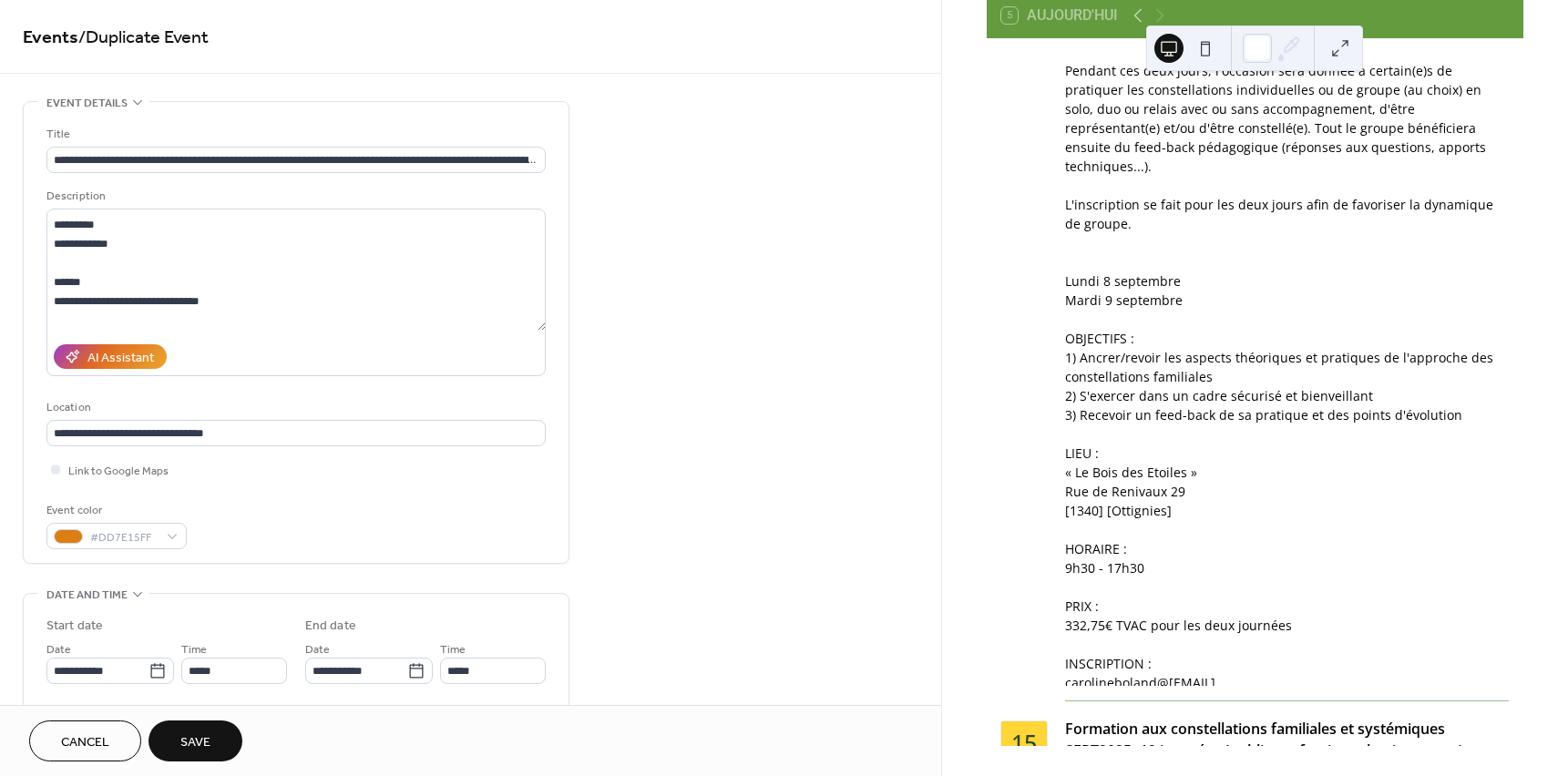 click on "Save" at bounding box center [195, 742] 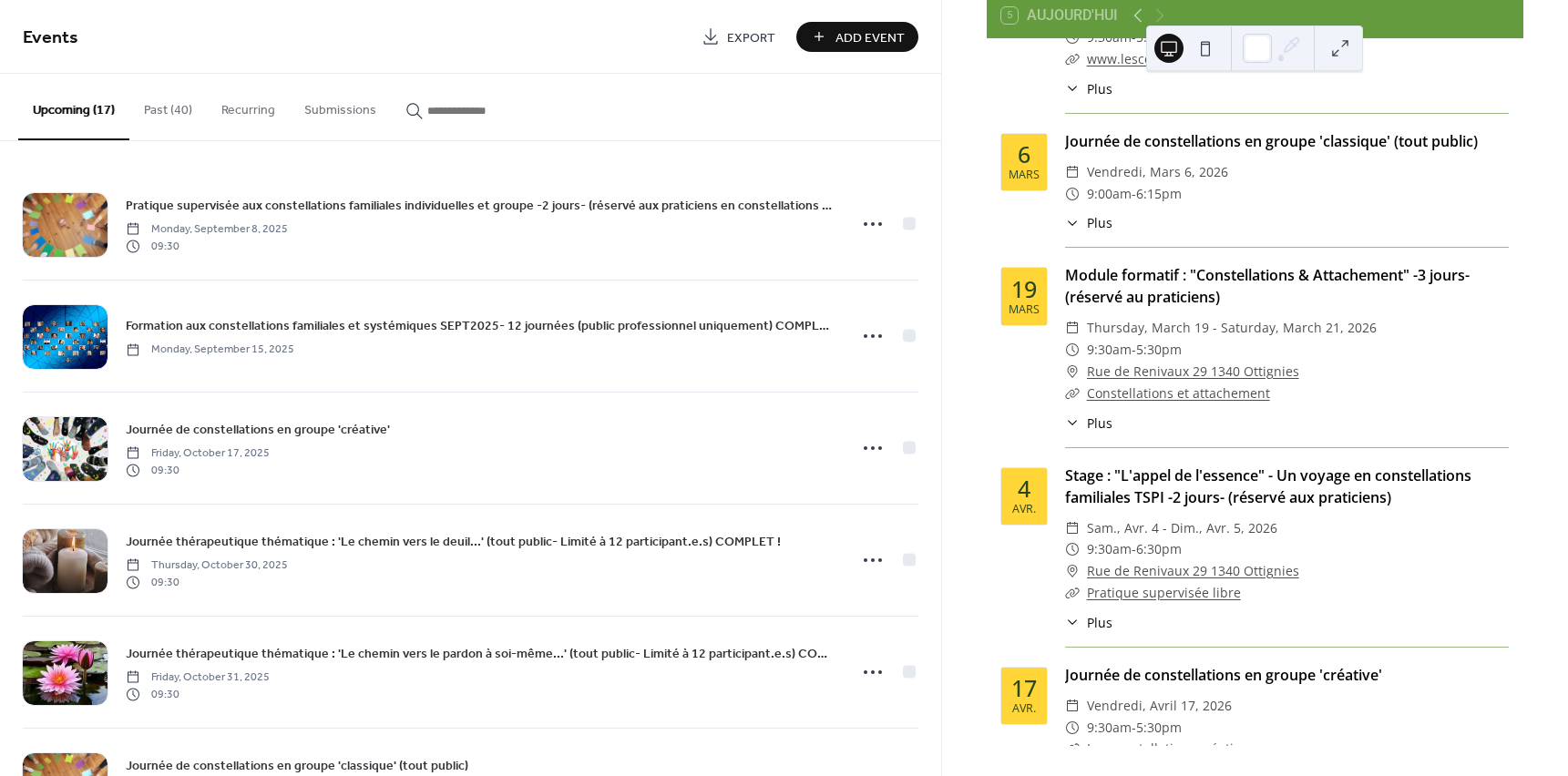 scroll, scrollTop: 3474, scrollLeft: 0, axis: vertical 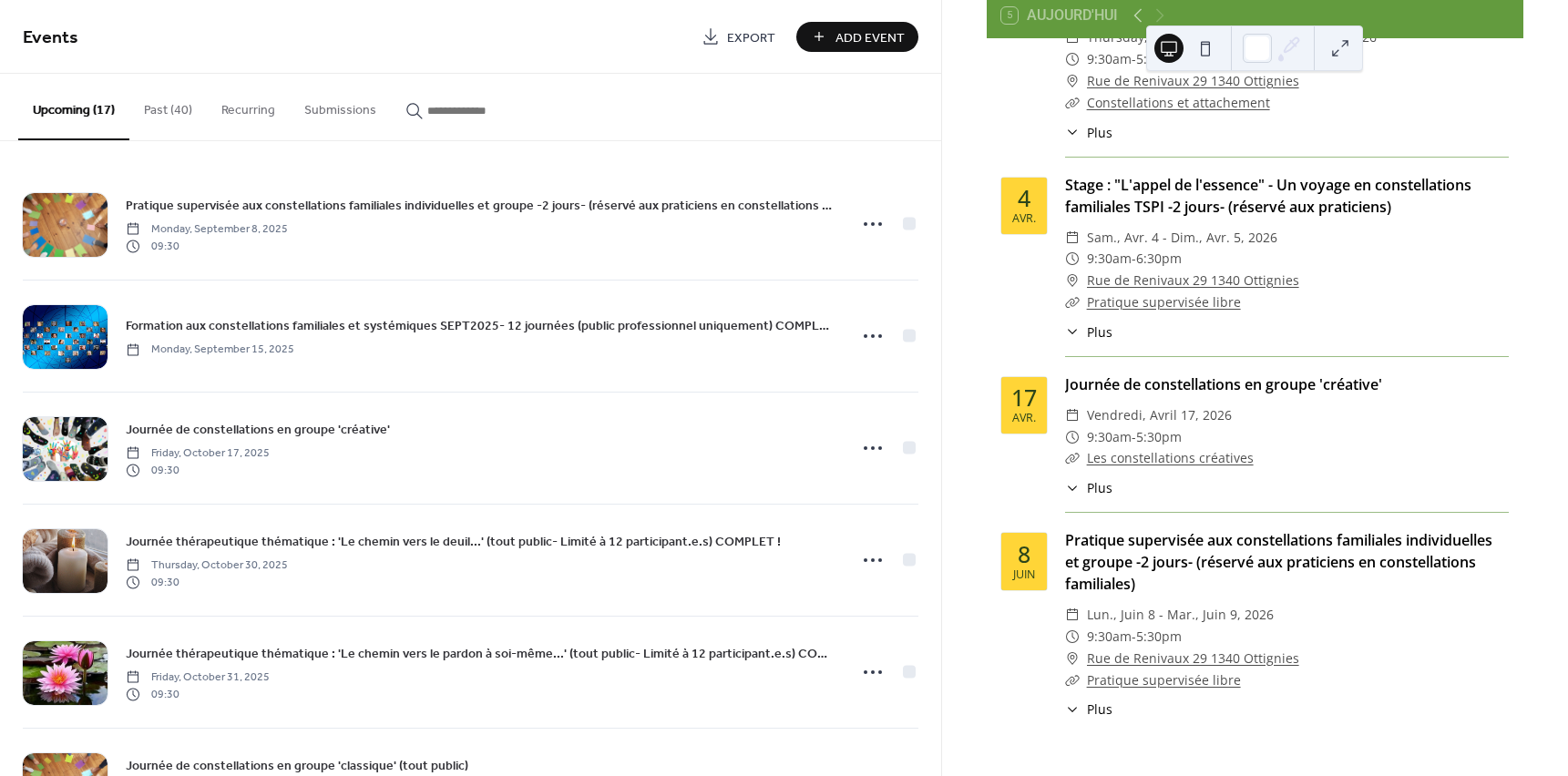 click on "Plus" at bounding box center [1100, 709] 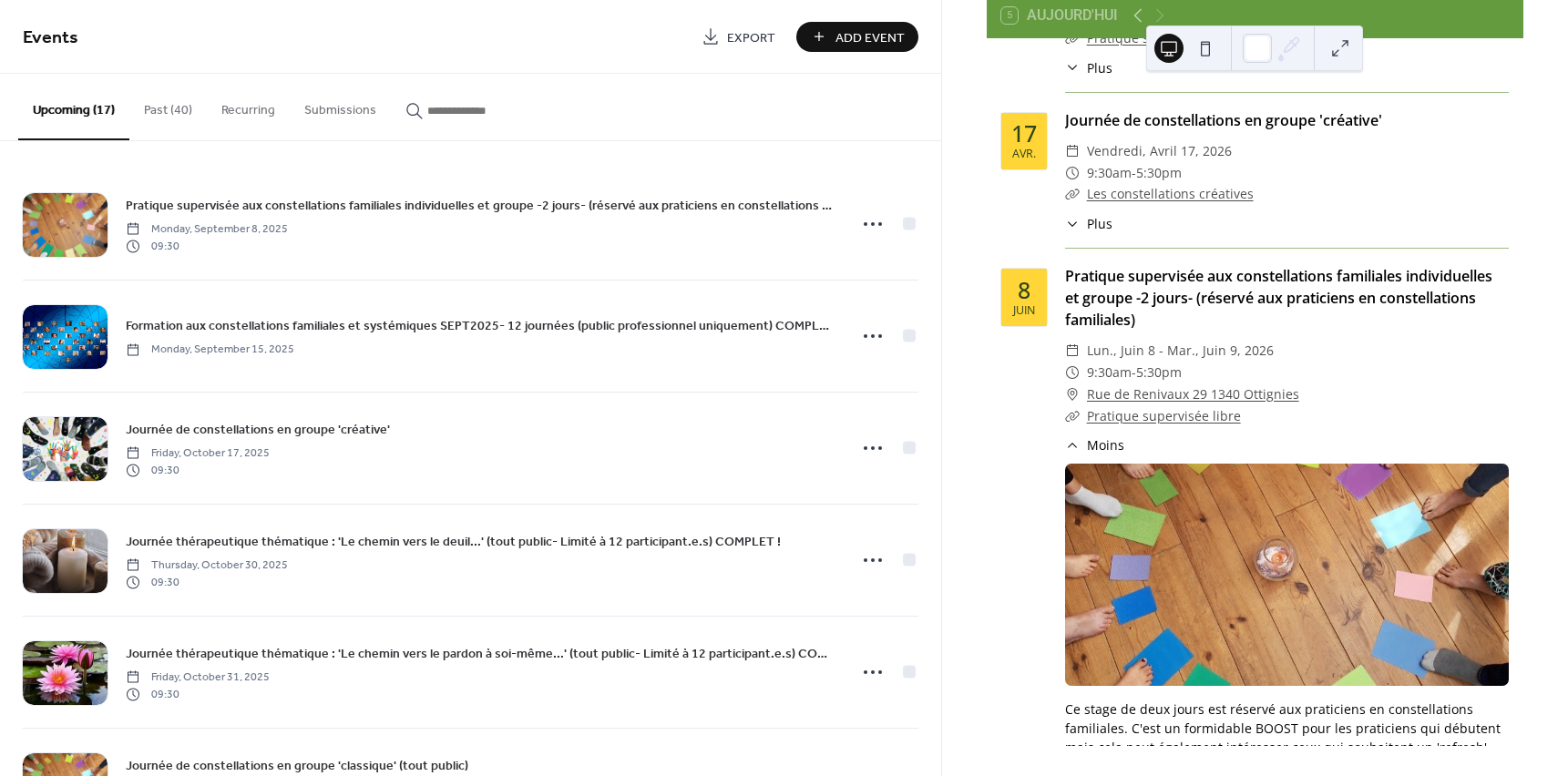 scroll, scrollTop: 4477, scrollLeft: 0, axis: vertical 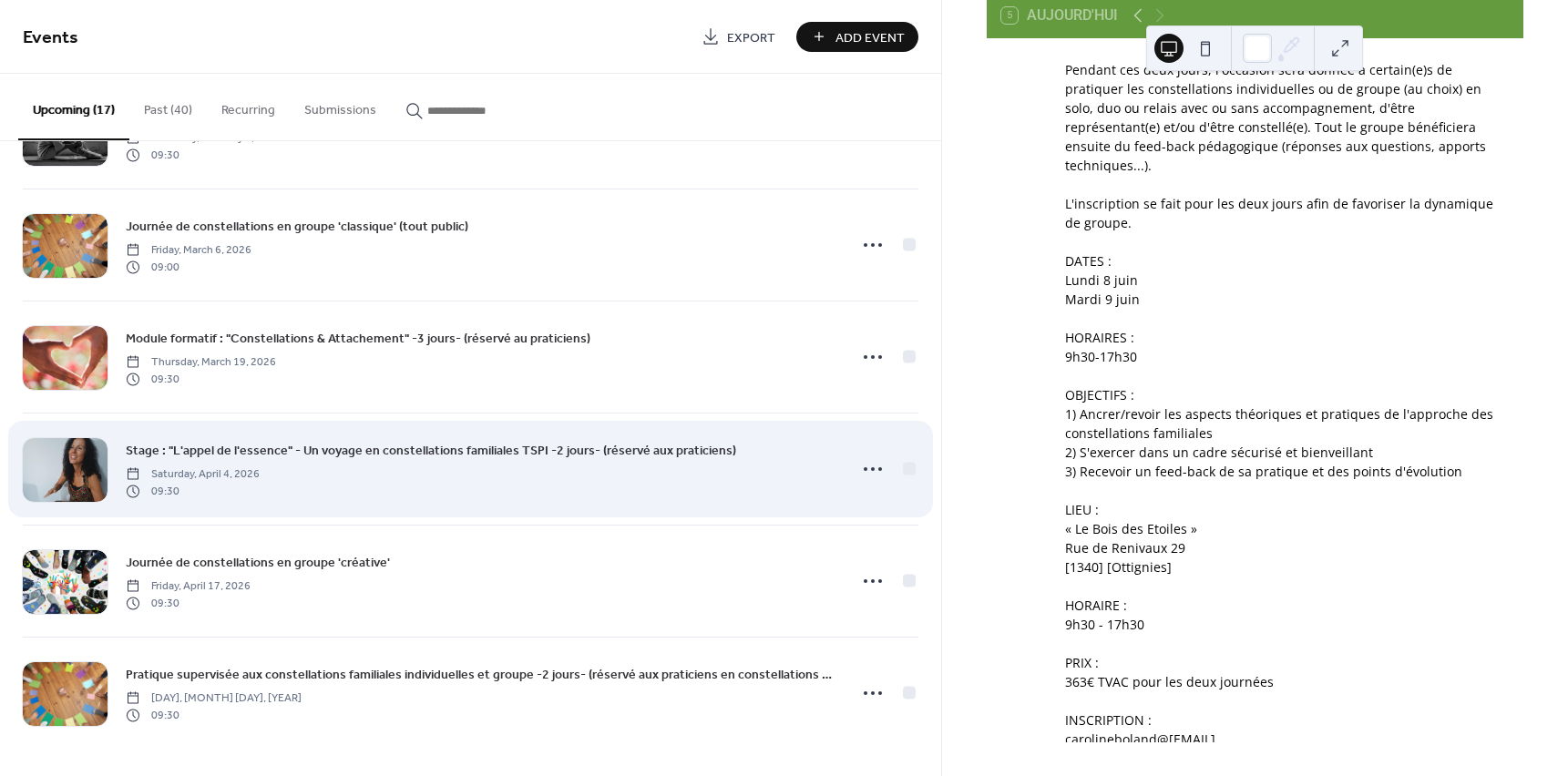 click on "Stage : "L'appel de l'essence" - Un voyage en constellations familiales TSPI  -2 jours-  (réservé aux praticiens)" at bounding box center [431, 451] 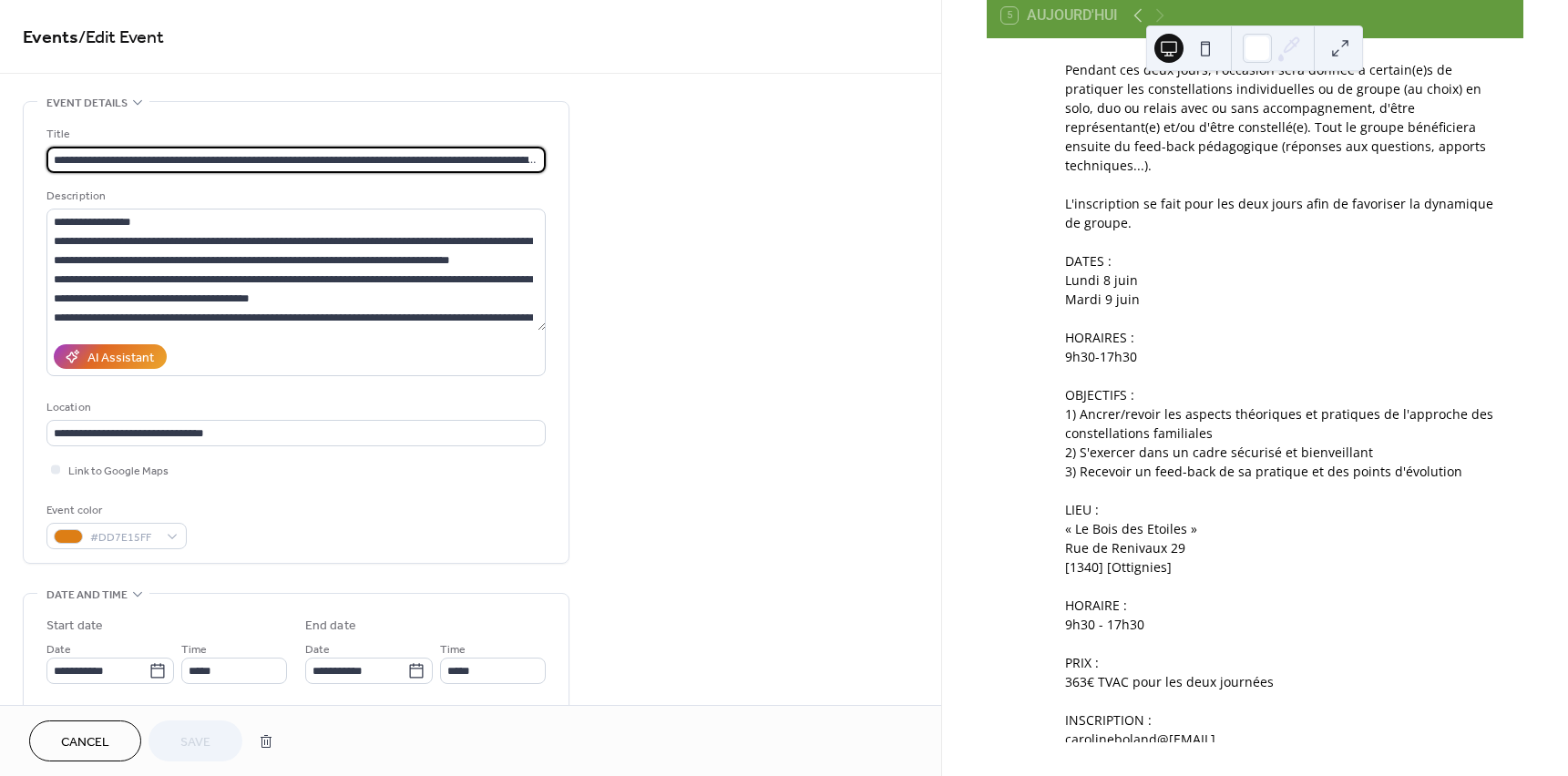 scroll, scrollTop: 0, scrollLeft: 29, axis: horizontal 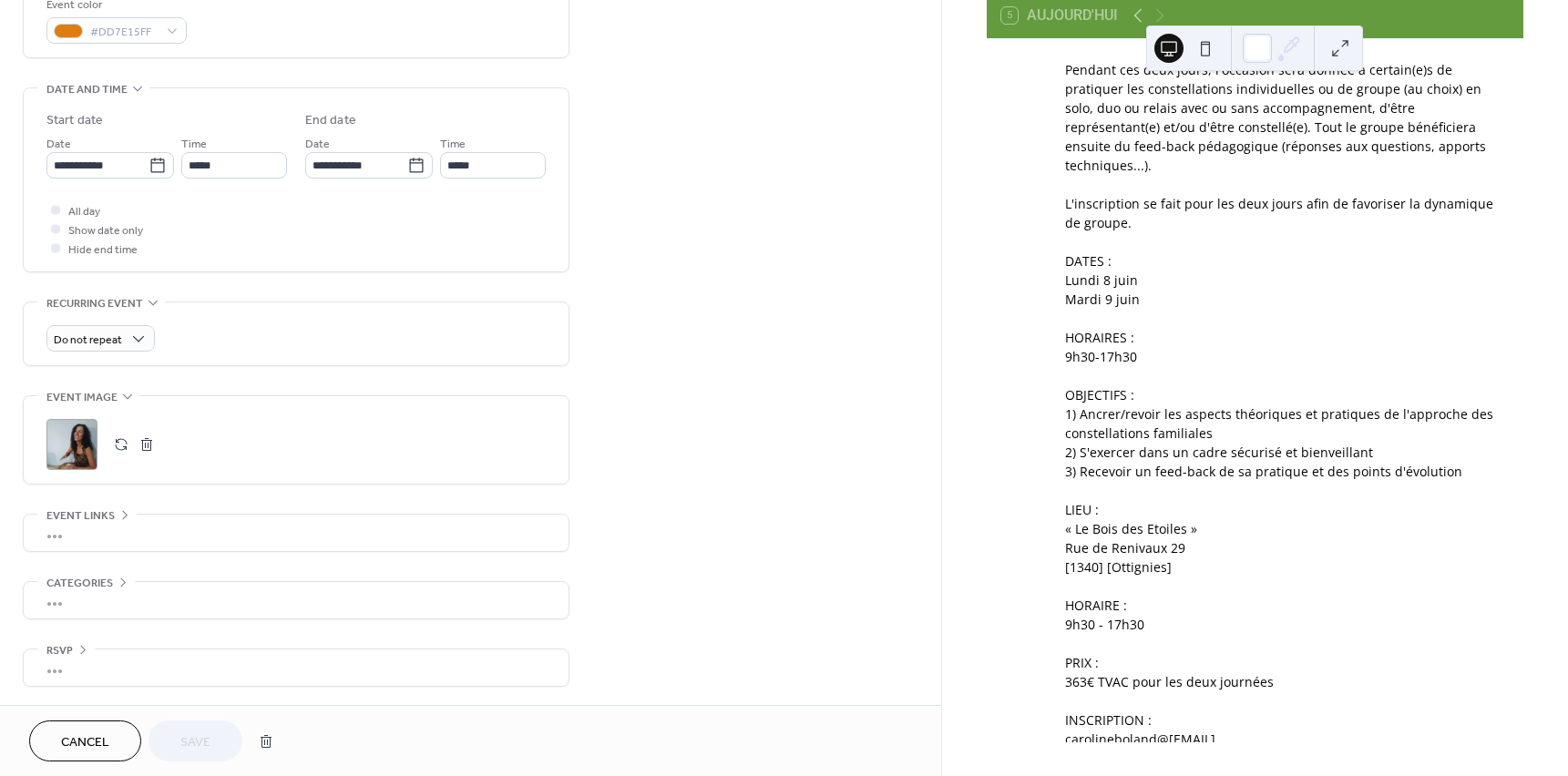 click at bounding box center (121, 444) 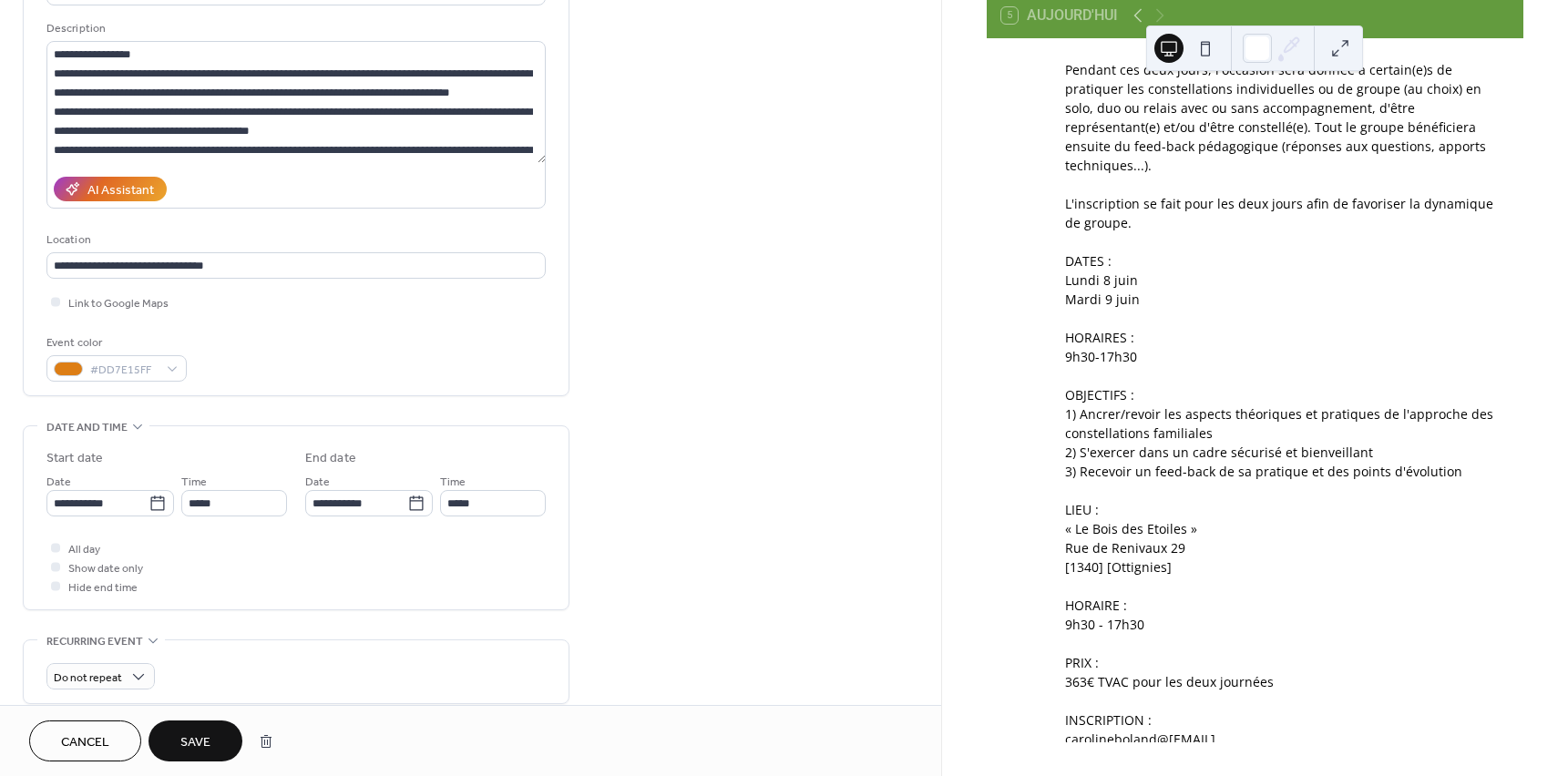 scroll, scrollTop: 0, scrollLeft: 0, axis: both 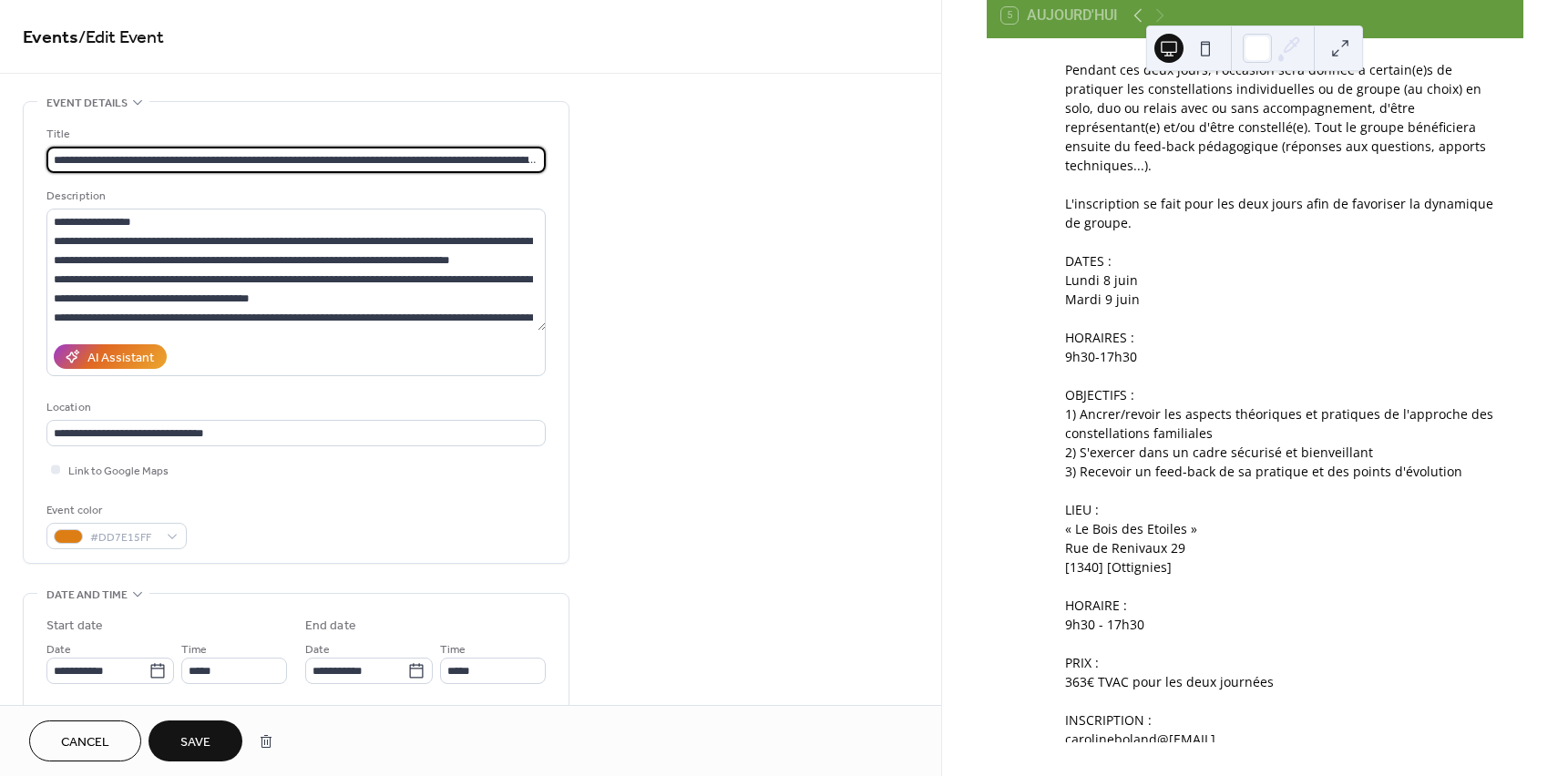 click on "**********" at bounding box center [296, 159] 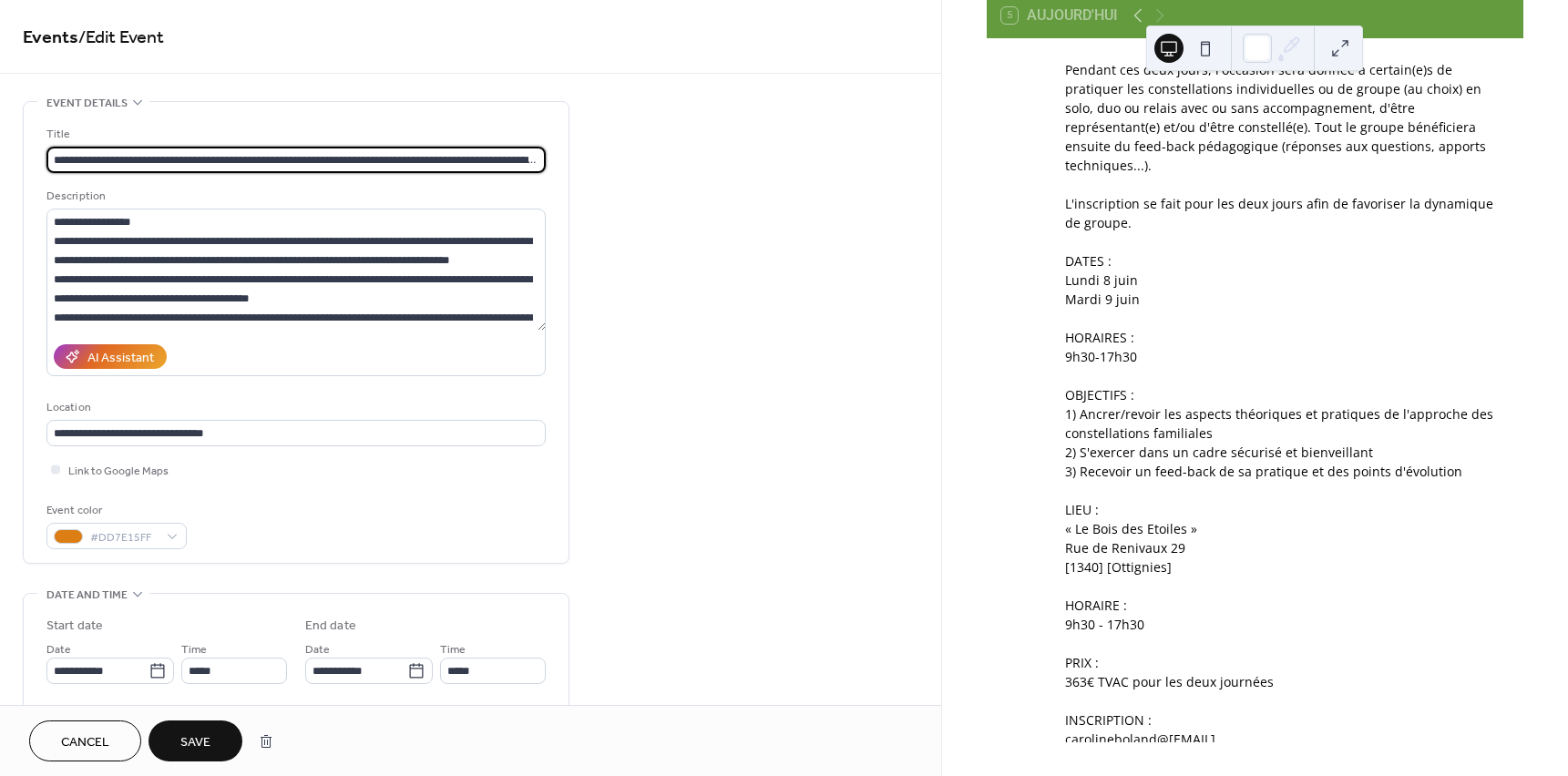 drag, startPoint x: 416, startPoint y: 158, endPoint x: 448, endPoint y: 158, distance: 32 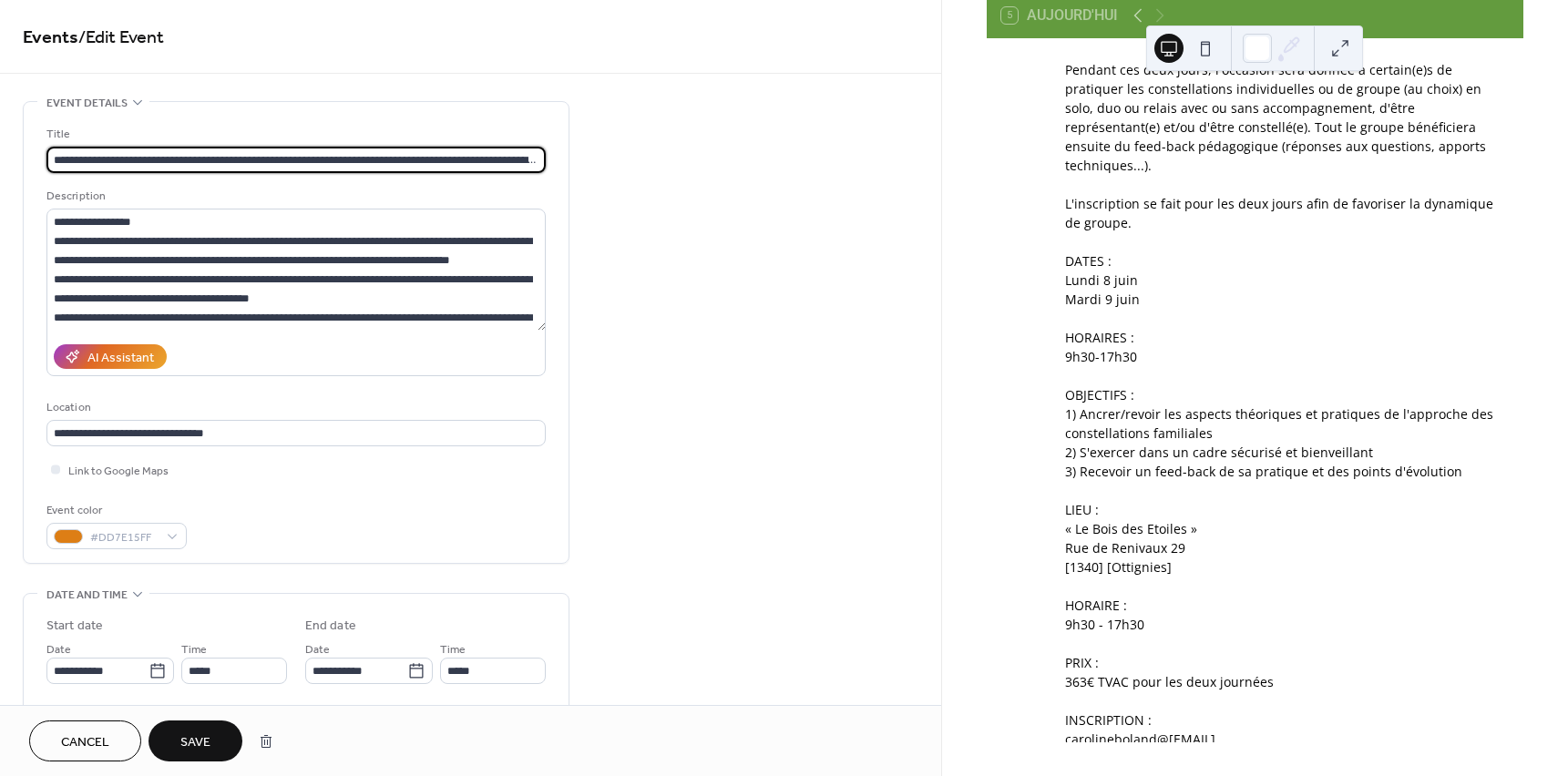 click on "**********" at bounding box center [296, 159] 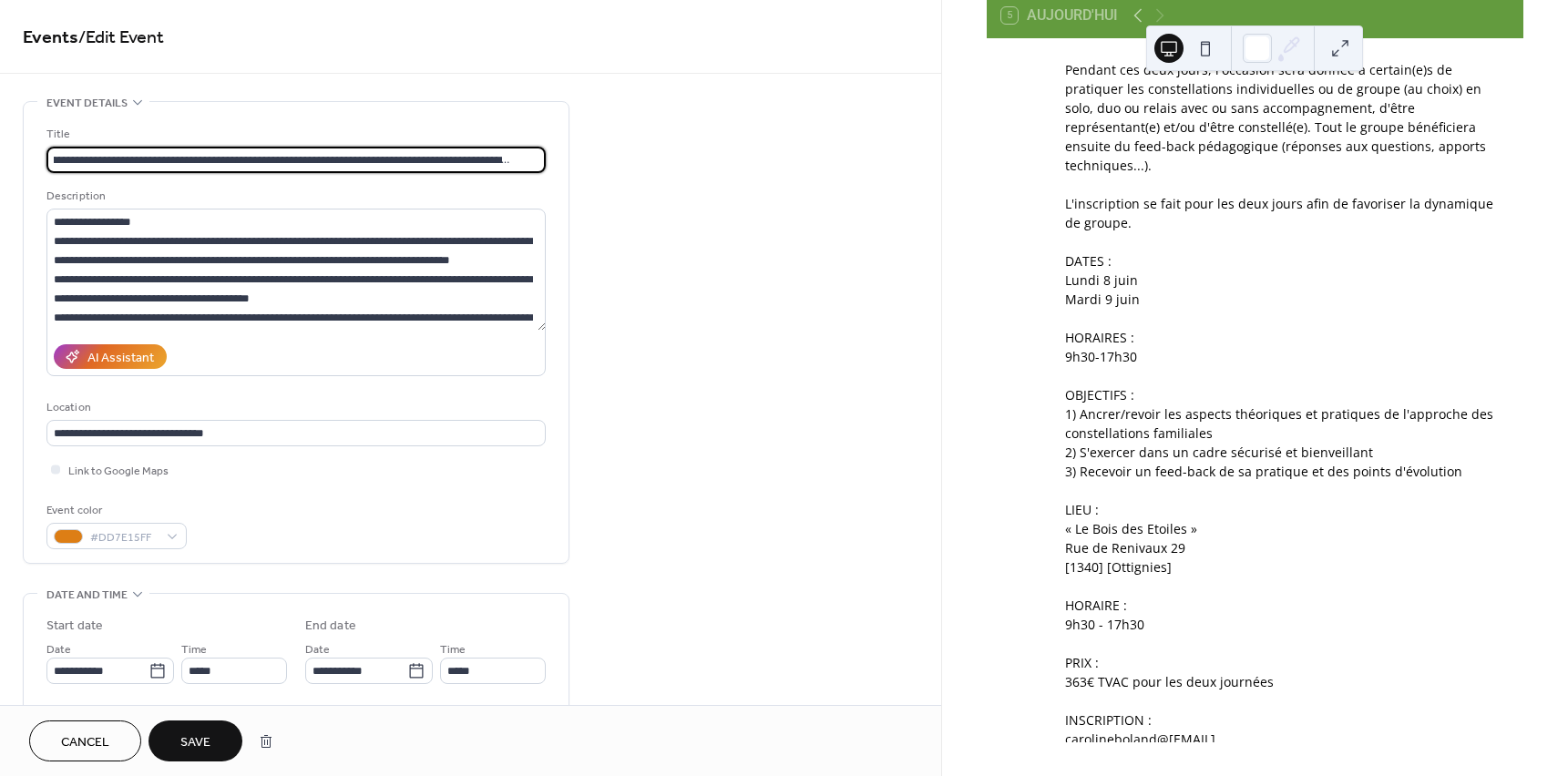 scroll, scrollTop: 0, scrollLeft: 70, axis: horizontal 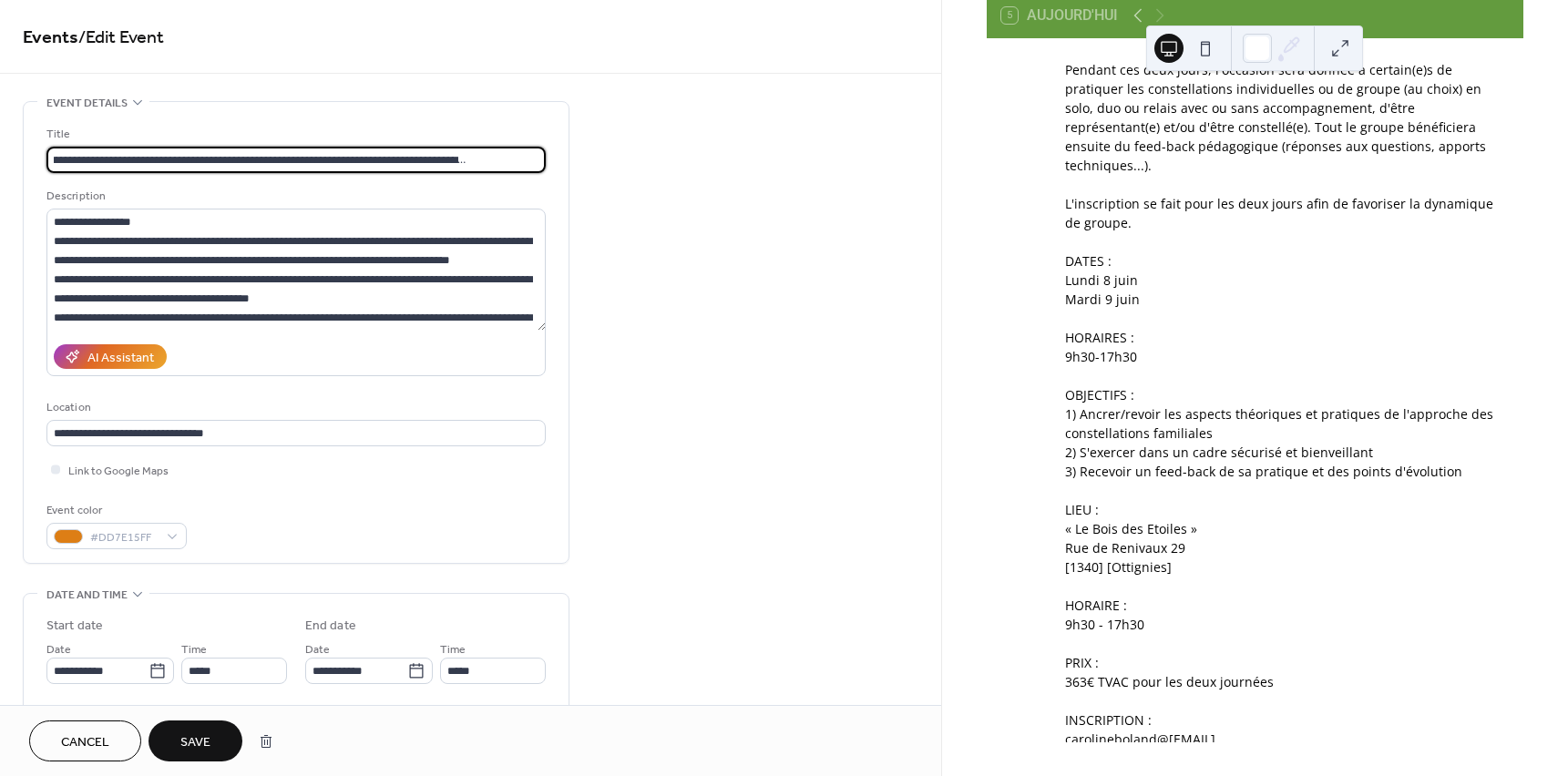 click on "**********" at bounding box center [296, 159] 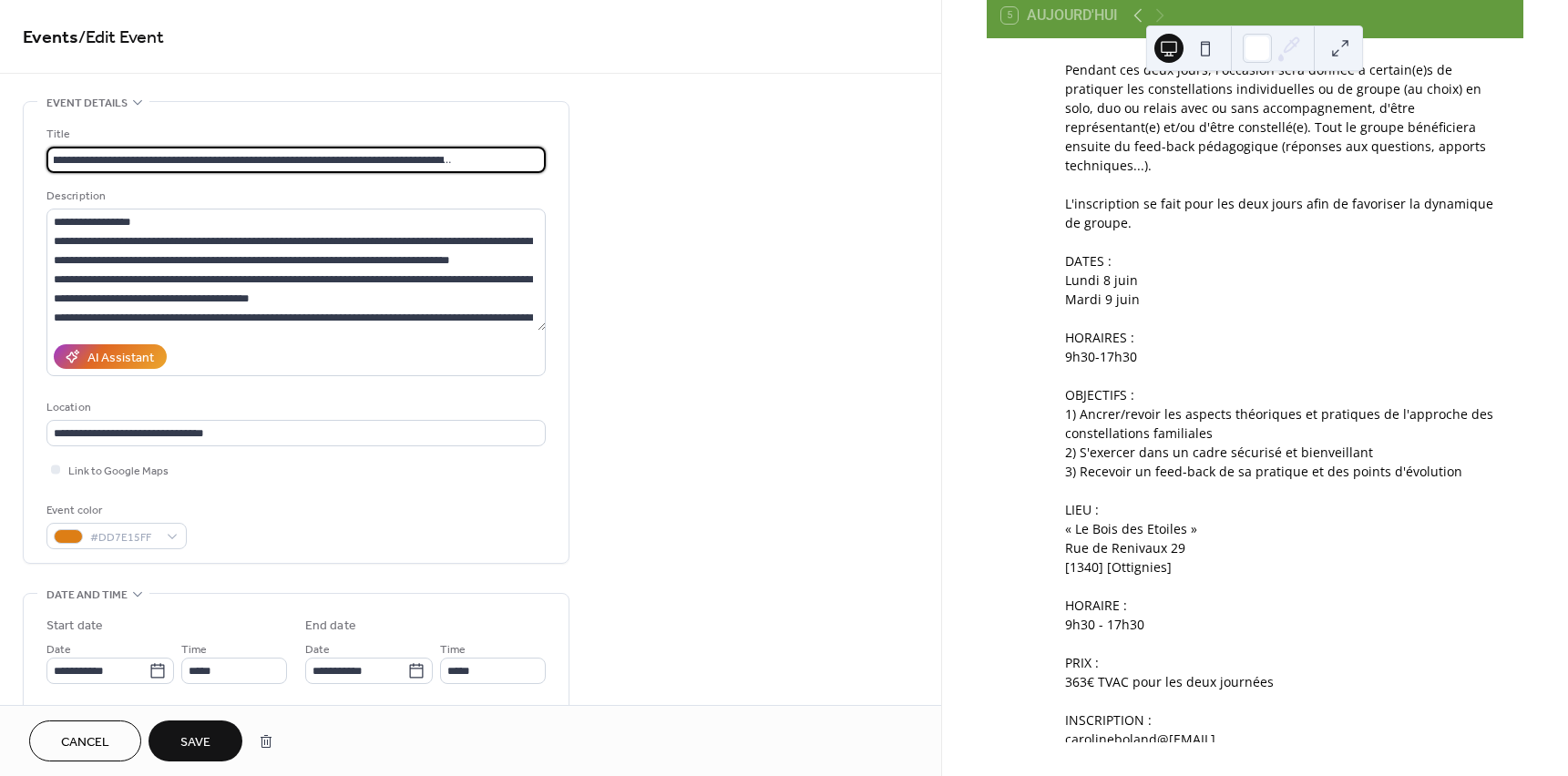 scroll, scrollTop: 0, scrollLeft: 88, axis: horizontal 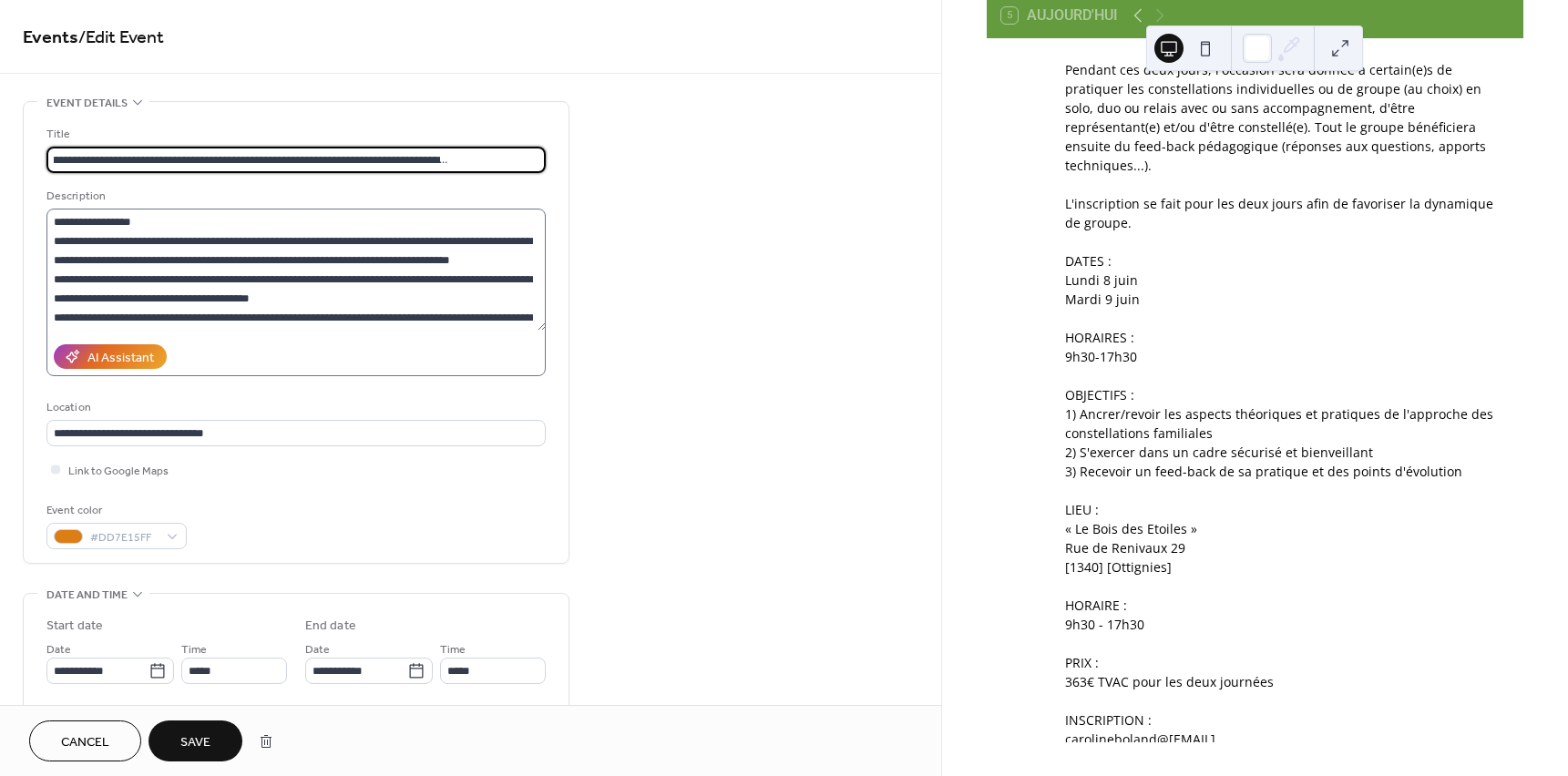 type on "**********" 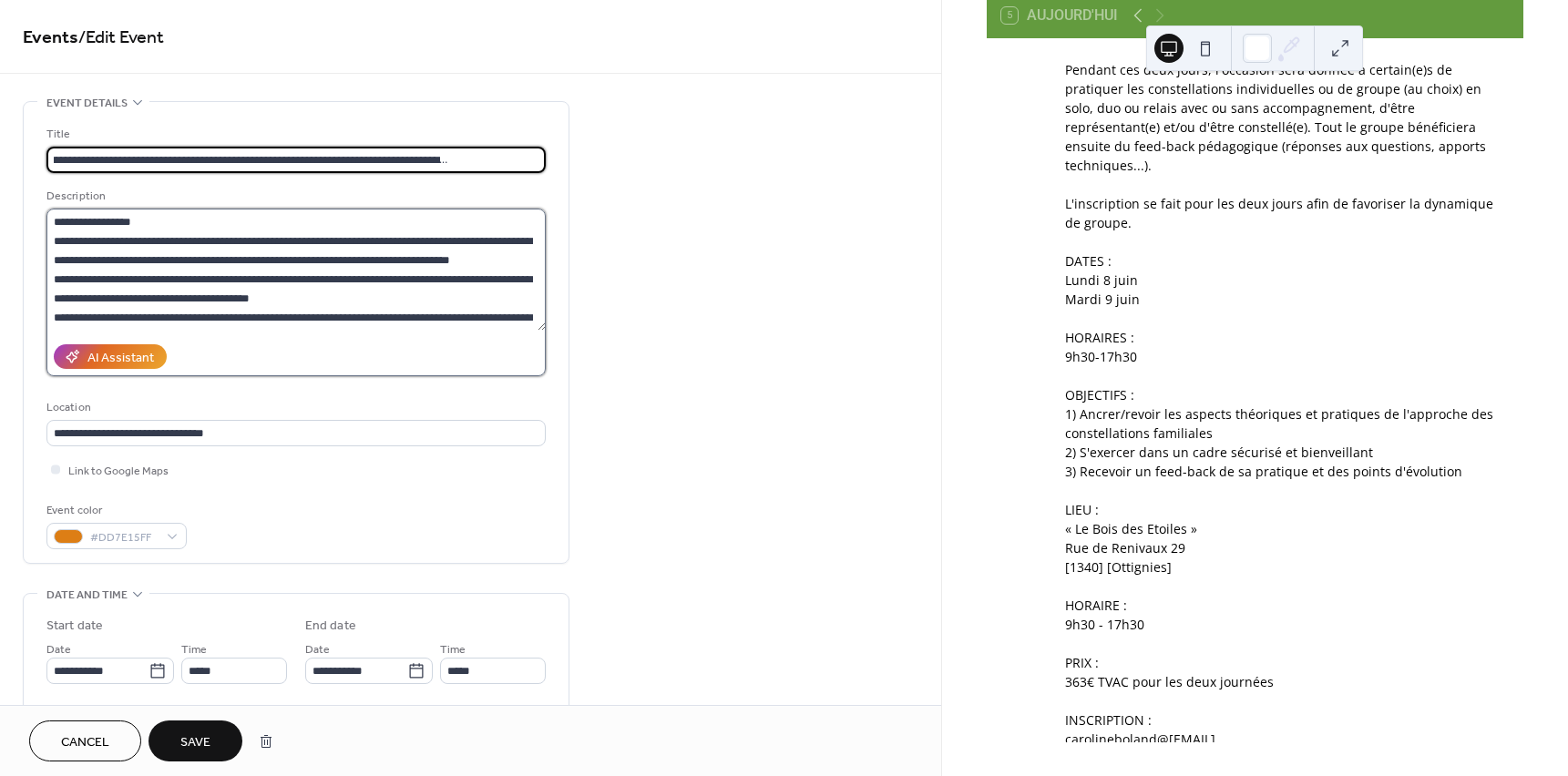 scroll, scrollTop: 0, scrollLeft: 0, axis: both 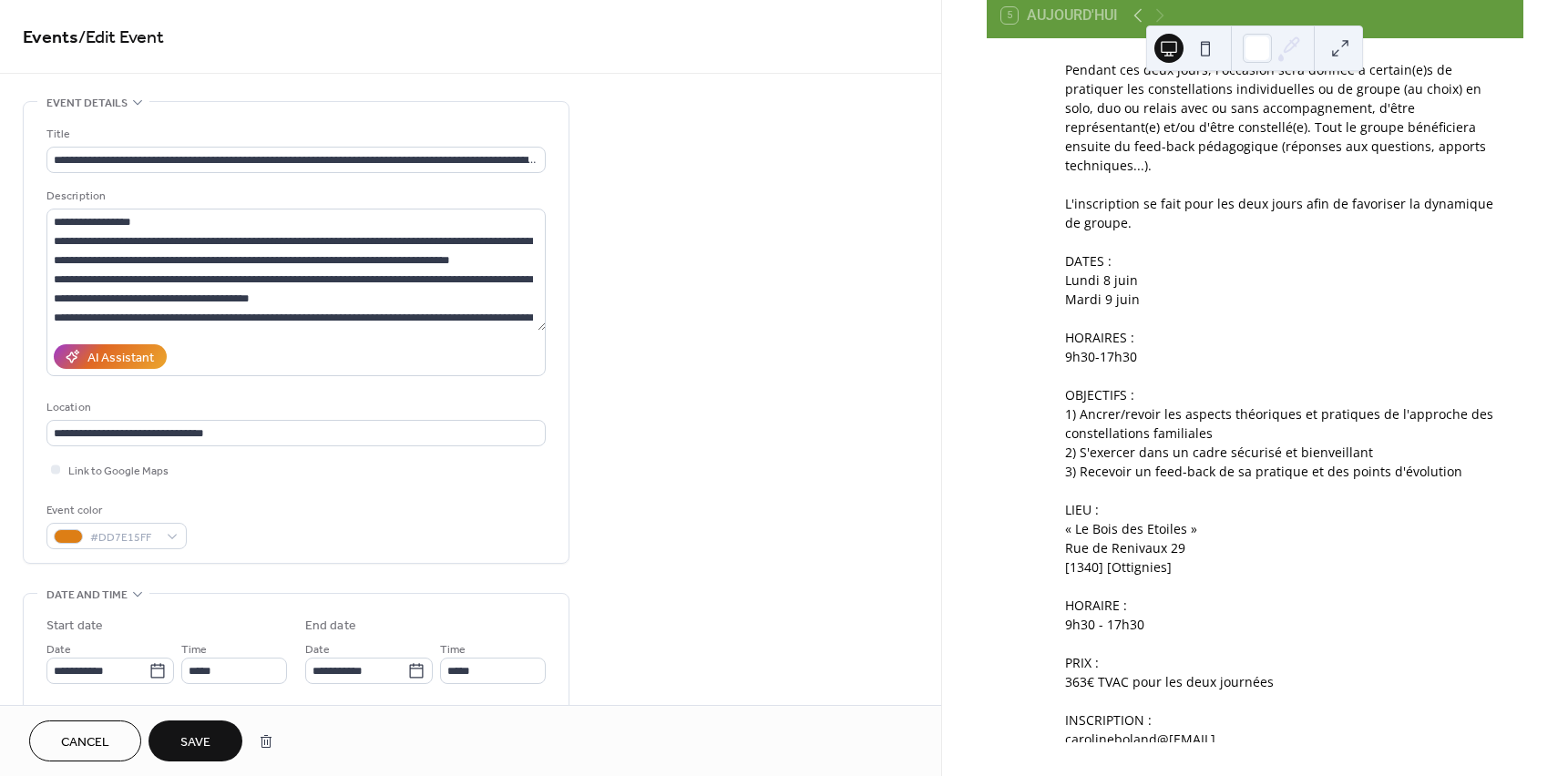 click on "Save" at bounding box center [195, 742] 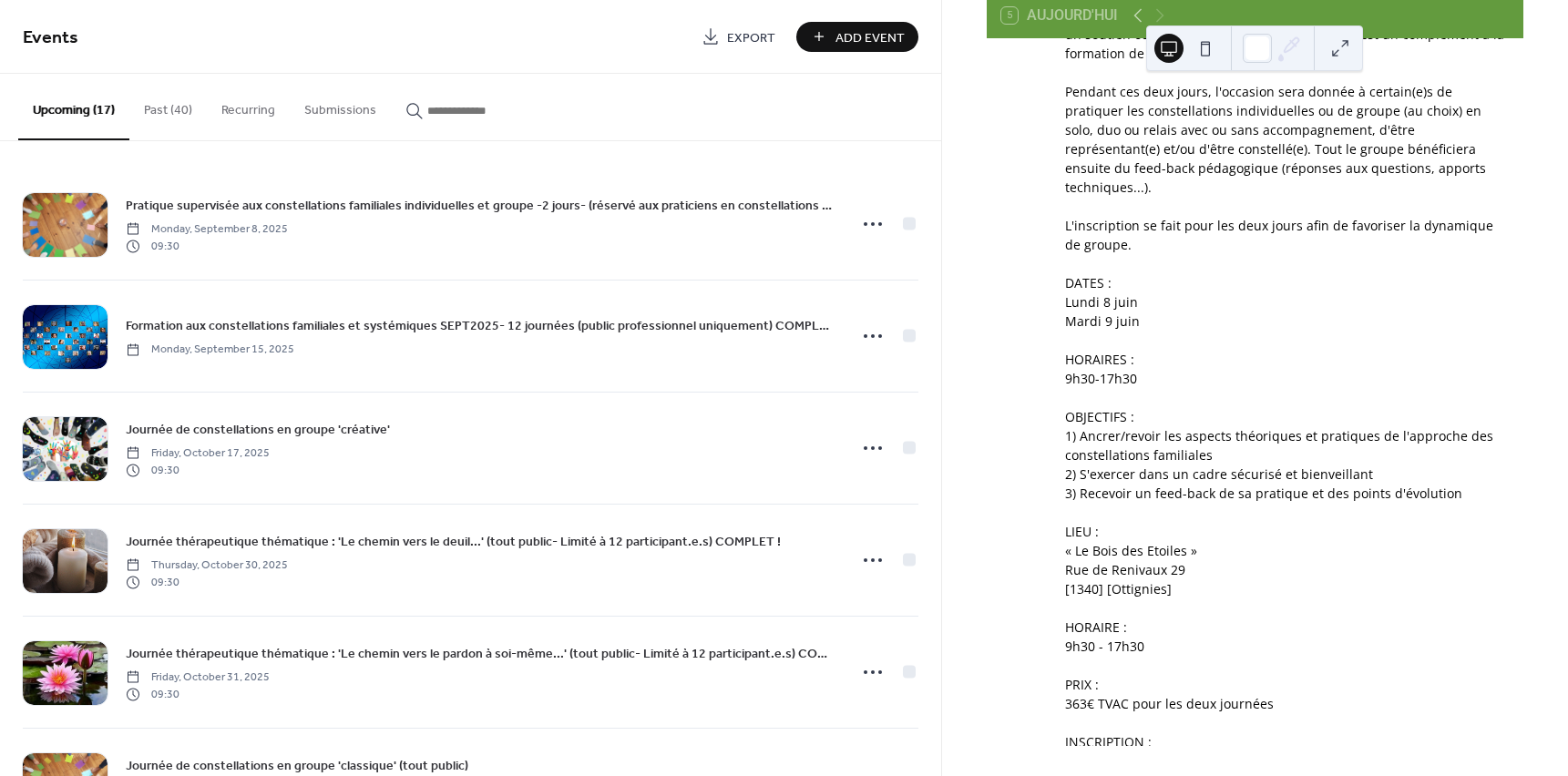 scroll, scrollTop: 4499, scrollLeft: 0, axis: vertical 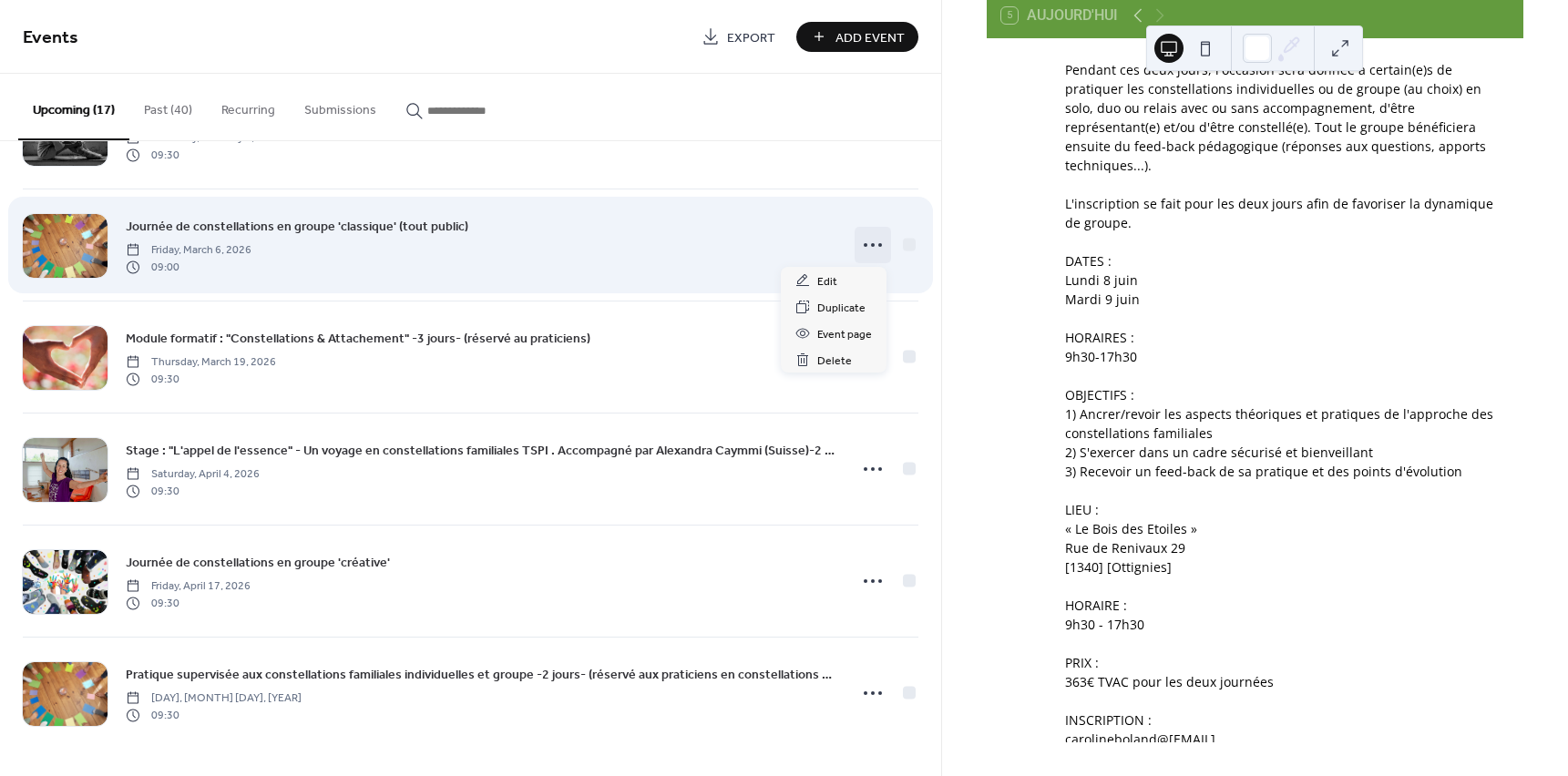 click 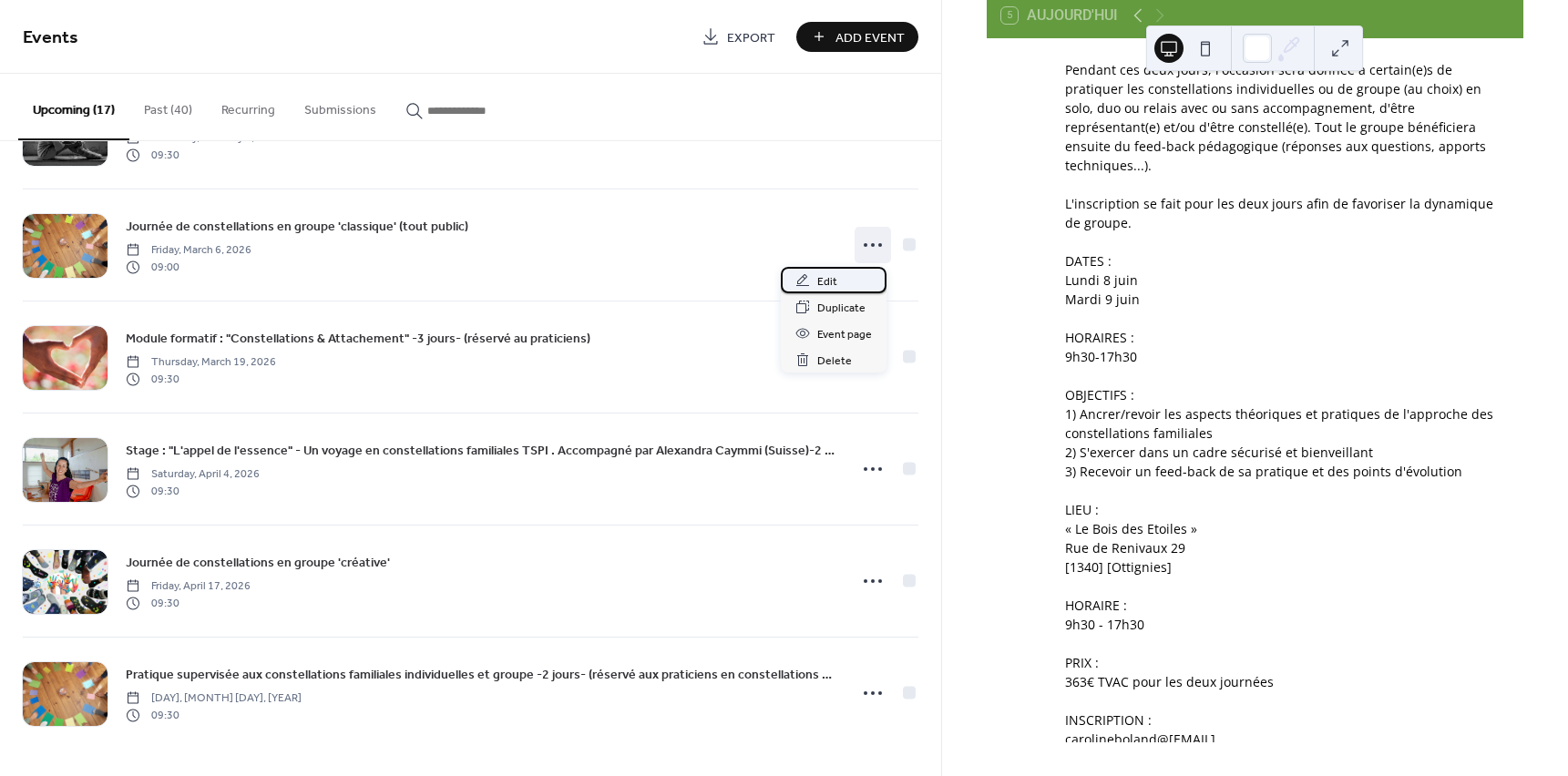 click on "Edit" at bounding box center (827, 281) 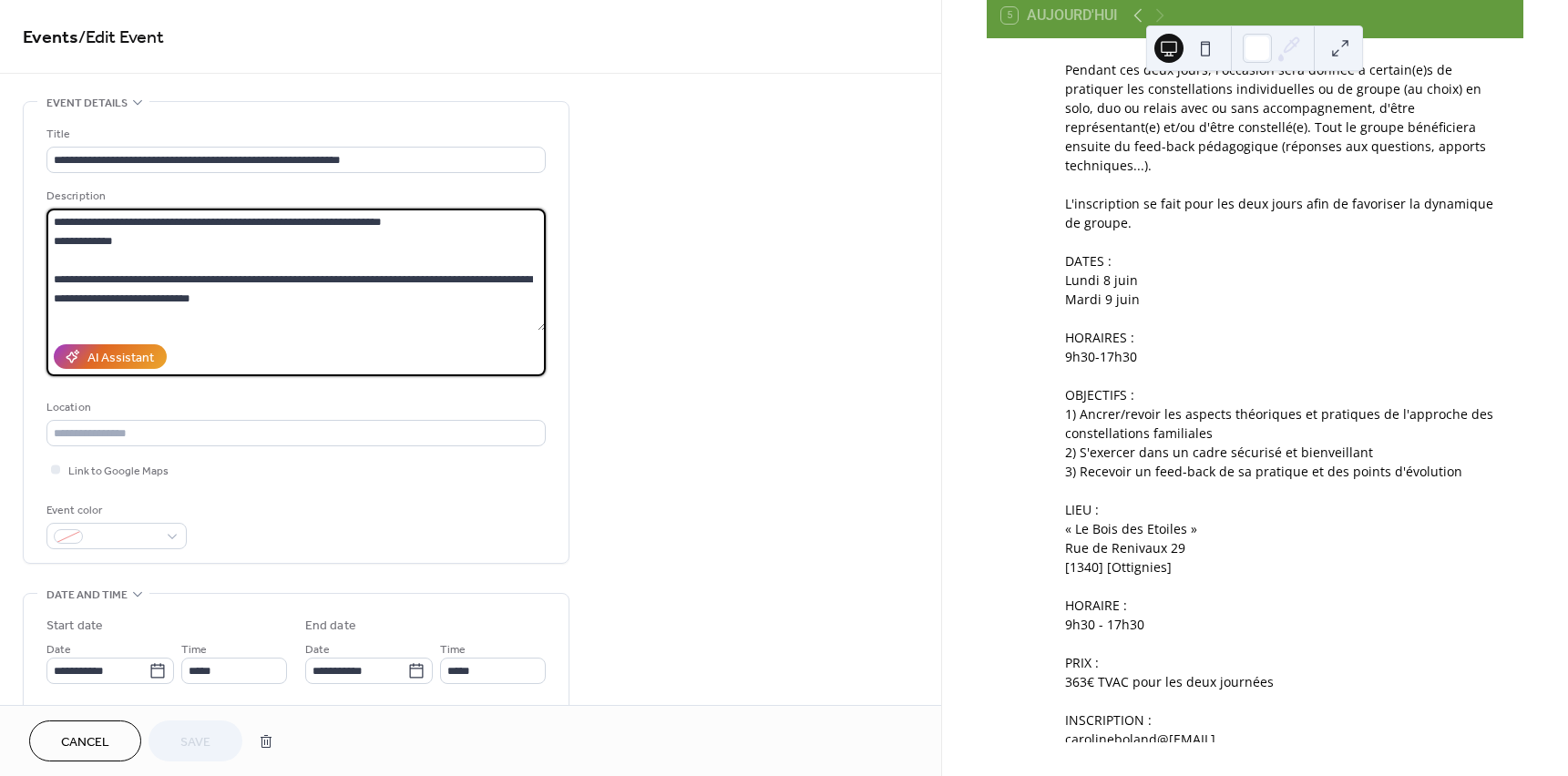click at bounding box center (296, 270) 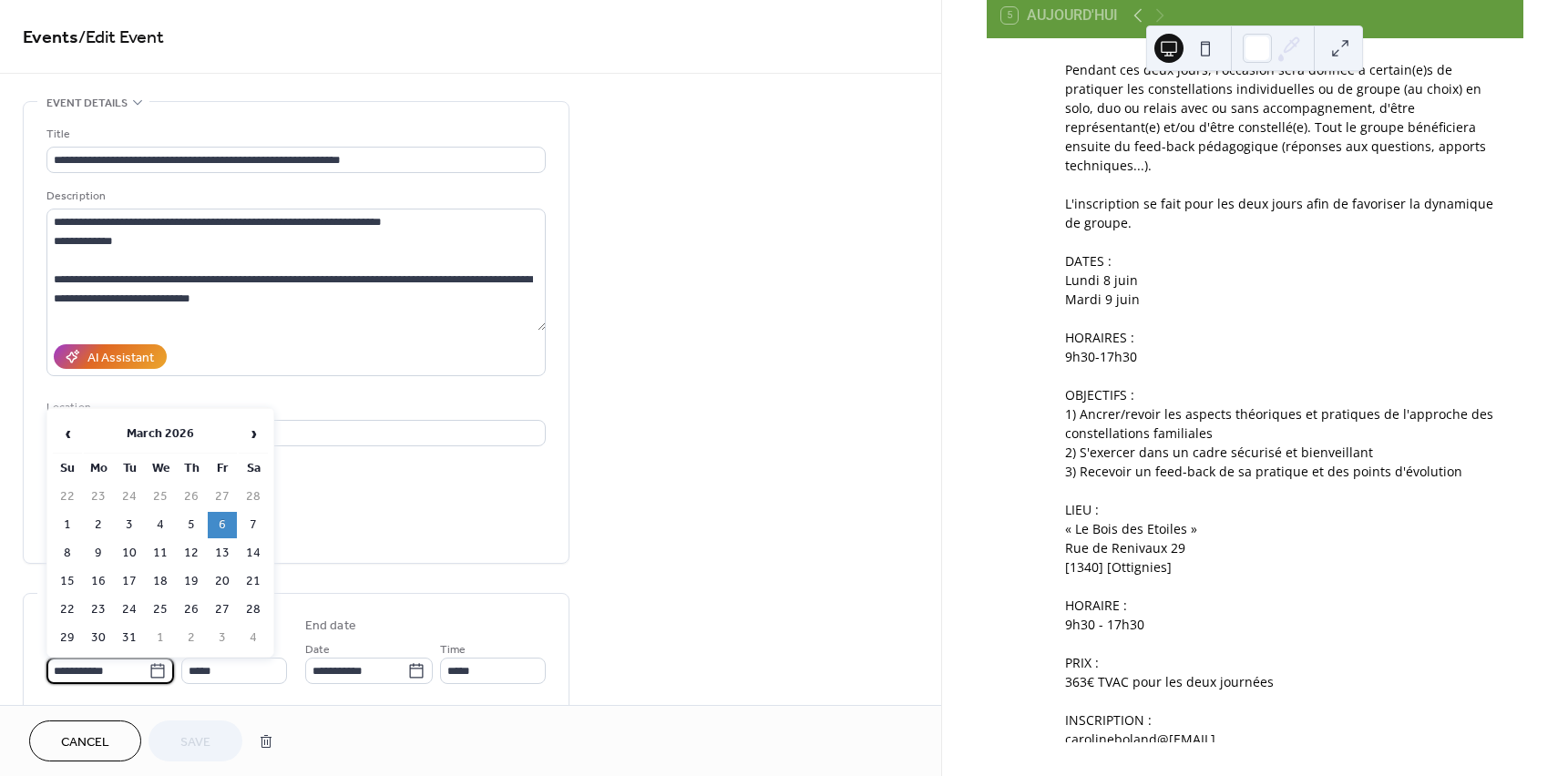 click on "**********" at bounding box center [97, 670] 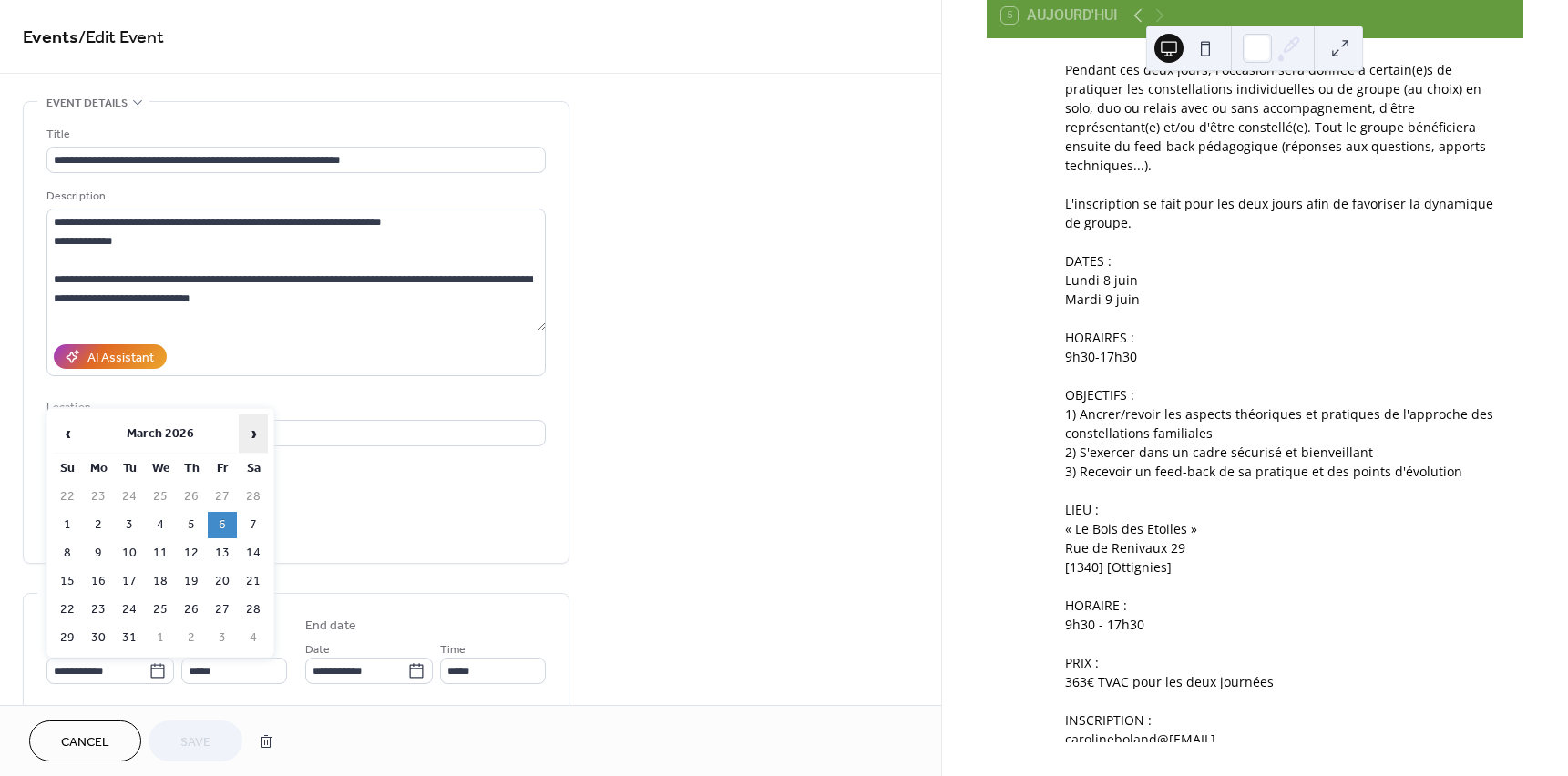 click on "›" at bounding box center [253, 434] 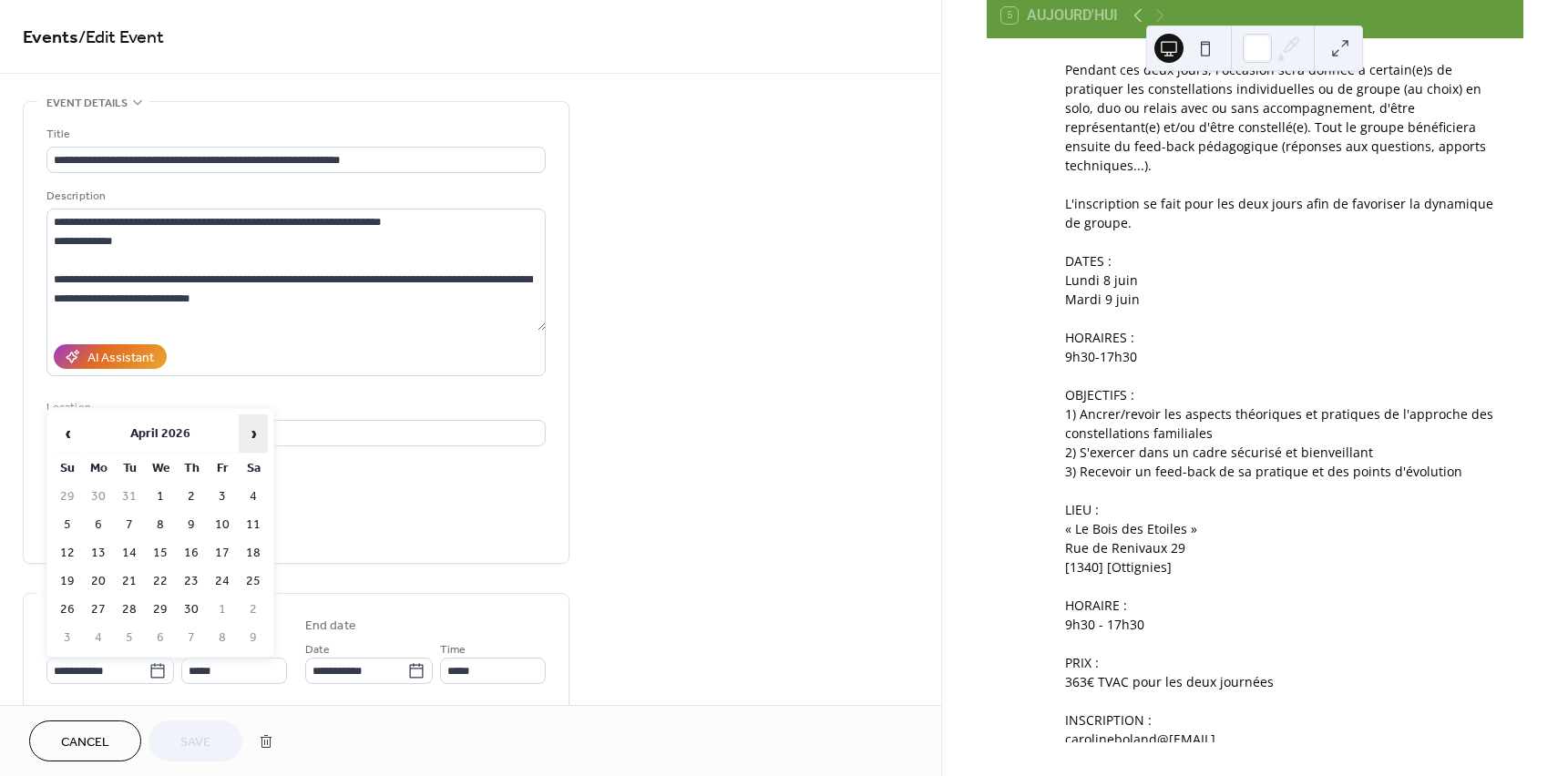 click on "›" at bounding box center [253, 434] 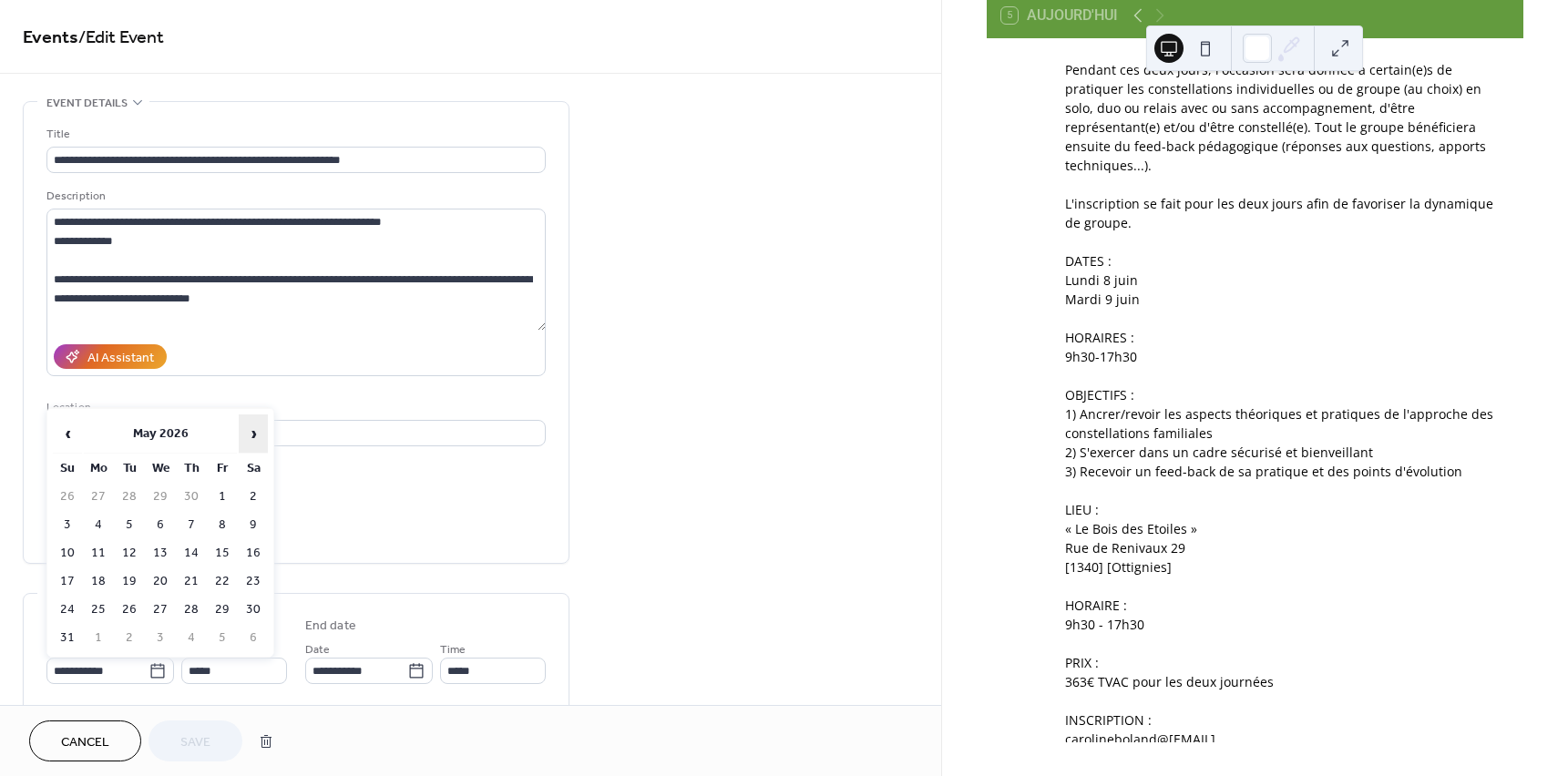 click on "›" at bounding box center (253, 434) 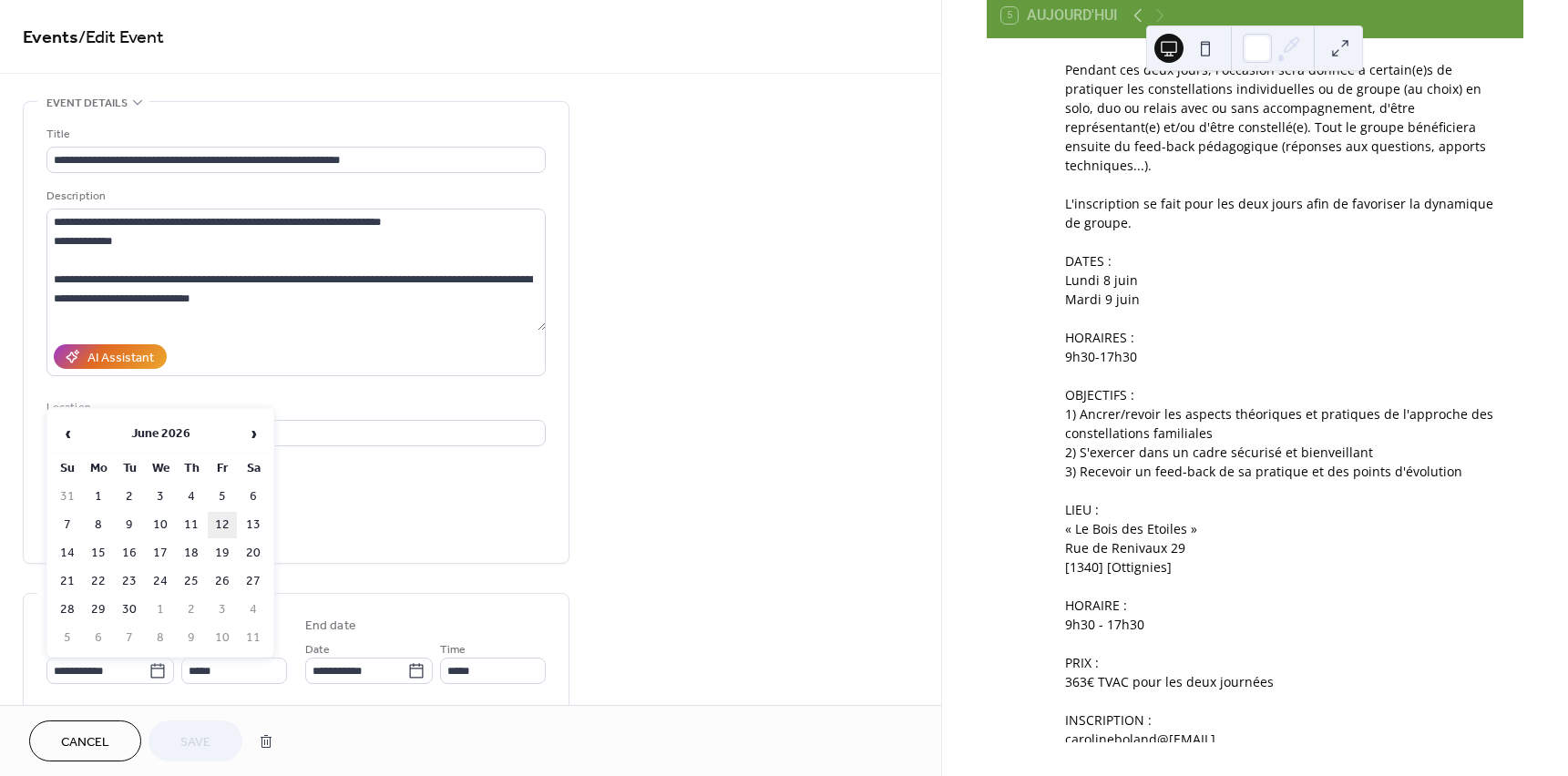 click on "12" at bounding box center (222, 525) 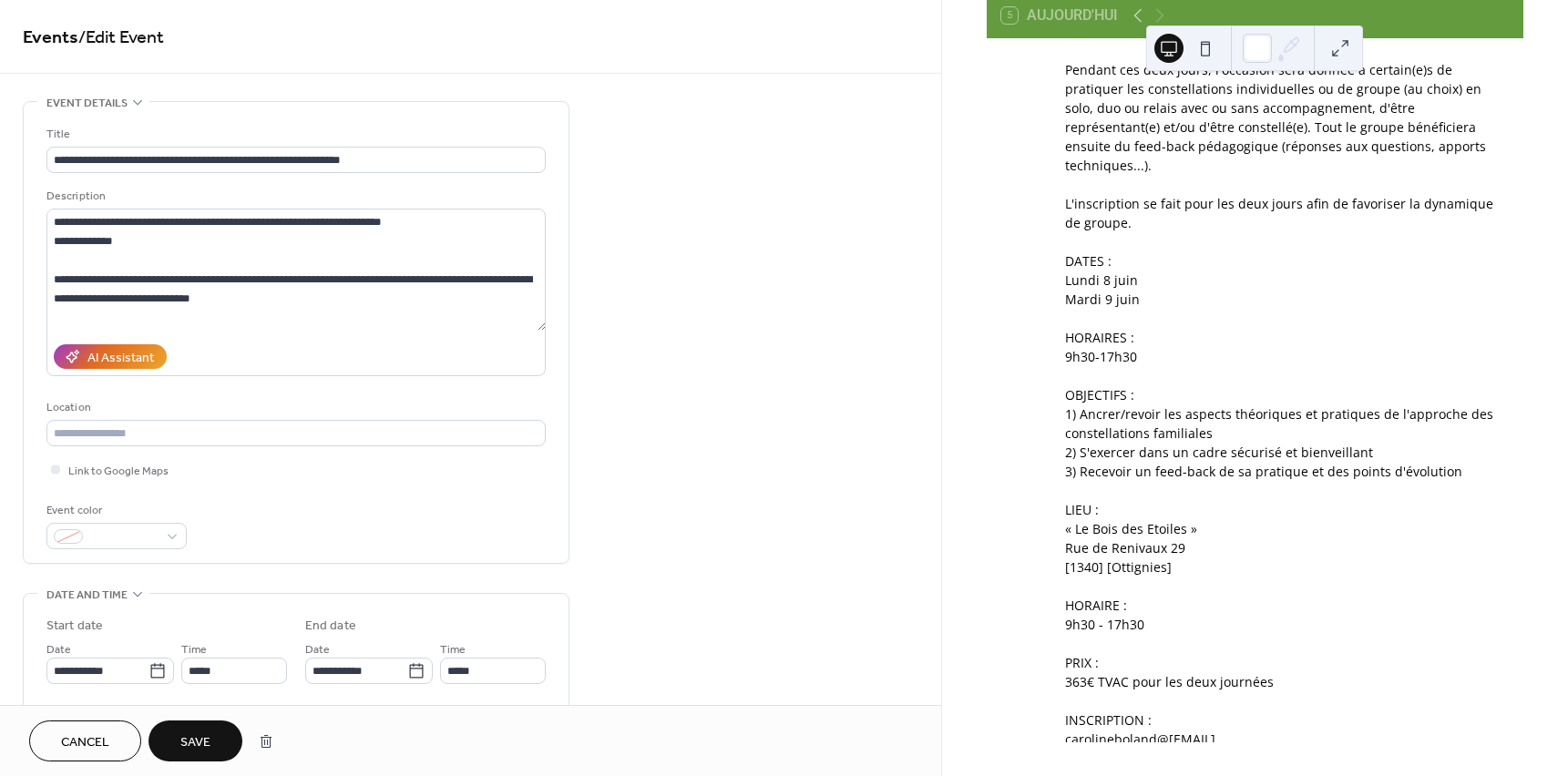 click on "Save" at bounding box center [195, 742] 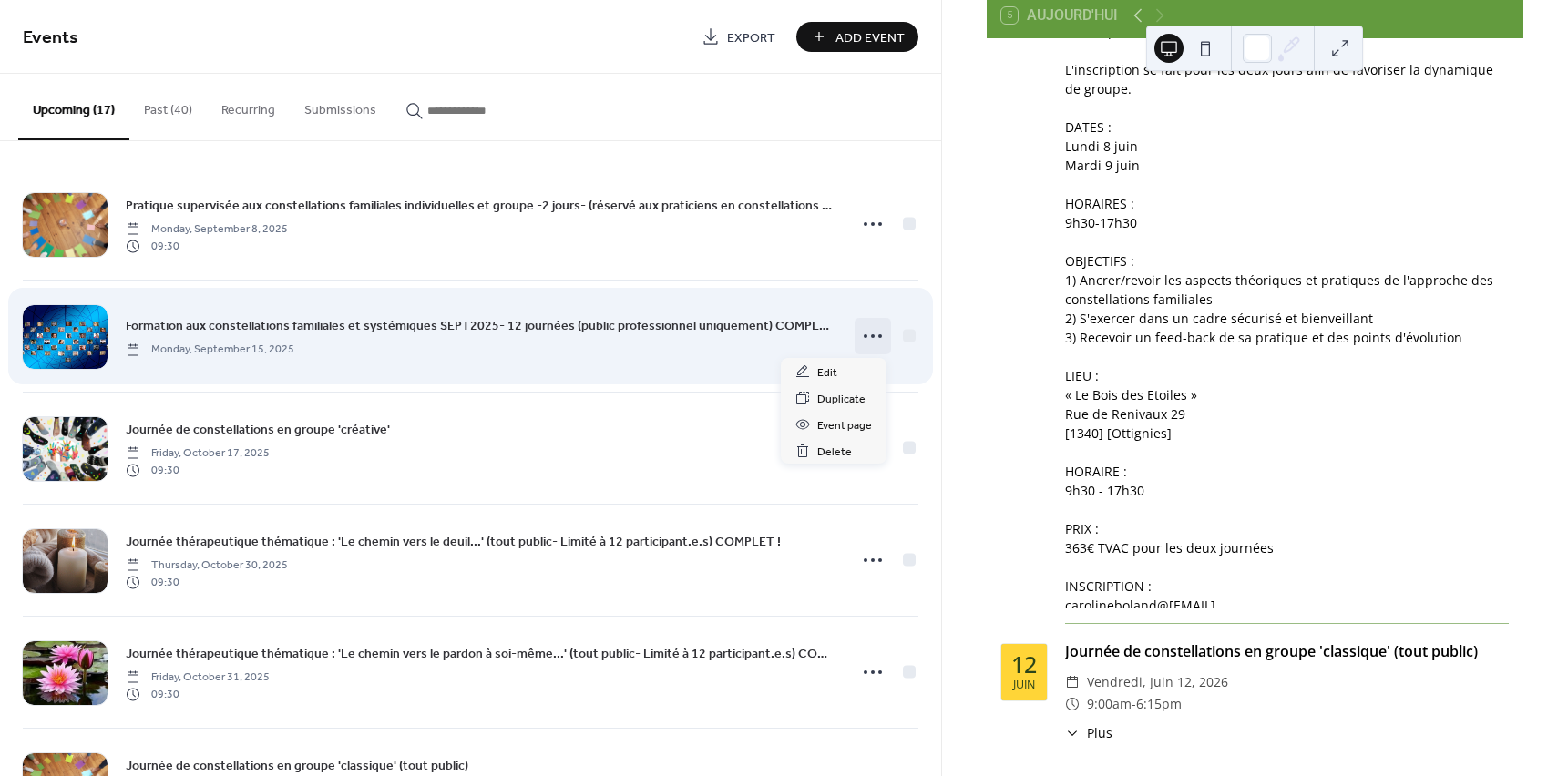 click 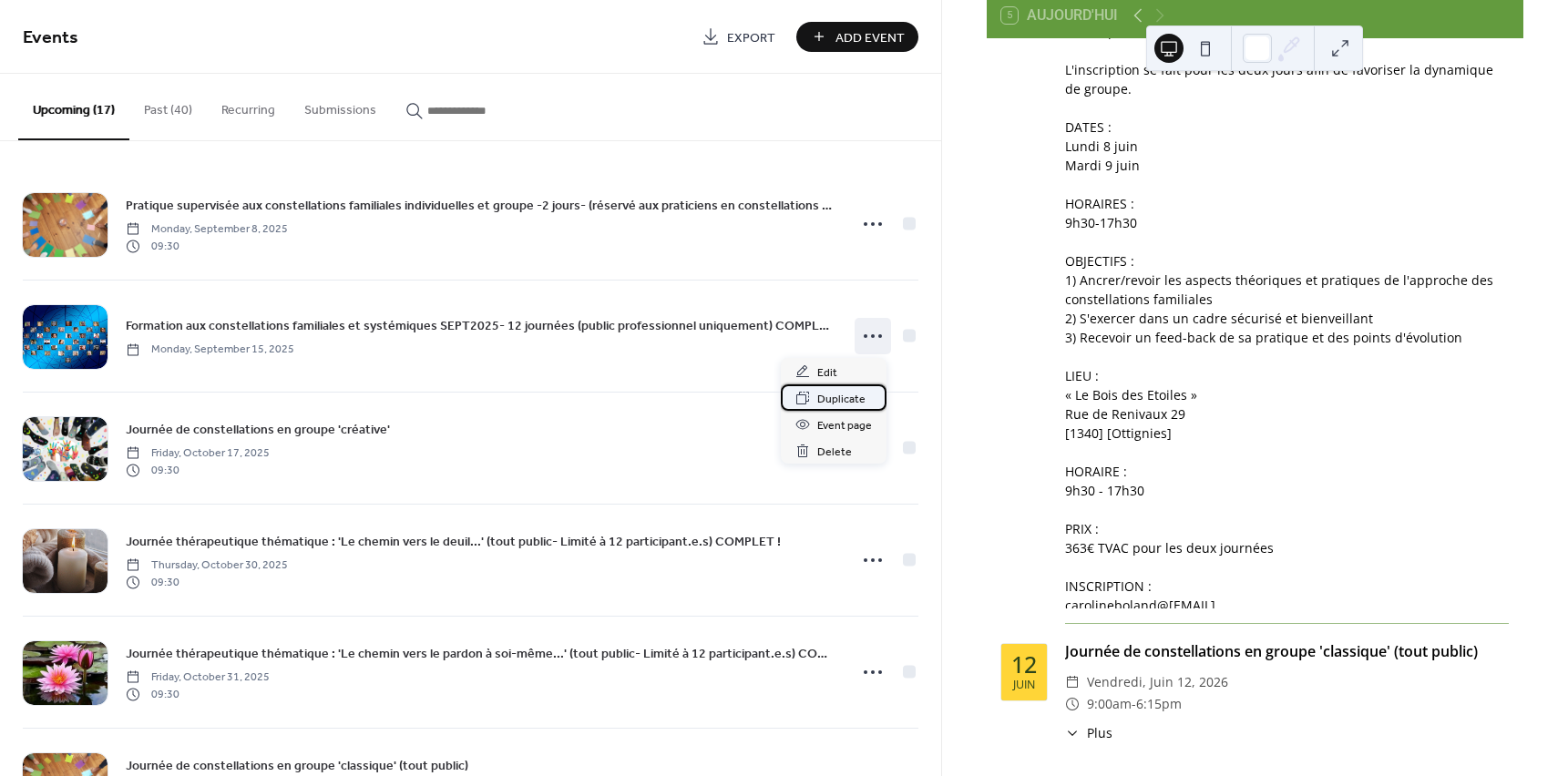click on "Duplicate" at bounding box center [841, 399] 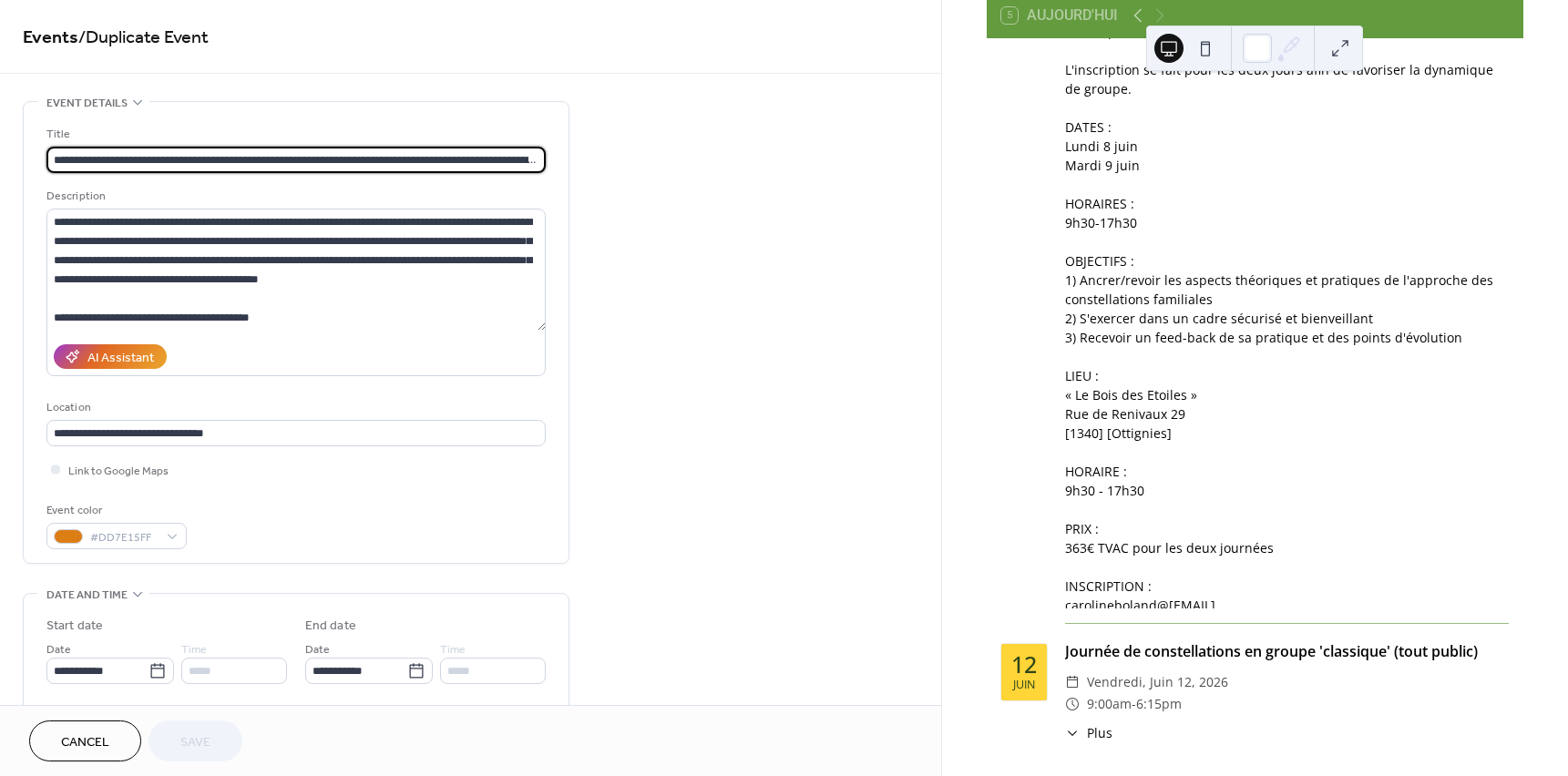 scroll, scrollTop: 0, scrollLeft: 117, axis: horizontal 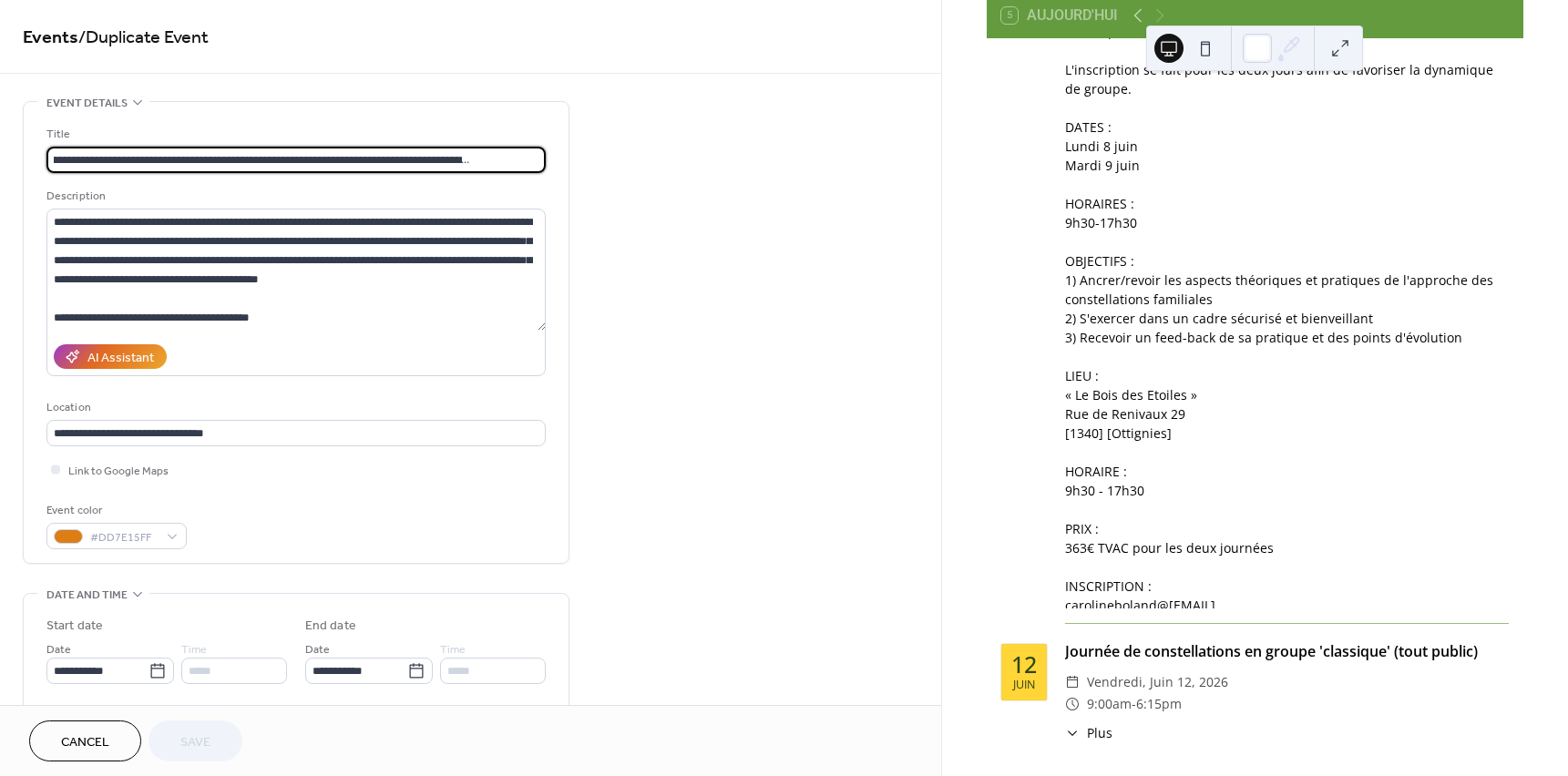 drag, startPoint x: 201, startPoint y: 156, endPoint x: 249, endPoint y: 157, distance: 48.010416 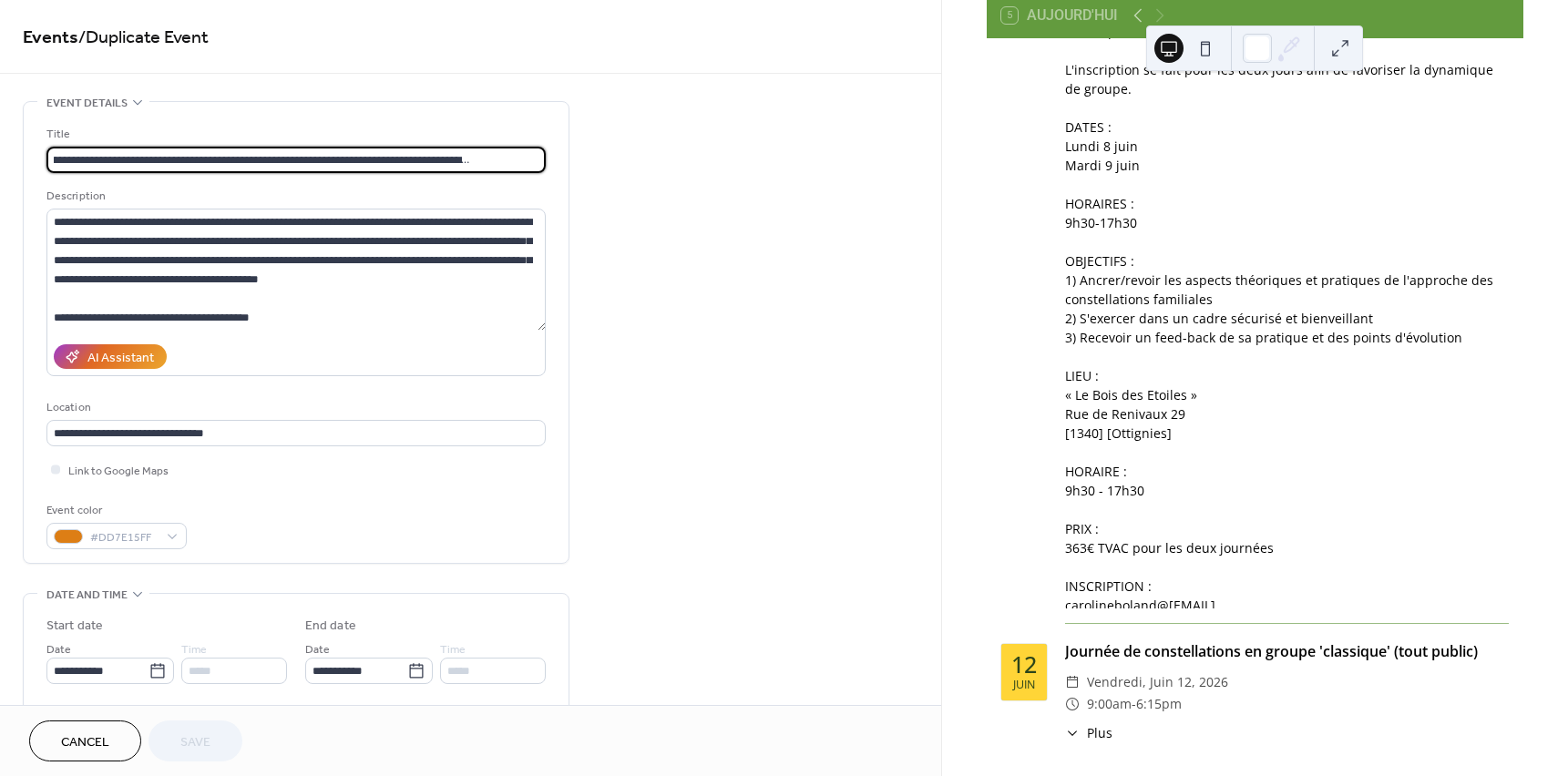 click on "**********" at bounding box center (296, 159) 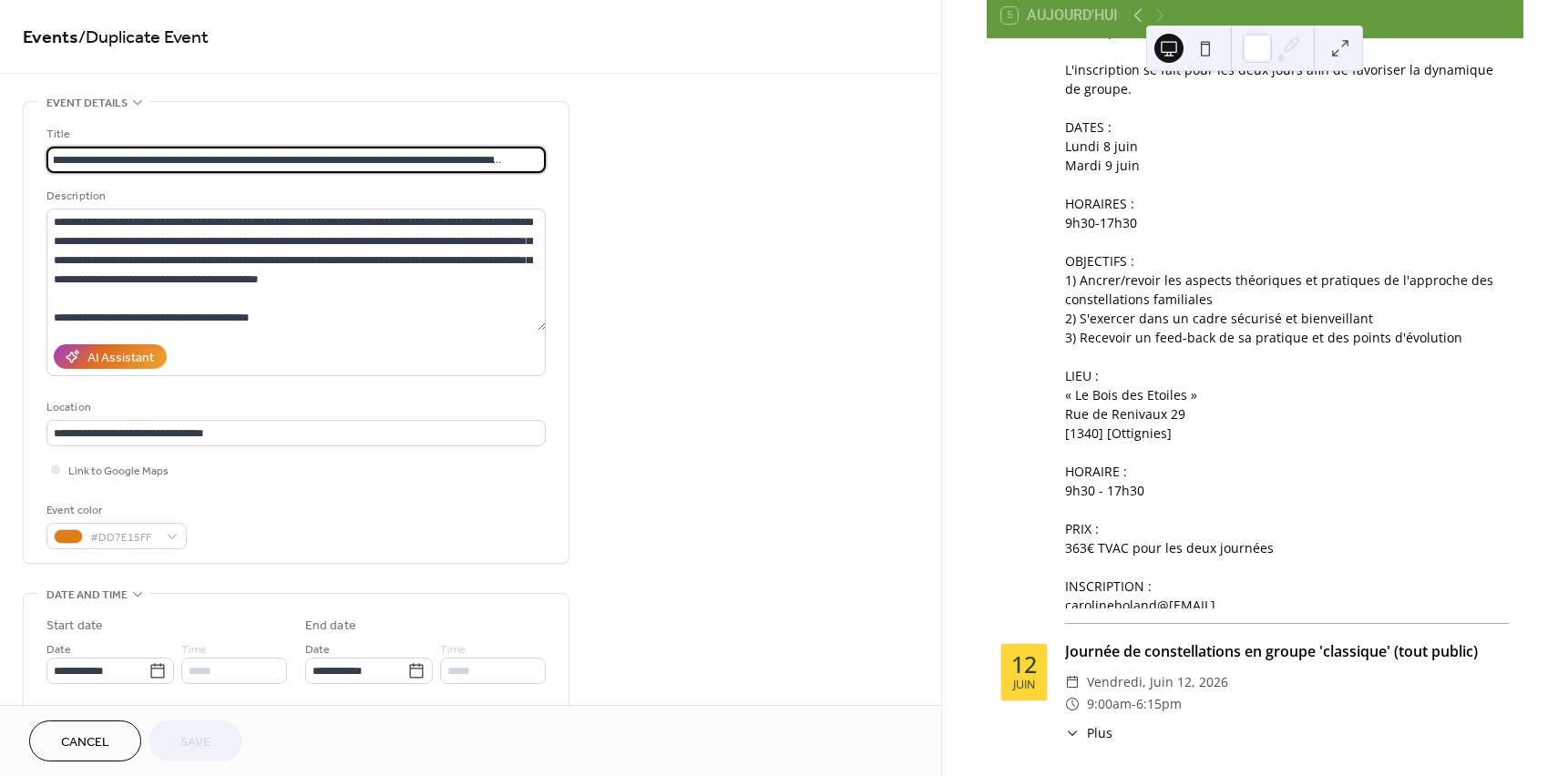 scroll, scrollTop: 0, scrollLeft: 72, axis: horizontal 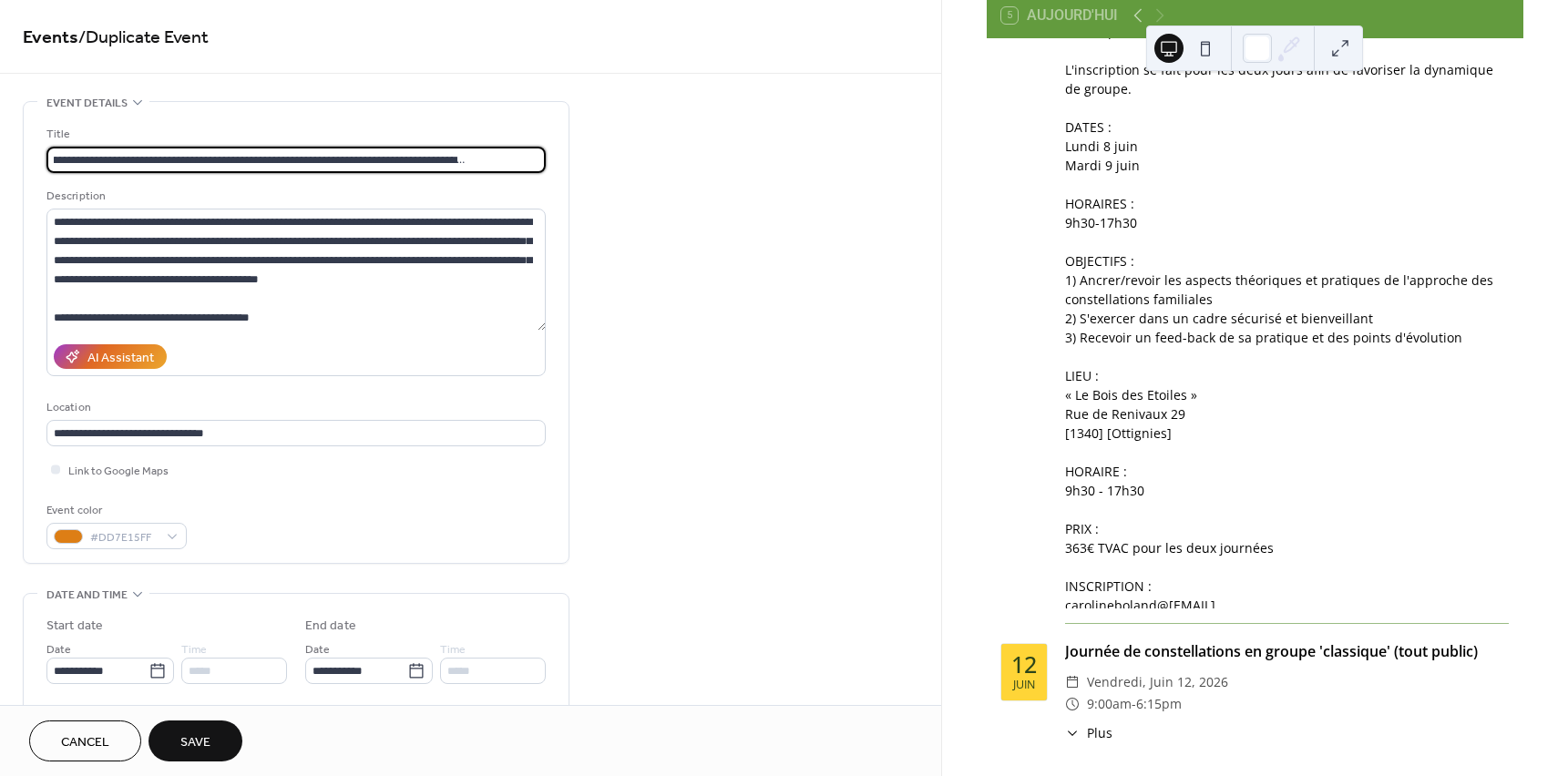 click on "**********" at bounding box center [296, 159] 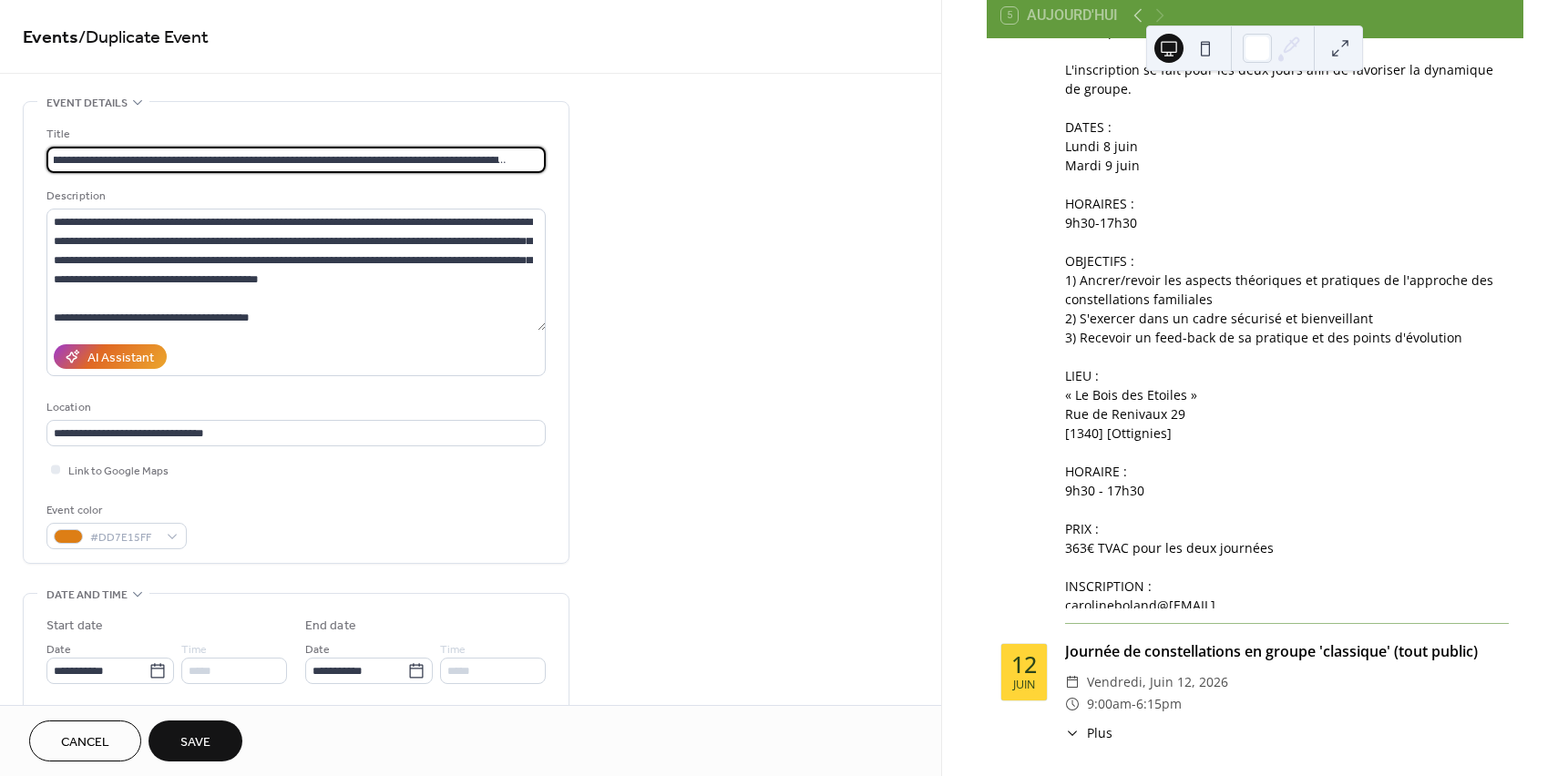 scroll, scrollTop: 0, scrollLeft: 64, axis: horizontal 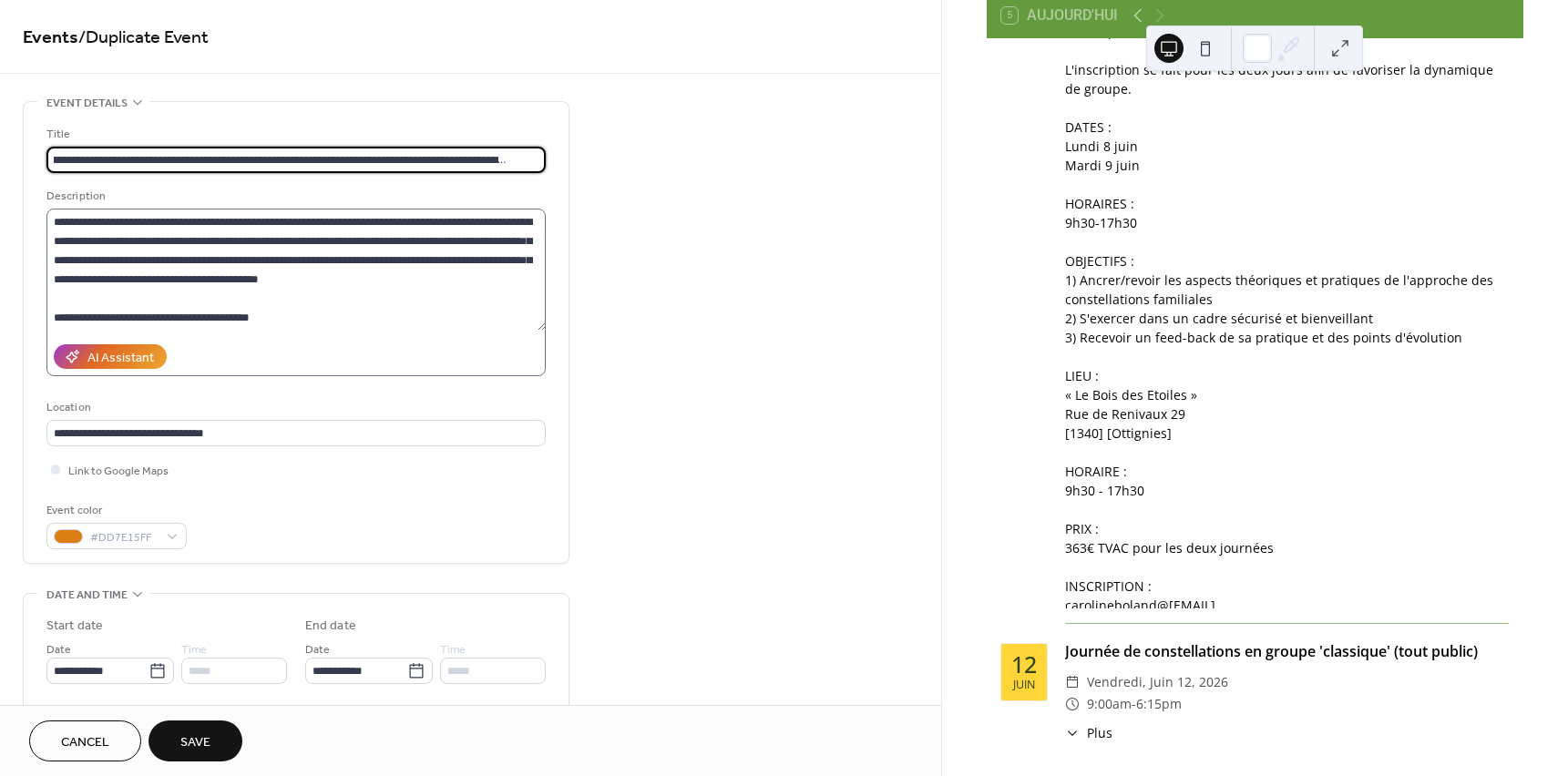 type on "**********" 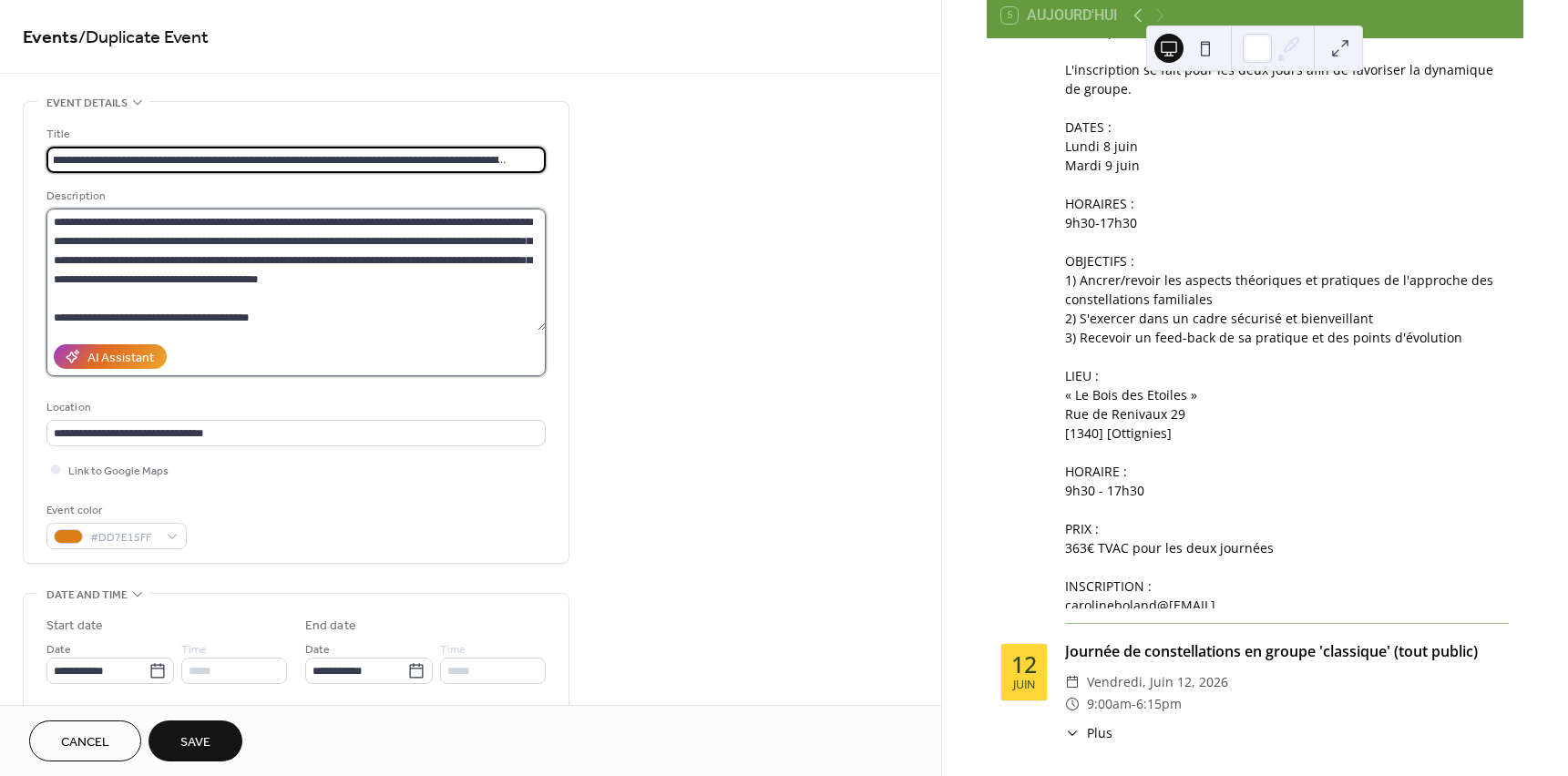scroll, scrollTop: 0, scrollLeft: 0, axis: both 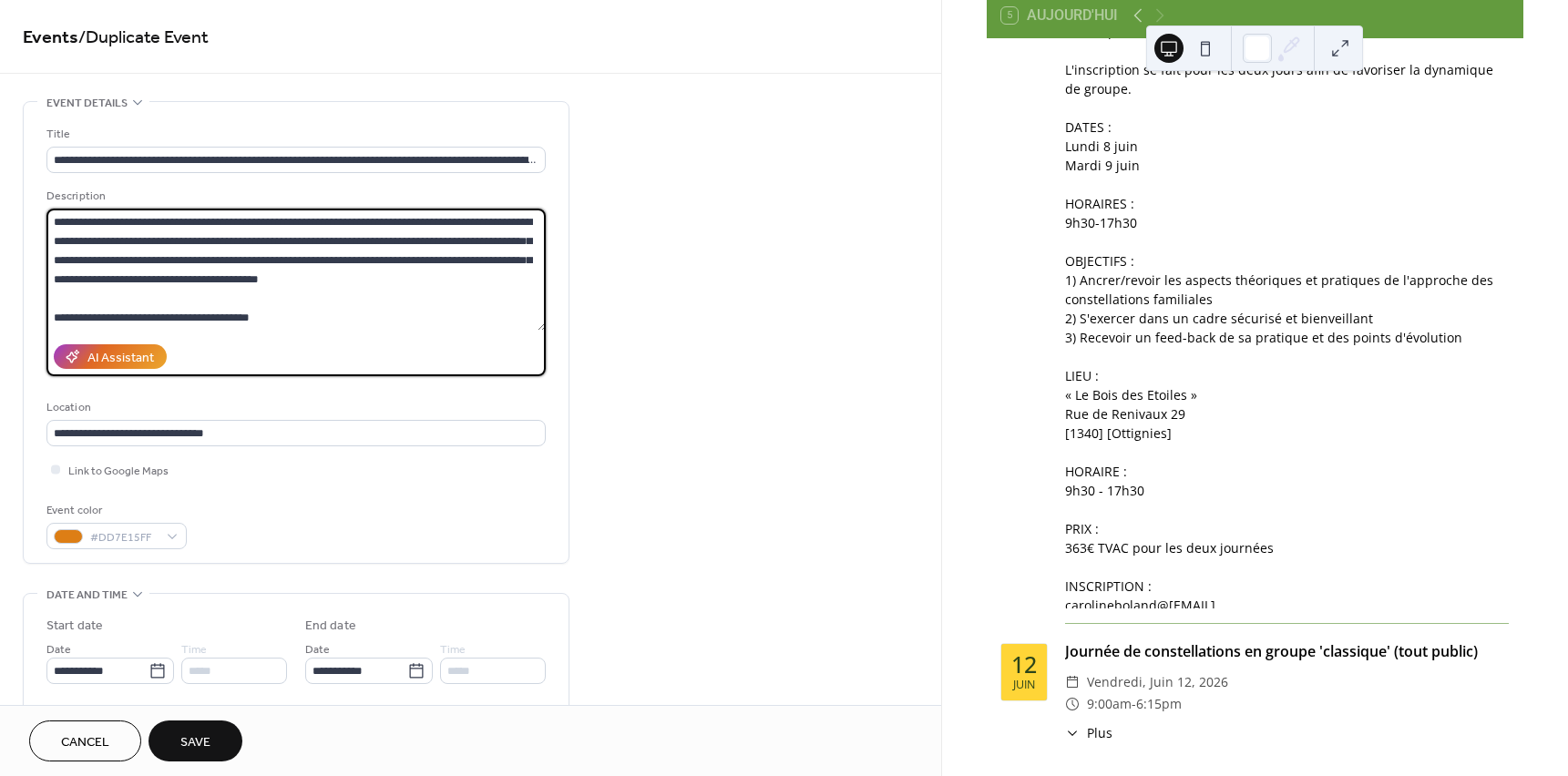 click on "**********" at bounding box center (296, 270) 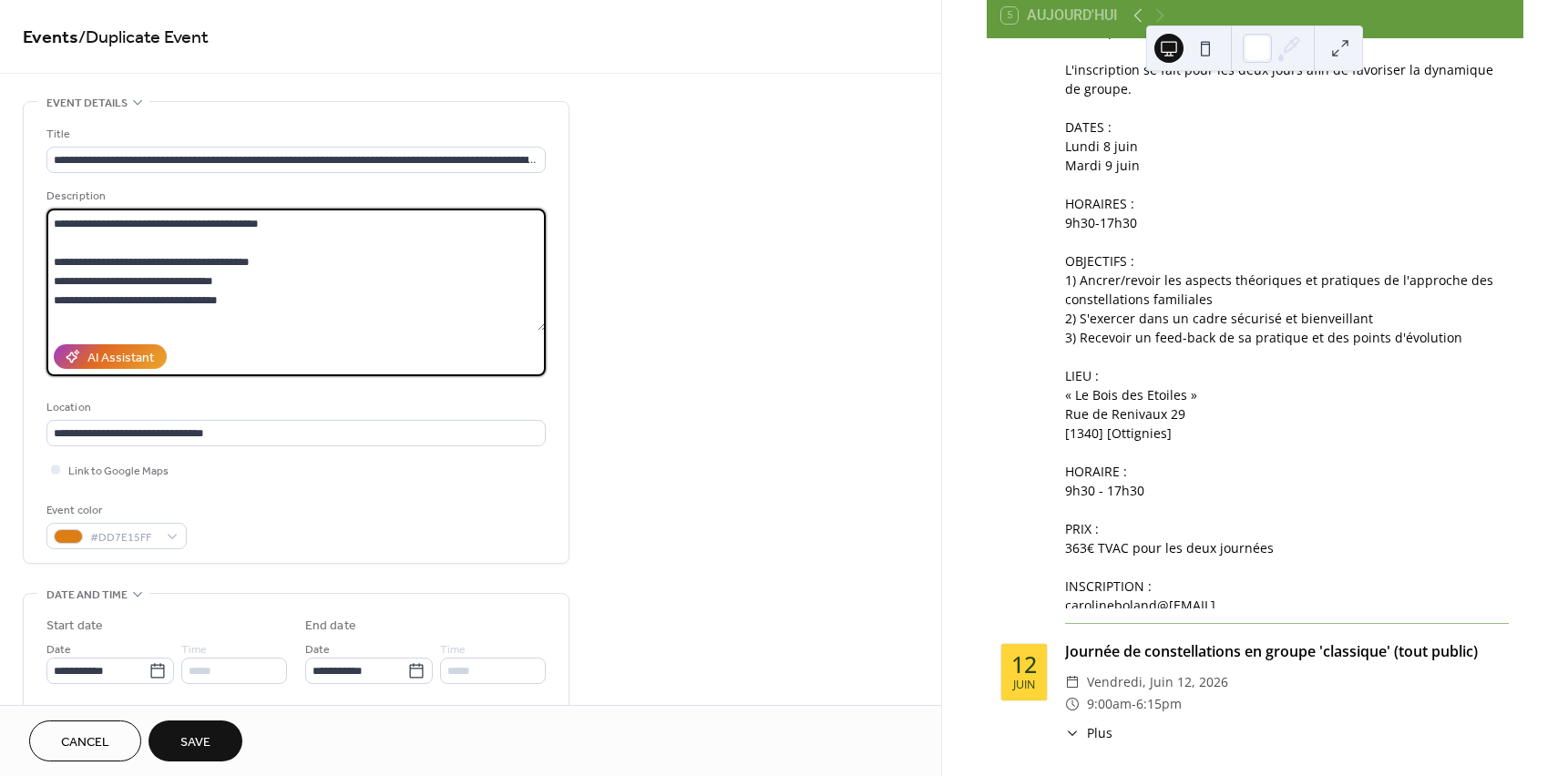 scroll, scrollTop: 0, scrollLeft: 0, axis: both 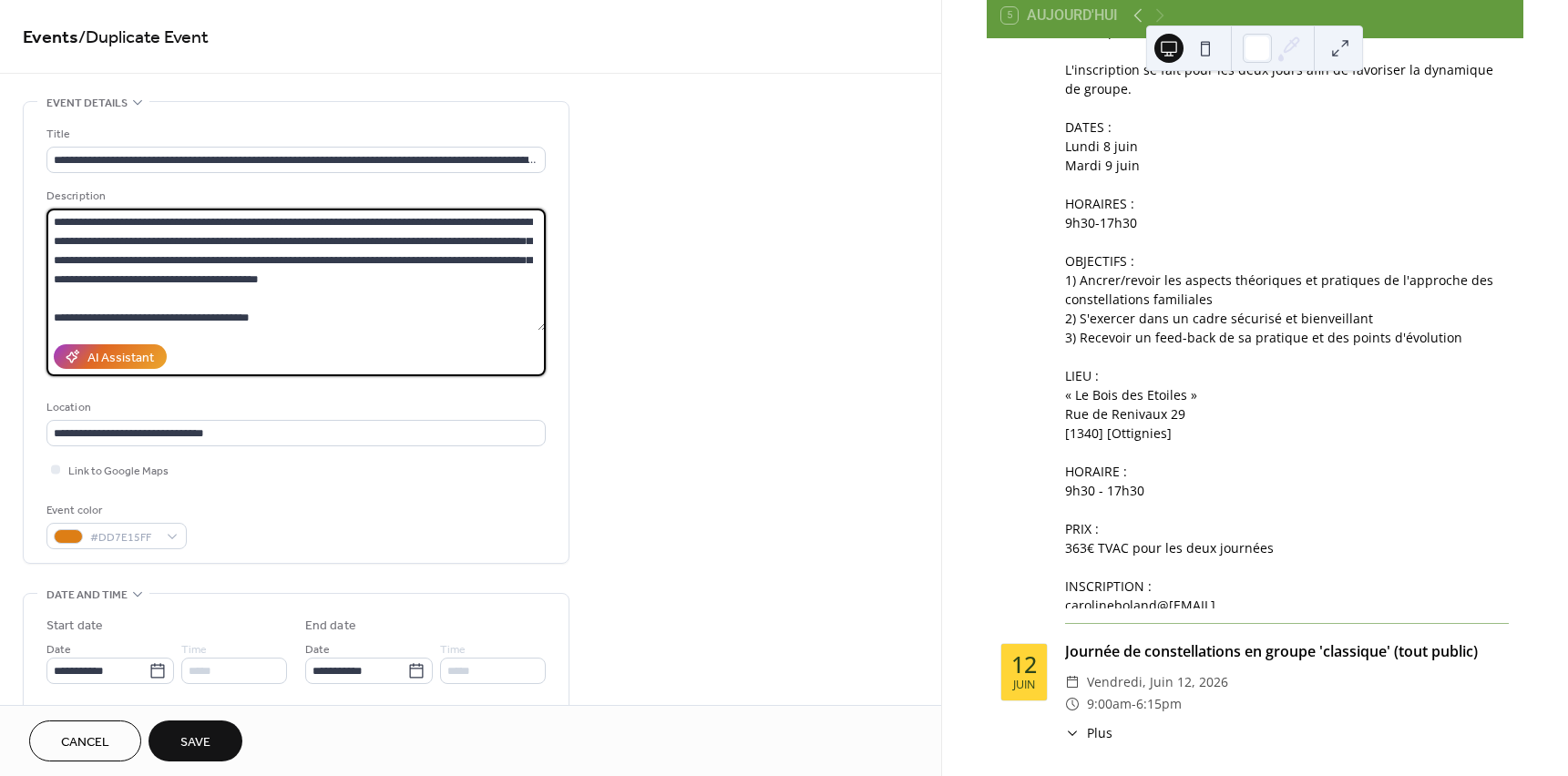 click on "**********" at bounding box center (296, 270) 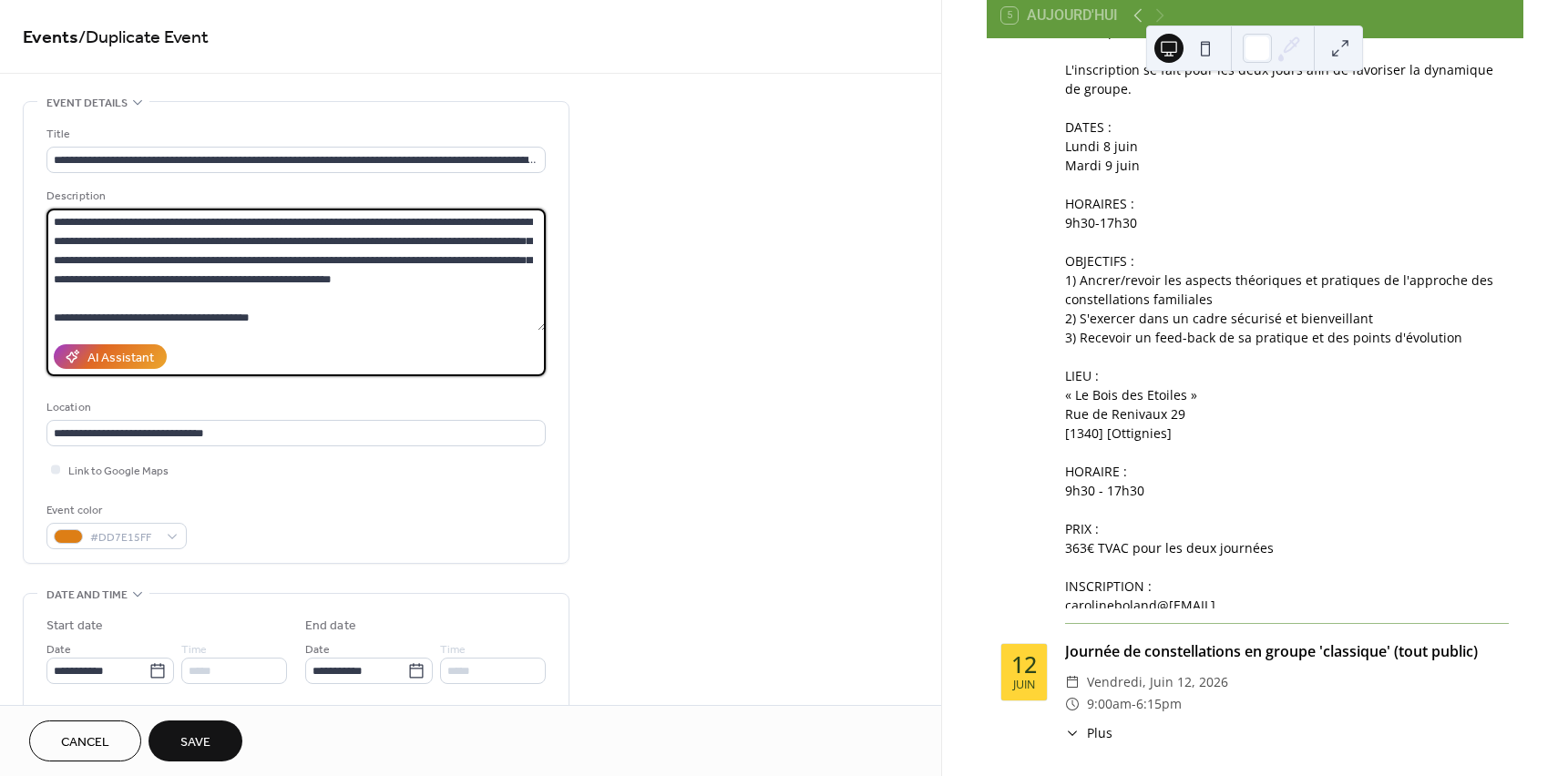 click on "**********" at bounding box center (296, 270) 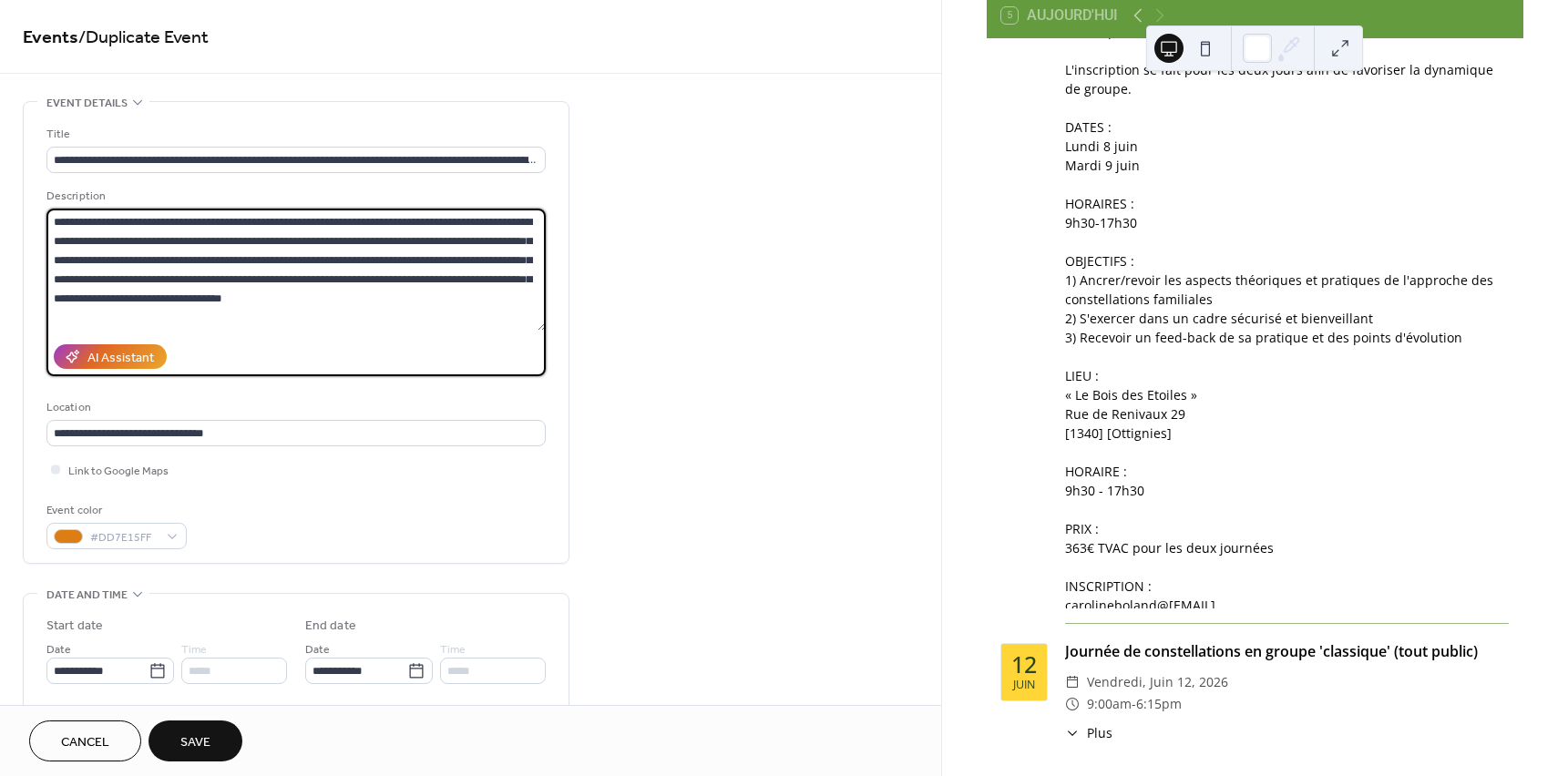 click on "**********" at bounding box center [296, 270] 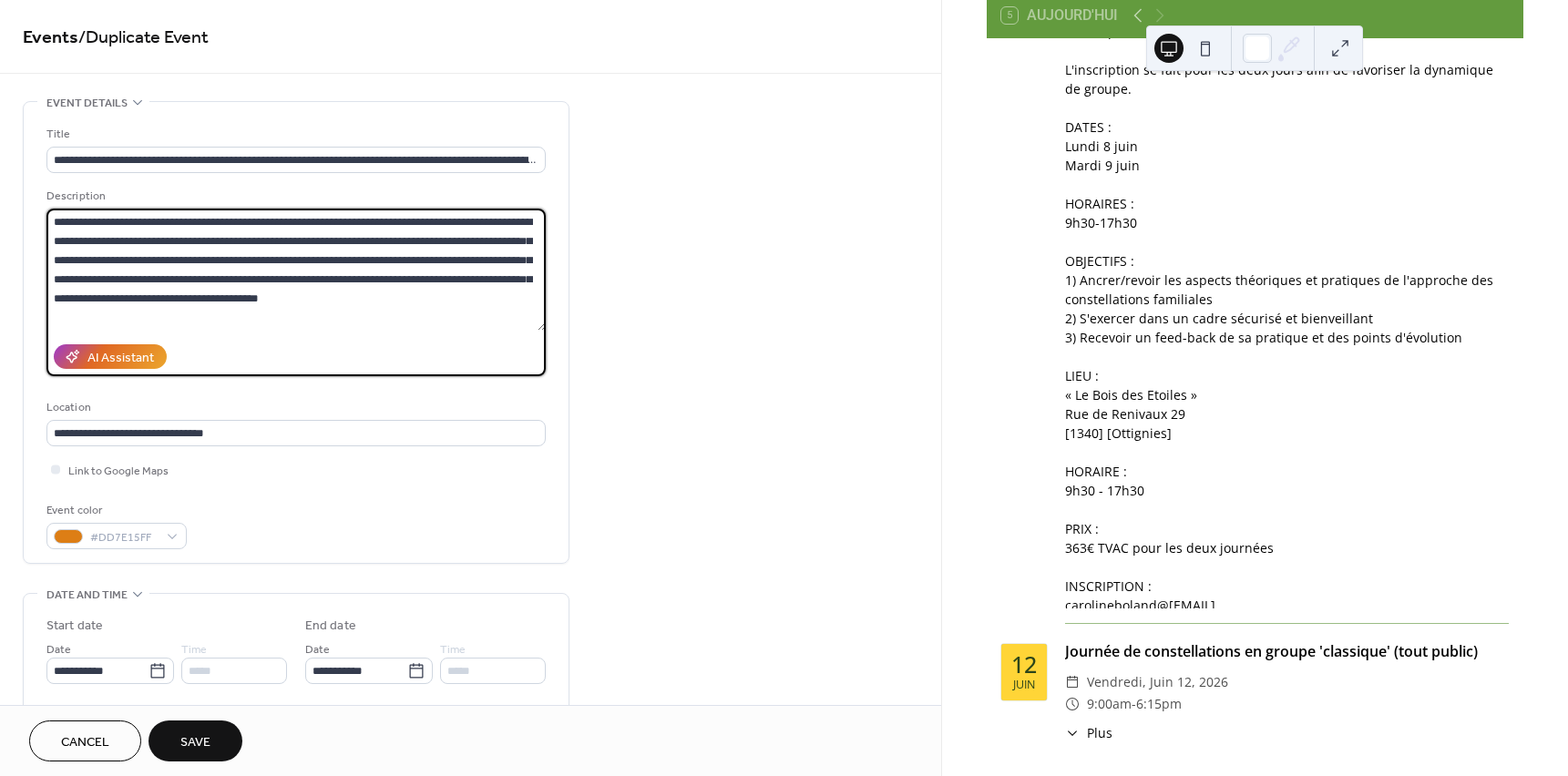 drag, startPoint x: 217, startPoint y: 220, endPoint x: 310, endPoint y: 220, distance: 93 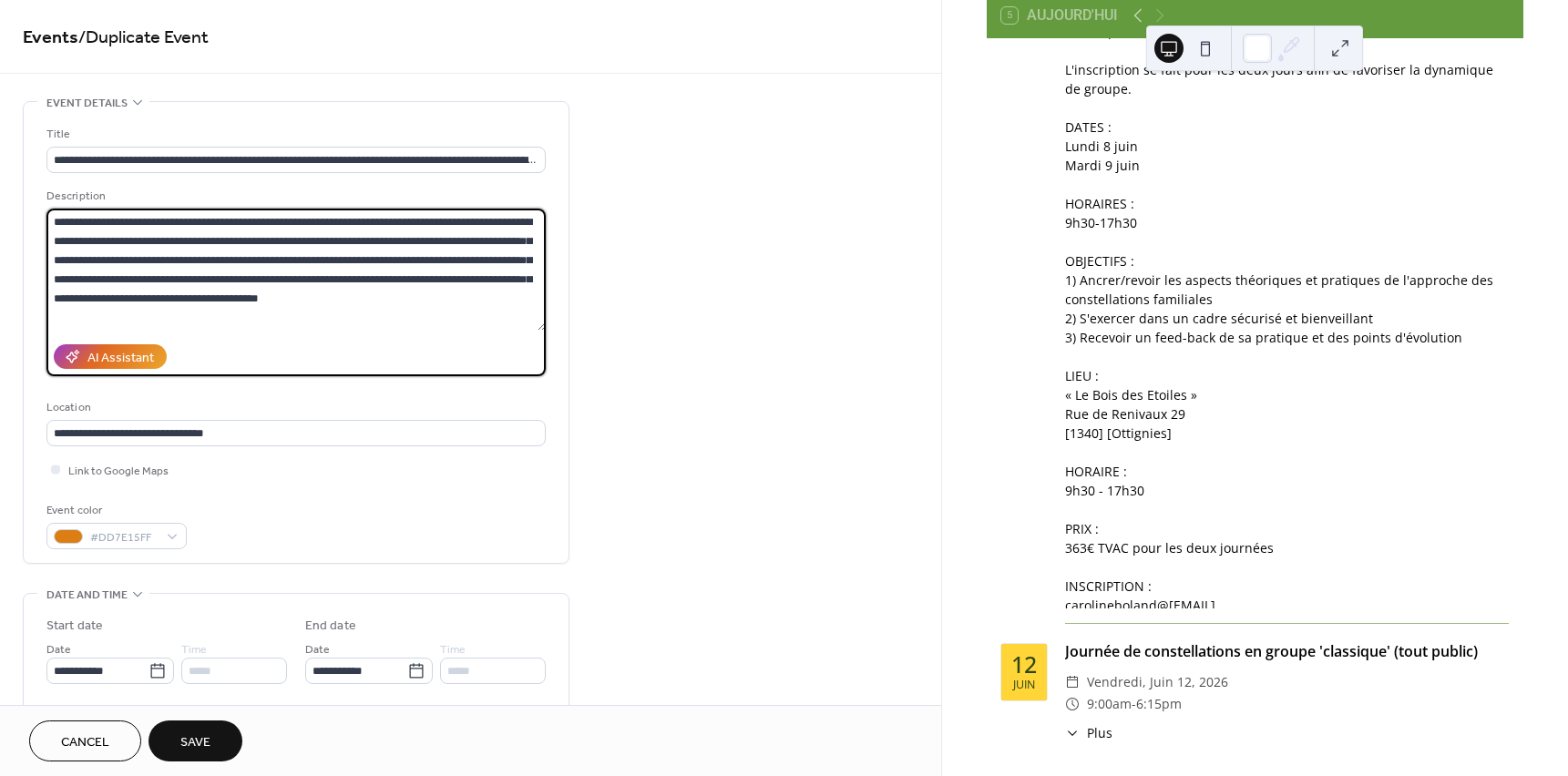 click on "**********" at bounding box center (296, 270) 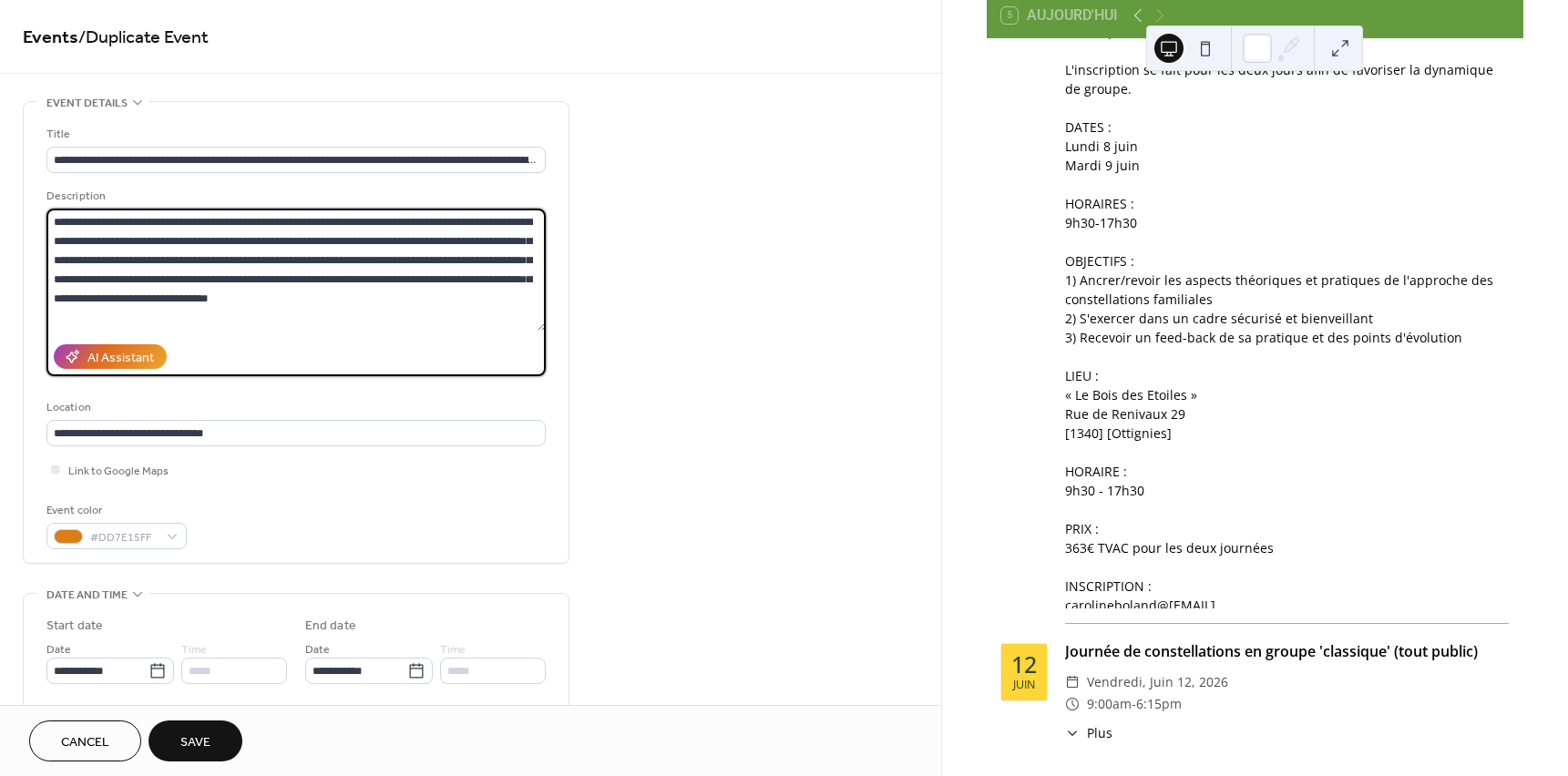 click on "**********" at bounding box center (296, 270) 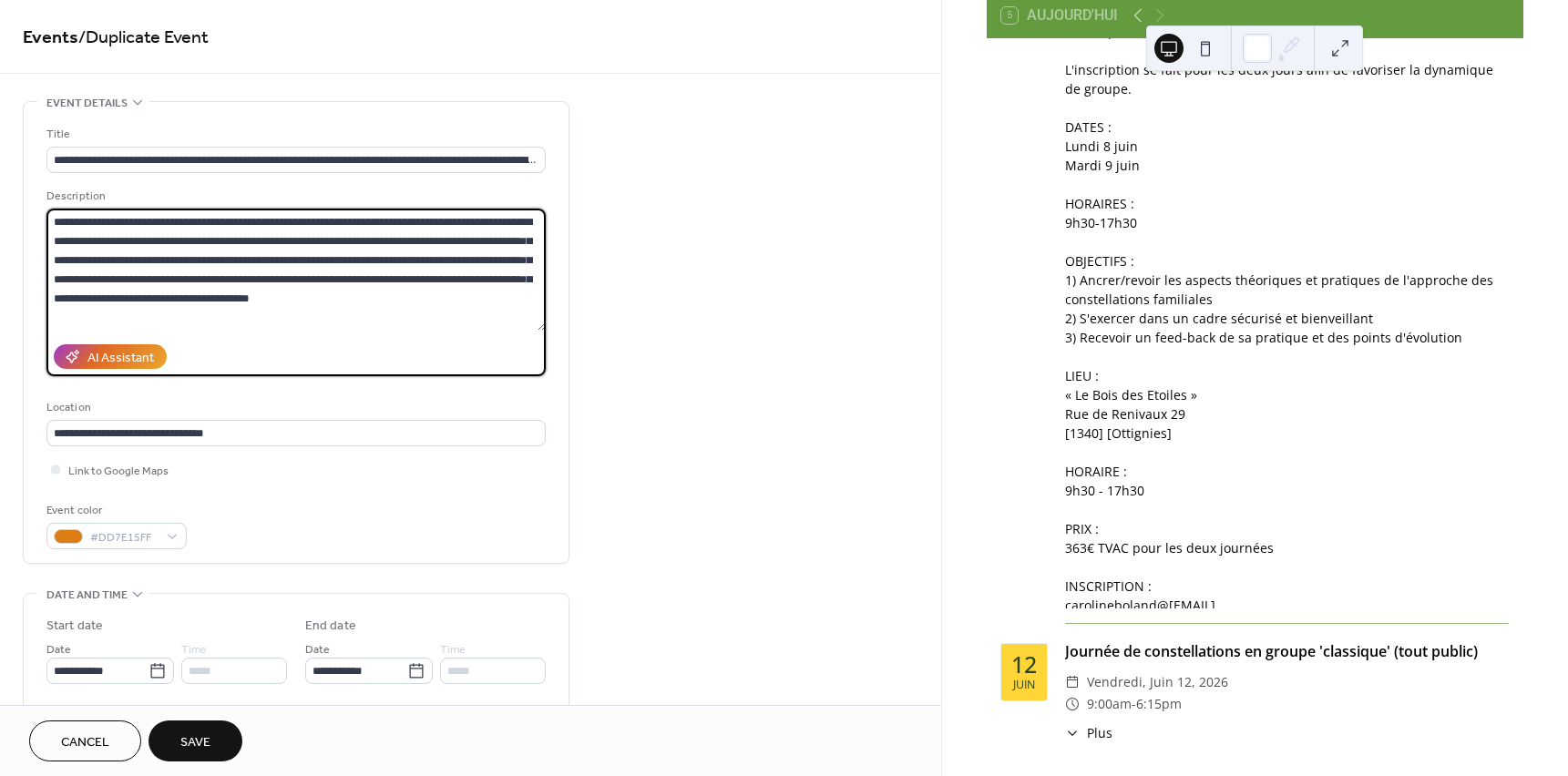 click on "**********" at bounding box center (296, 270) 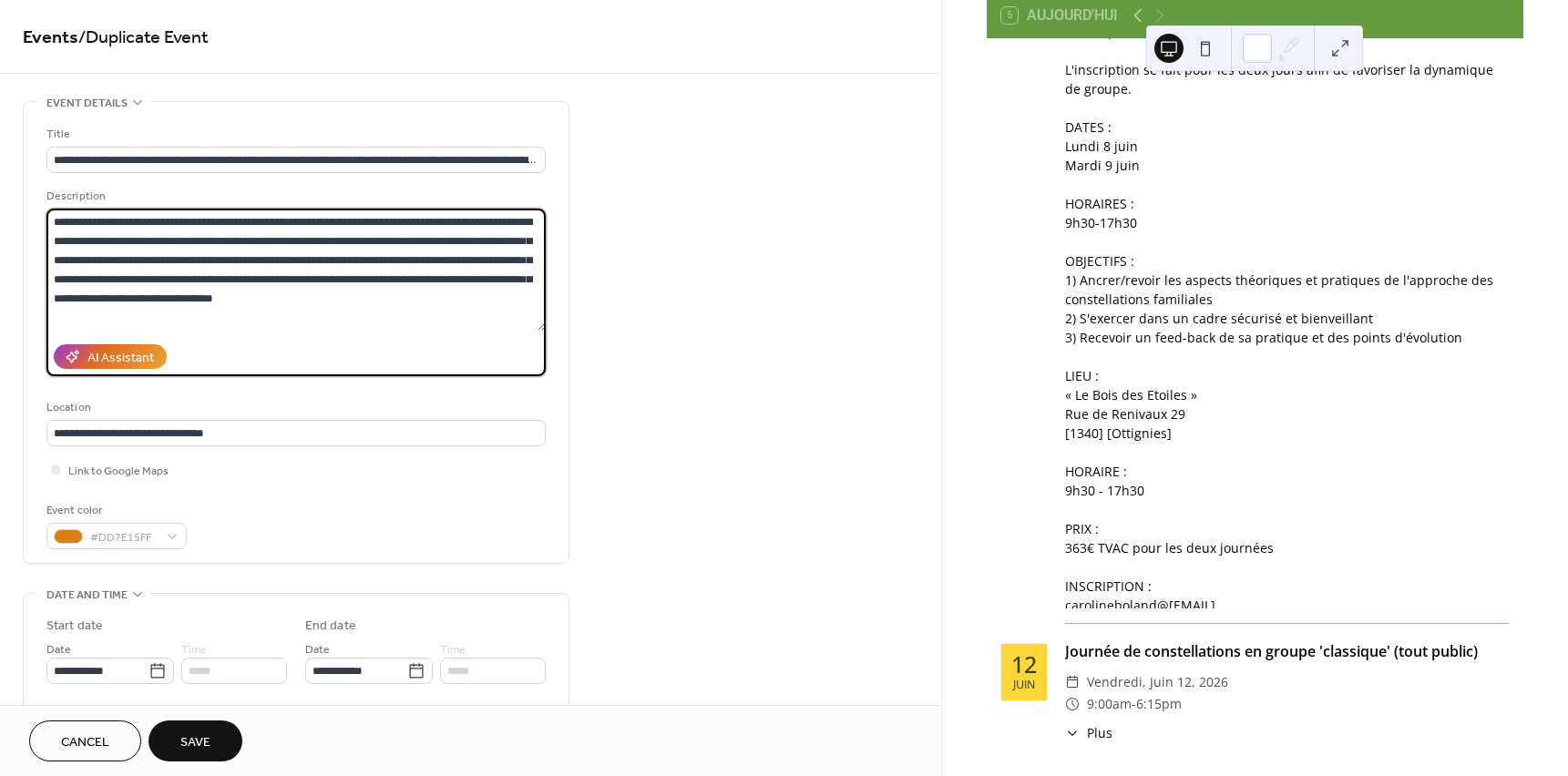 click on "**********" at bounding box center [296, 270] 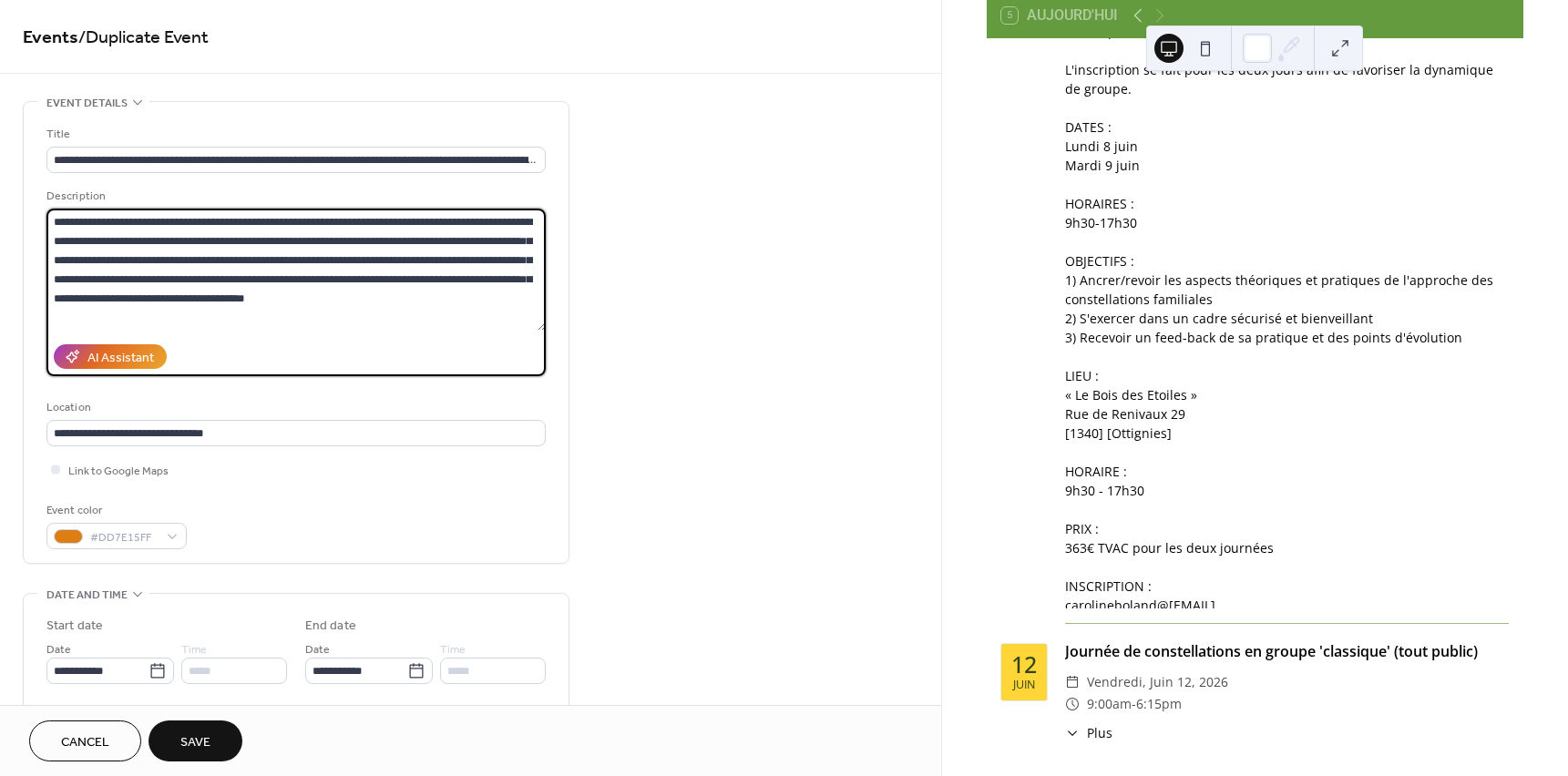click on "**********" at bounding box center [296, 270] 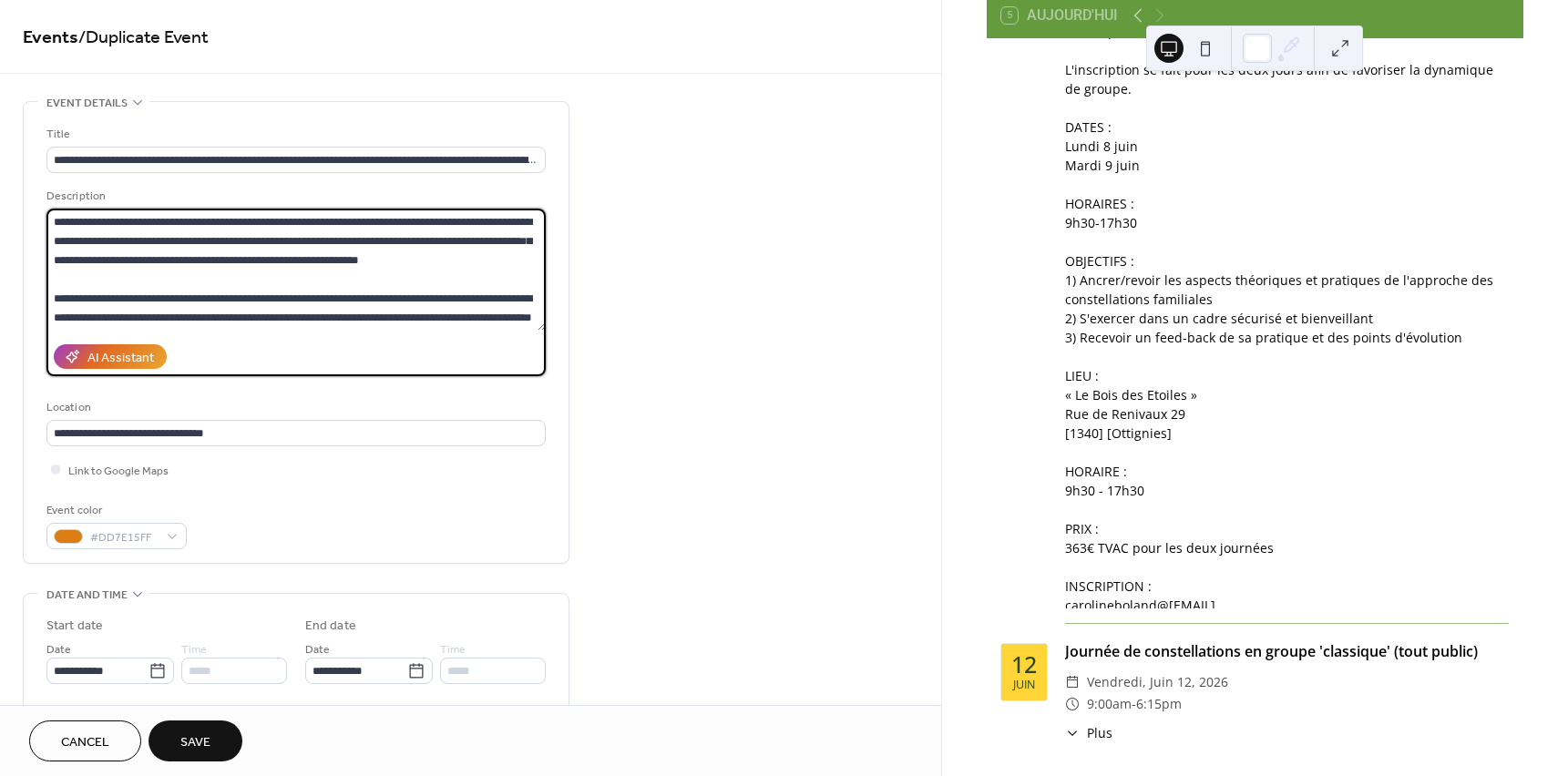 click on "**********" at bounding box center [296, 270] 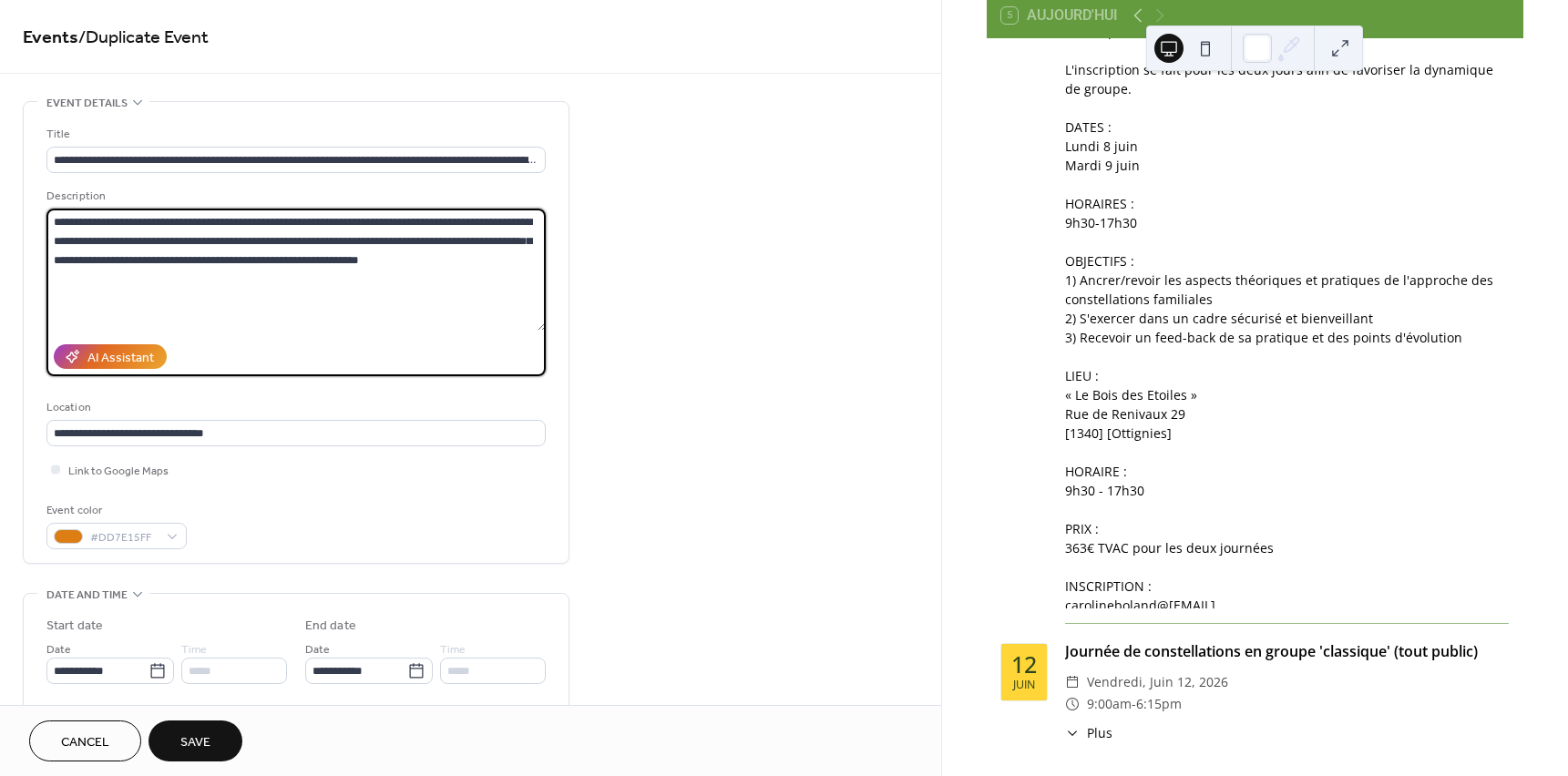 drag, startPoint x: 103, startPoint y: 243, endPoint x: 181, endPoint y: 241, distance: 78.025637 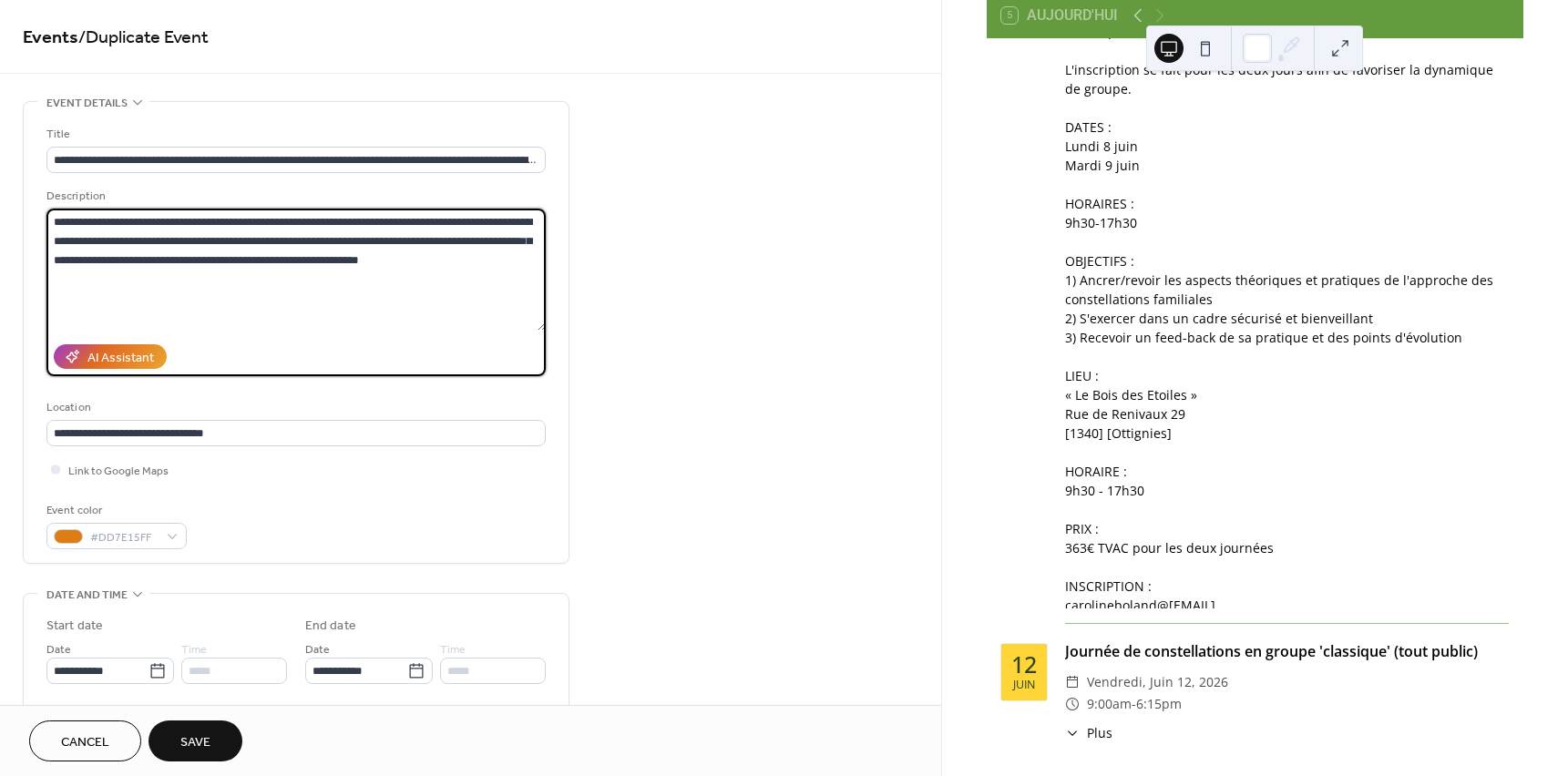click on "**********" at bounding box center [296, 270] 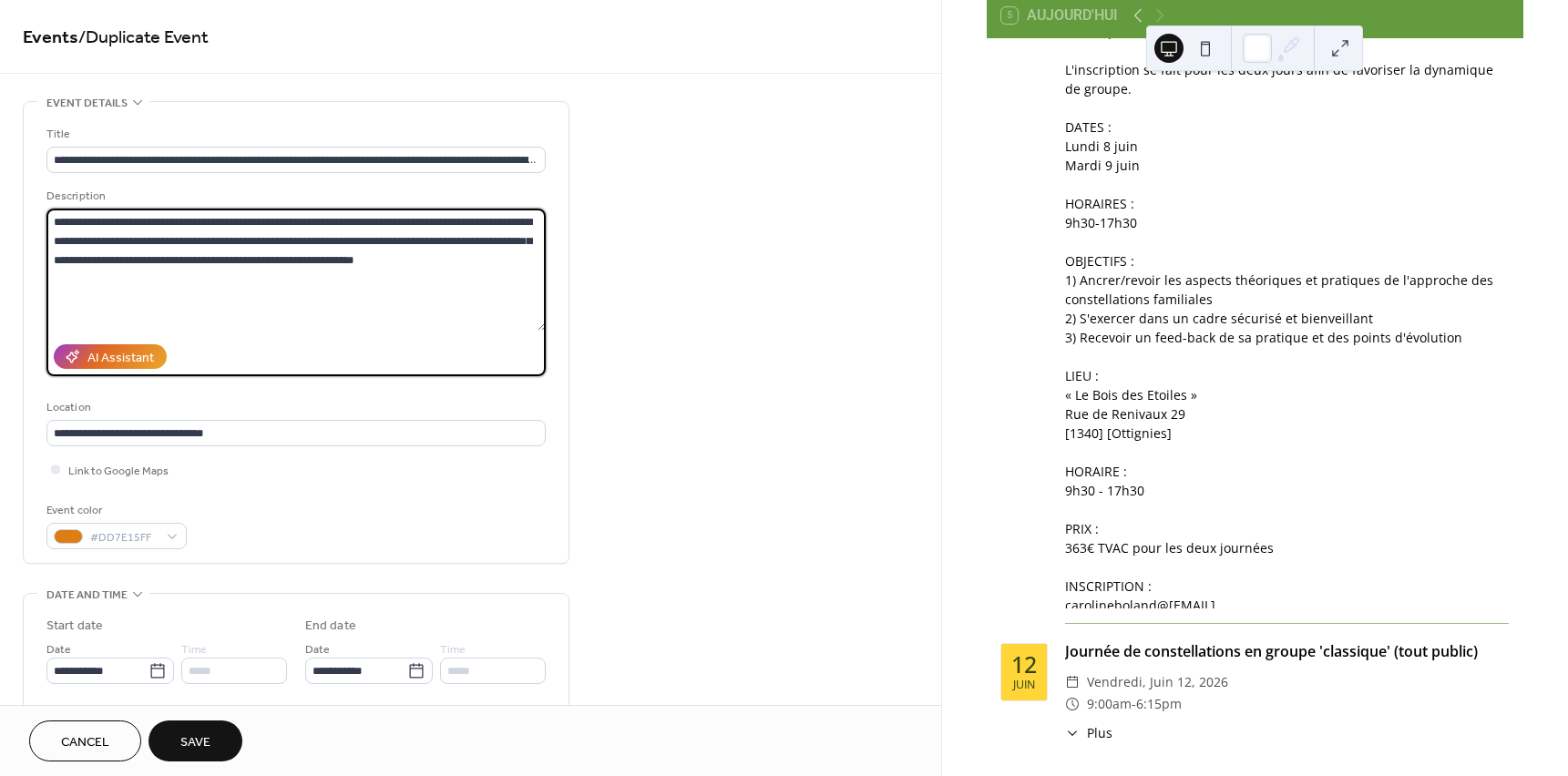 click on "**********" at bounding box center [296, 270] 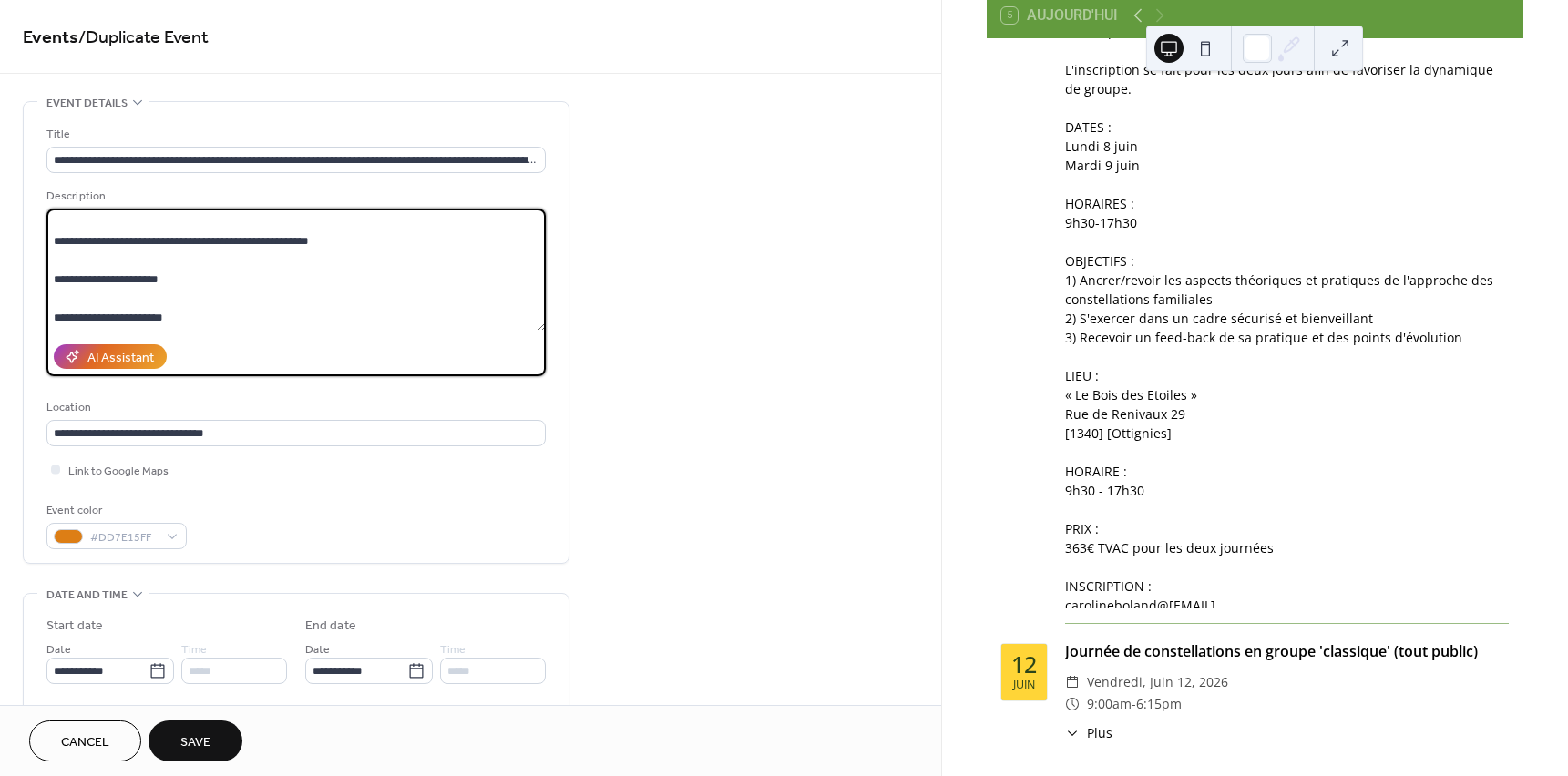 drag, startPoint x: 263, startPoint y: 319, endPoint x: 292, endPoint y: 317, distance: 29.06888 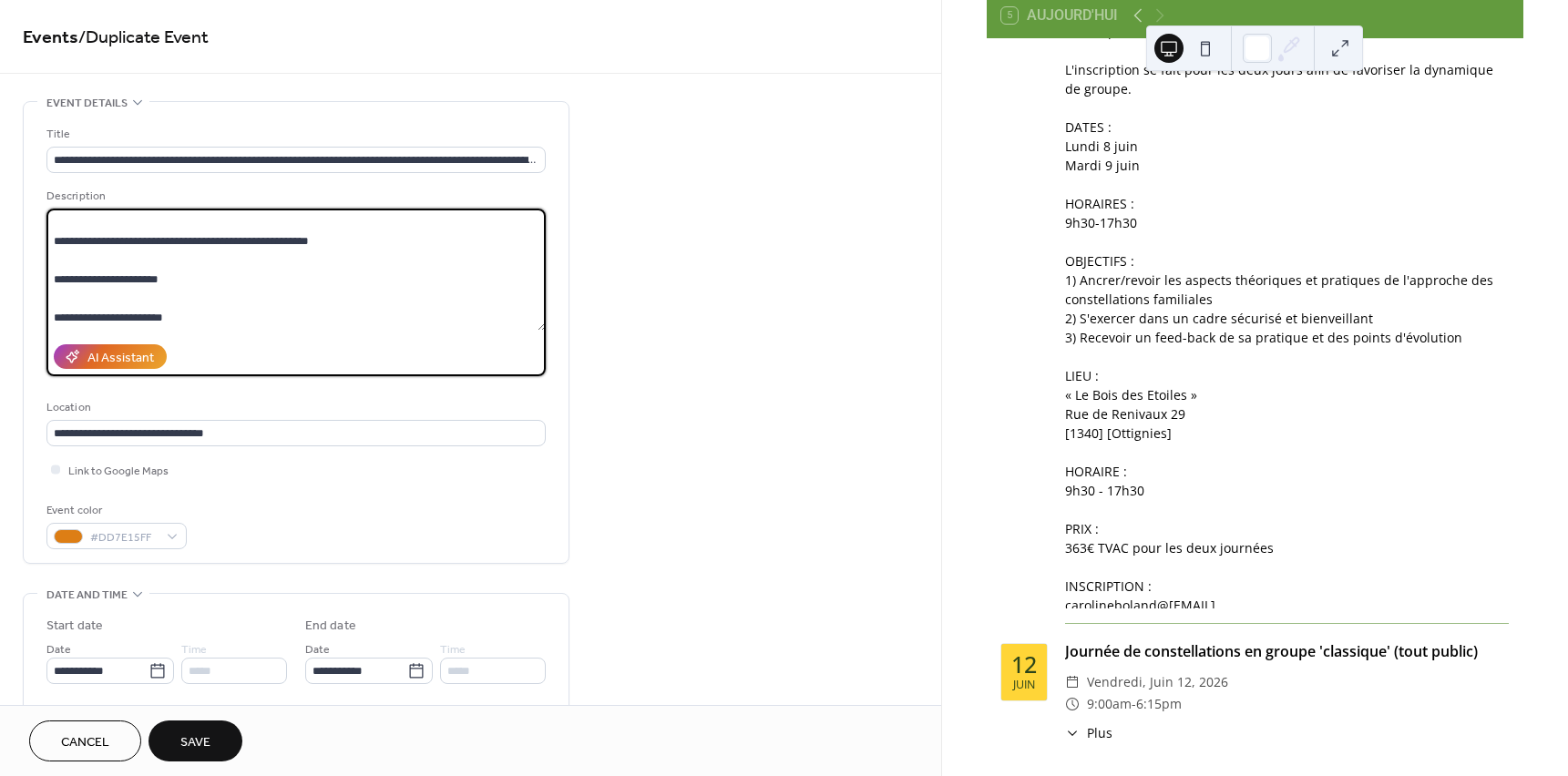 click on "**********" at bounding box center [296, 270] 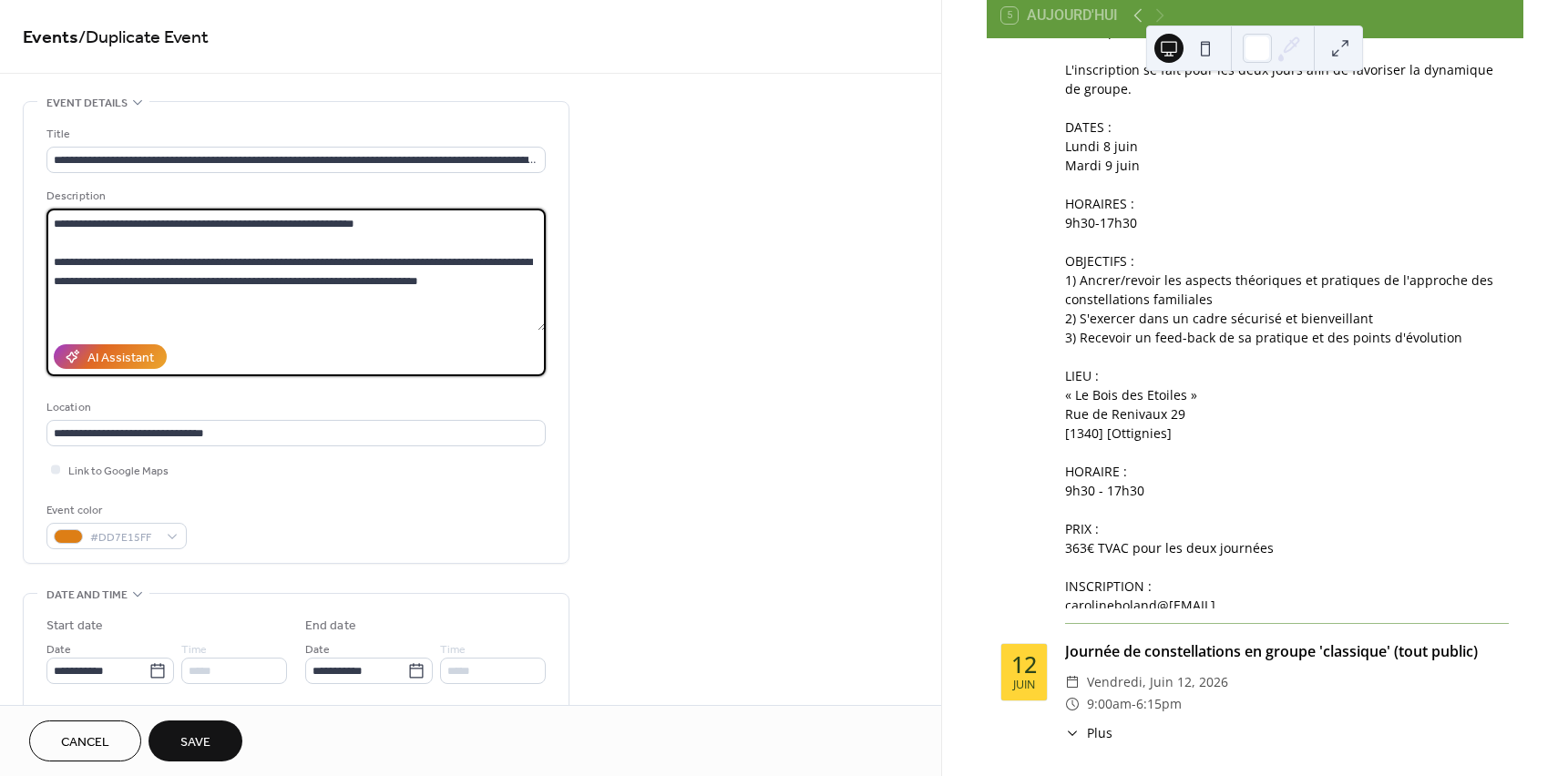 scroll, scrollTop: 23, scrollLeft: 0, axis: vertical 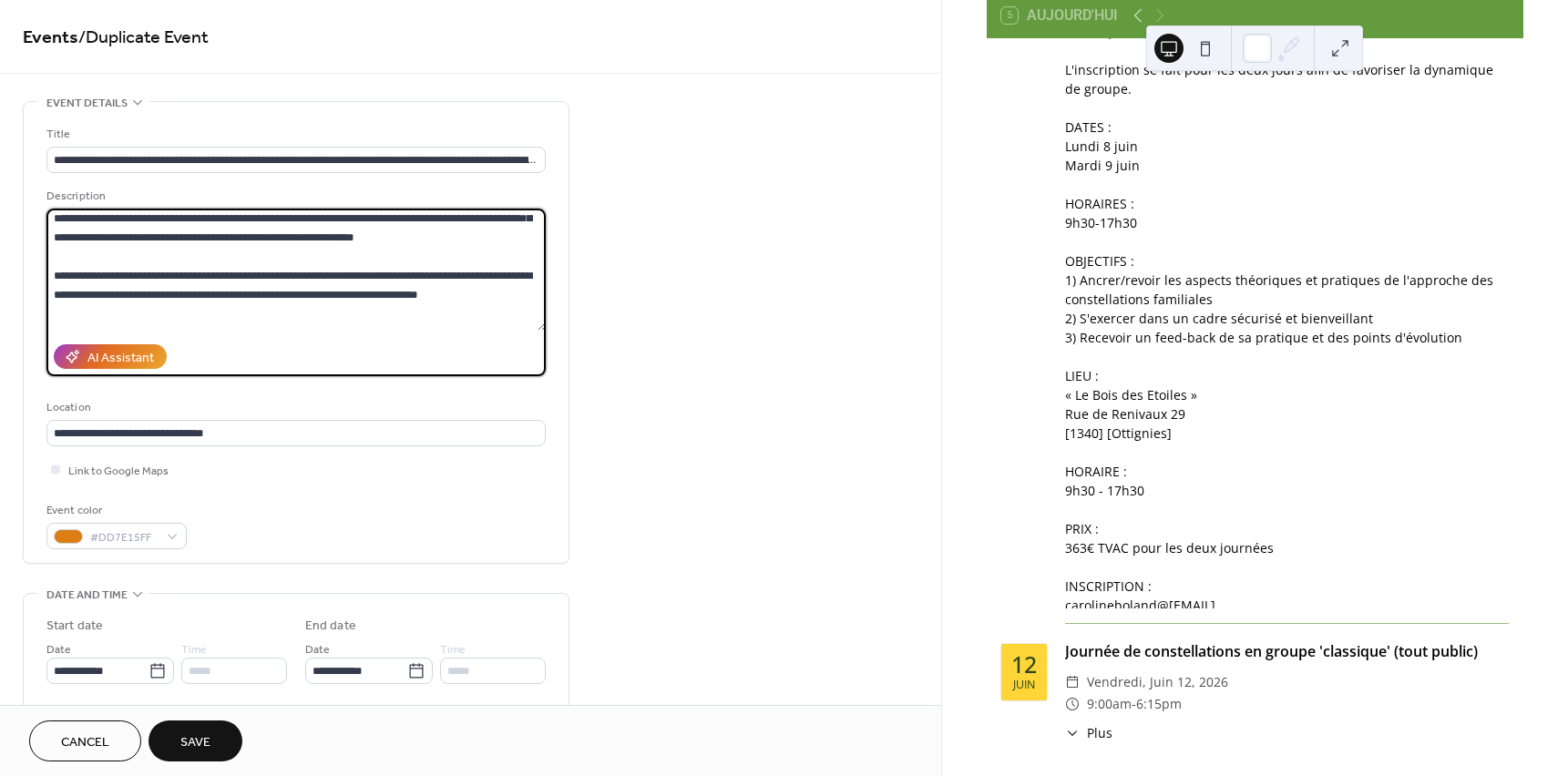 click on "**********" at bounding box center [296, 270] 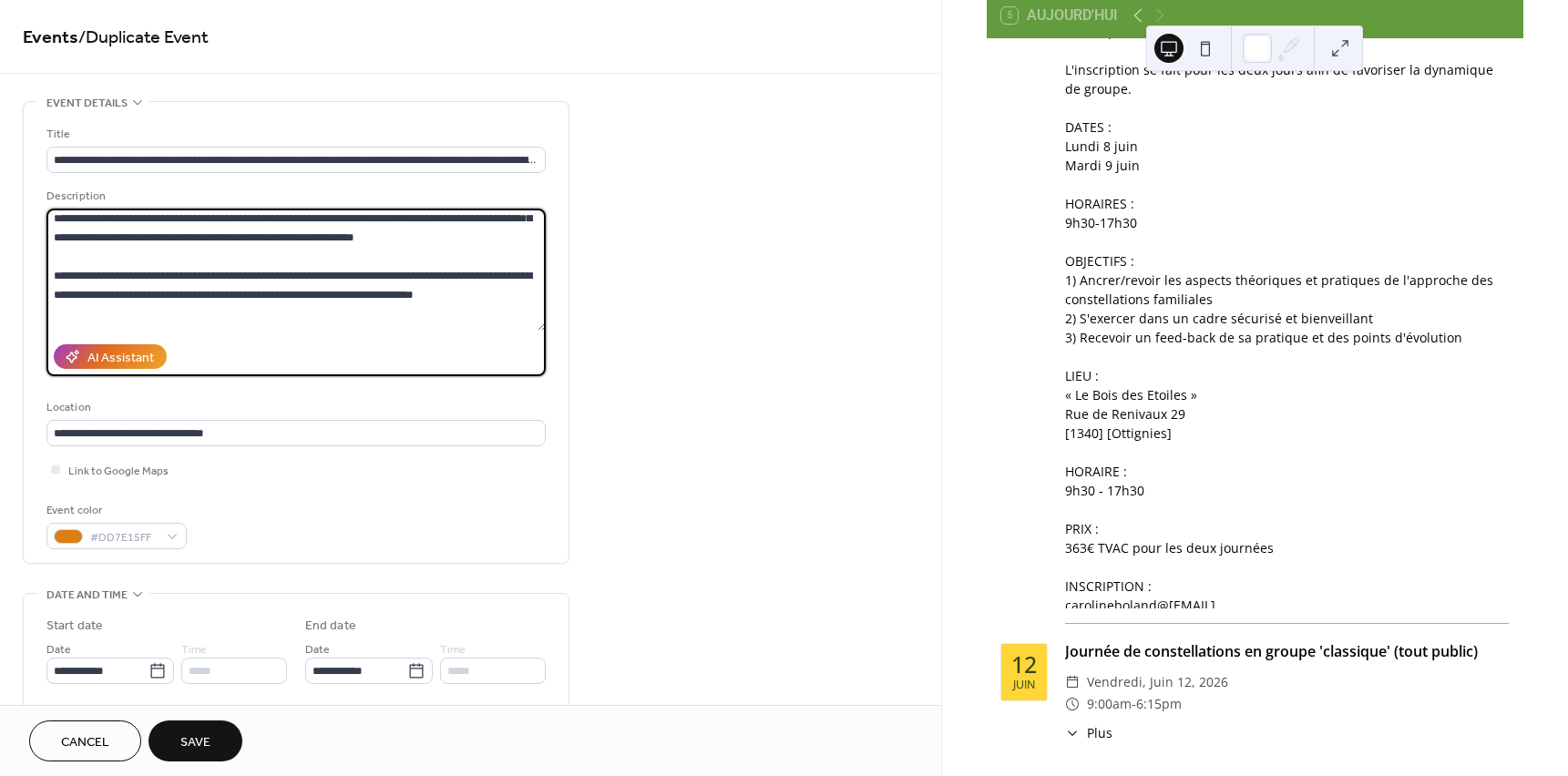 click on "**********" at bounding box center [296, 270] 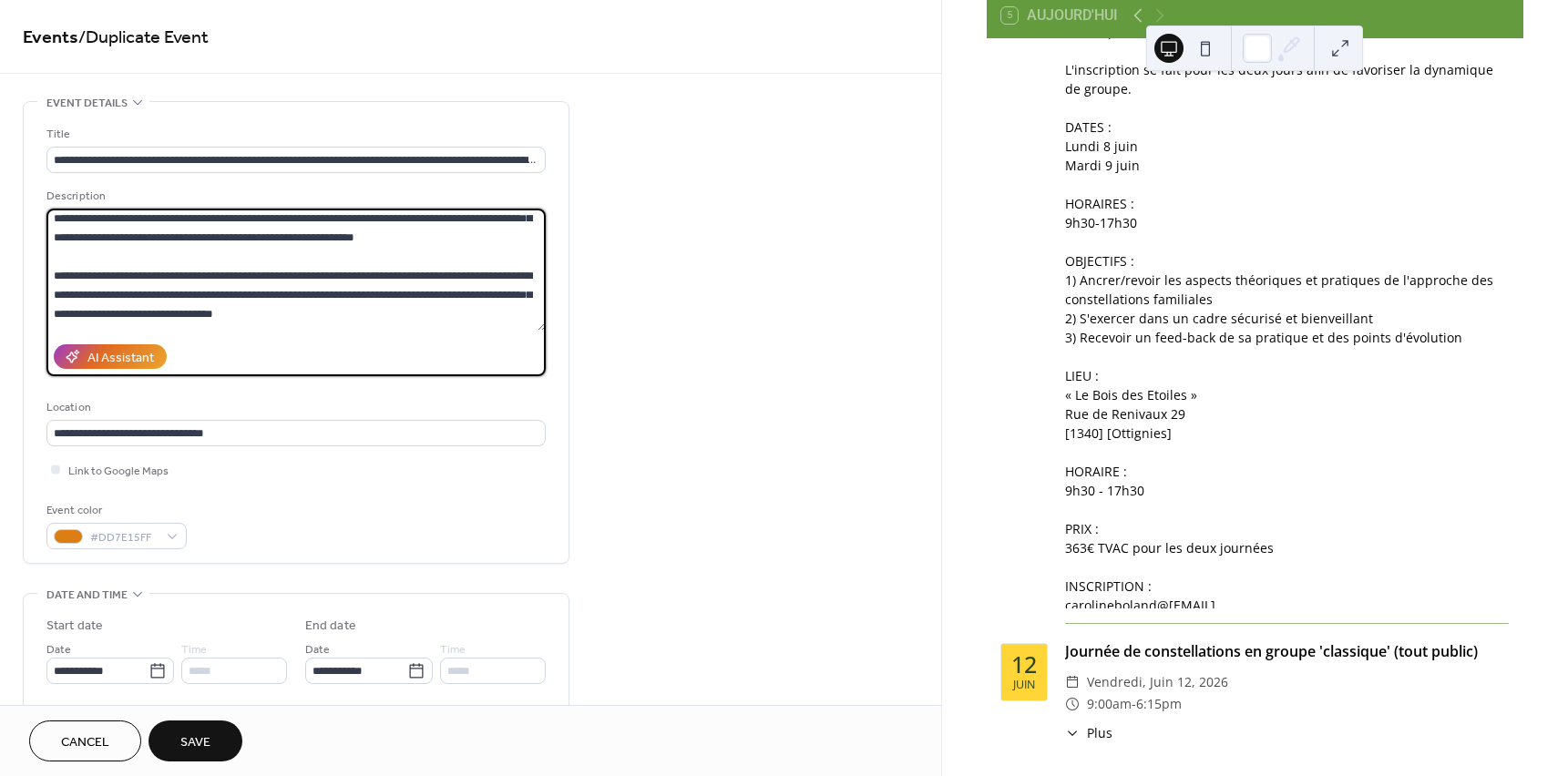 click on "**********" at bounding box center [296, 270] 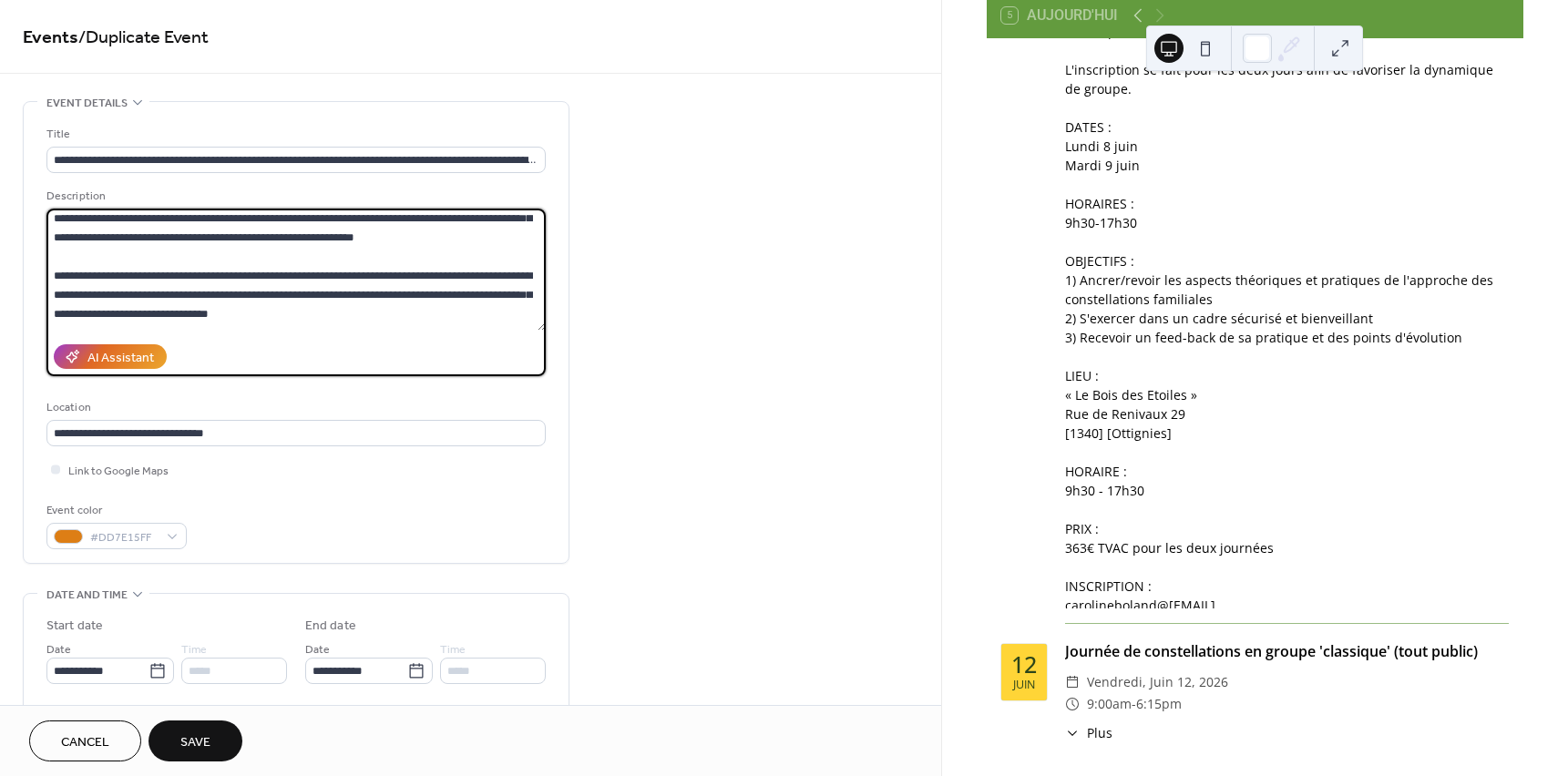 click on "**********" at bounding box center [296, 270] 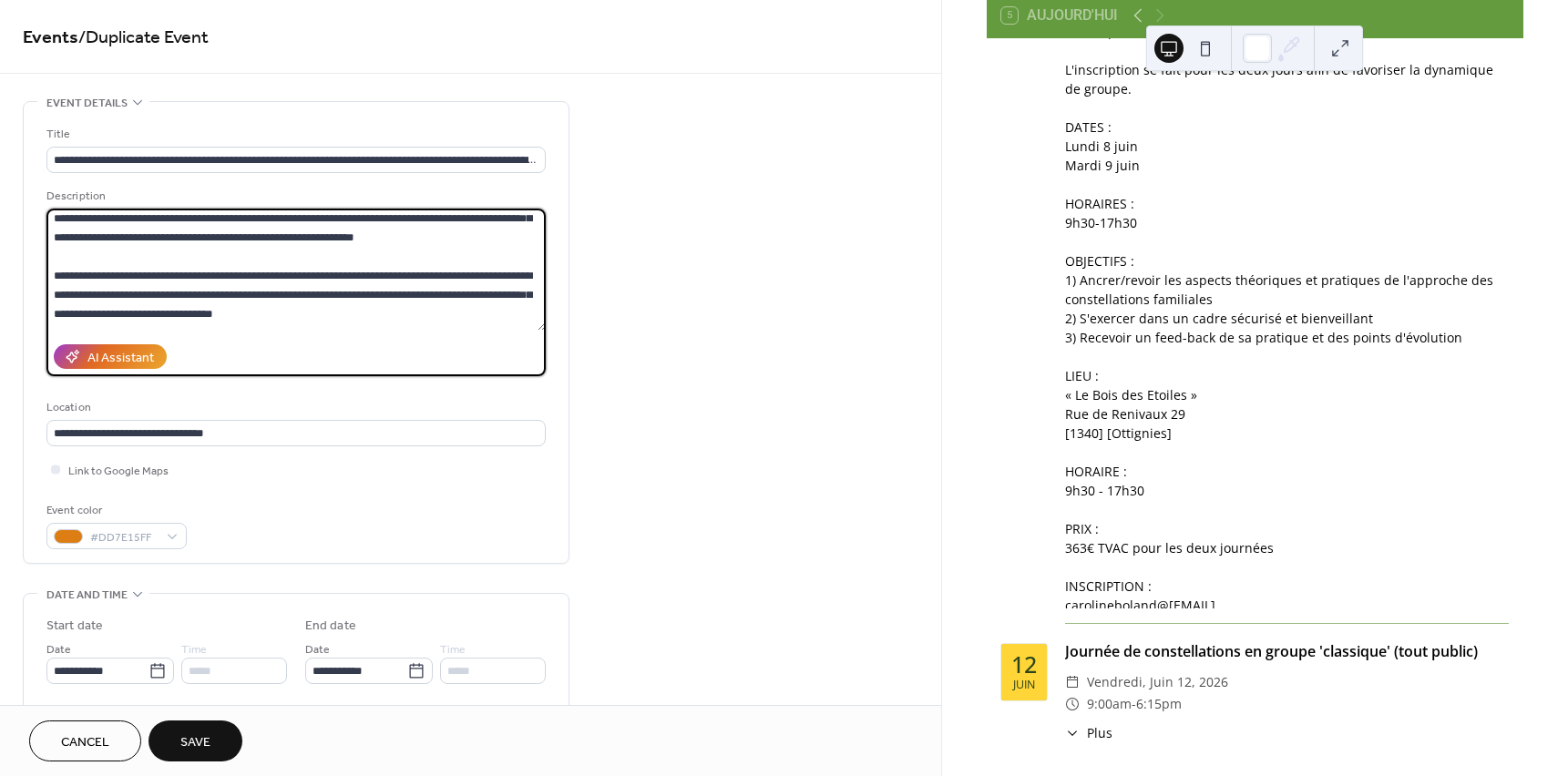 click on "**********" at bounding box center (296, 270) 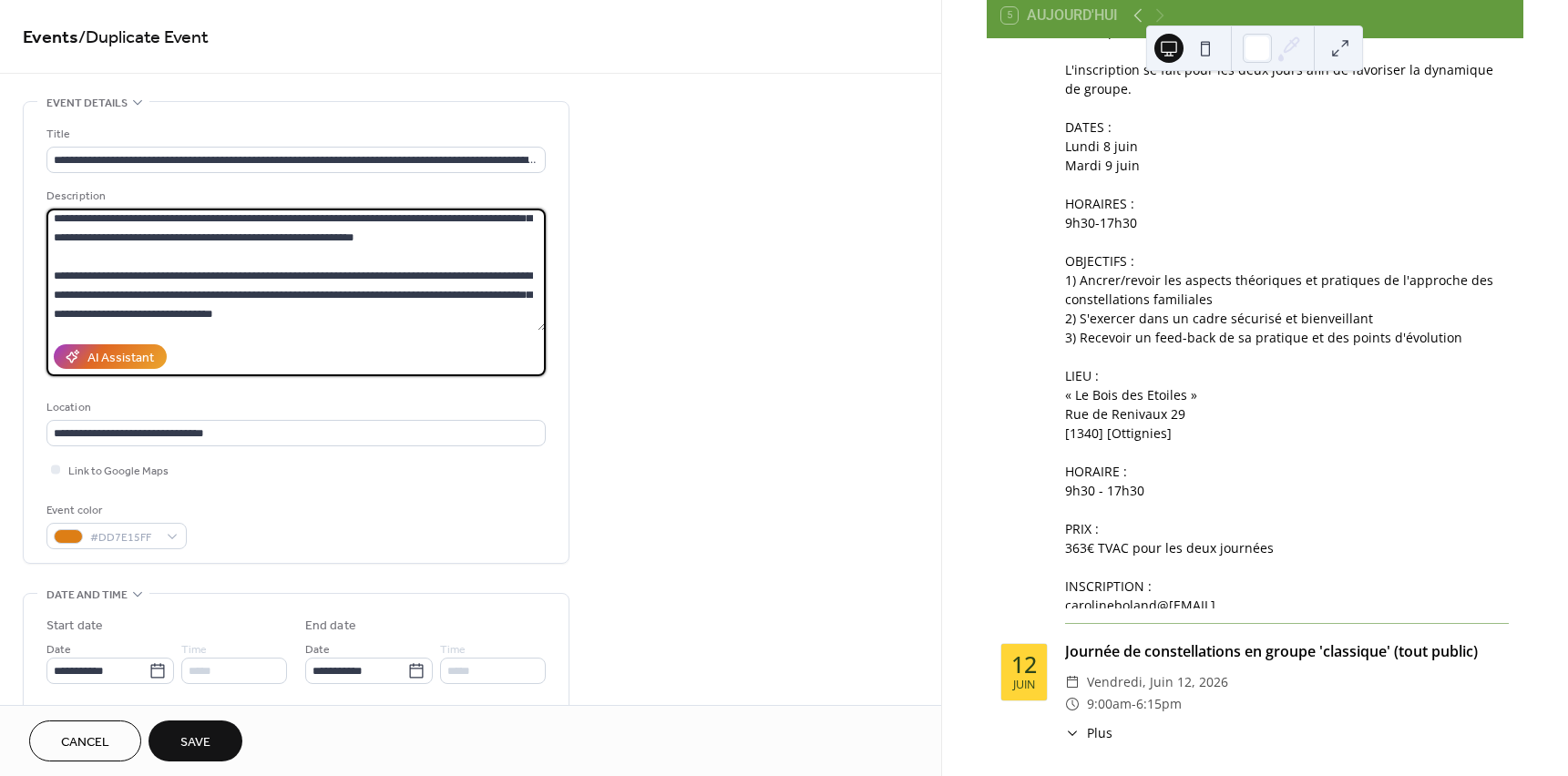 drag, startPoint x: 264, startPoint y: 291, endPoint x: 460, endPoint y: 300, distance: 196.20652 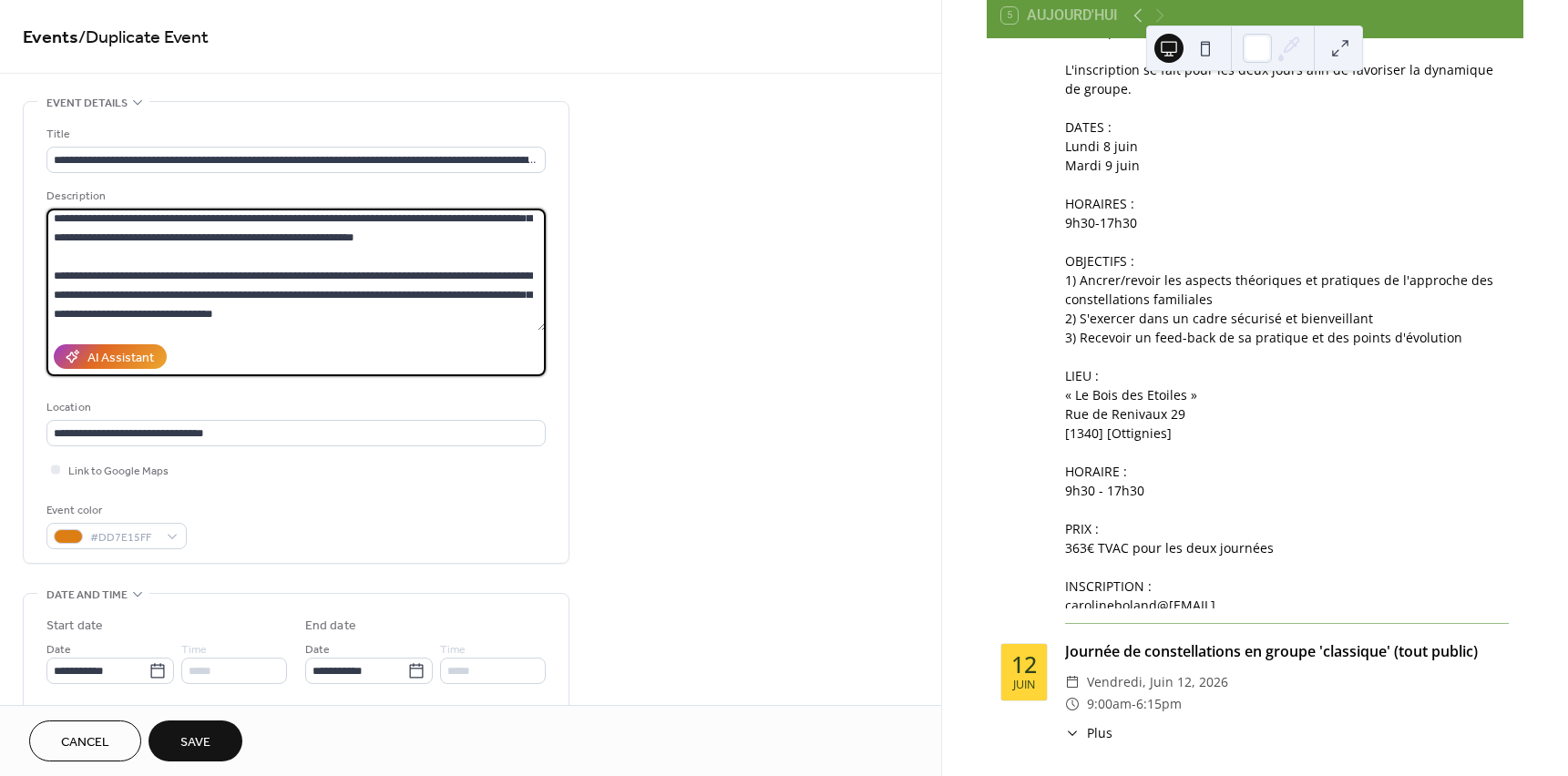 click on "**********" at bounding box center (296, 270) 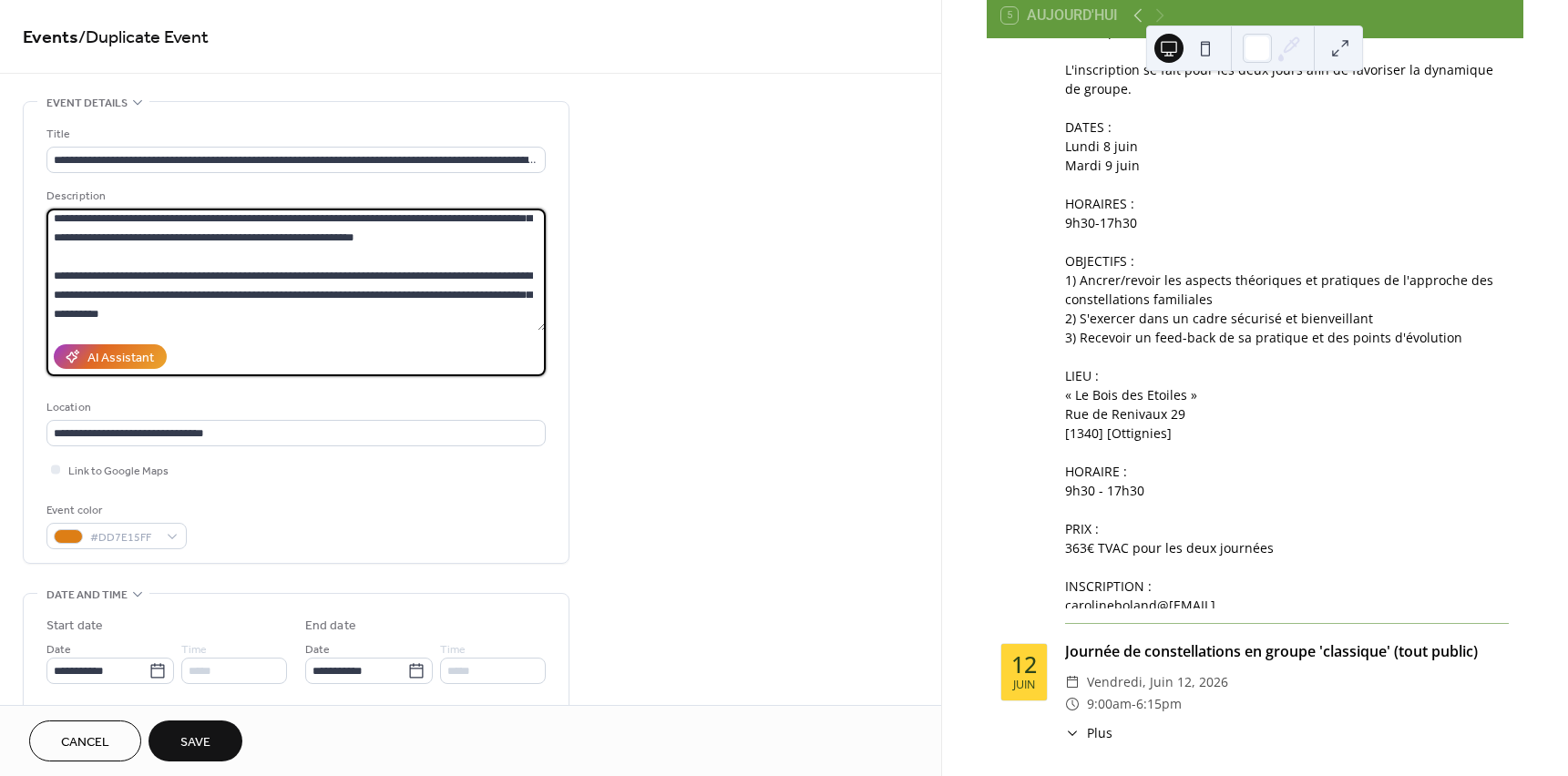 click on "**********" at bounding box center (296, 270) 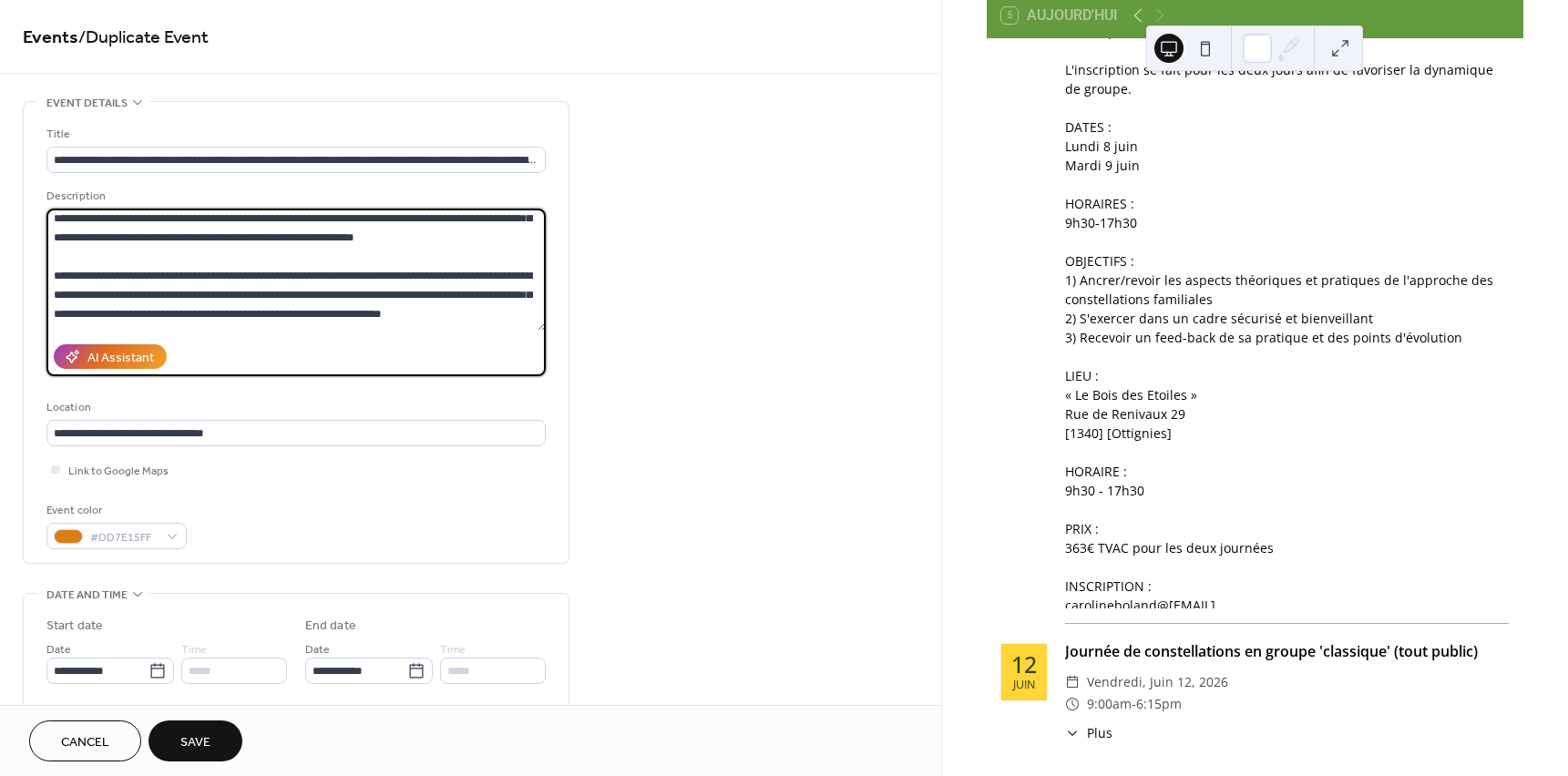 click on "**********" at bounding box center [296, 270] 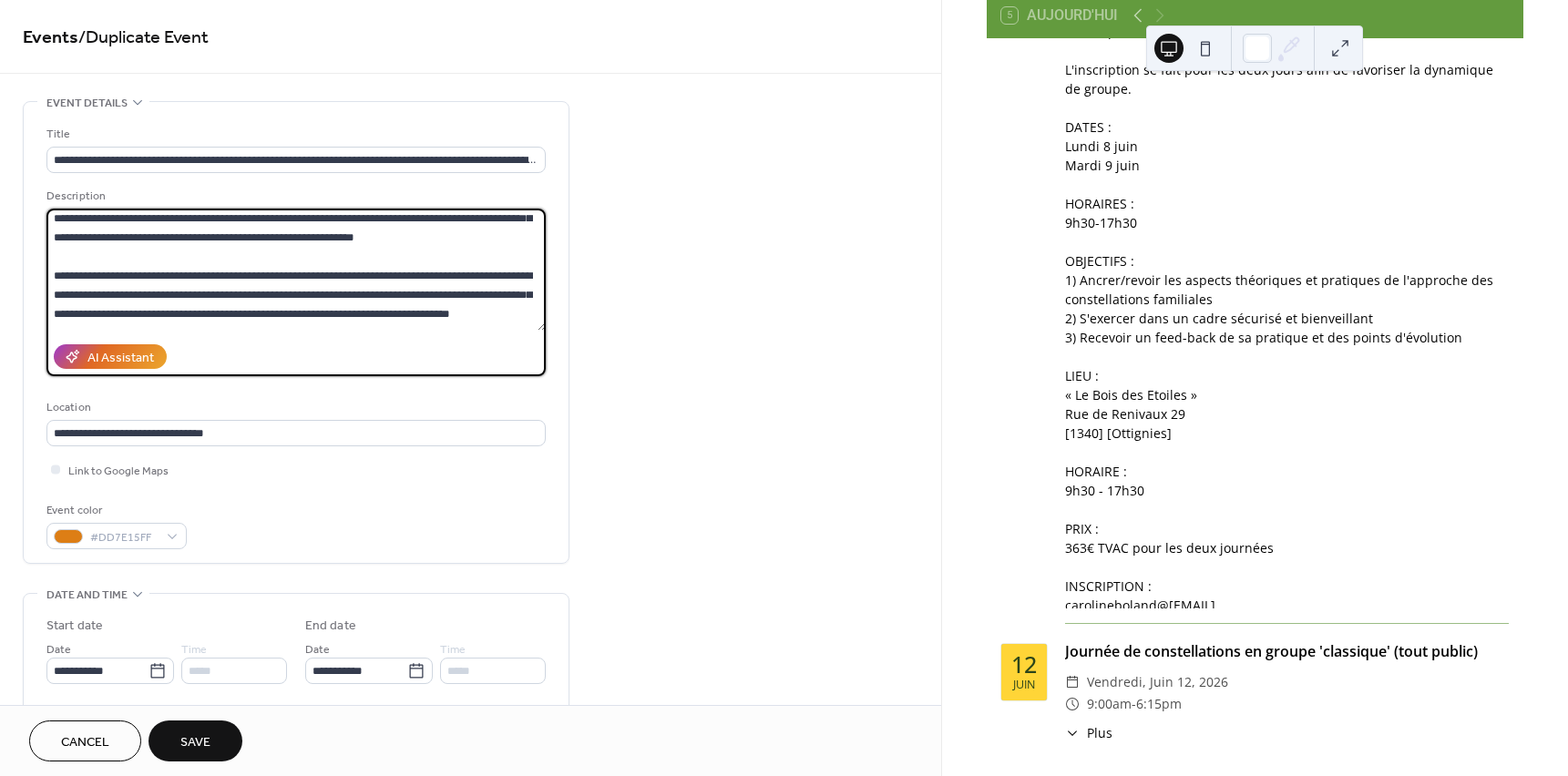 click at bounding box center (296, 270) 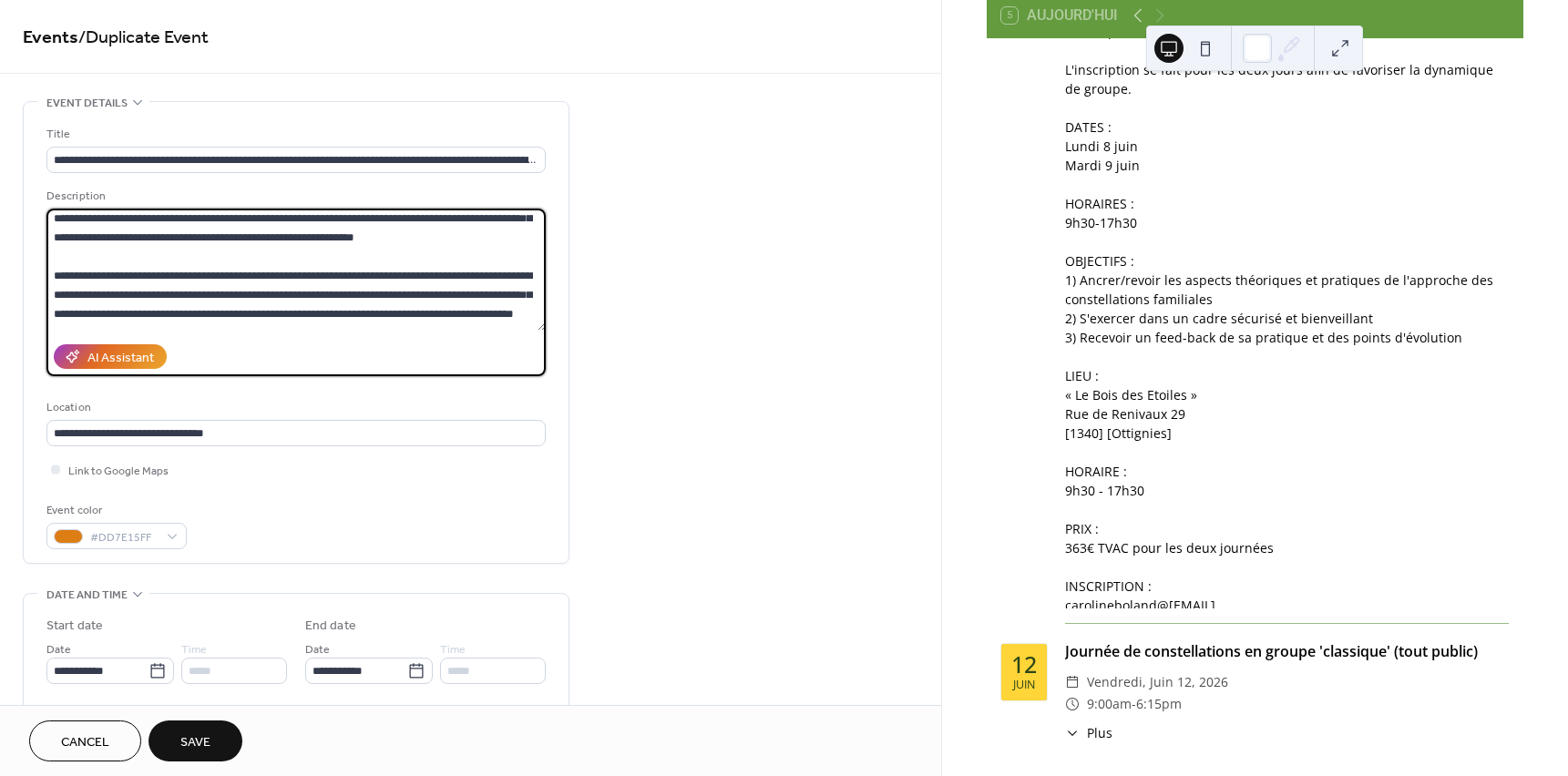 click at bounding box center [296, 270] 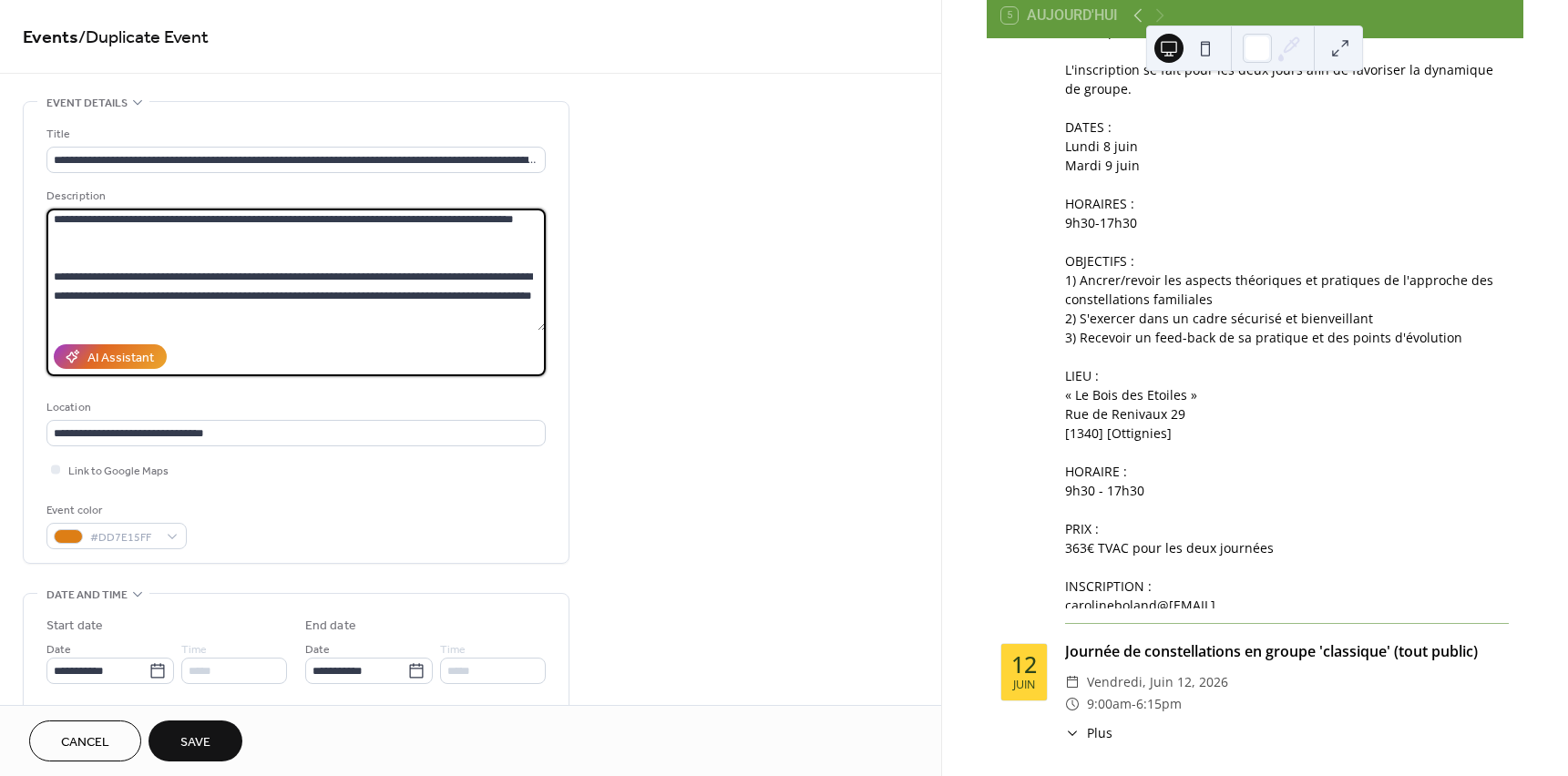 scroll, scrollTop: 121, scrollLeft: 0, axis: vertical 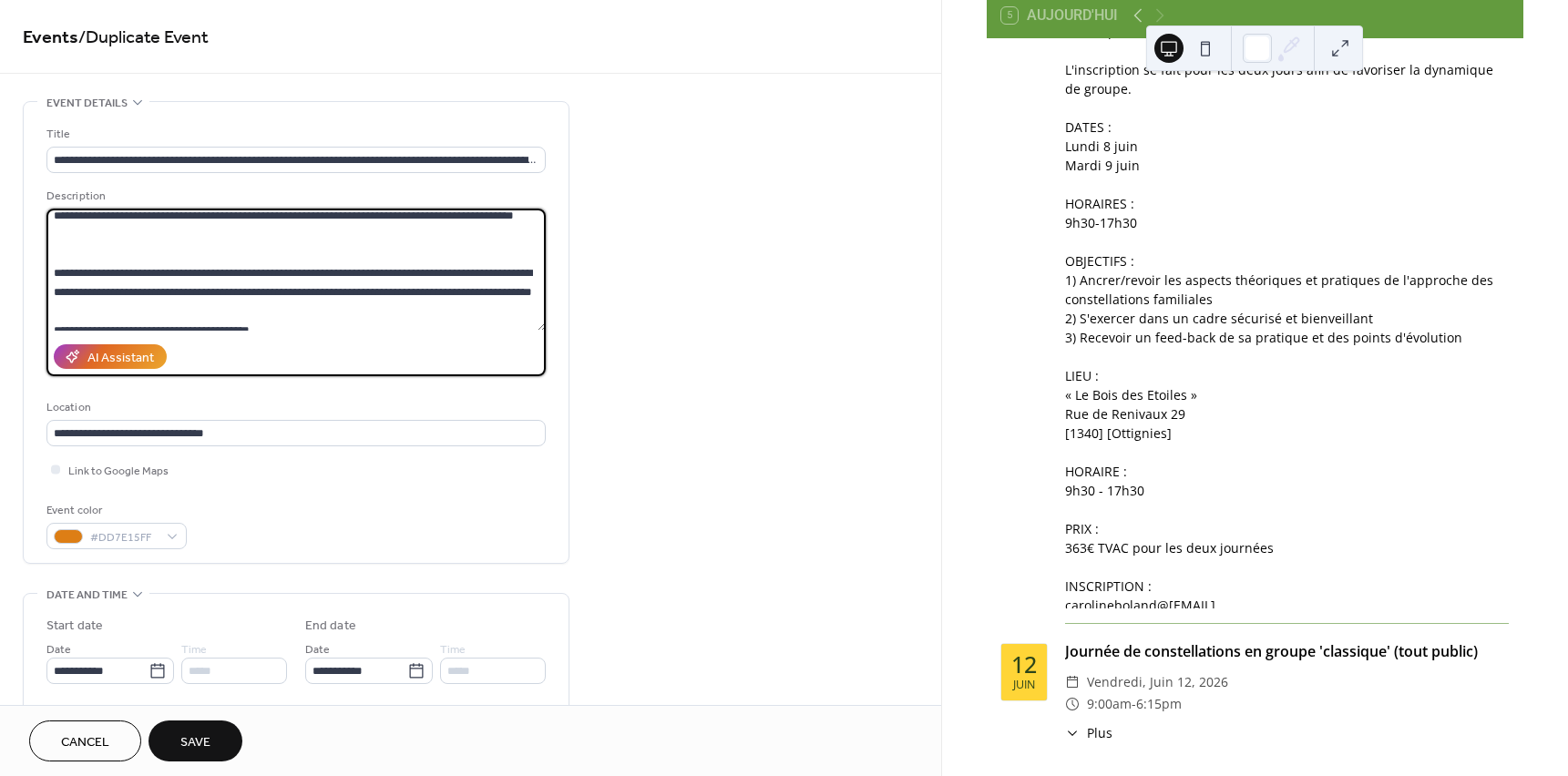 click at bounding box center [296, 270] 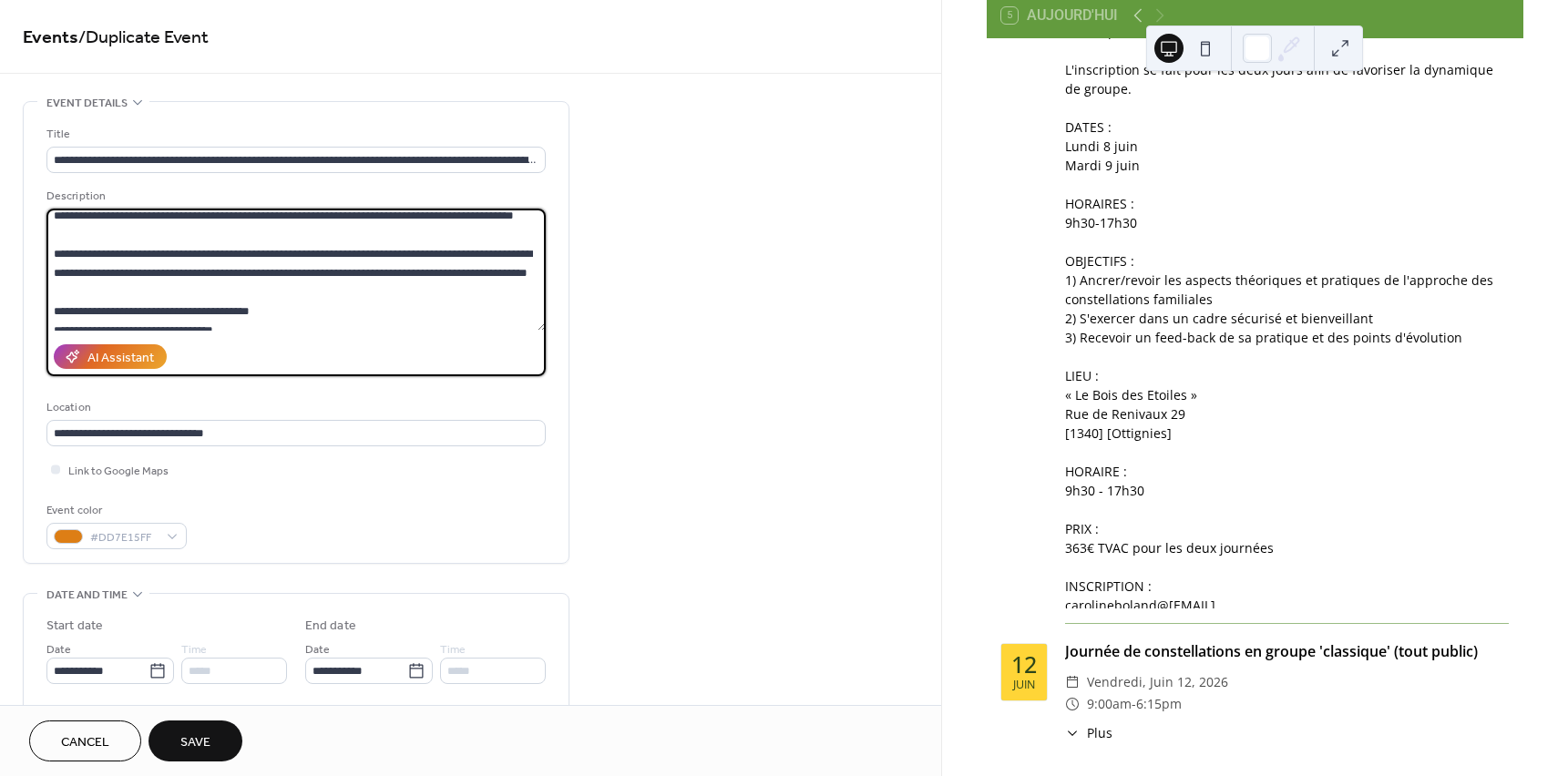 click at bounding box center (296, 270) 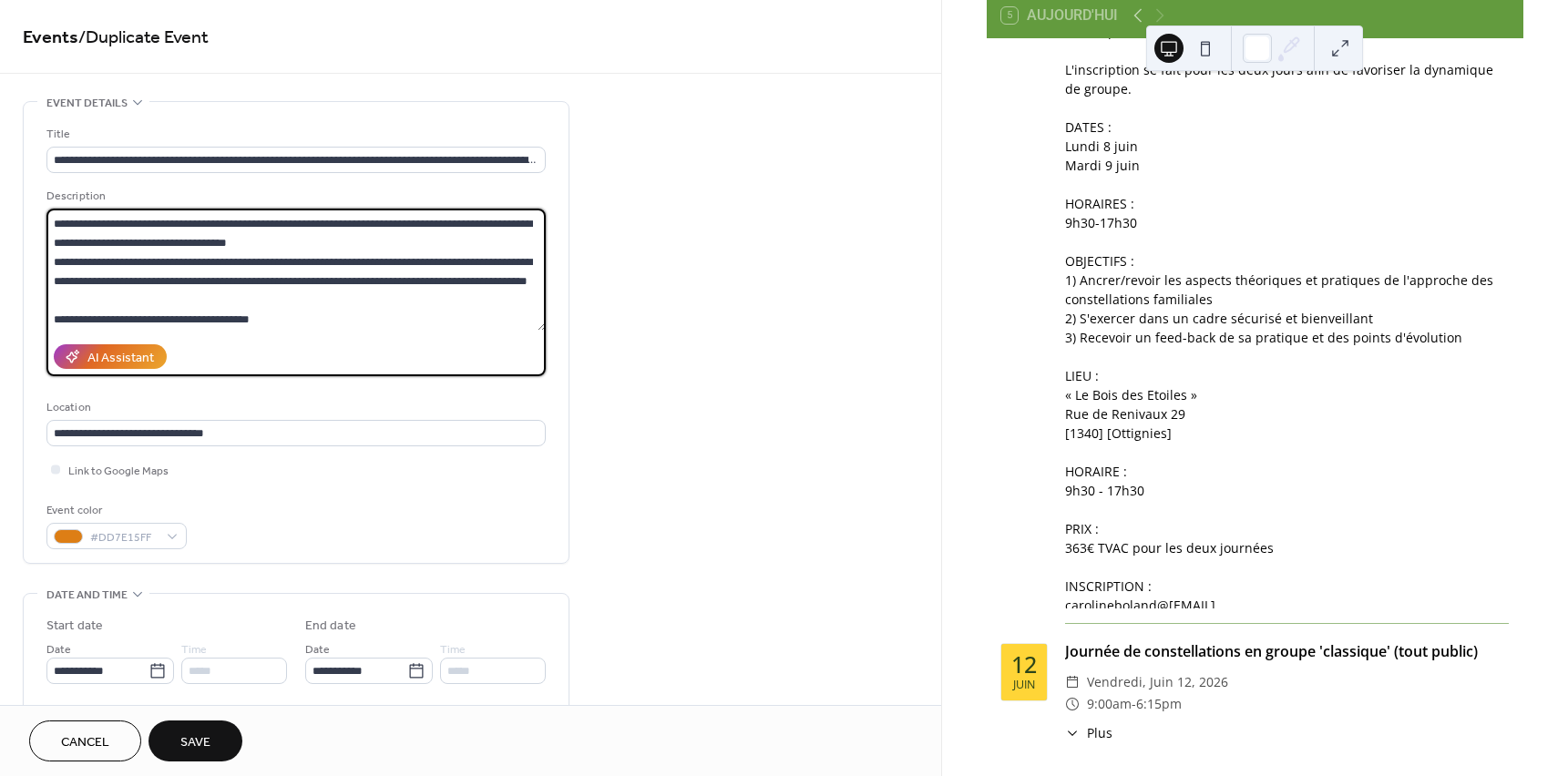 scroll, scrollTop: 159, scrollLeft: 0, axis: vertical 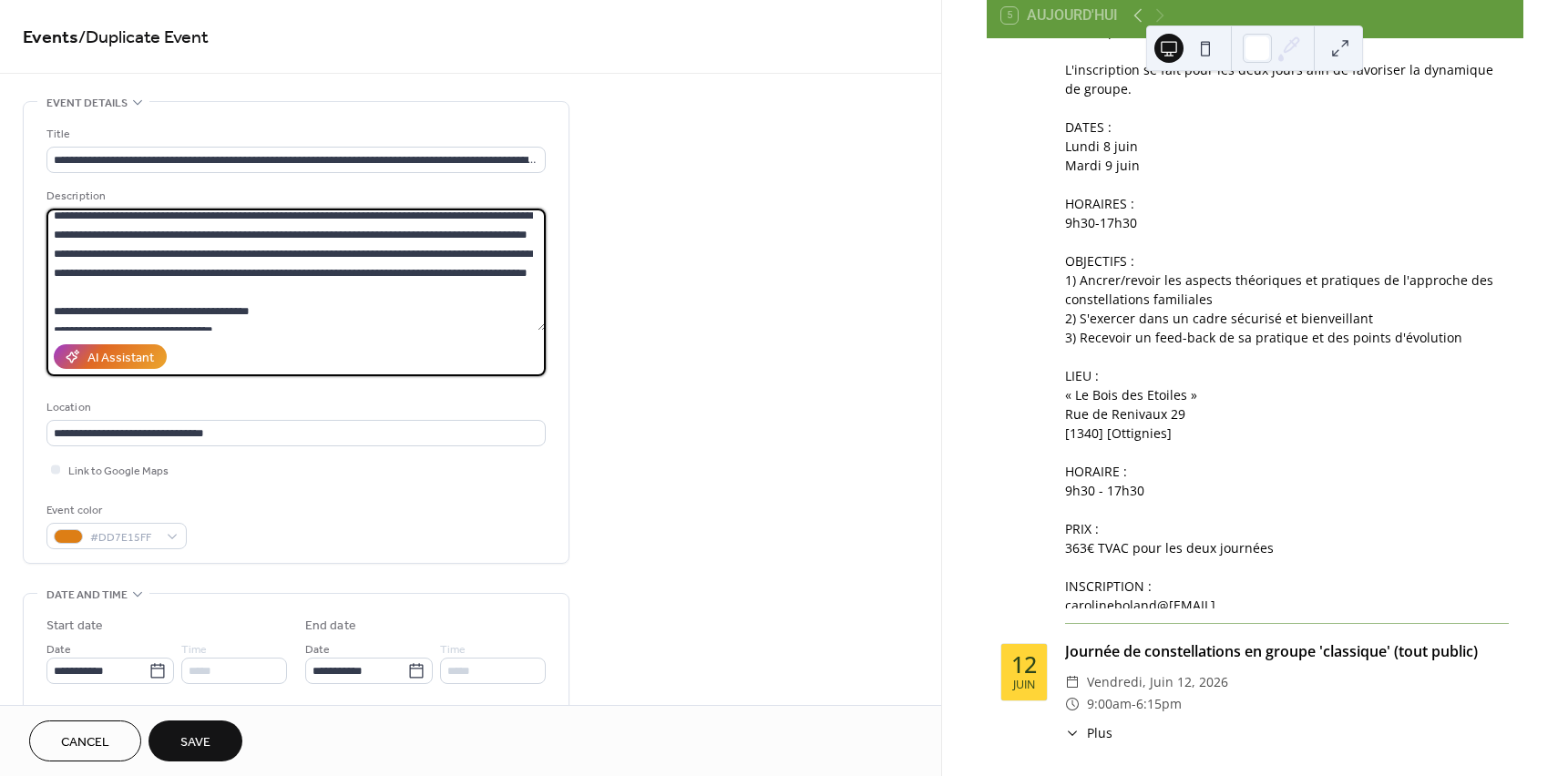 click at bounding box center [296, 270] 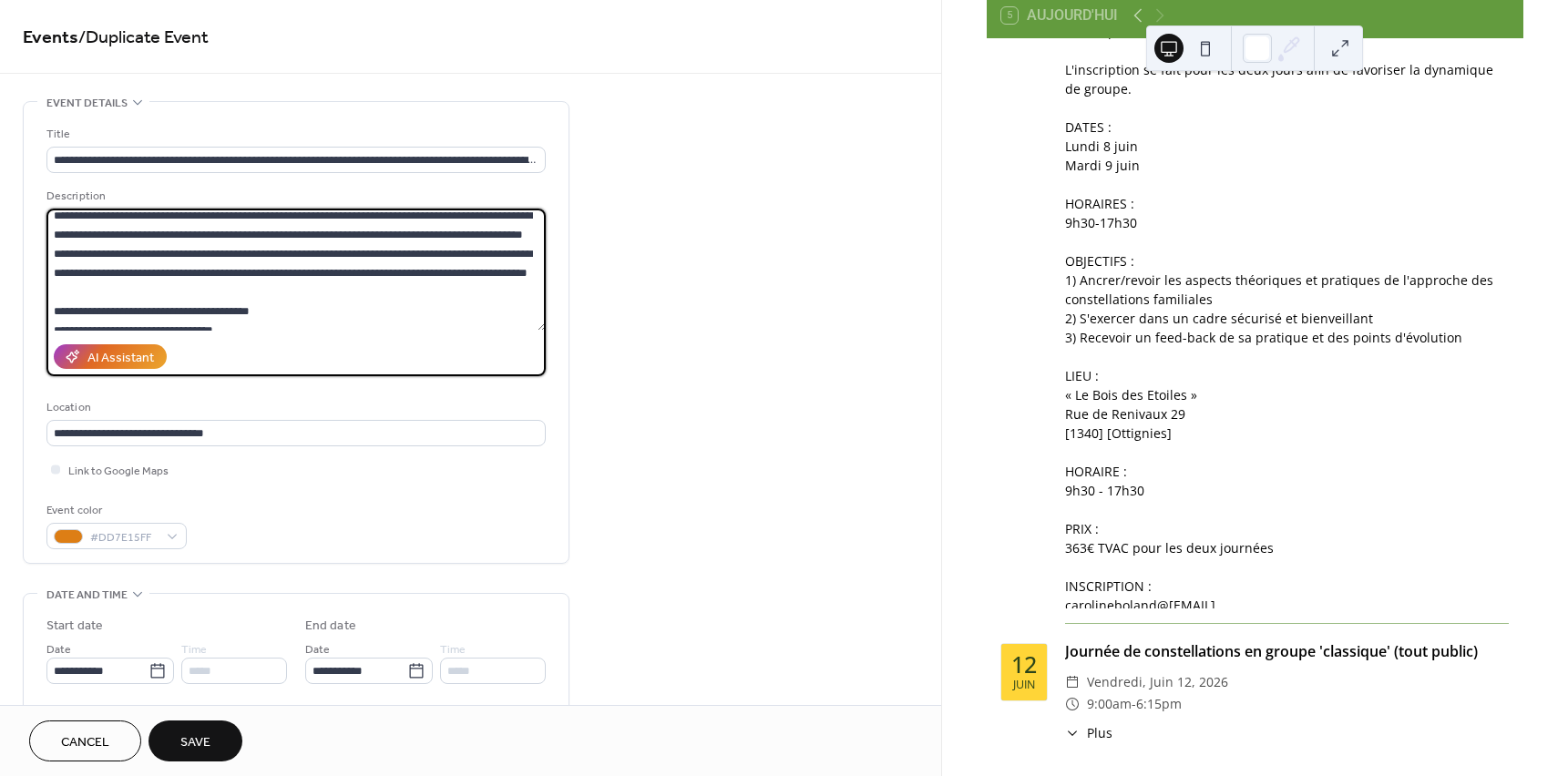 click at bounding box center [296, 270] 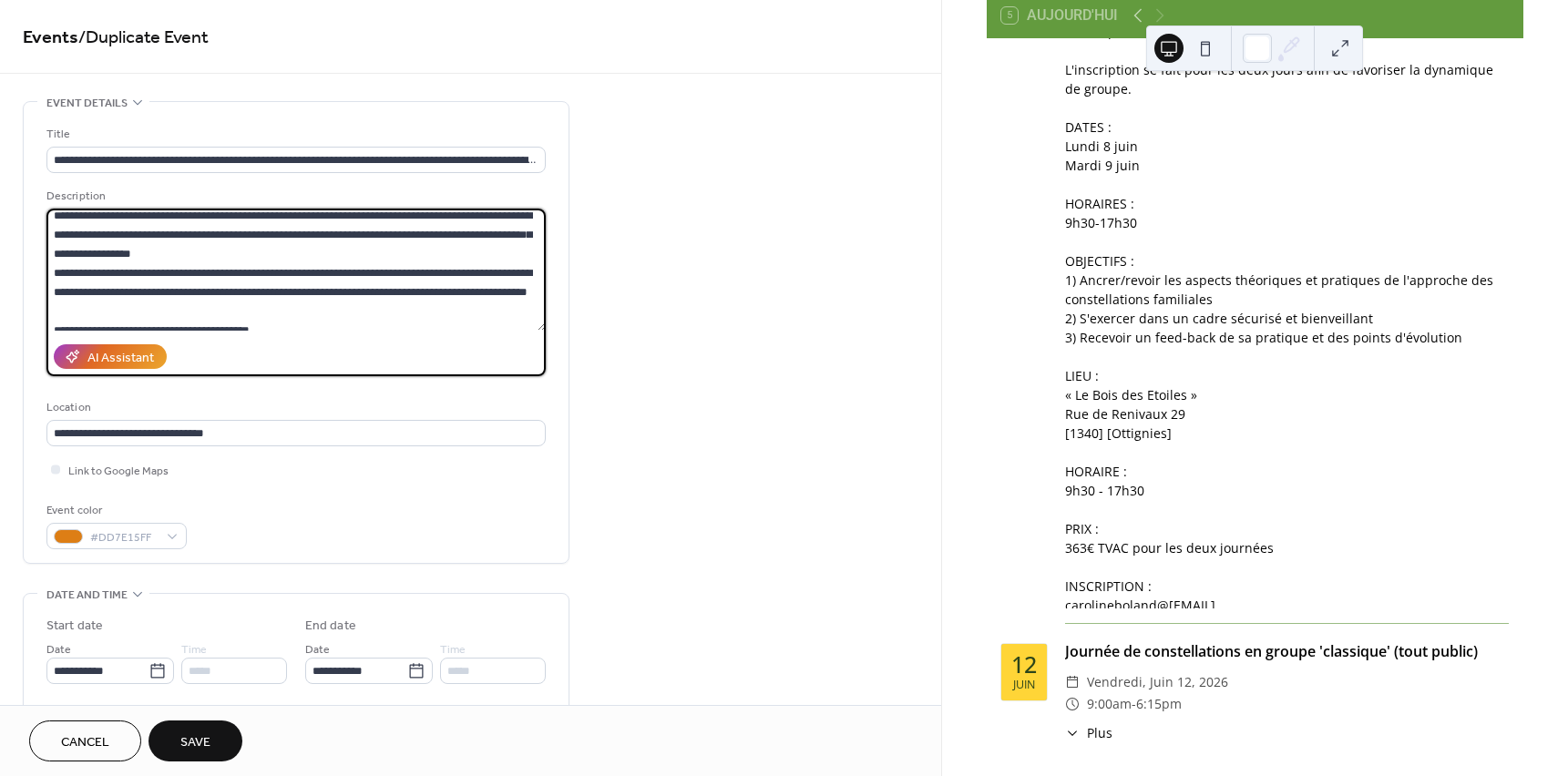 drag, startPoint x: 539, startPoint y: 260, endPoint x: 539, endPoint y: 270, distance: 10 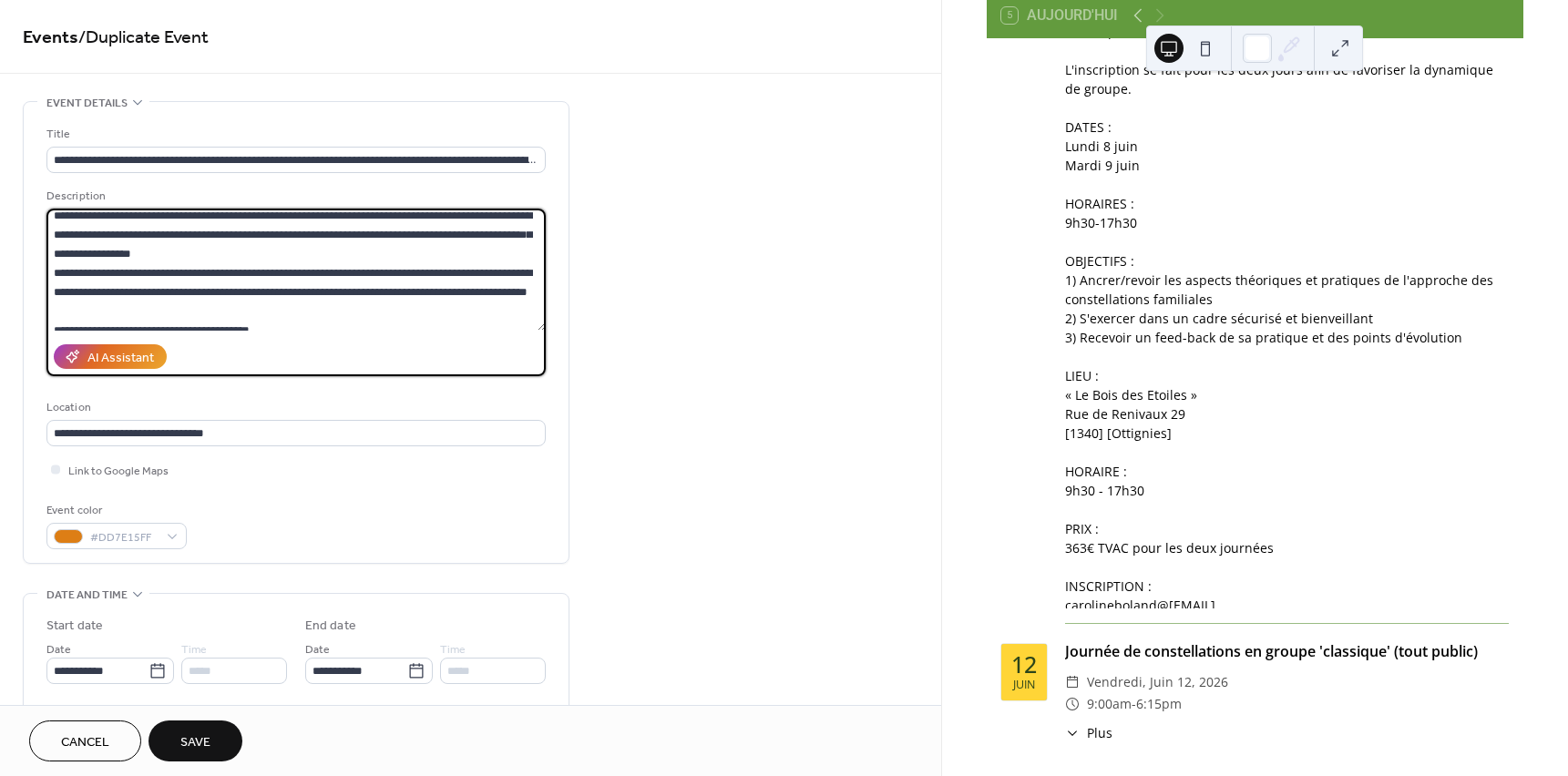 click at bounding box center (296, 270) 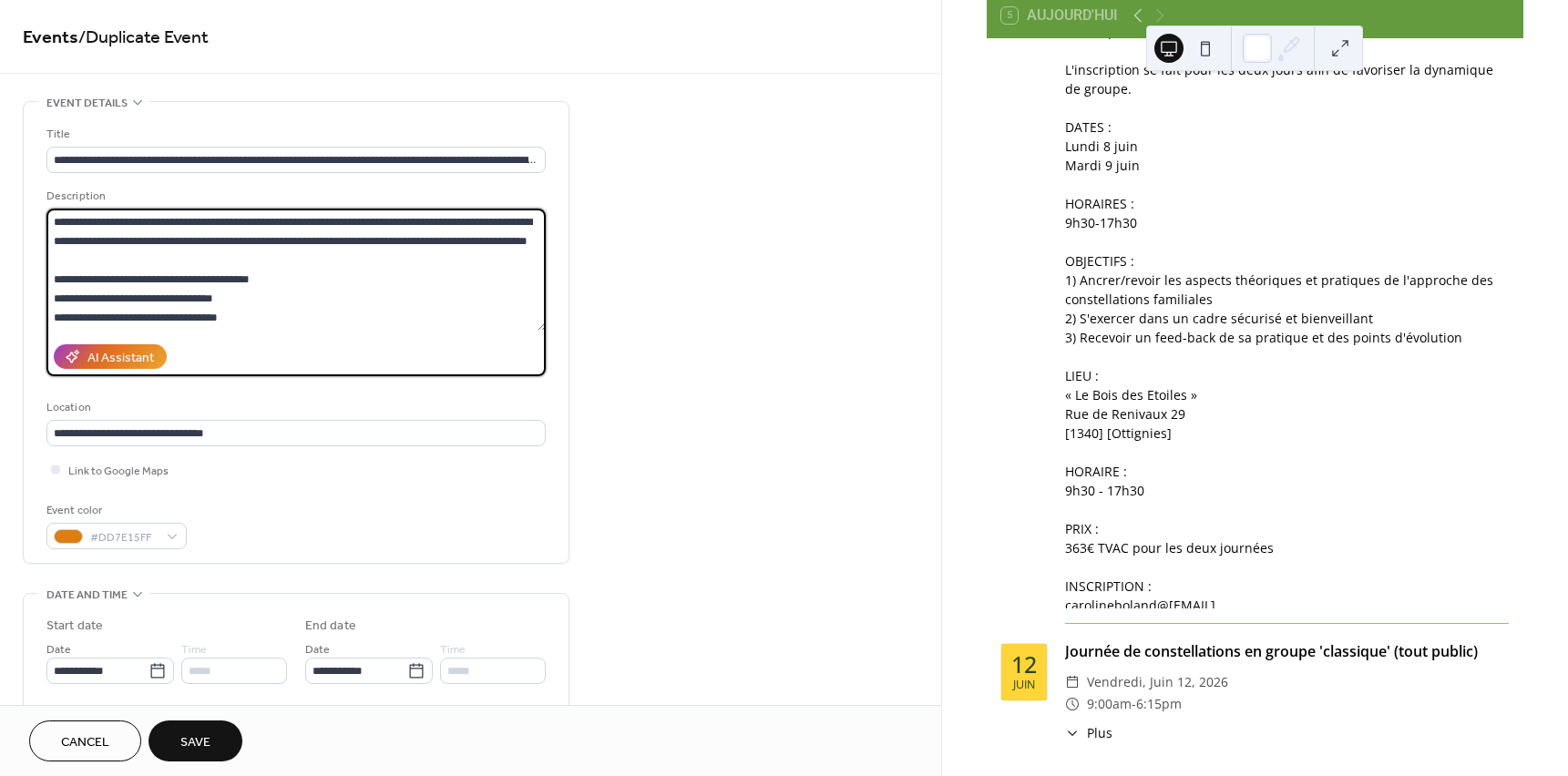 scroll, scrollTop: 242, scrollLeft: 0, axis: vertical 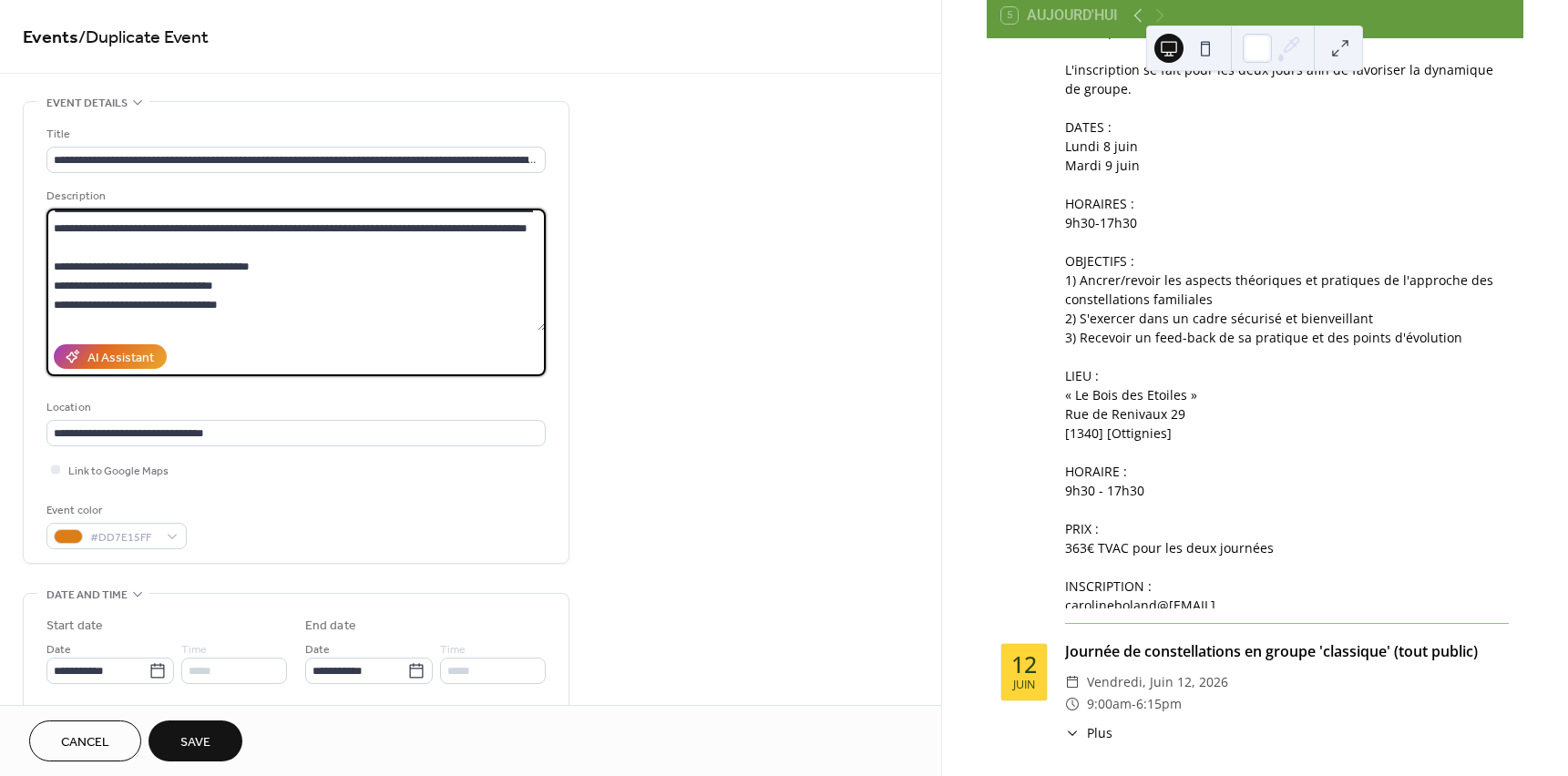 drag, startPoint x: 55, startPoint y: 249, endPoint x: 159, endPoint y: 288, distance: 111.07205 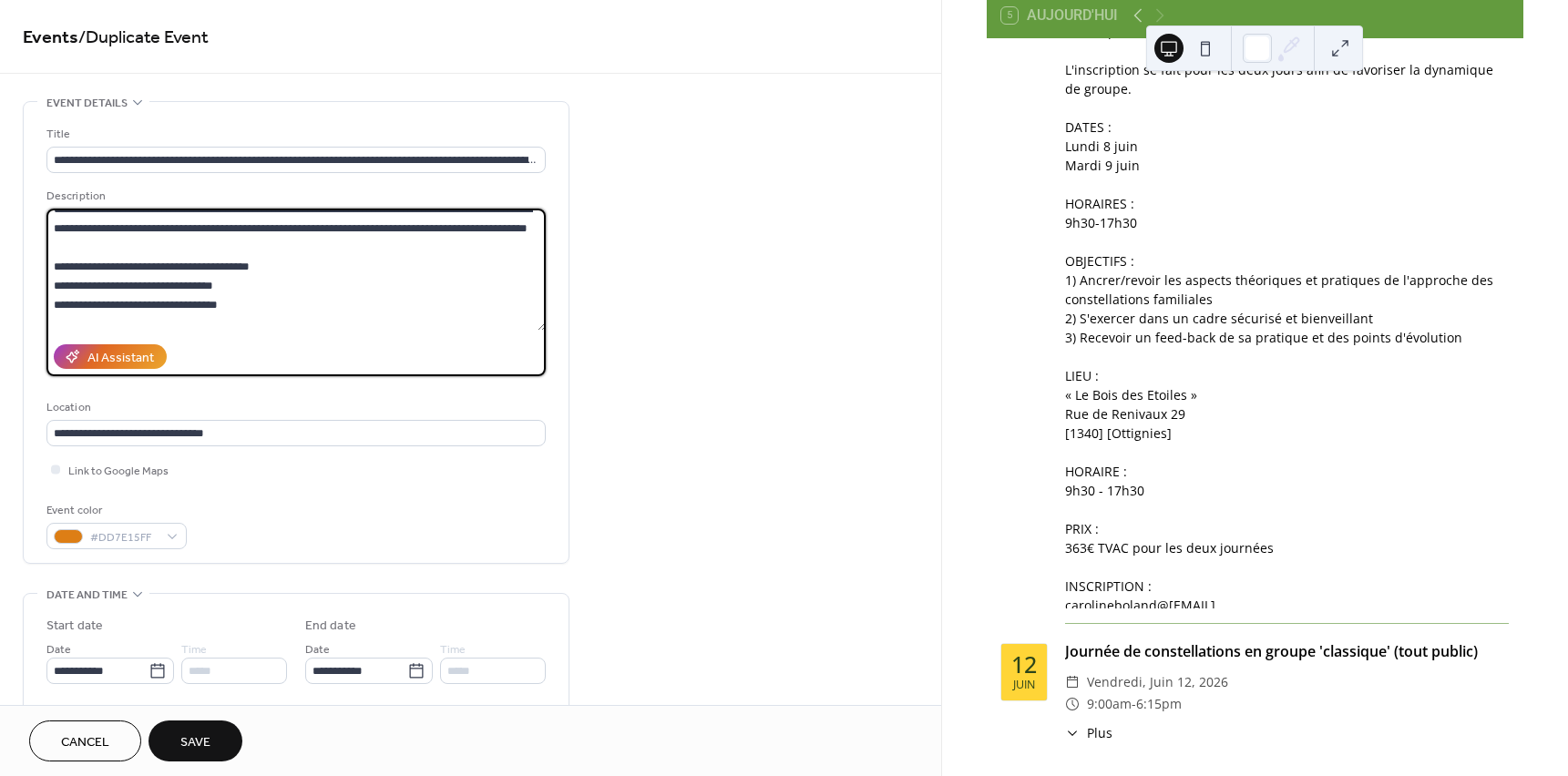 click at bounding box center [296, 270] 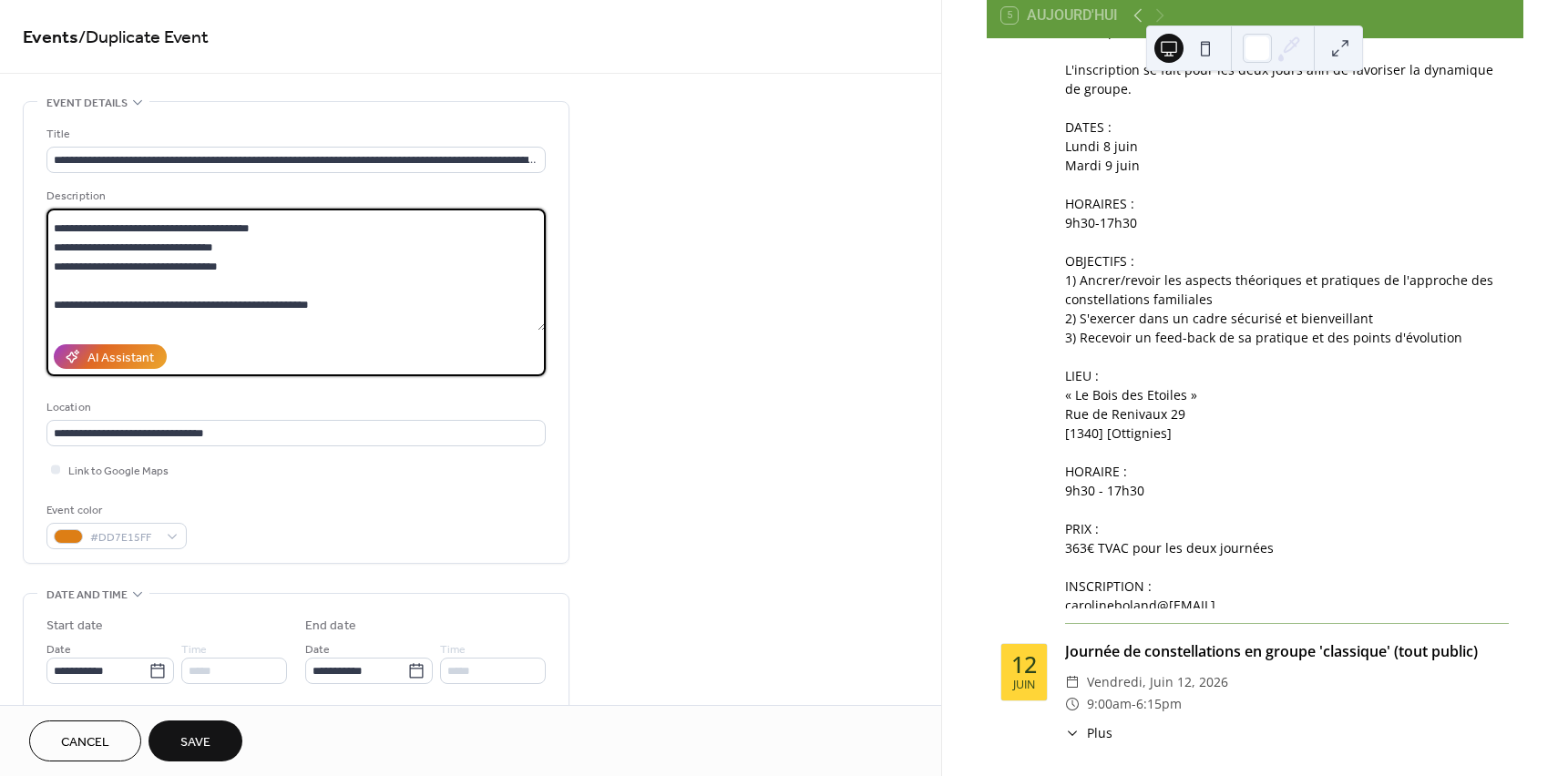 scroll, scrollTop: 223, scrollLeft: 0, axis: vertical 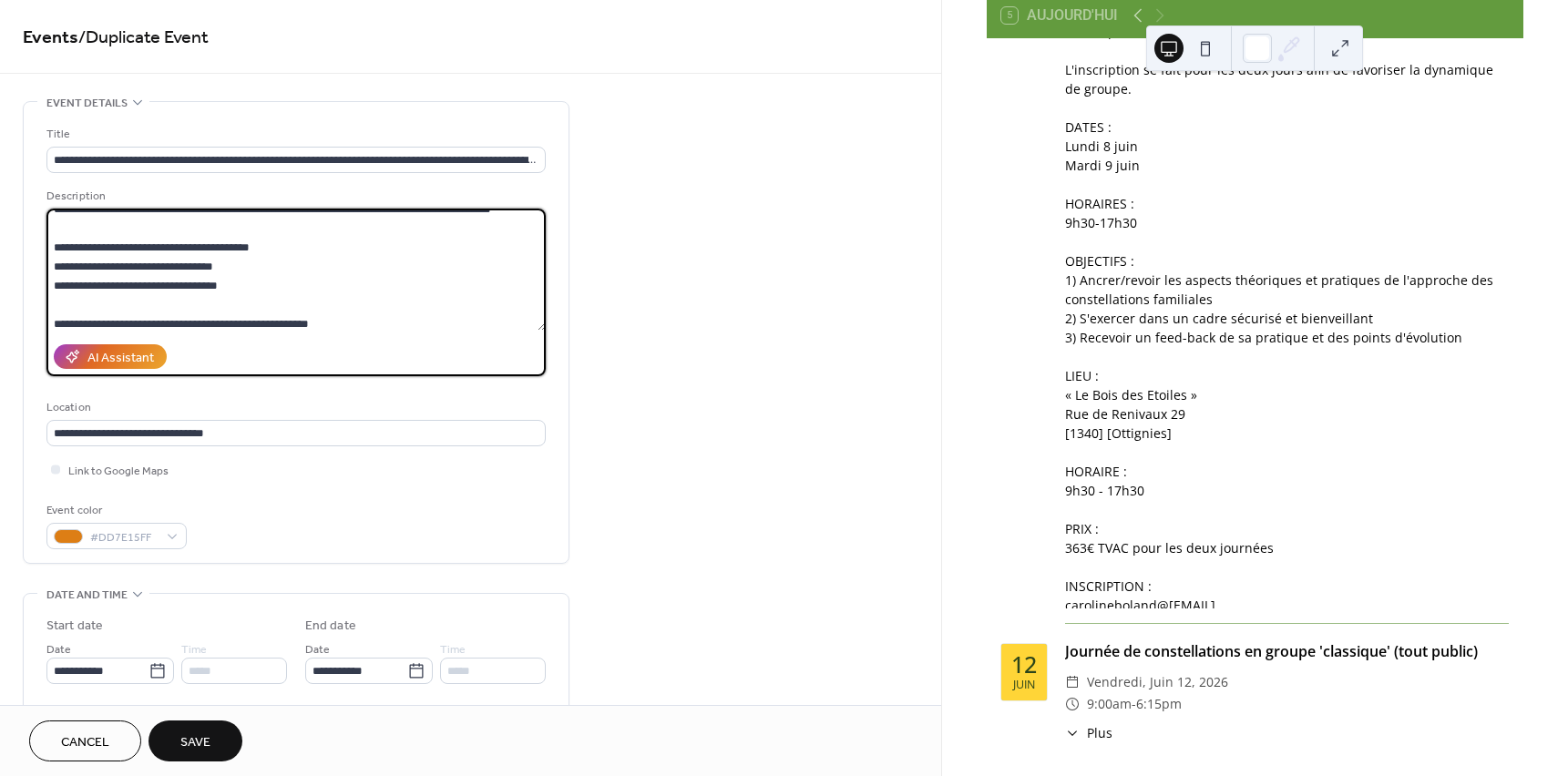 drag, startPoint x: 142, startPoint y: 284, endPoint x: 274, endPoint y: 286, distance: 132.0152 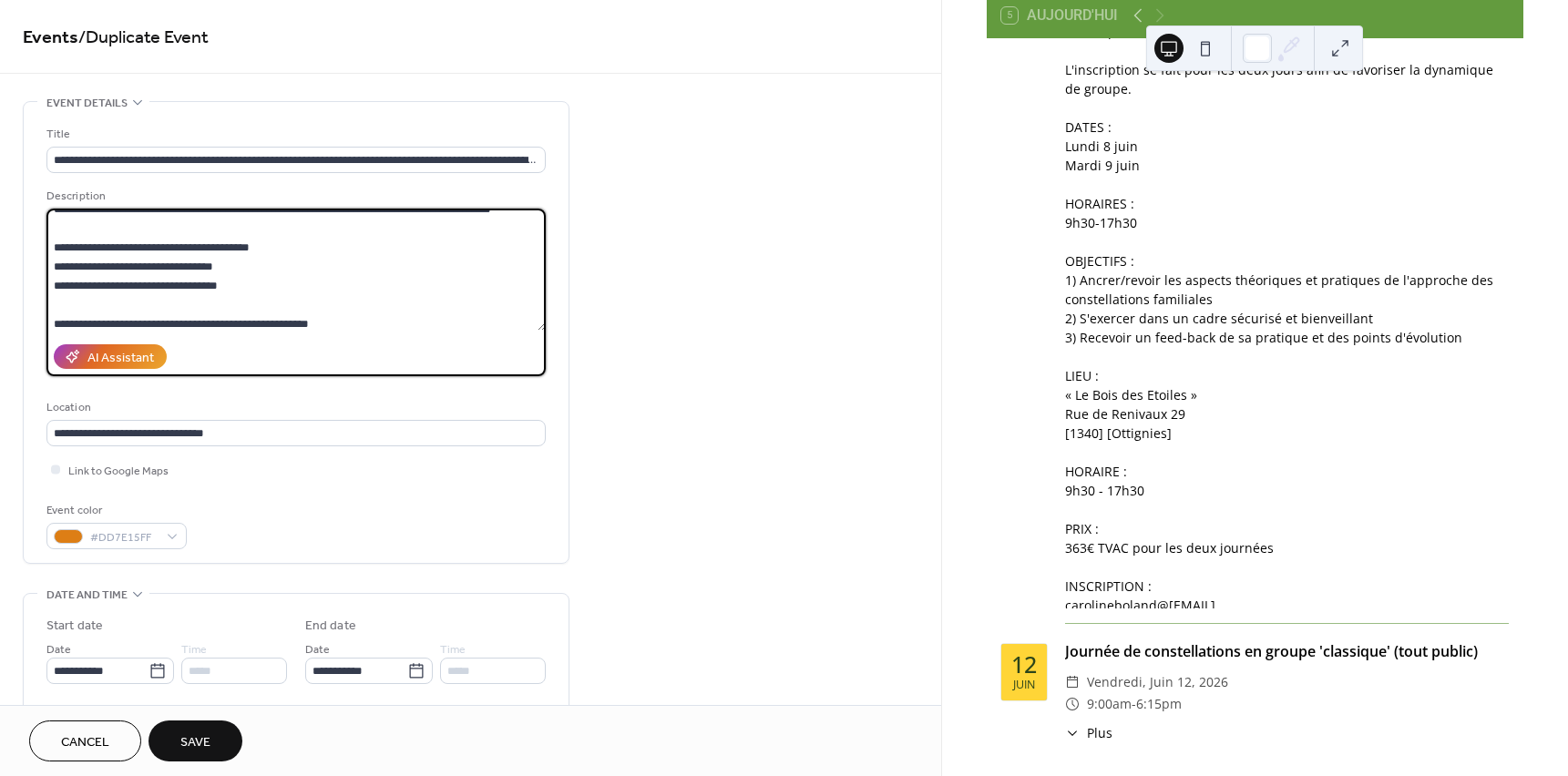 click at bounding box center (296, 270) 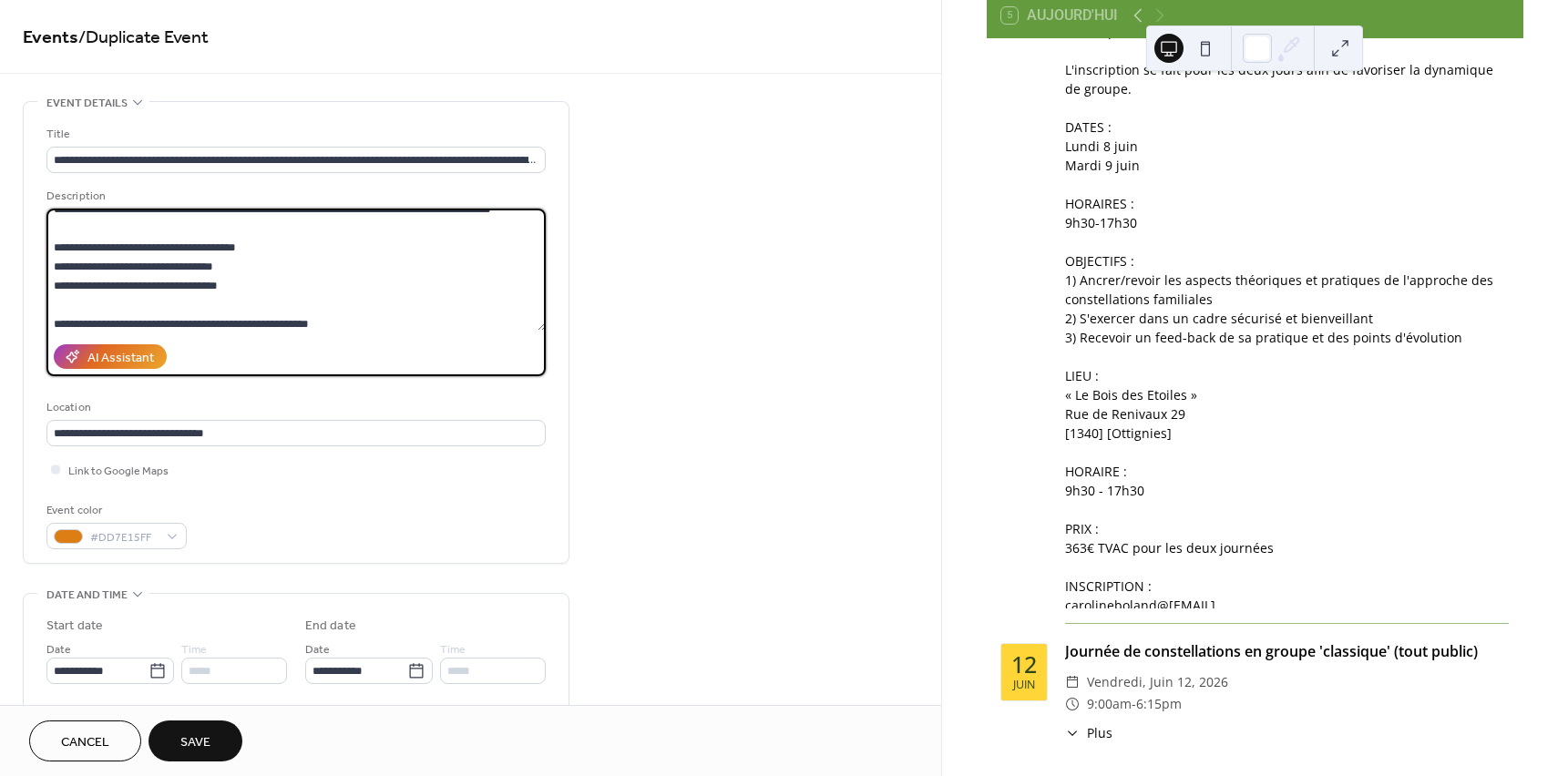 drag, startPoint x: 118, startPoint y: 308, endPoint x: 231, endPoint y: 301, distance: 113.21661 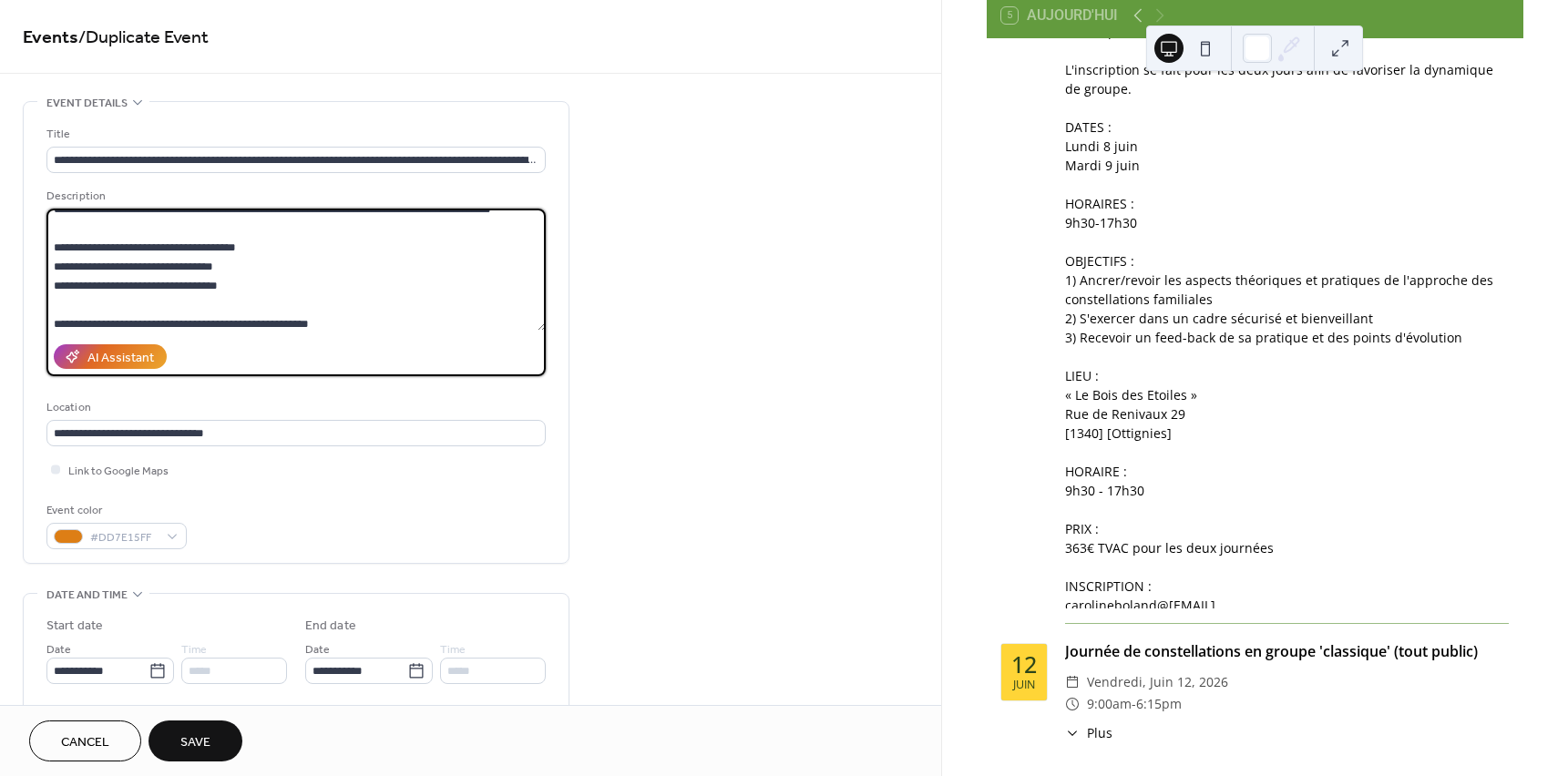 drag, startPoint x: 231, startPoint y: 301, endPoint x: 118, endPoint y: 308, distance: 113.21661 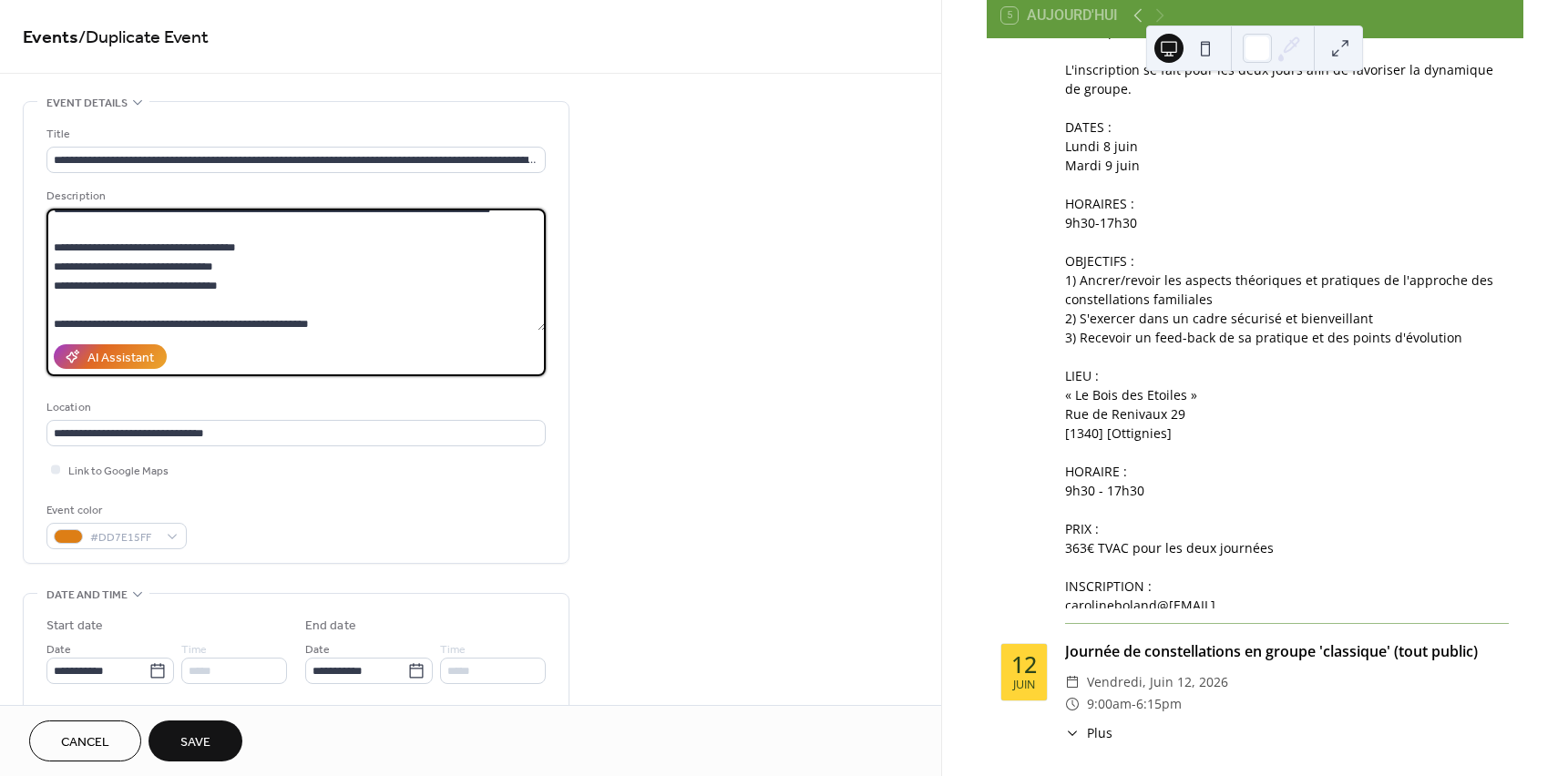 click at bounding box center (296, 270) 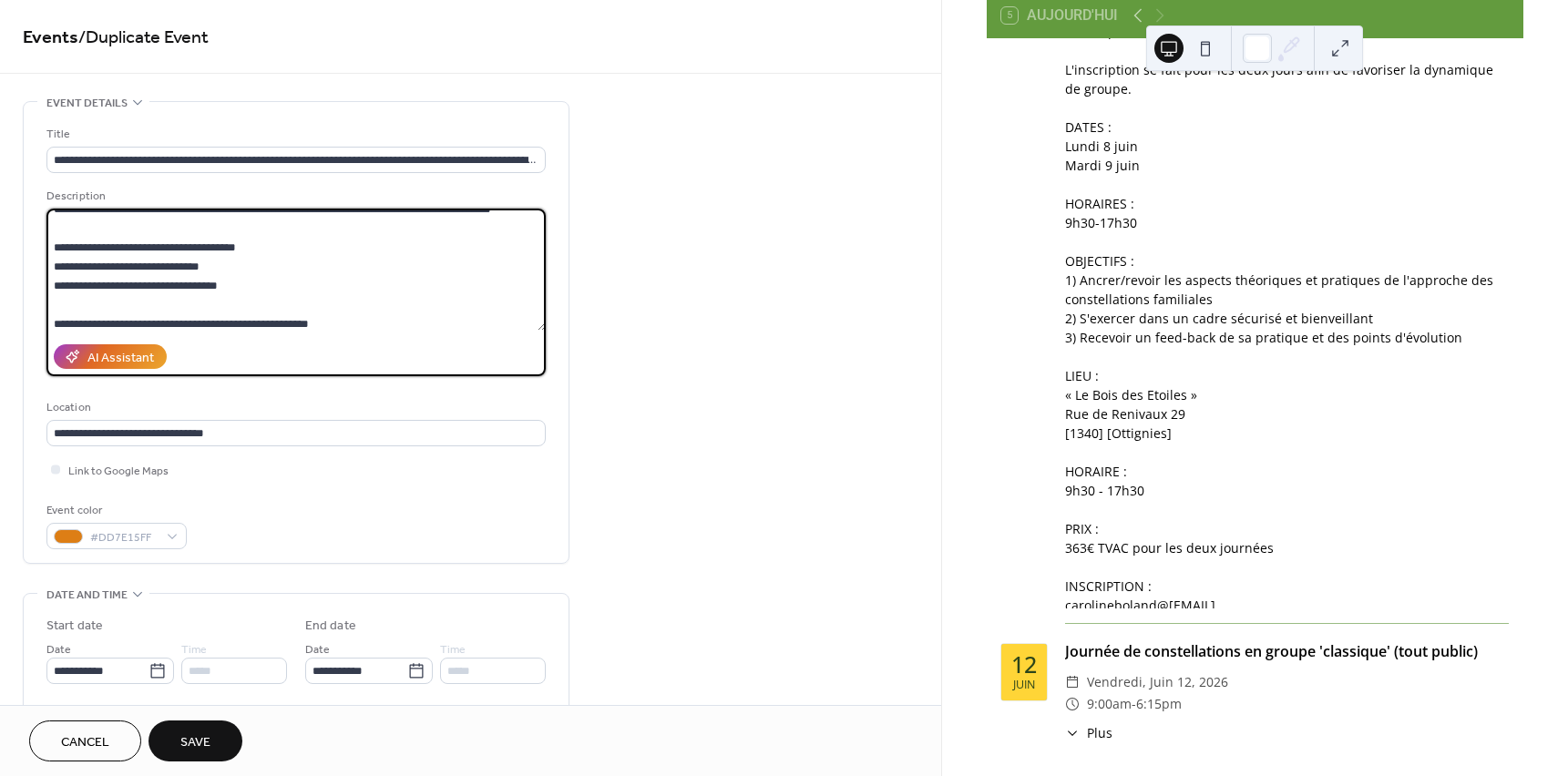 click at bounding box center [296, 270] 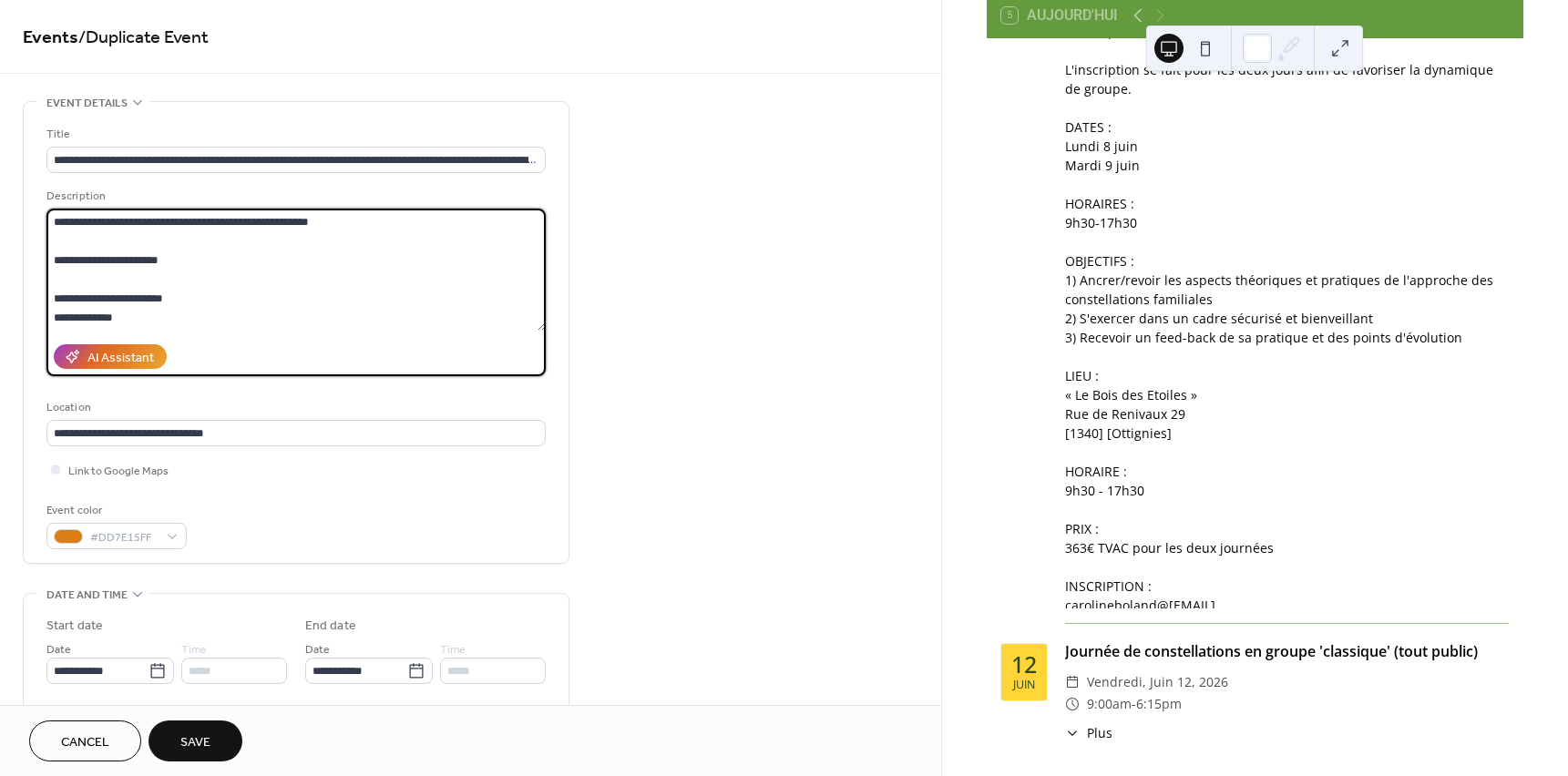 scroll, scrollTop: 363, scrollLeft: 0, axis: vertical 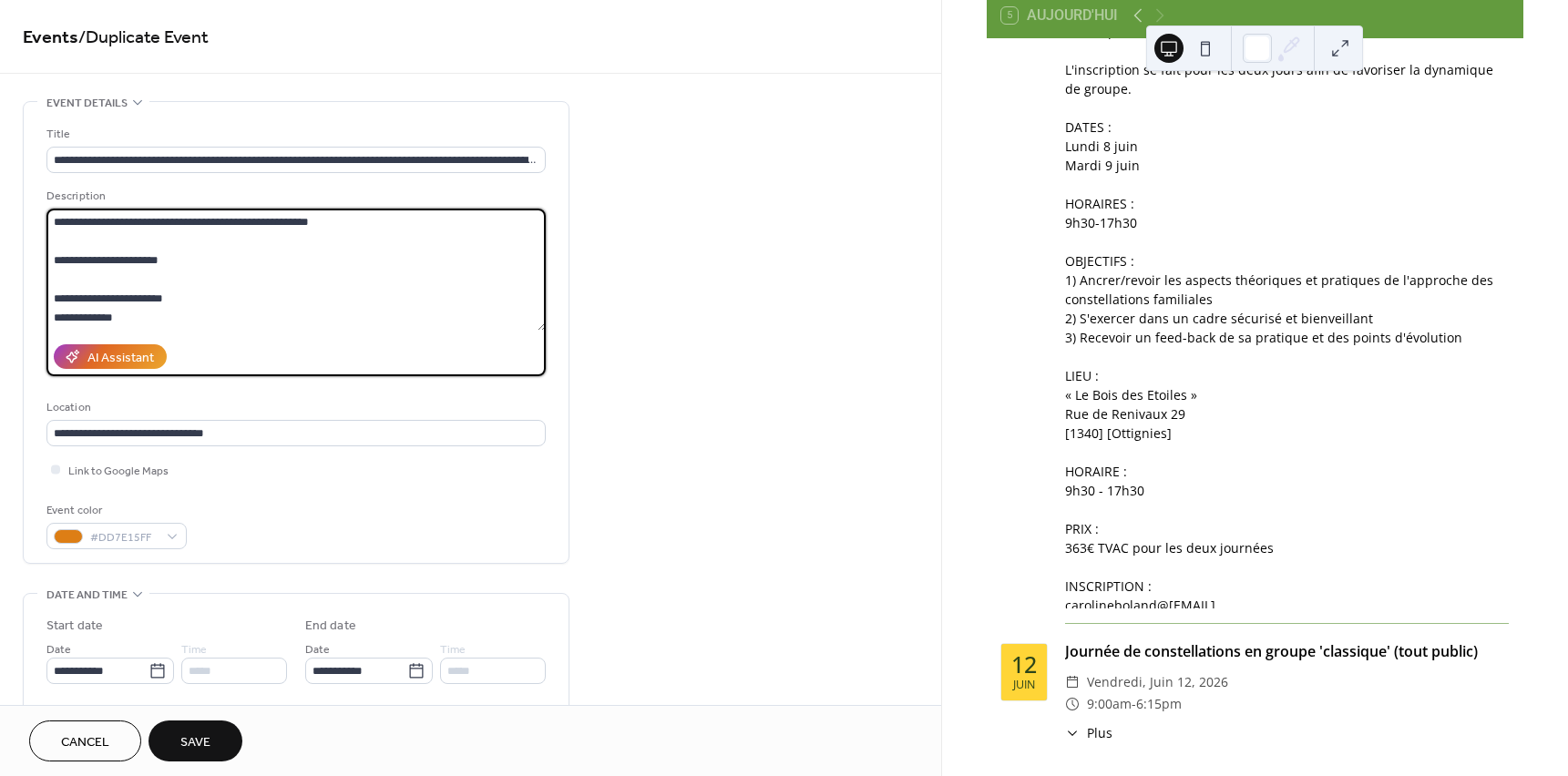 click at bounding box center (296, 270) 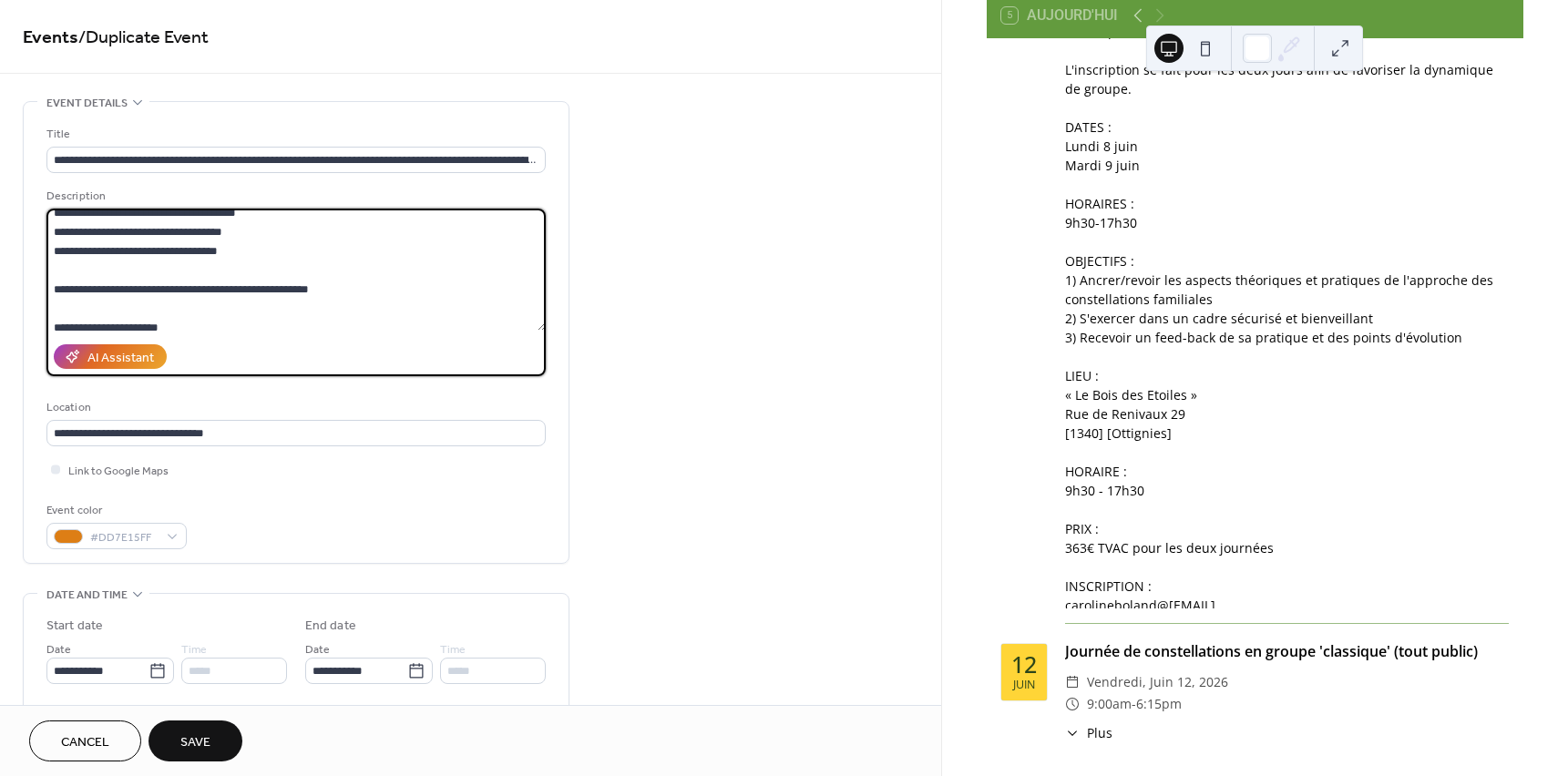scroll, scrollTop: 261, scrollLeft: 0, axis: vertical 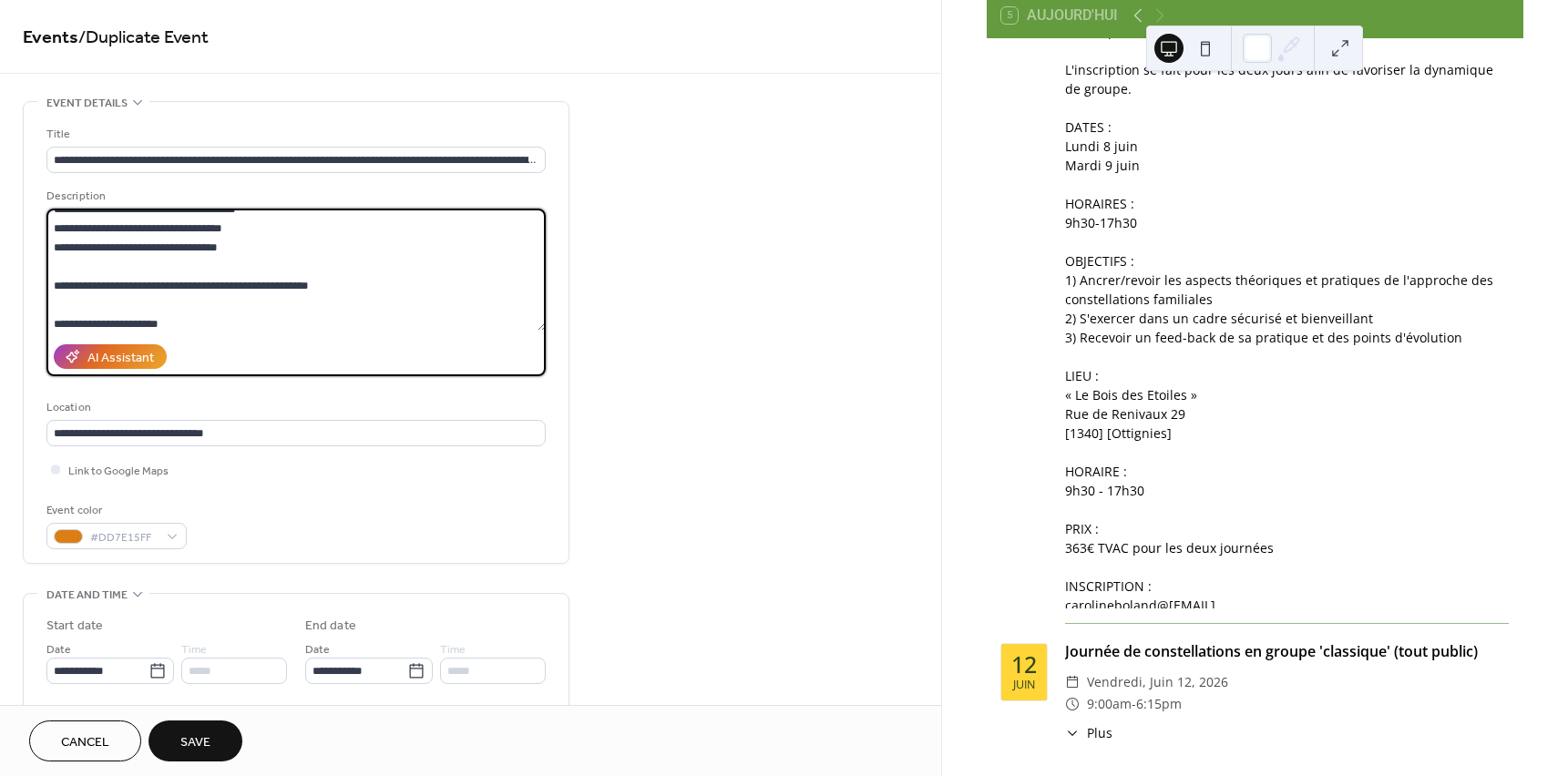 click at bounding box center [296, 270] 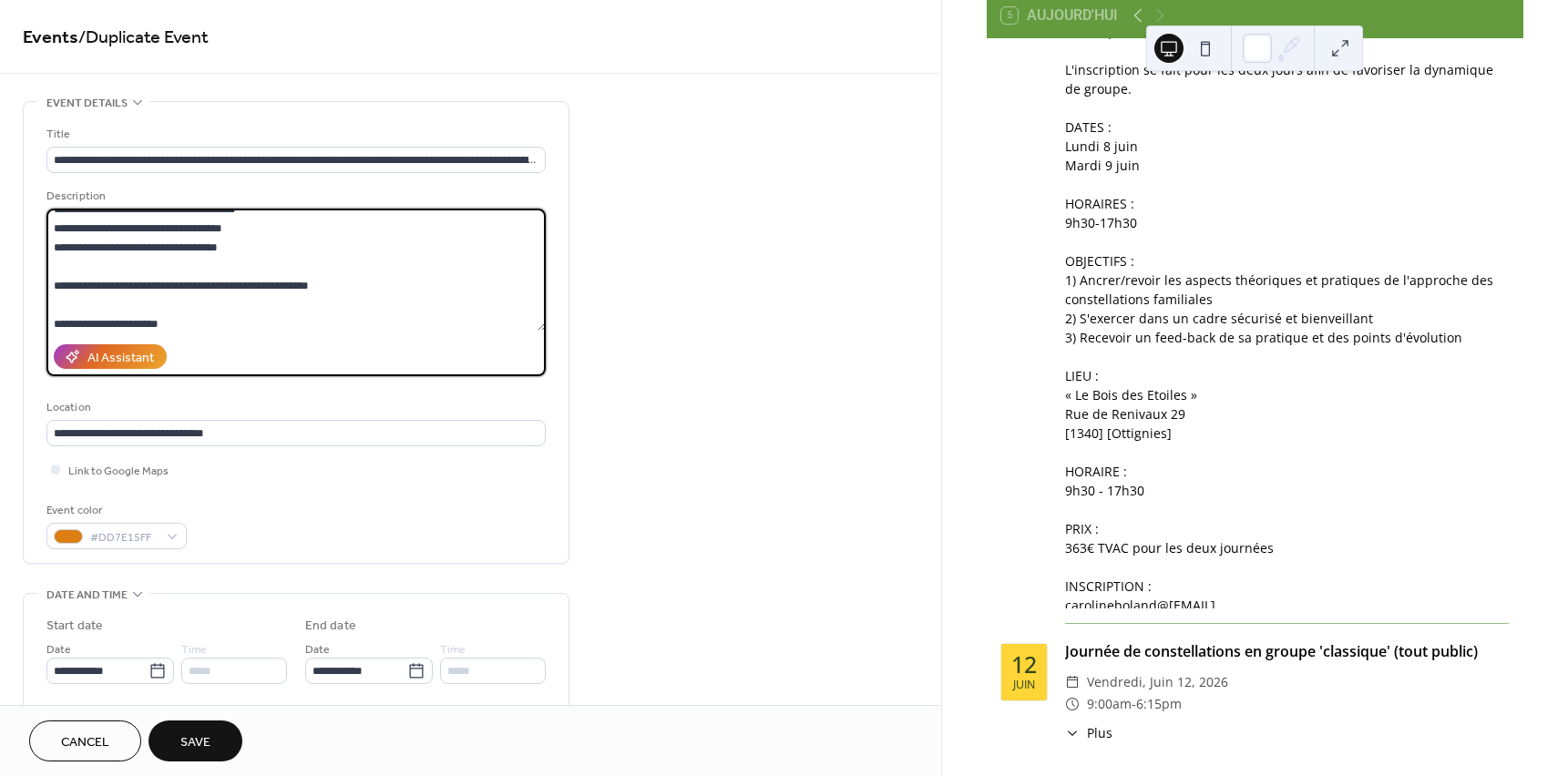 drag, startPoint x: 106, startPoint y: 289, endPoint x: 250, endPoint y: 292, distance: 144.03125 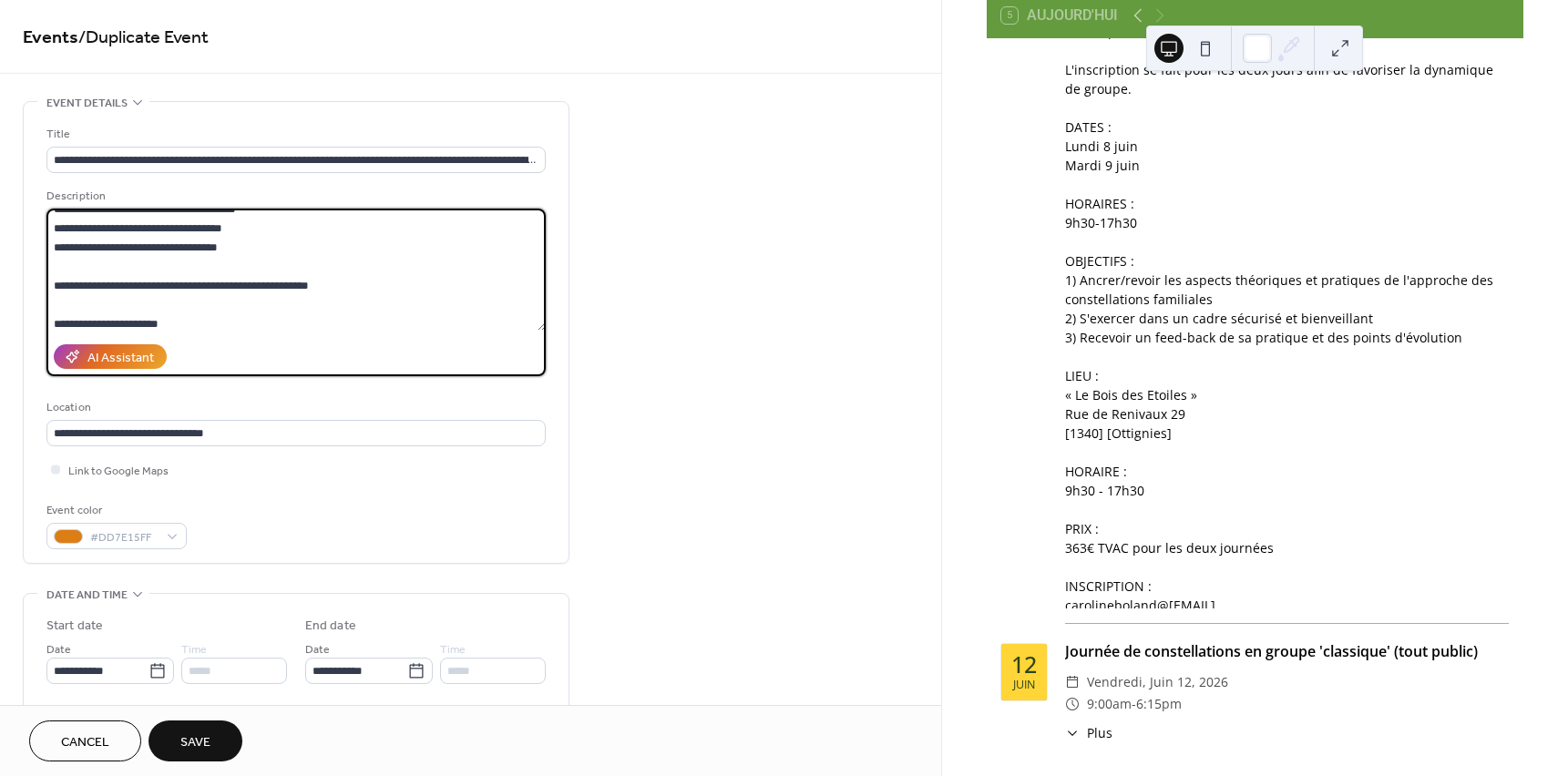 click at bounding box center (296, 270) 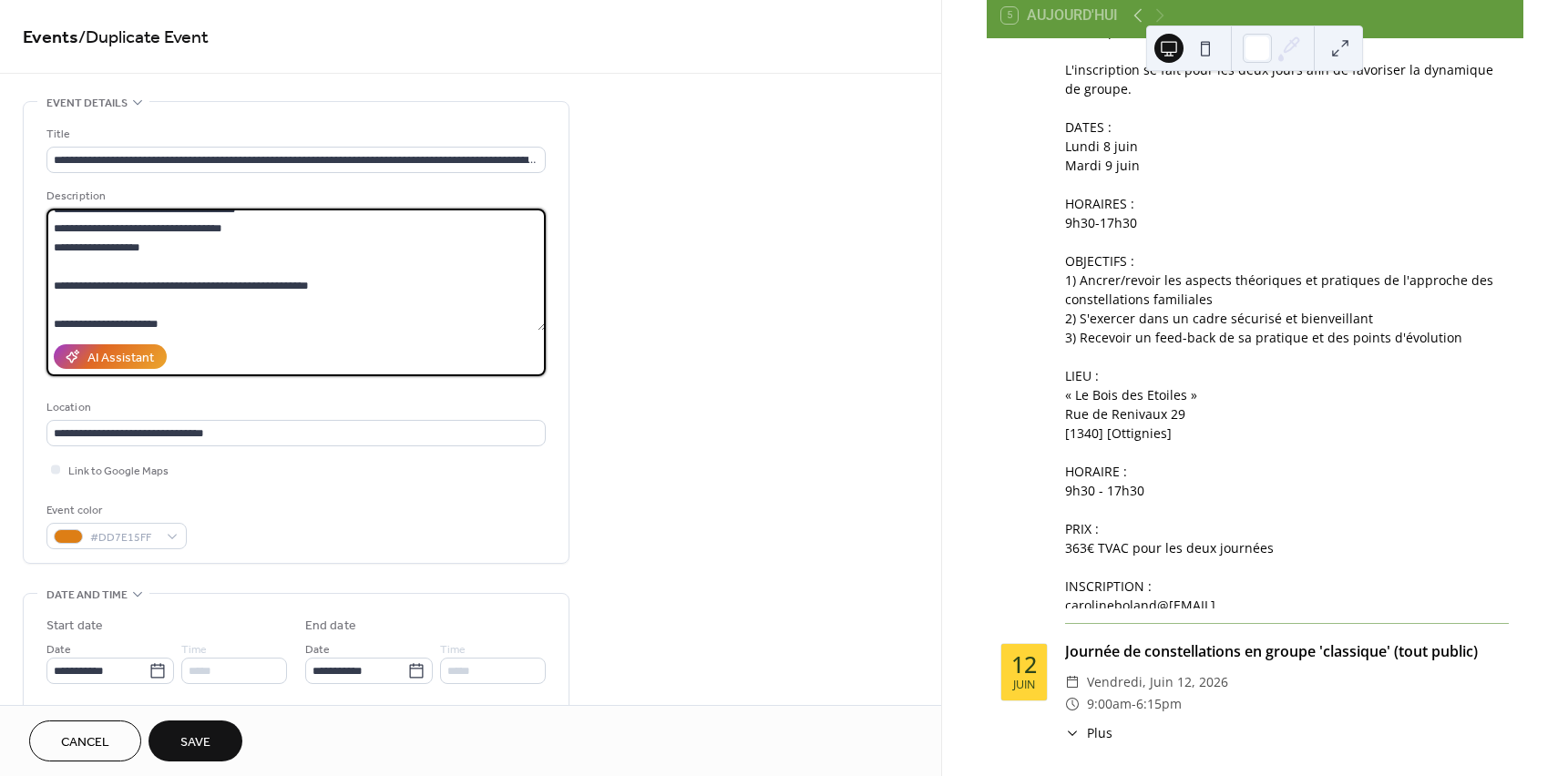 click at bounding box center [296, 270] 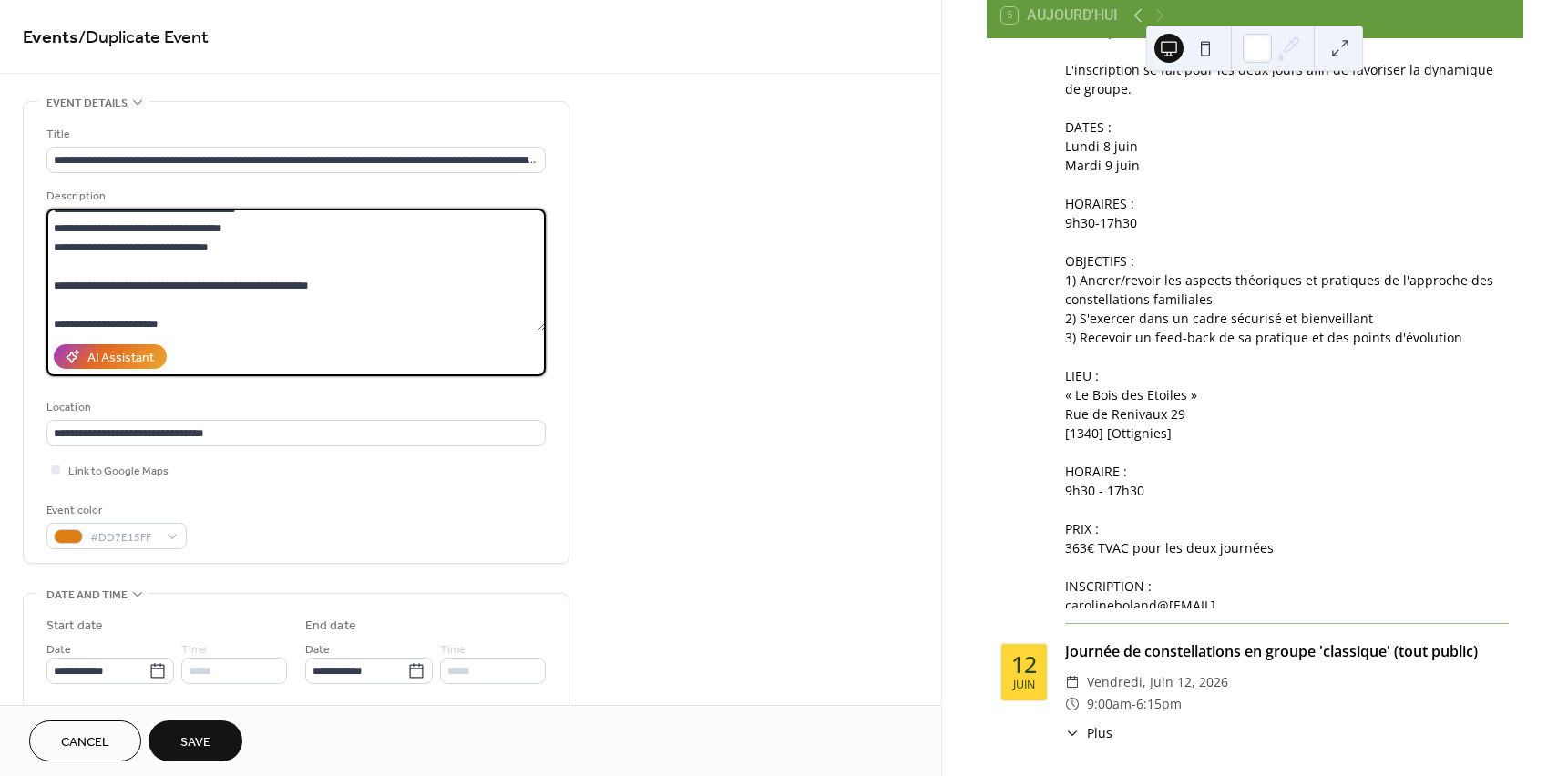 click at bounding box center [296, 270] 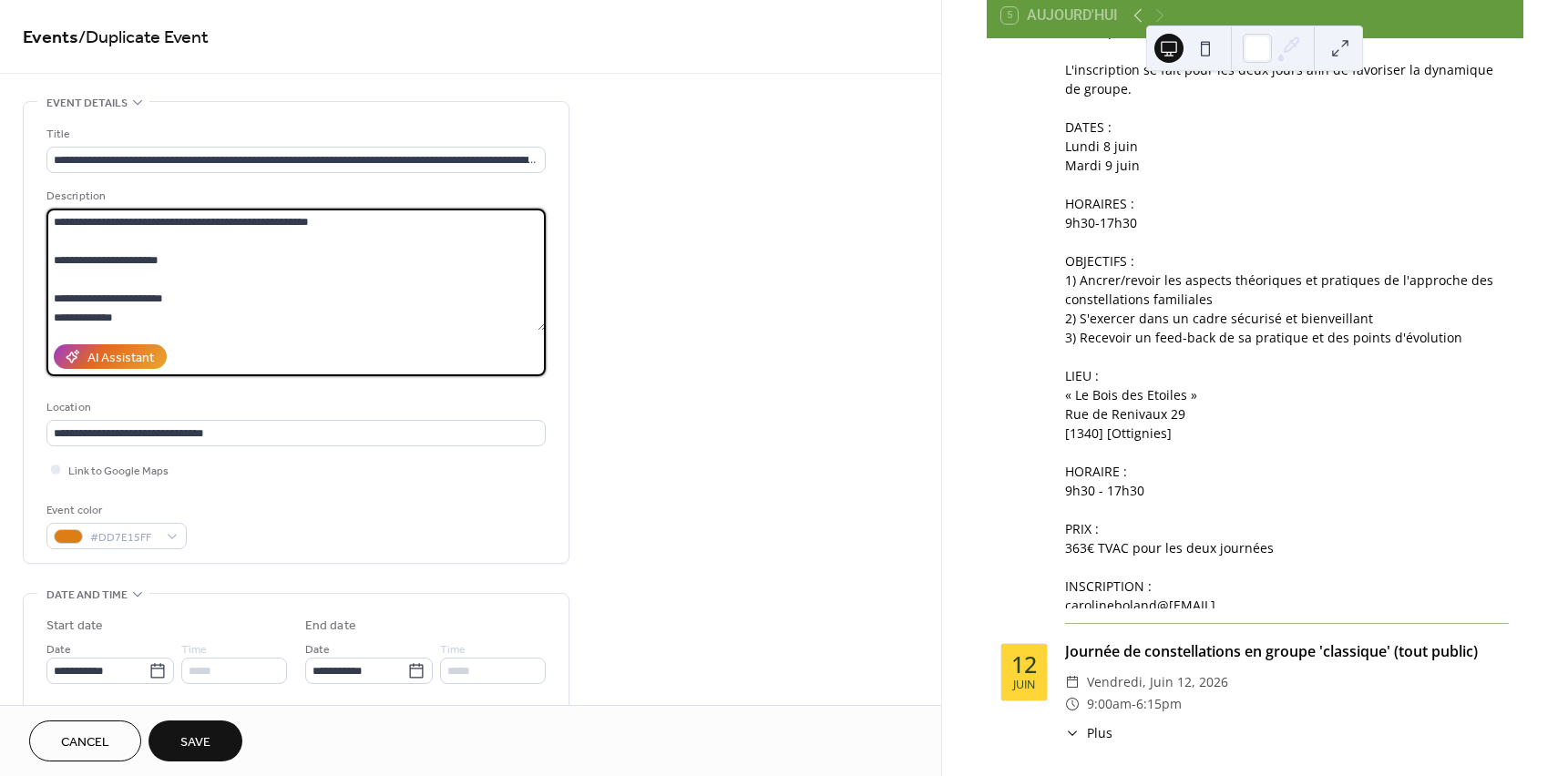scroll, scrollTop: 363, scrollLeft: 0, axis: vertical 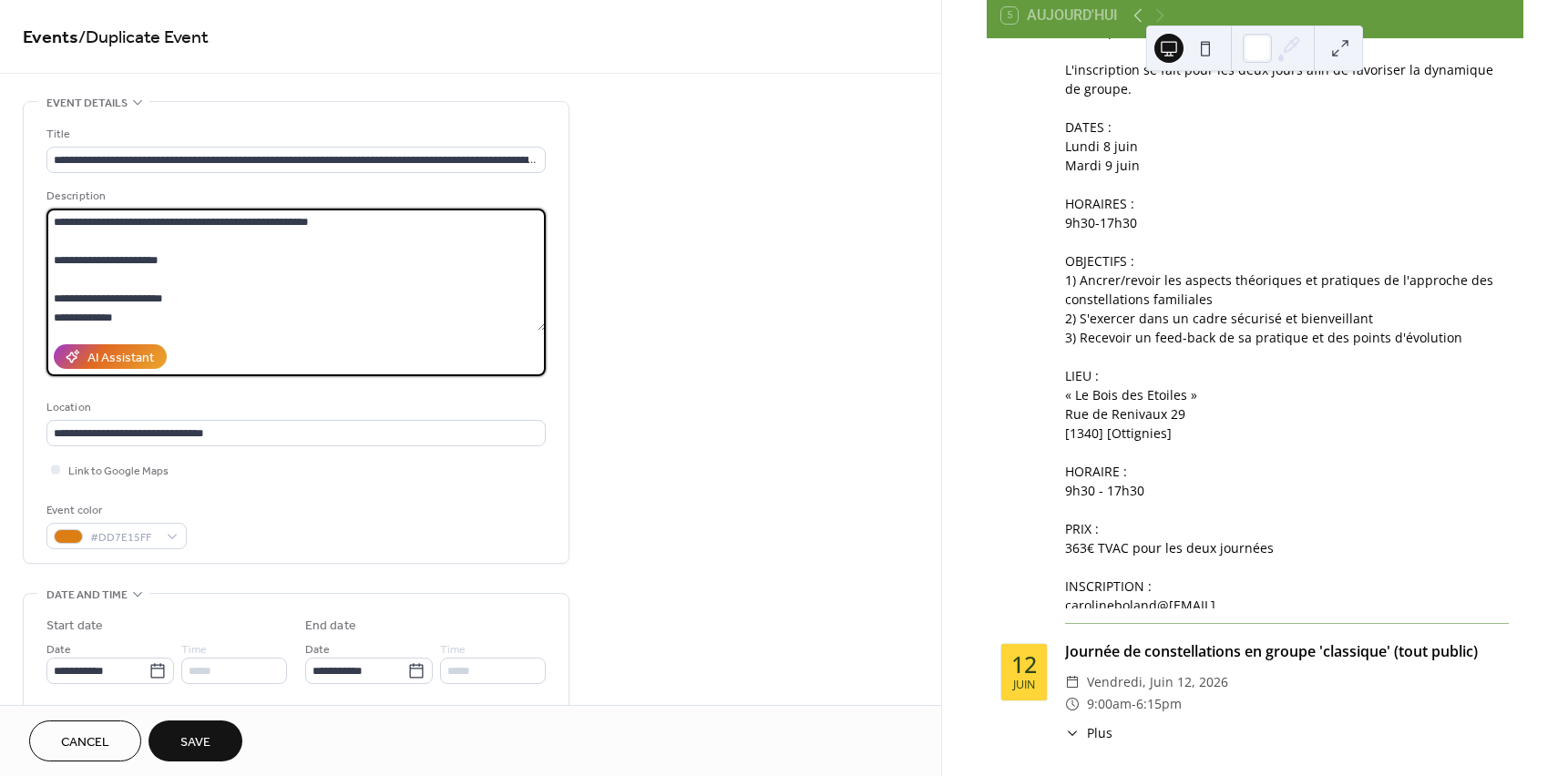 click at bounding box center (296, 270) 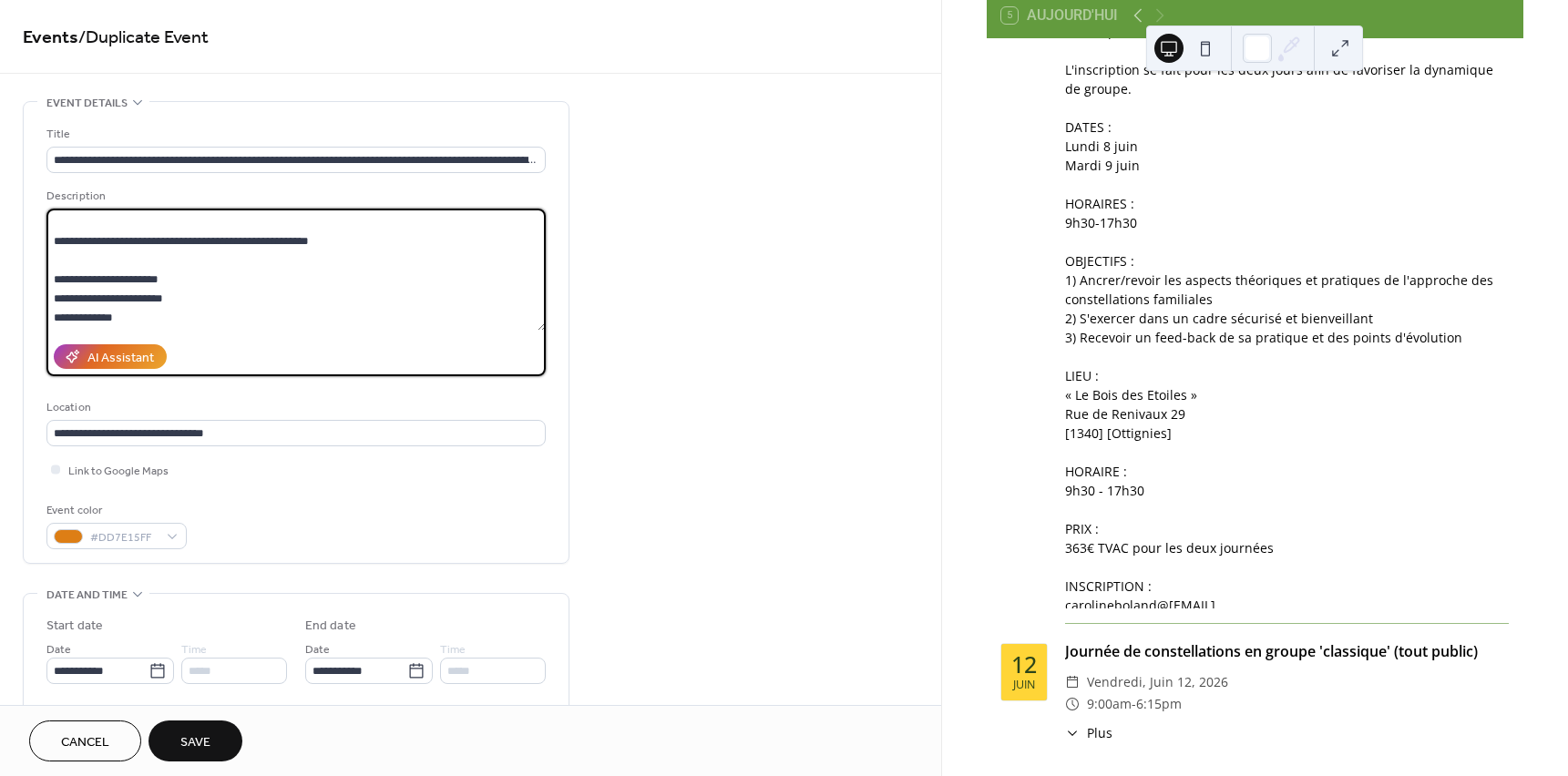 scroll, scrollTop: 344, scrollLeft: 0, axis: vertical 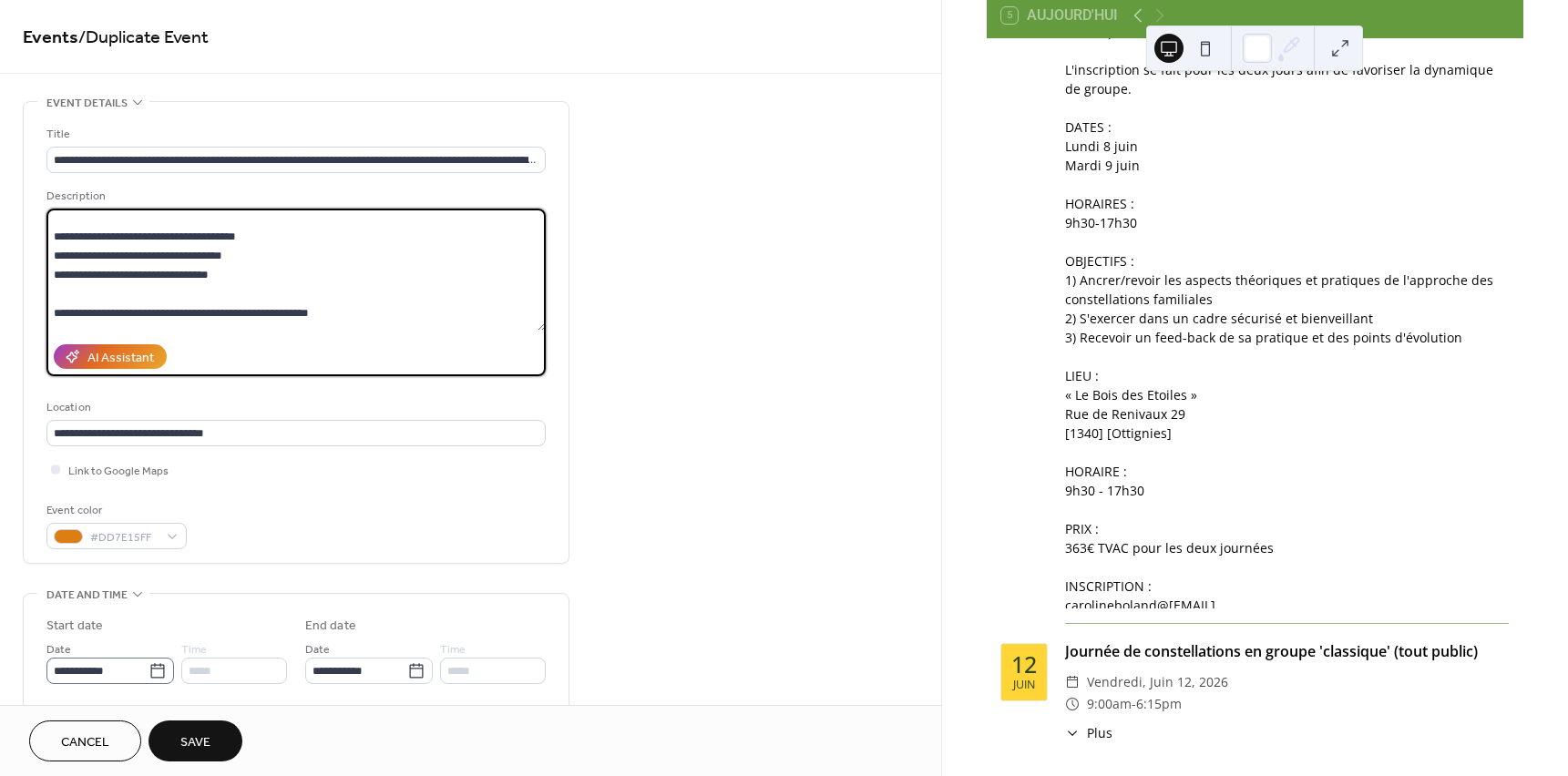 type on "**********" 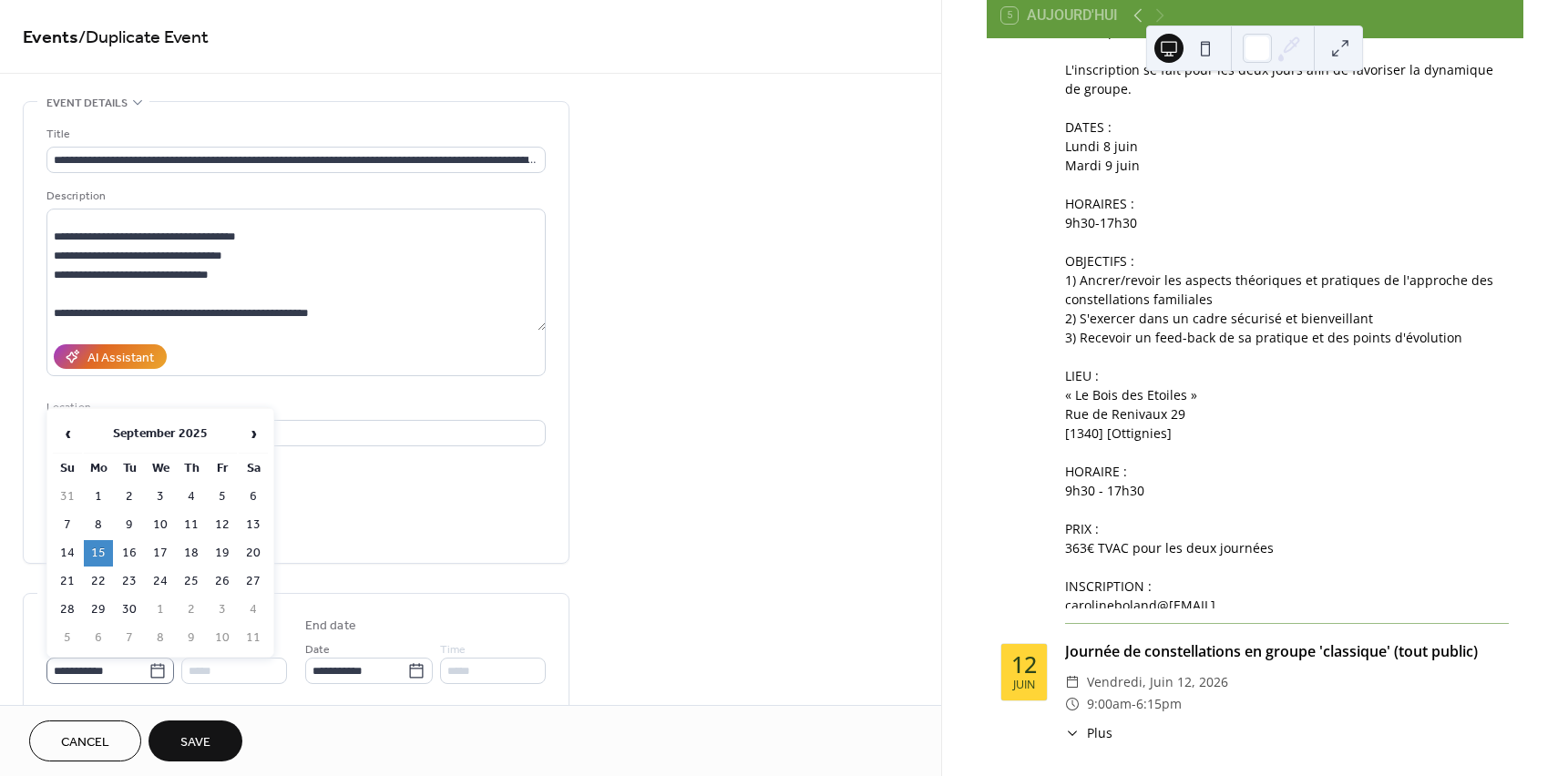 click 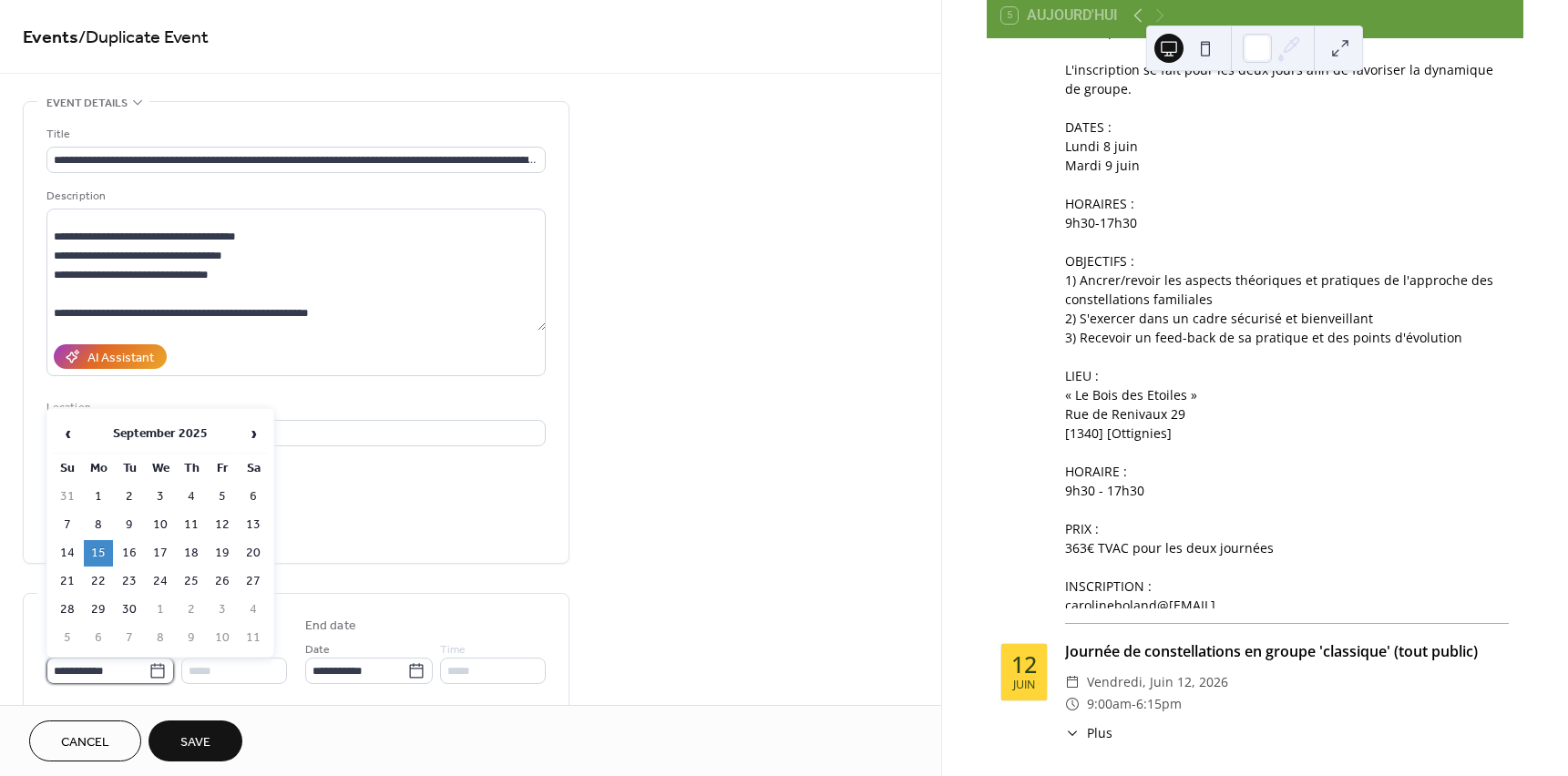 click on "**********" at bounding box center [97, 670] 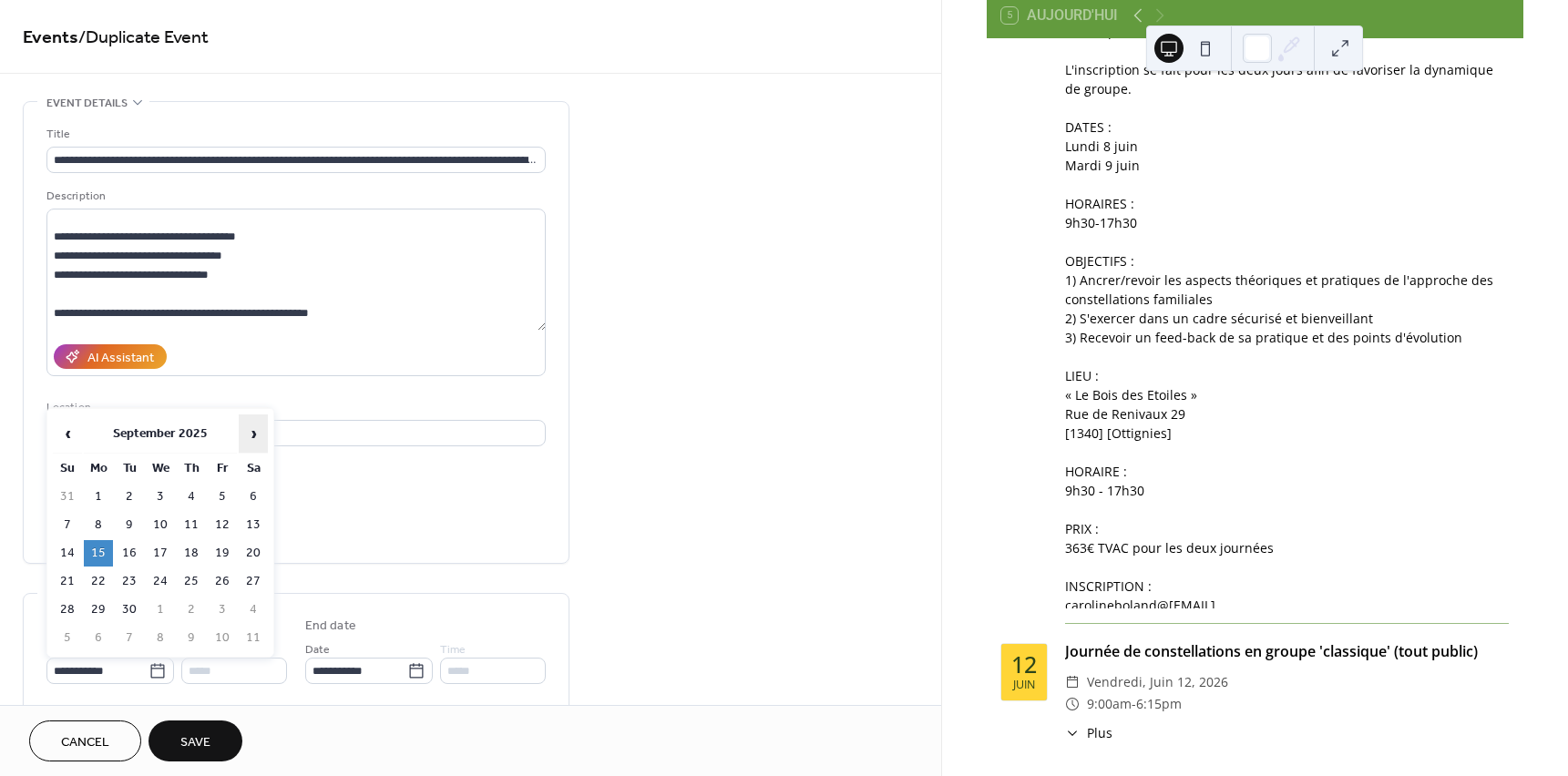 click on "›" at bounding box center [253, 434] 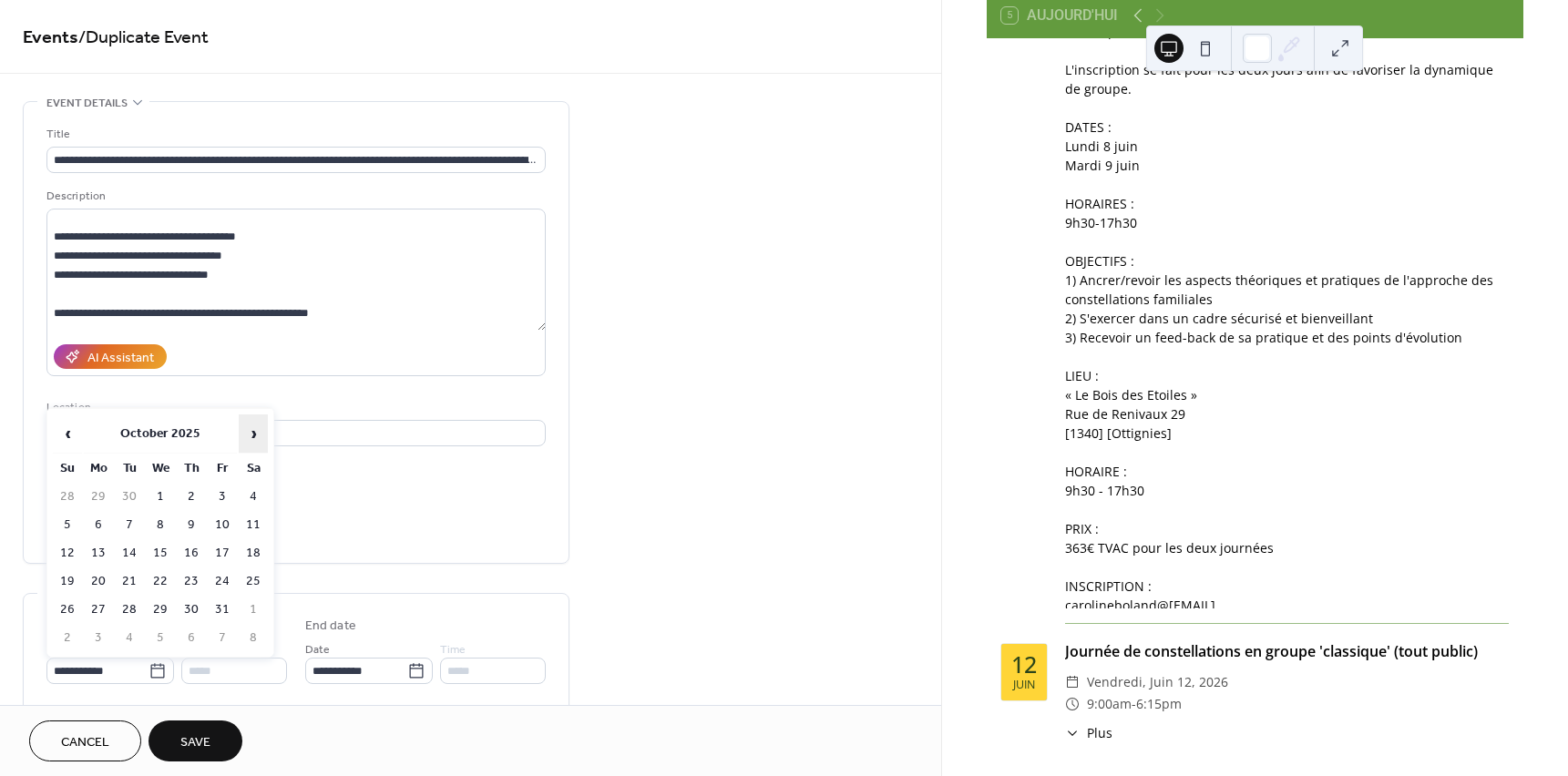 click on "›" at bounding box center [253, 434] 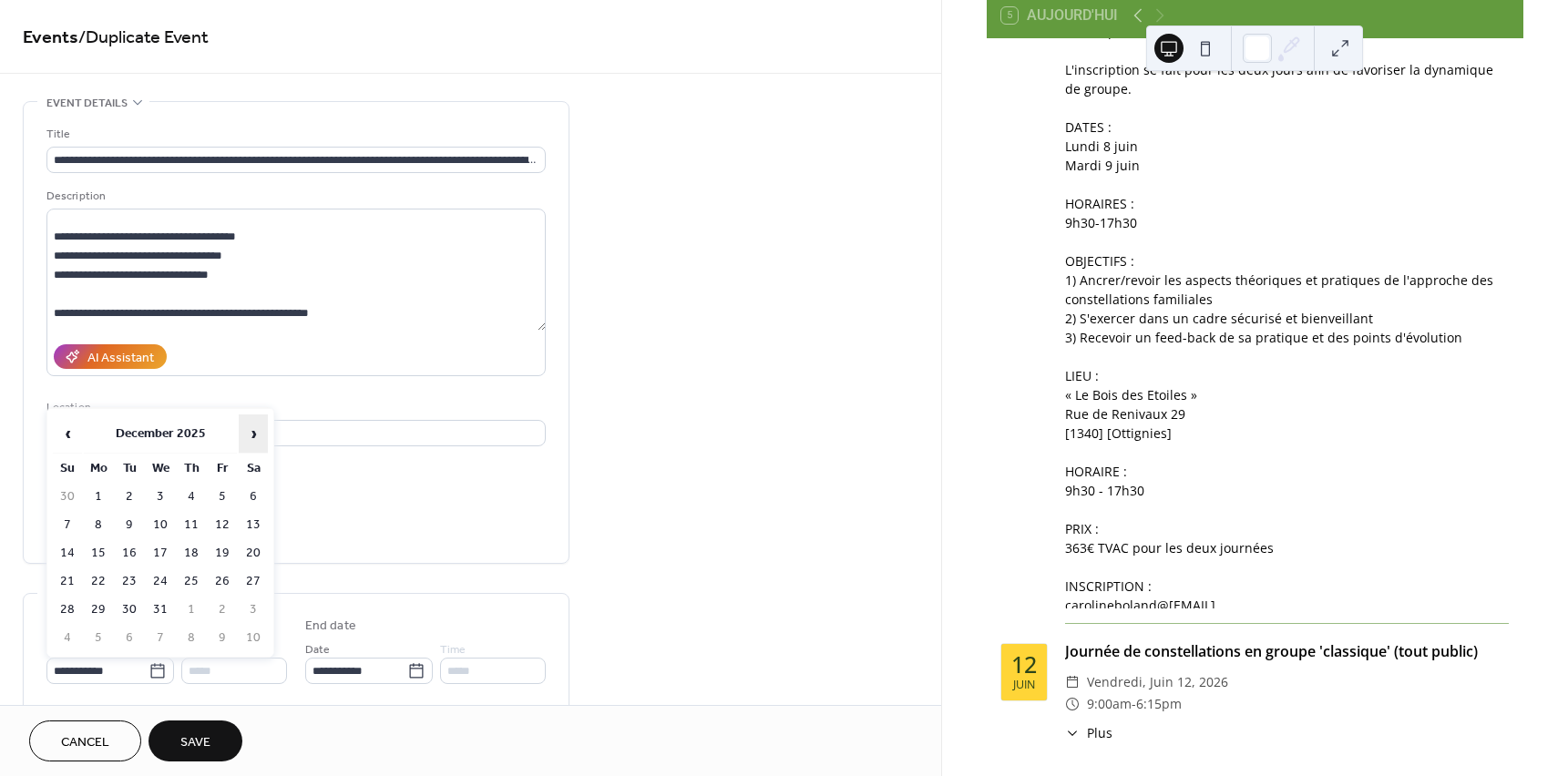 click on "›" at bounding box center (253, 434) 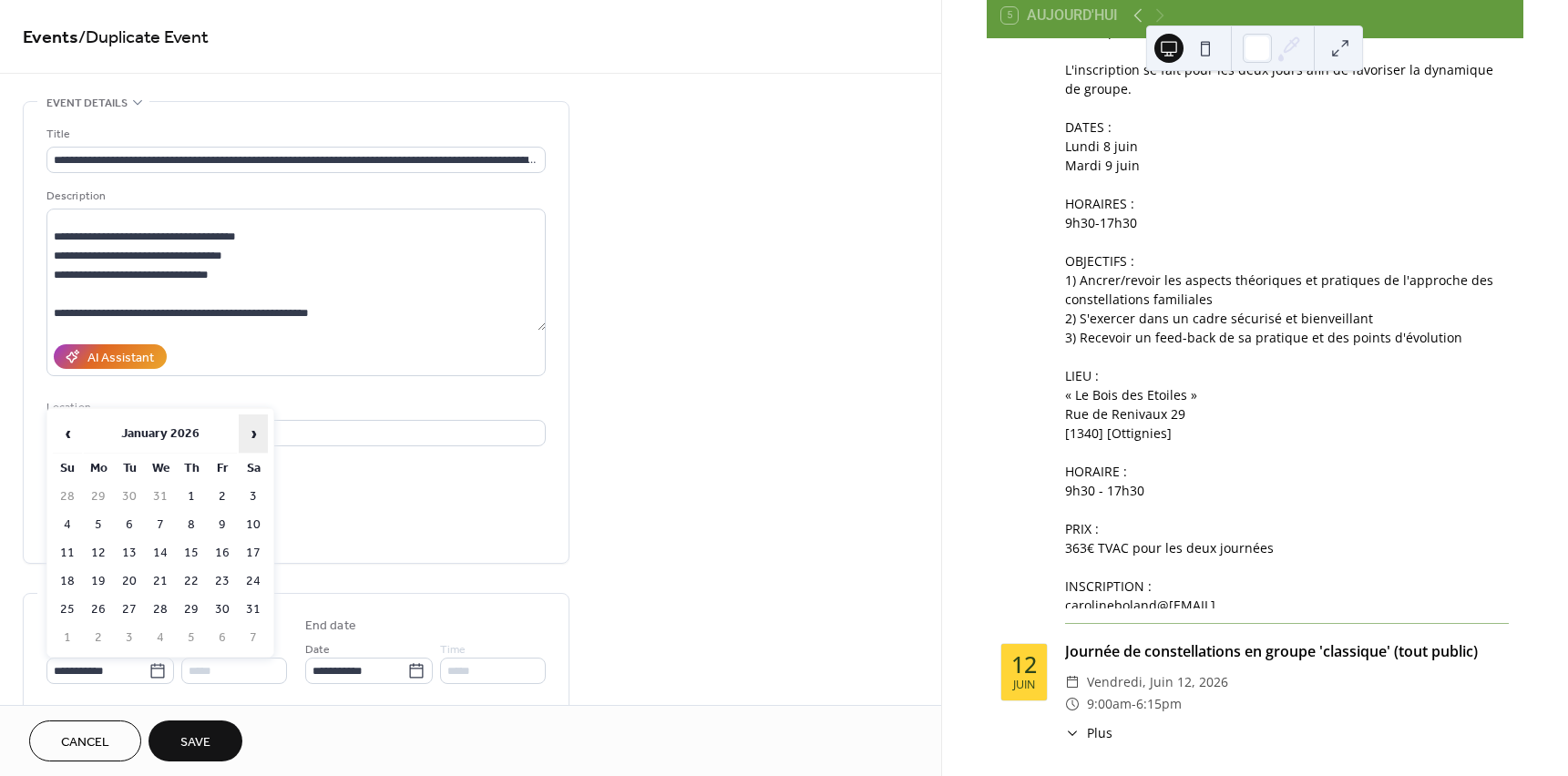 click on "›" at bounding box center (253, 434) 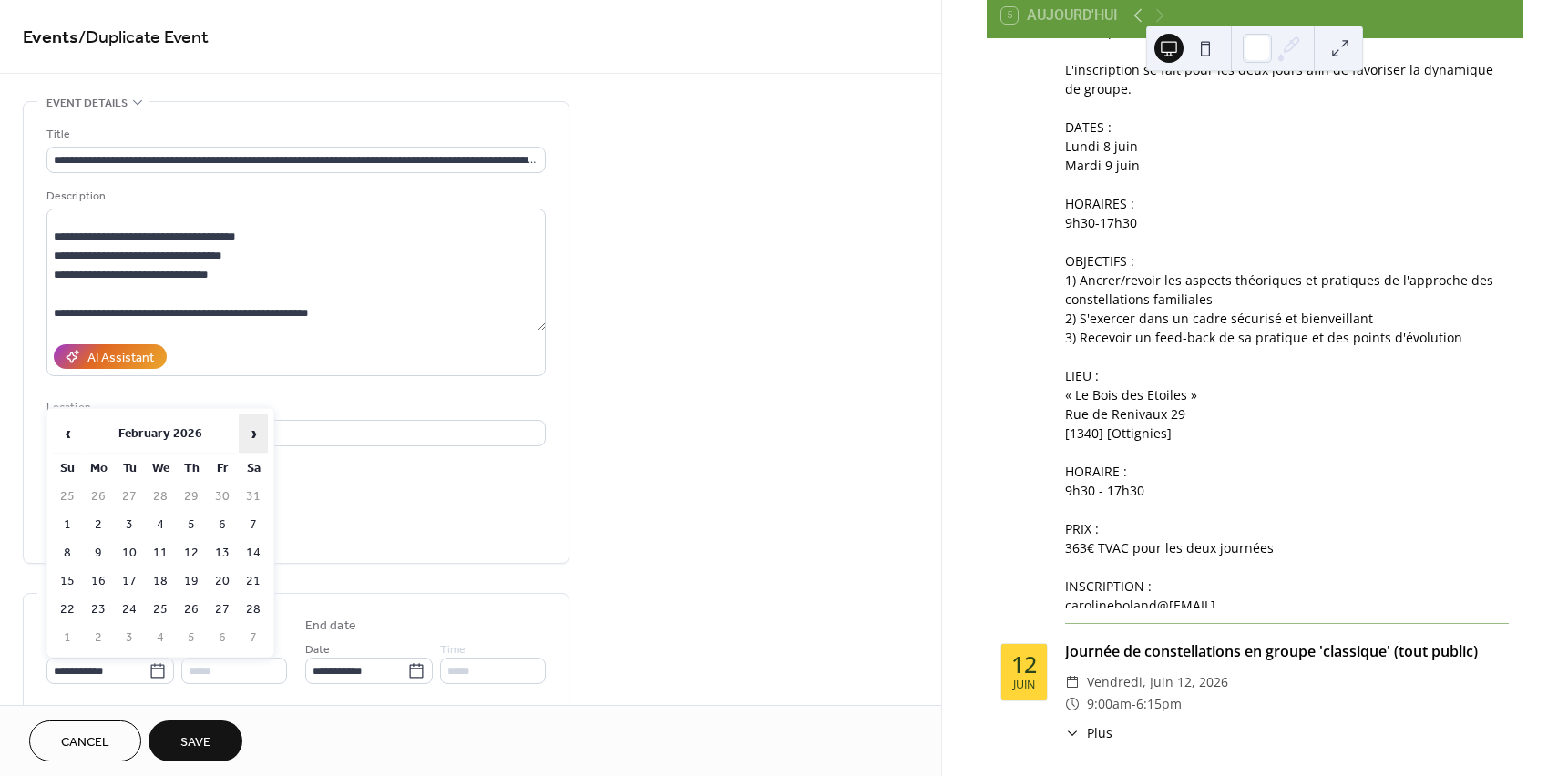 click on "›" at bounding box center (253, 434) 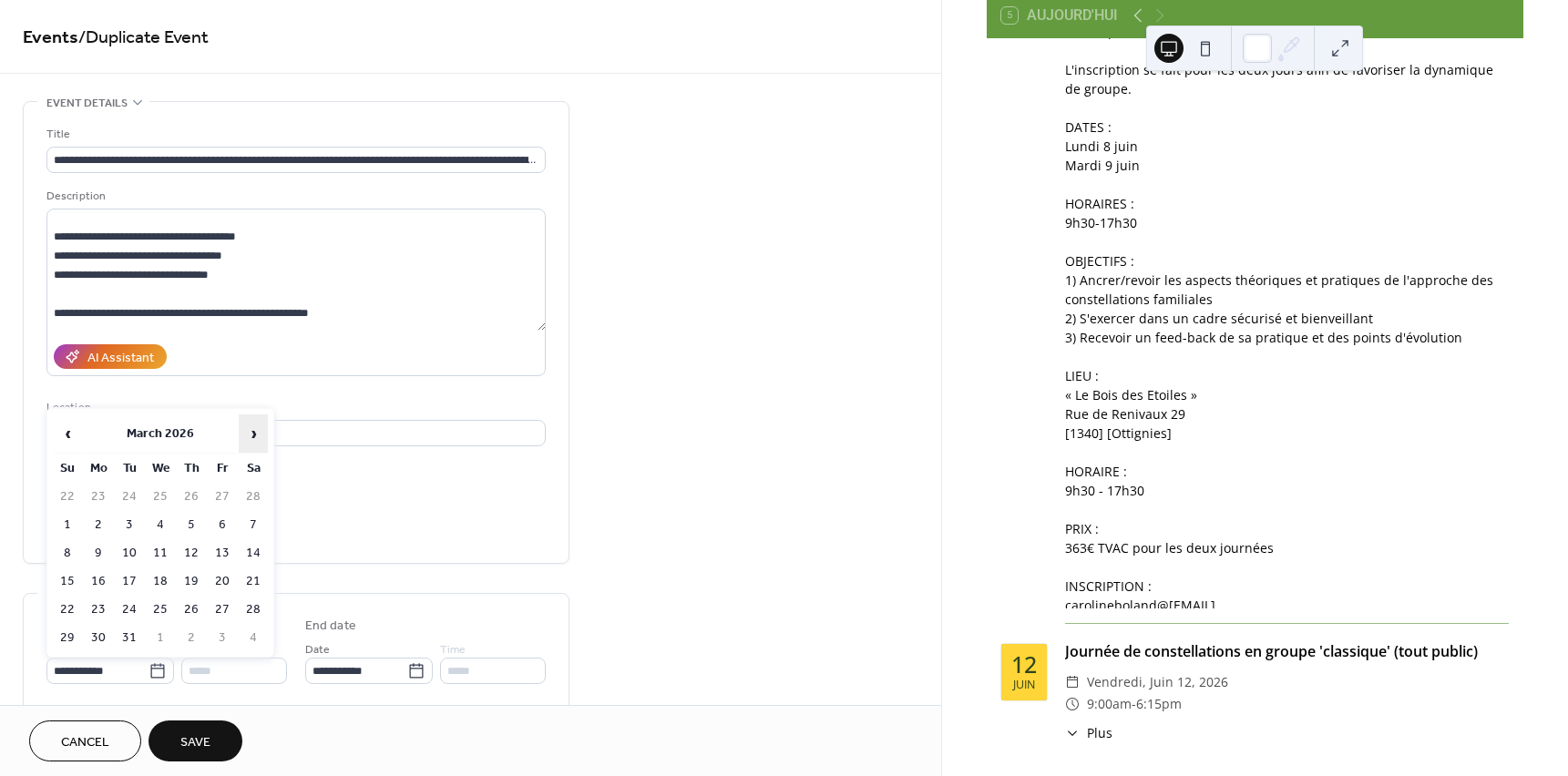 click on "›" at bounding box center (253, 434) 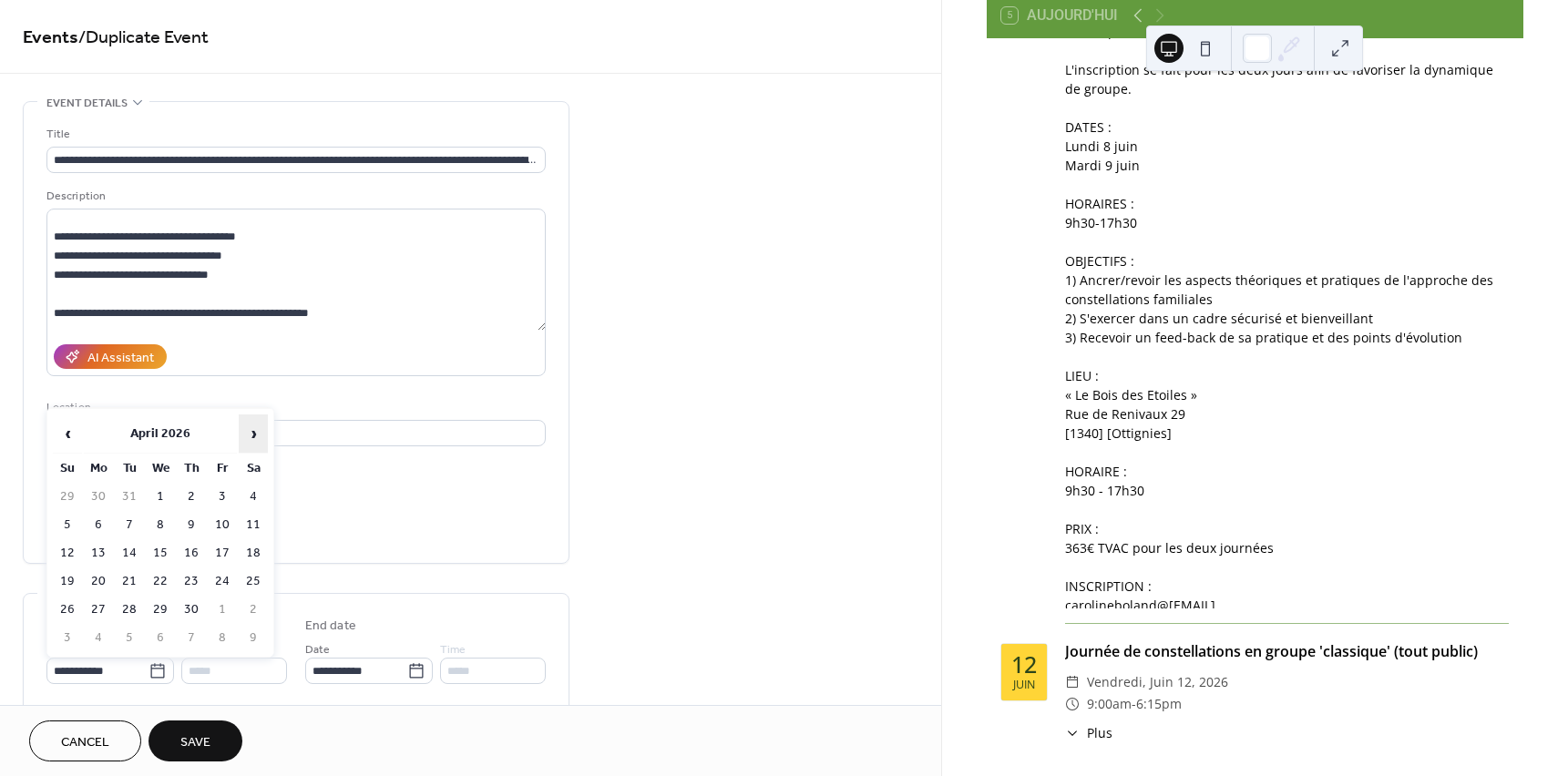 click on "›" at bounding box center (253, 434) 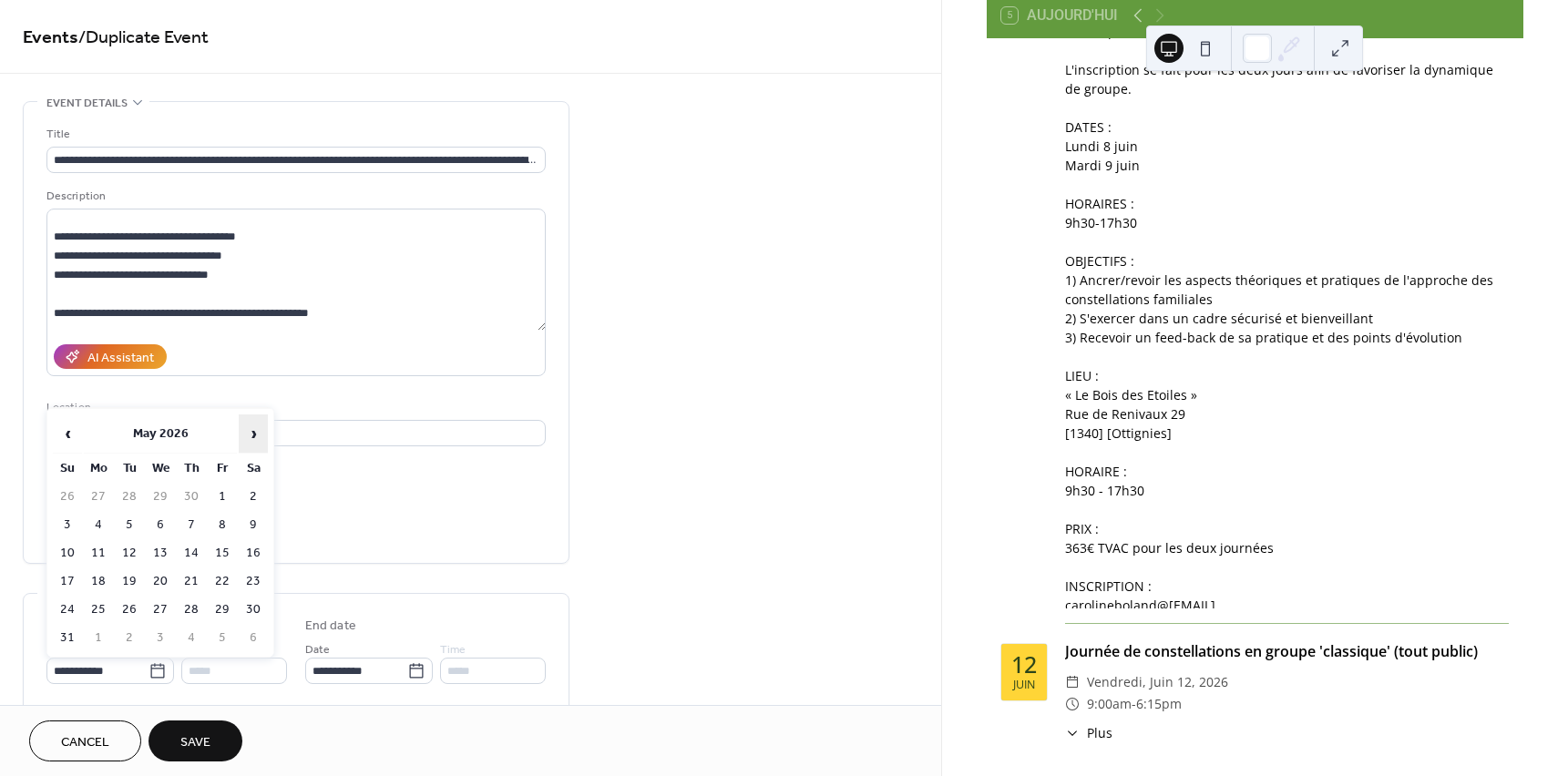 click on "›" at bounding box center [253, 434] 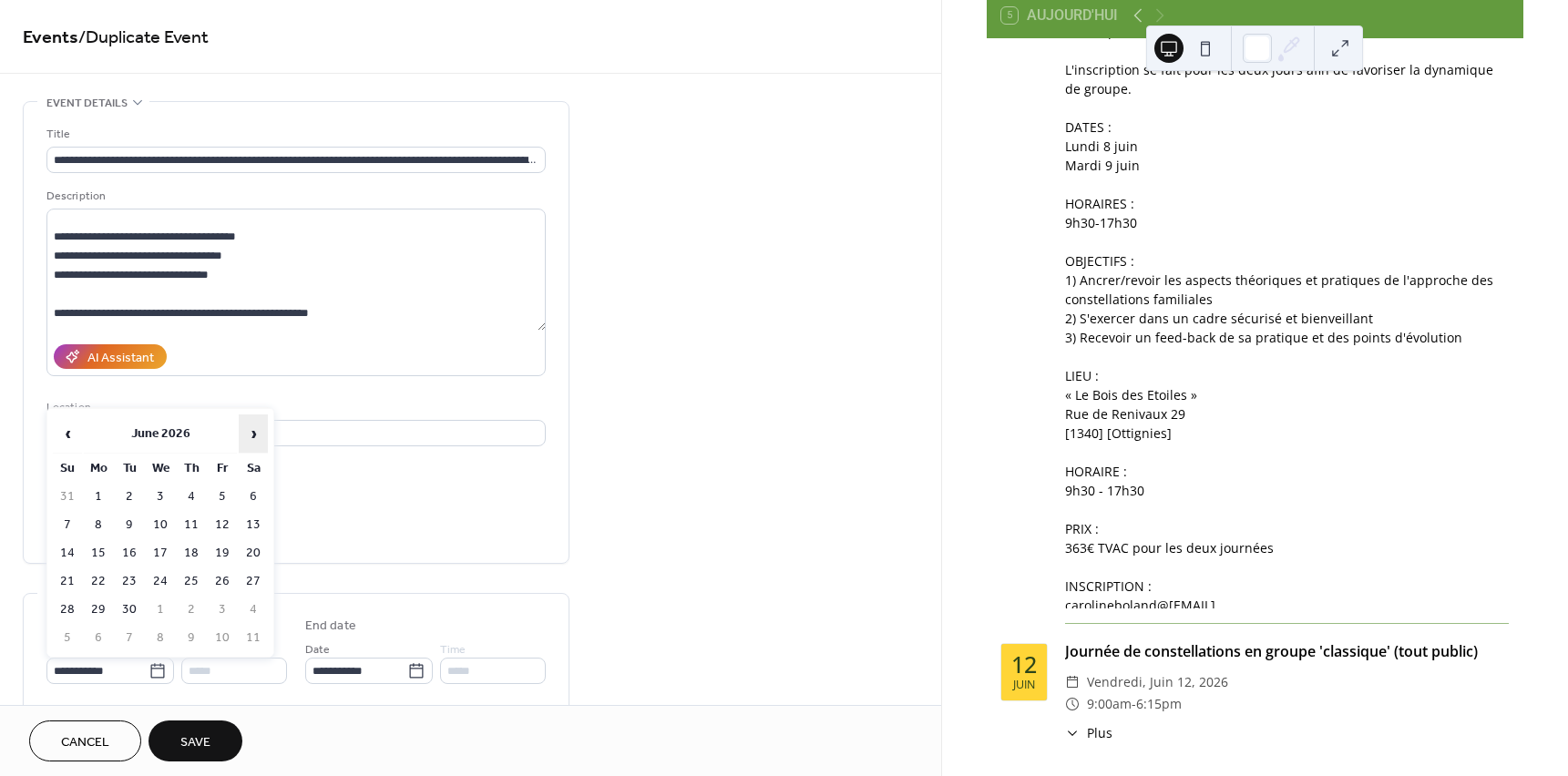 click on "›" at bounding box center (253, 434) 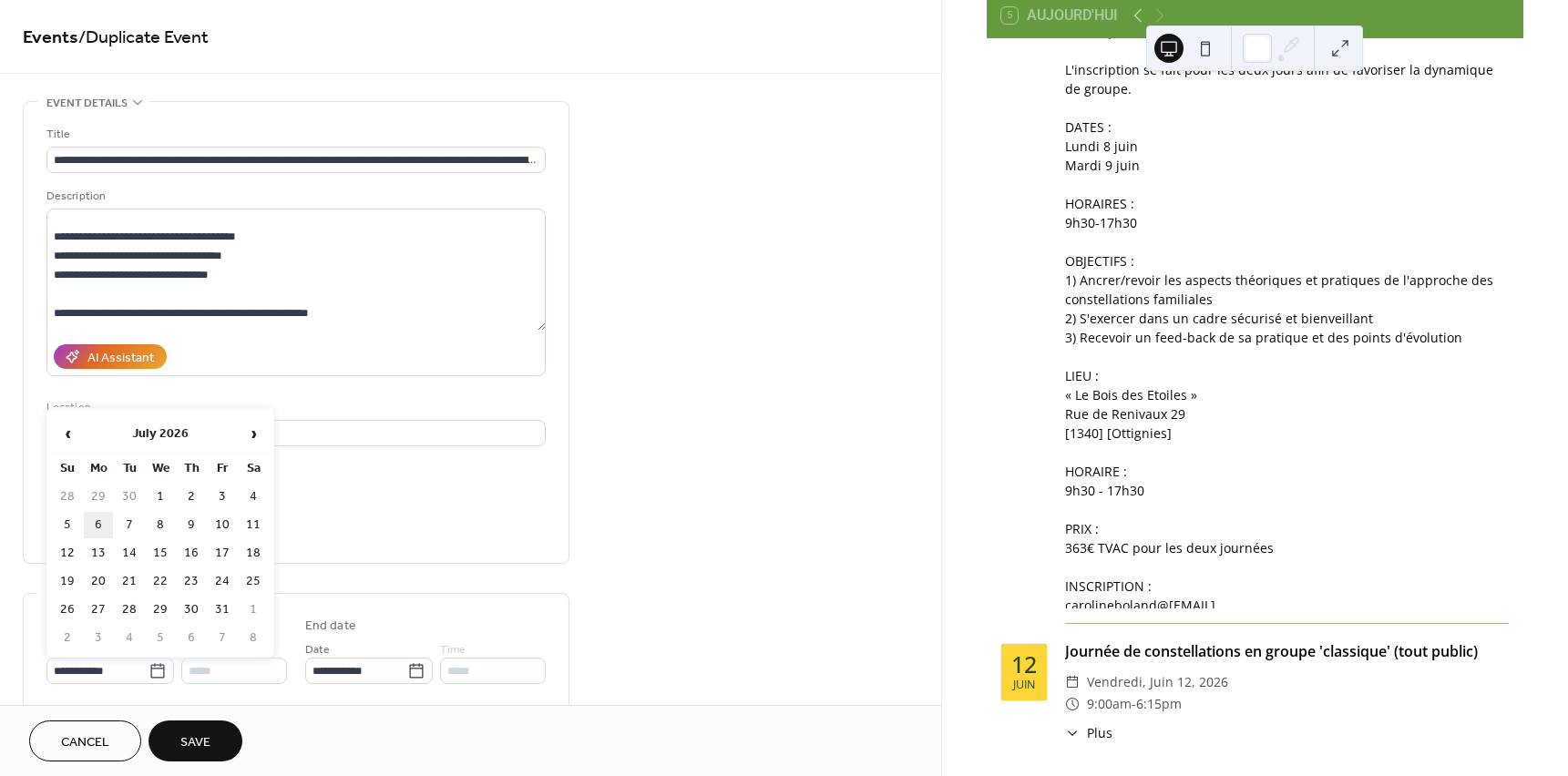 click on "6" at bounding box center (98, 525) 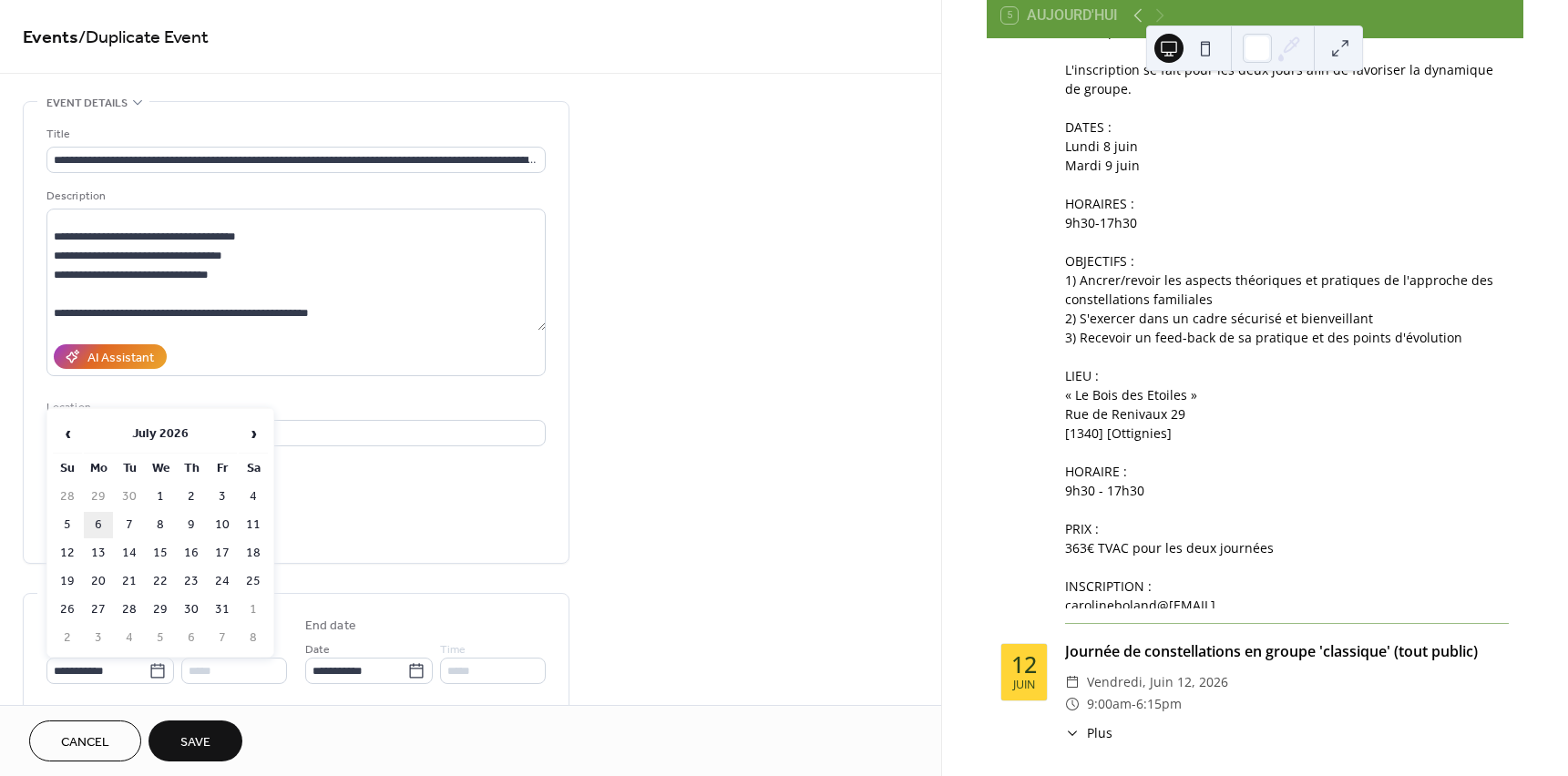 type on "**********" 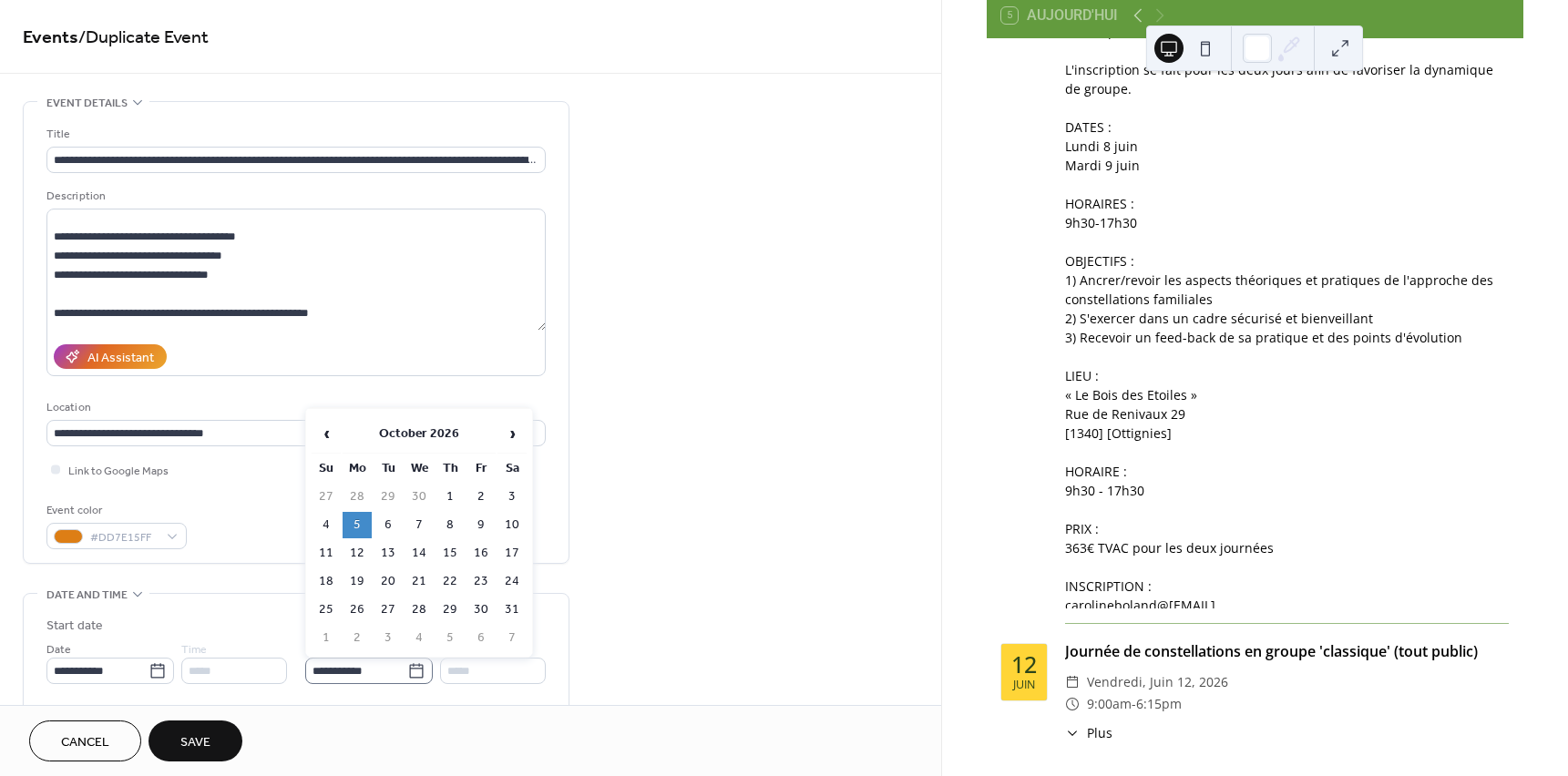 click 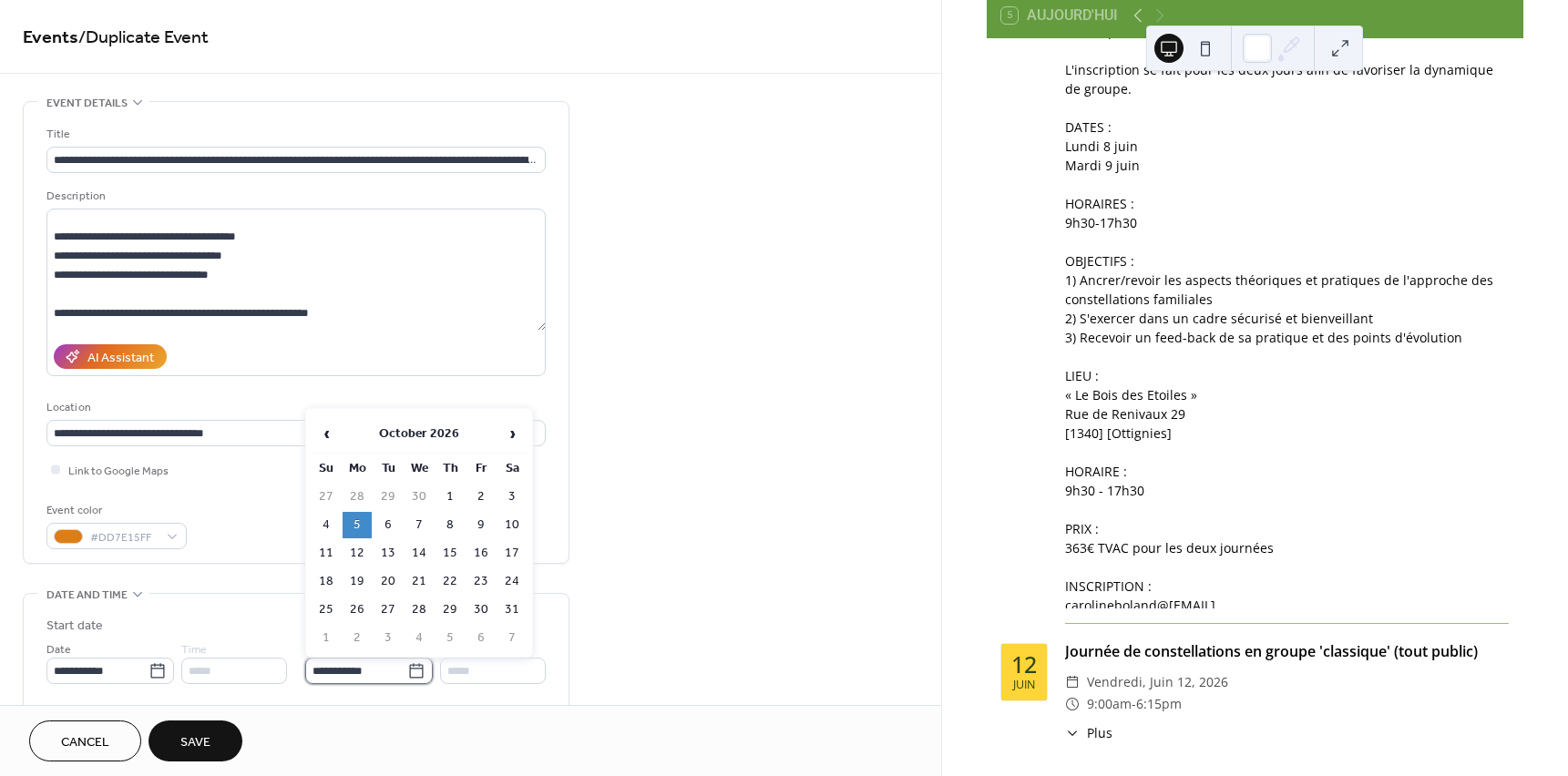 click on "**********" at bounding box center [356, 670] 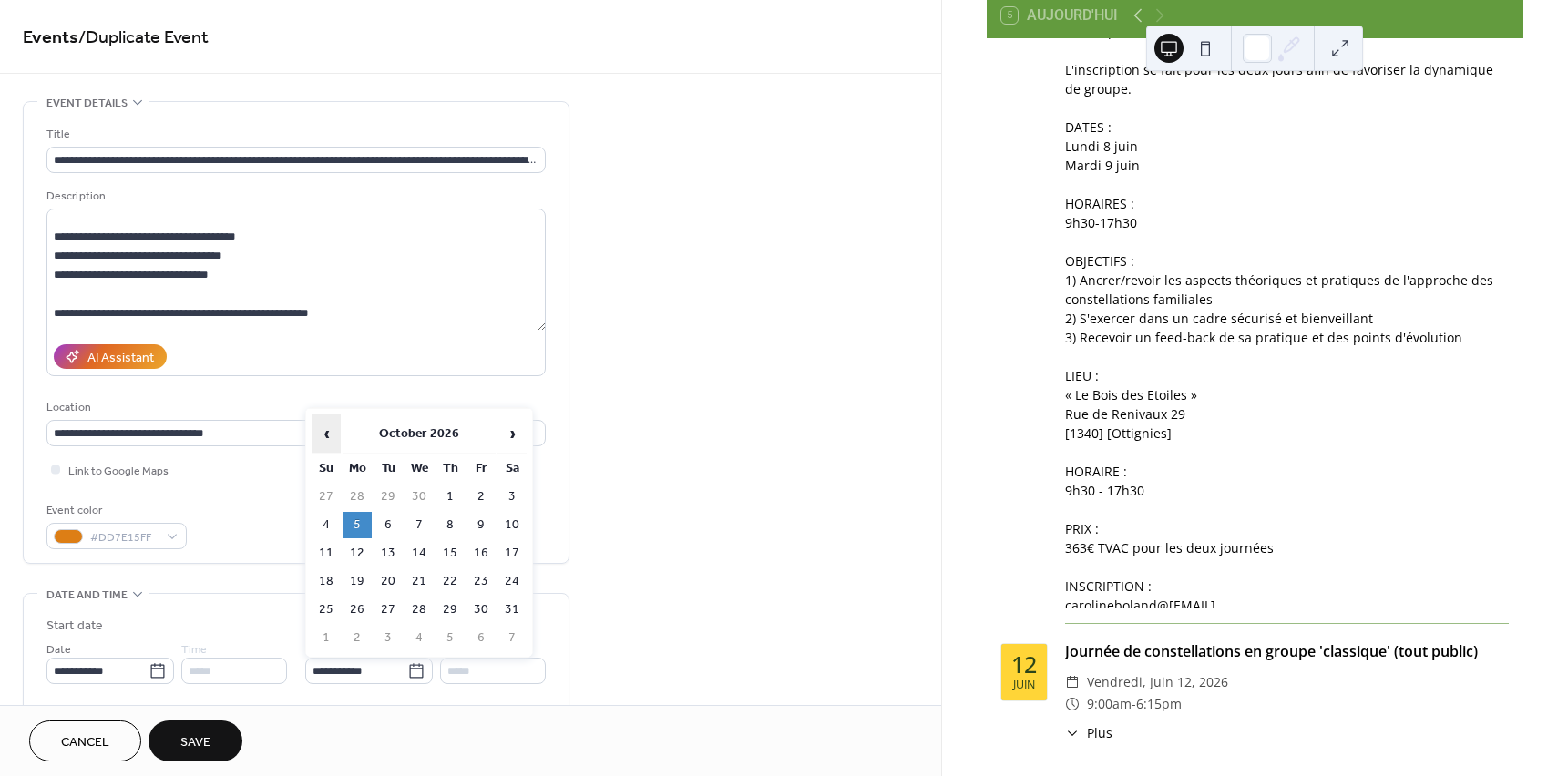 click on "‹" at bounding box center [326, 434] 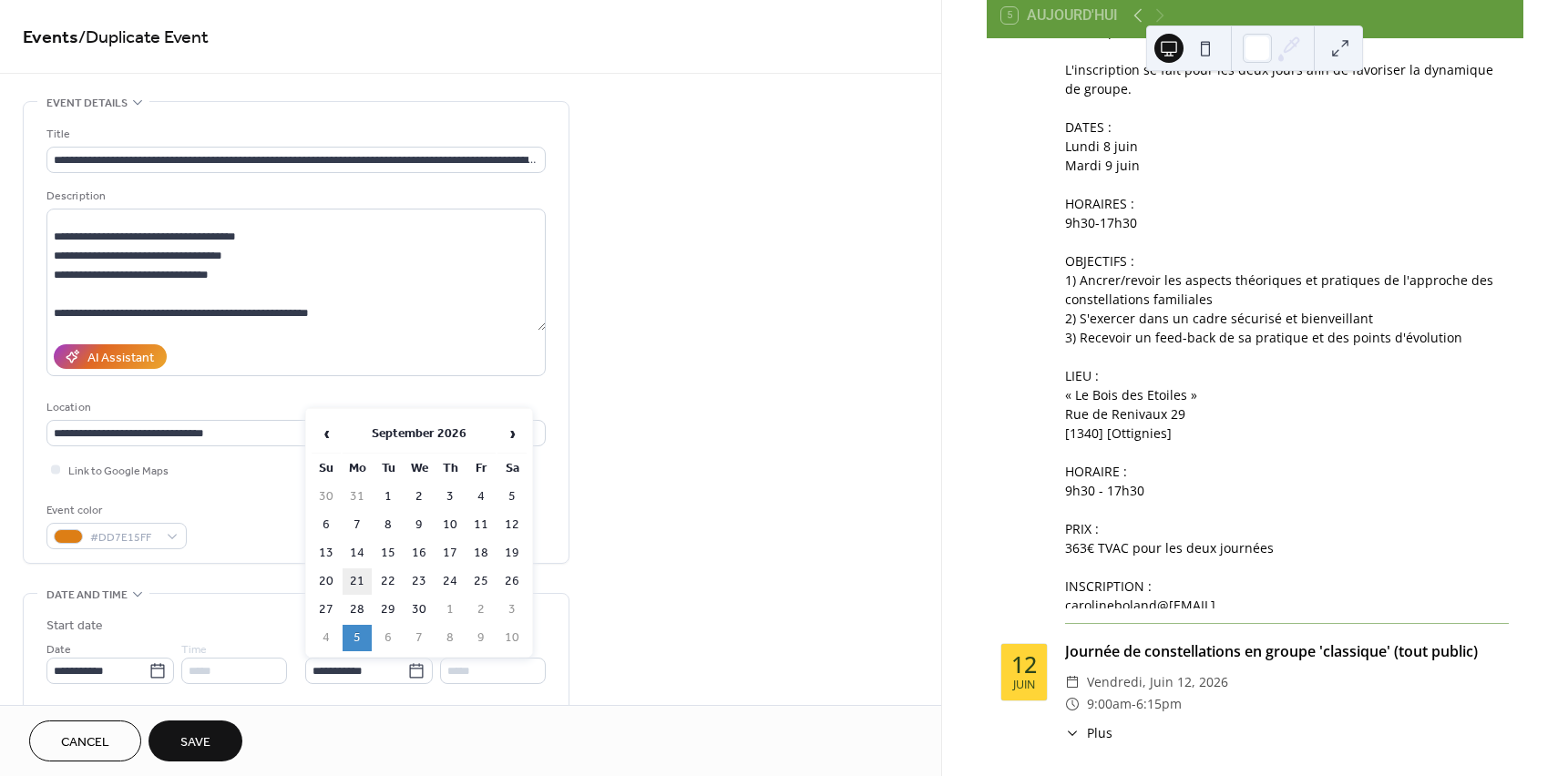 click on "21" at bounding box center [357, 581] 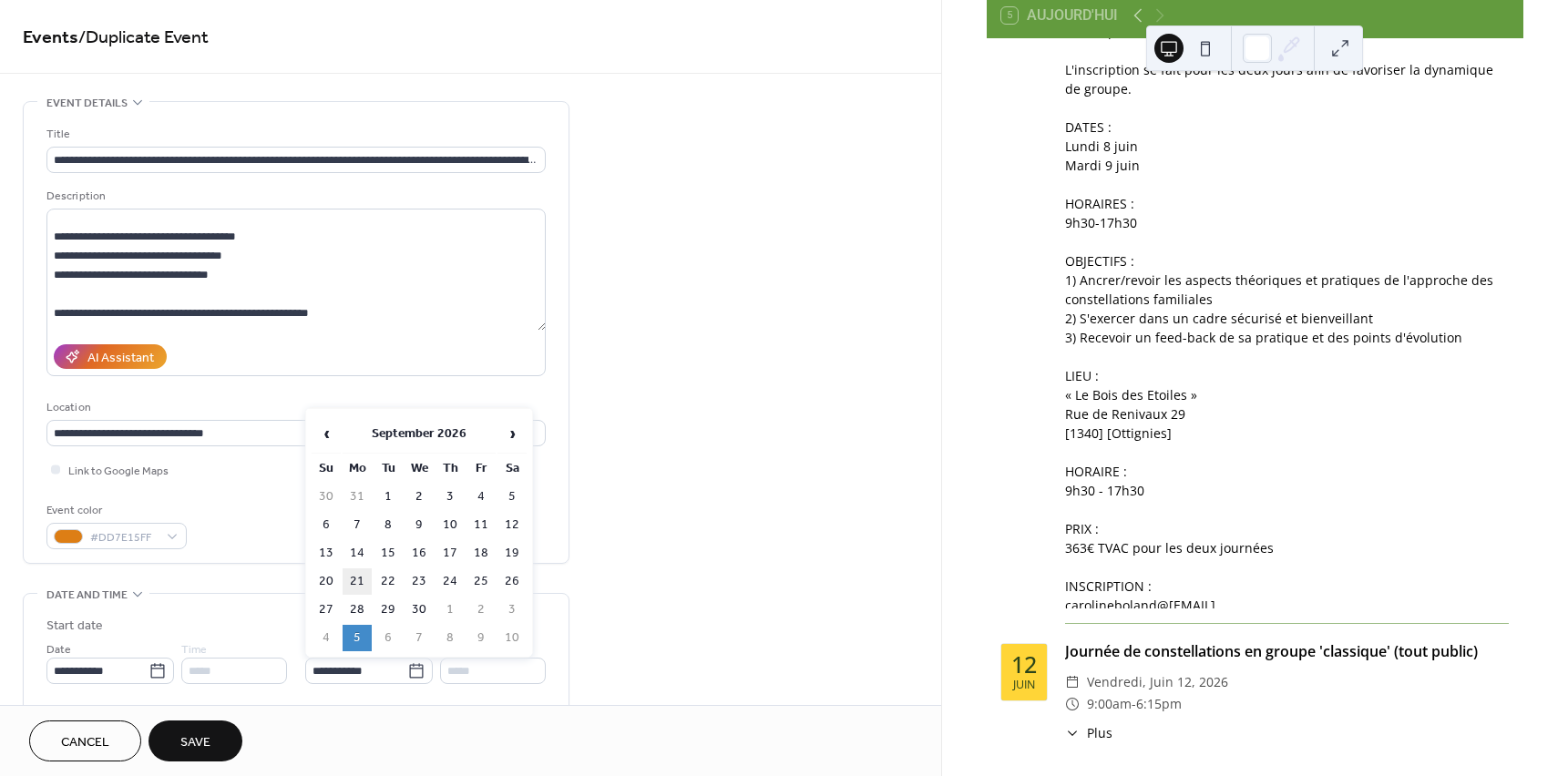 type on "**********" 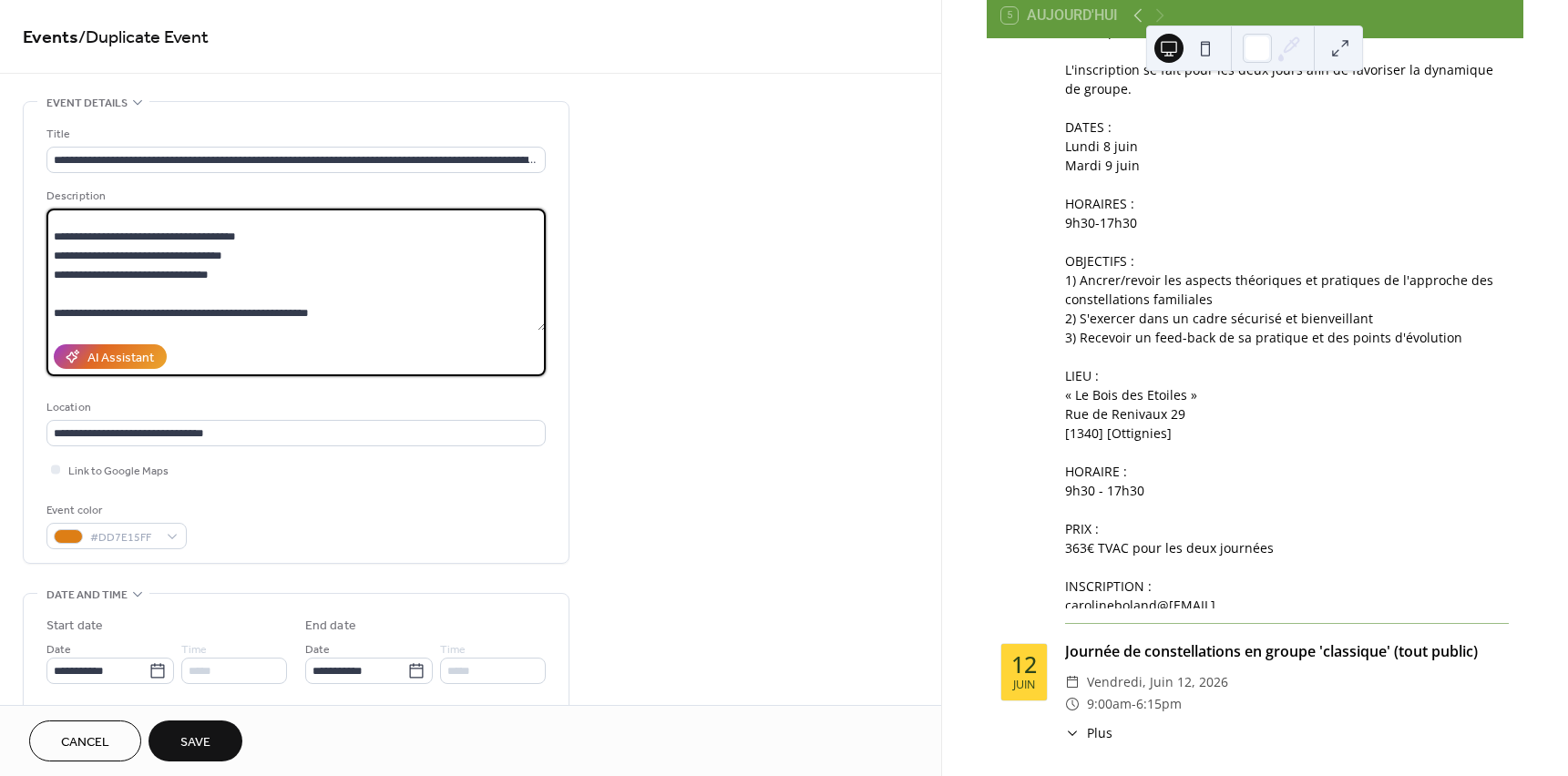 click at bounding box center (296, 270) 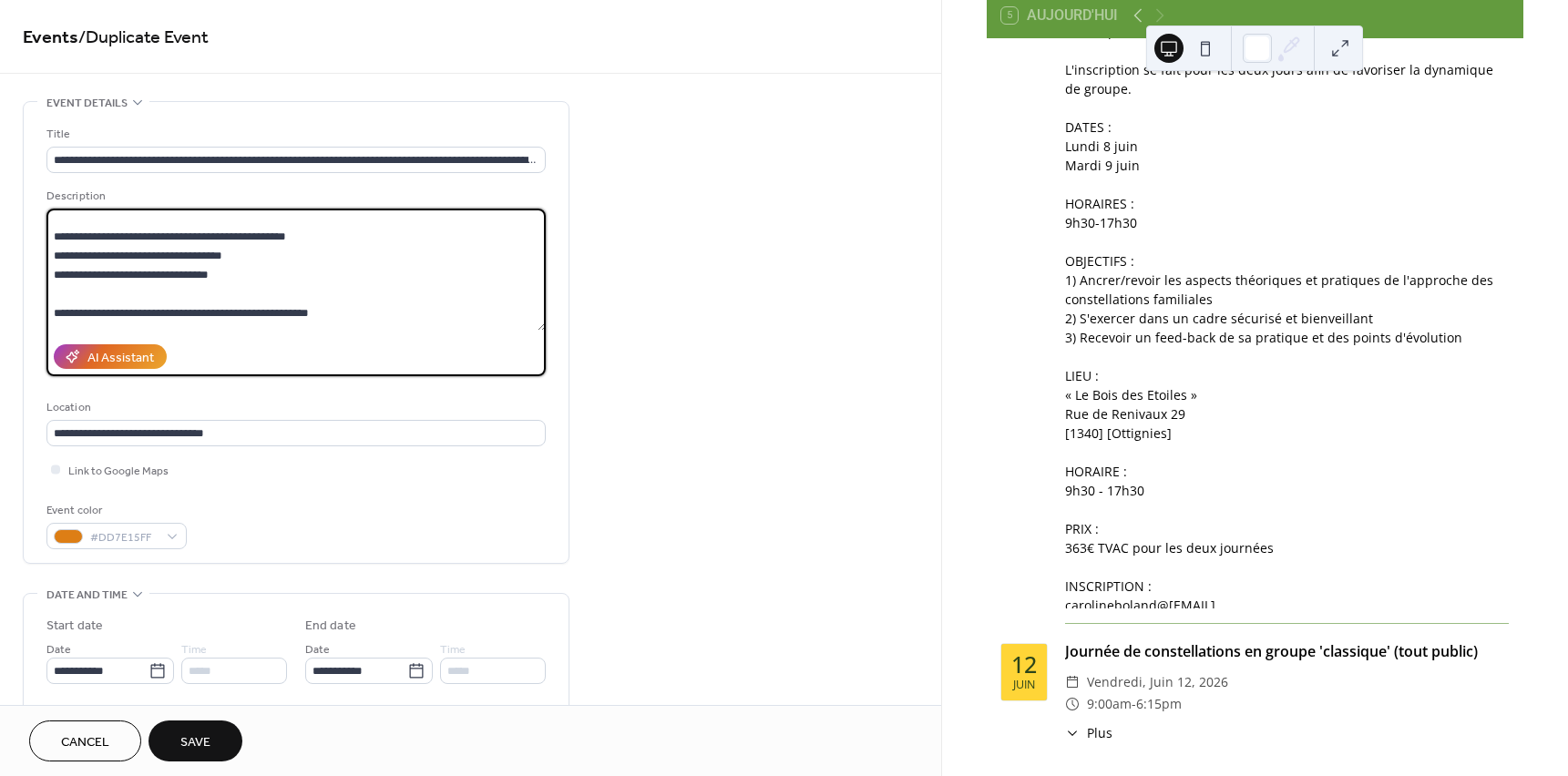 click at bounding box center (296, 270) 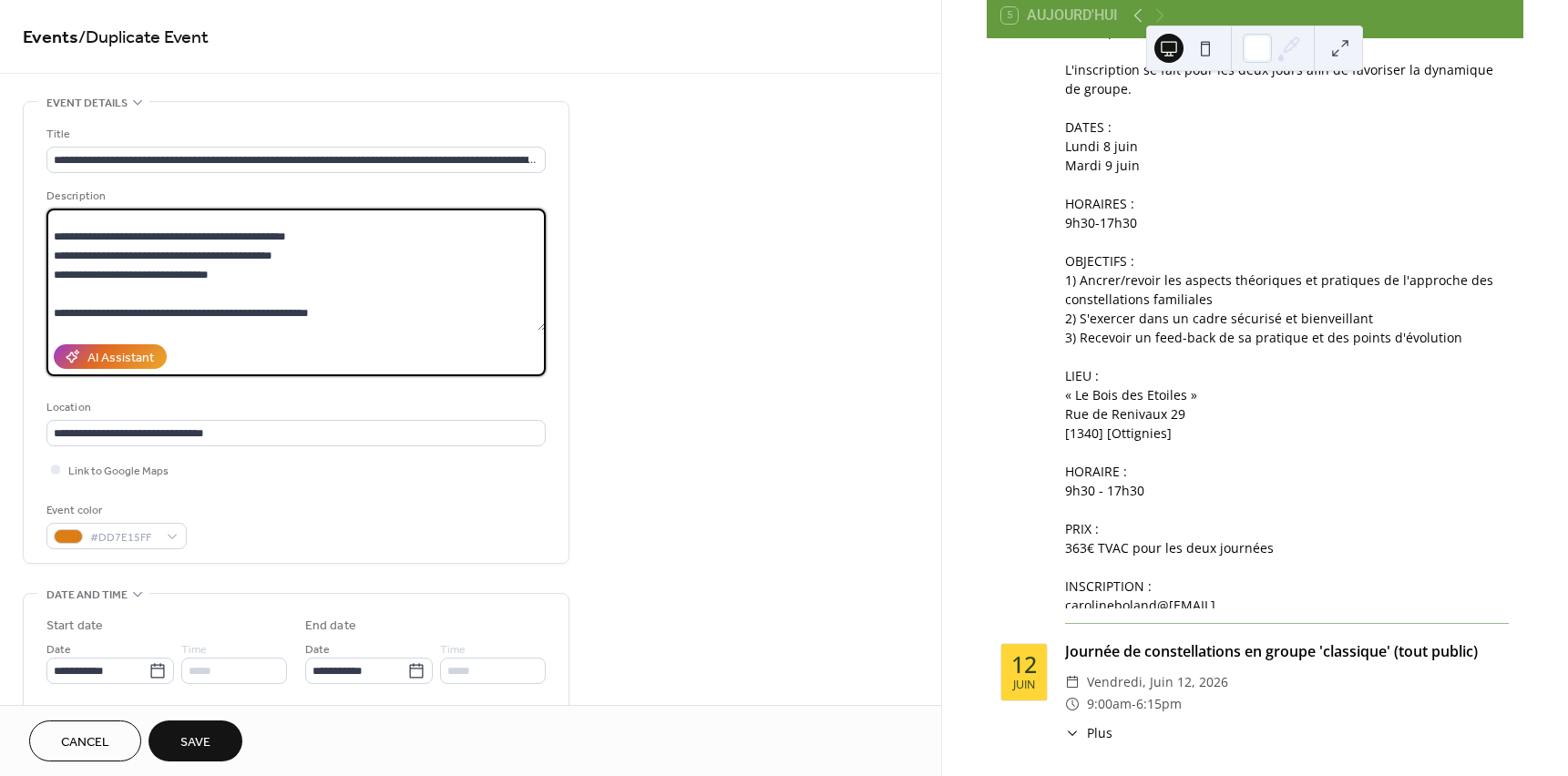 click at bounding box center [296, 270] 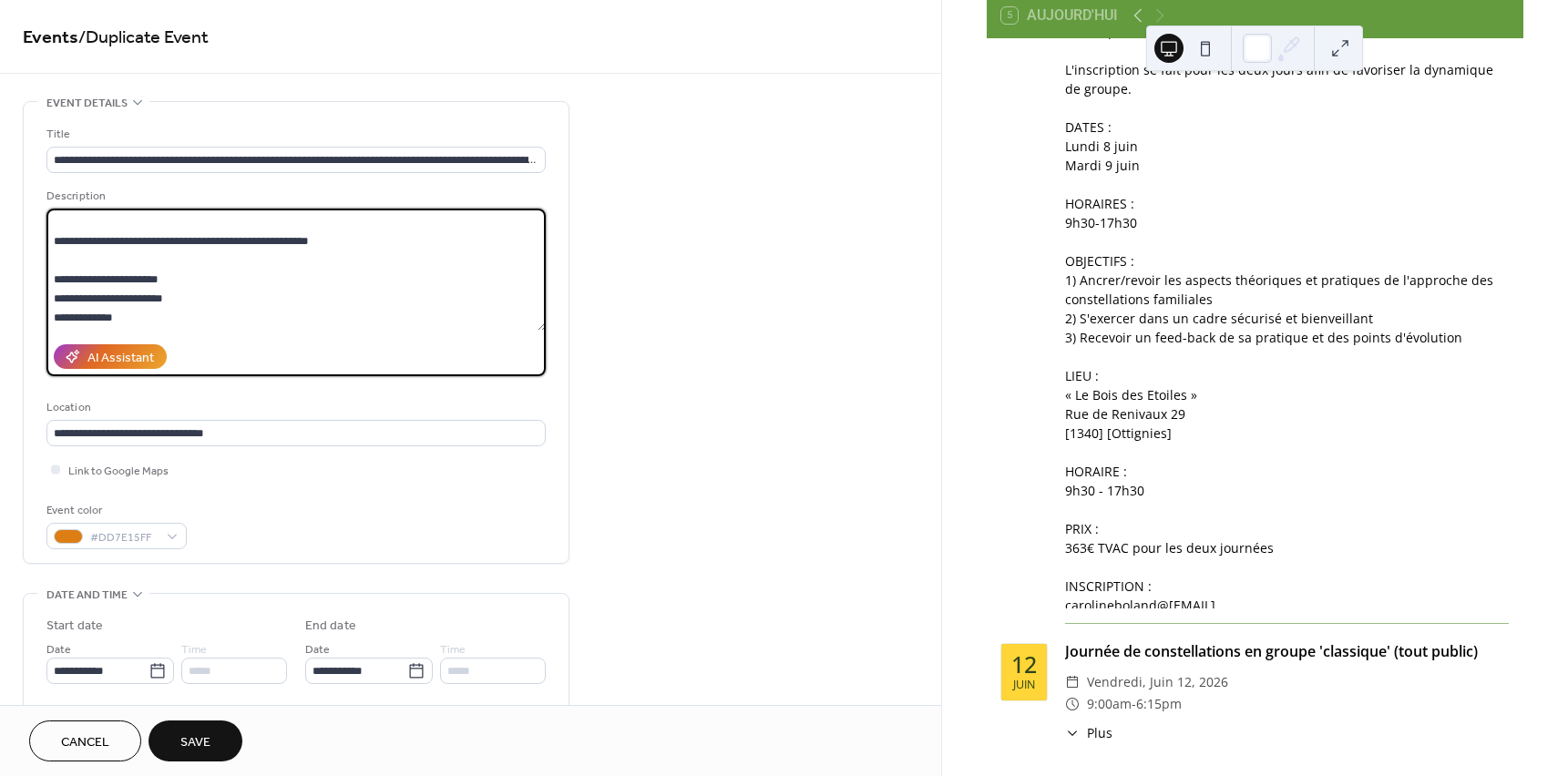 scroll, scrollTop: 344, scrollLeft: 0, axis: vertical 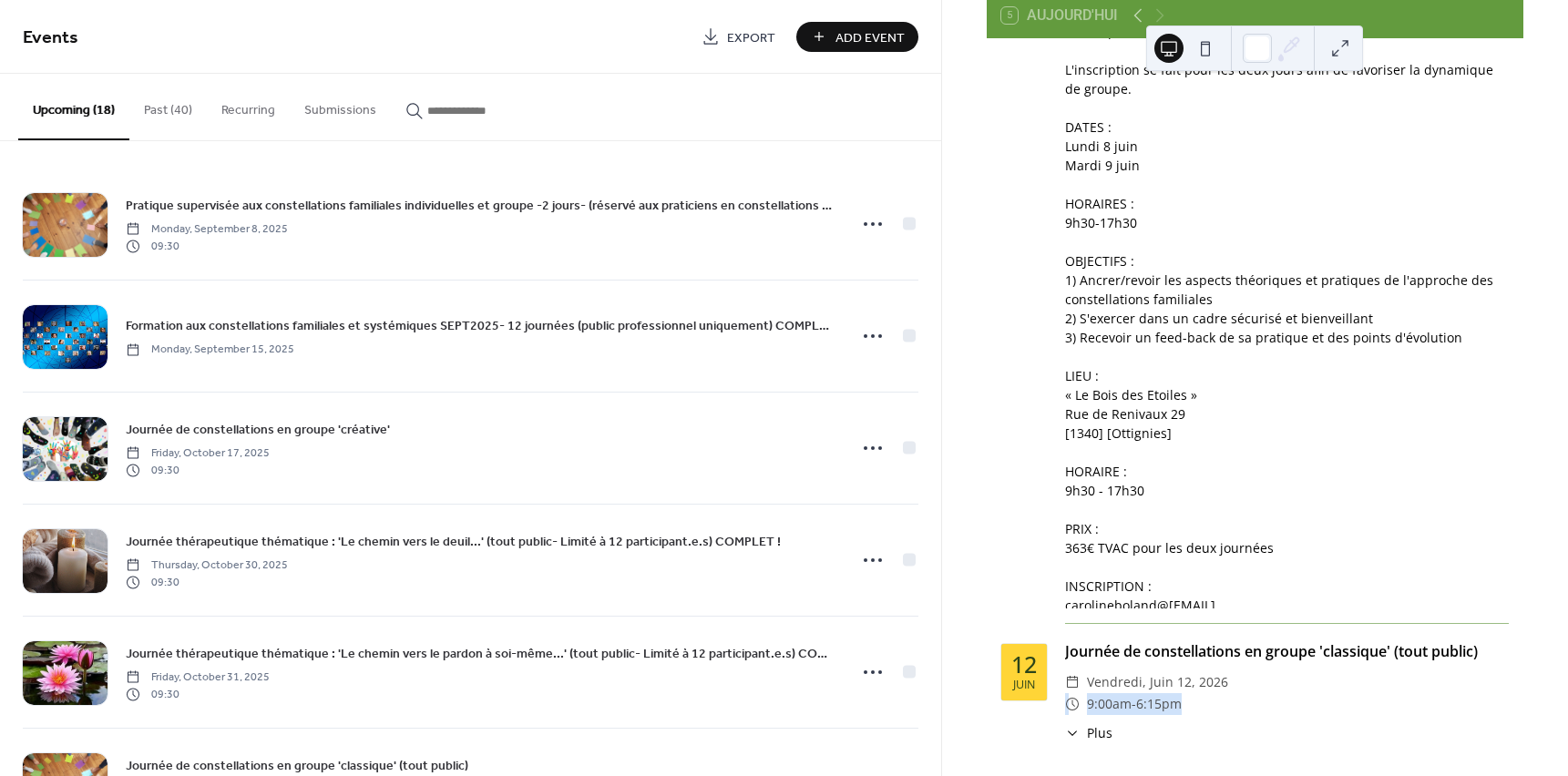 drag, startPoint x: 1518, startPoint y: 667, endPoint x: 1513, endPoint y: 703, distance: 36.345564 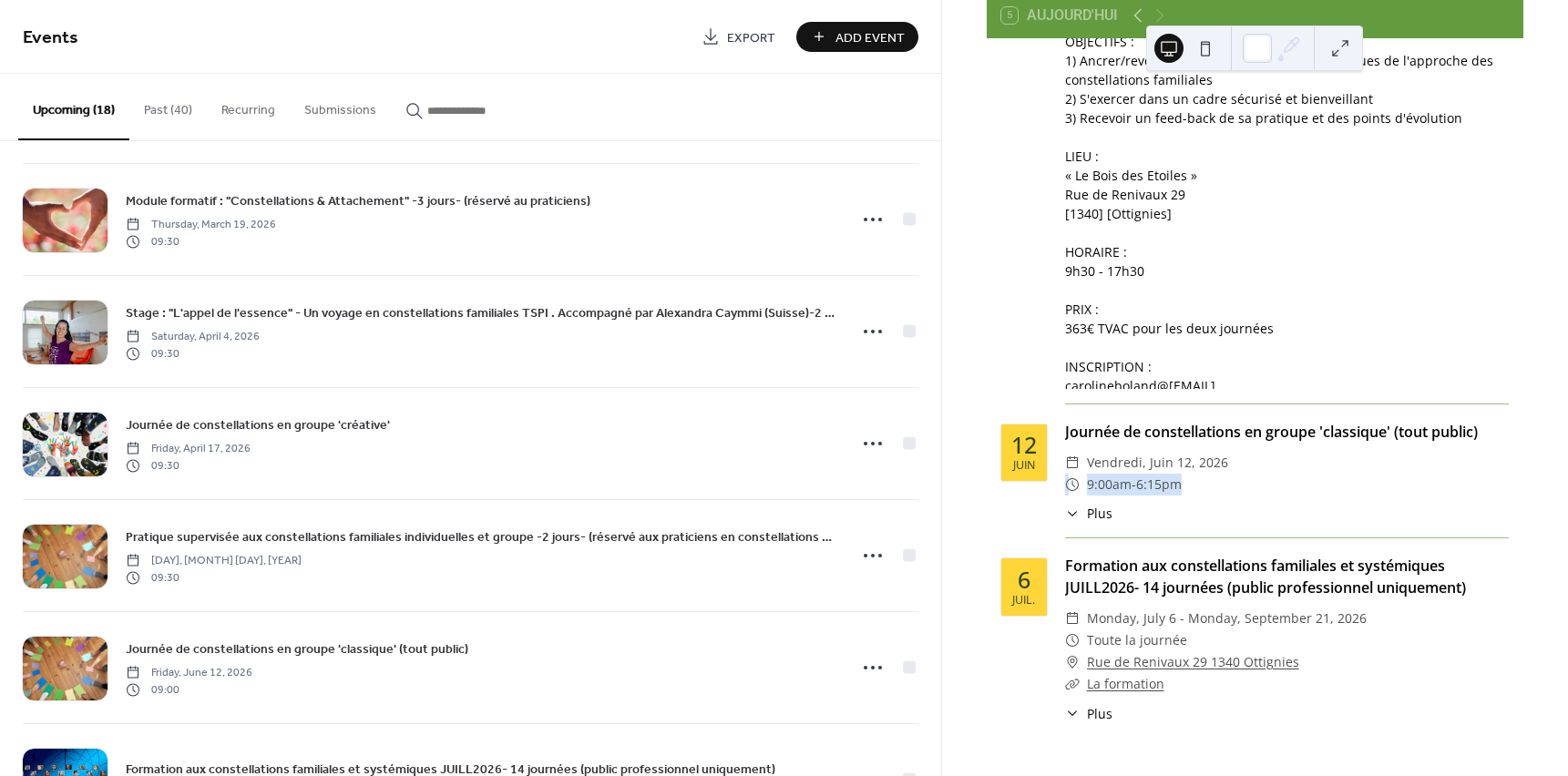 scroll, scrollTop: 1435, scrollLeft: 0, axis: vertical 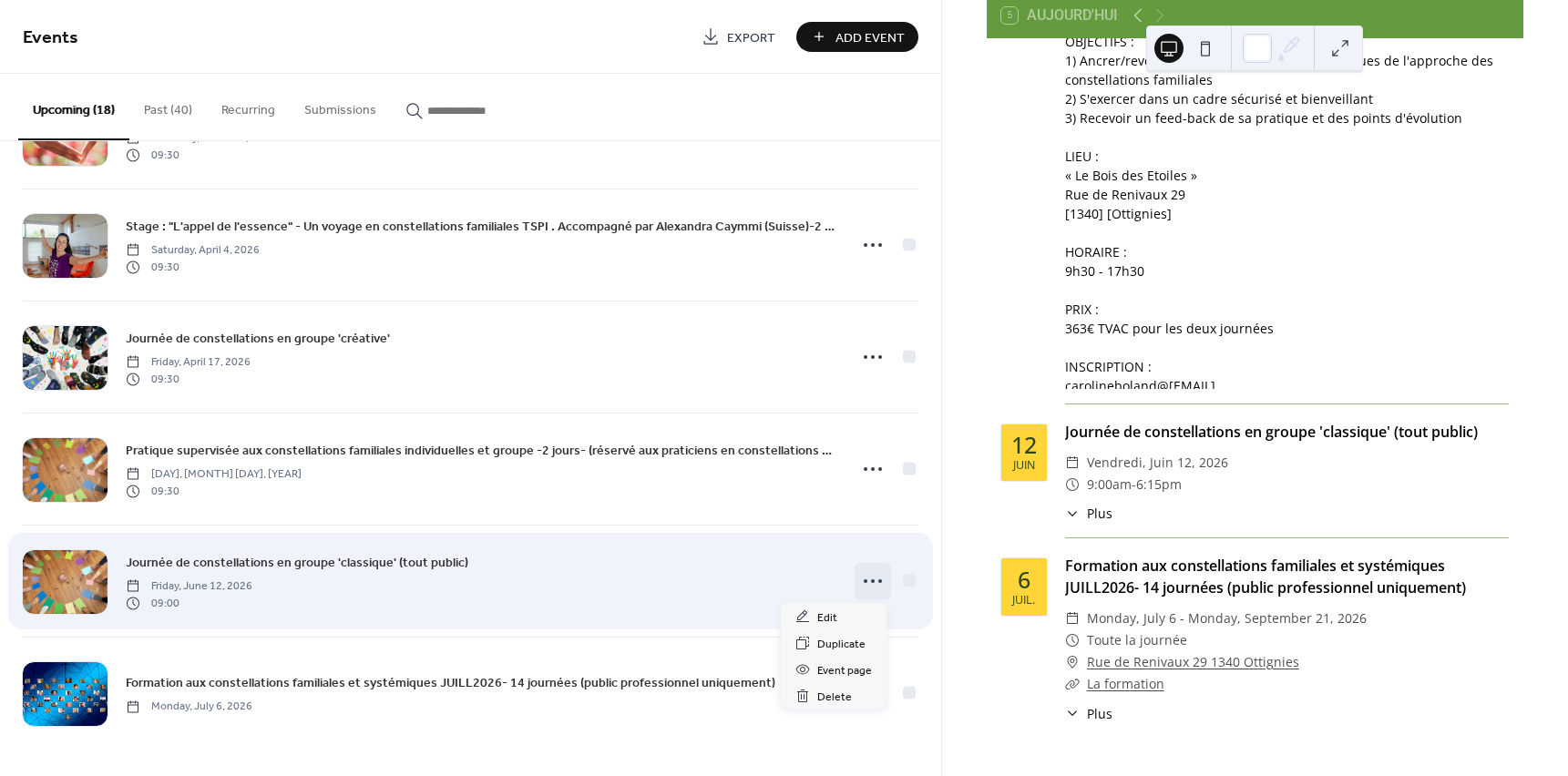 click 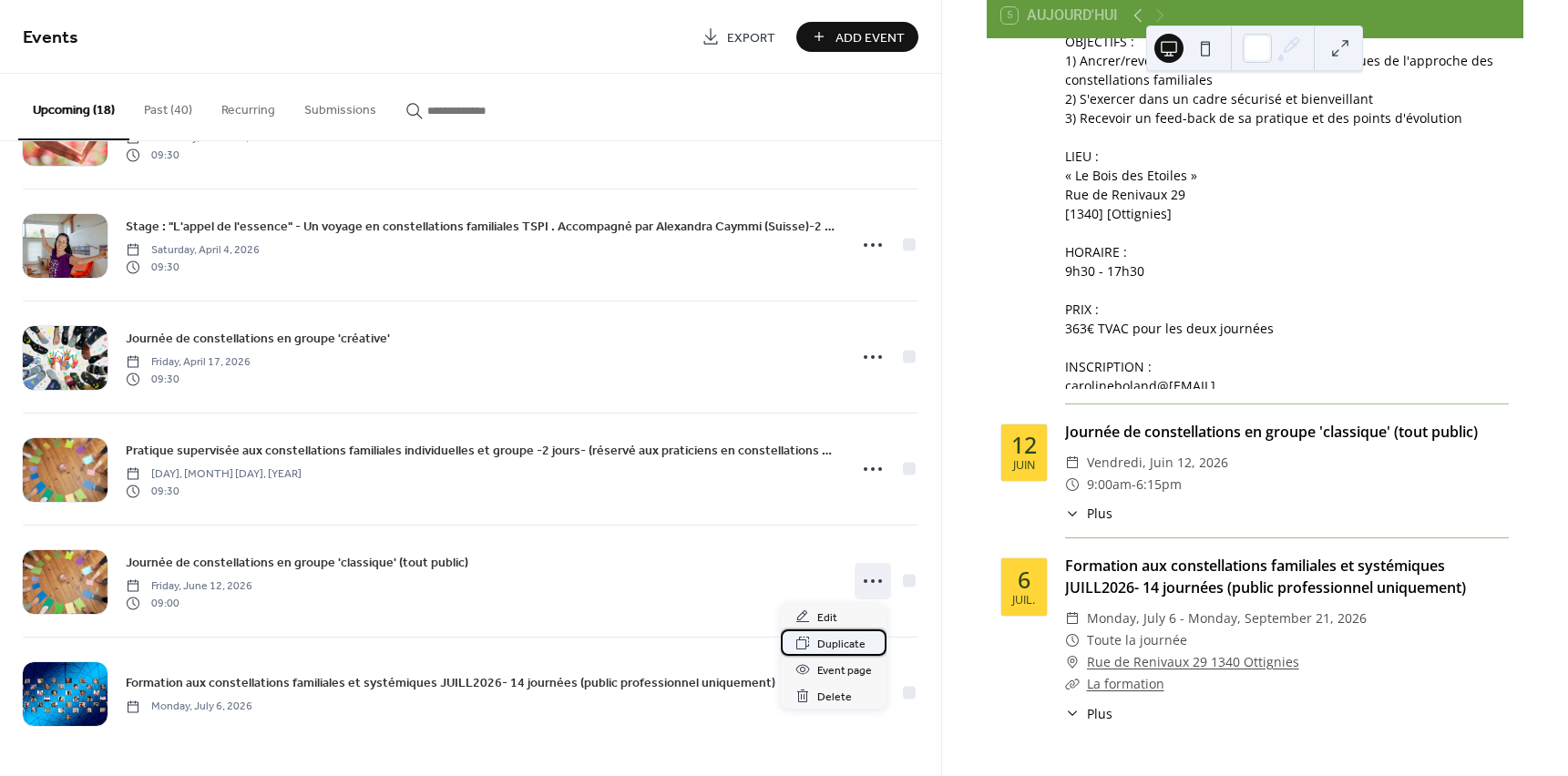 click on "Duplicate" at bounding box center [841, 644] 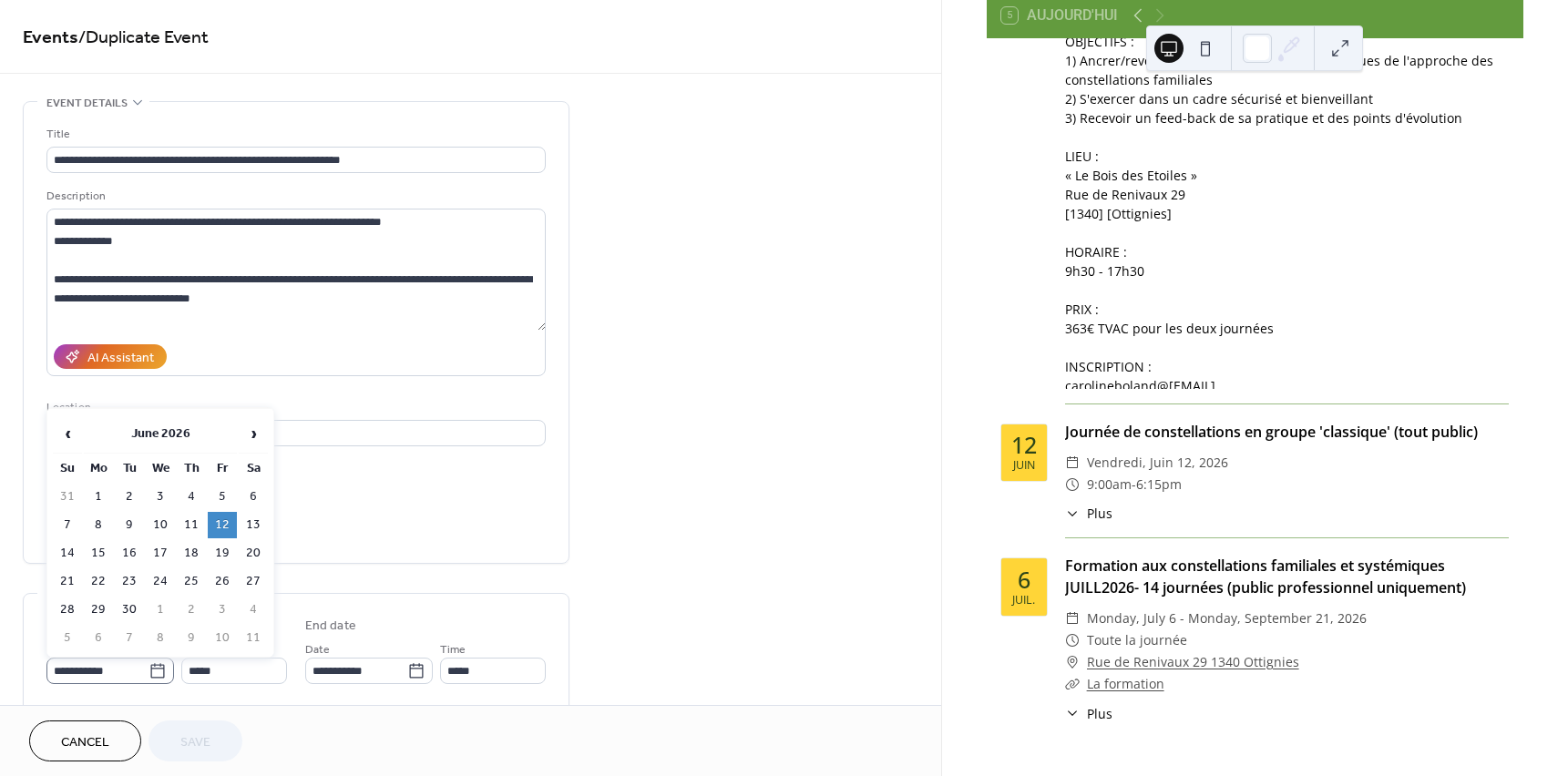 click 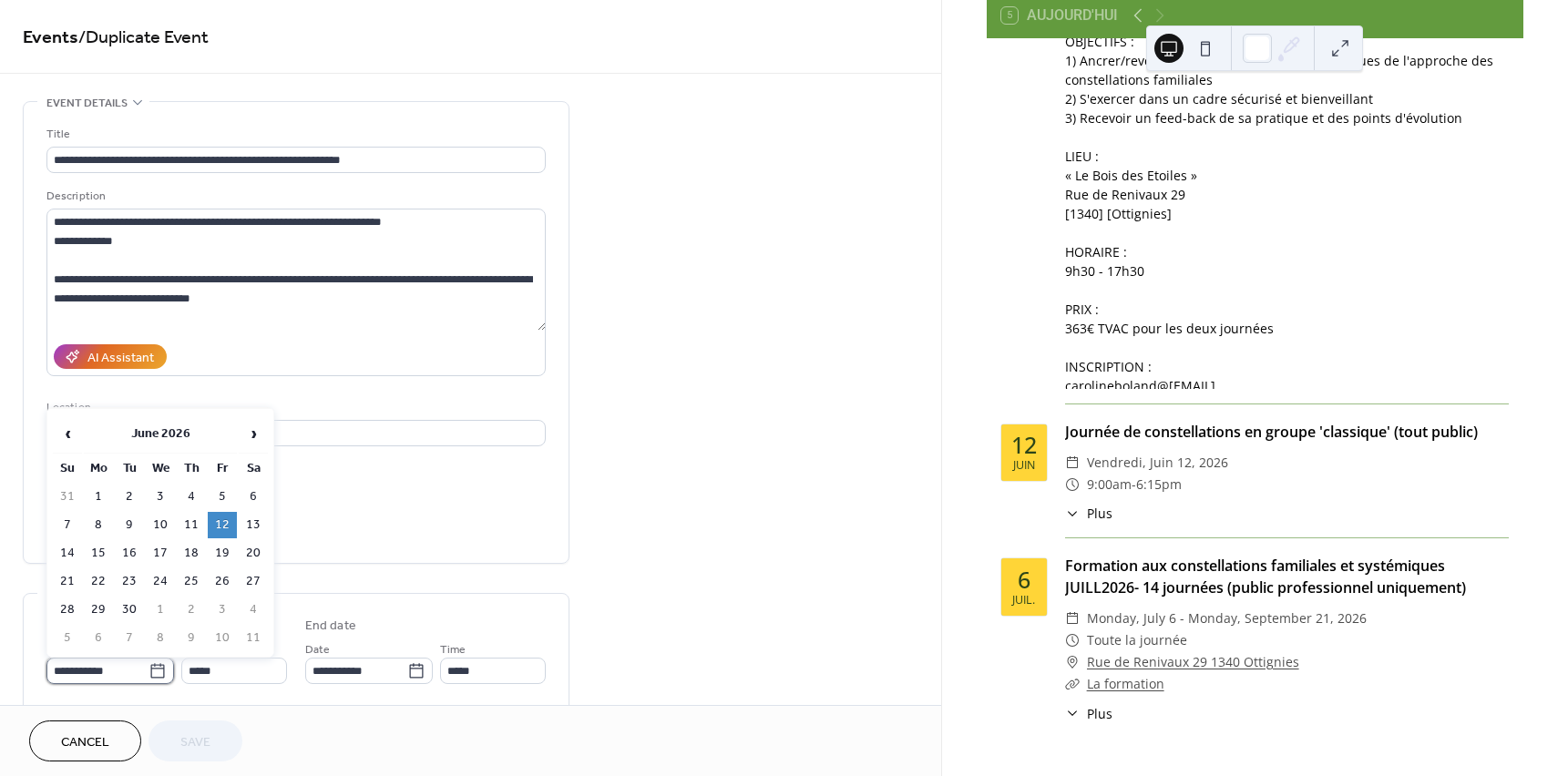 click on "**********" at bounding box center [97, 670] 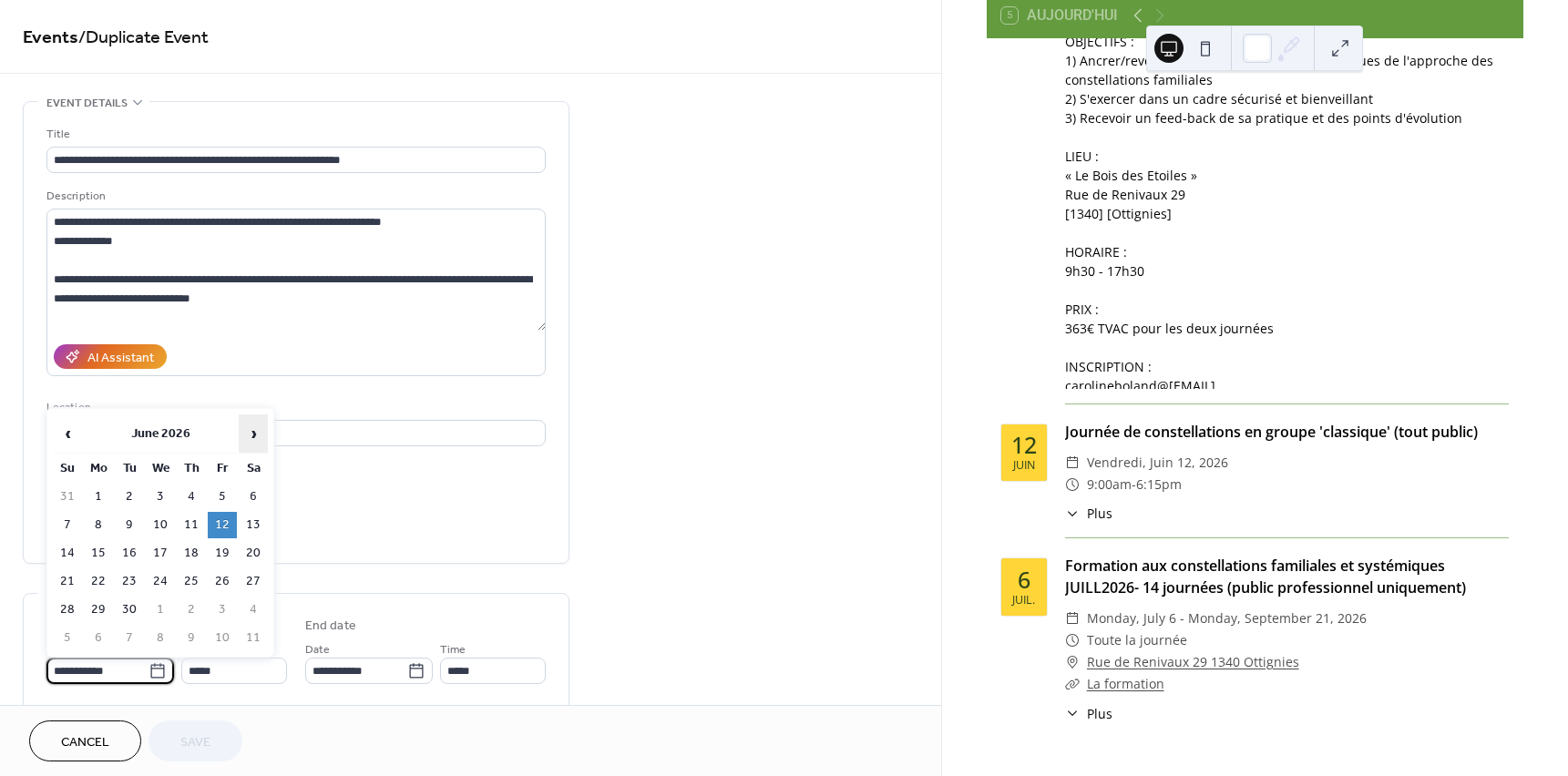click on "›" at bounding box center [253, 434] 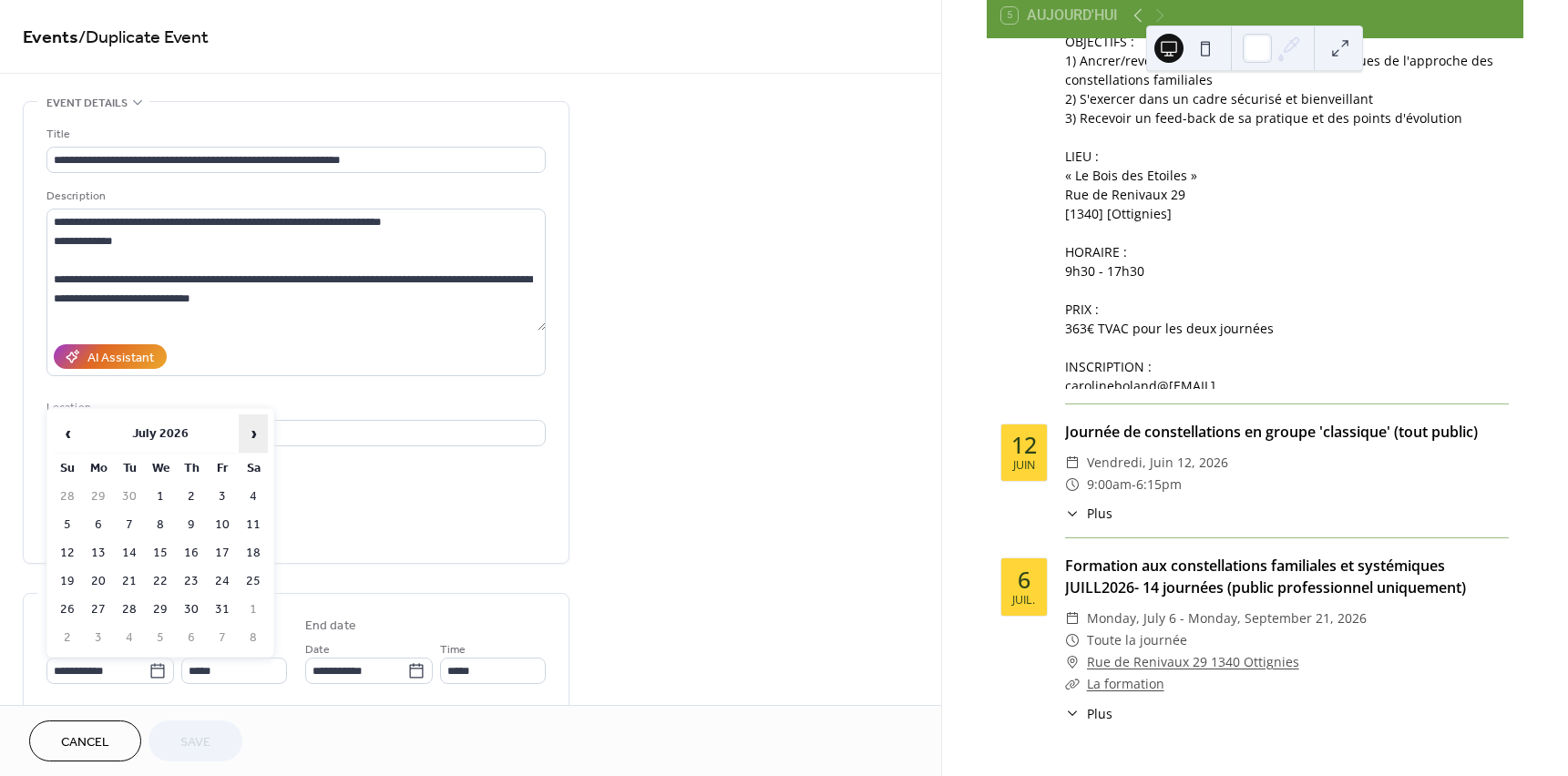 click on "›" at bounding box center [253, 434] 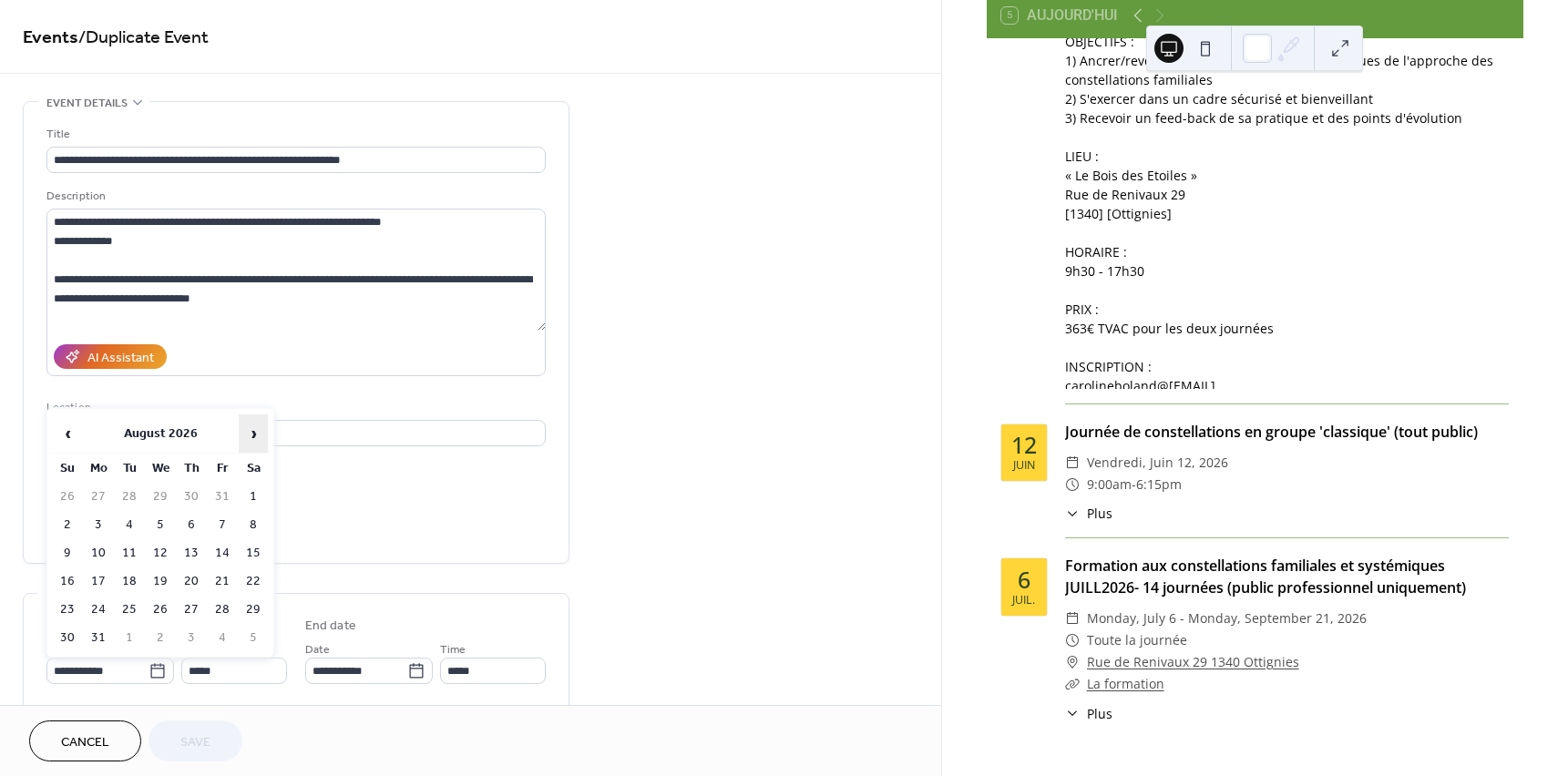 click on "›" at bounding box center (253, 434) 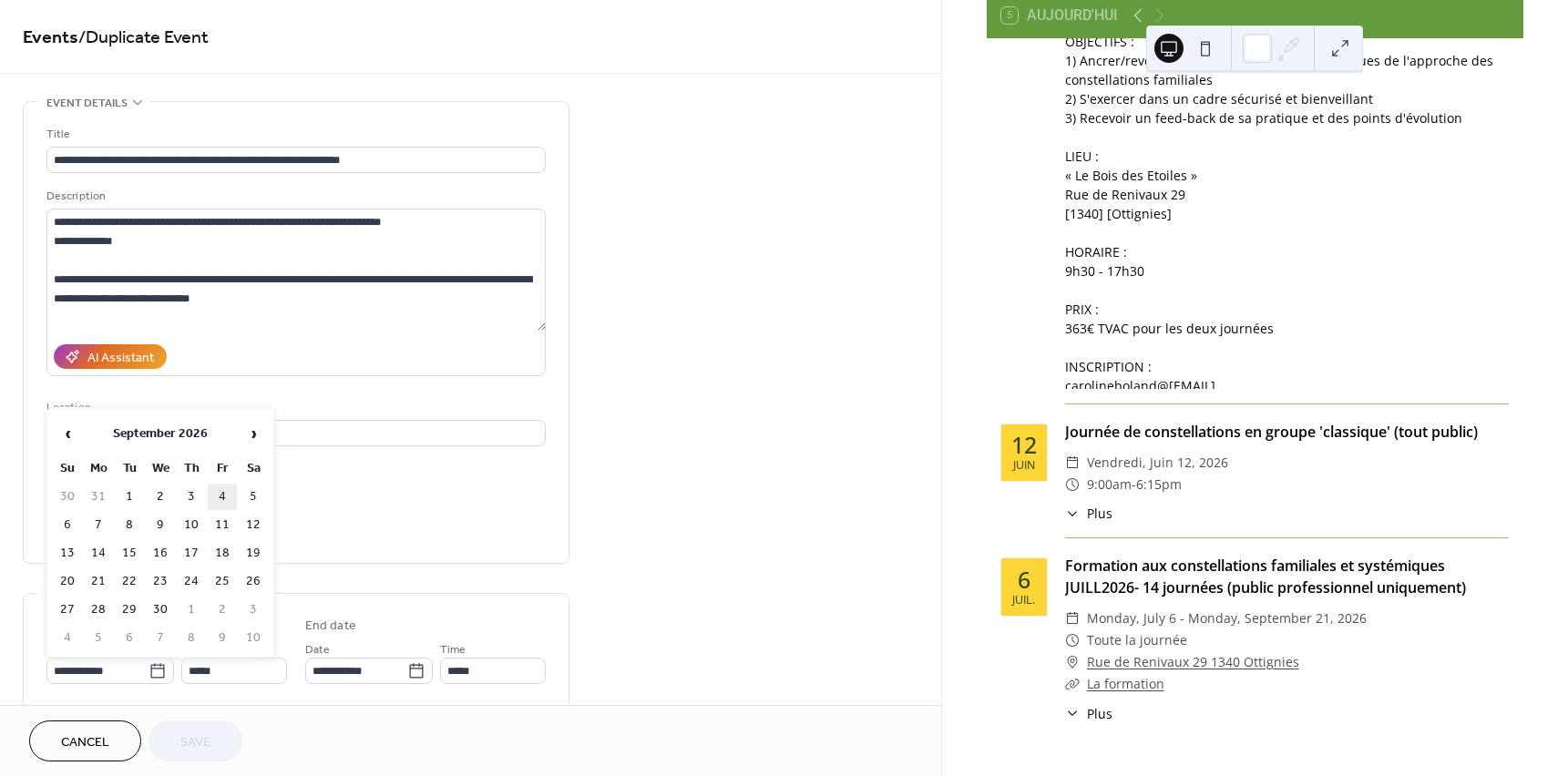 click on "4" at bounding box center (222, 496) 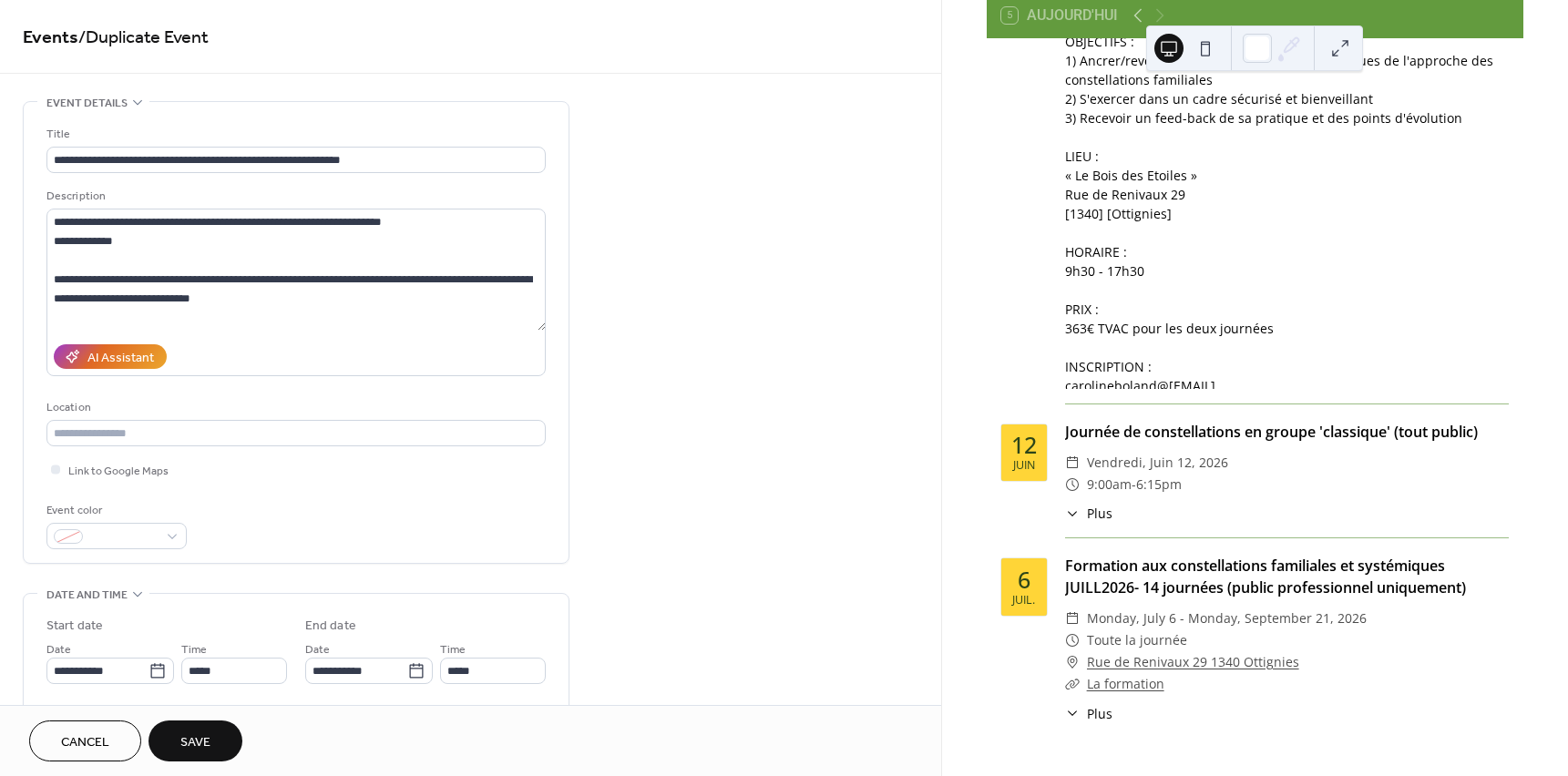 click on "Save" at bounding box center [195, 742] 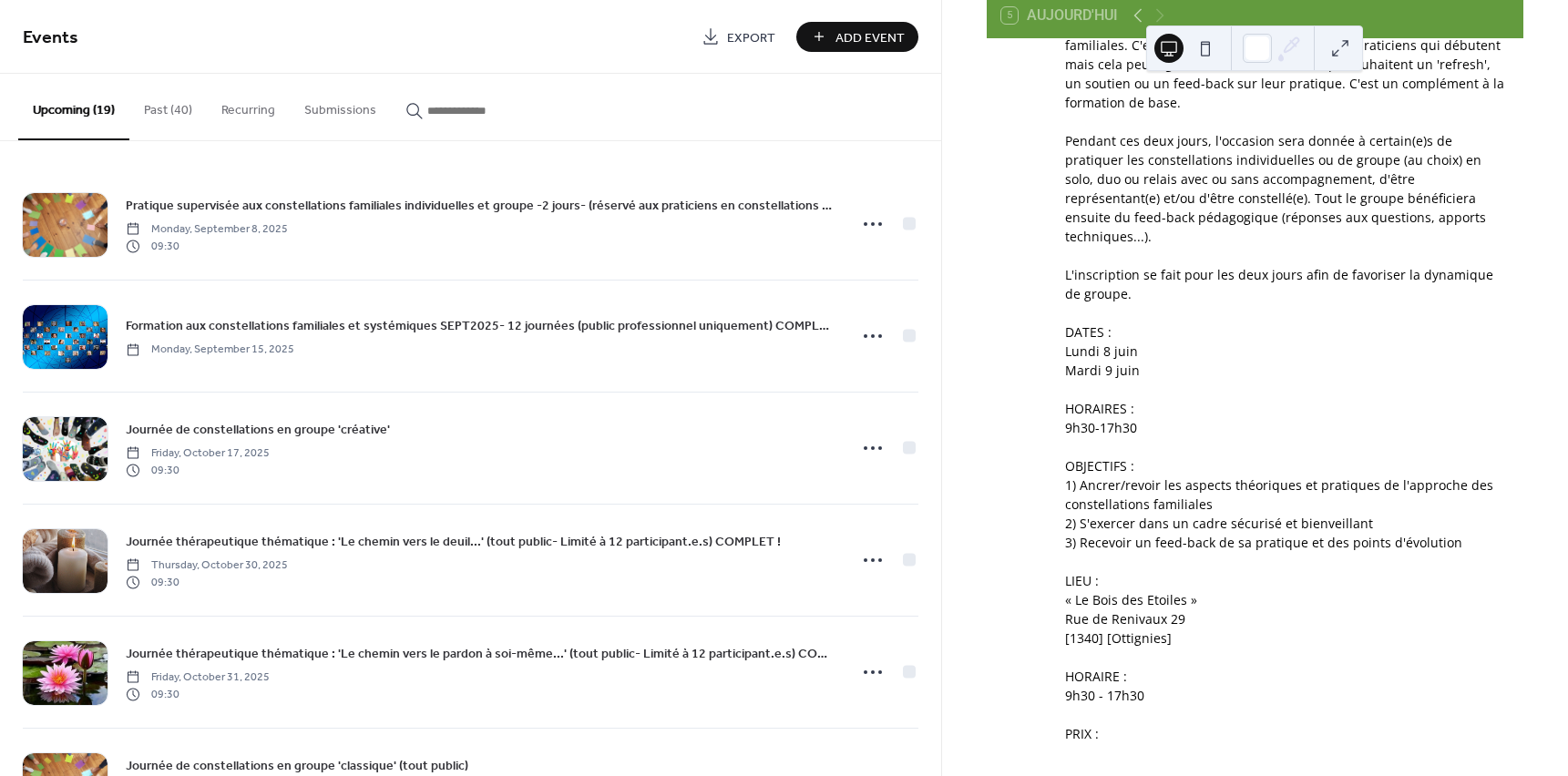 scroll, scrollTop: 4854, scrollLeft: 0, axis: vertical 